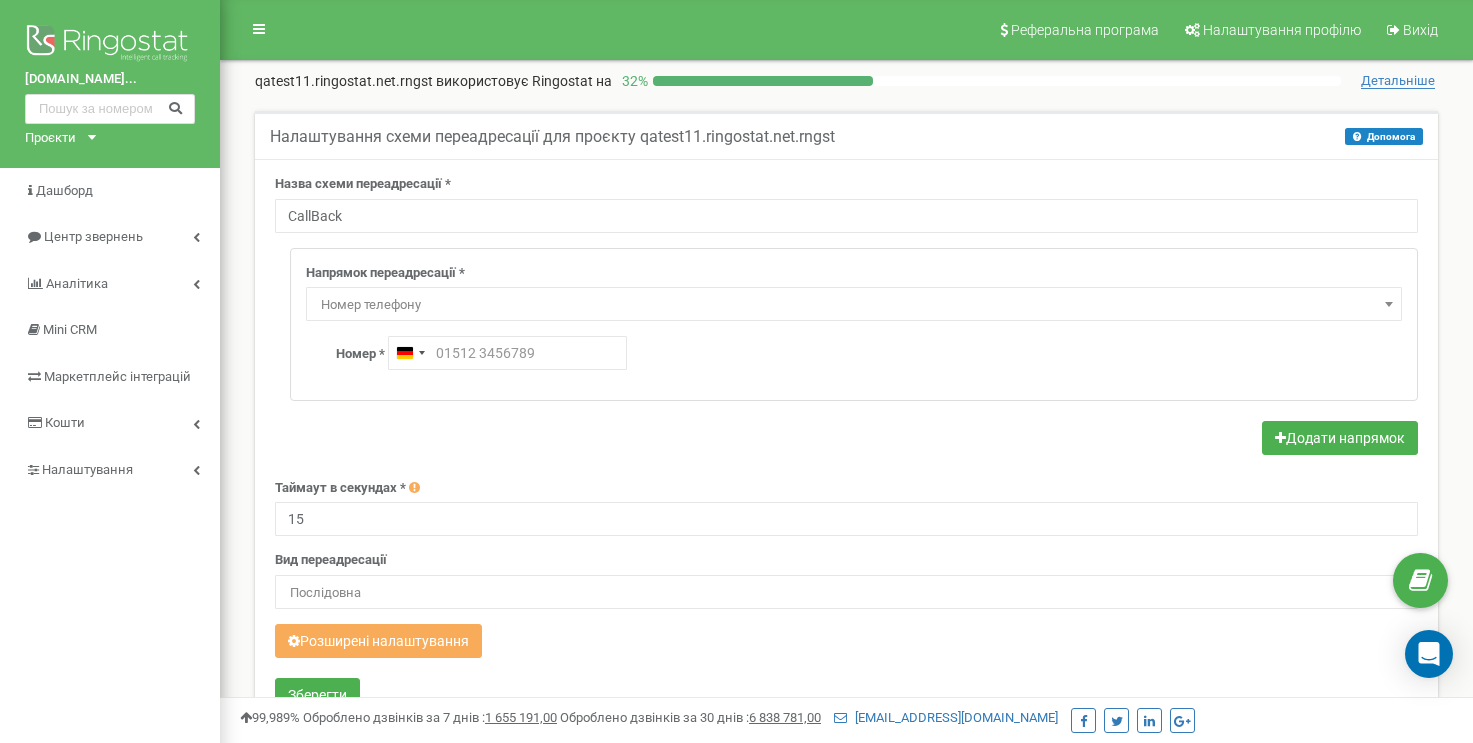 scroll, scrollTop: 0, scrollLeft: 0, axis: both 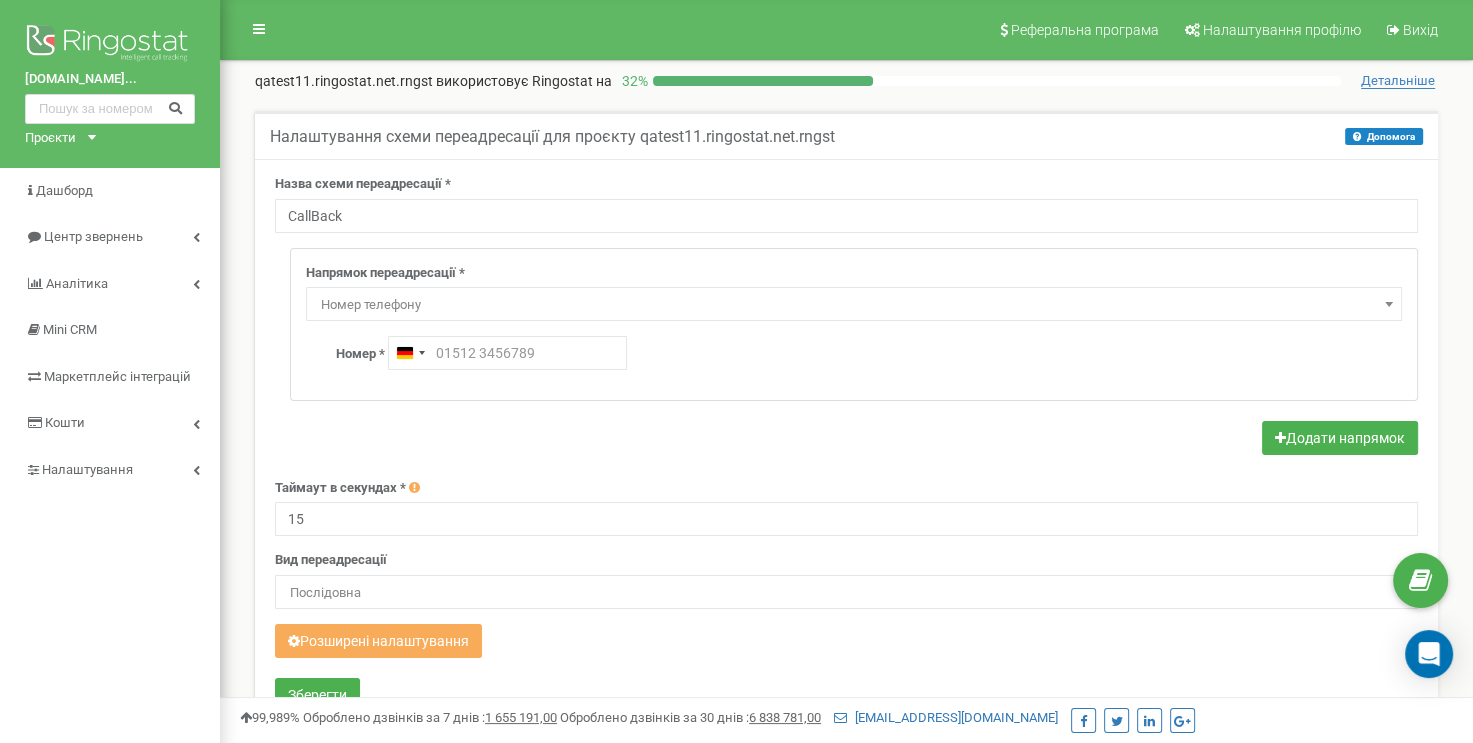 click on "Номер телефону" at bounding box center (854, 305) 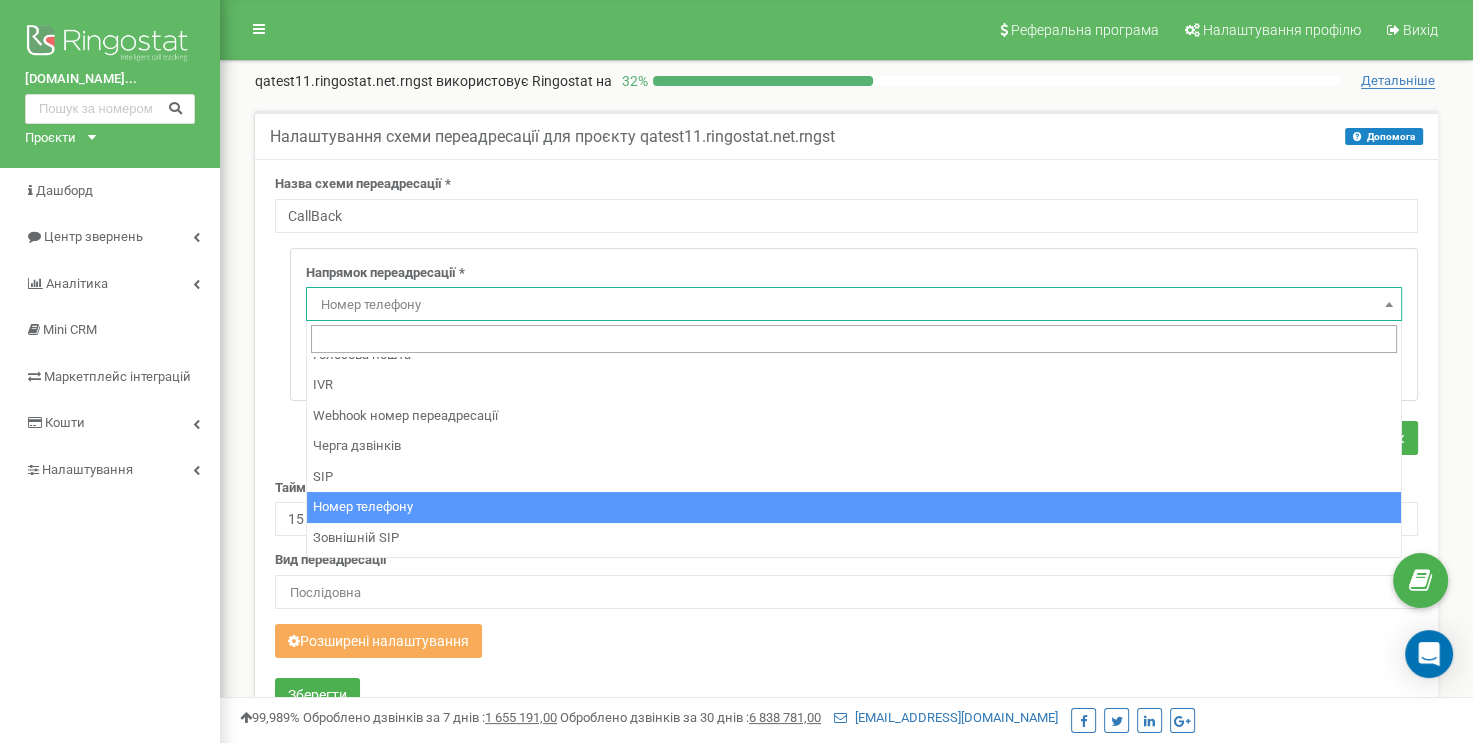scroll, scrollTop: 0, scrollLeft: 0, axis: both 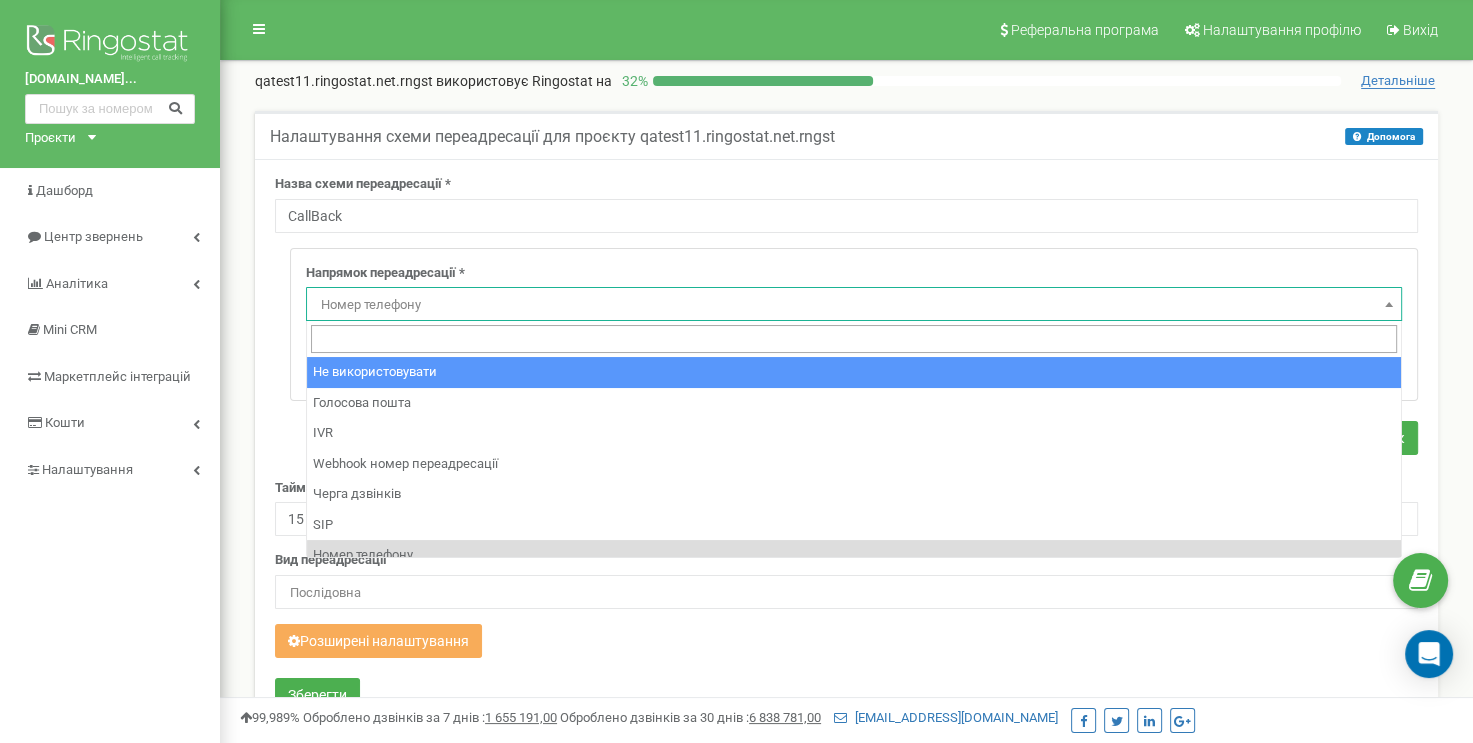 click on "Назва схеми переадресації *
CallBack
Напрямок переадресації *
Не використовувати
Голосова пошта
IVR
Webhook номер переадресації
Черга дзвінків
SIP
Номер телефону
Зовнішній SIP
Співробітник
Відділ
Номер телефону
Запис перед Voicemail *
Нове аудіо Voicemail
Voicemail Standard audio non-working hours RU
Voicemail Standard audio in work time RU
TestRegression" at bounding box center [846, 446] 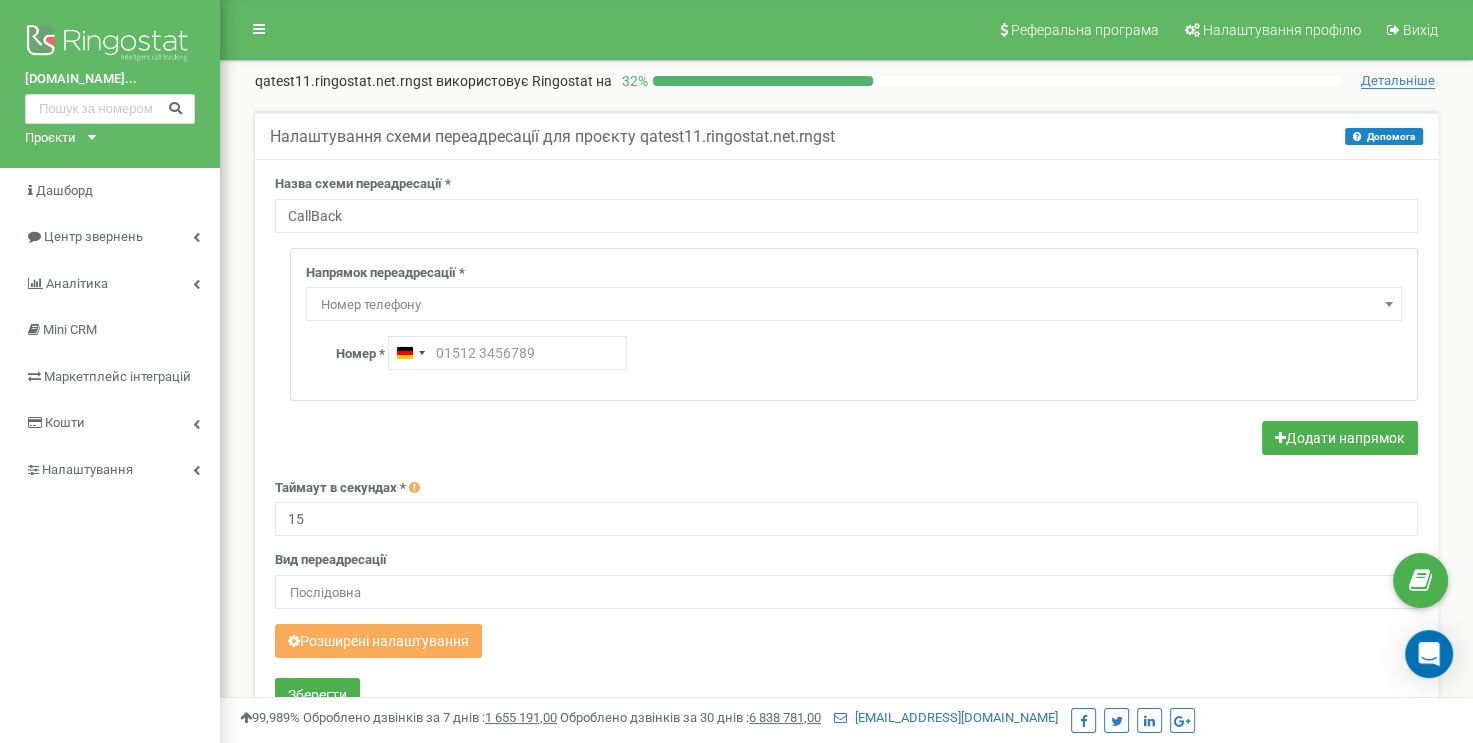 click on "Номер телефону" at bounding box center (854, 305) 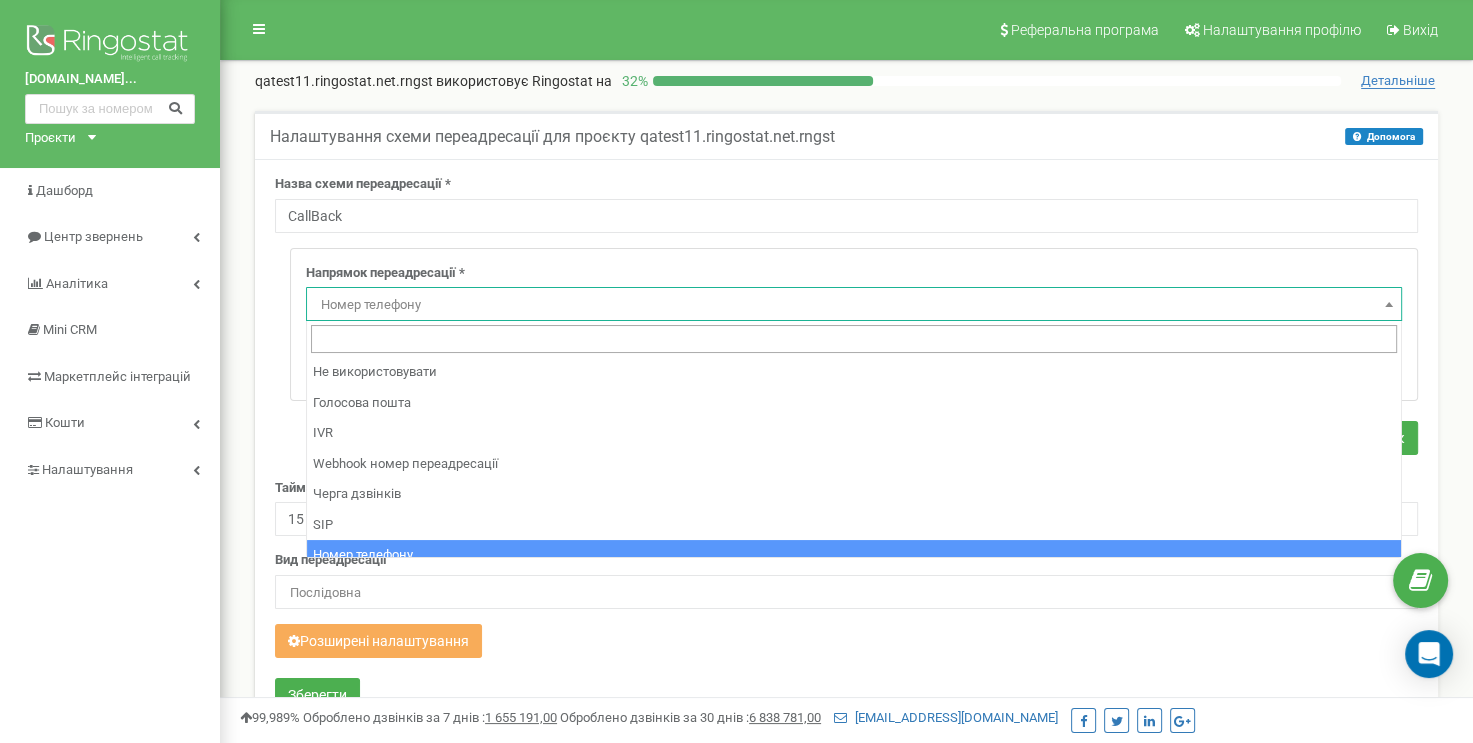 scroll, scrollTop: 105, scrollLeft: 0, axis: vertical 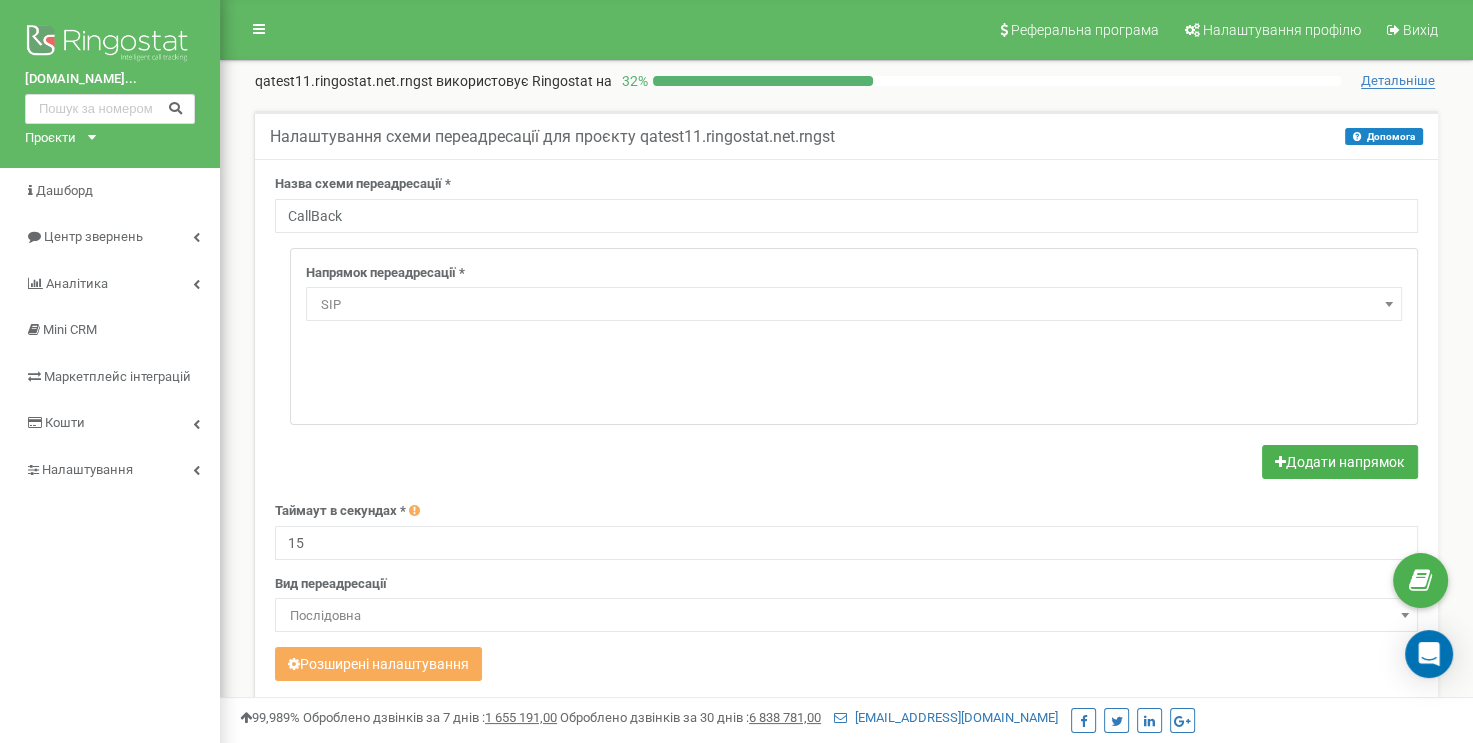 select on "SIP" 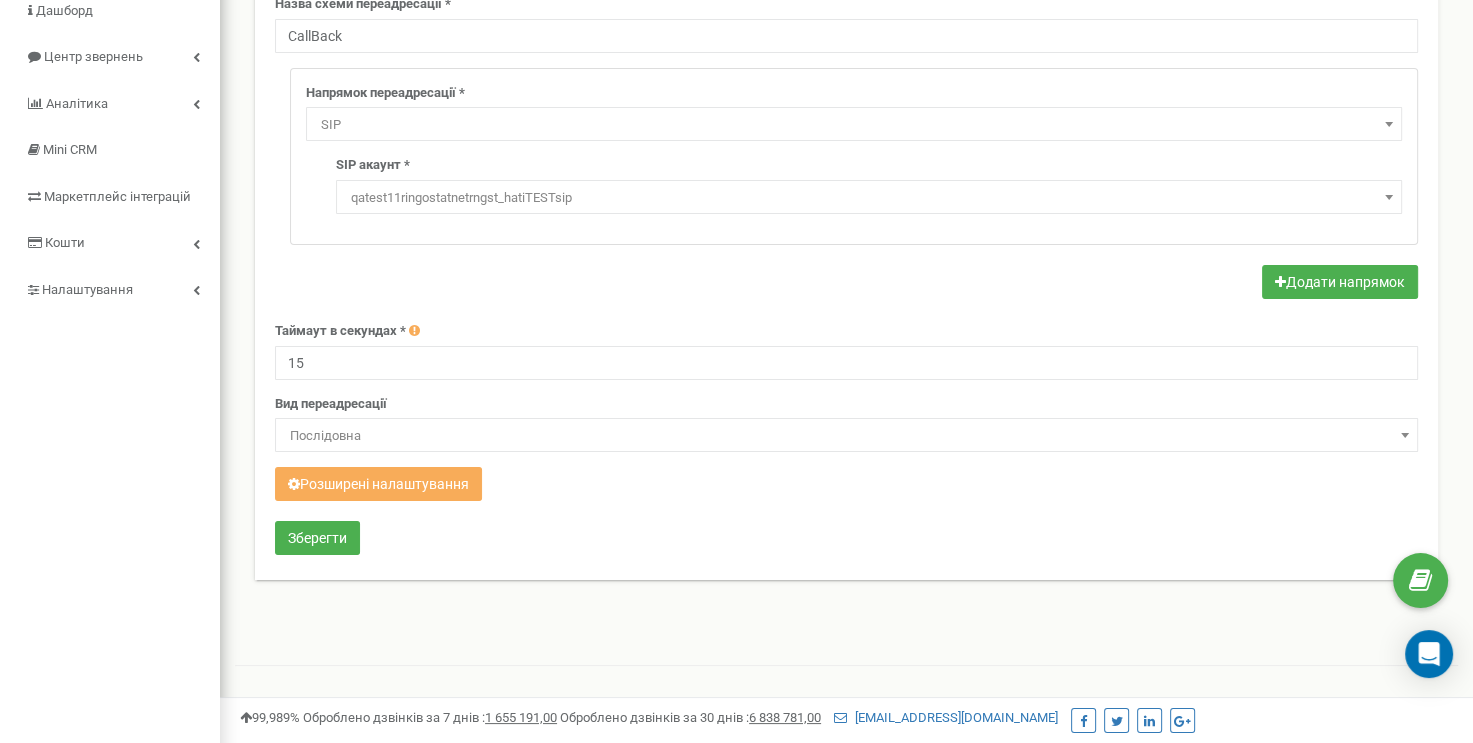 scroll, scrollTop: 300, scrollLeft: 0, axis: vertical 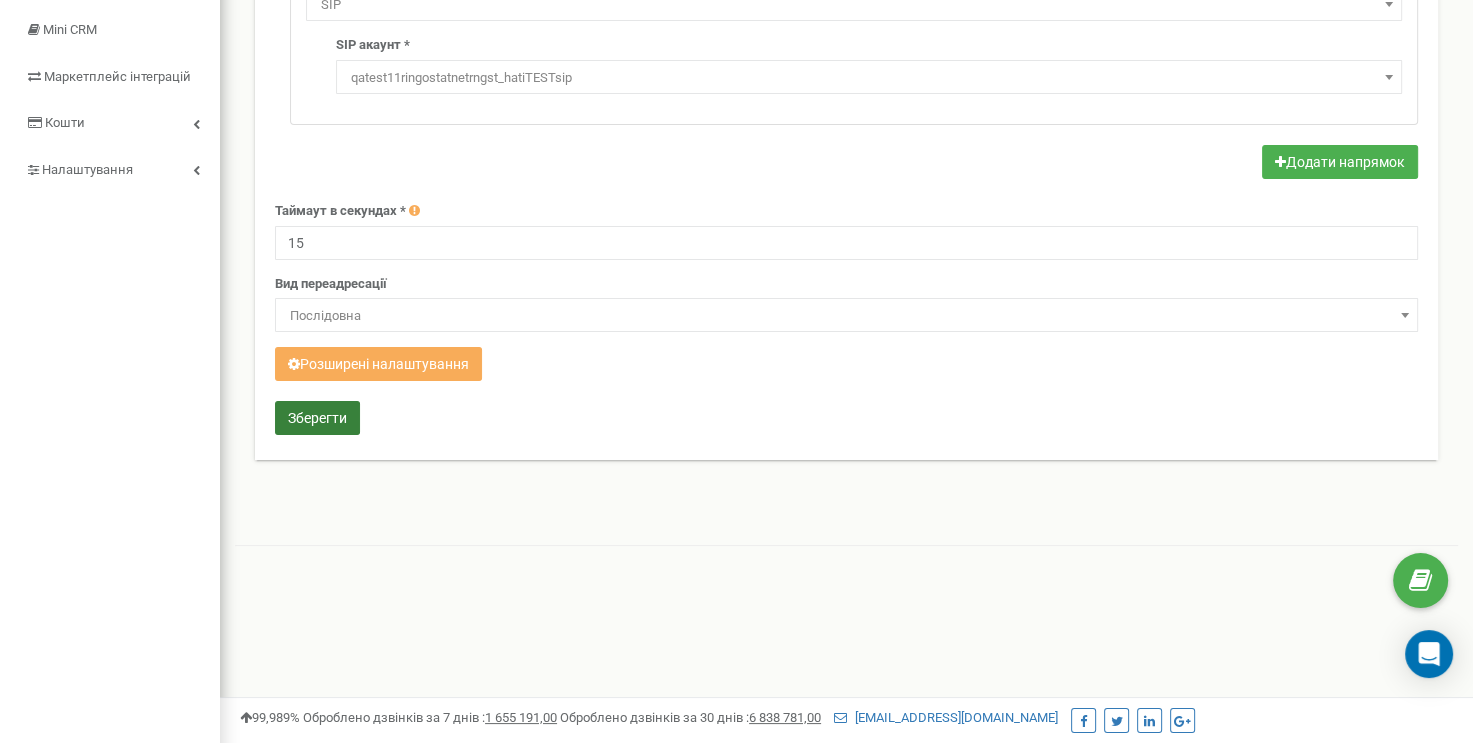 click on "Зберегти" at bounding box center (317, 418) 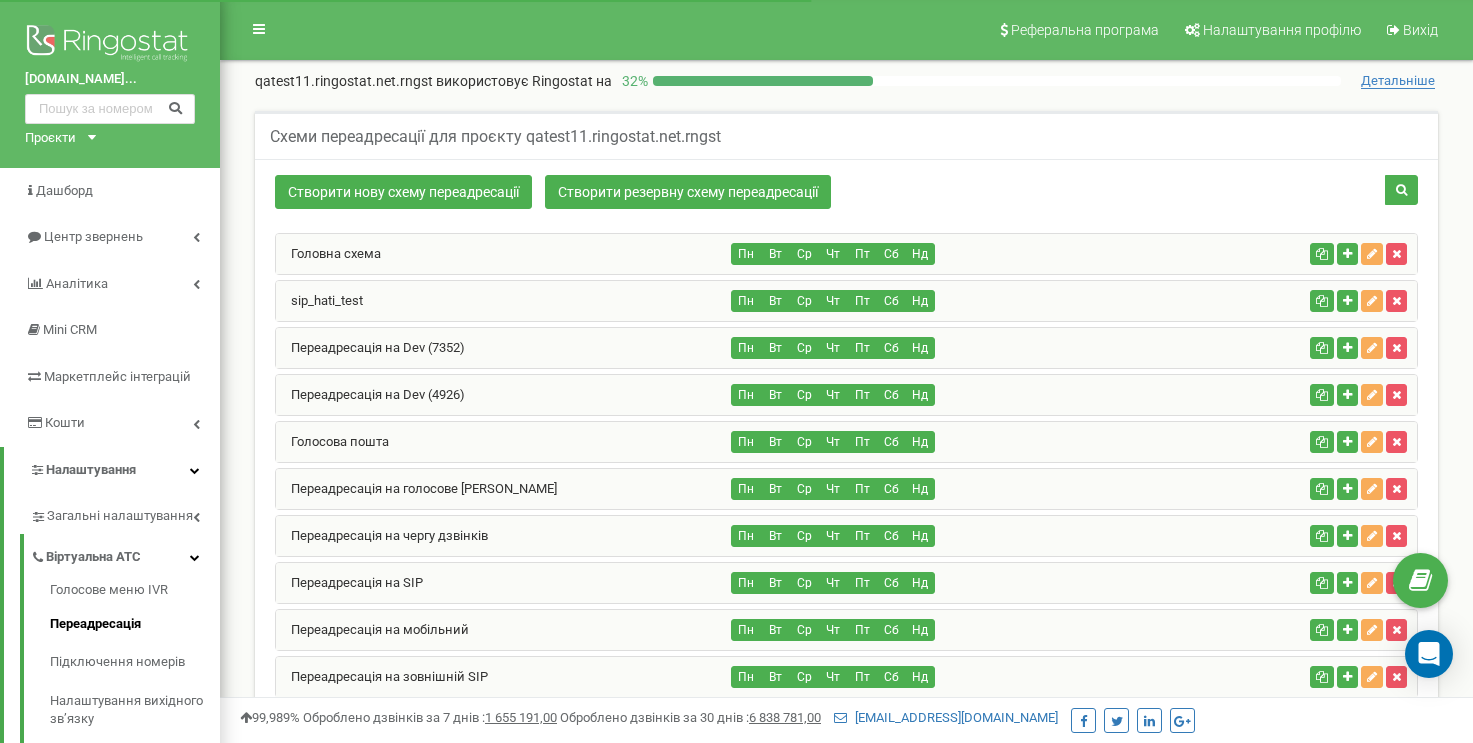 scroll, scrollTop: 1616, scrollLeft: 0, axis: vertical 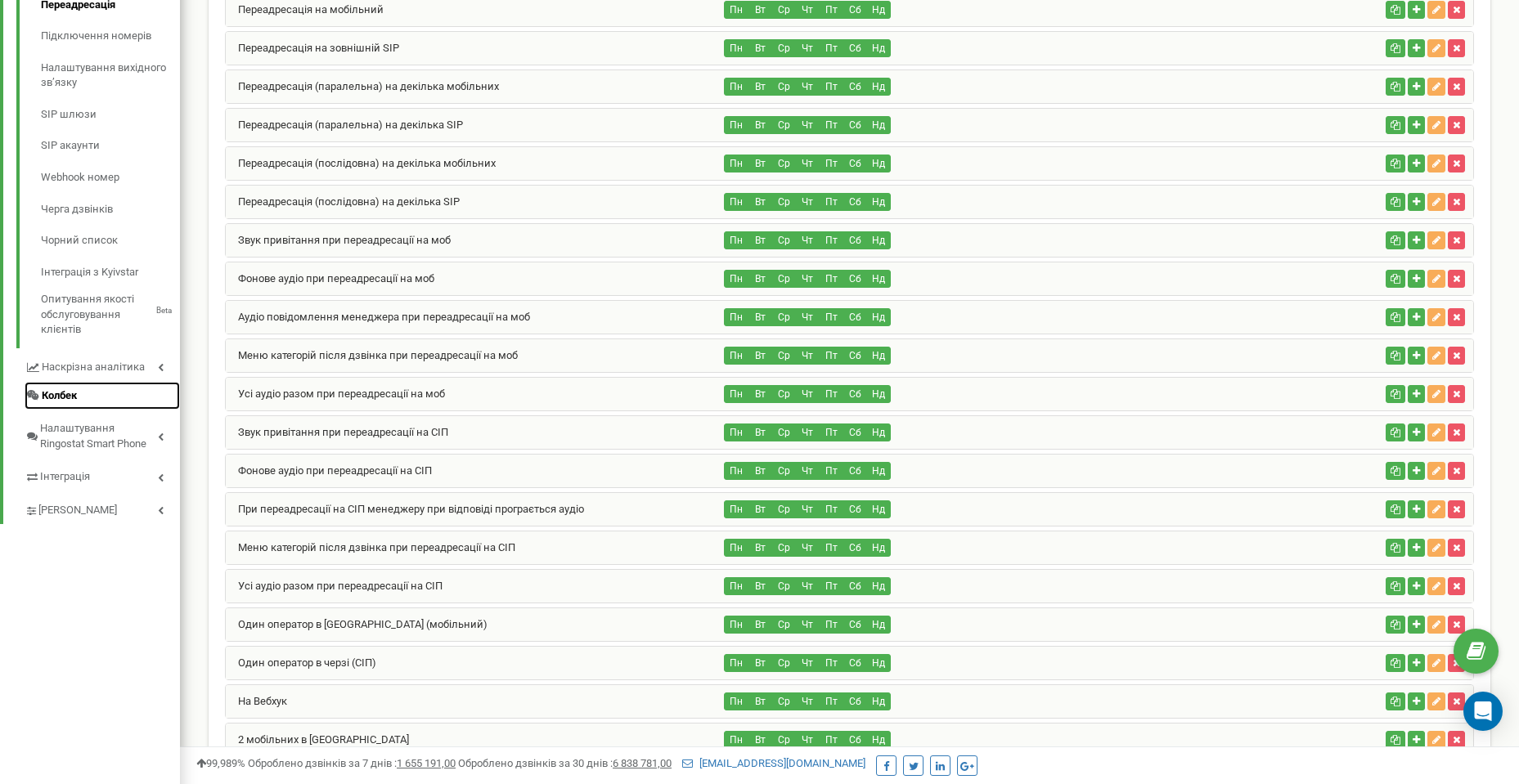 click on "Колбек" at bounding box center (59, 396) 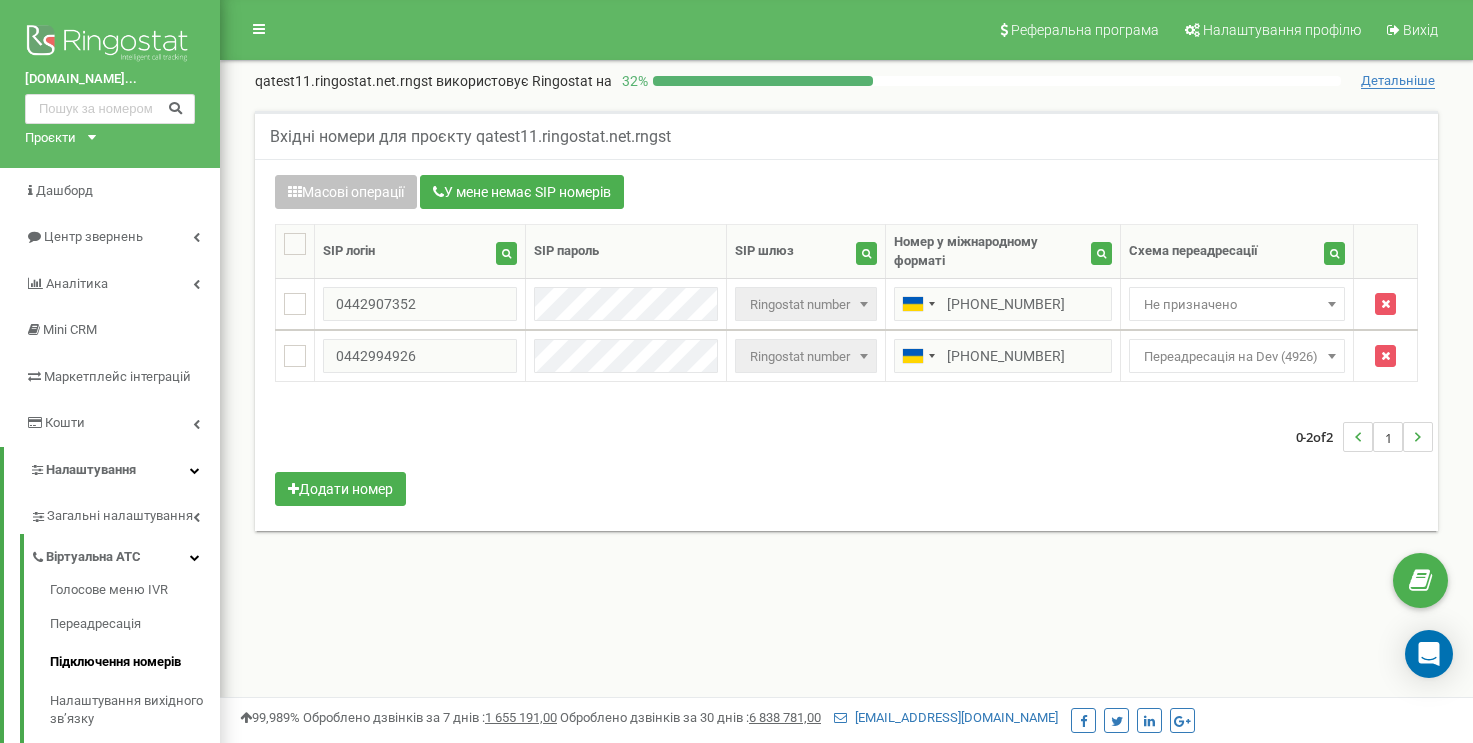 scroll, scrollTop: 0, scrollLeft: 0, axis: both 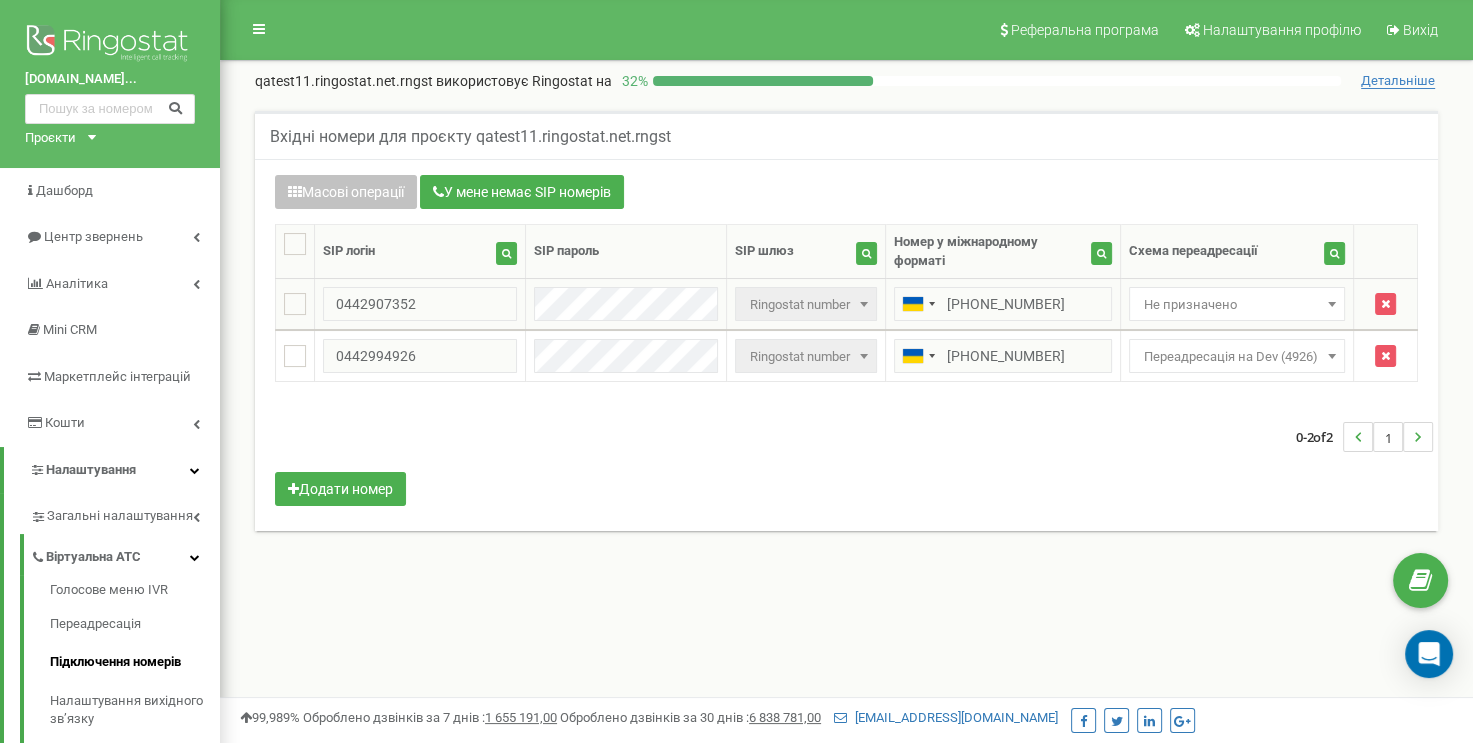 click on "Не призначено" at bounding box center (1237, 305) 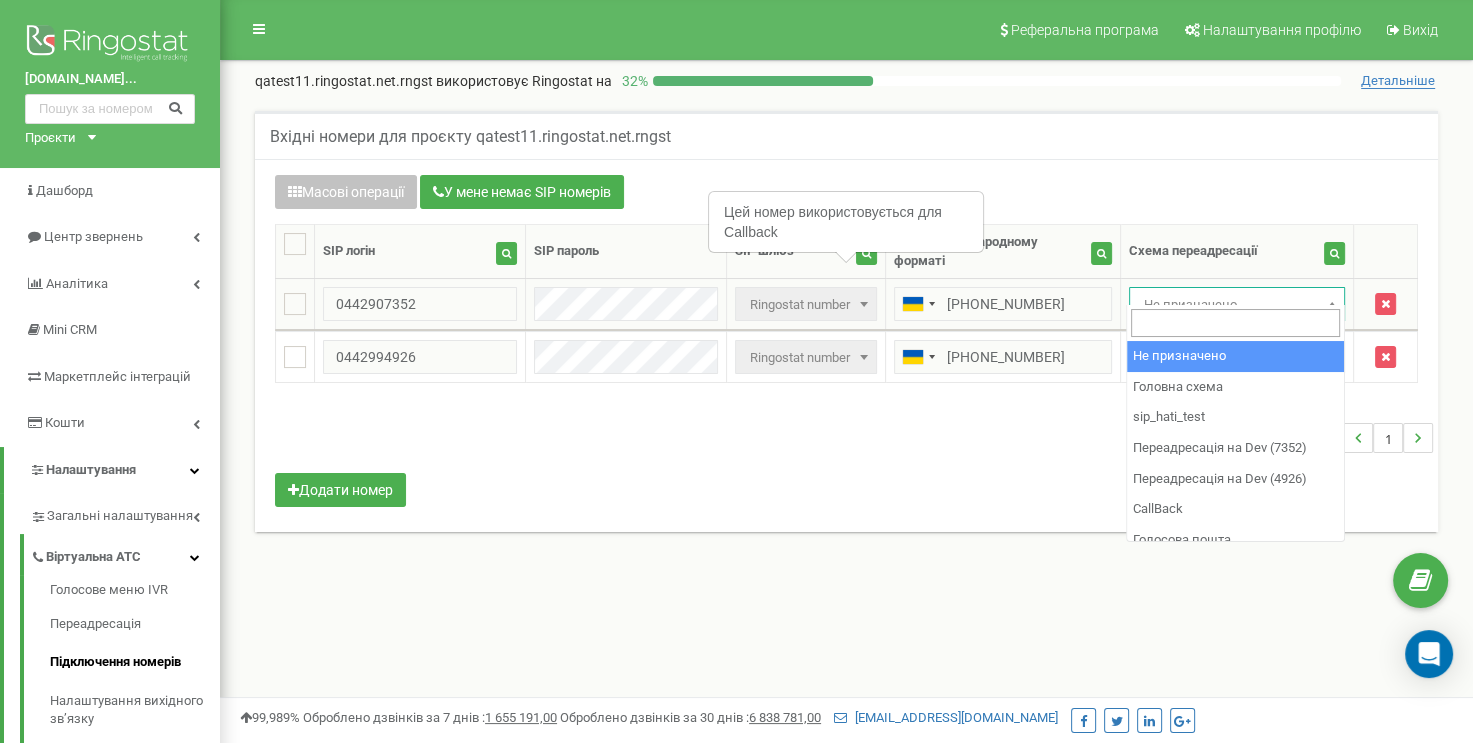 click on "Не призначено" at bounding box center (1237, 305) 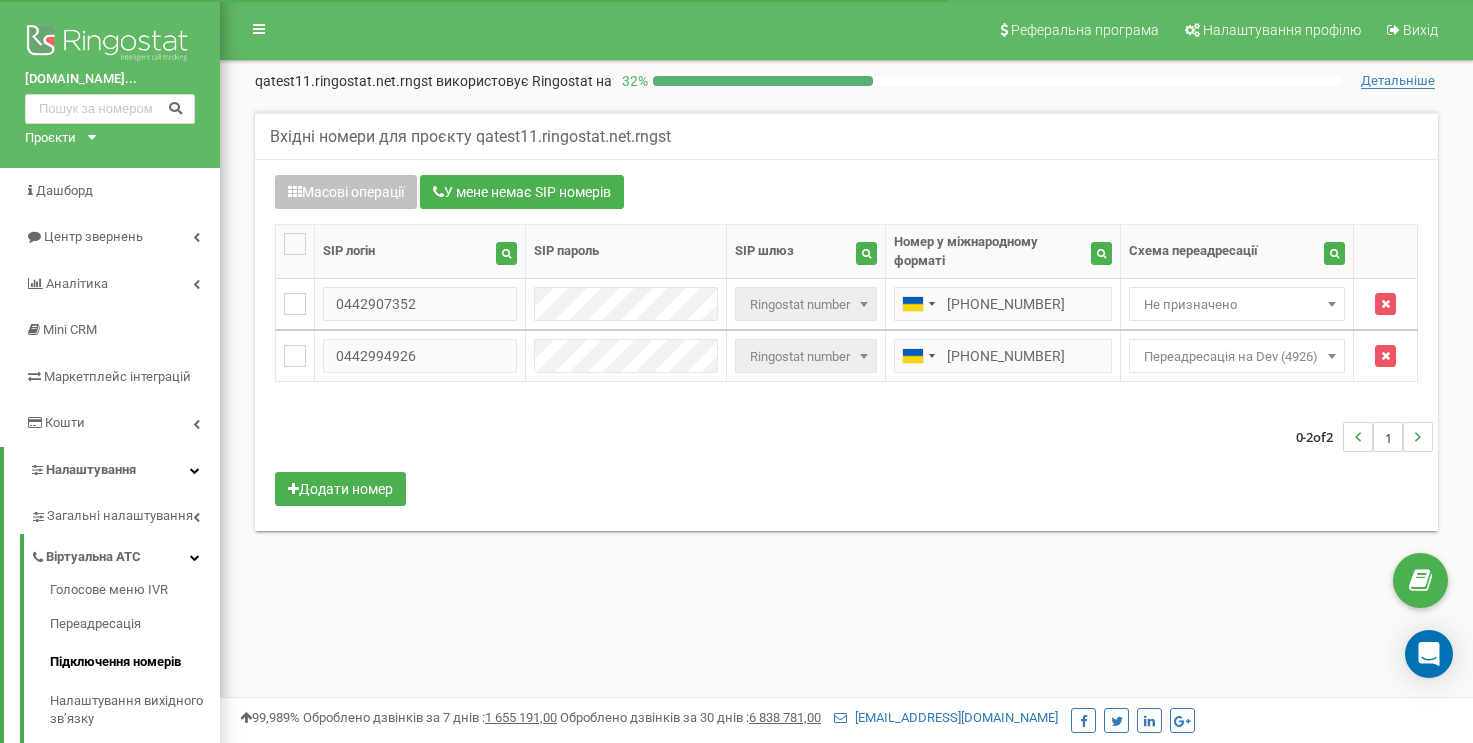 scroll, scrollTop: 0, scrollLeft: 0, axis: both 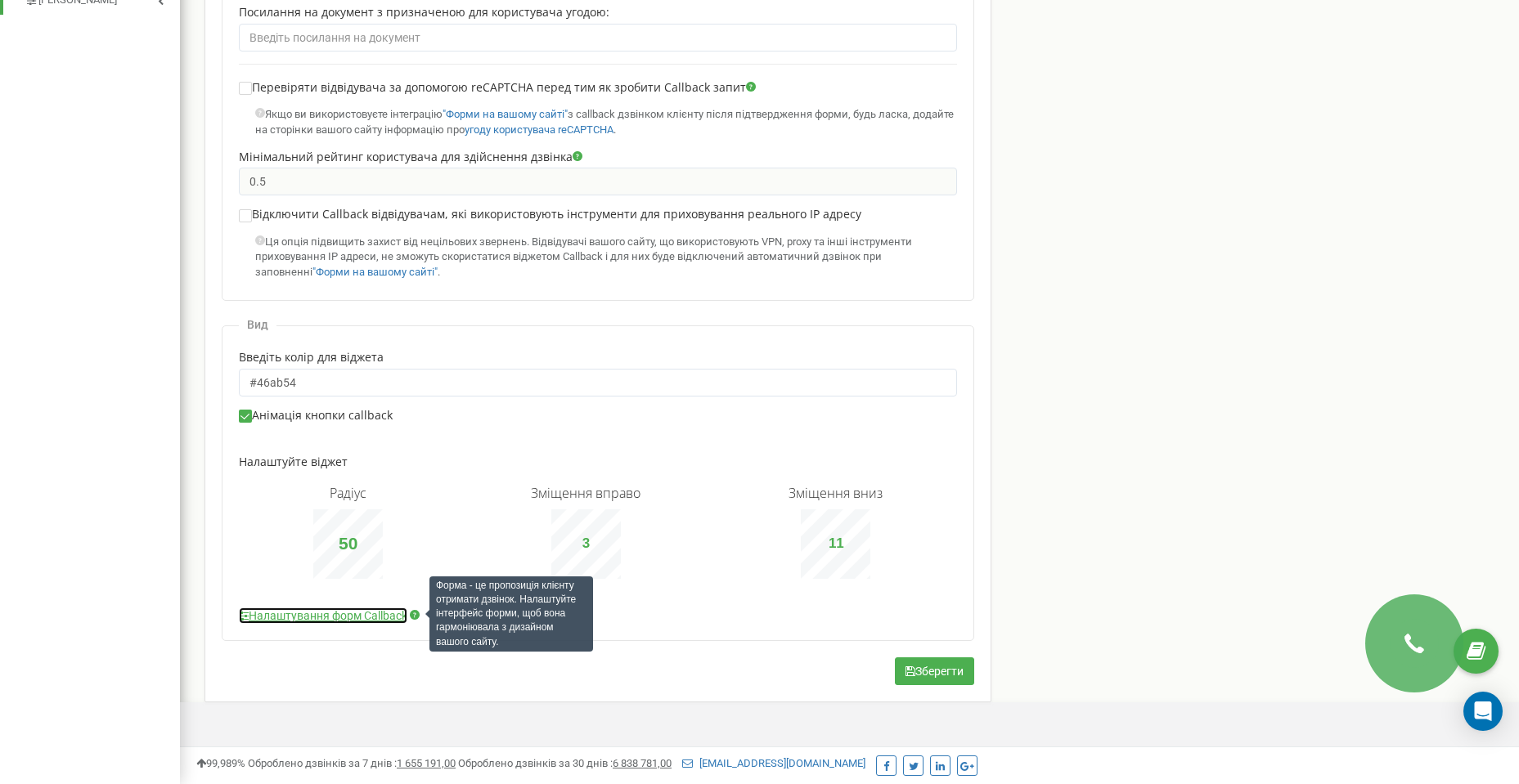 click on "Налаштування форм Callback" at bounding box center [323, 616] 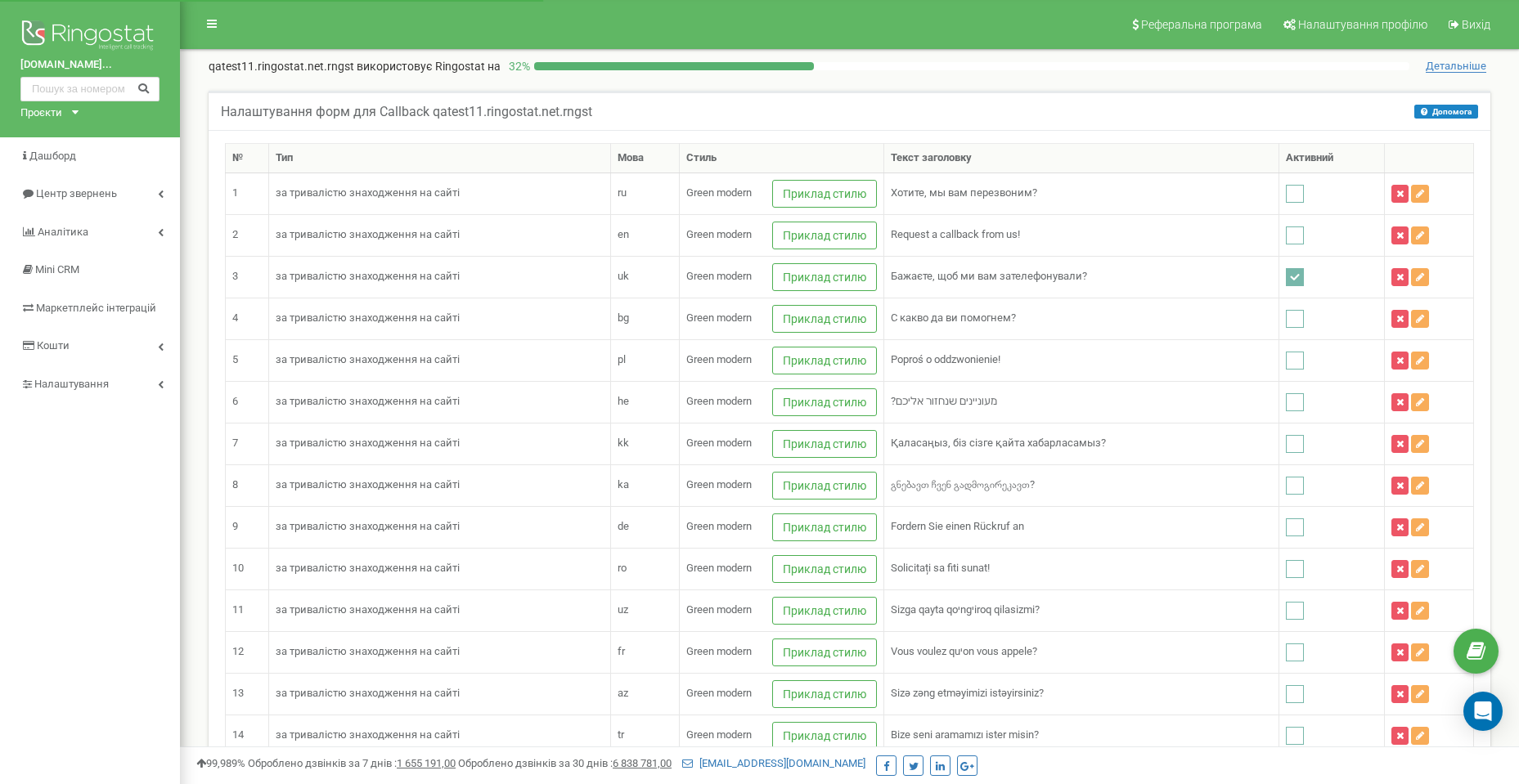 scroll, scrollTop: 0, scrollLeft: 0, axis: both 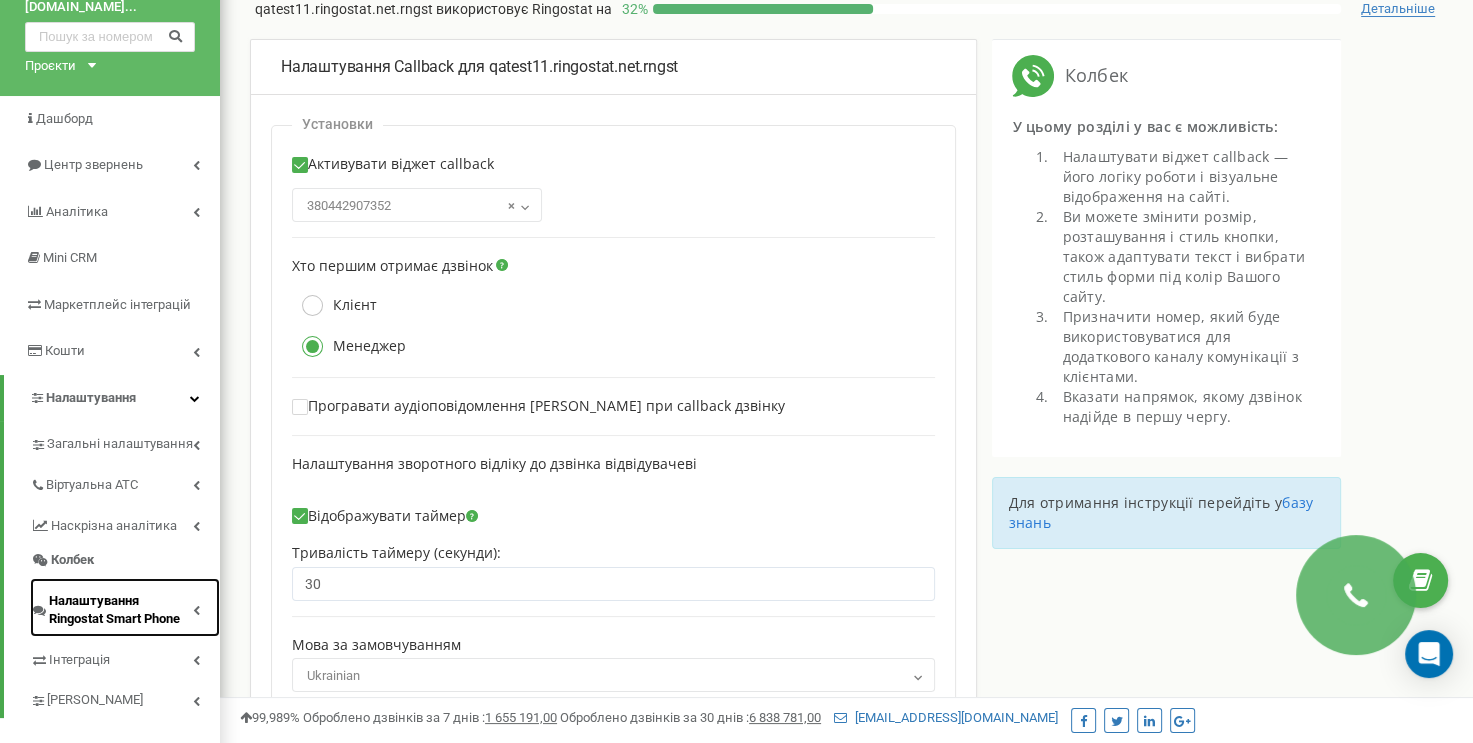 click on "Налаштування Ringostat Smart Phone" at bounding box center (121, 610) 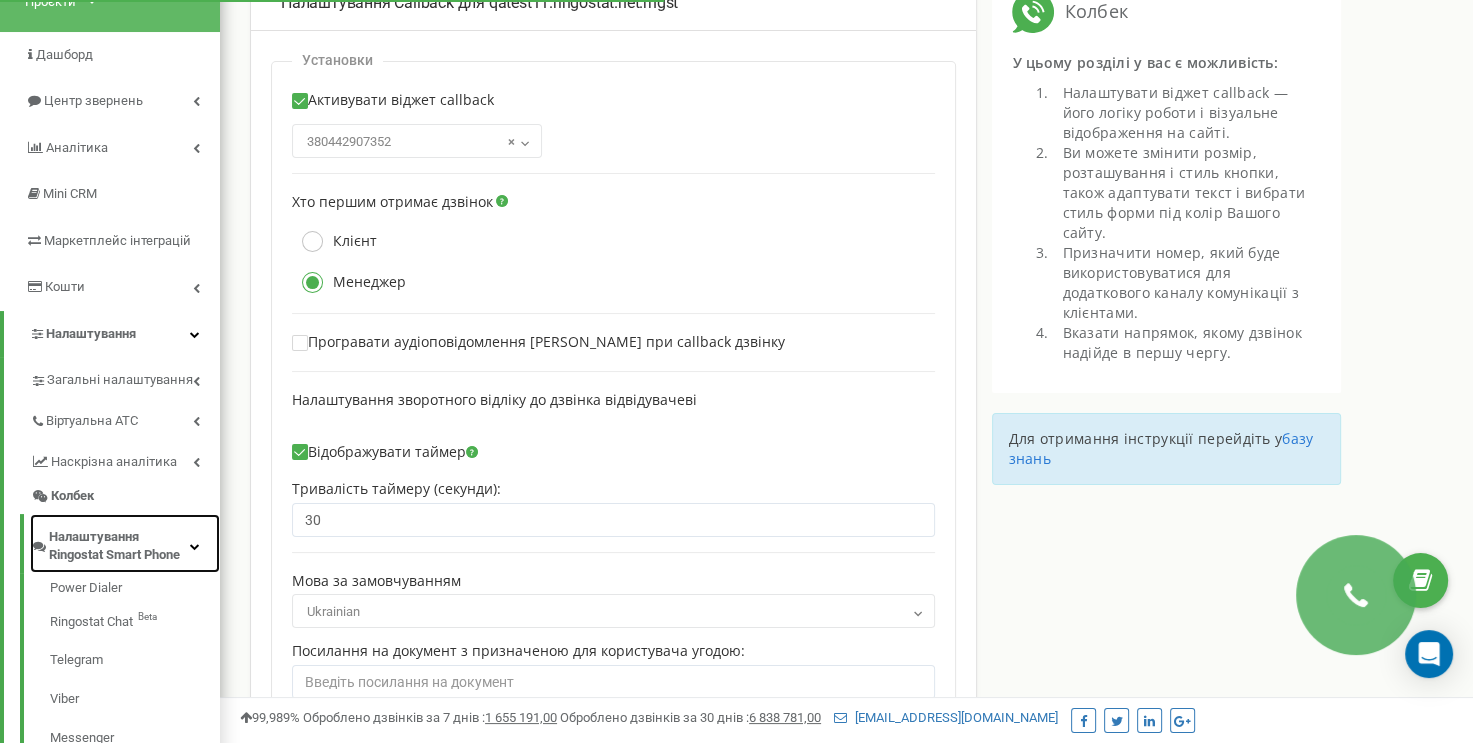 scroll, scrollTop: 172, scrollLeft: 0, axis: vertical 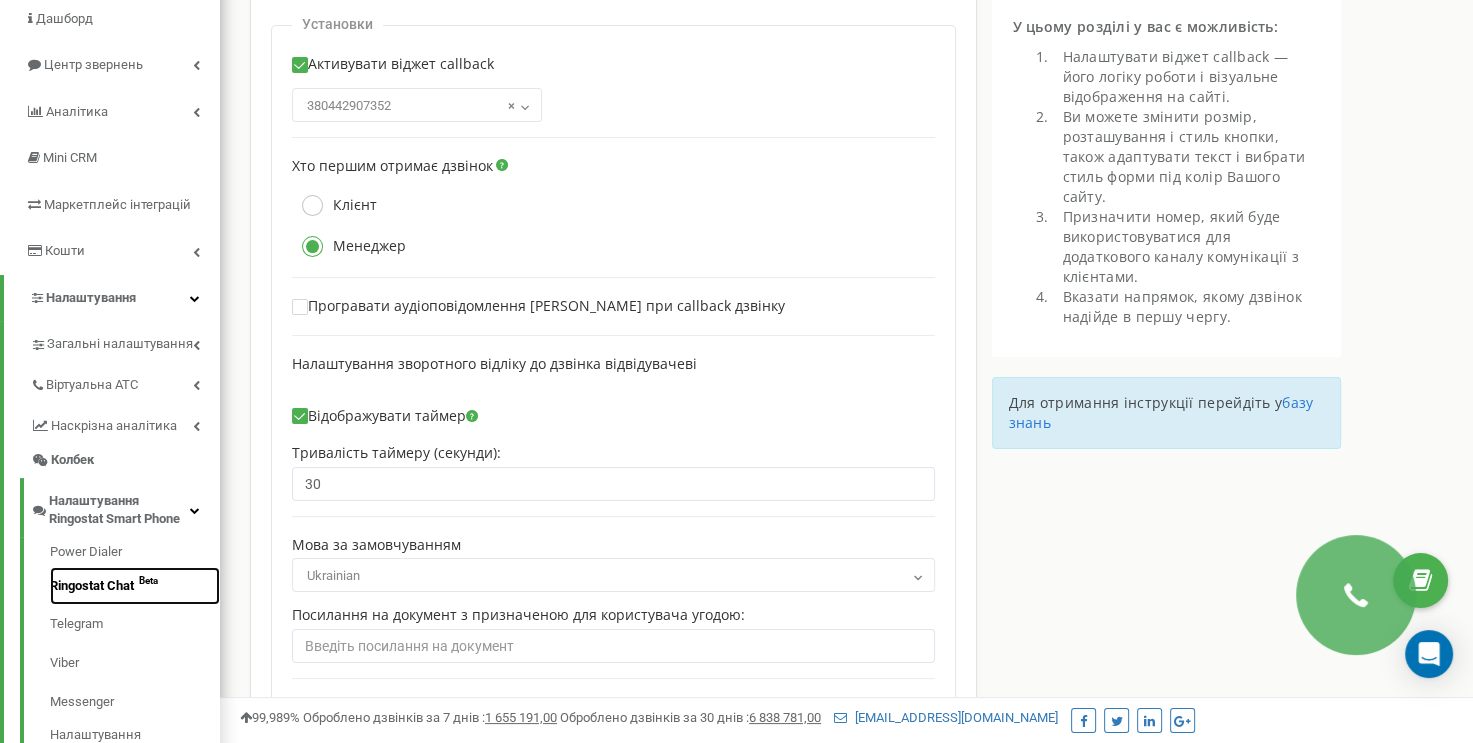 click on "Ringostat Chat Beta" at bounding box center (135, 586) 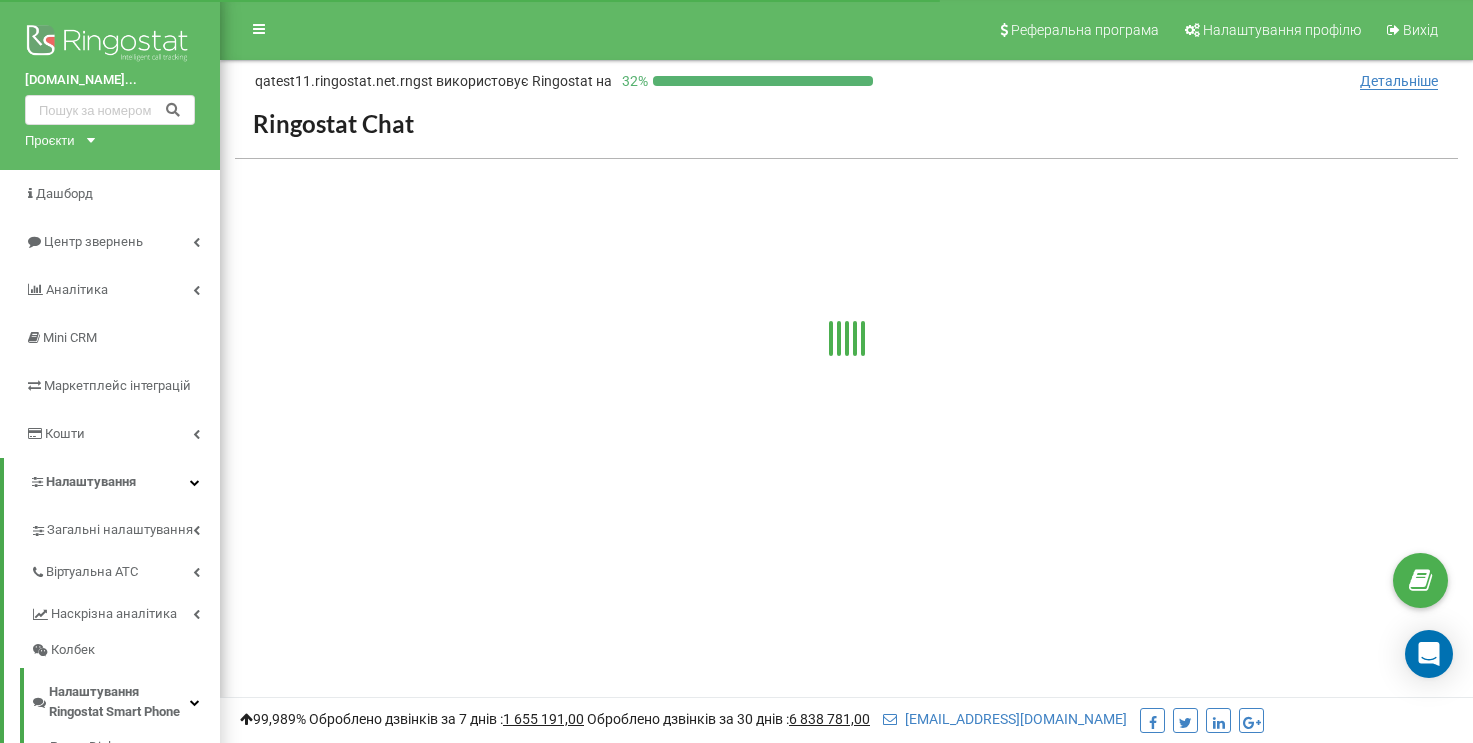 scroll, scrollTop: 0, scrollLeft: 0, axis: both 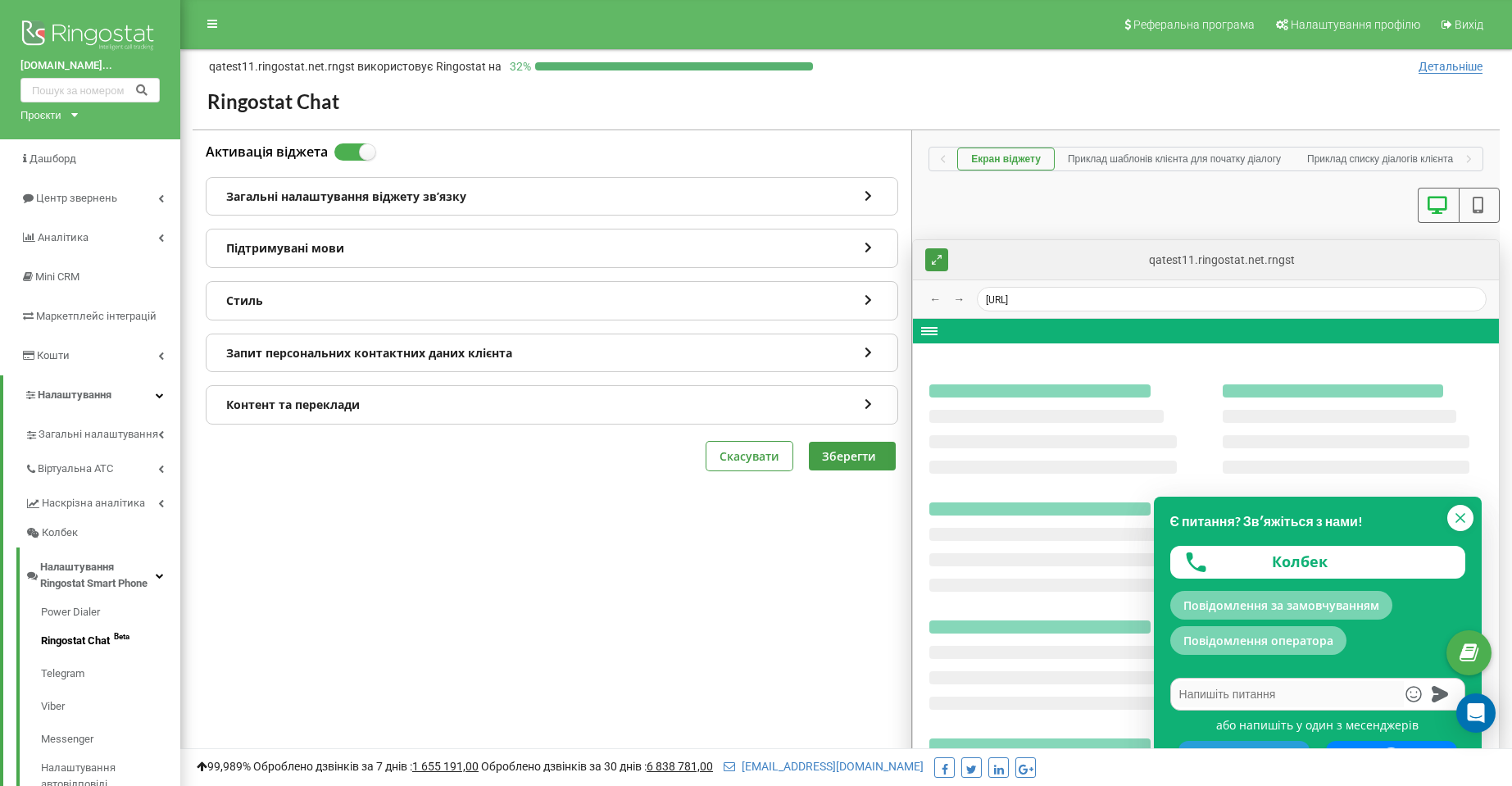type on "x" 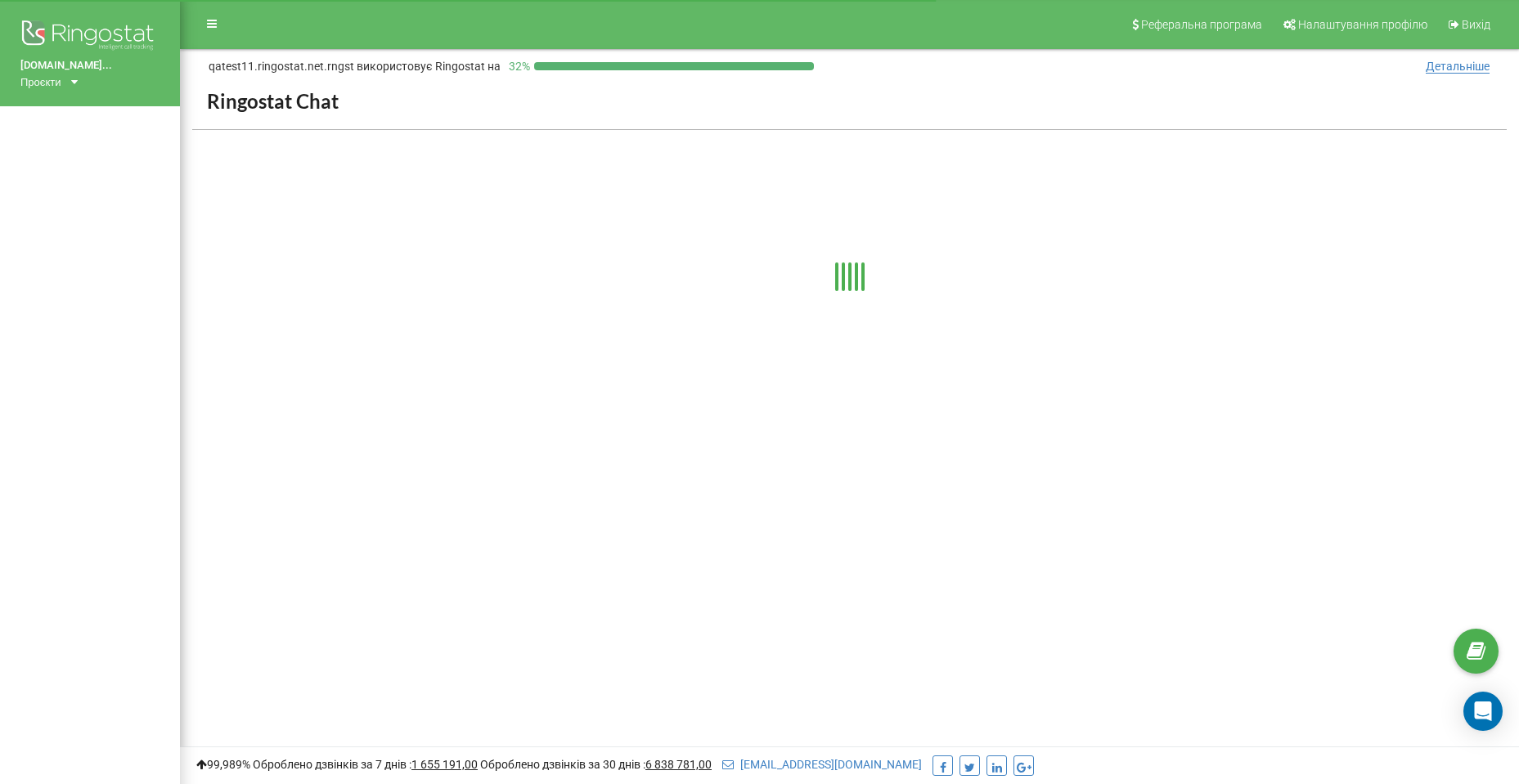 scroll, scrollTop: 0, scrollLeft: 0, axis: both 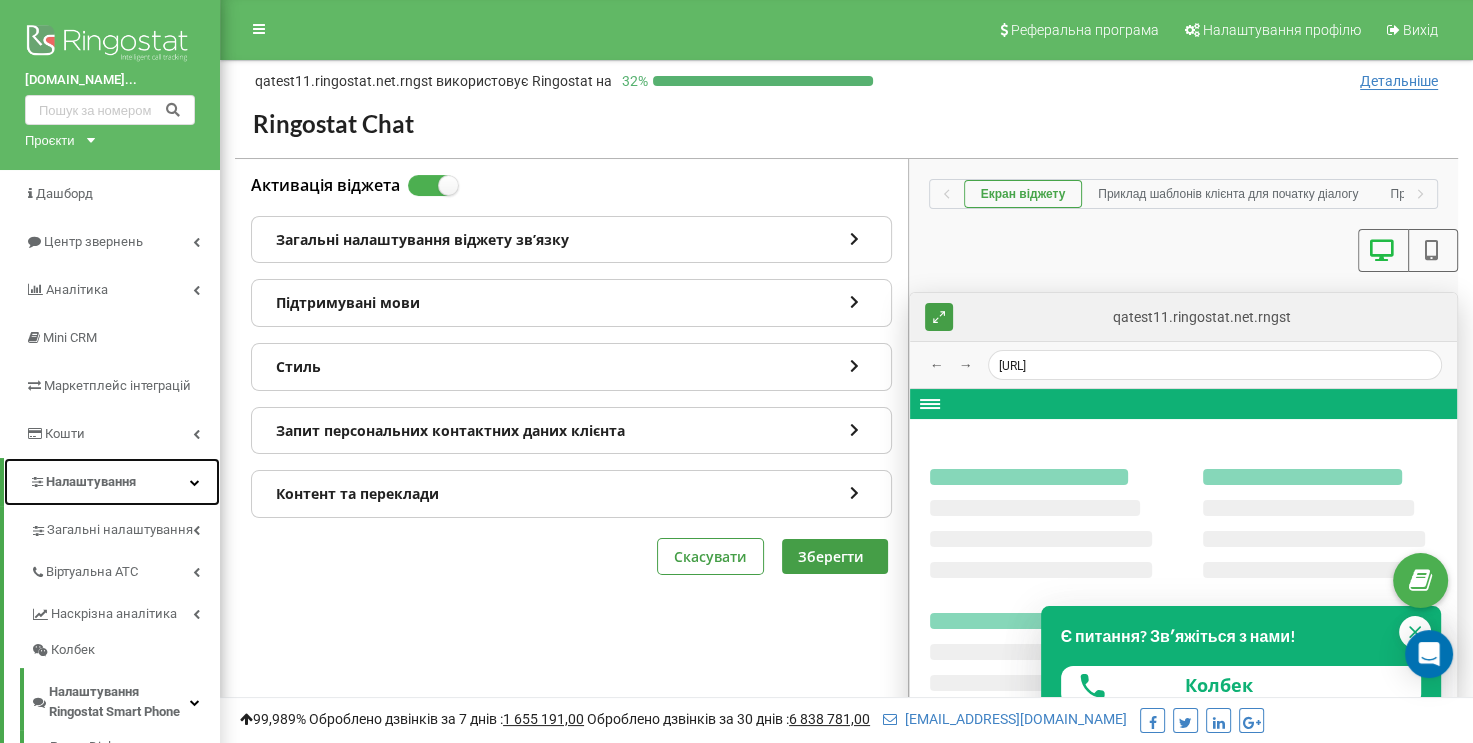 click on "Налаштування" at bounding box center (82, 482) 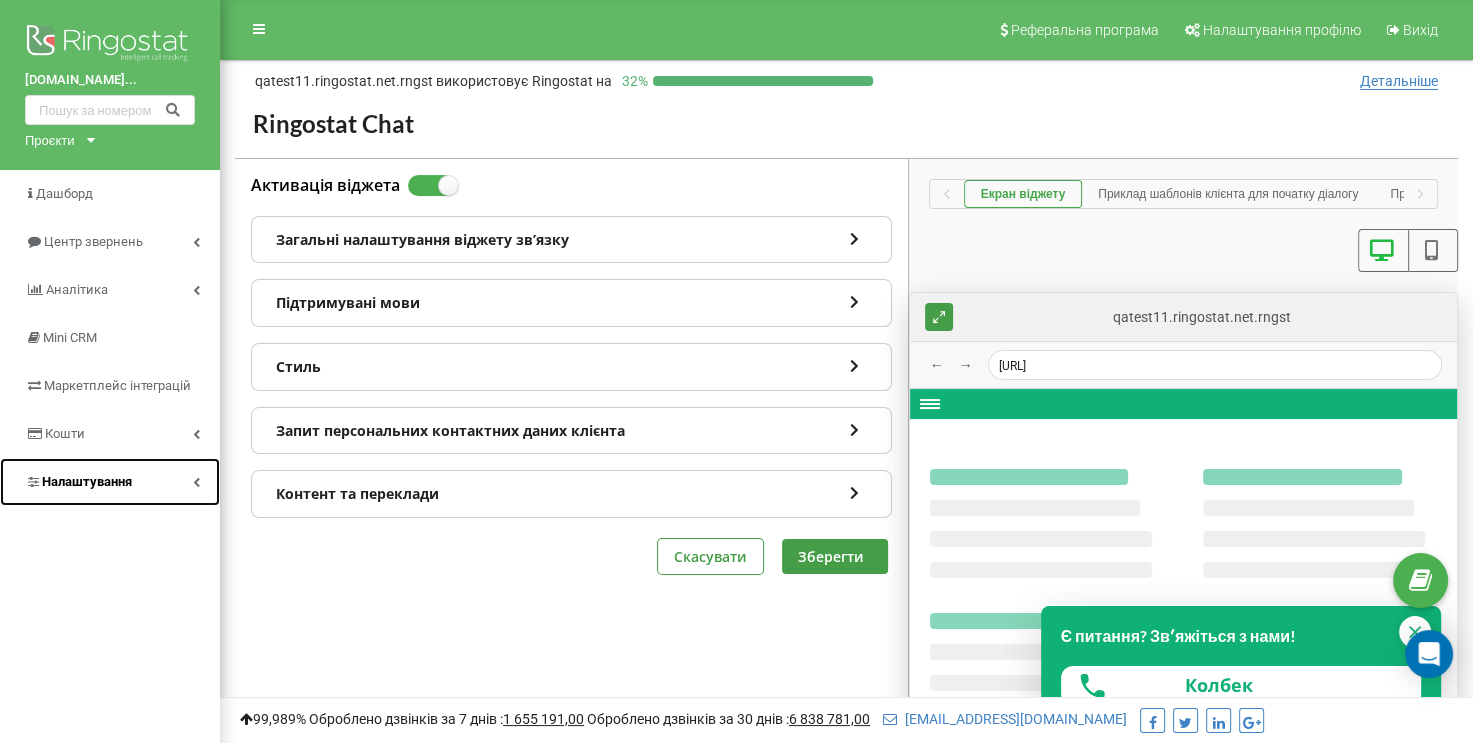 click on "Налаштування" at bounding box center (110, 482) 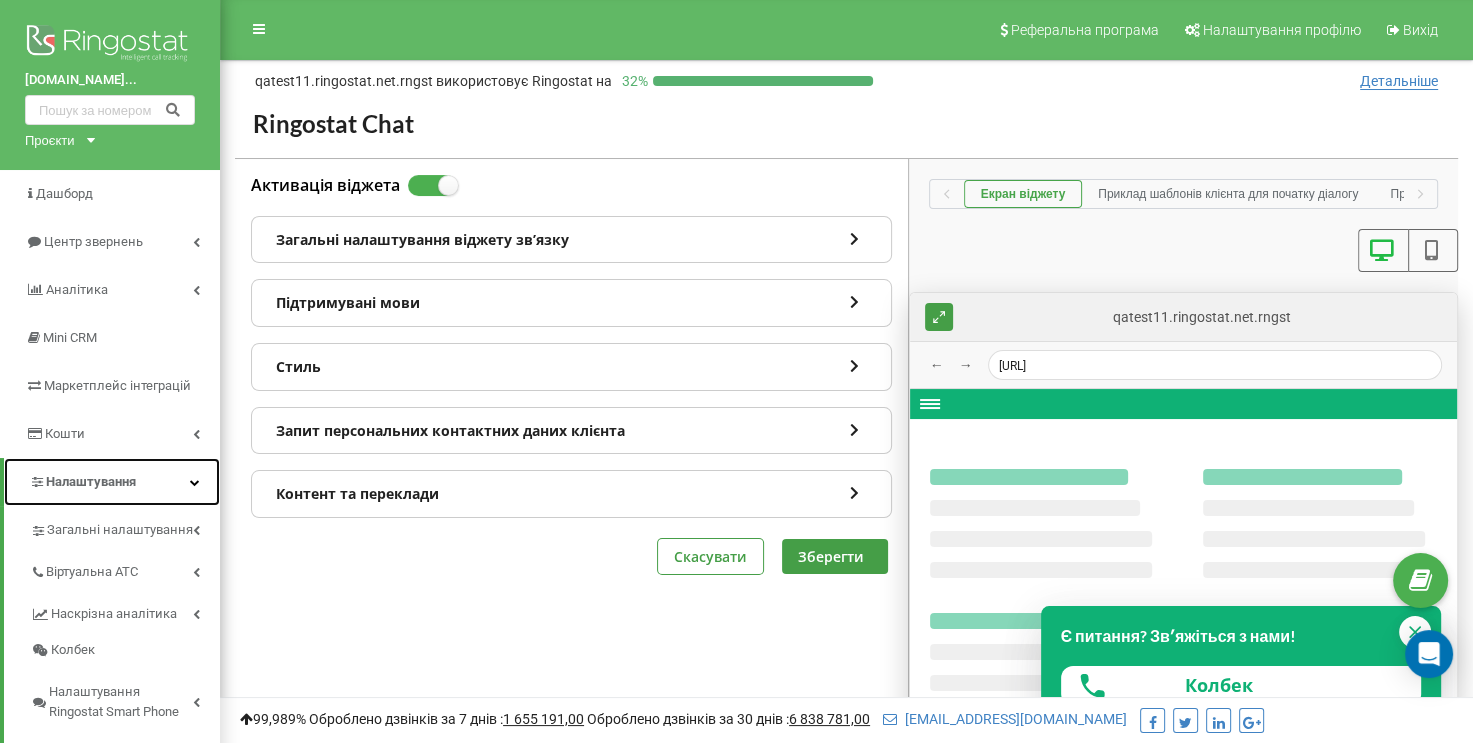 scroll, scrollTop: 300, scrollLeft: 0, axis: vertical 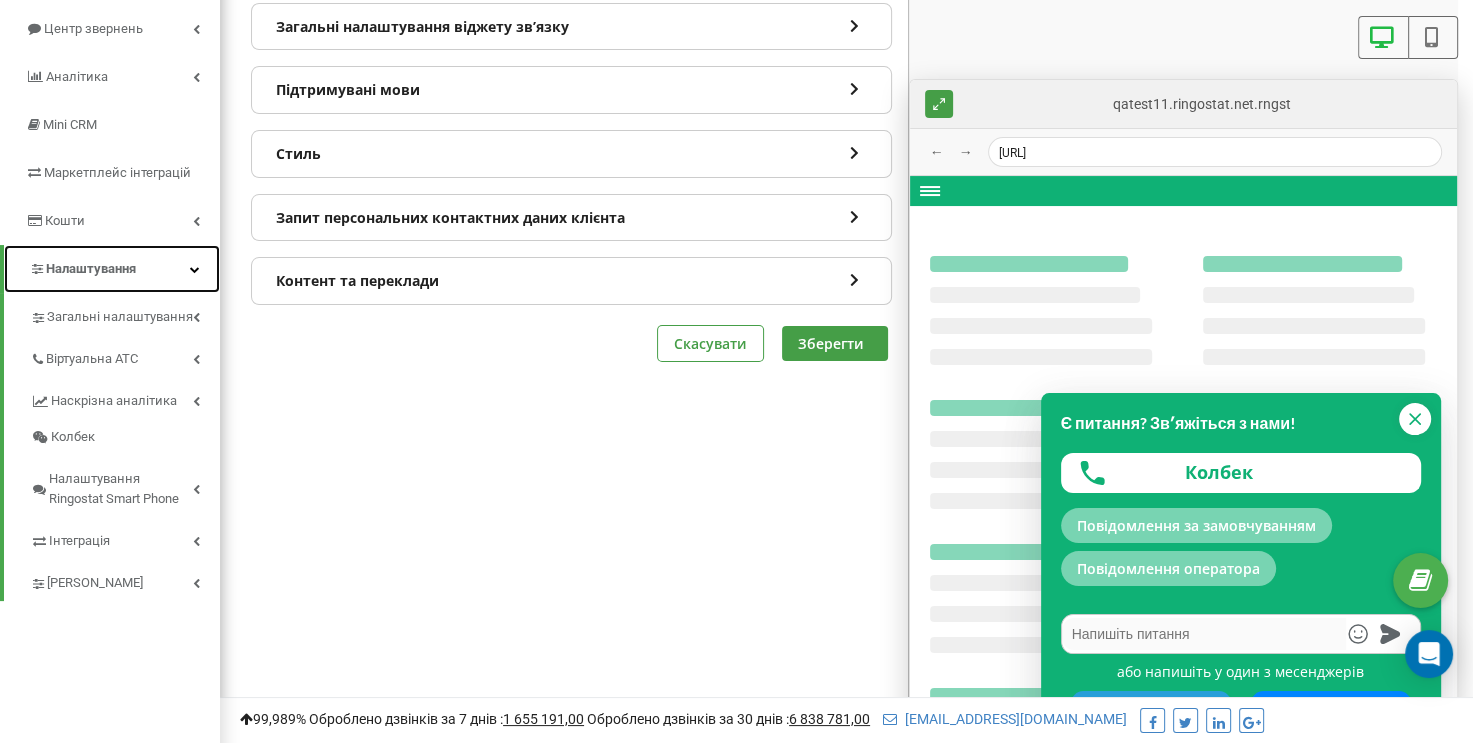 type on "x" 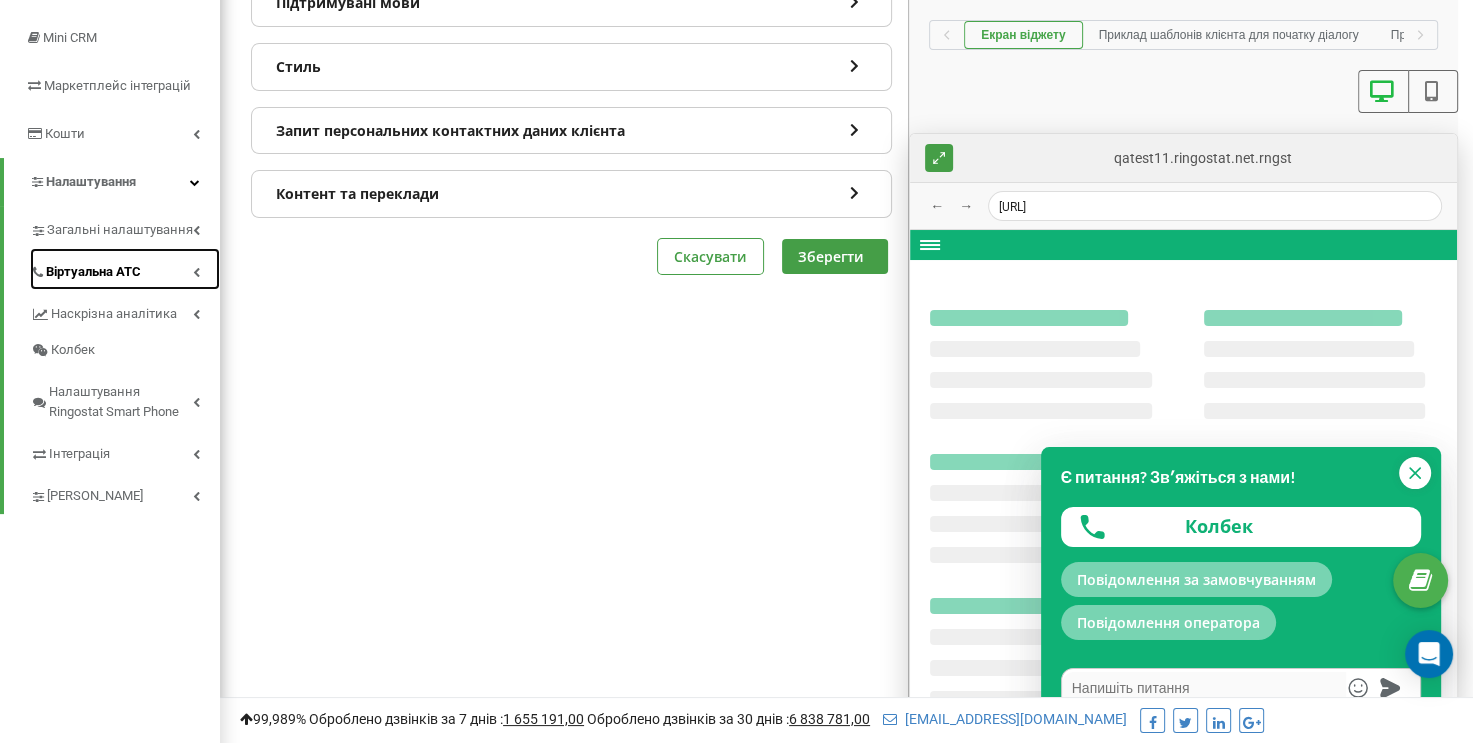 click on "Віртуальна АТС" at bounding box center [125, 269] 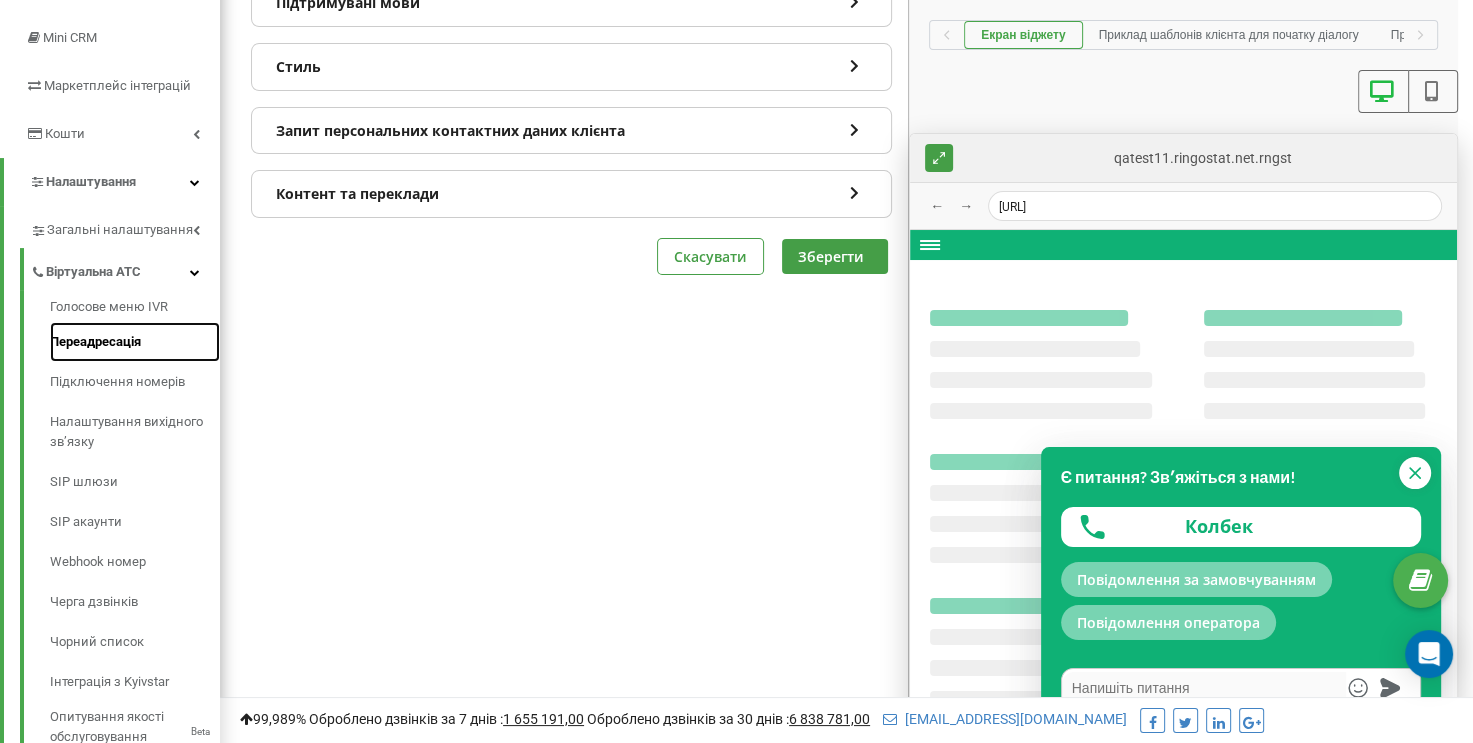 click on "Переадресація" at bounding box center [135, 342] 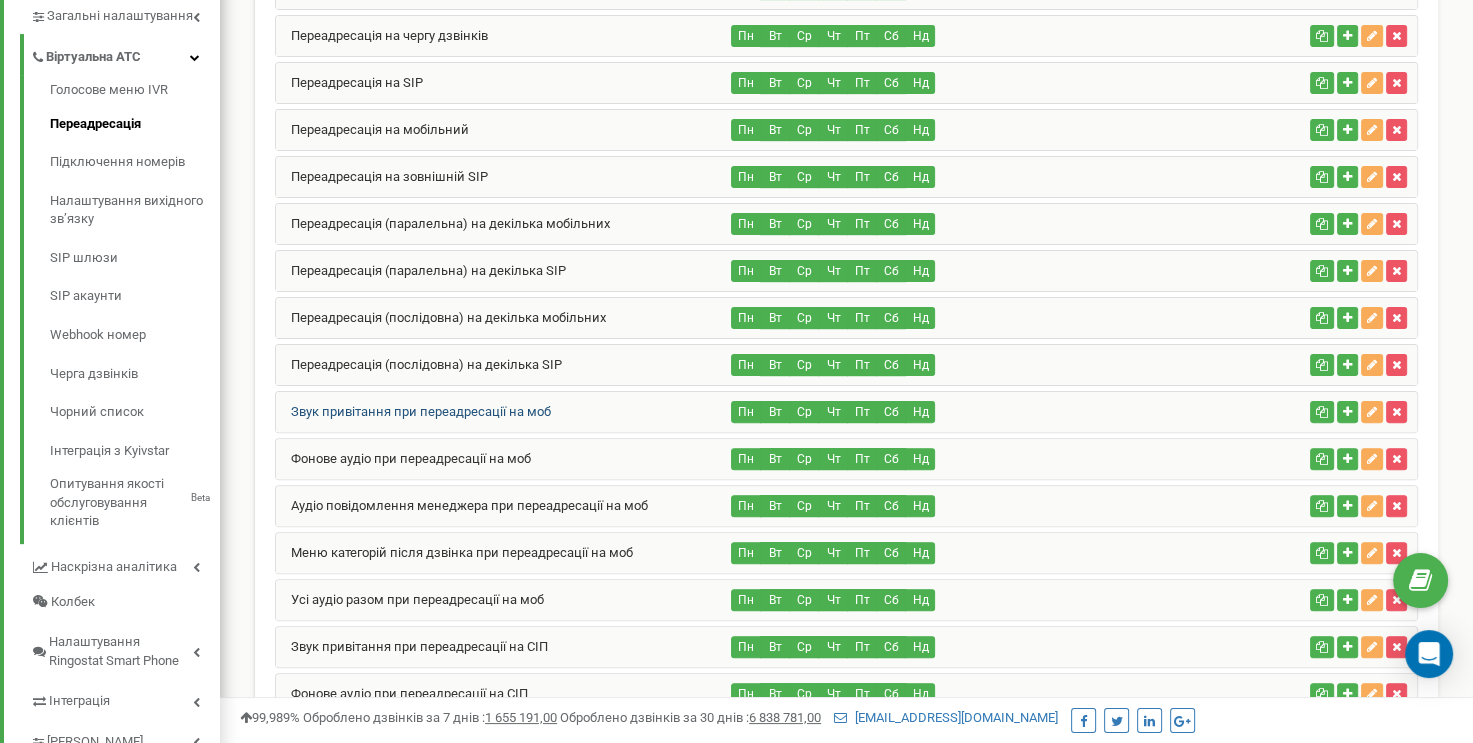 scroll, scrollTop: 0, scrollLeft: 0, axis: both 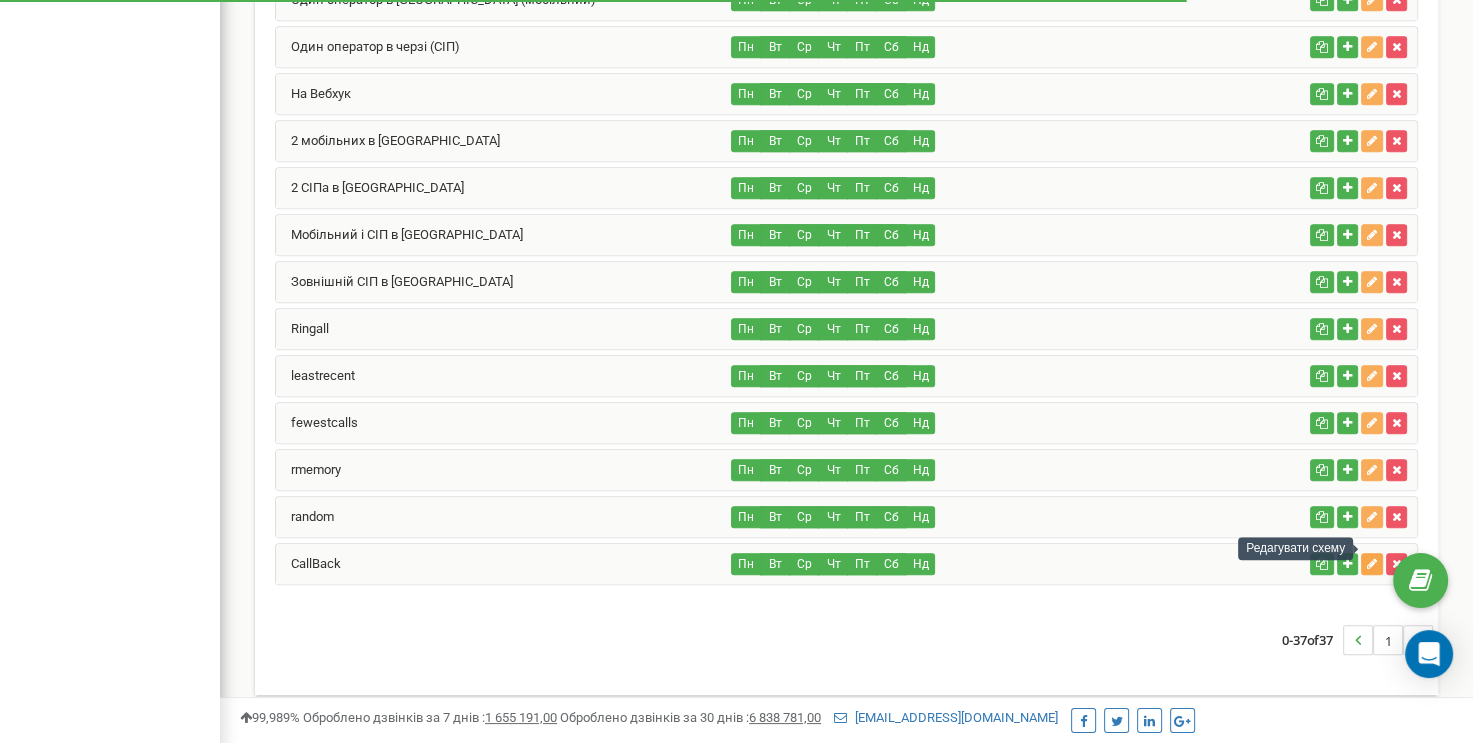 click at bounding box center [1372, 564] 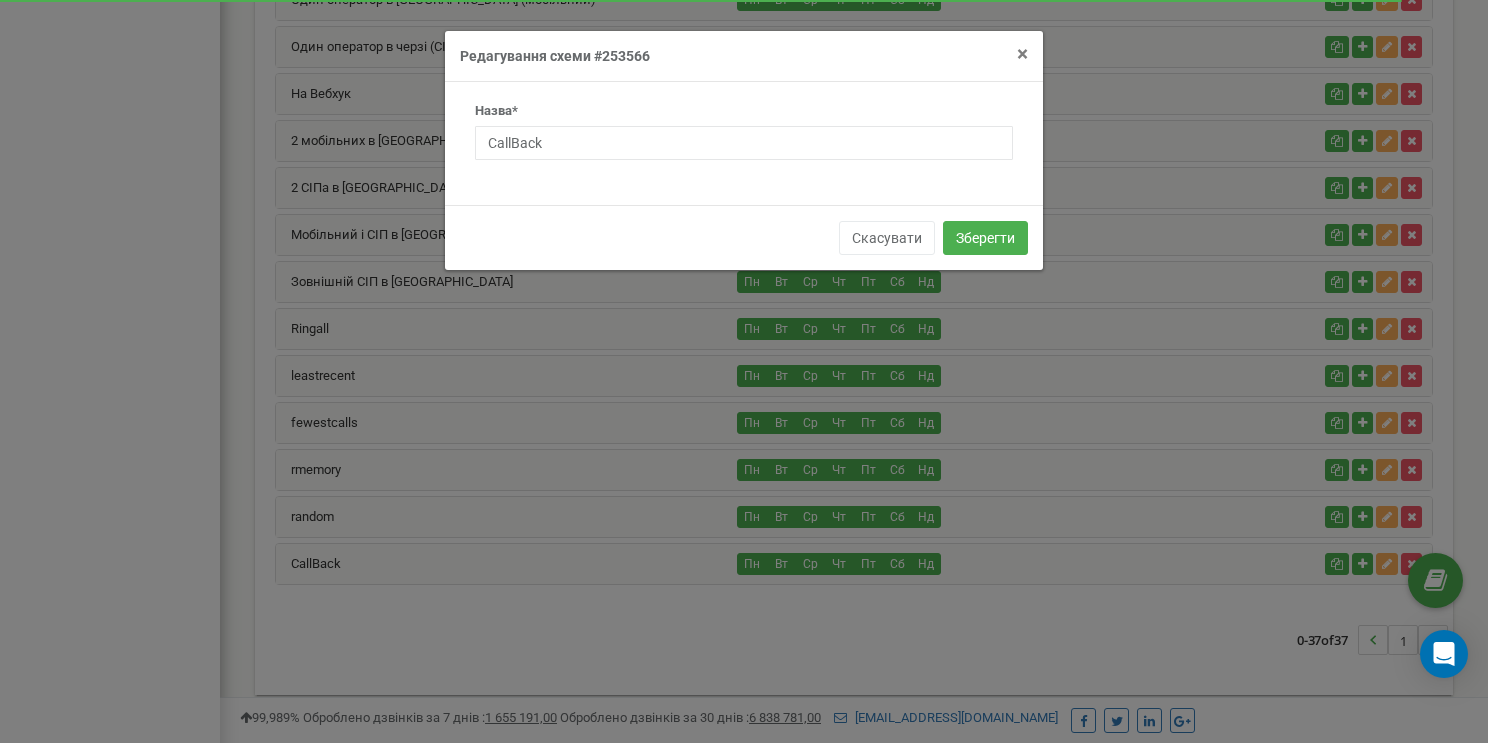 click on "×" at bounding box center [1022, 54] 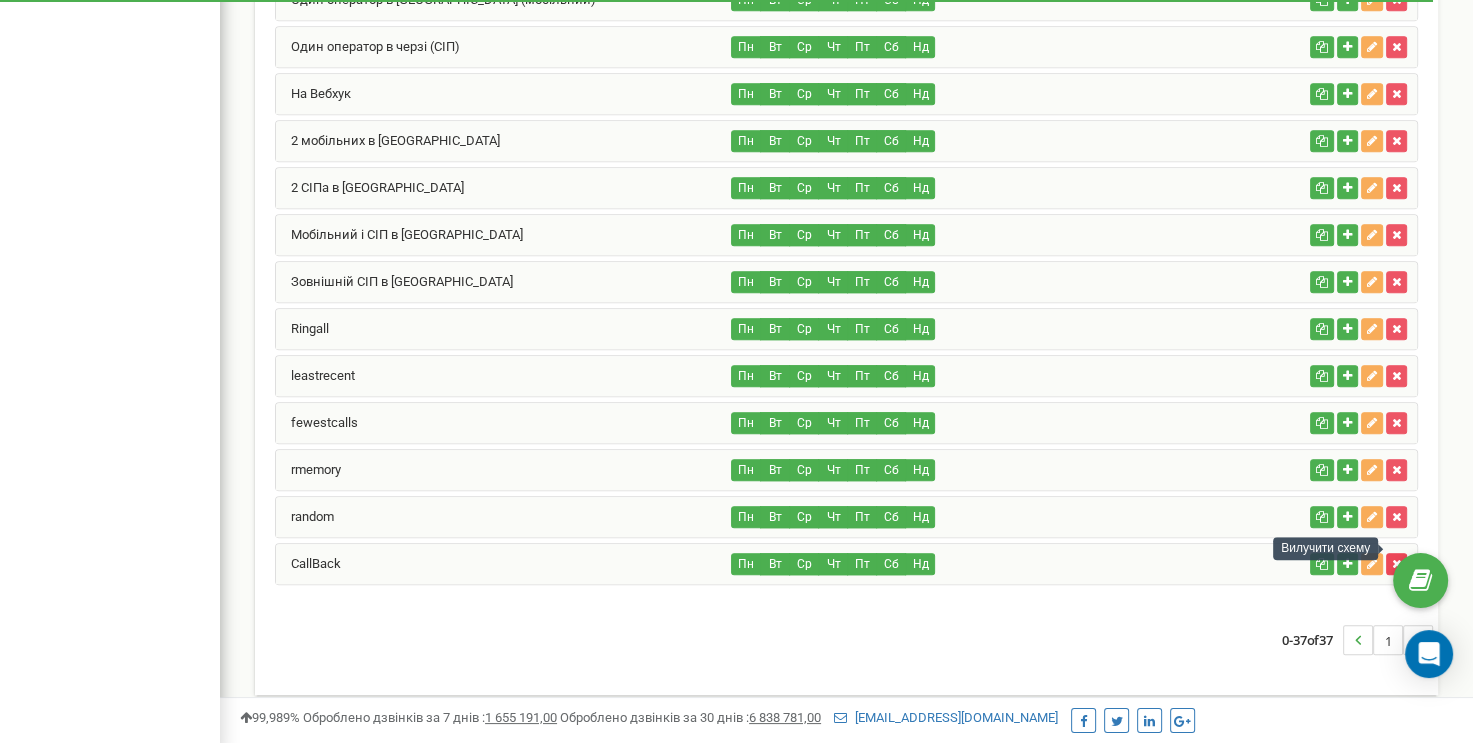 click at bounding box center [1396, 564] 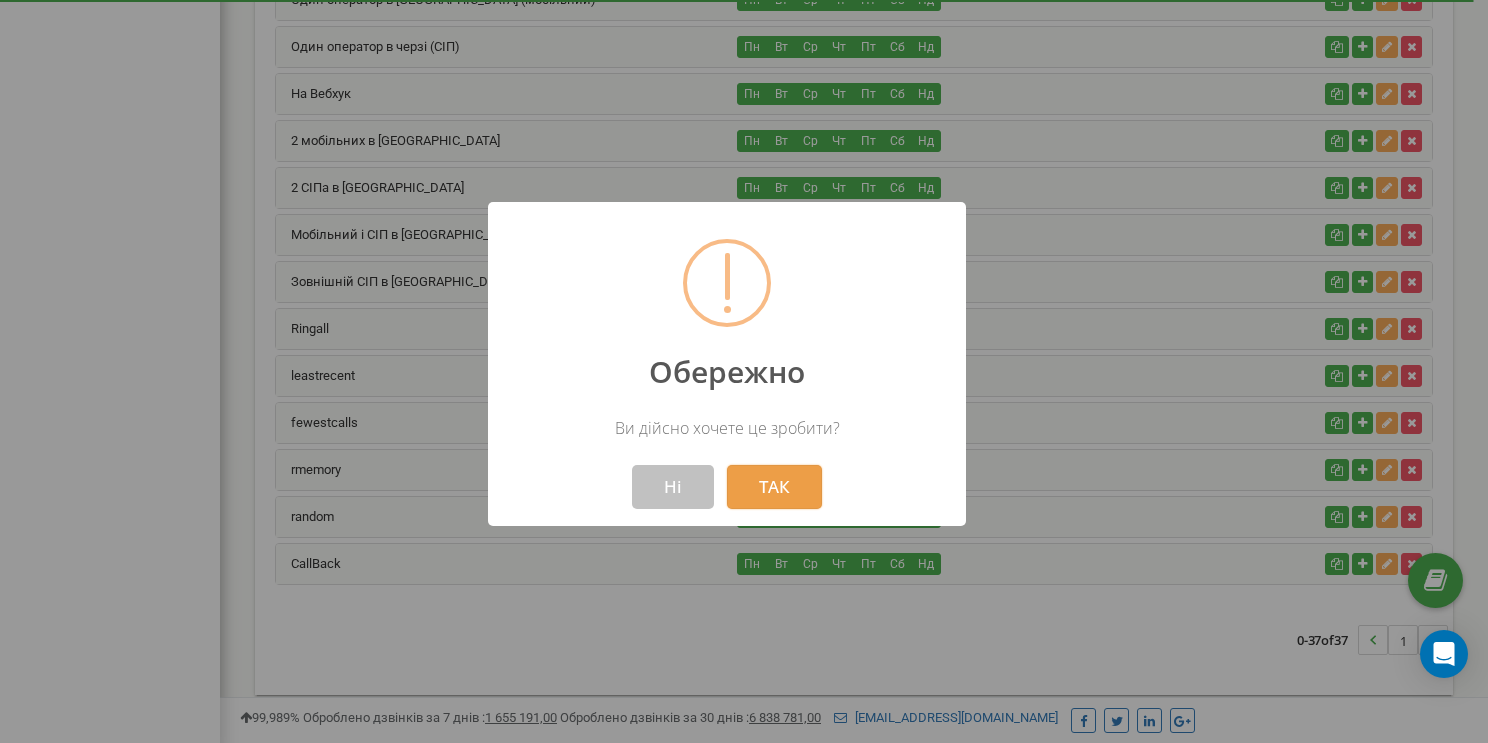 click on "ТАК" at bounding box center [774, 487] 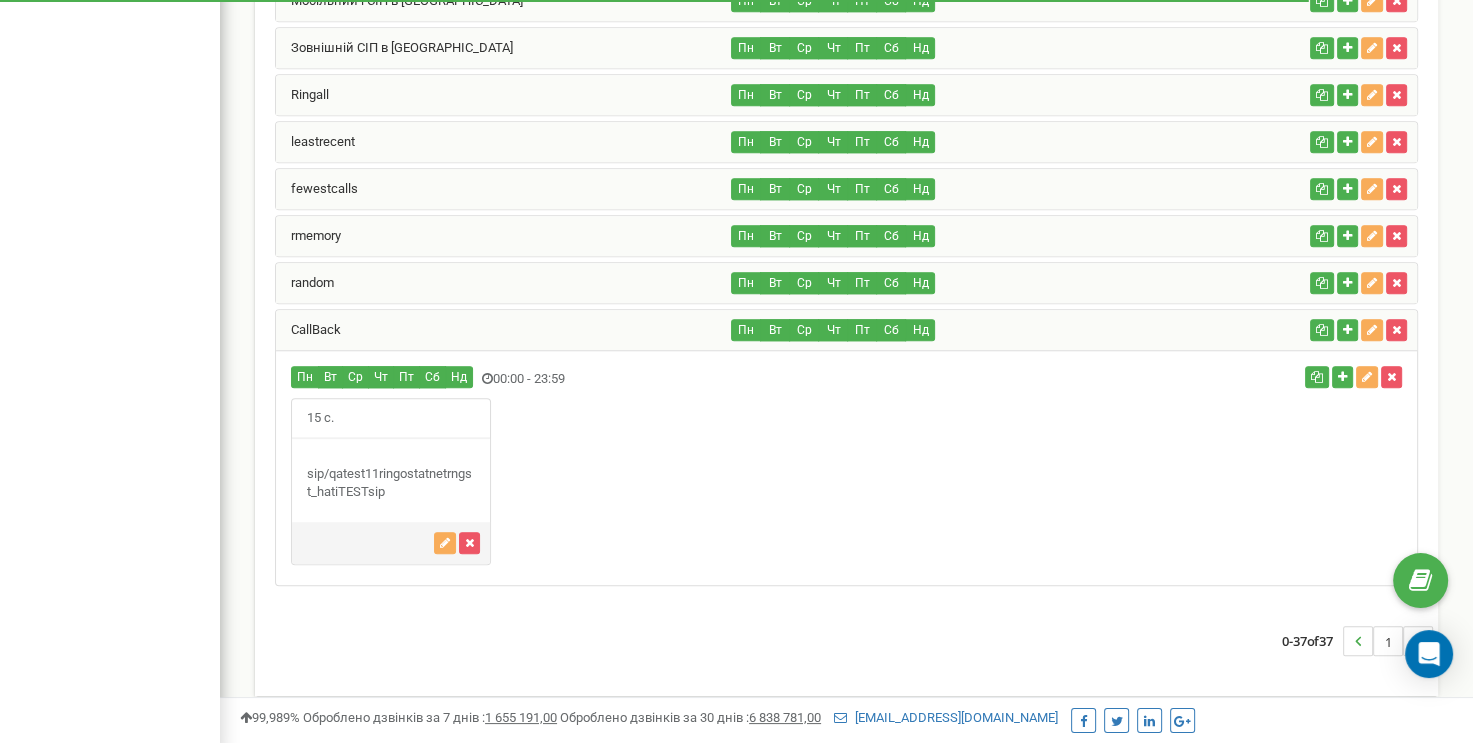 scroll, scrollTop: 1616, scrollLeft: 0, axis: vertical 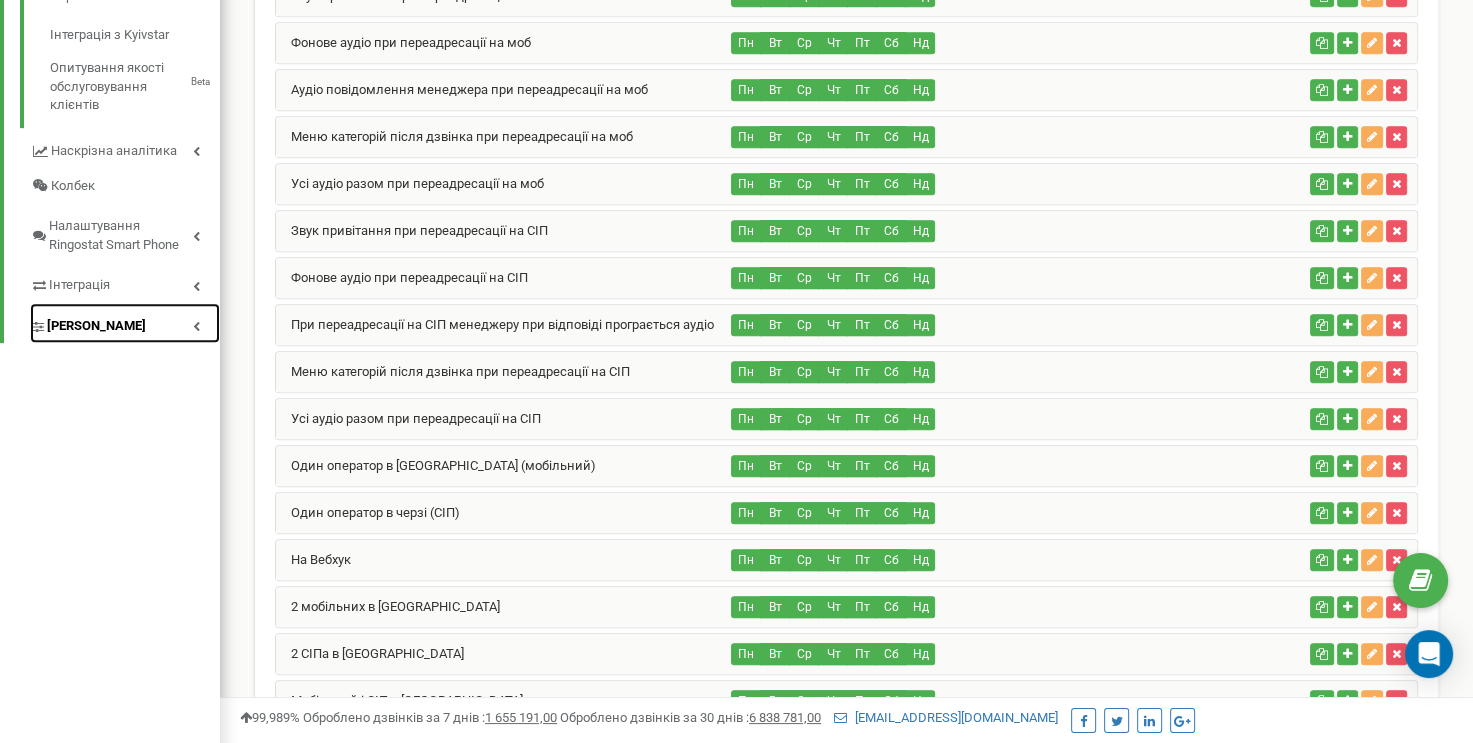 click on "[PERSON_NAME]" at bounding box center [125, 323] 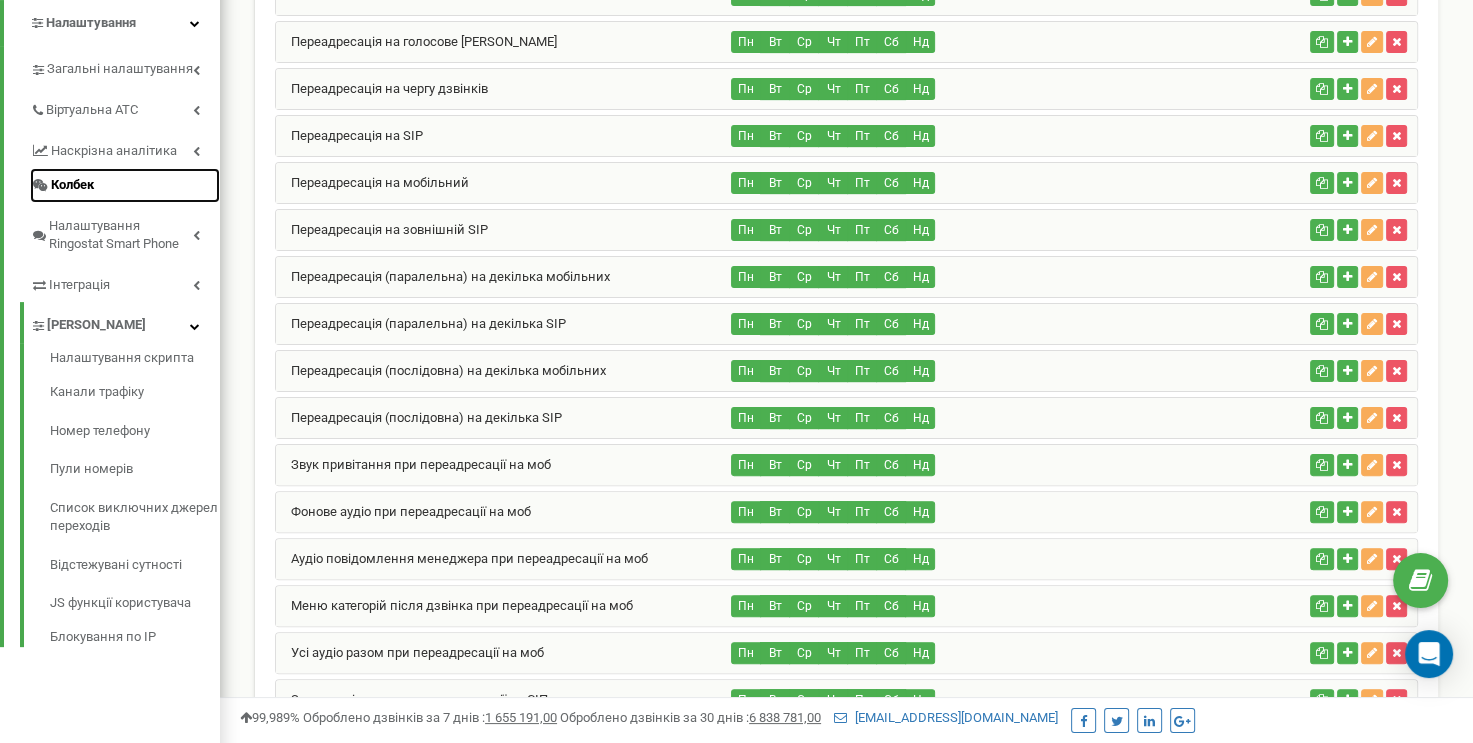 click on "Колбек" at bounding box center (72, 185) 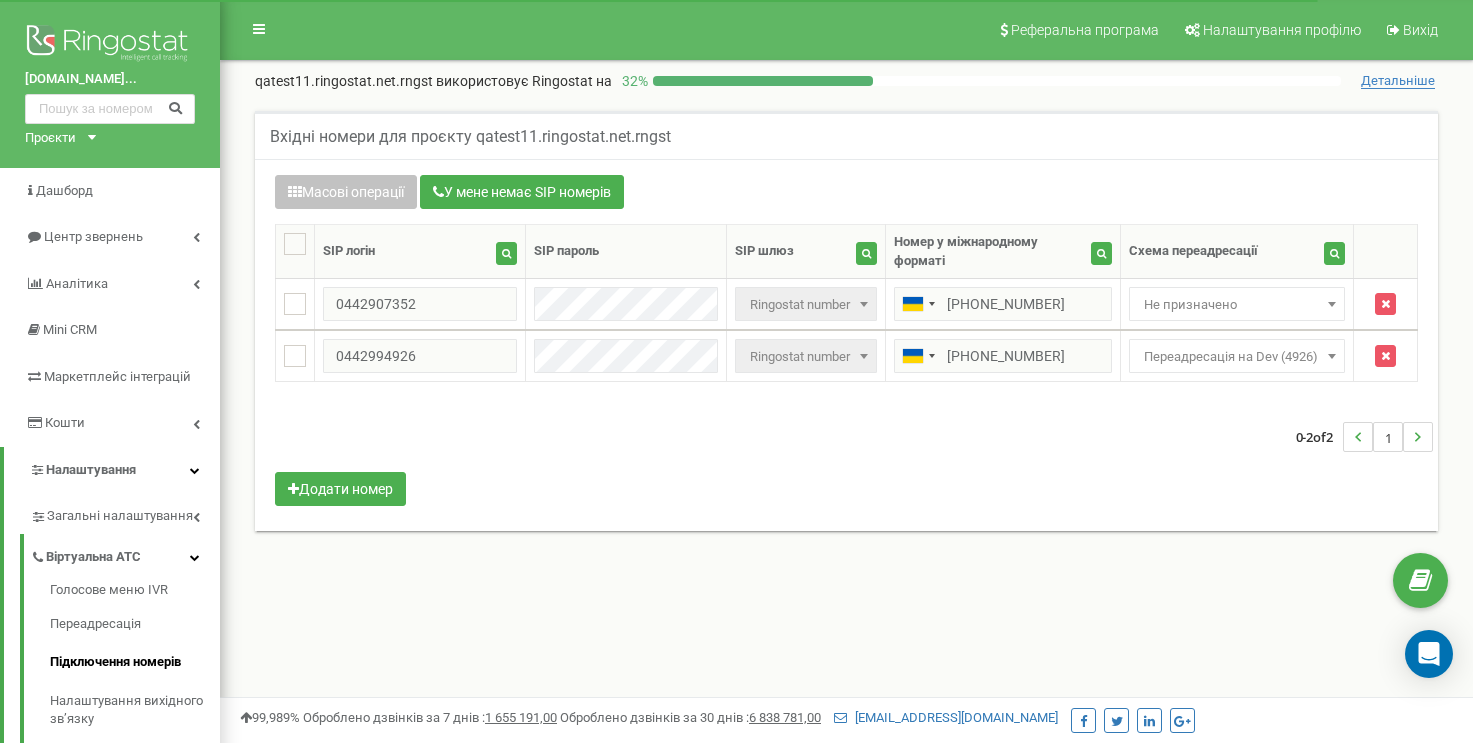 scroll, scrollTop: 0, scrollLeft: 0, axis: both 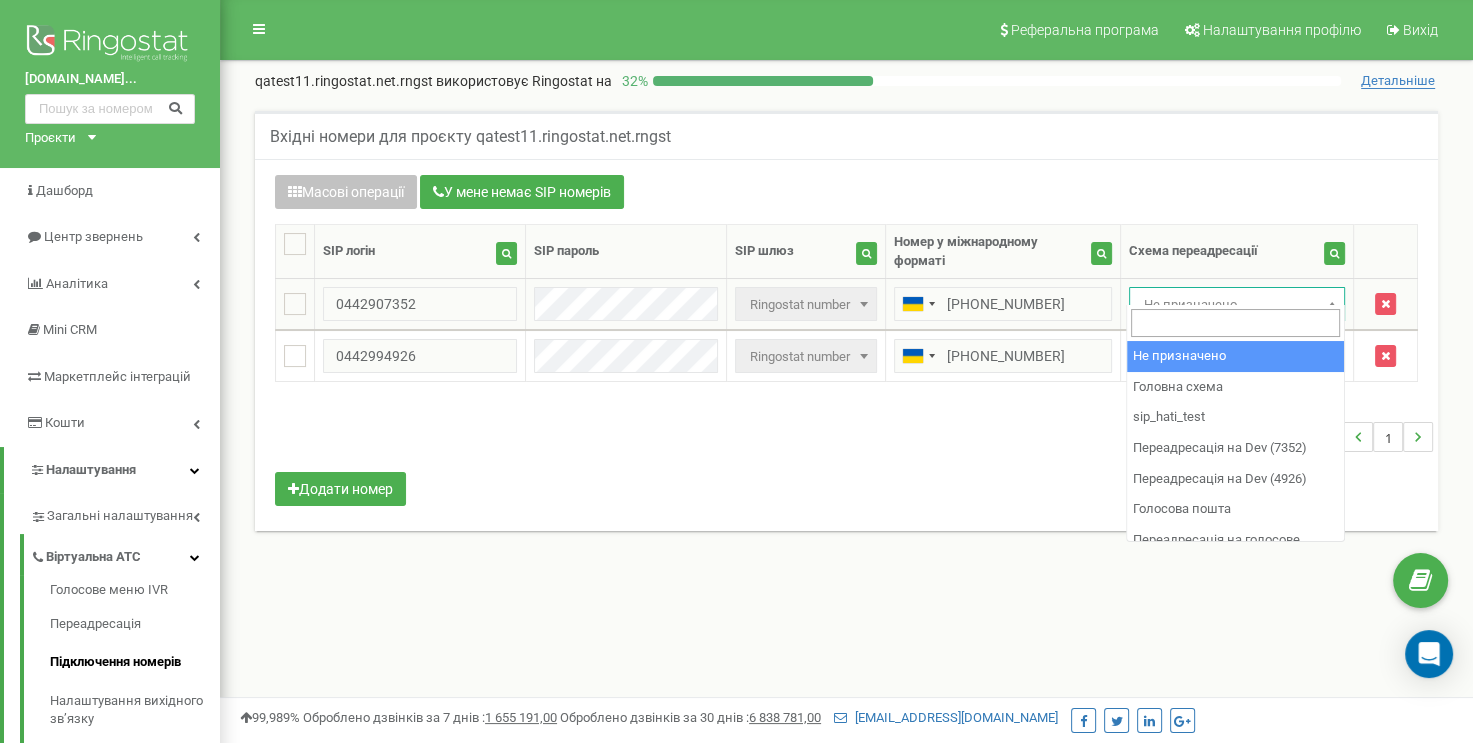 click at bounding box center [1332, 304] 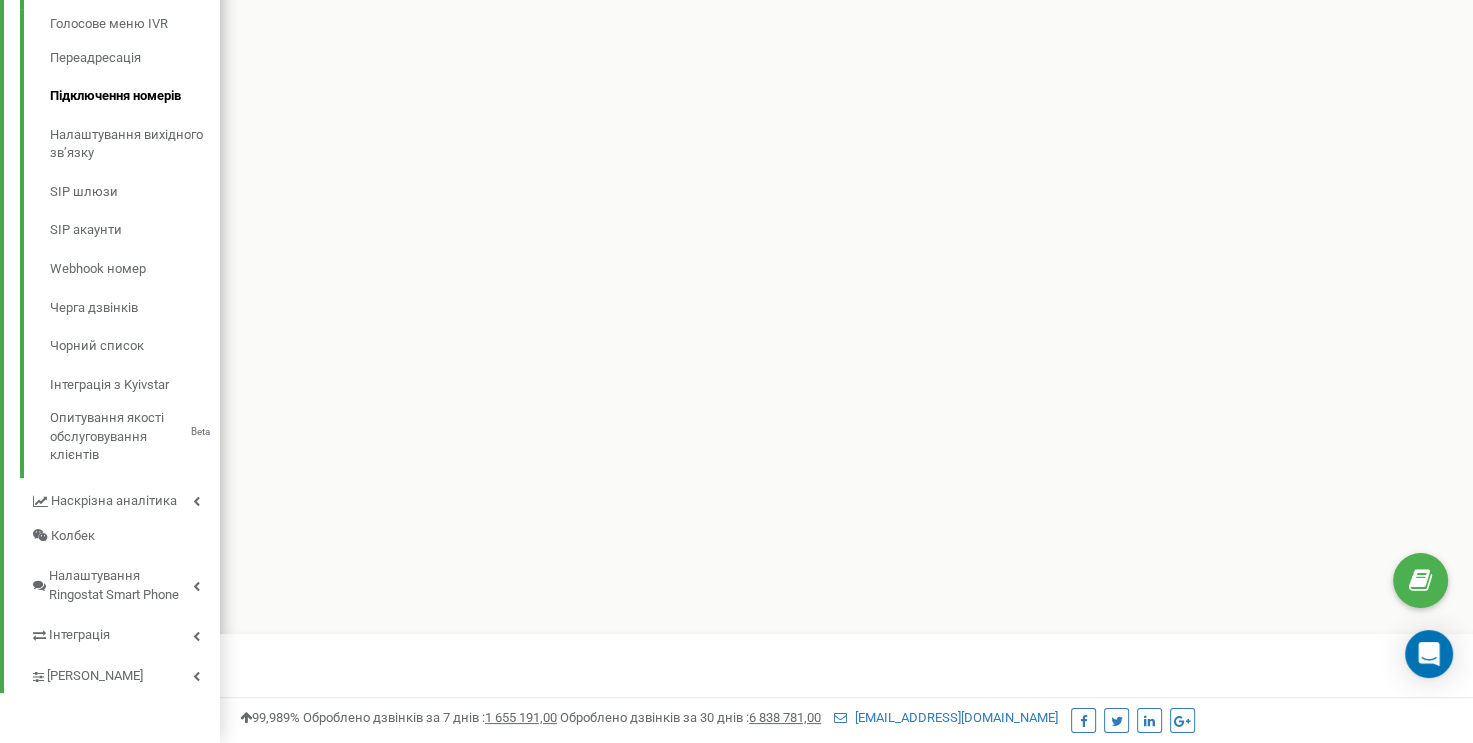 scroll, scrollTop: 166, scrollLeft: 0, axis: vertical 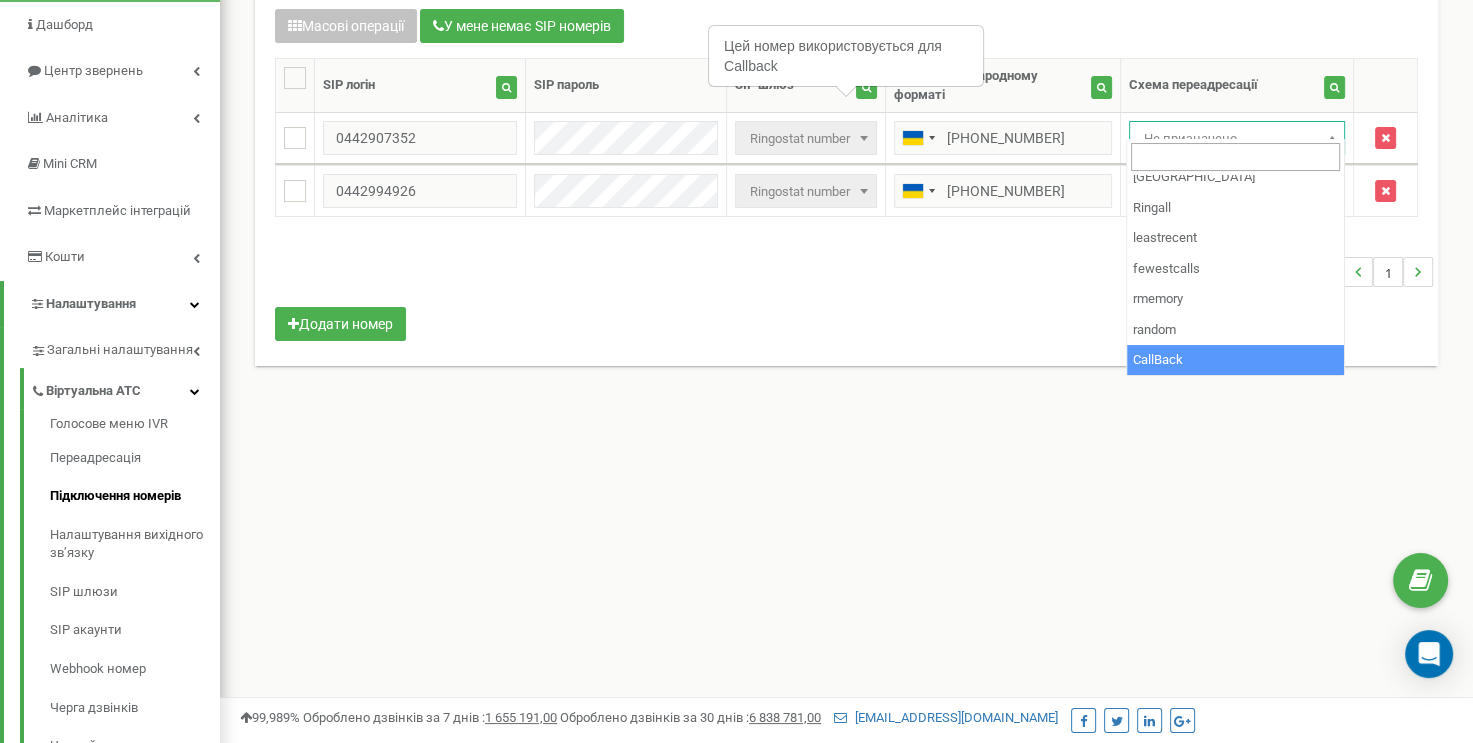 select on "253581" 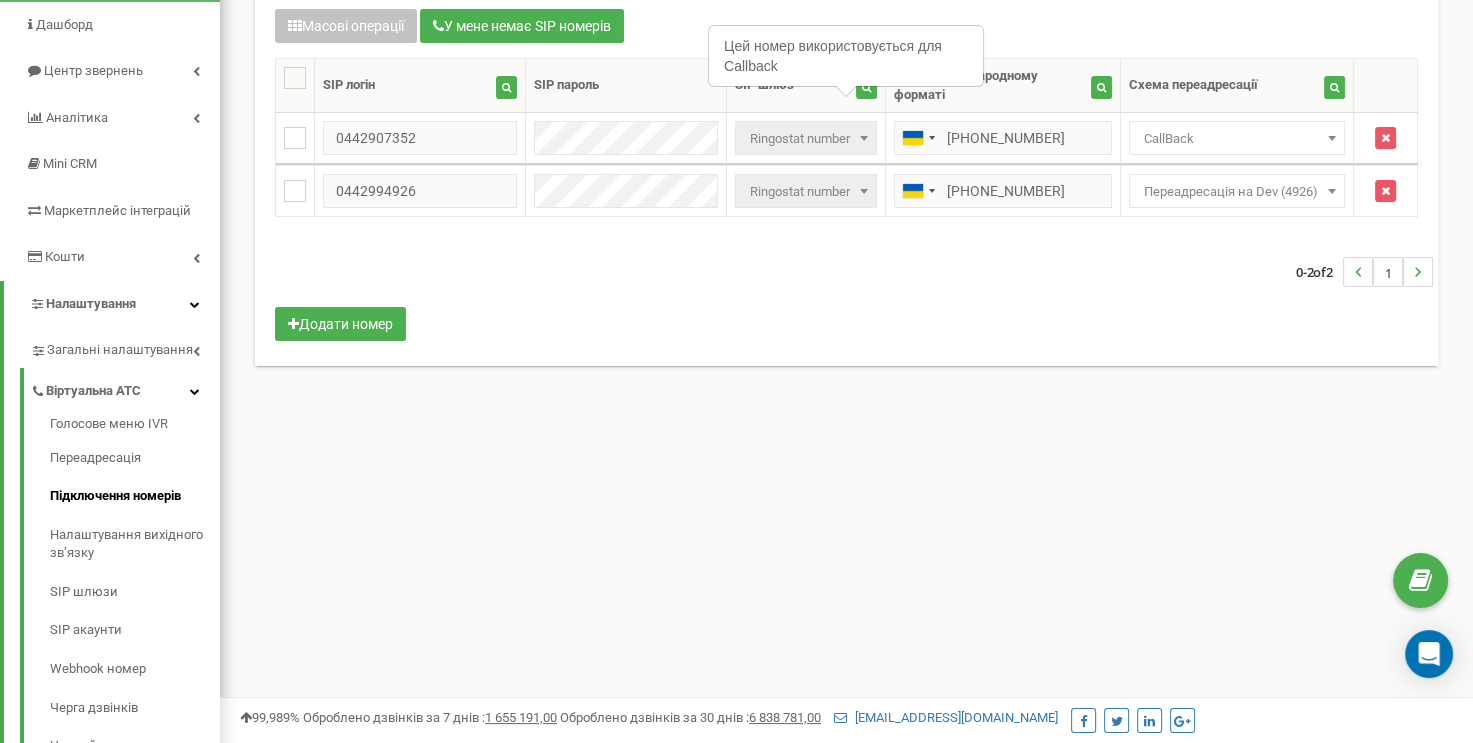 click on "Реферальна програма
Налаштування профілю
Вихід
qatest11.ringostat.net.rngst   використовує Ringostat на  32 % Детальніше
Активуйте Віртуальну АТС, щоб використовувати схеми переадресації" at bounding box center (846, 434) 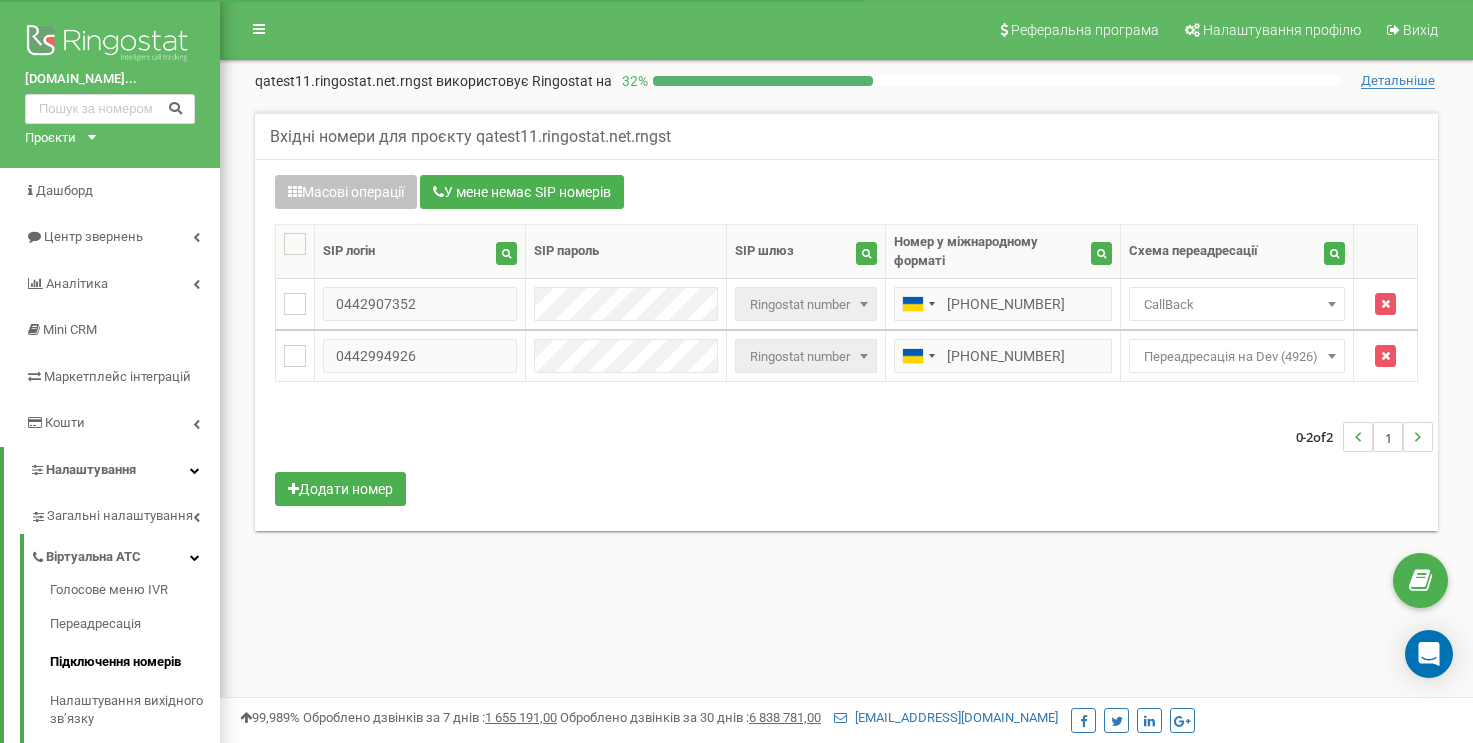 scroll, scrollTop: 166, scrollLeft: 0, axis: vertical 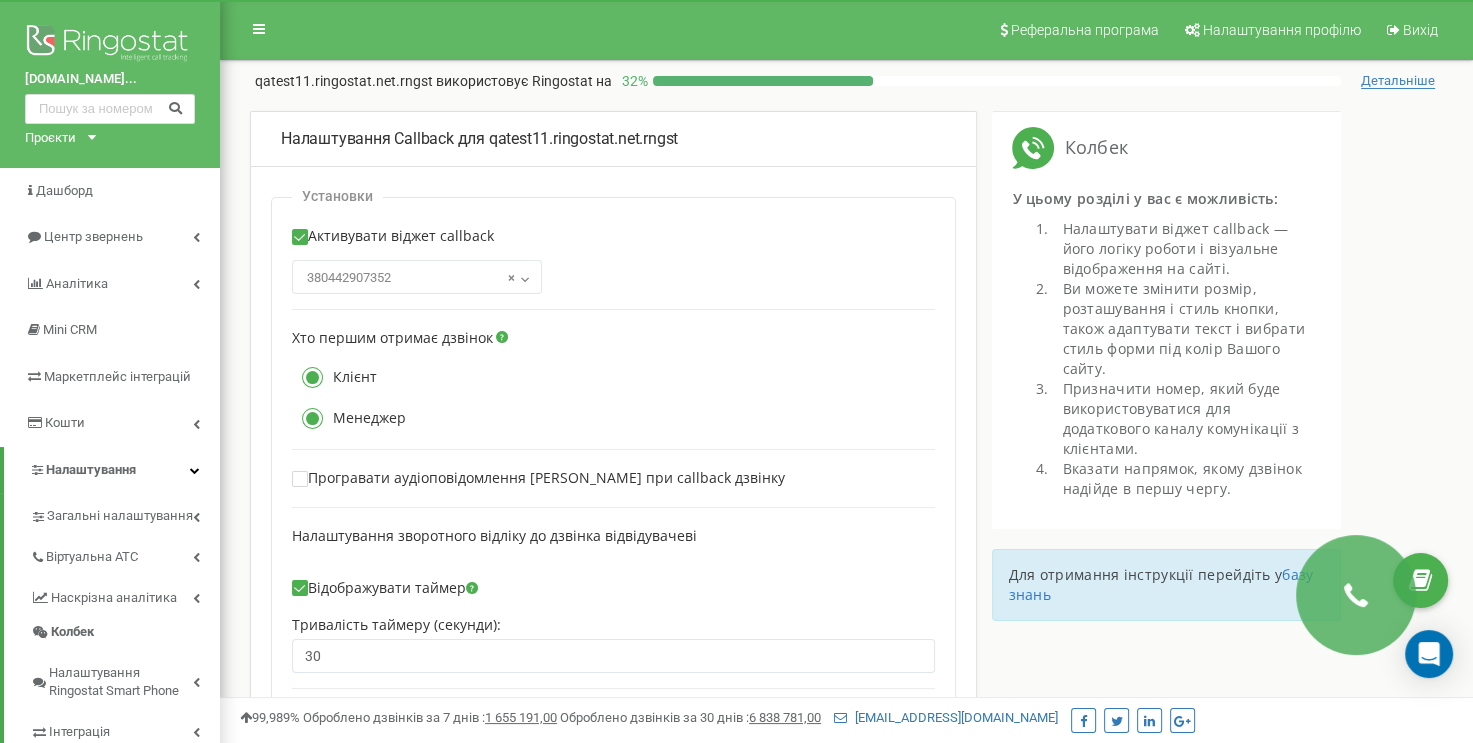 click at bounding box center [312, 377] 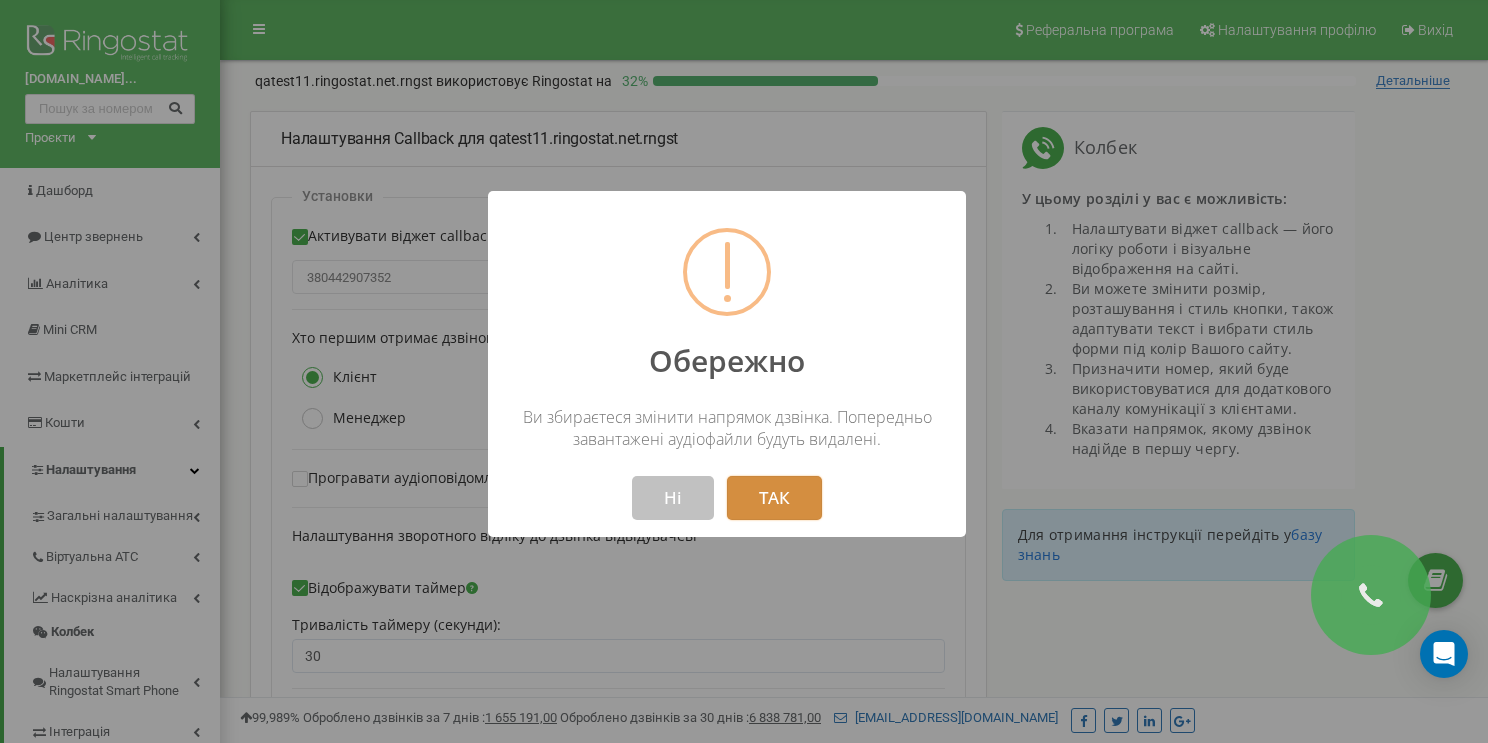 click on "ТАК" at bounding box center [774, 498] 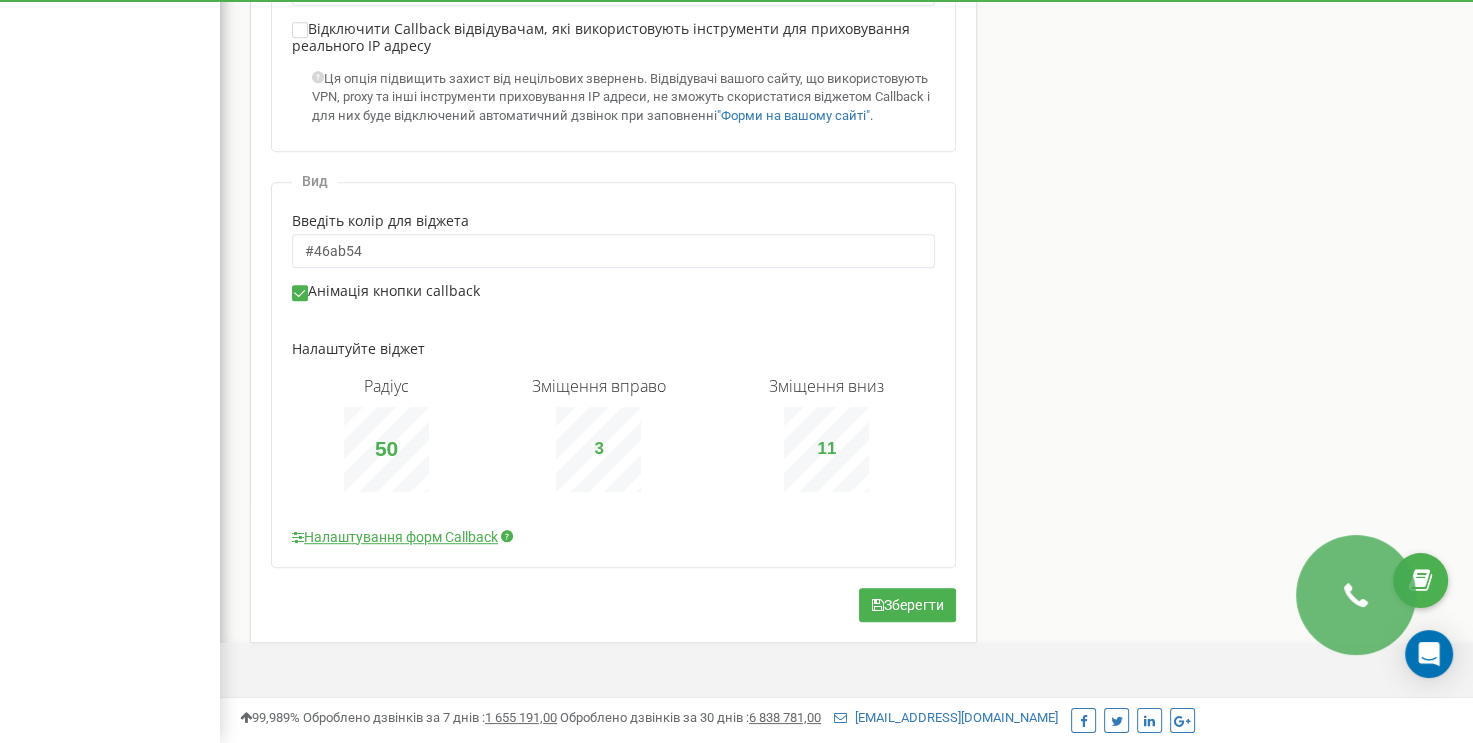 scroll, scrollTop: 1042, scrollLeft: 0, axis: vertical 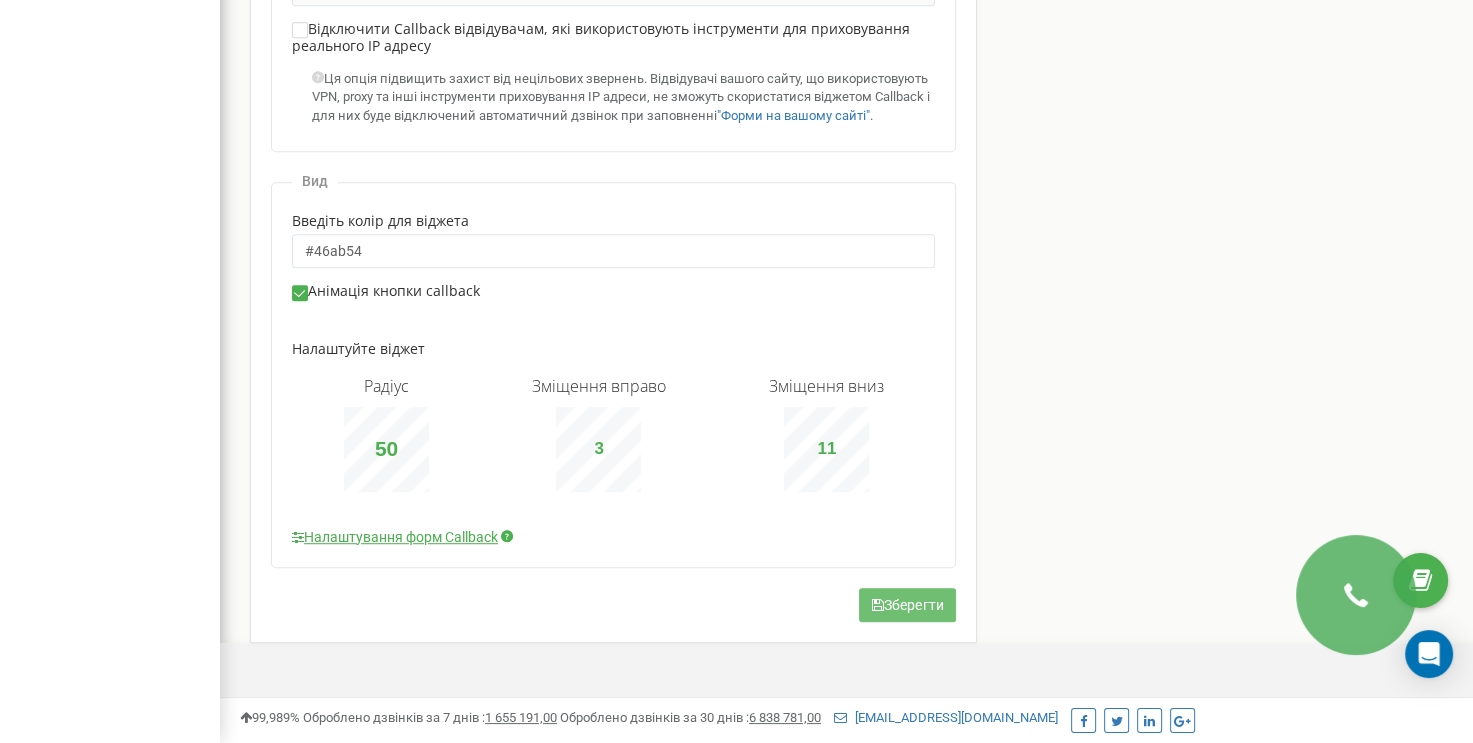 click on "Зберегти" at bounding box center [907, 605] 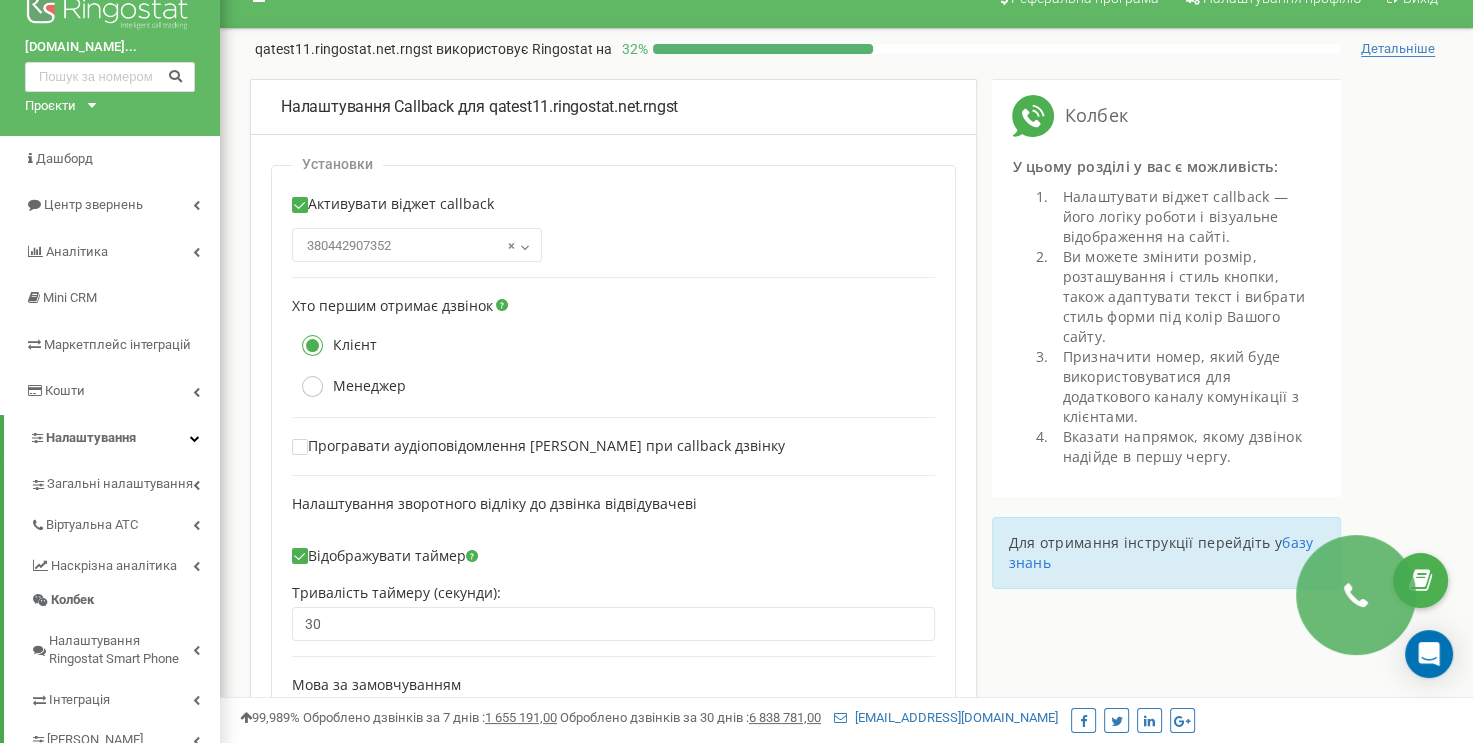 scroll, scrollTop: 0, scrollLeft: 0, axis: both 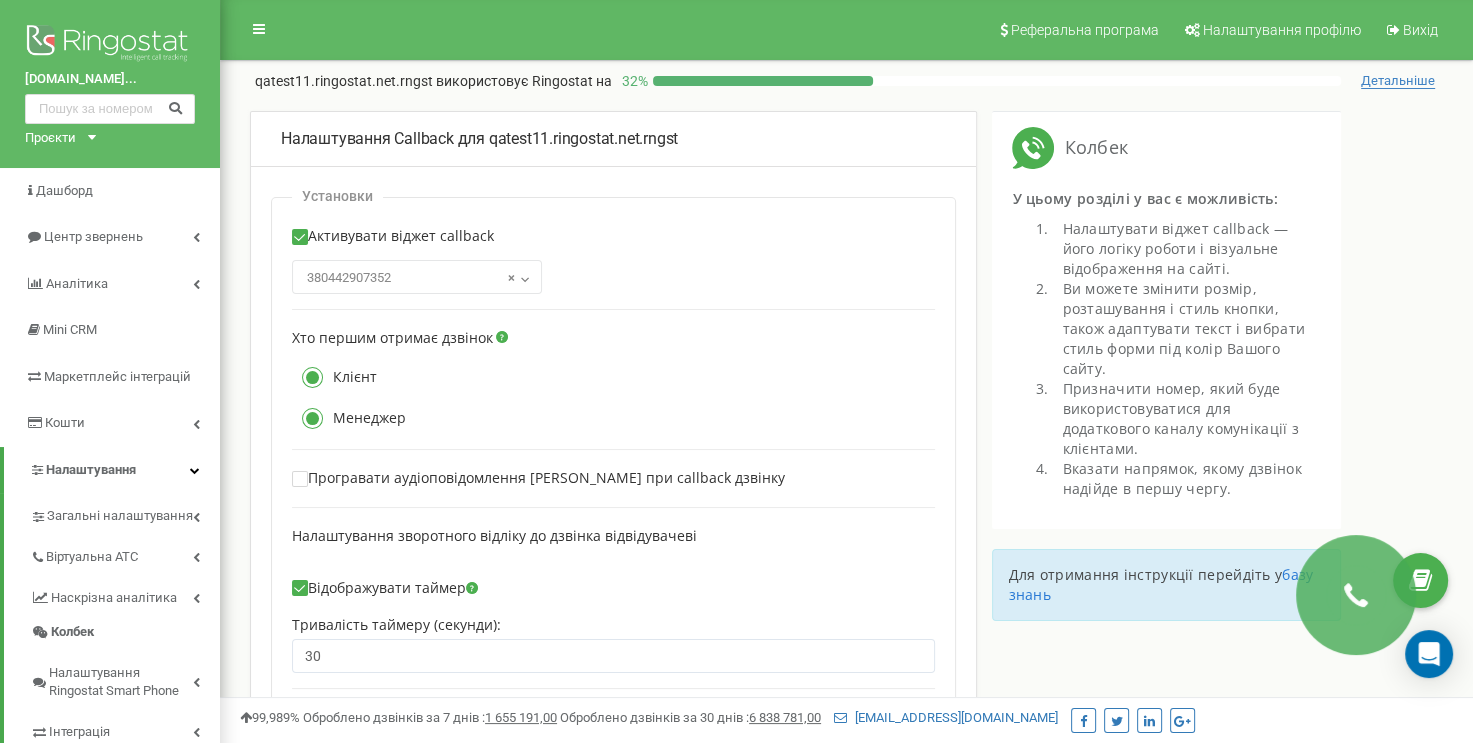 click at bounding box center [312, 418] 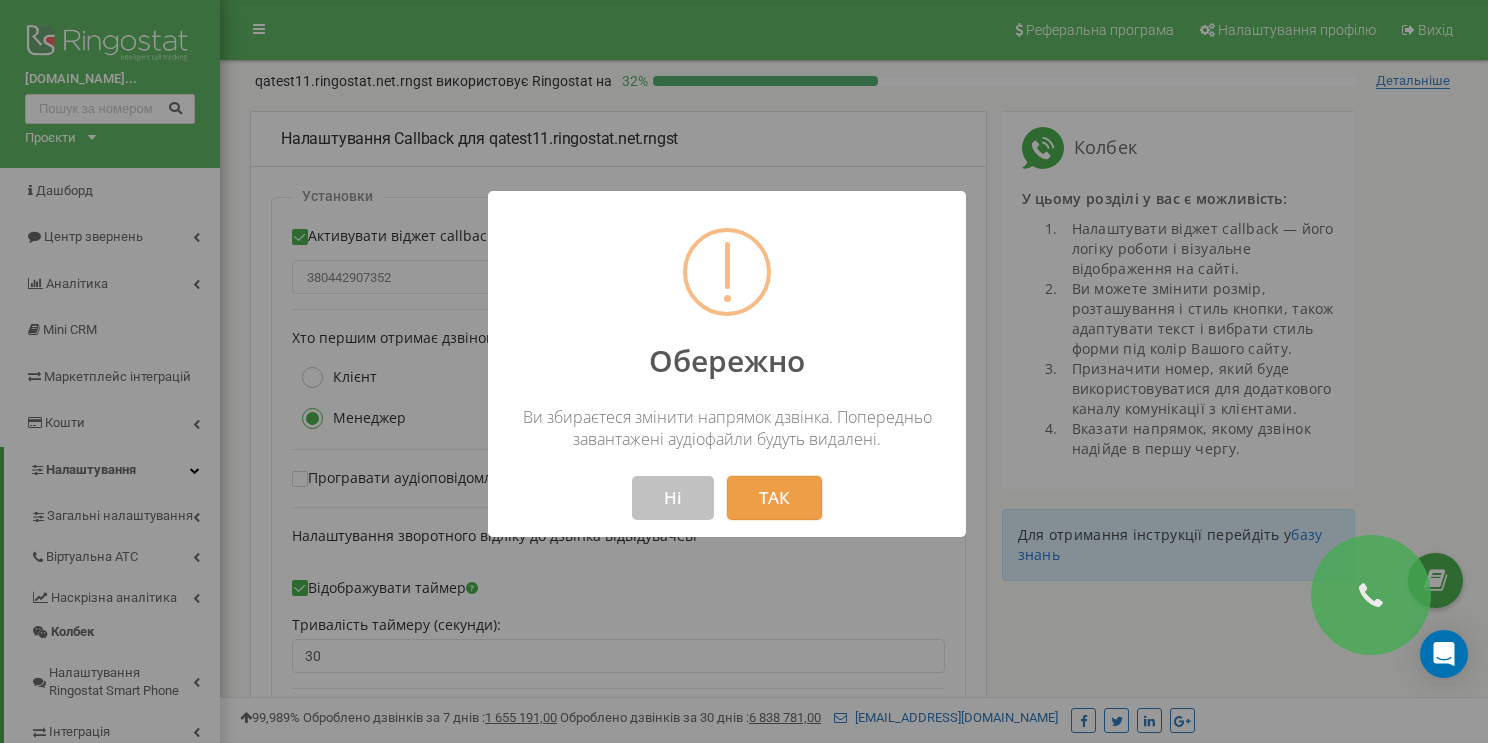 click on "ТАК" at bounding box center [774, 498] 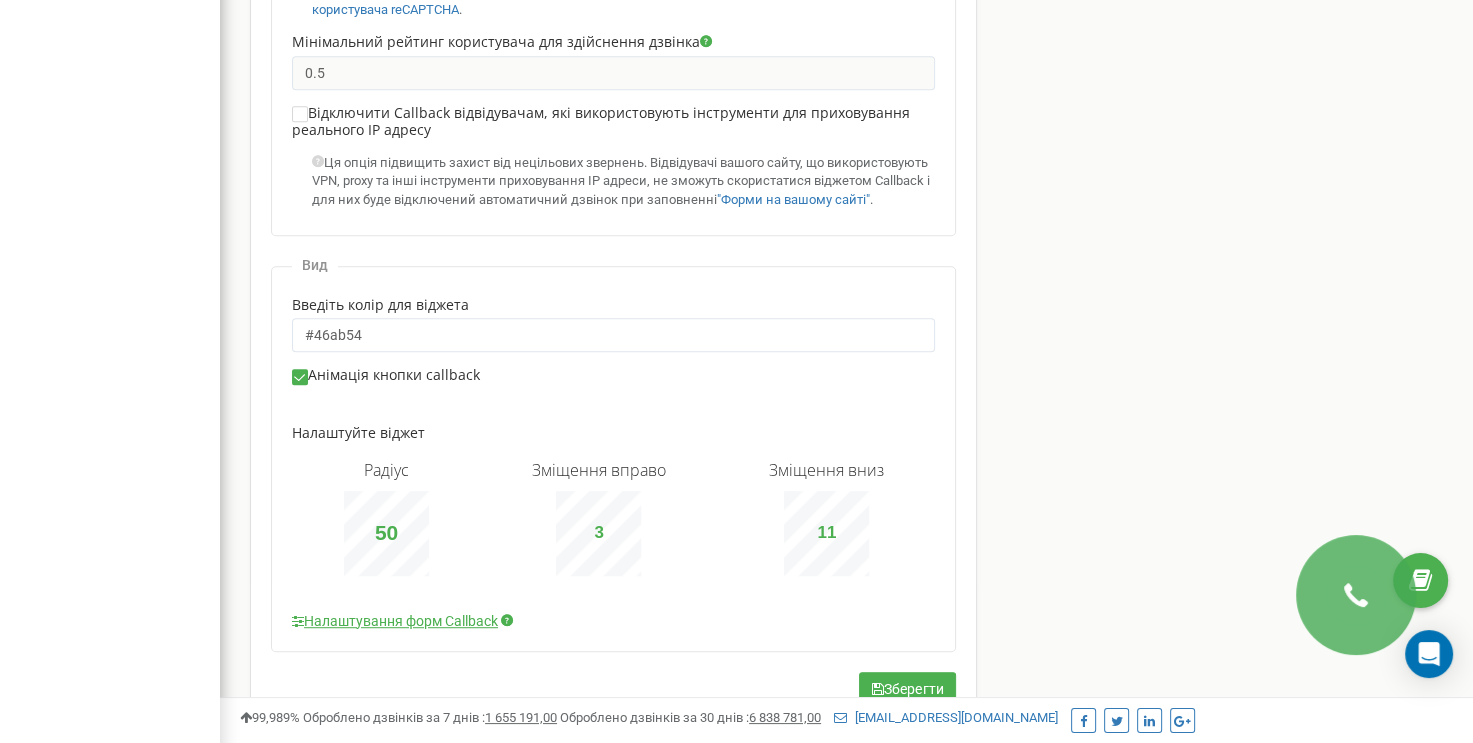 scroll, scrollTop: 1042, scrollLeft: 0, axis: vertical 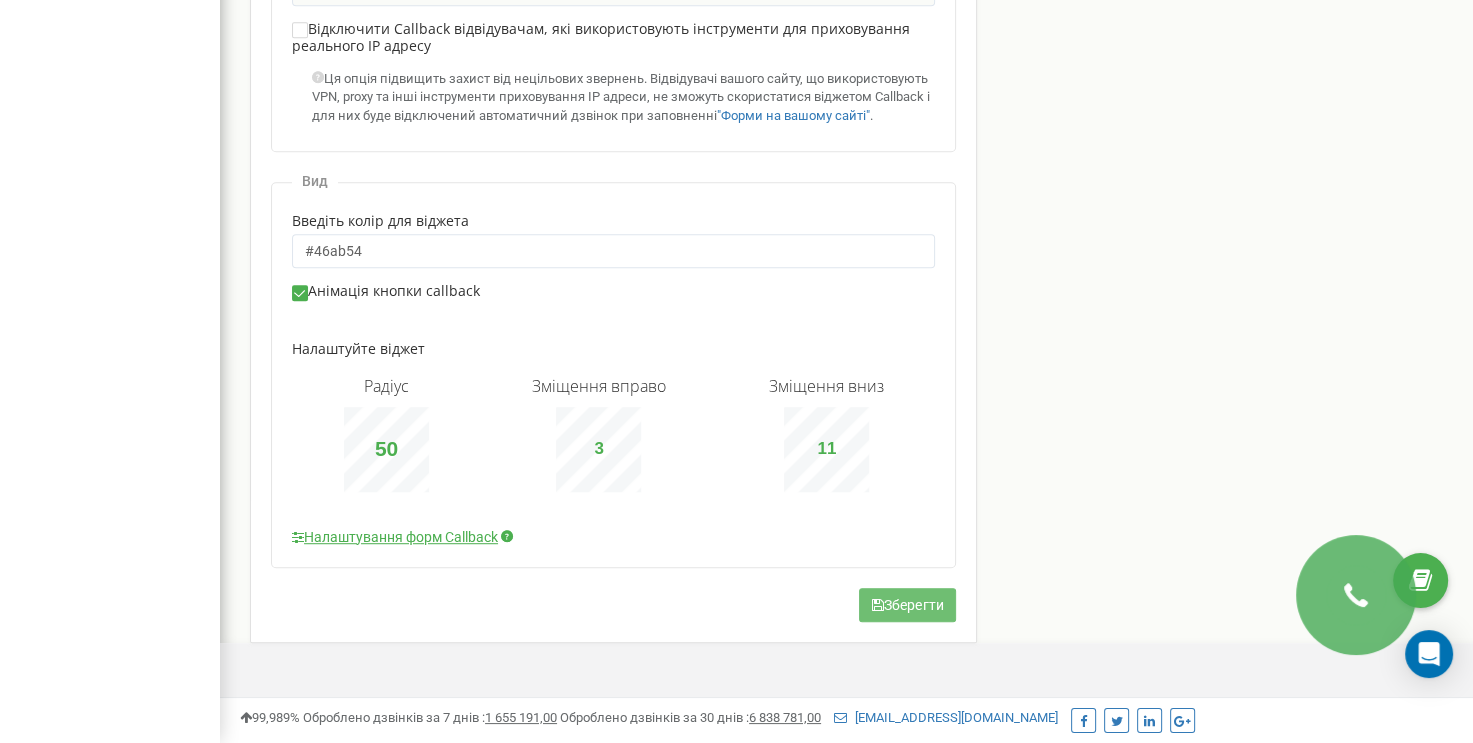 click on "Зберегти" at bounding box center [907, 605] 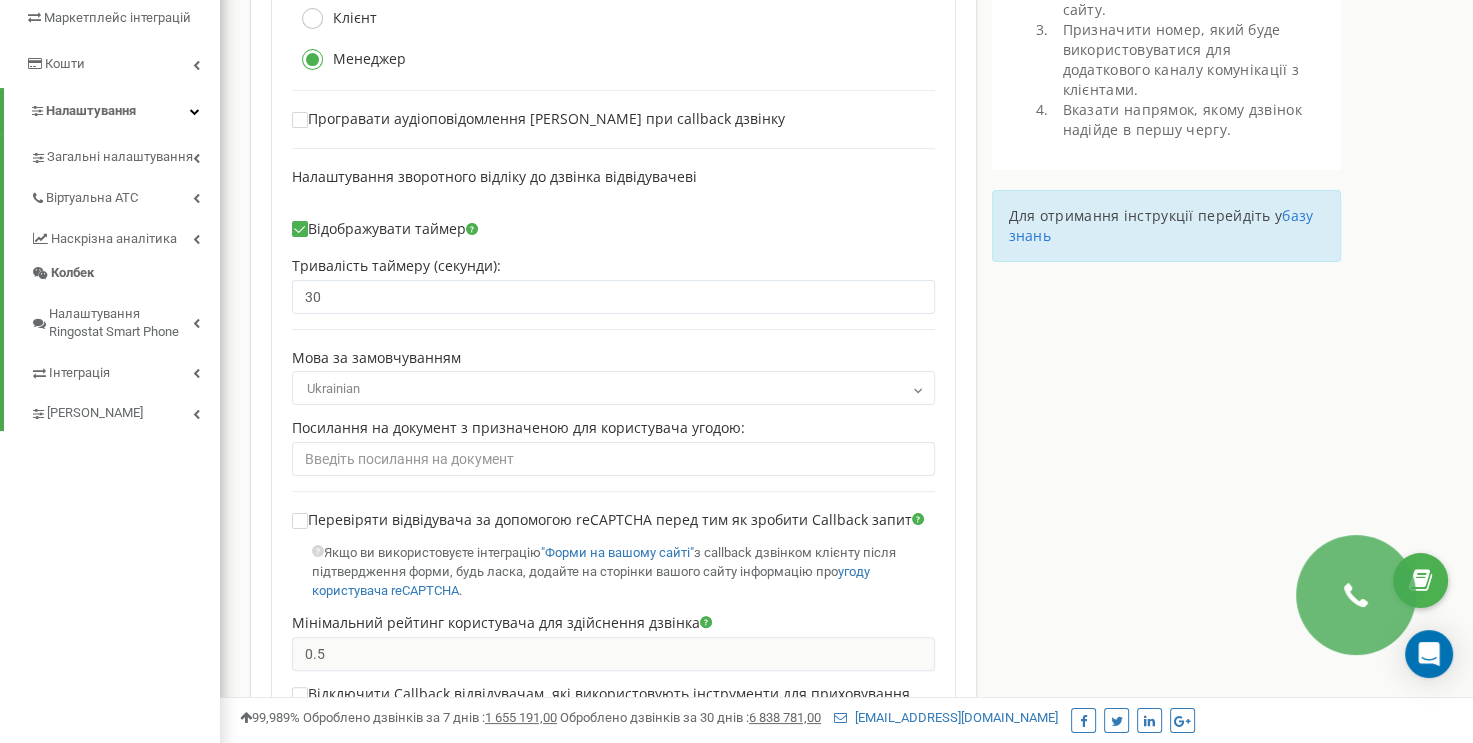 scroll, scrollTop: 242, scrollLeft: 0, axis: vertical 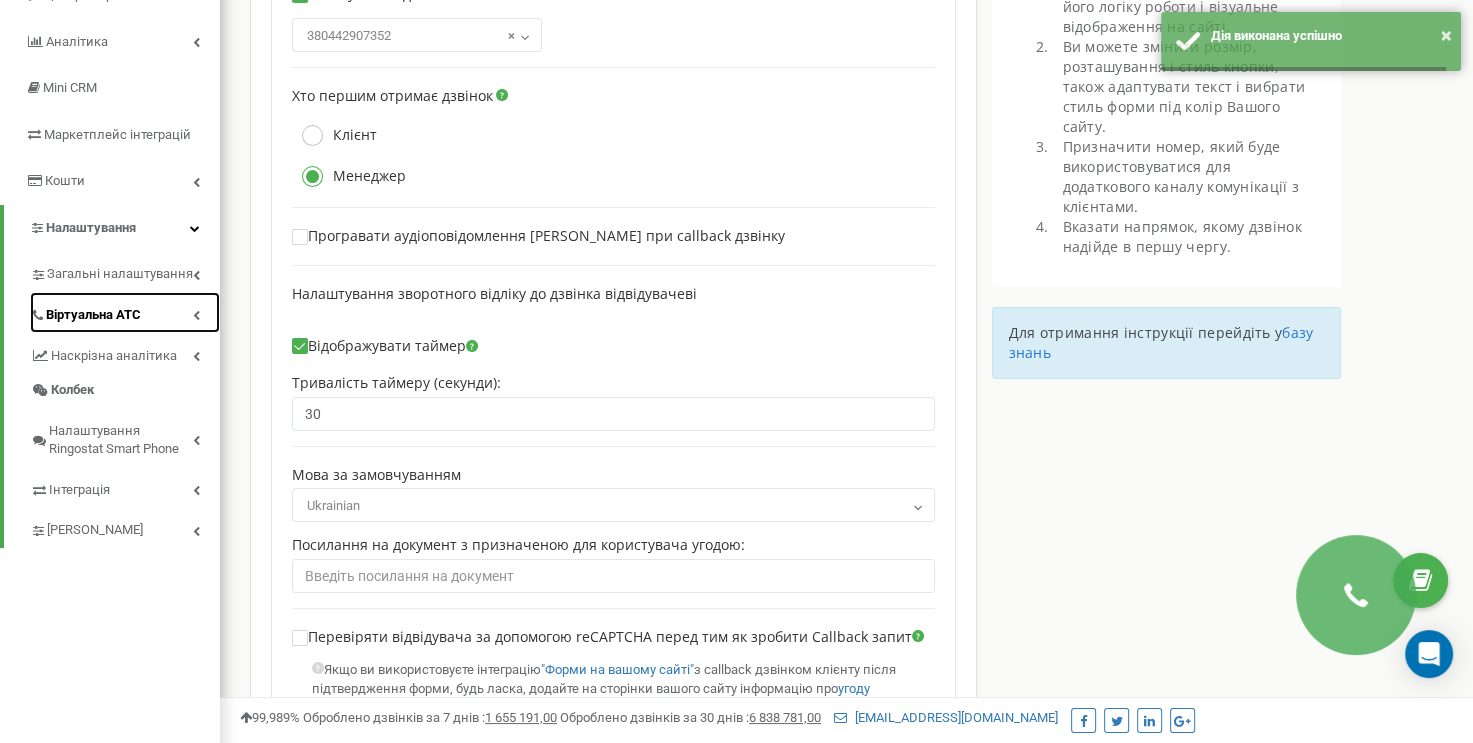 click on "Віртуальна АТС" at bounding box center (125, 312) 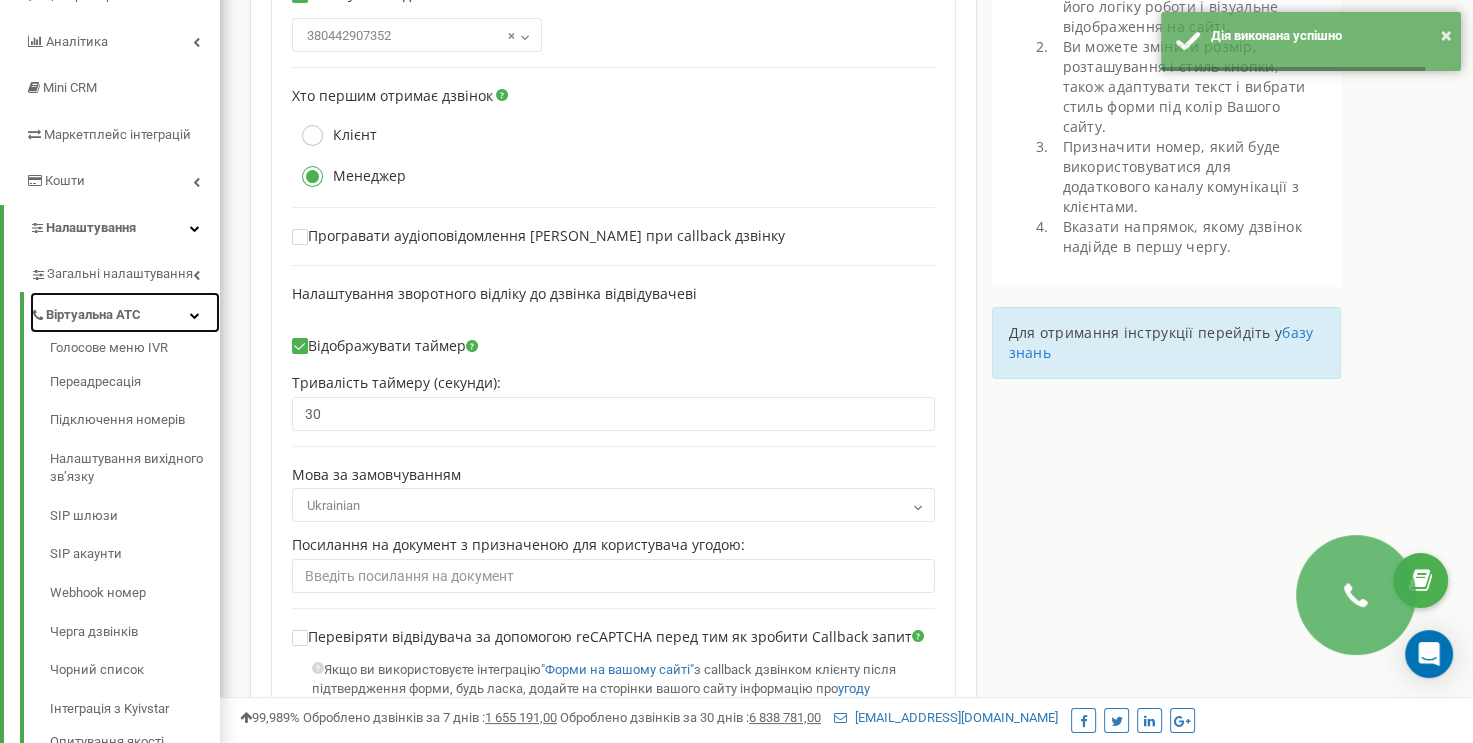 click on "Віртуальна АТС" at bounding box center (125, 312) 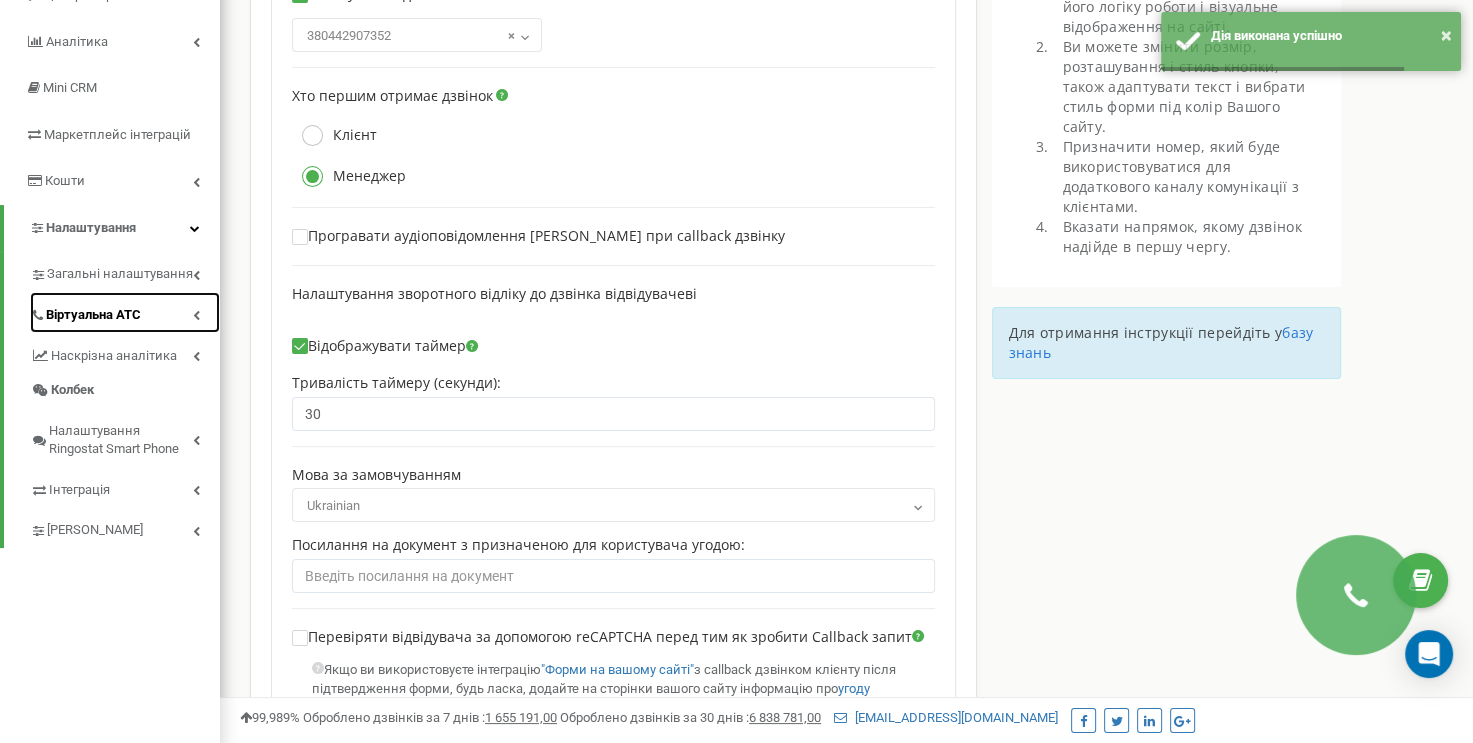 click on "Віртуальна АТС" at bounding box center (125, 312) 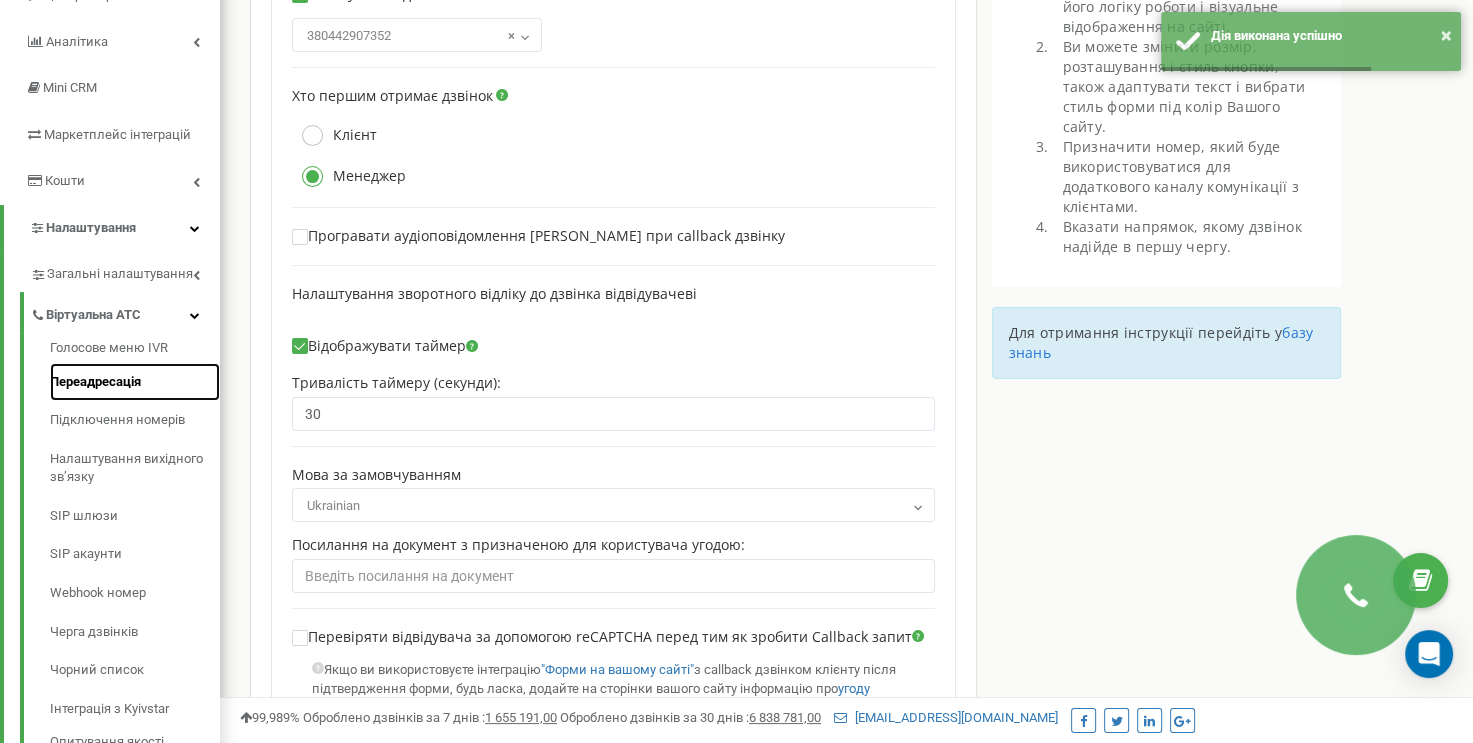 click on "Переадресація" at bounding box center [135, 382] 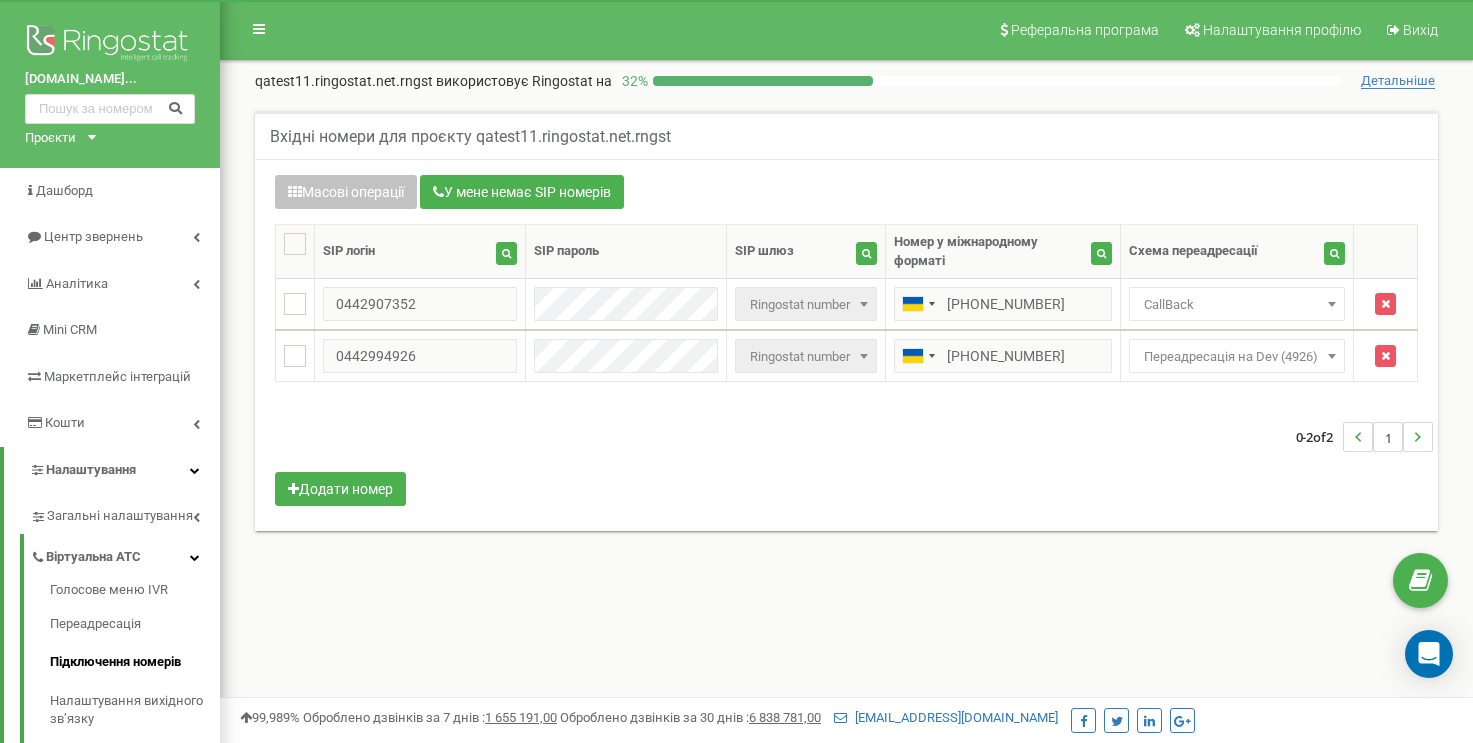 scroll, scrollTop: 166, scrollLeft: 0, axis: vertical 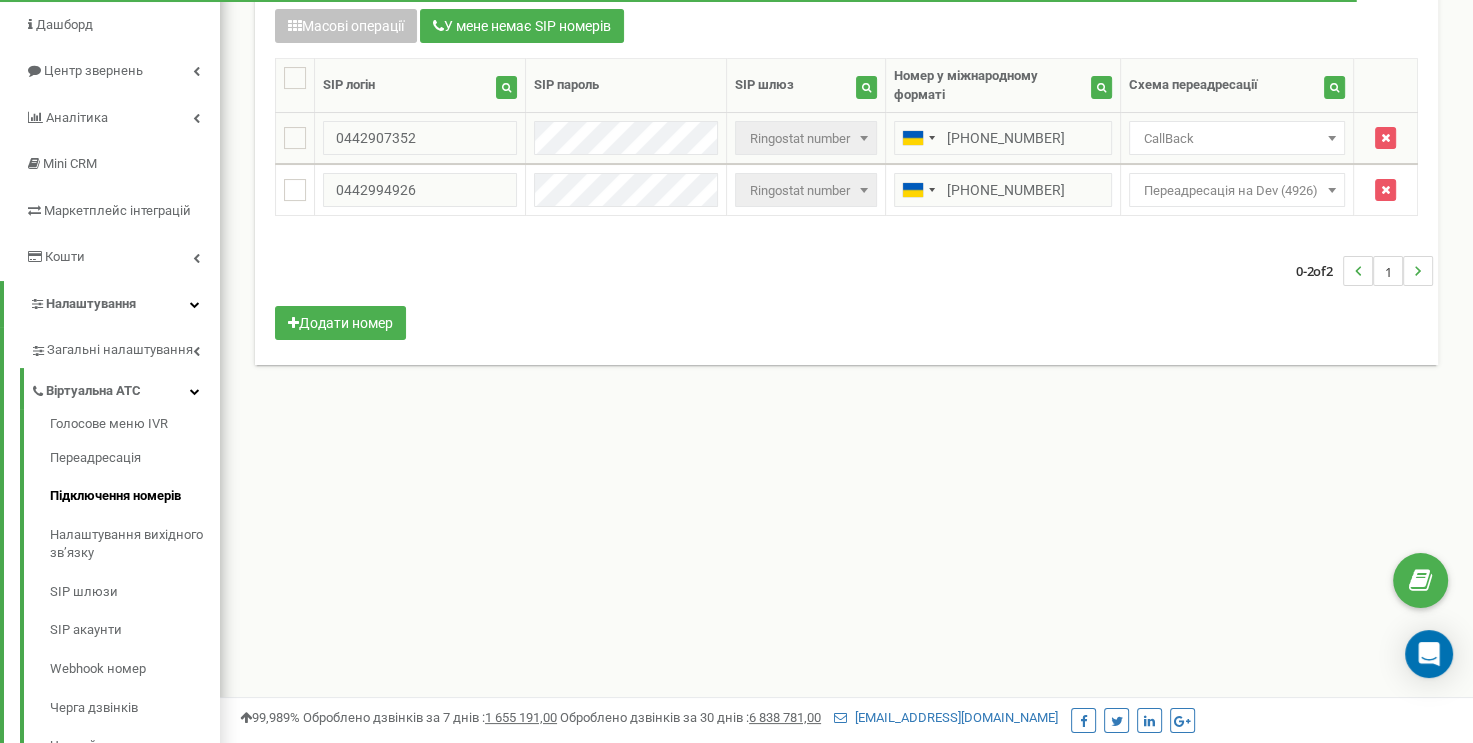 click on "CallBack" at bounding box center [1237, 139] 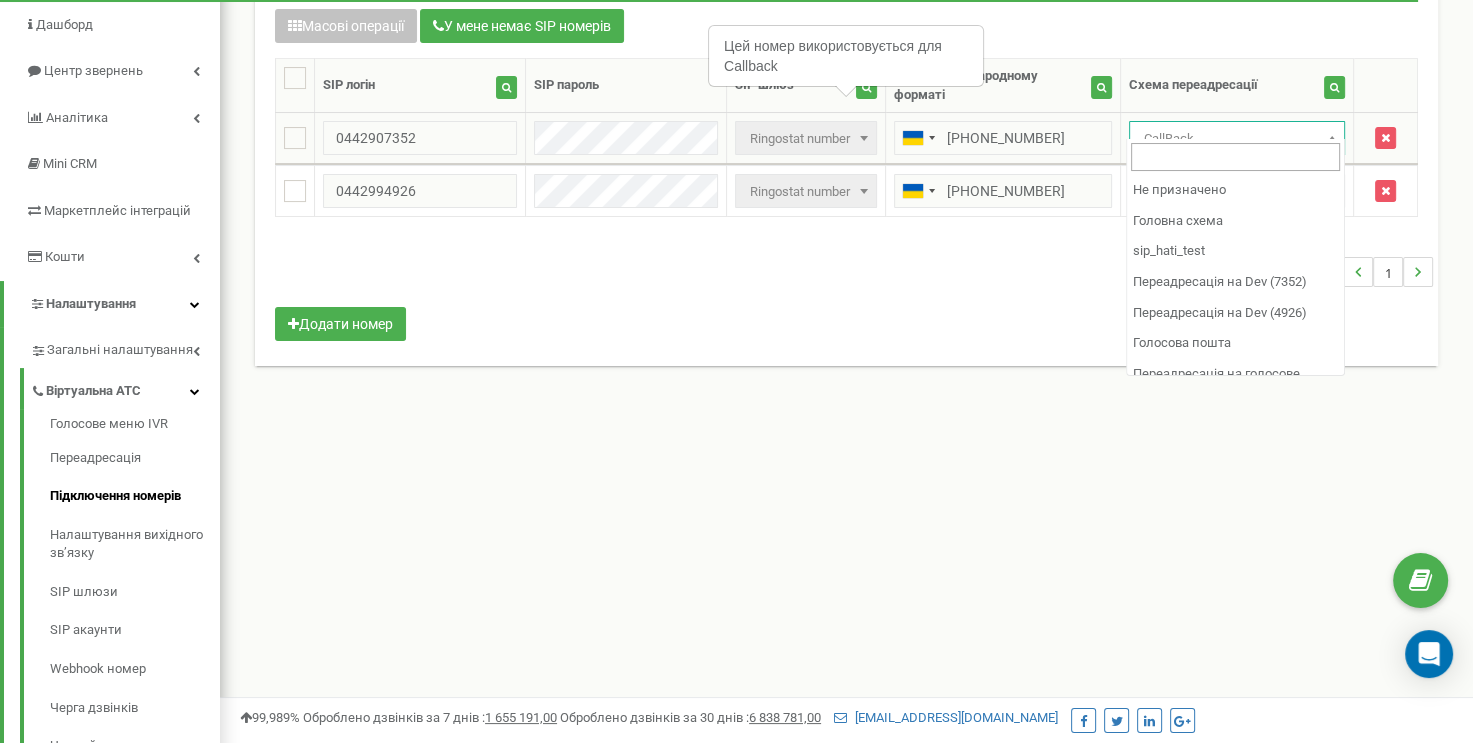 click on "CallBack" at bounding box center [1237, 139] 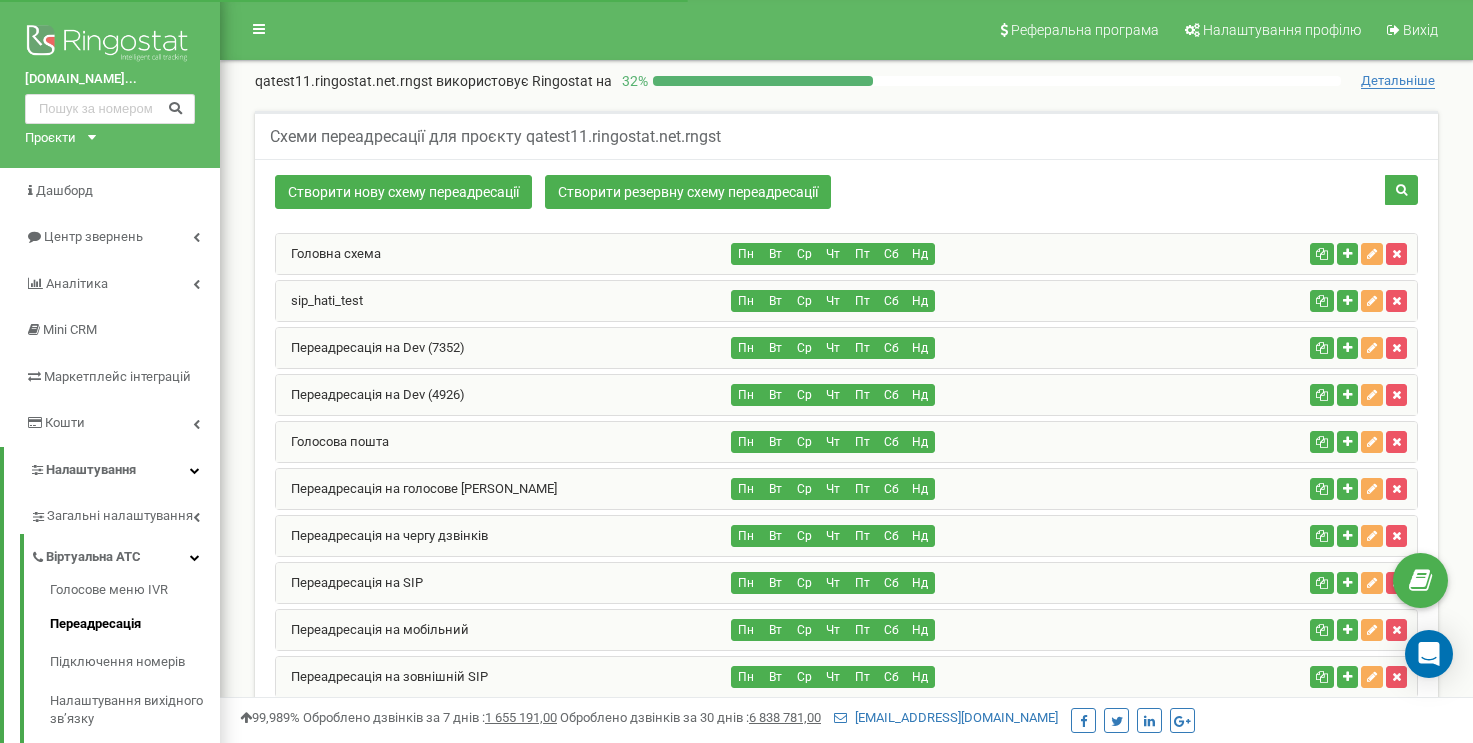 scroll, scrollTop: 0, scrollLeft: 0, axis: both 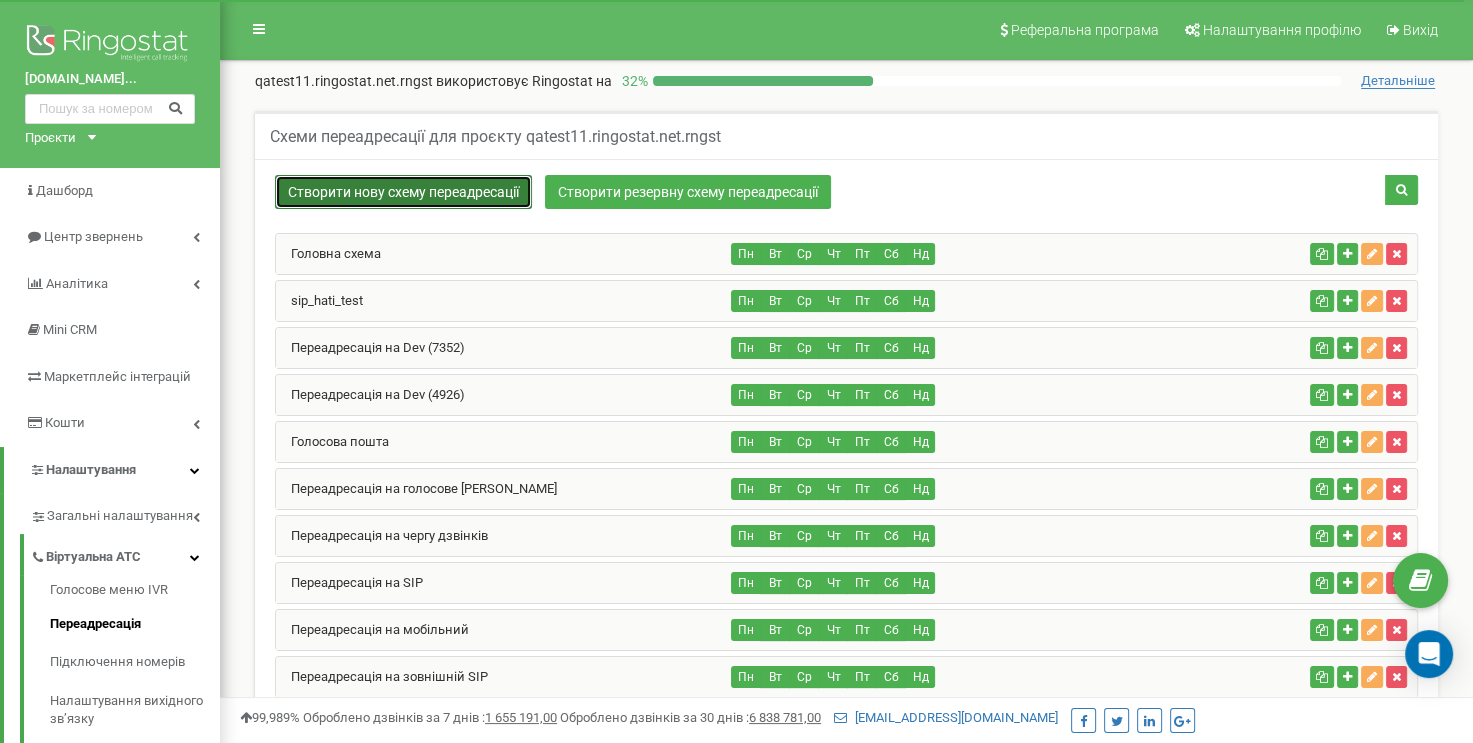 click on "Створити нову схему переадресації" at bounding box center (403, 192) 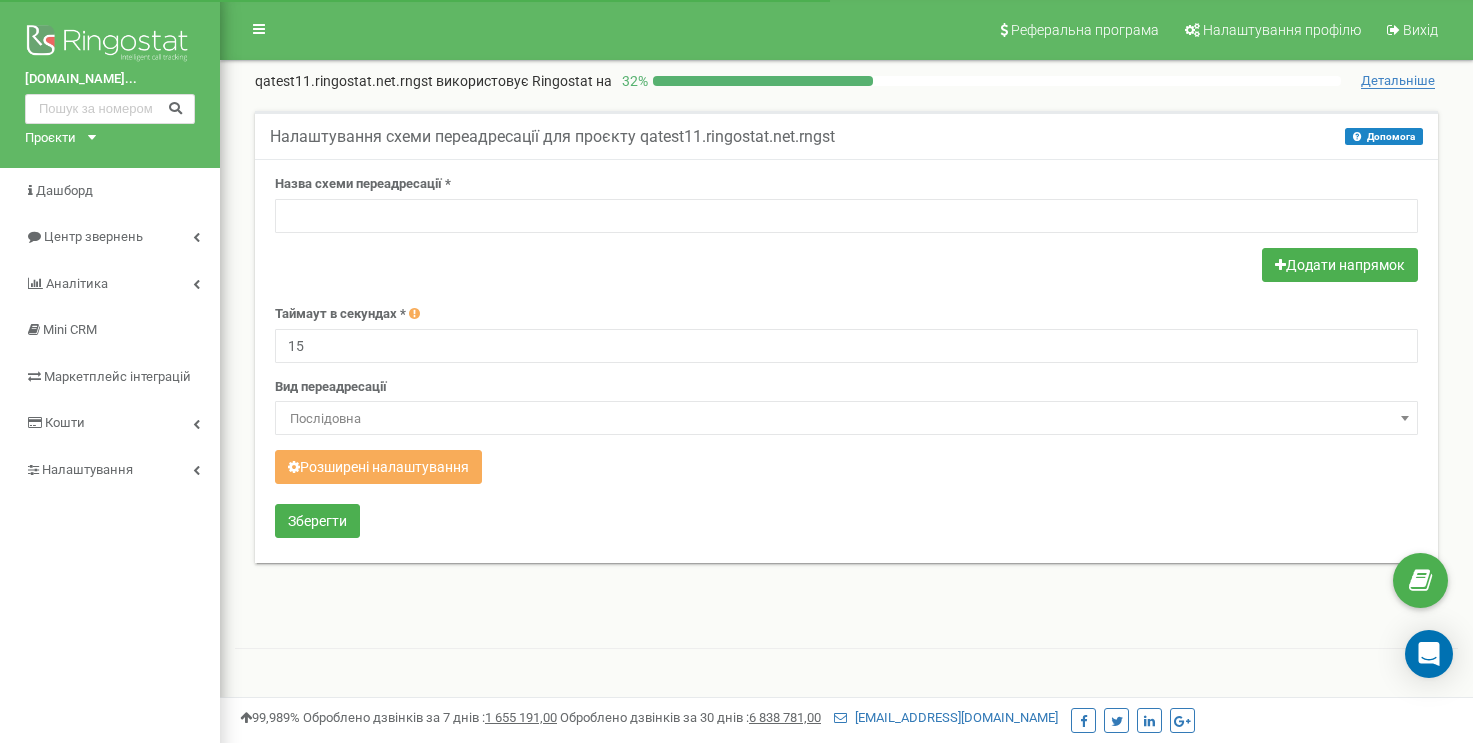 scroll, scrollTop: 0, scrollLeft: 0, axis: both 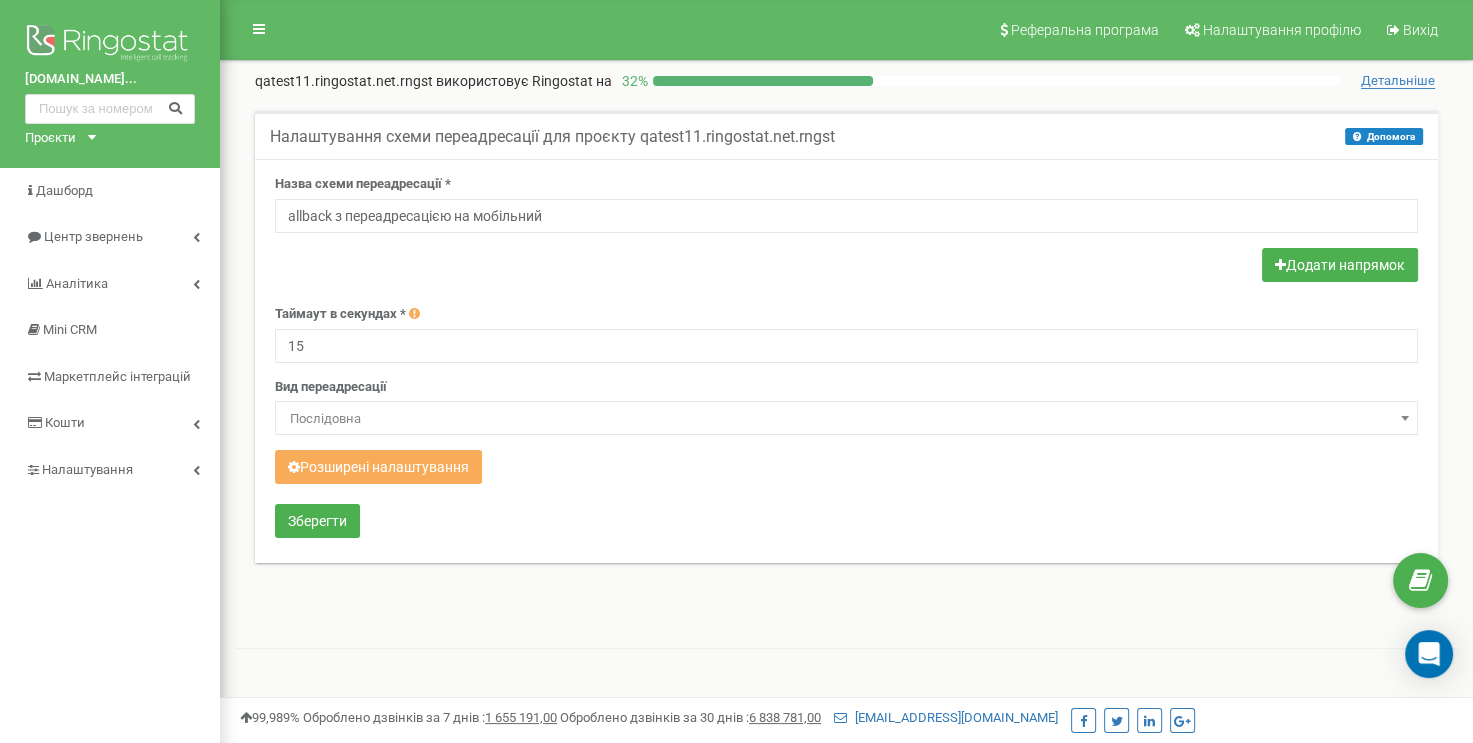 click on "allback з переадресацією на мобільний" at bounding box center [846, 216] 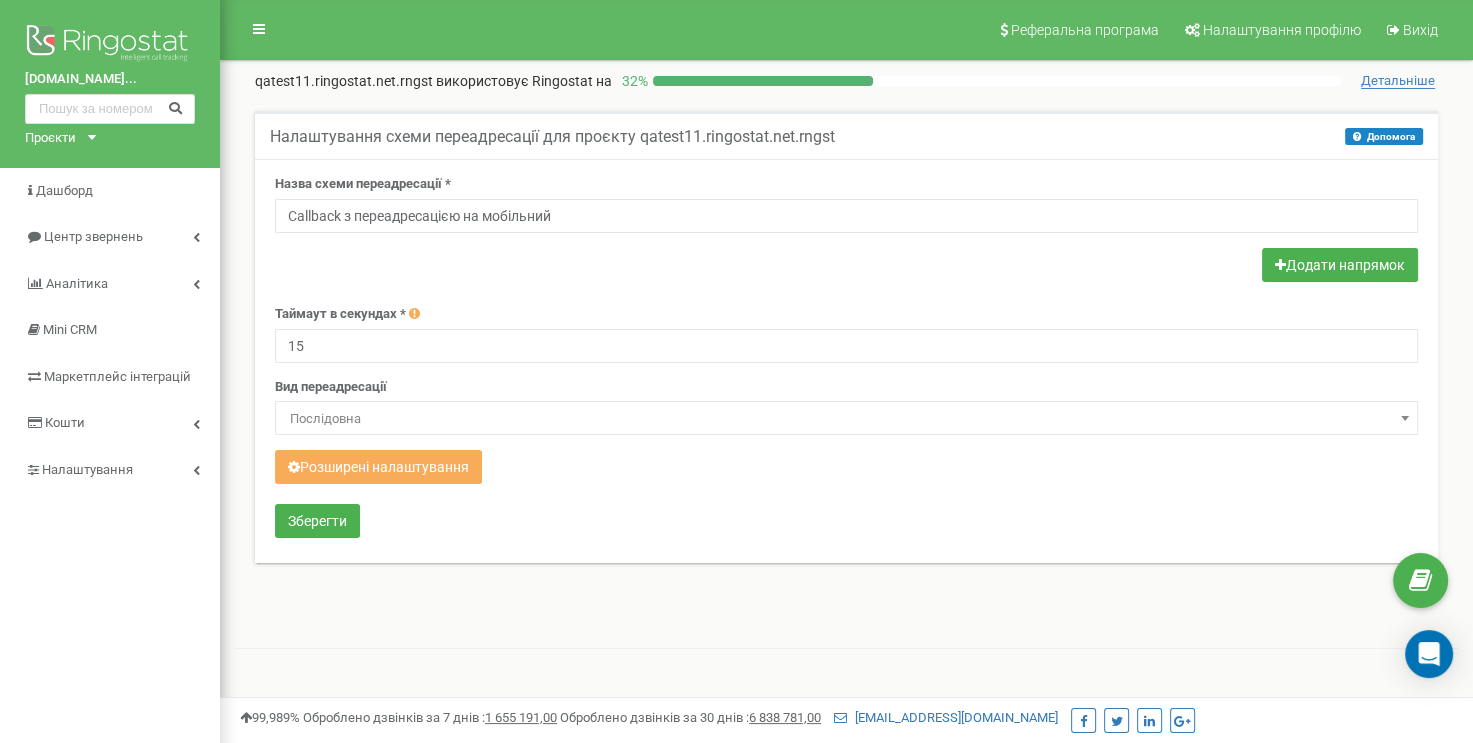 click on "Callback з переадресацією на мобільний" at bounding box center (846, 216) 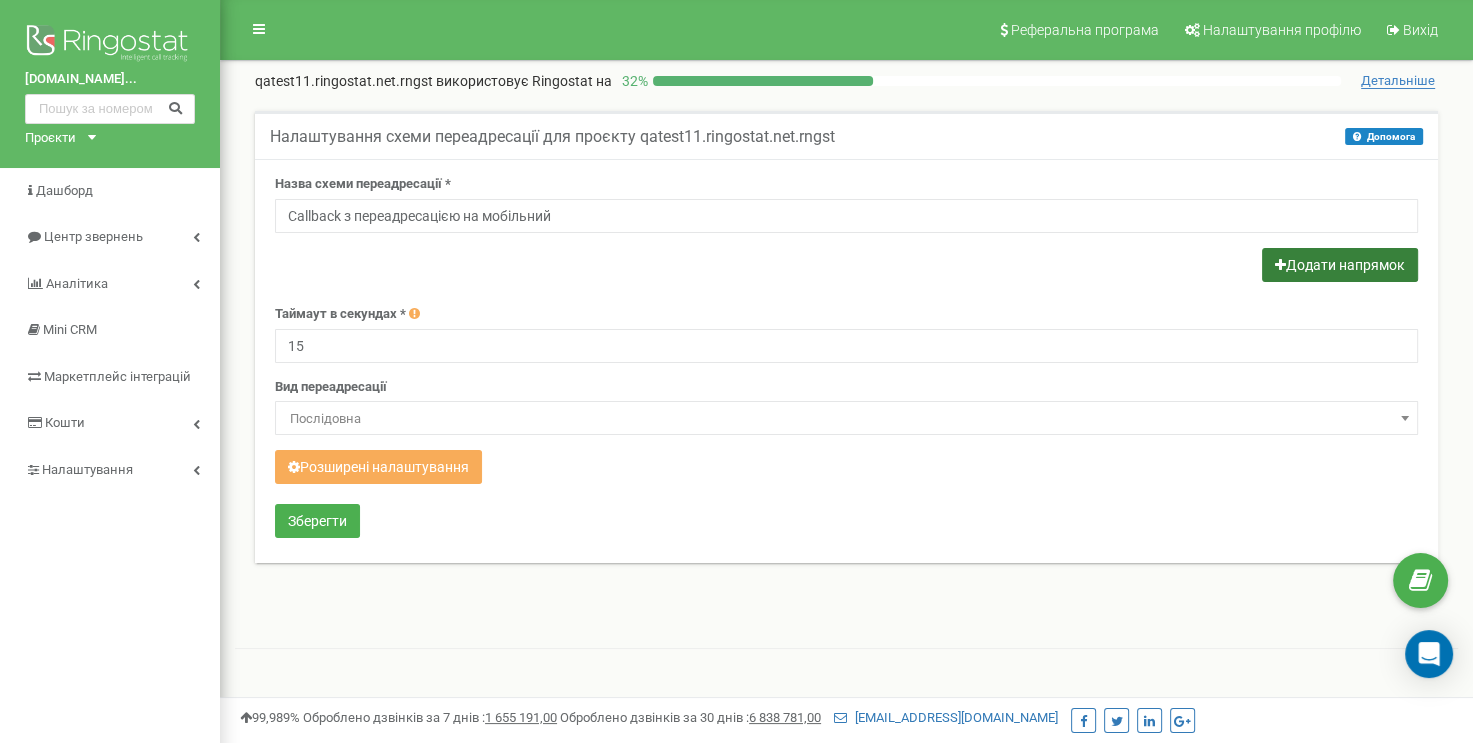 type on "Callback з переадресацією на мобільний" 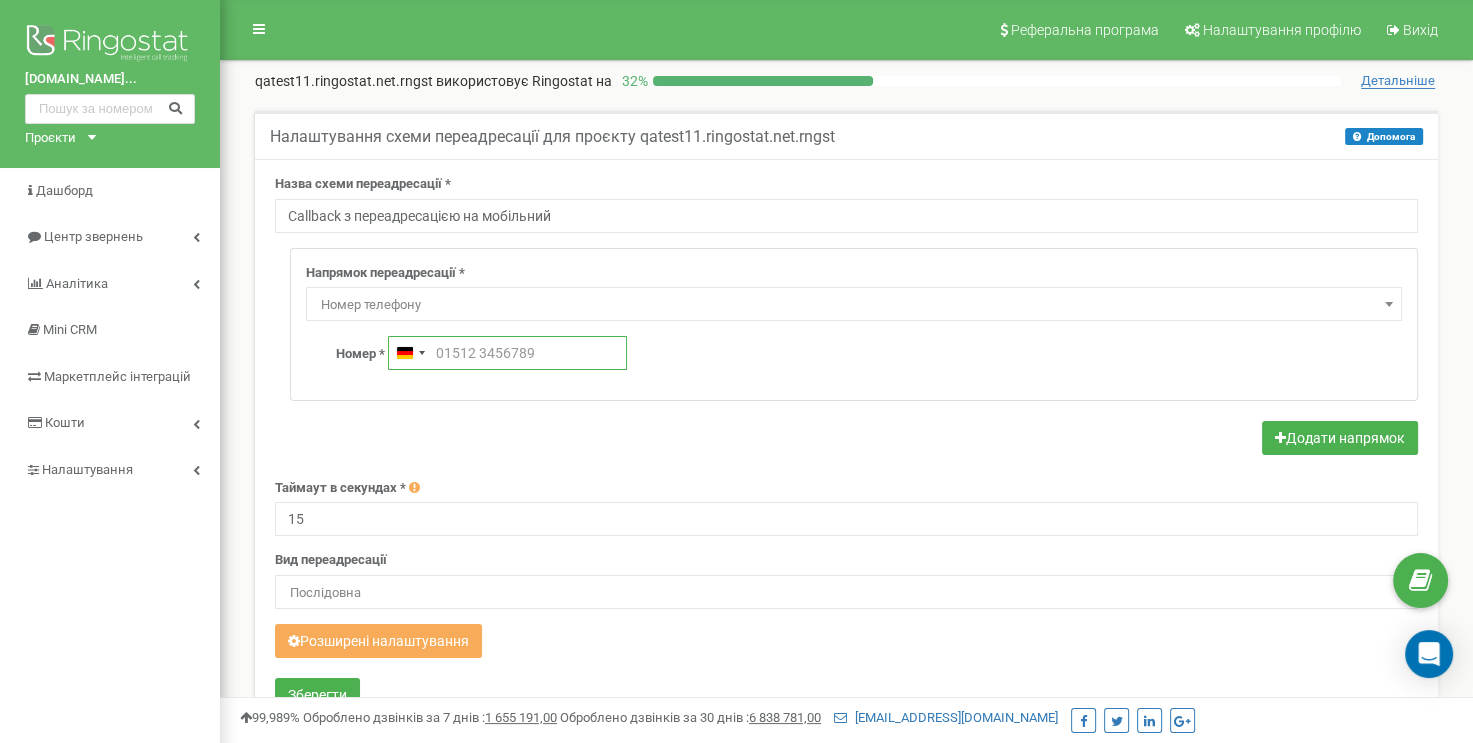 click at bounding box center [507, 353] 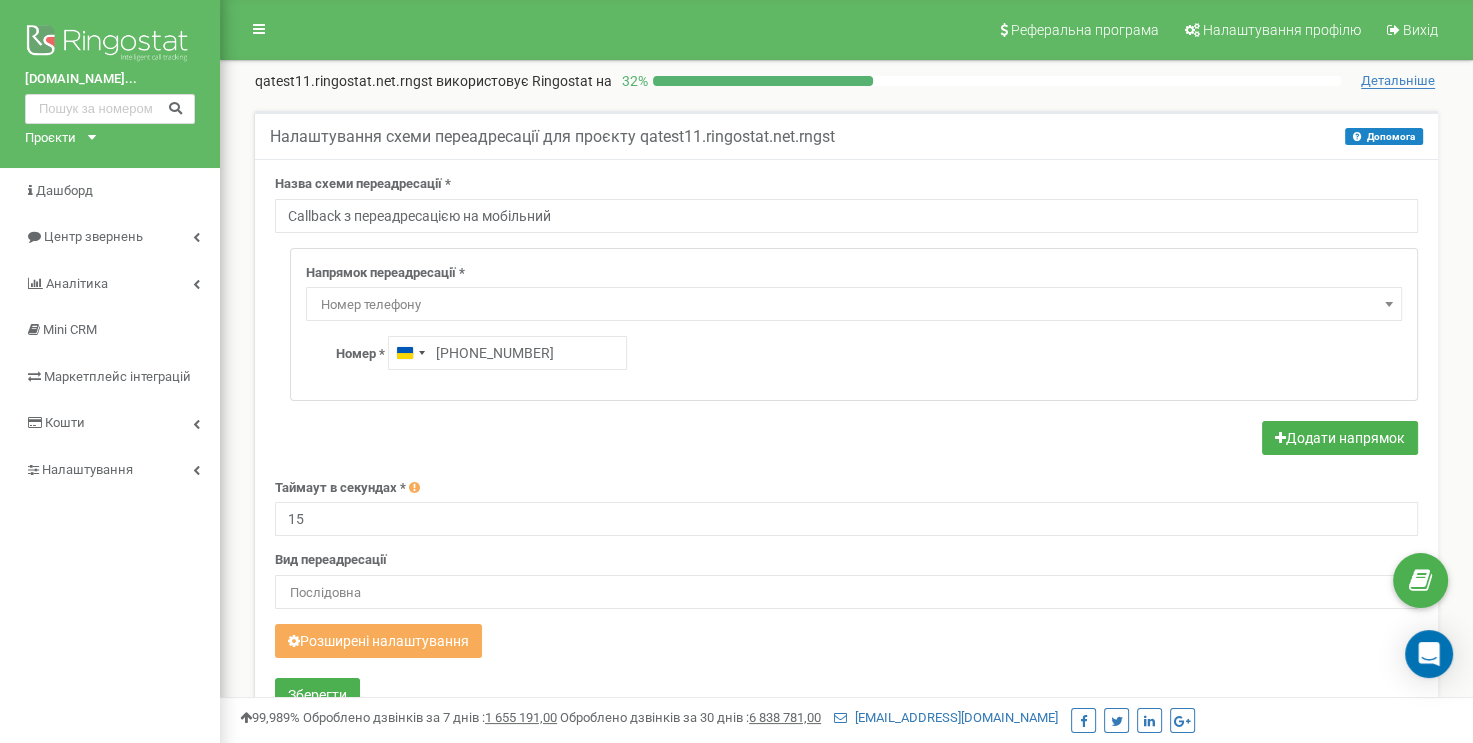 click on "Номер *
Ukraine +380 +380 99 042 2752" at bounding box center (869, 353) 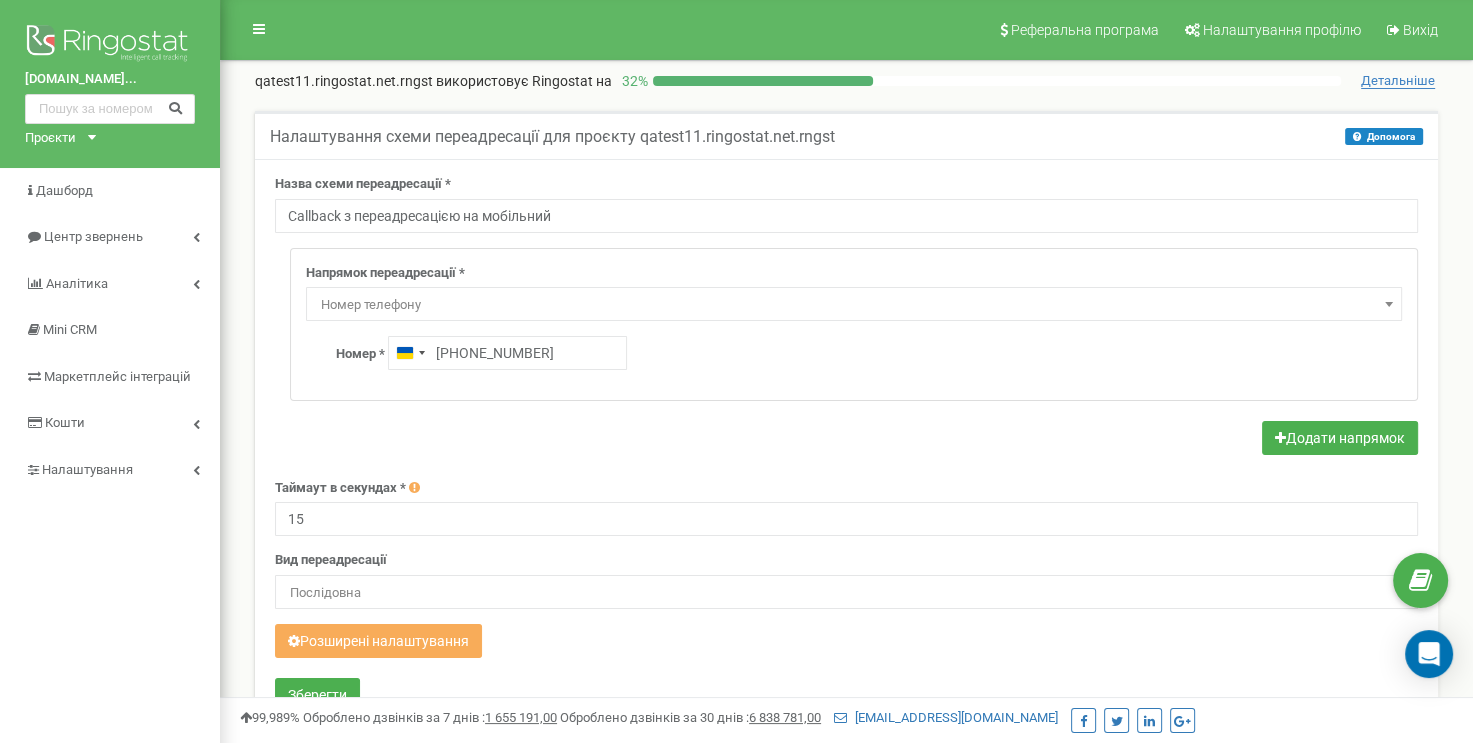 click on "Номер телефону" at bounding box center [854, 305] 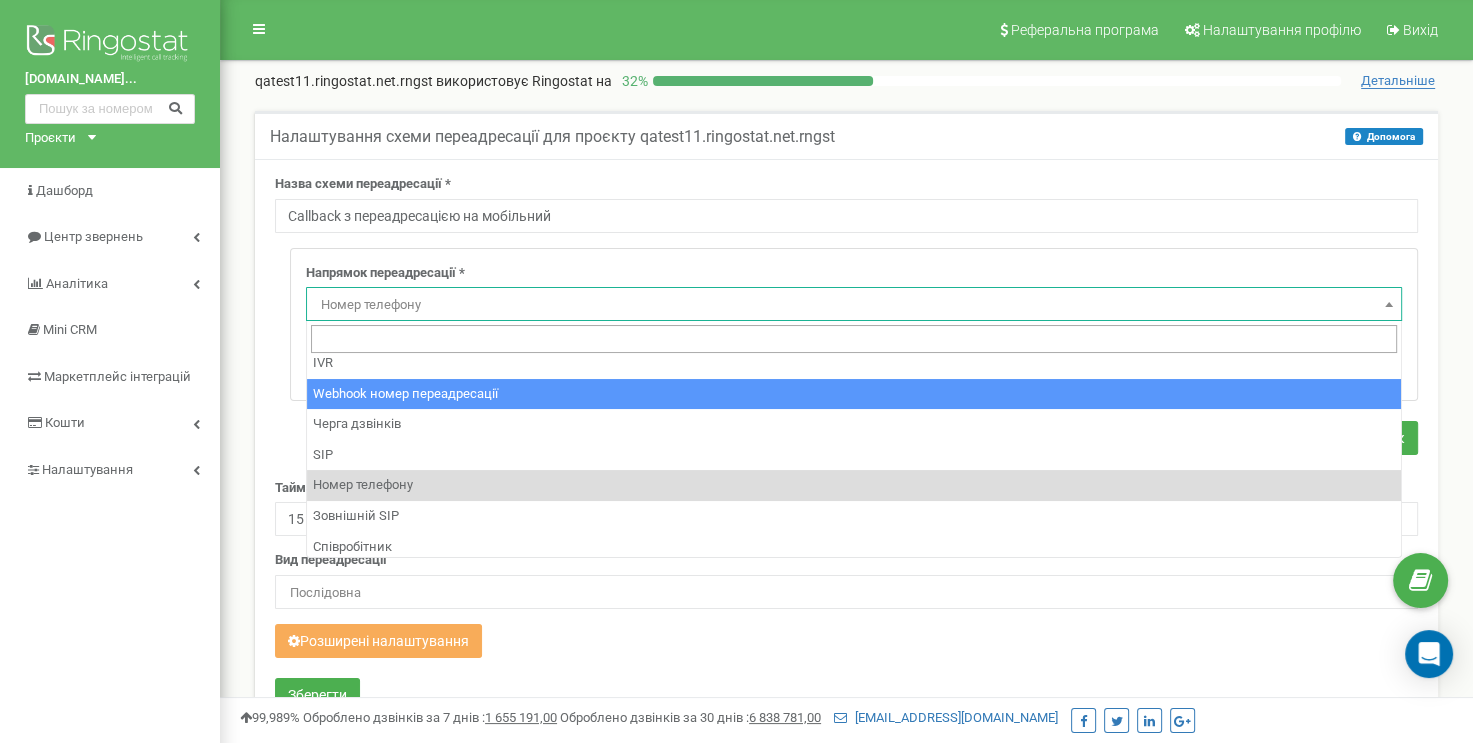 scroll, scrollTop: 100, scrollLeft: 0, axis: vertical 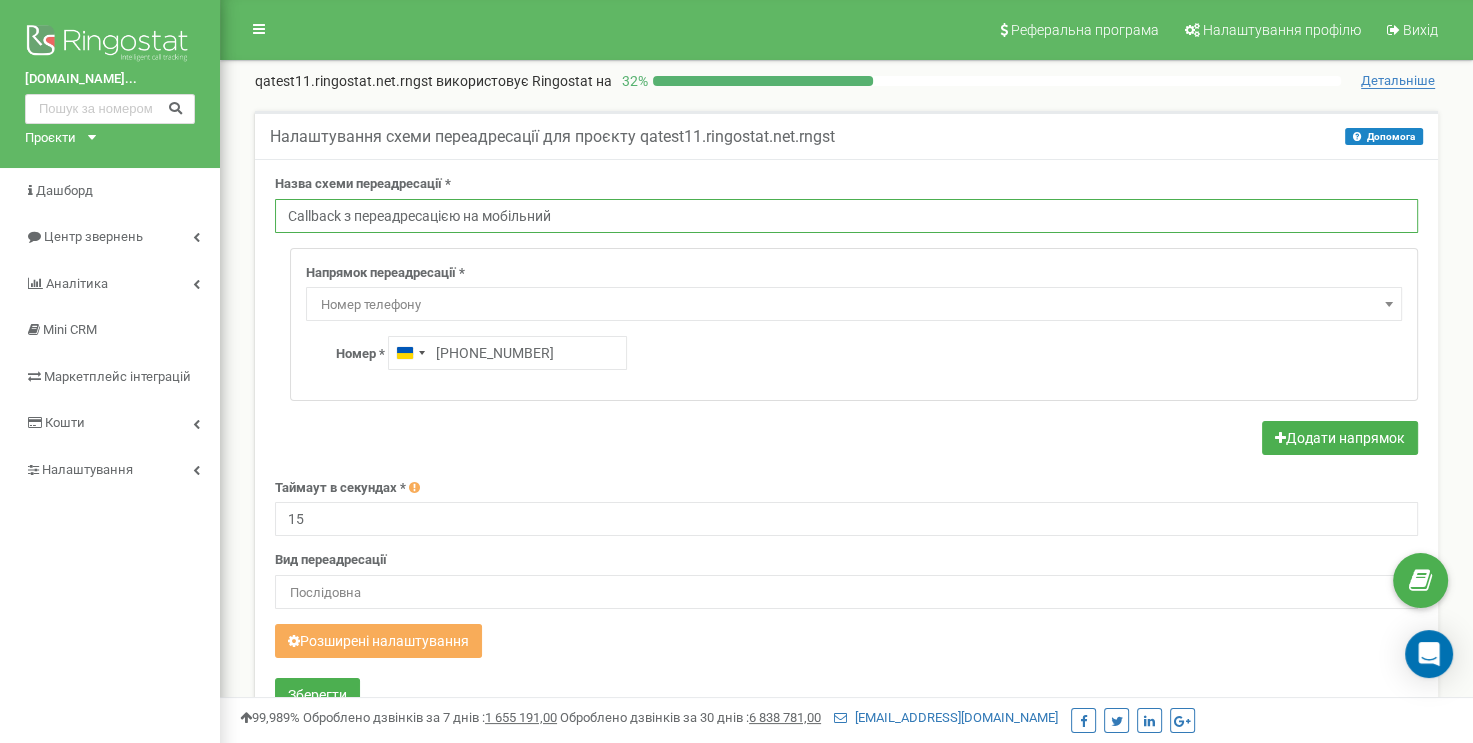 drag, startPoint x: 485, startPoint y: 215, endPoint x: 588, endPoint y: 219, distance: 103.077644 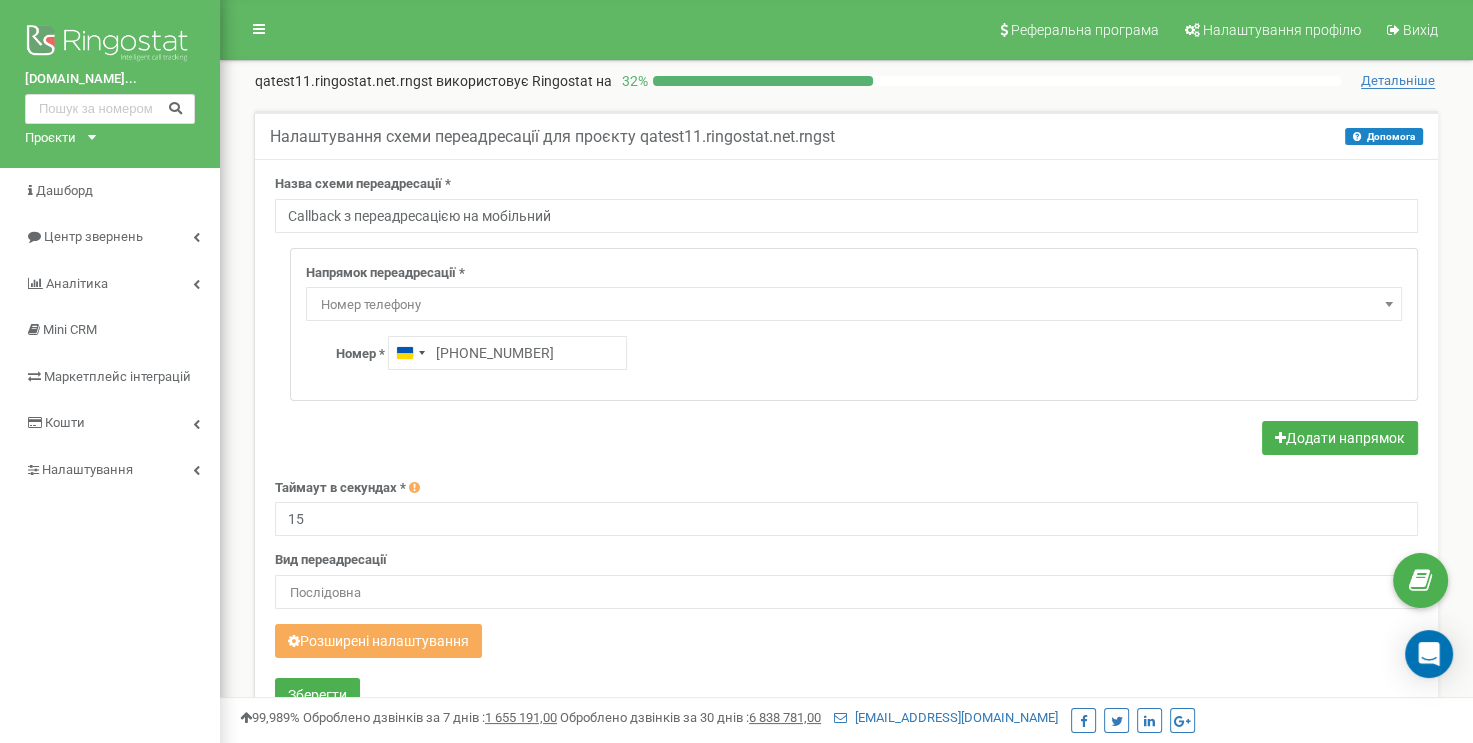 click on "Номер телефону" at bounding box center (854, 305) 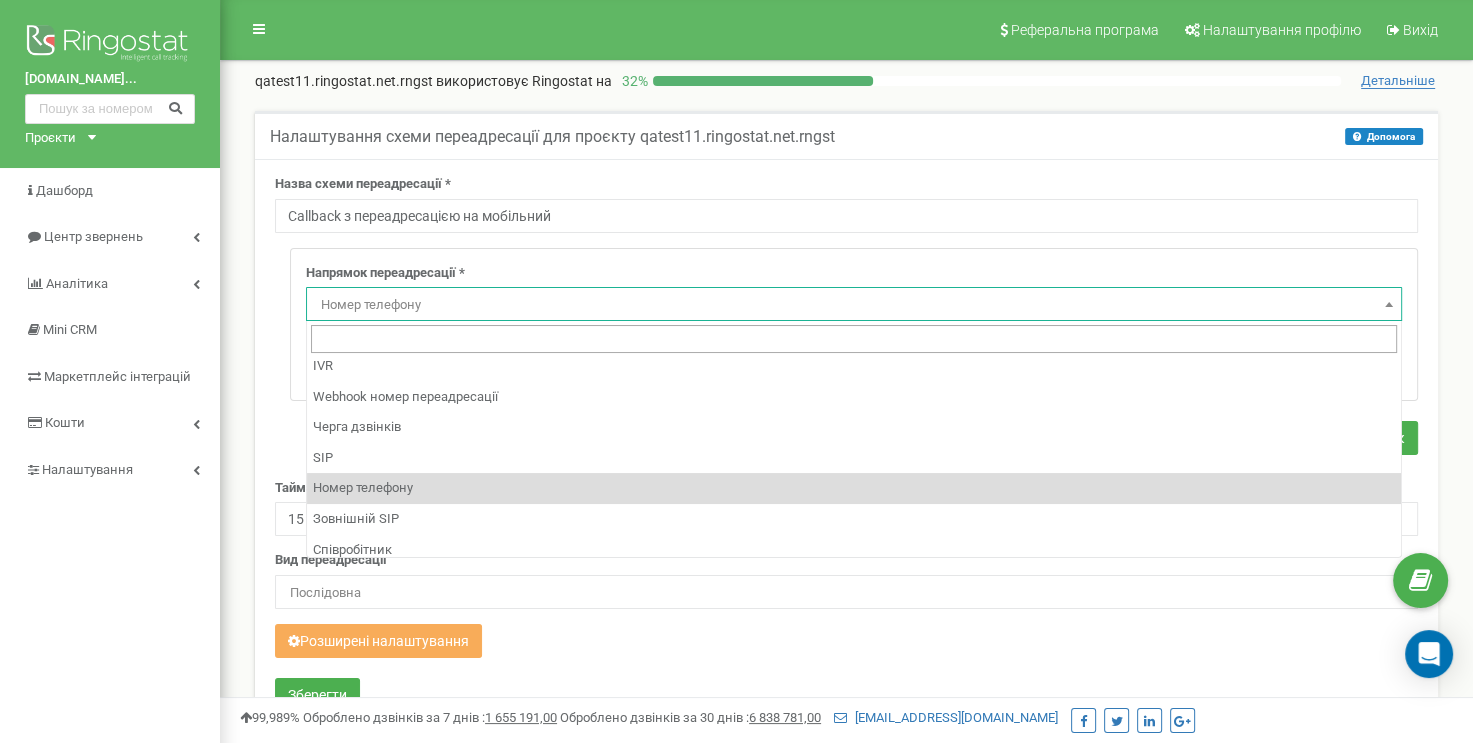 scroll, scrollTop: 100, scrollLeft: 0, axis: vertical 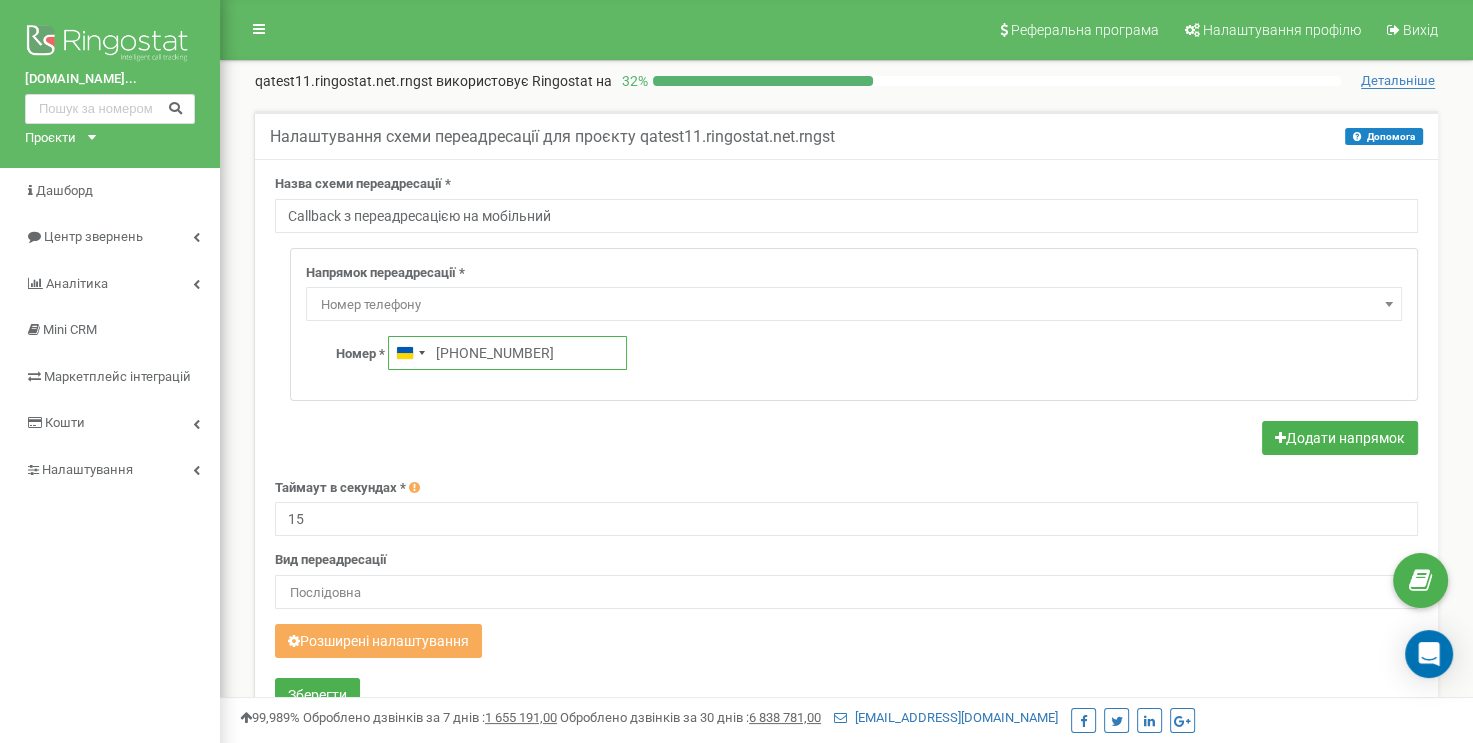 drag, startPoint x: 555, startPoint y: 358, endPoint x: 359, endPoint y: 358, distance: 196 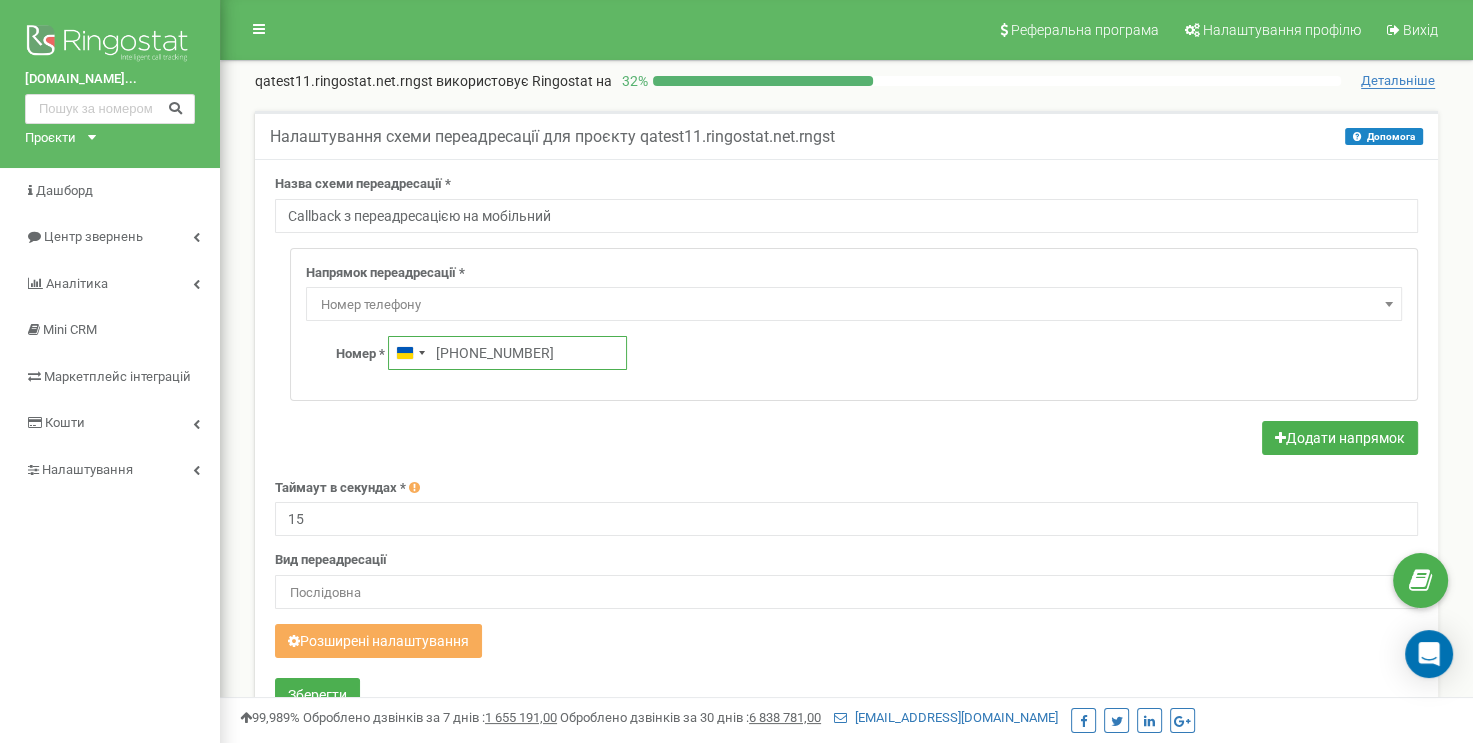 type on "+380 44 290 7352" 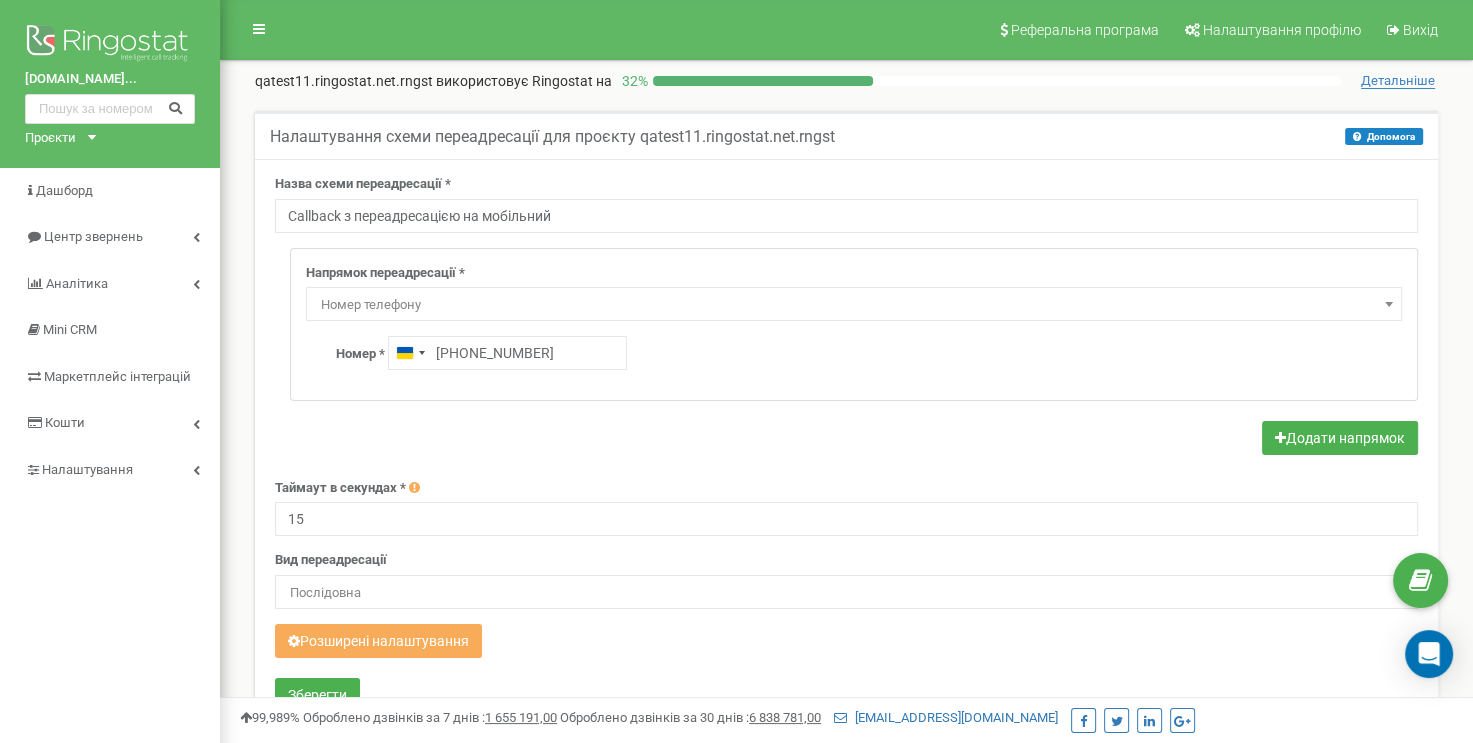 click on "Номер *
Ukraine +380 +380 44 290 7352" at bounding box center (869, 353) 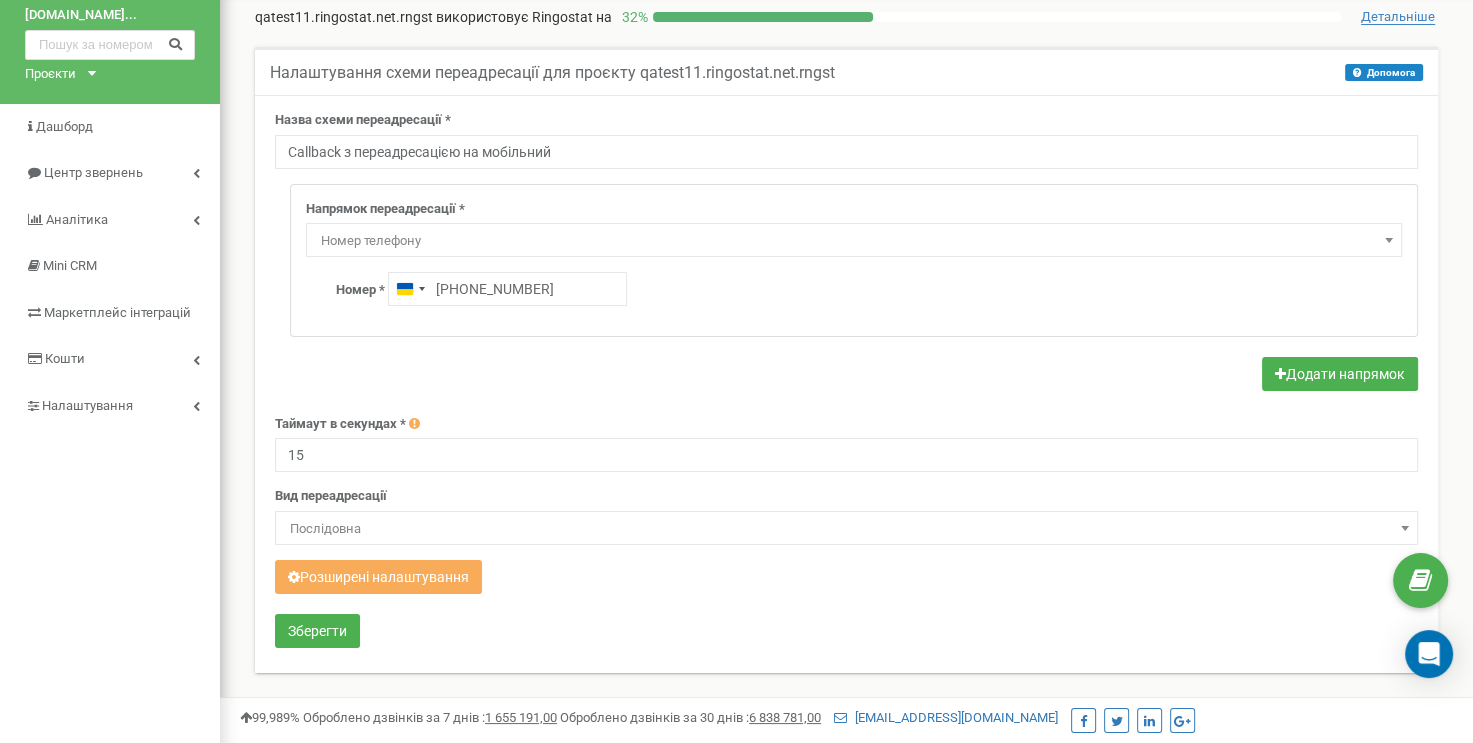 scroll, scrollTop: 100, scrollLeft: 0, axis: vertical 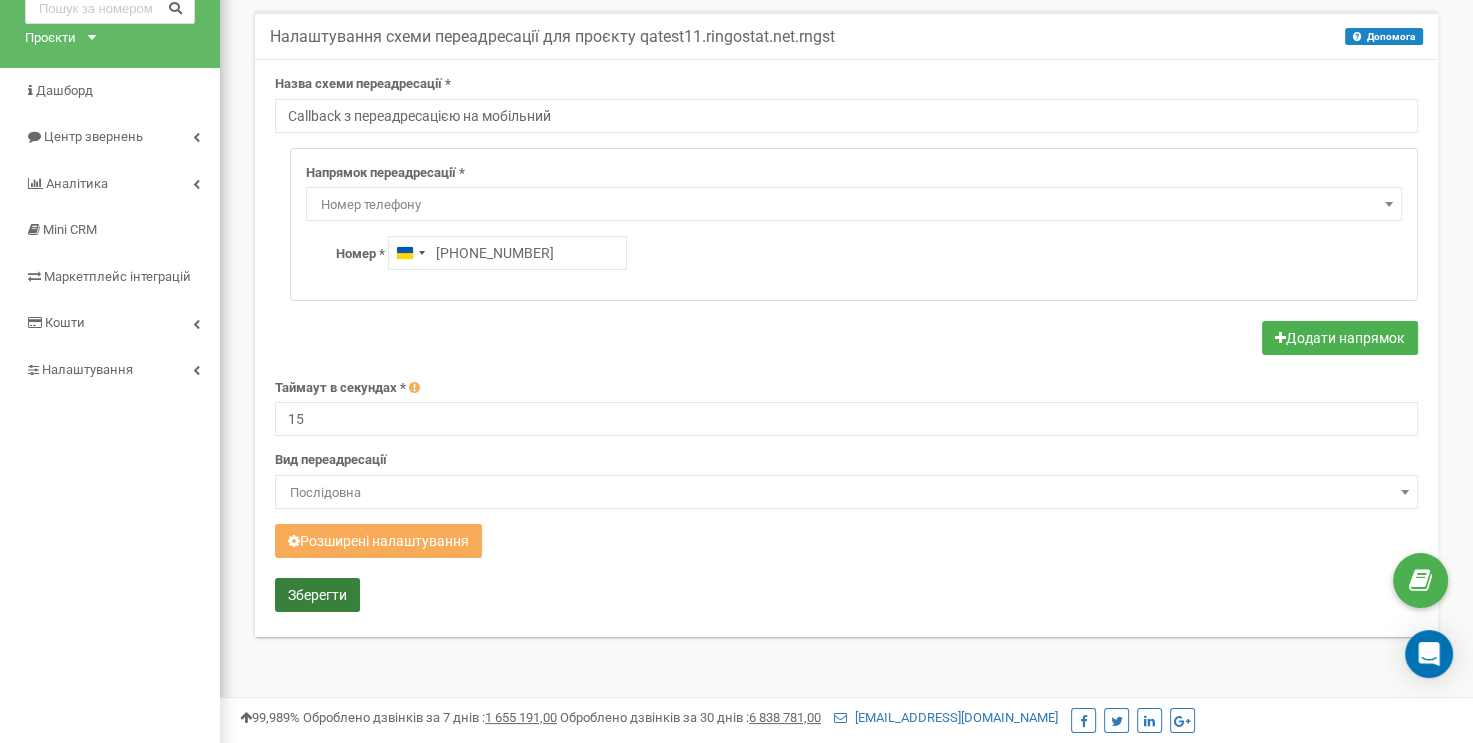 click on "Зберегти" at bounding box center [317, 595] 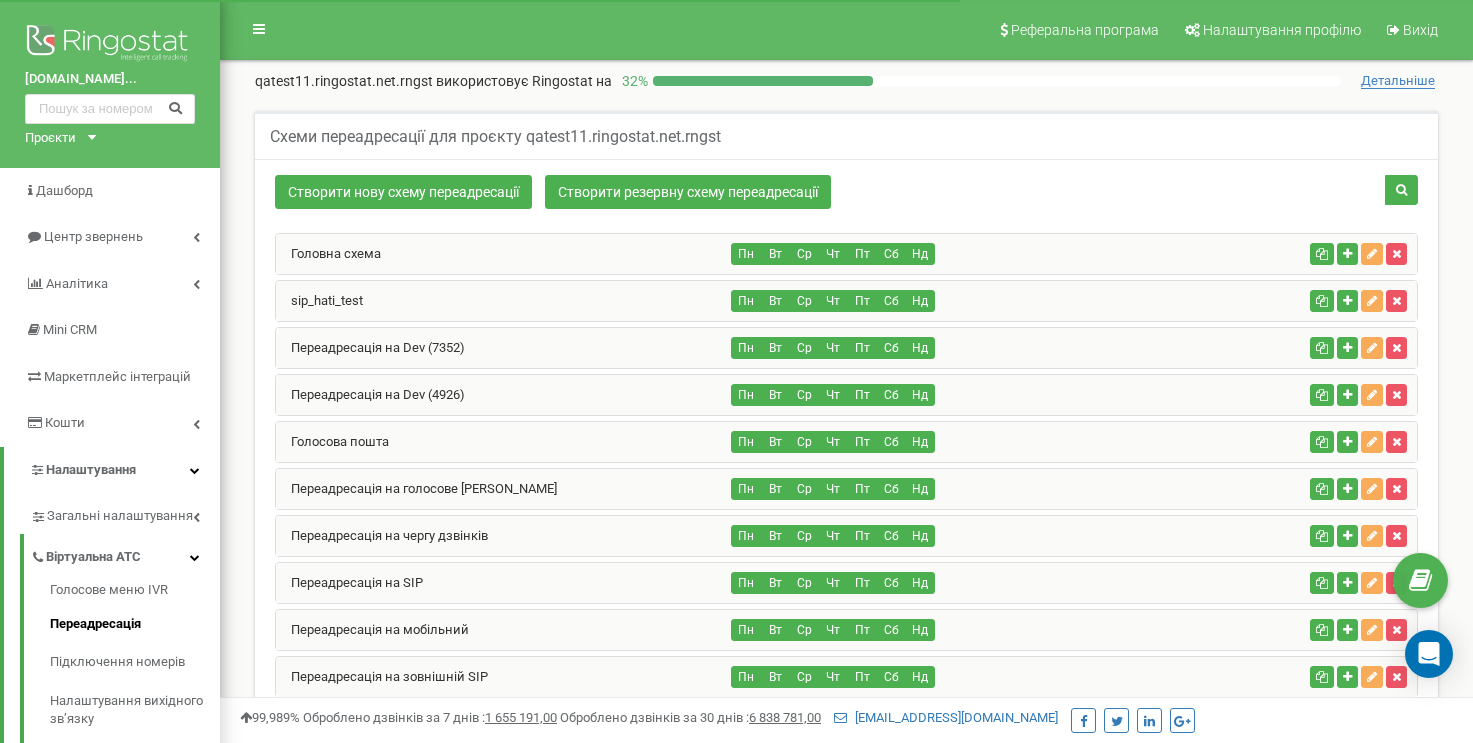scroll, scrollTop: 1644, scrollLeft: 0, axis: vertical 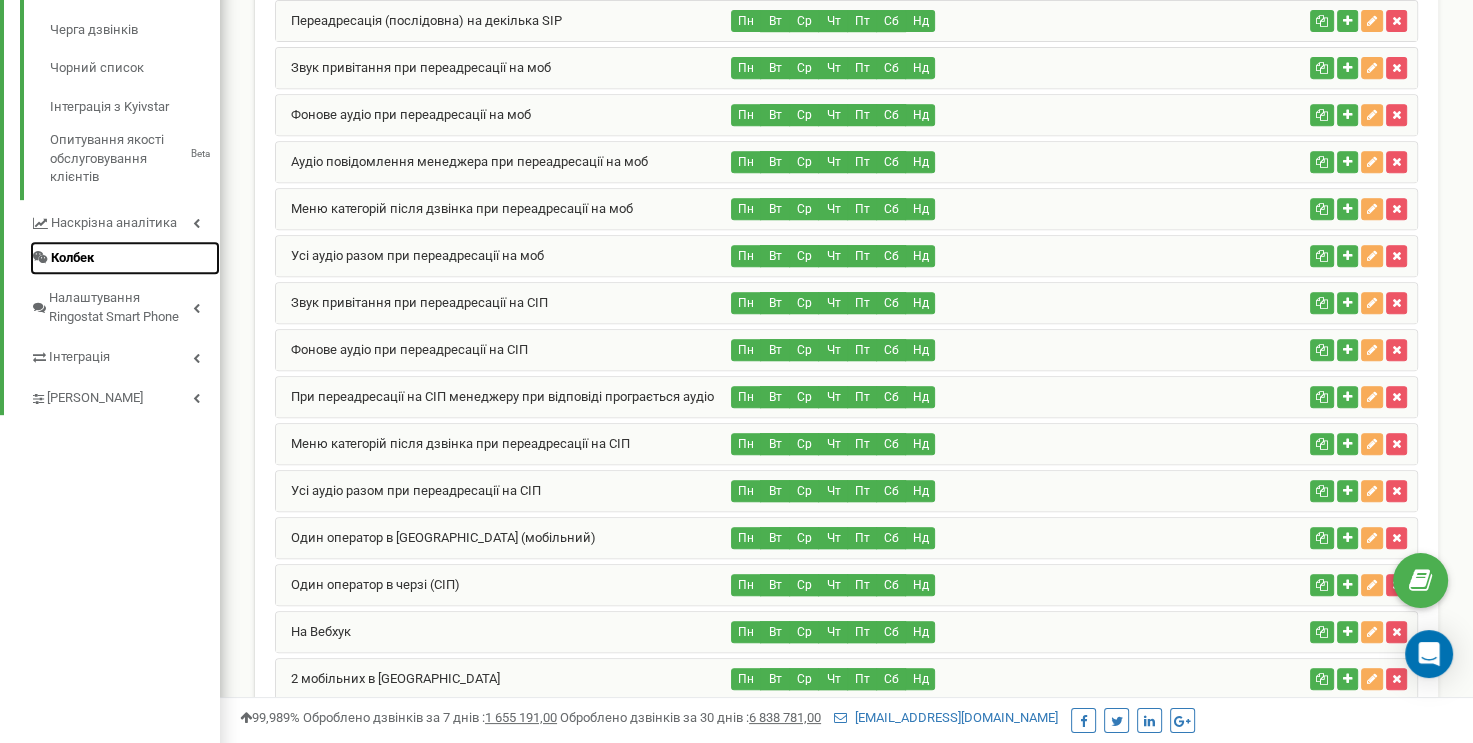 click on "Колбек" at bounding box center (72, 258) 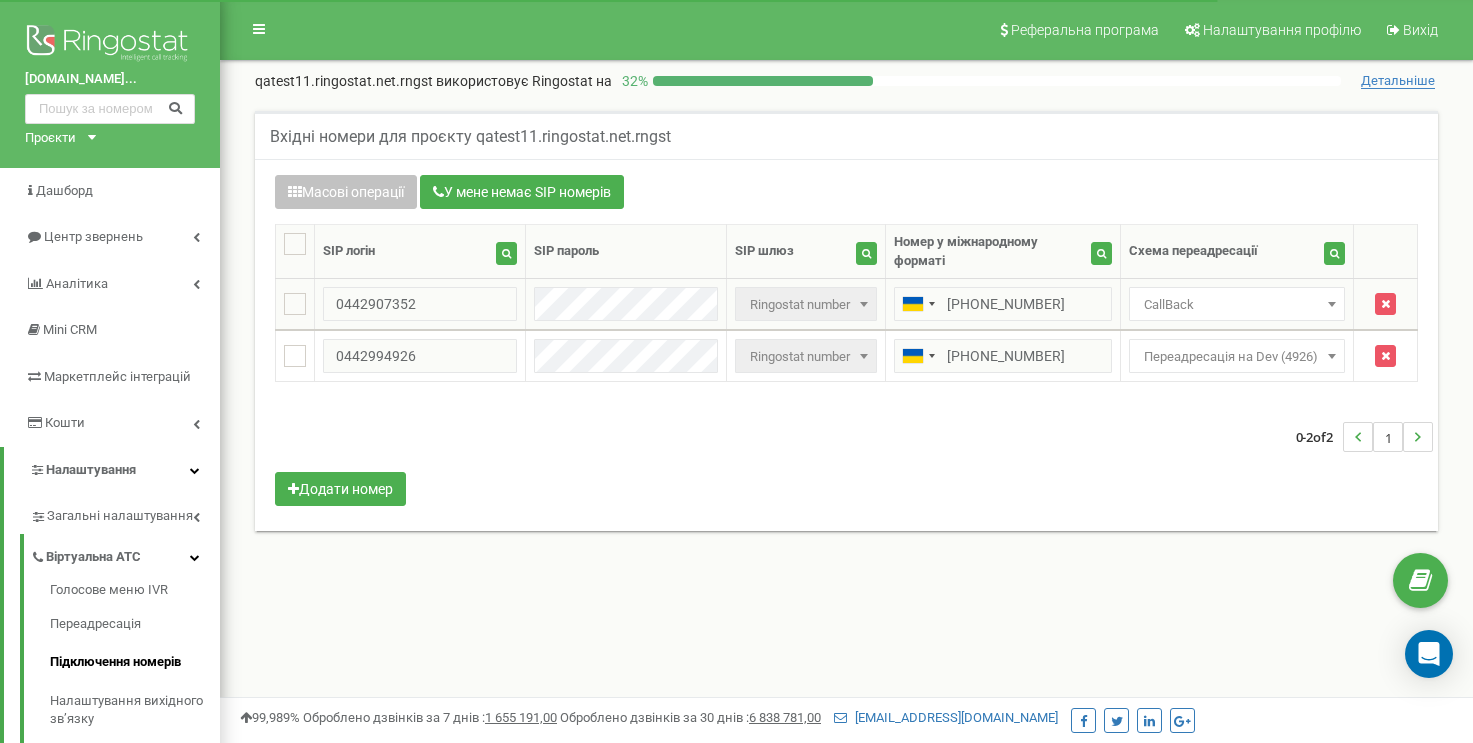 scroll, scrollTop: 166, scrollLeft: 0, axis: vertical 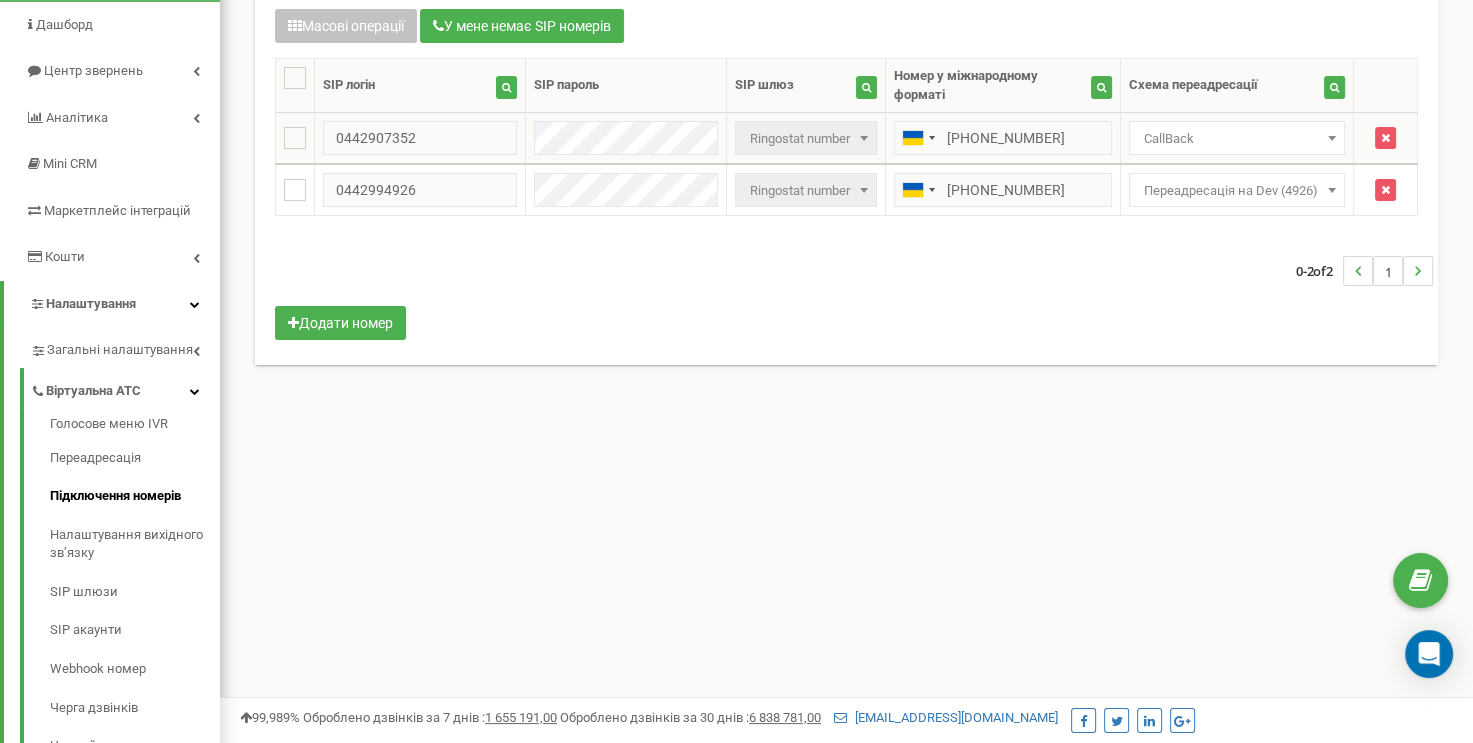 click on "CallBack" at bounding box center (1237, 139) 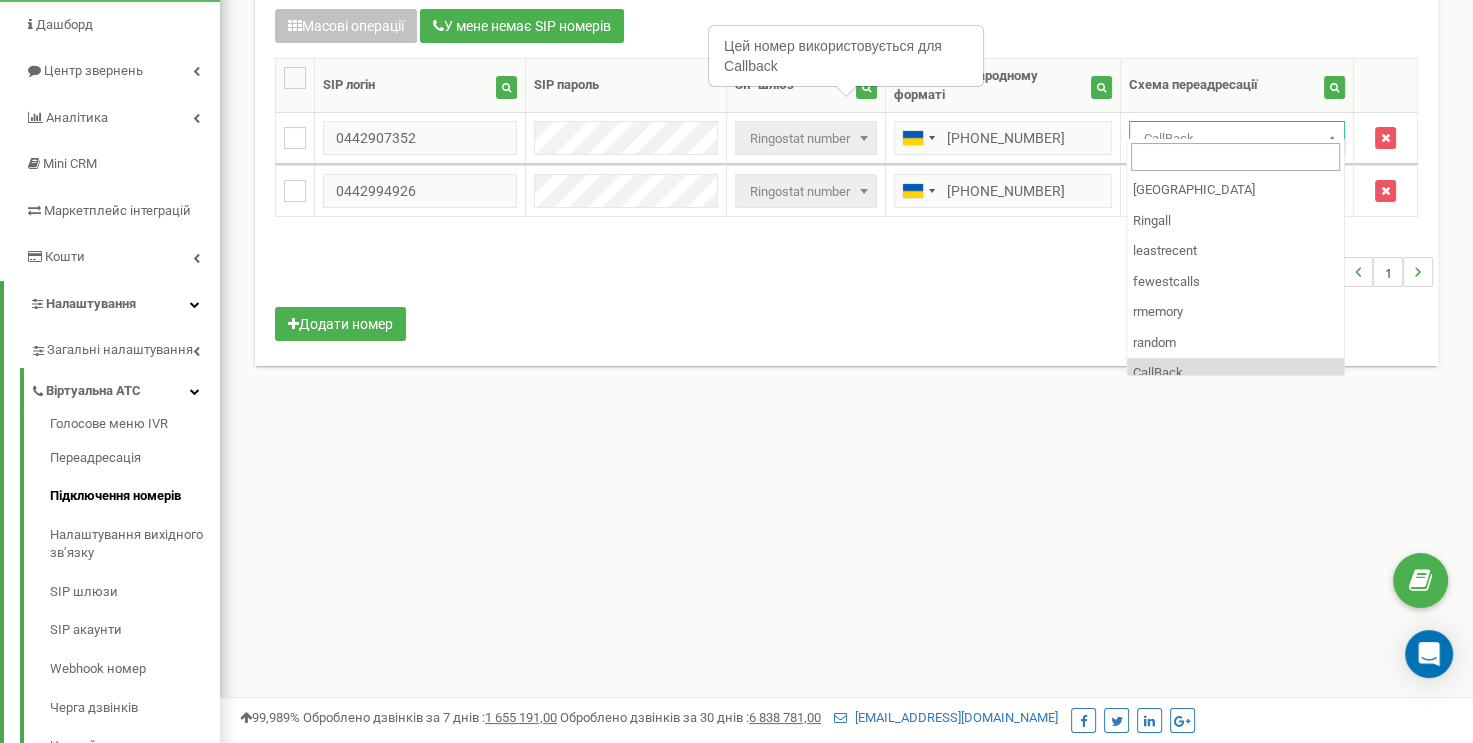 scroll, scrollTop: 1381, scrollLeft: 0, axis: vertical 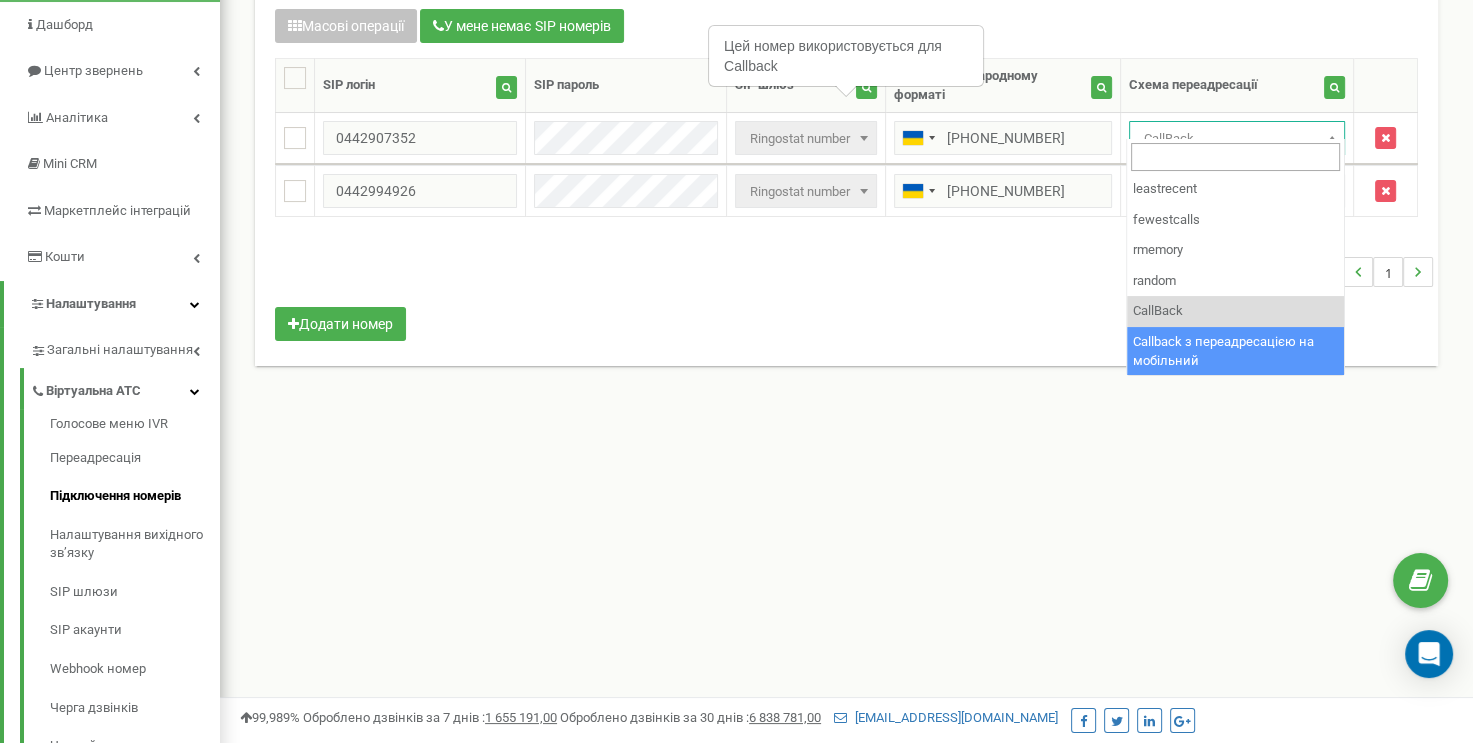 select on "253586" 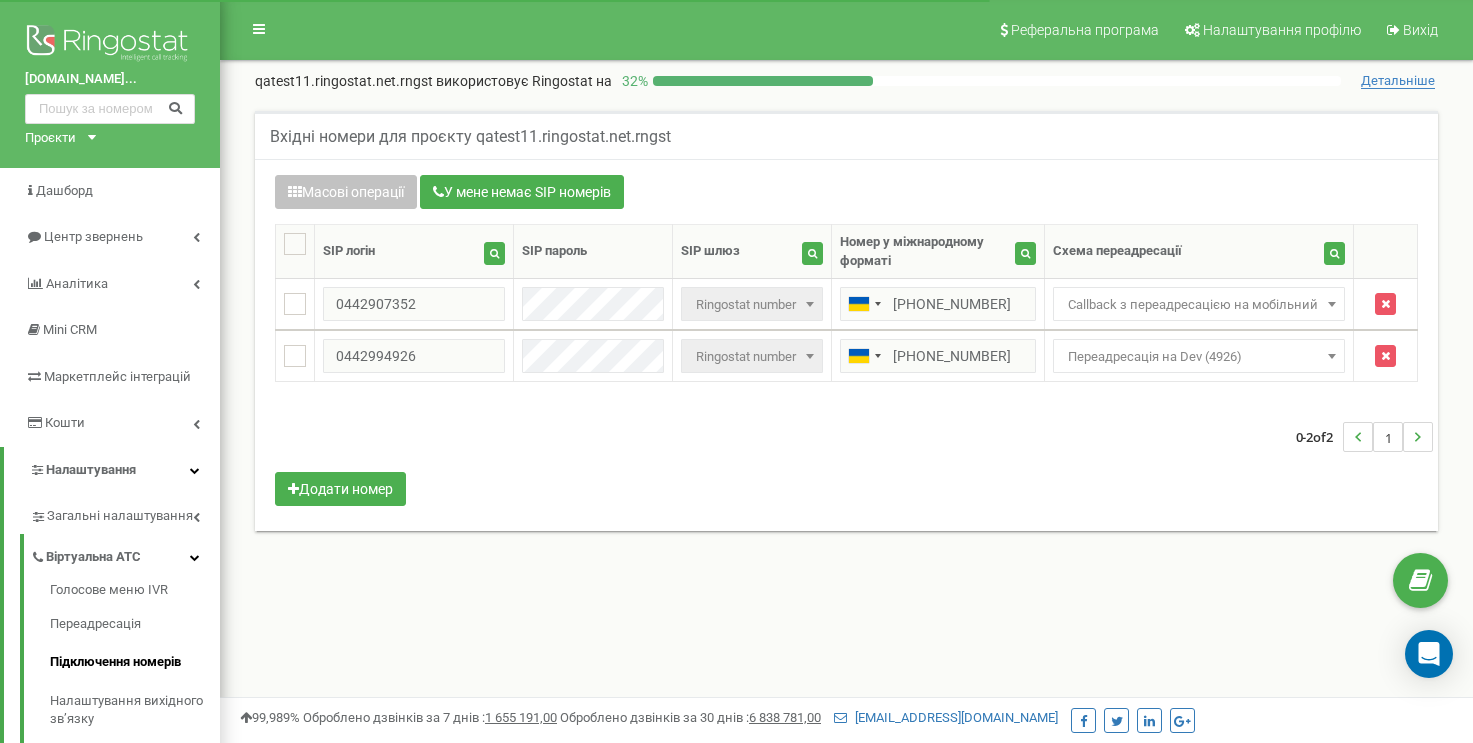 scroll, scrollTop: 166, scrollLeft: 0, axis: vertical 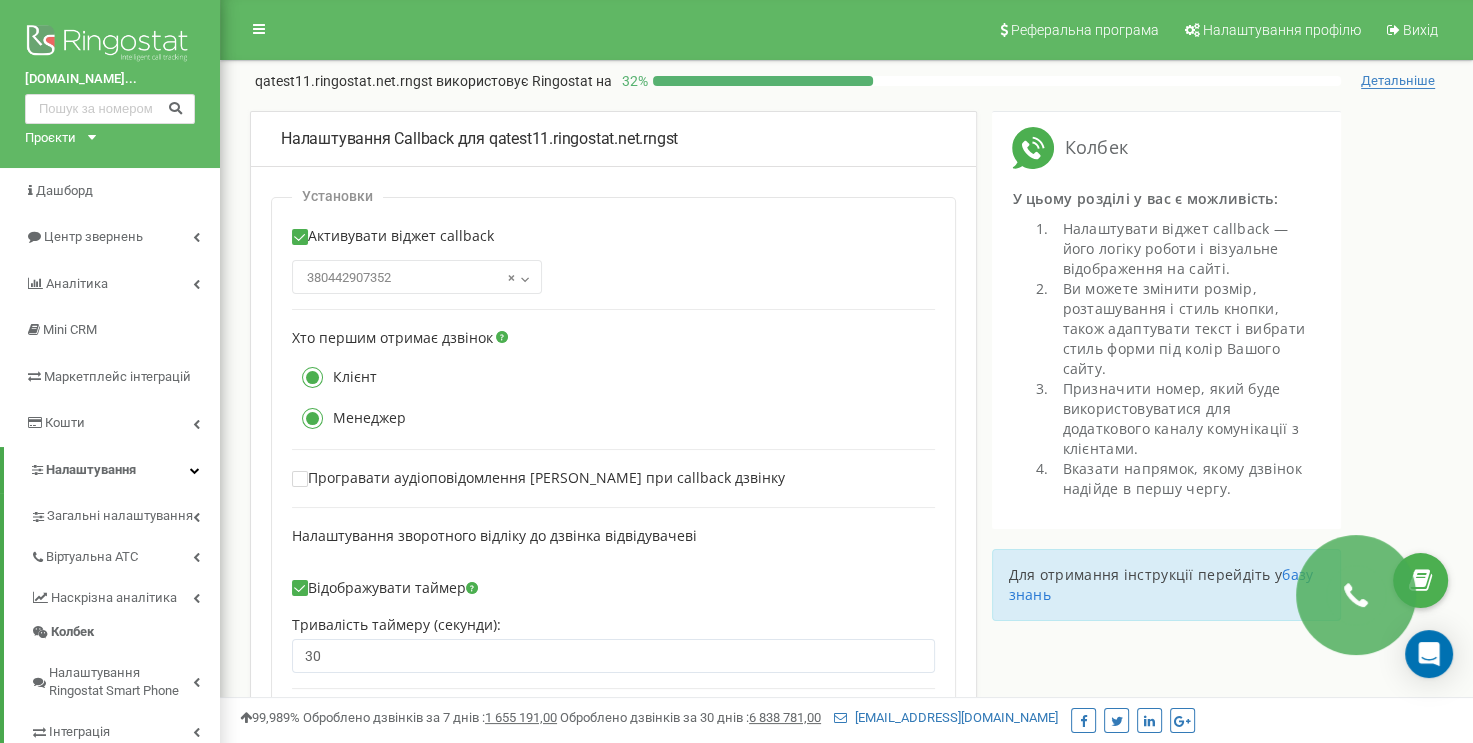 click on "Клієнт" at bounding box center (334, 377) 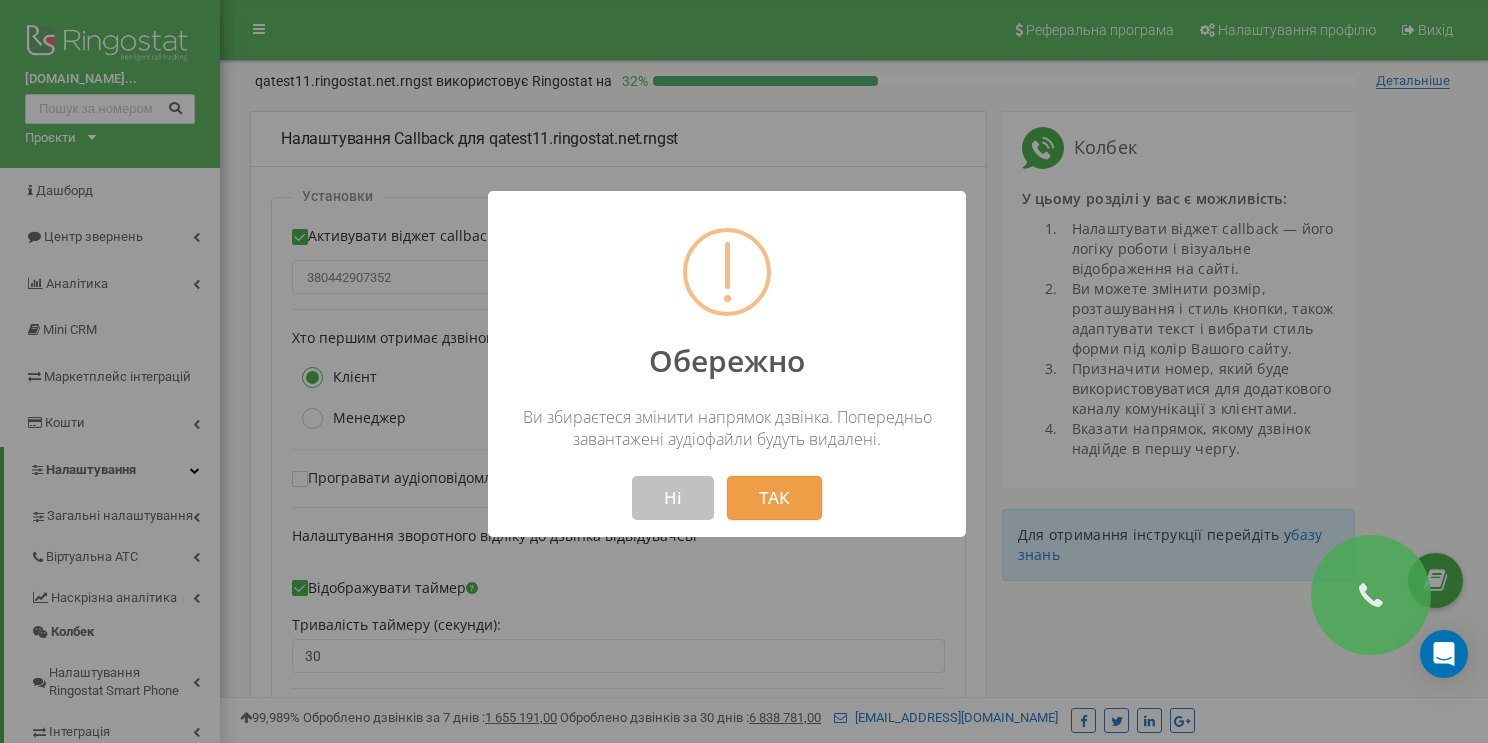 click on "ТАК" at bounding box center [774, 498] 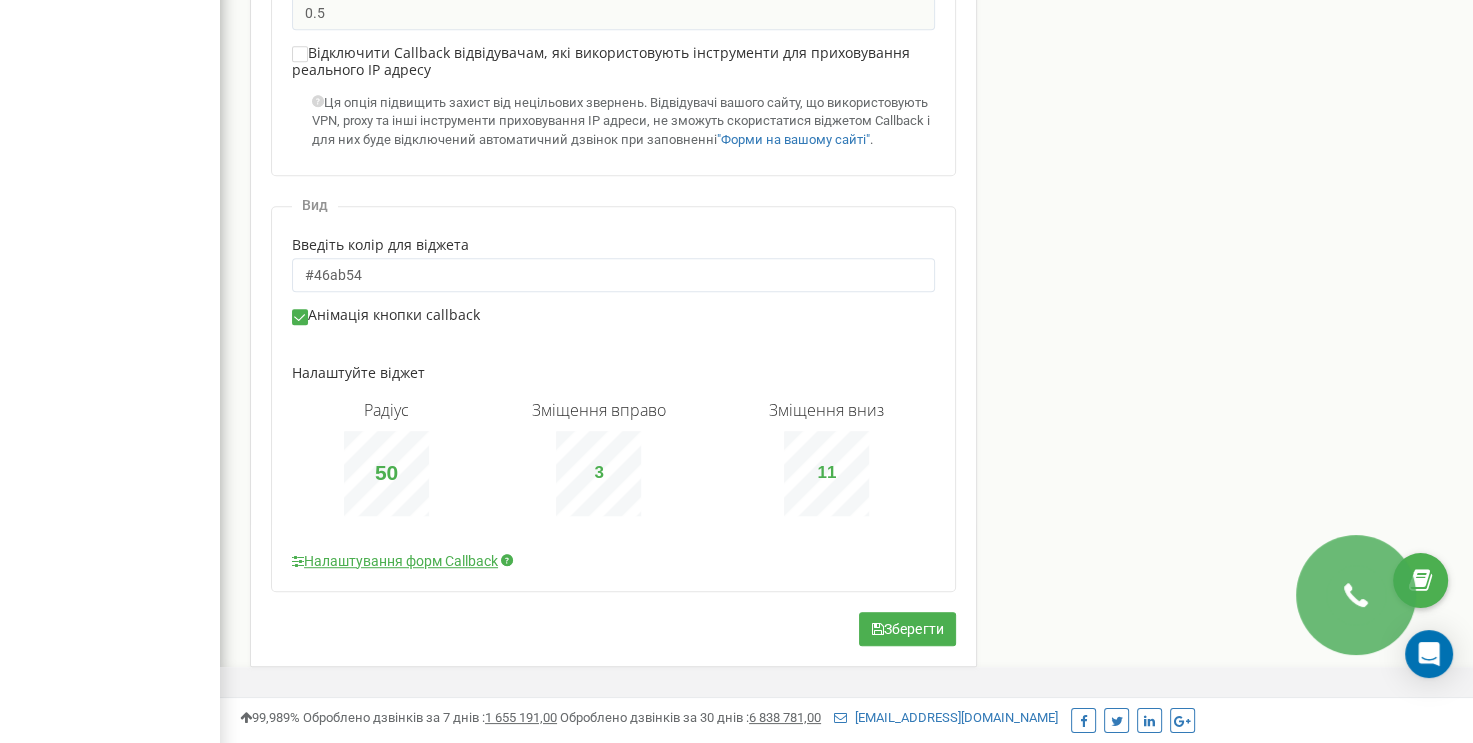 scroll, scrollTop: 1042, scrollLeft: 0, axis: vertical 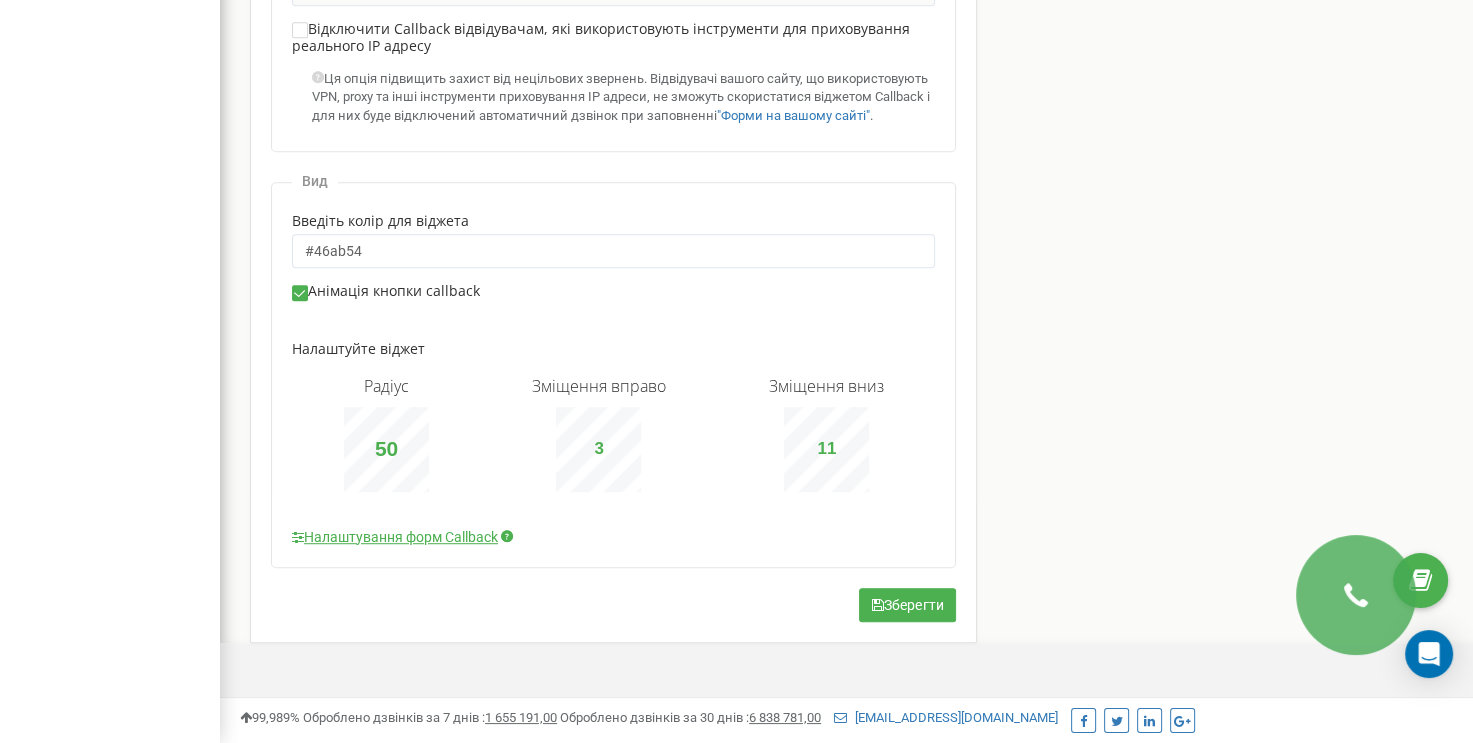 click on "Налаштування Callback для qatest11.ringostat.net.rngst
Установки
Активувати віджет callback
380442907352
× 380442907352
30 50" at bounding box center (613, -135) 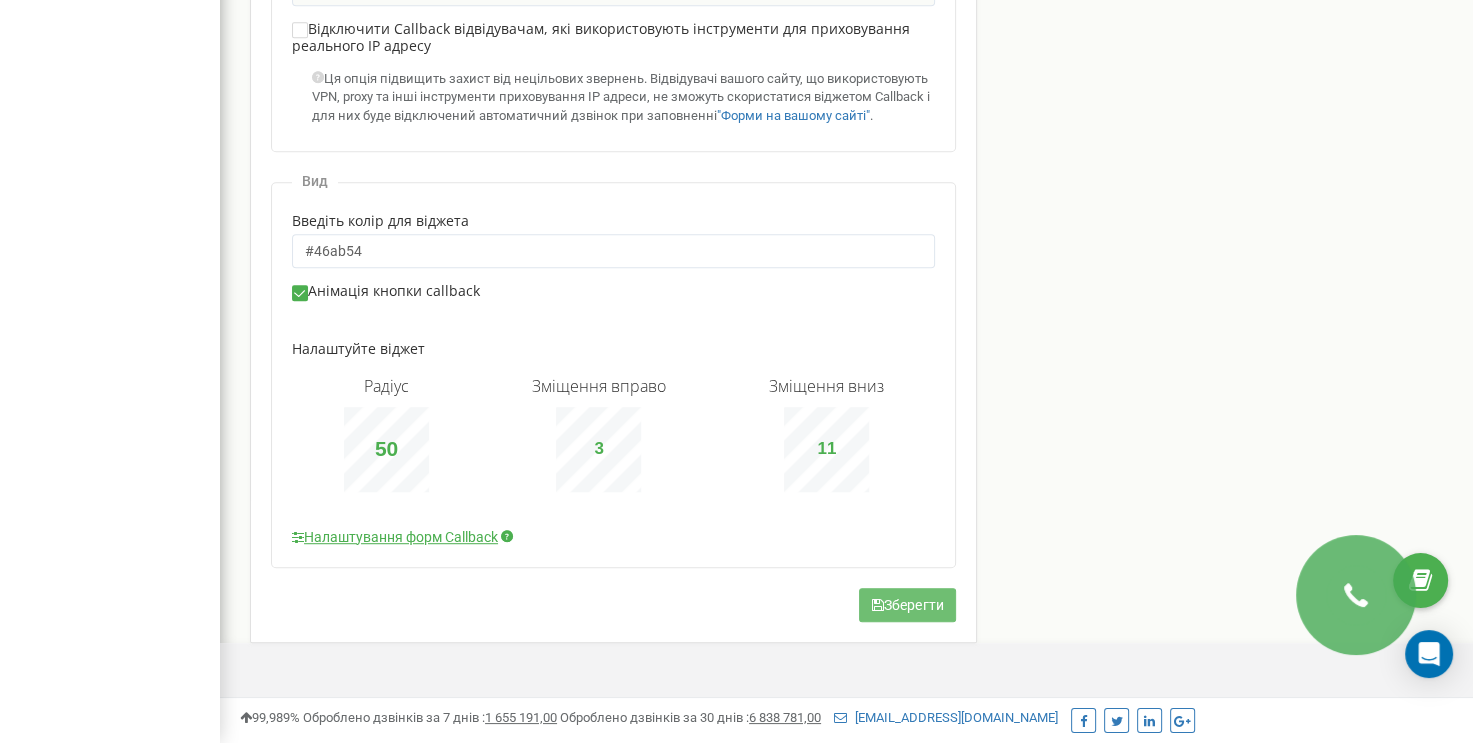 click on "Зберегти" at bounding box center (907, 605) 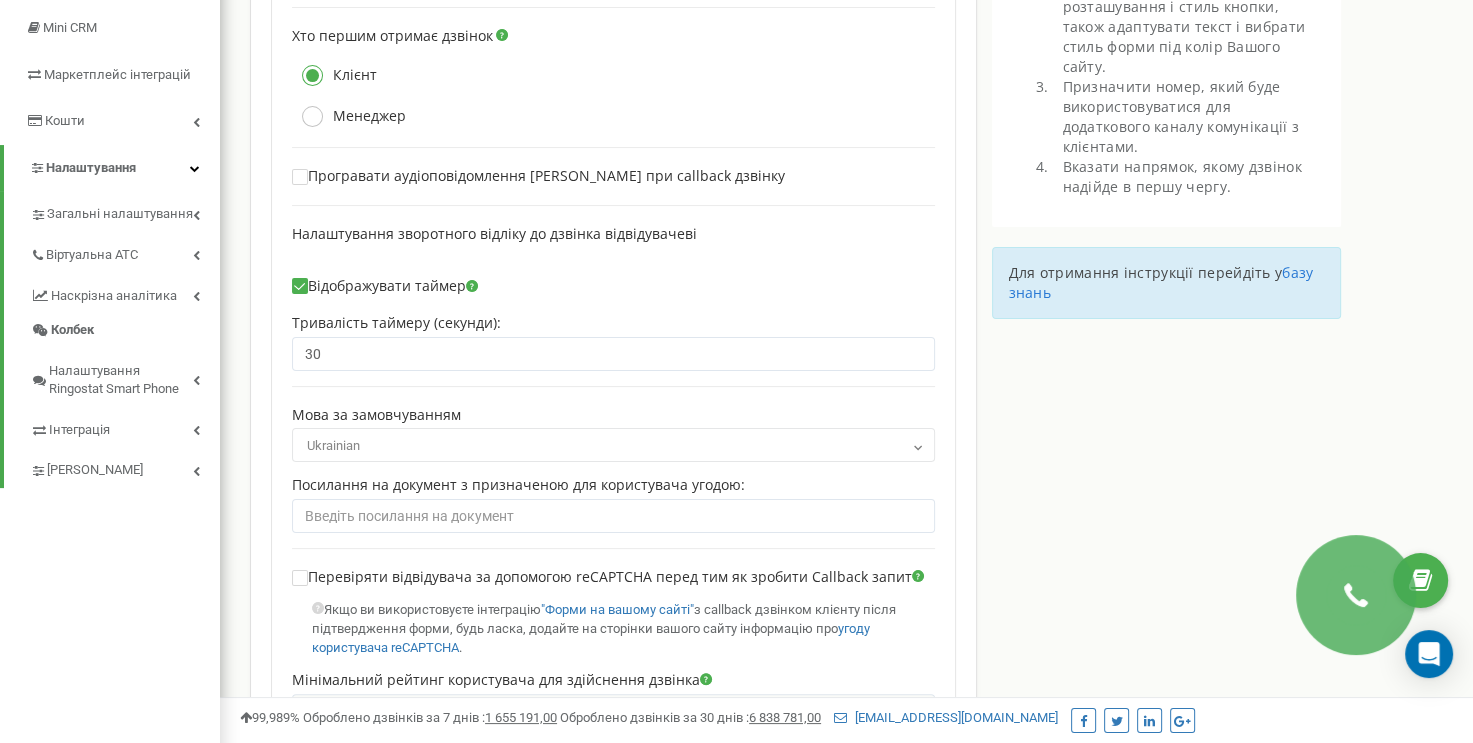 scroll, scrollTop: 142, scrollLeft: 0, axis: vertical 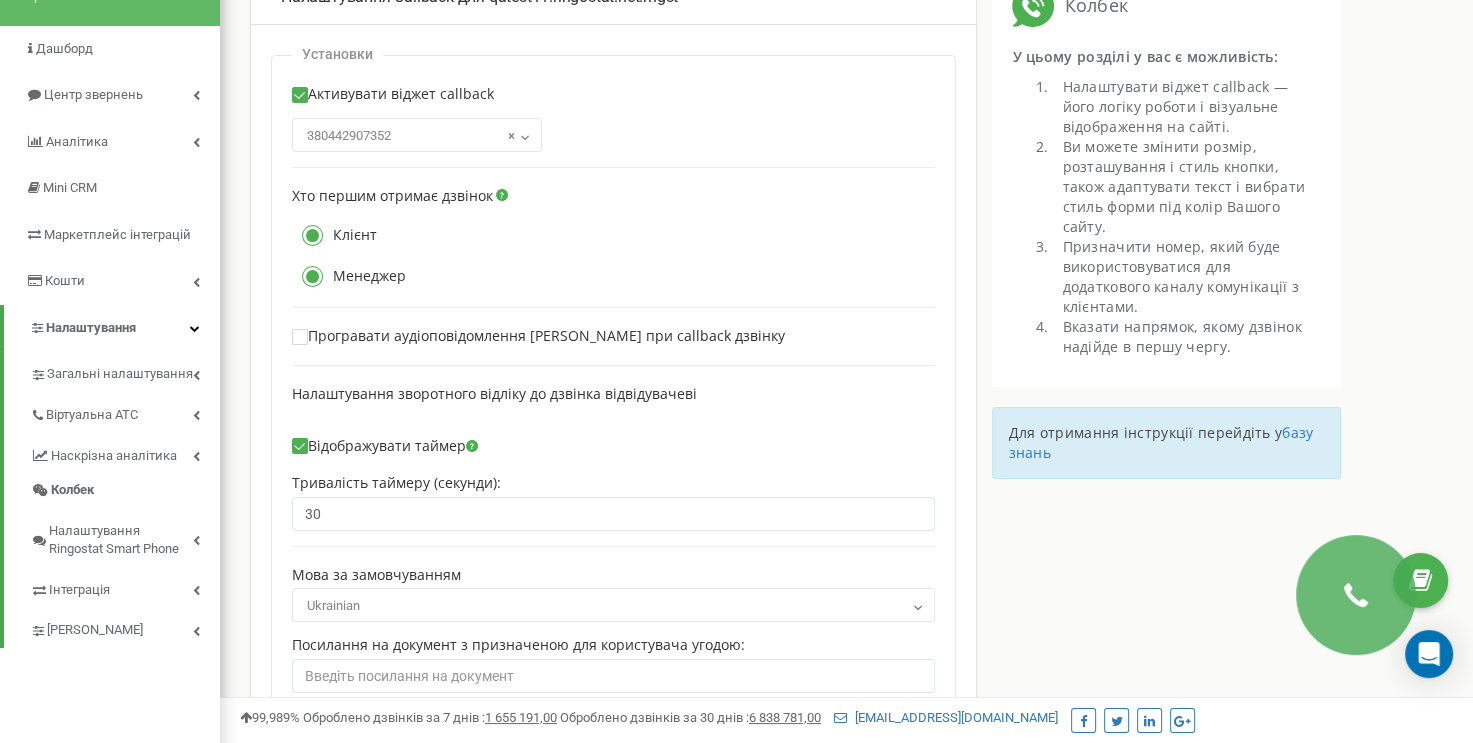 click at bounding box center (312, 276) 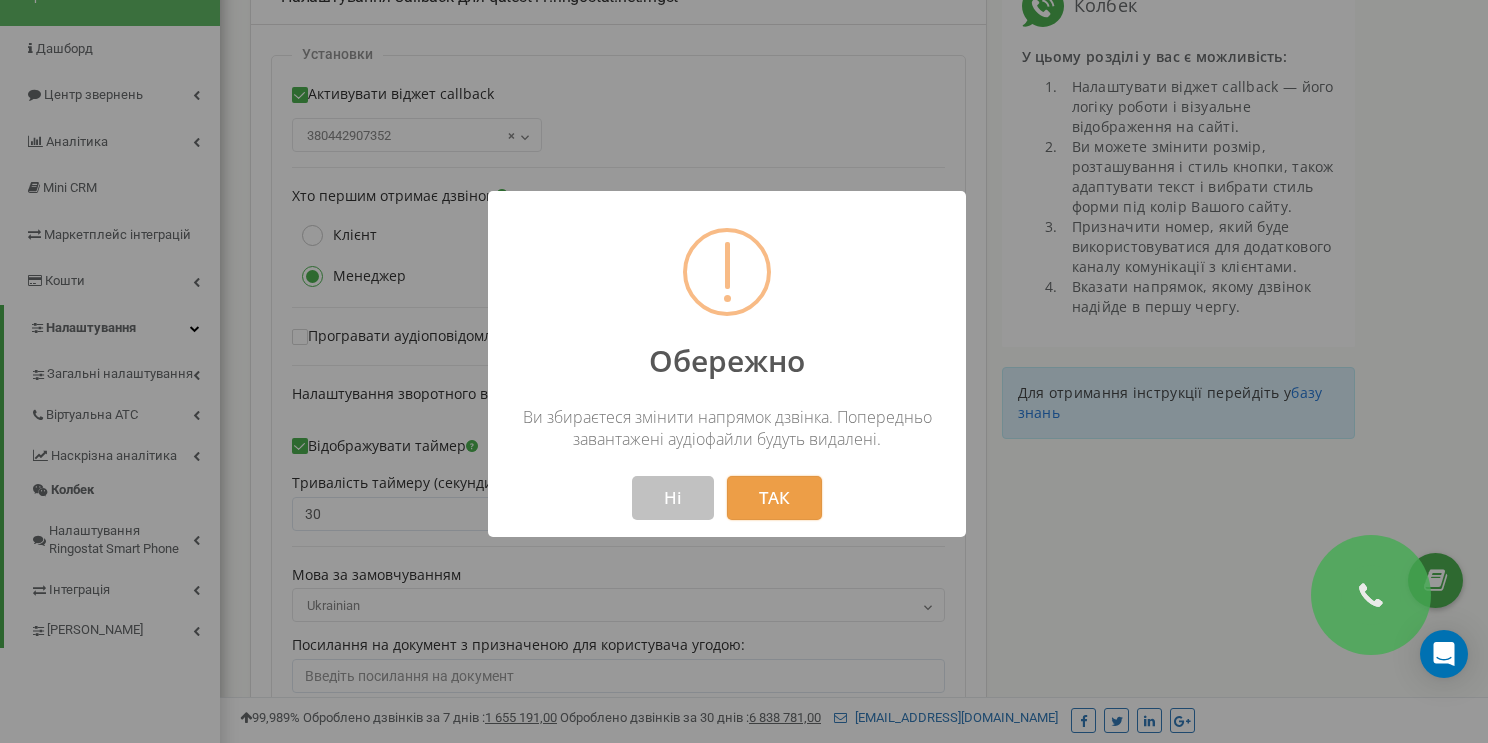 click on "ТАК" at bounding box center (774, 498) 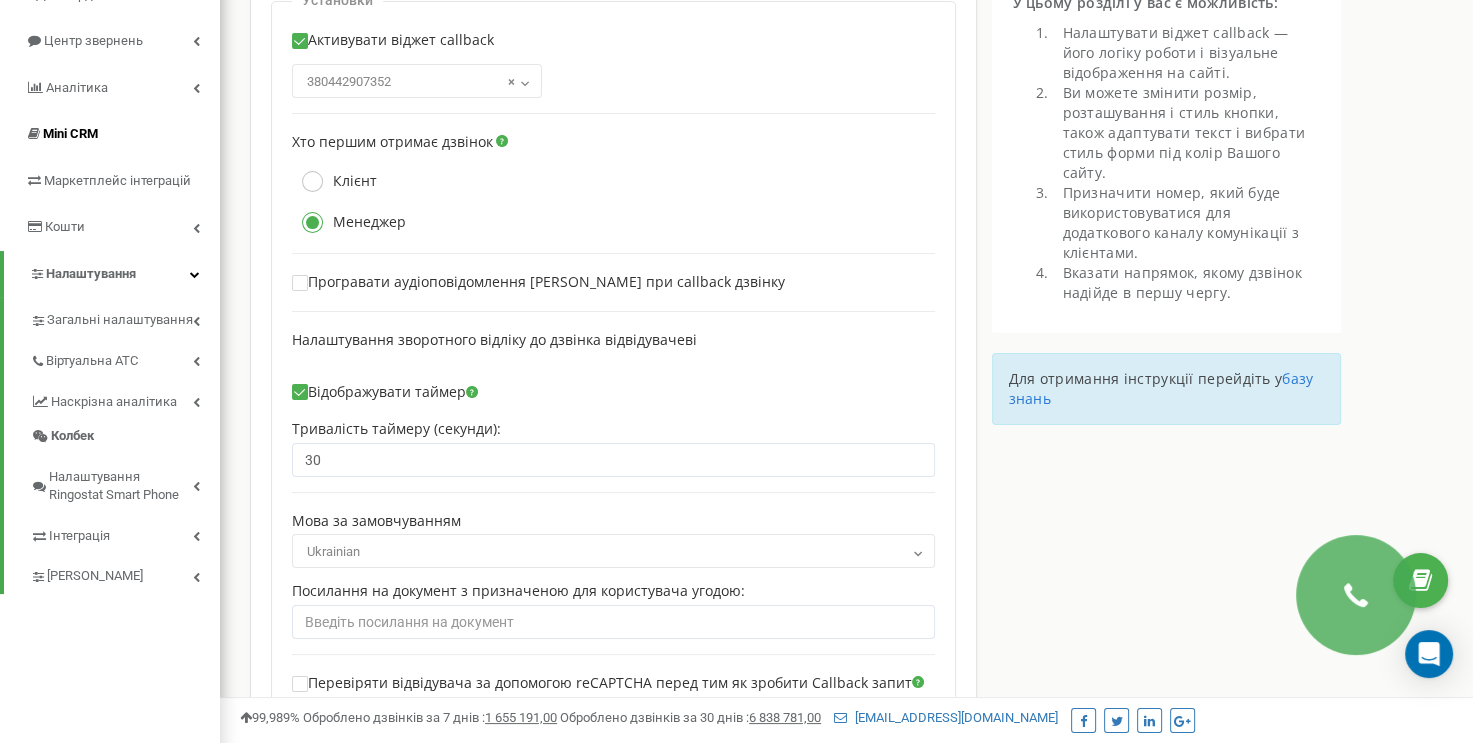 scroll, scrollTop: 200, scrollLeft: 0, axis: vertical 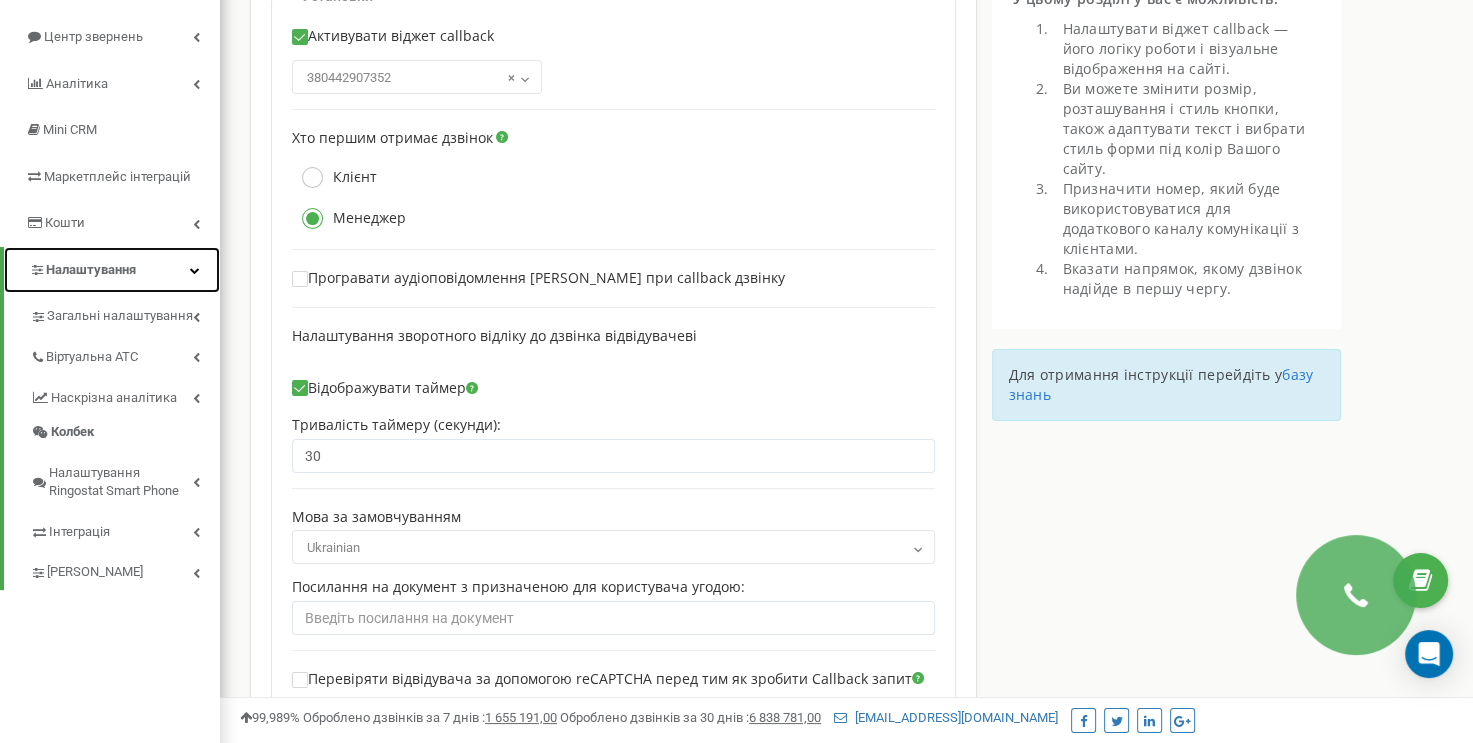 click on "Налаштування" at bounding box center [112, 270] 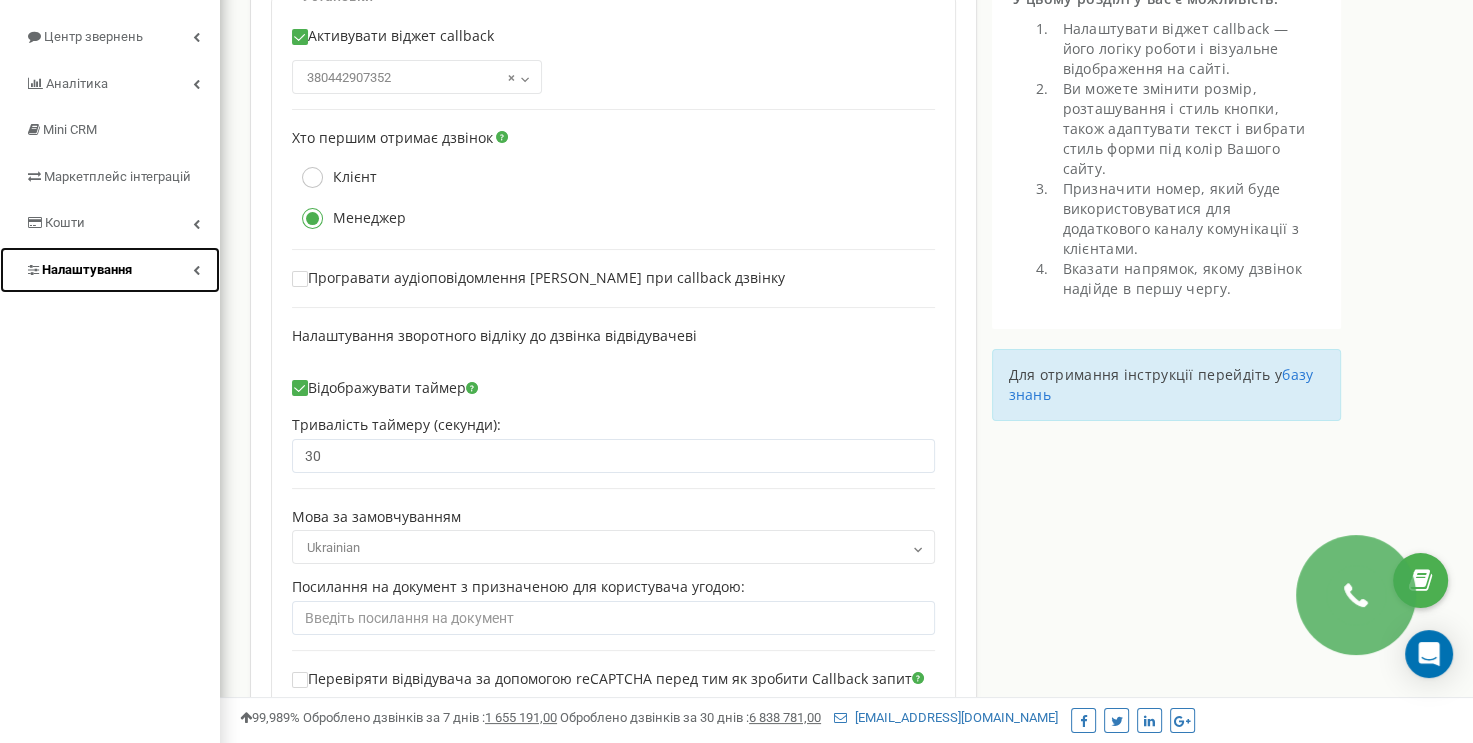 click on "Налаштування" at bounding box center [110, 270] 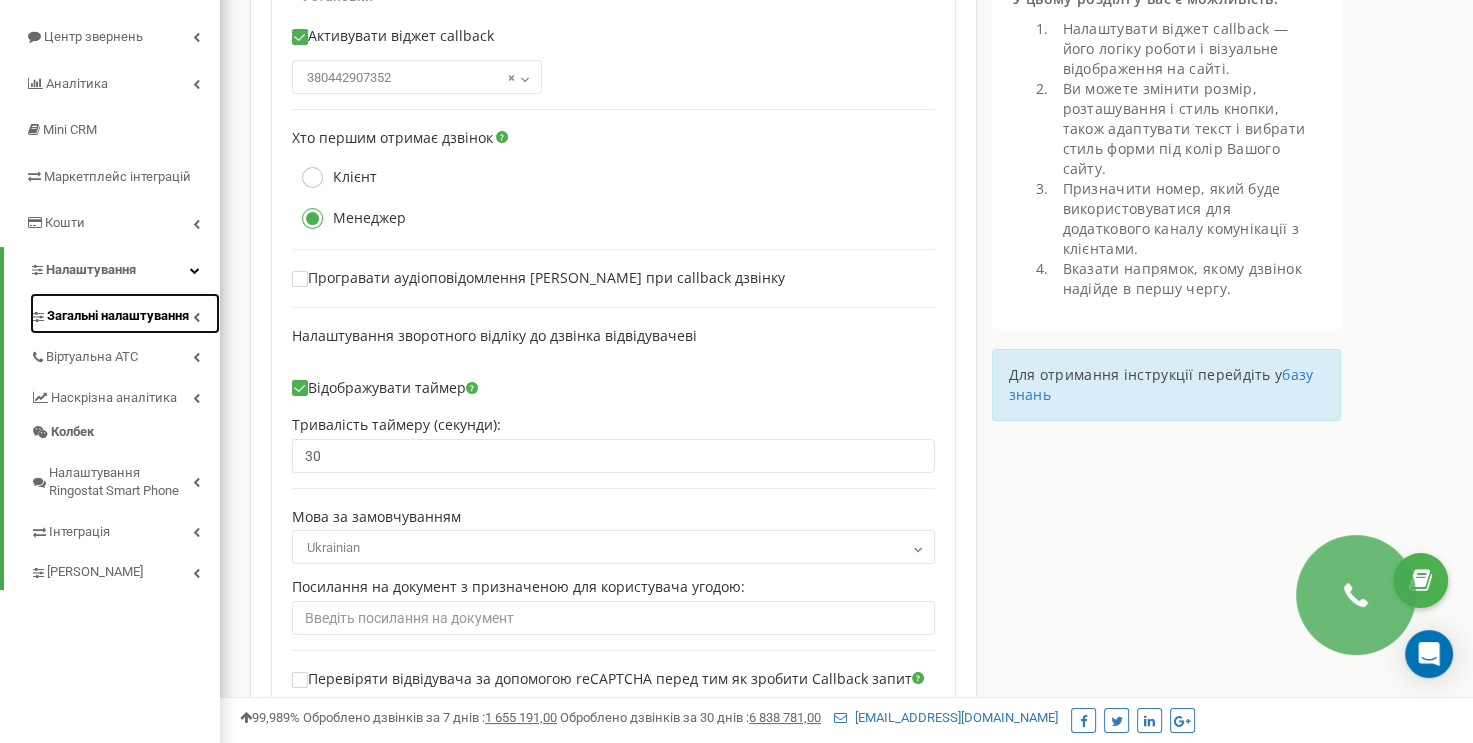 click on "Загальні налаштування" at bounding box center [118, 316] 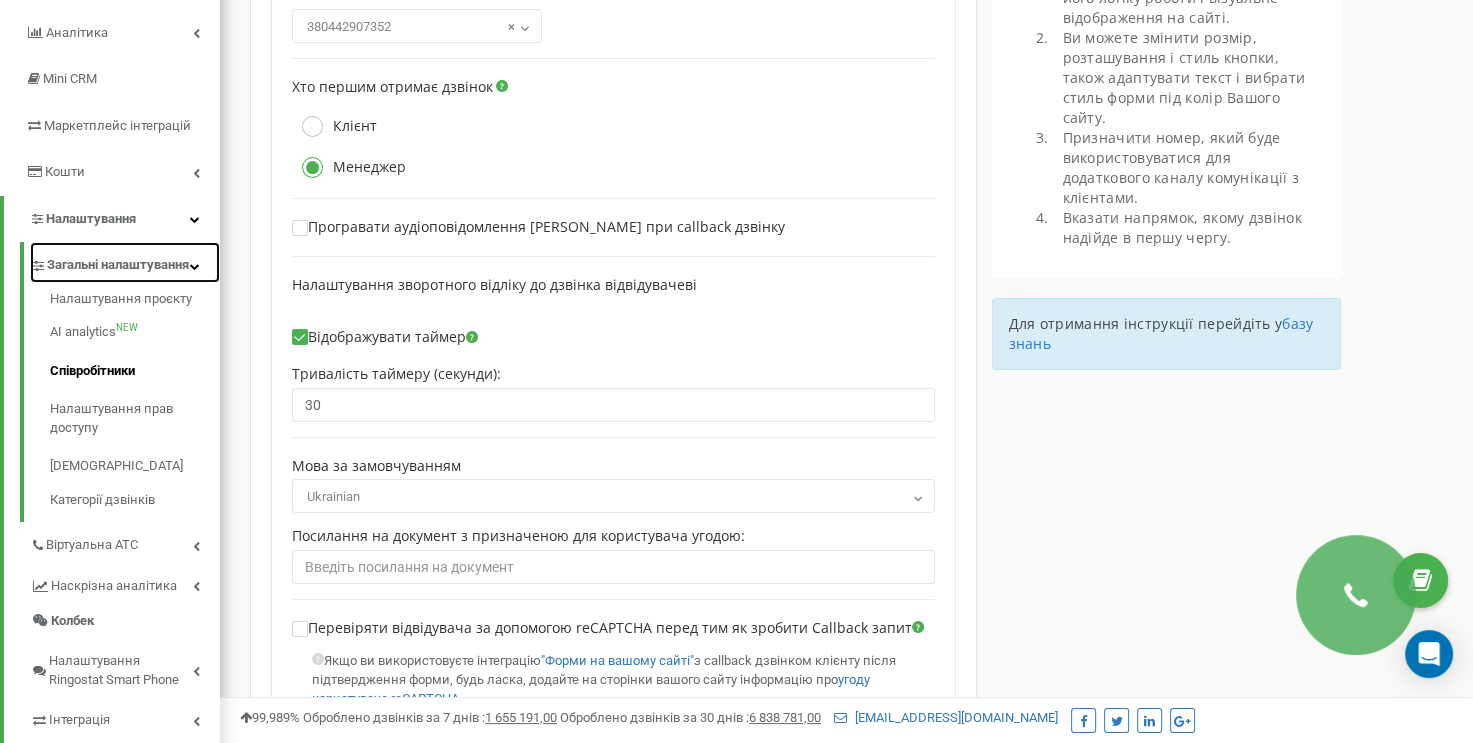 scroll, scrollTop: 700, scrollLeft: 0, axis: vertical 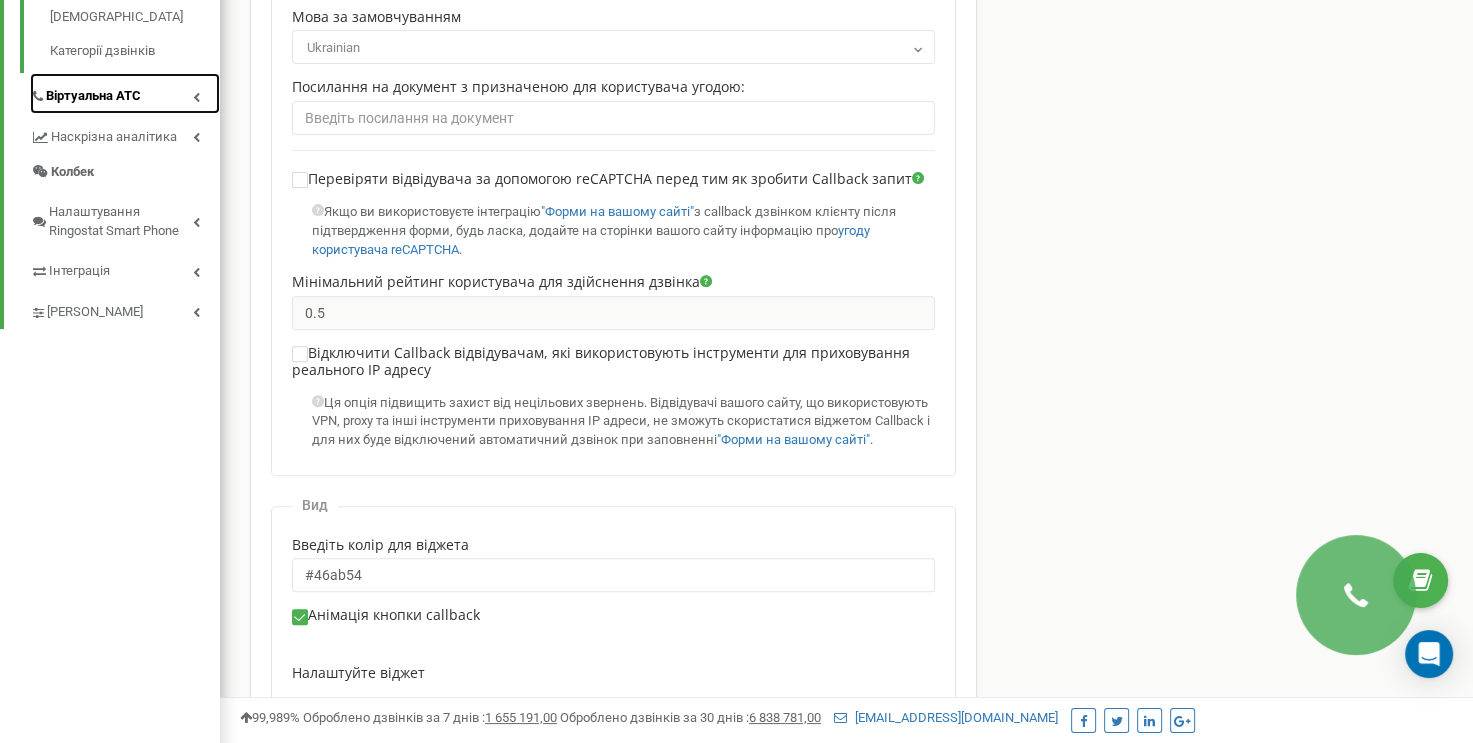 click on "Віртуальна АТС" at bounding box center (125, 93) 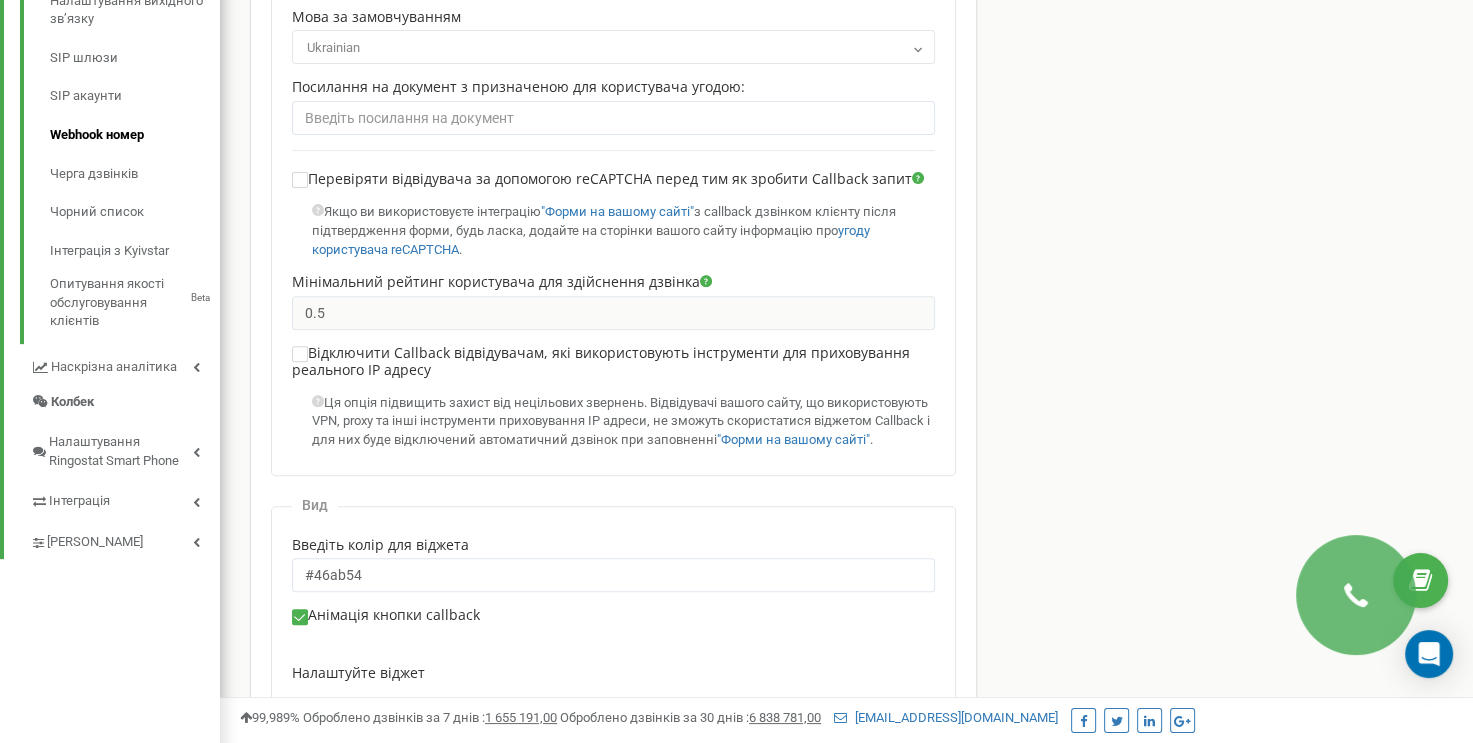 scroll, scrollTop: 600, scrollLeft: 0, axis: vertical 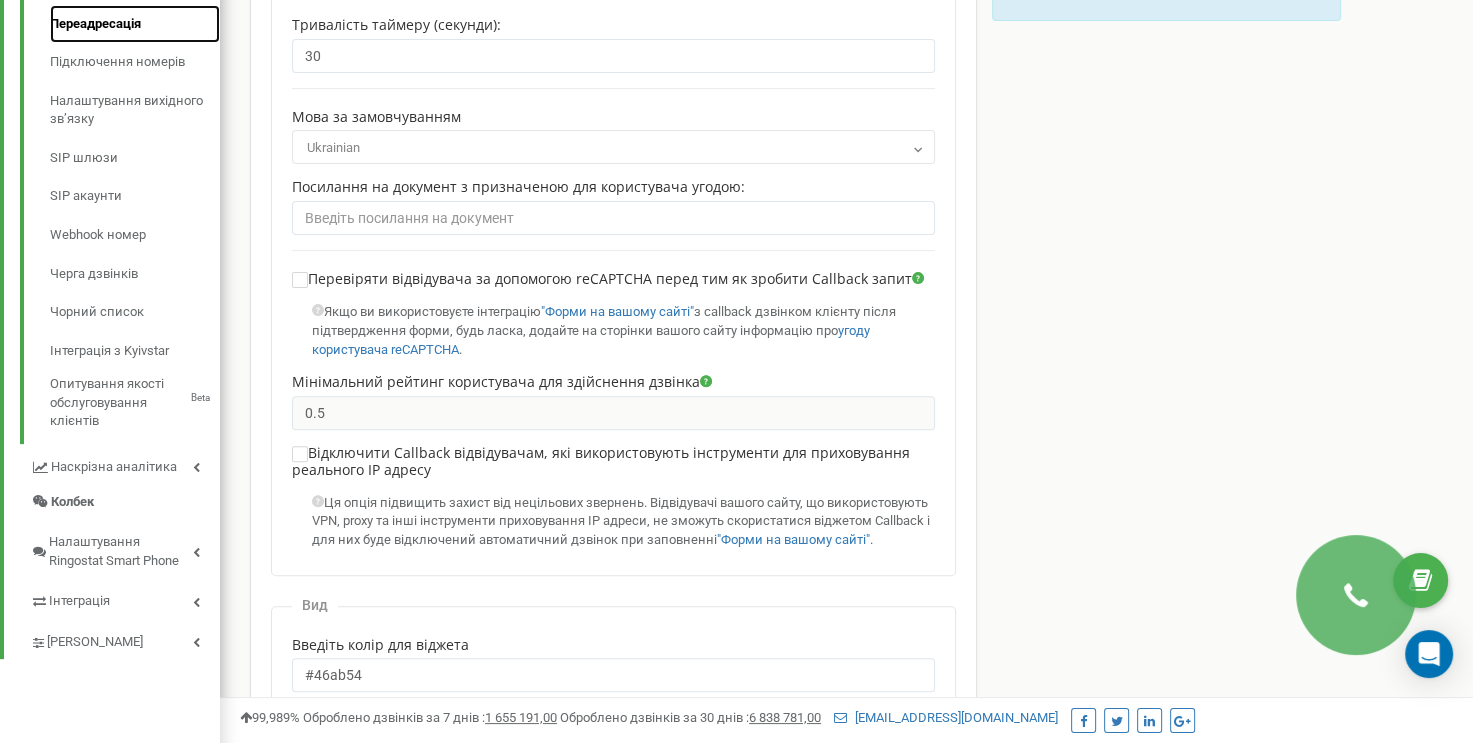 click on "Переадресація" at bounding box center [135, 24] 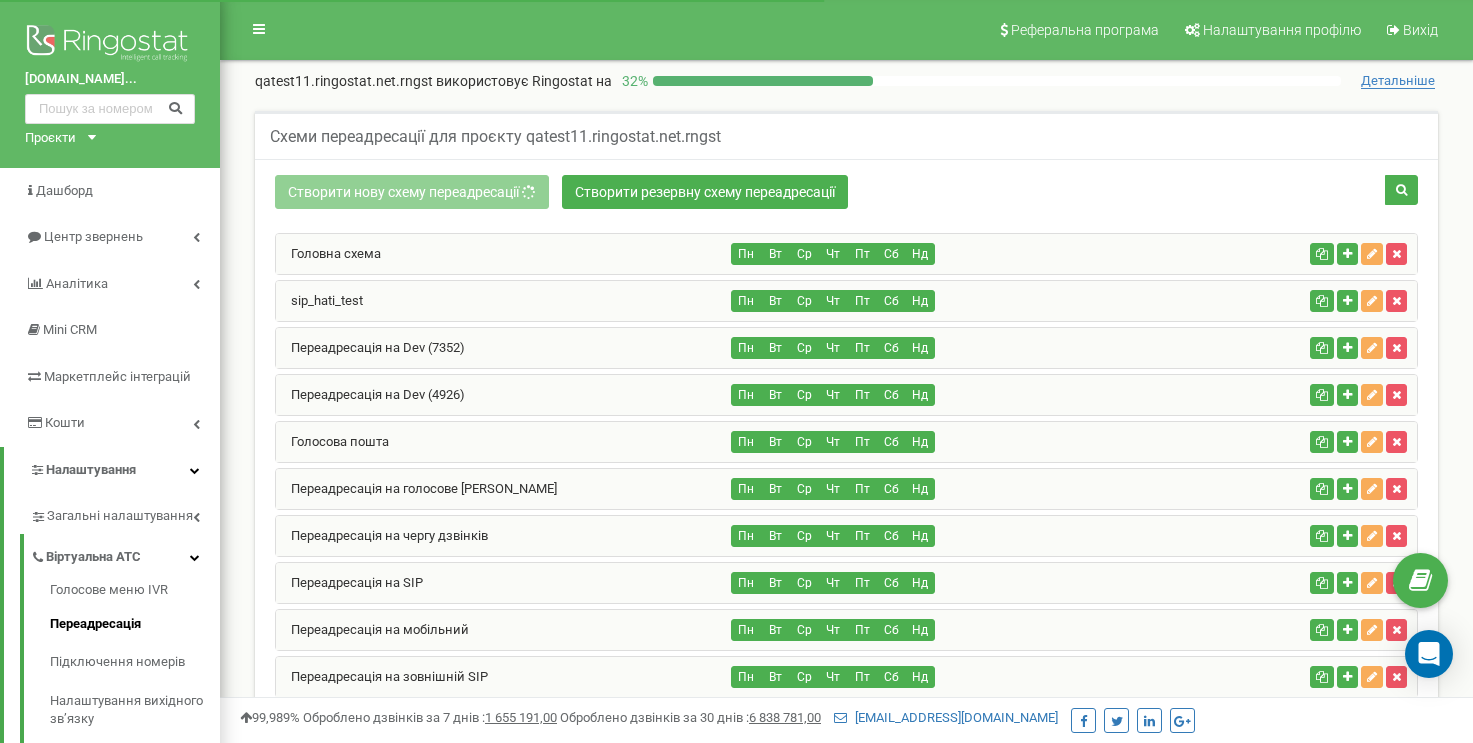 scroll, scrollTop: 0, scrollLeft: 0, axis: both 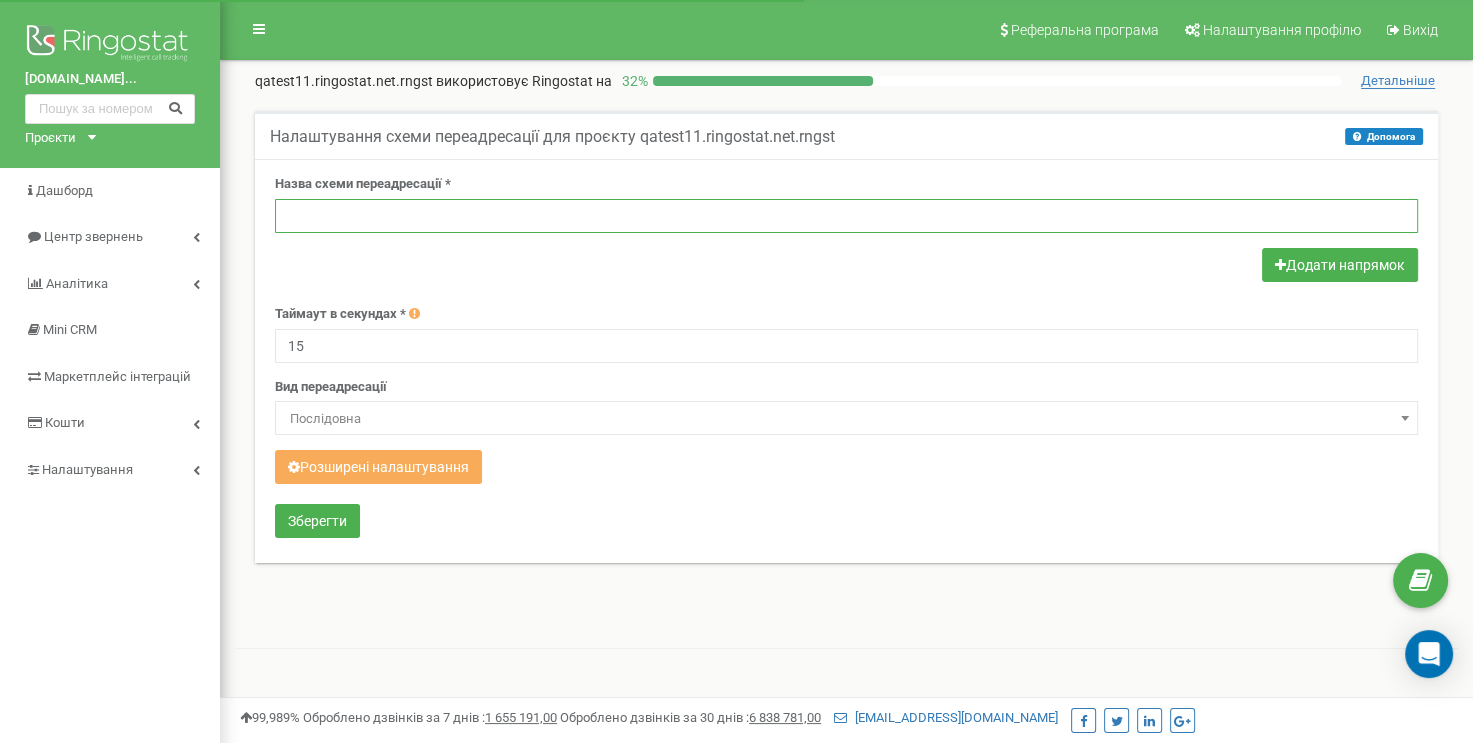 click at bounding box center [846, 216] 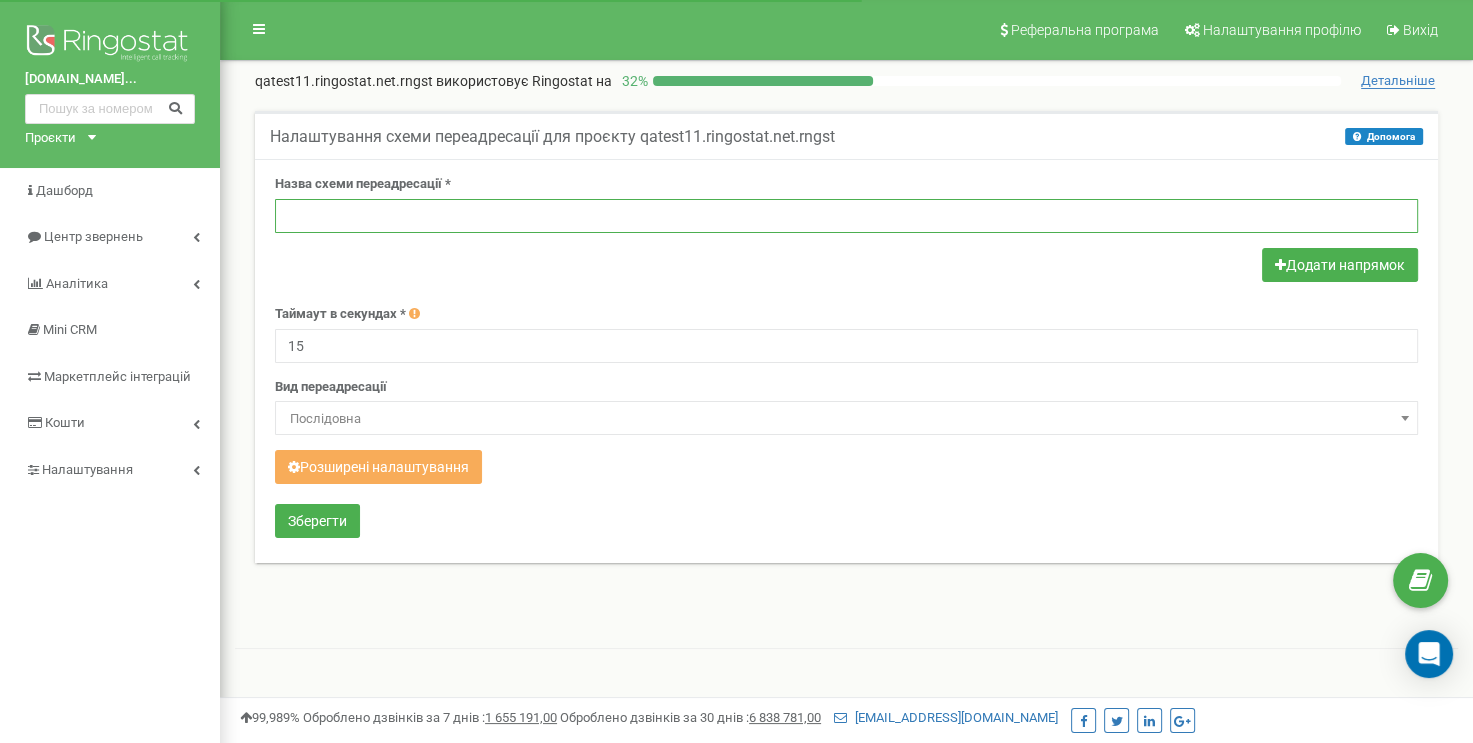 paste on "Зворотній сallback з переадресацією на СІП" 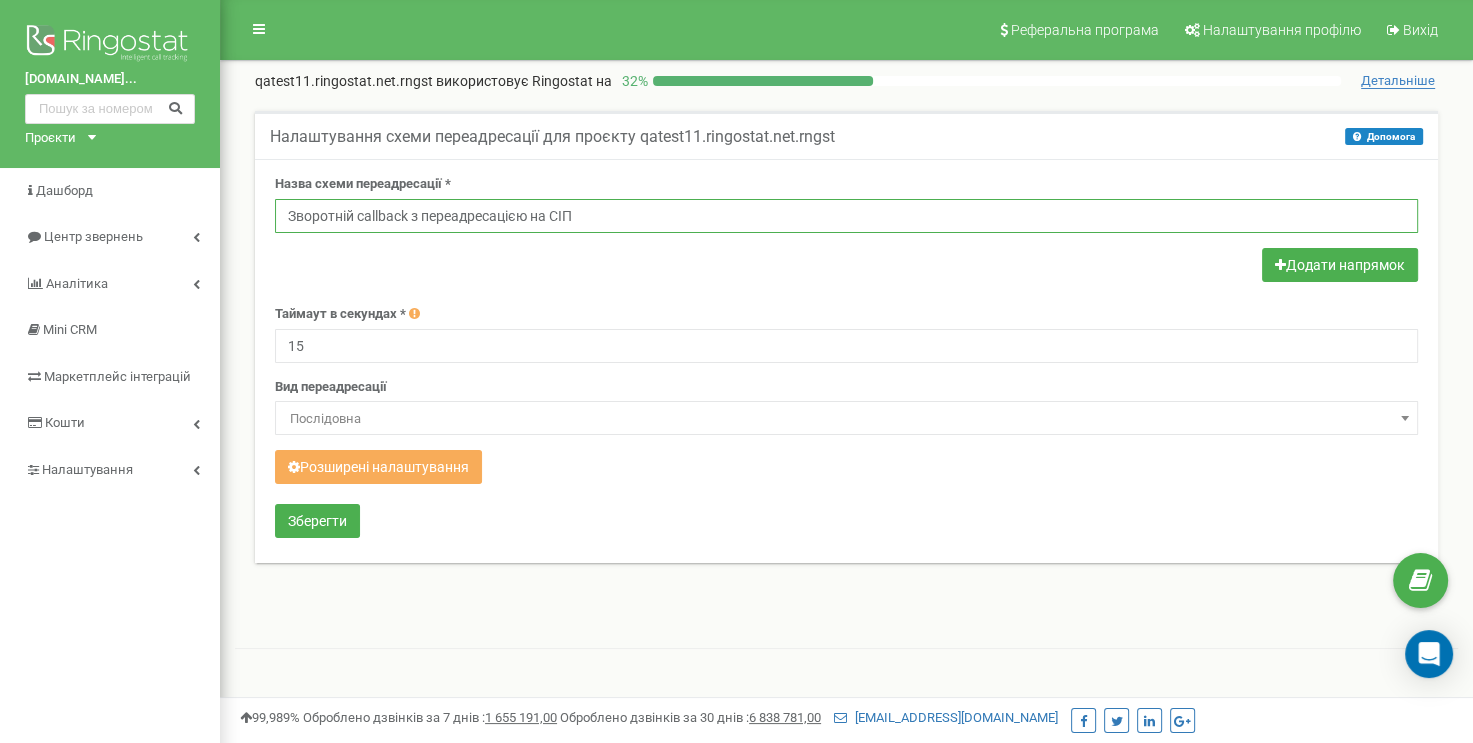 drag, startPoint x: 364, startPoint y: 216, endPoint x: 282, endPoint y: 212, distance: 82.0975 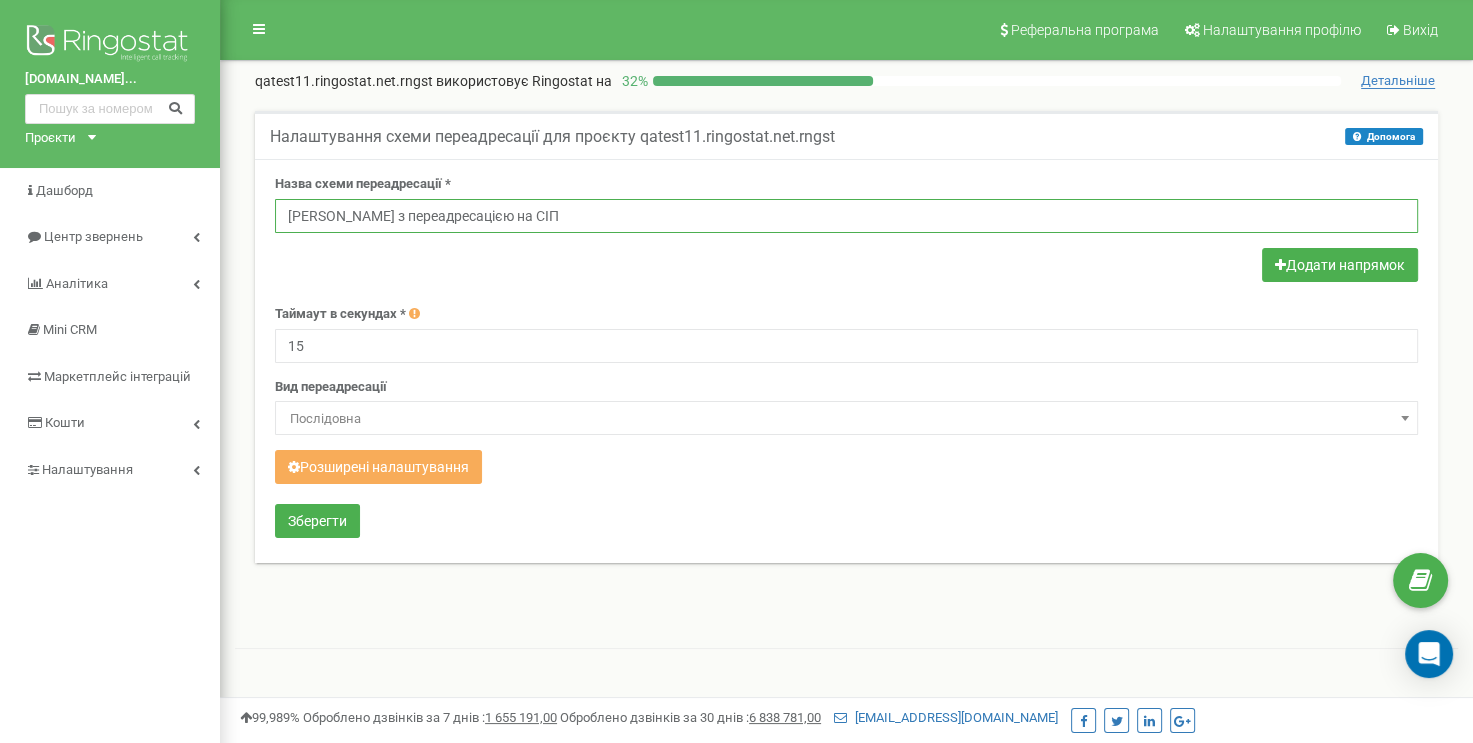 type on "Сallback з переадресацією на СІП" 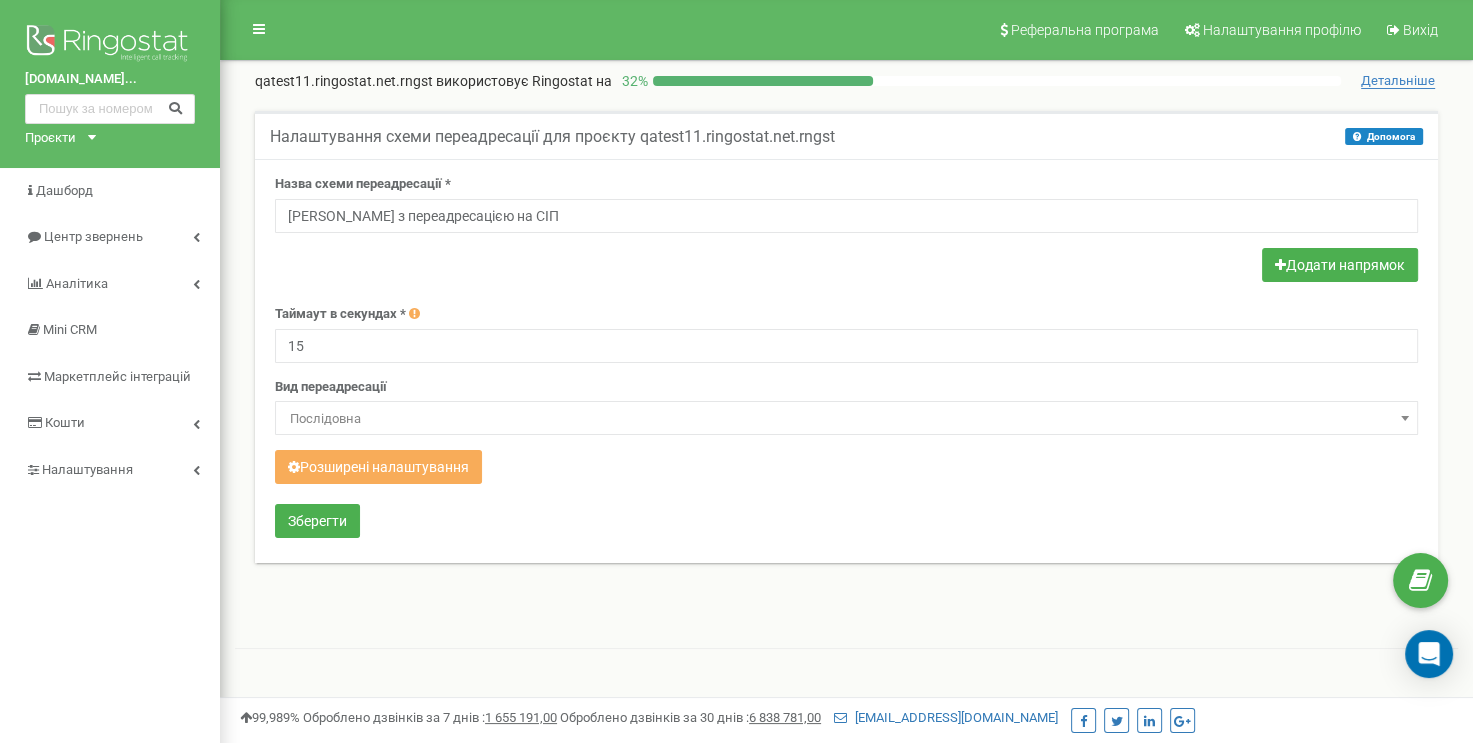 click at bounding box center [846, 267] 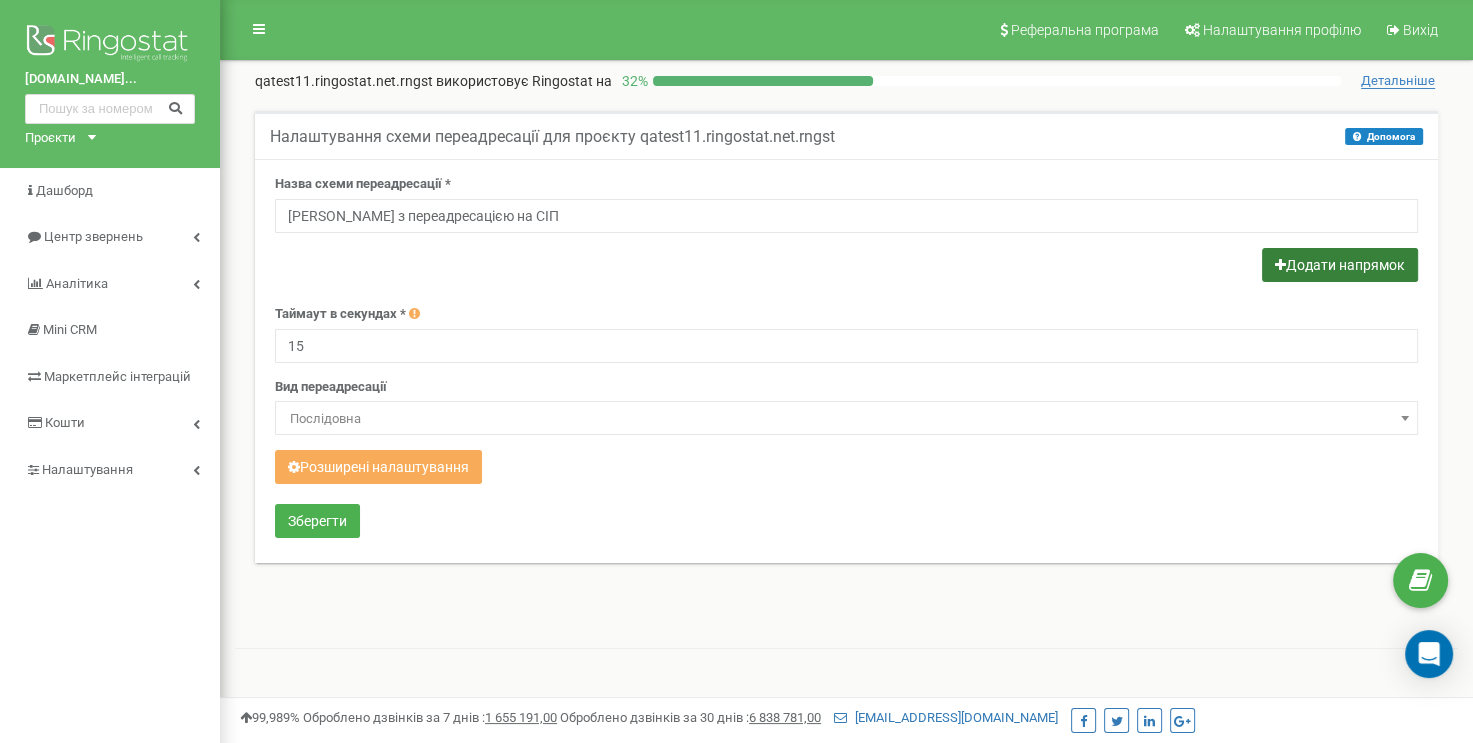click on "Додати напрямок" at bounding box center [1340, 265] 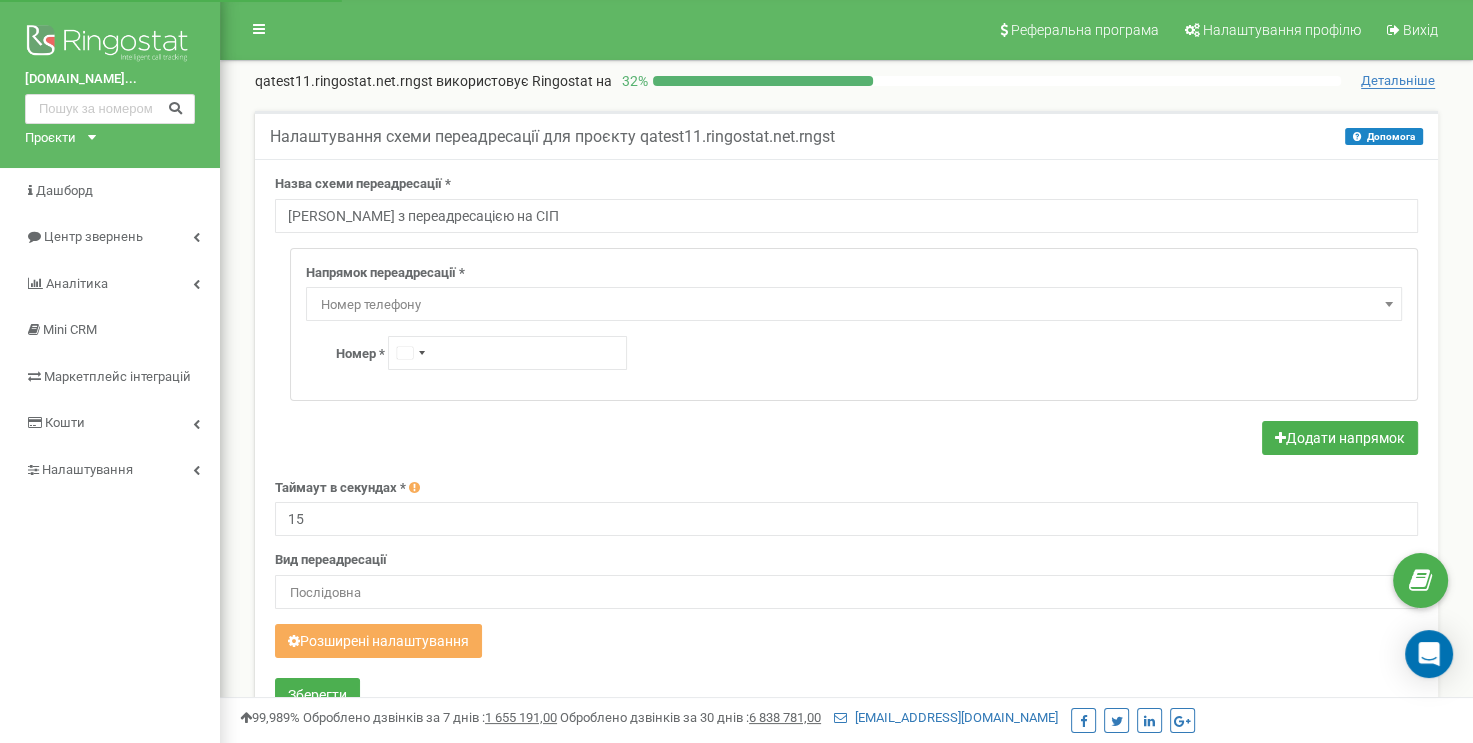 click on "Номер телефону" at bounding box center (854, 304) 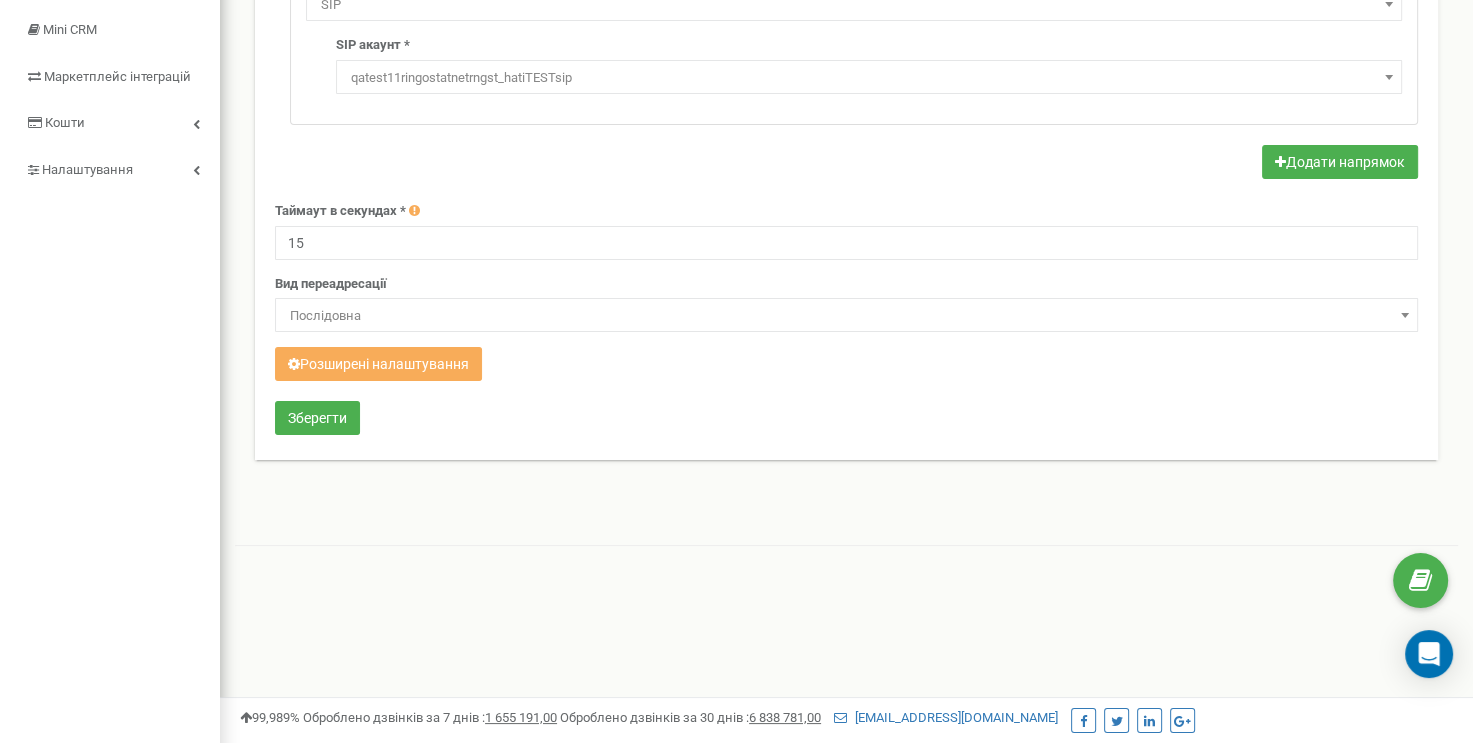 scroll, scrollTop: 200, scrollLeft: 0, axis: vertical 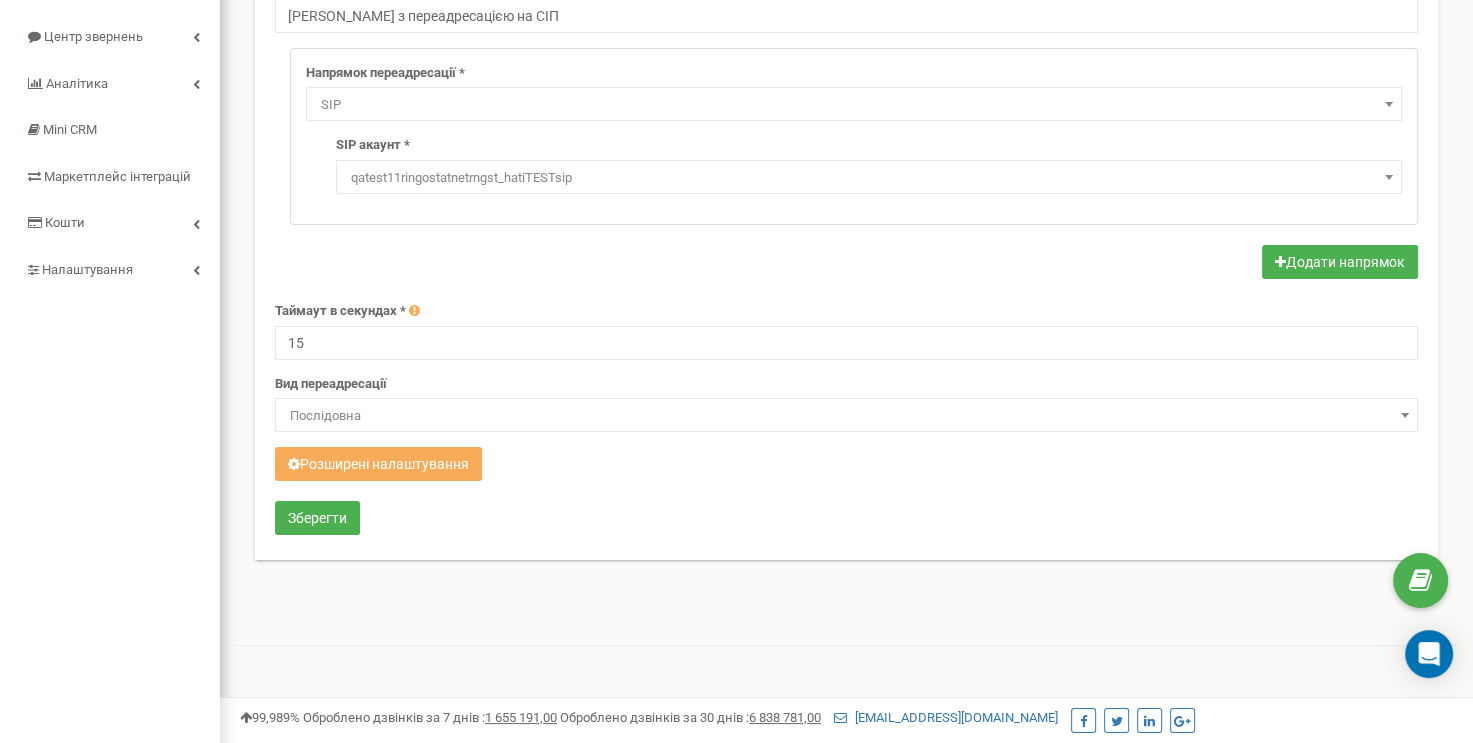 click on "SIP" at bounding box center [854, 105] 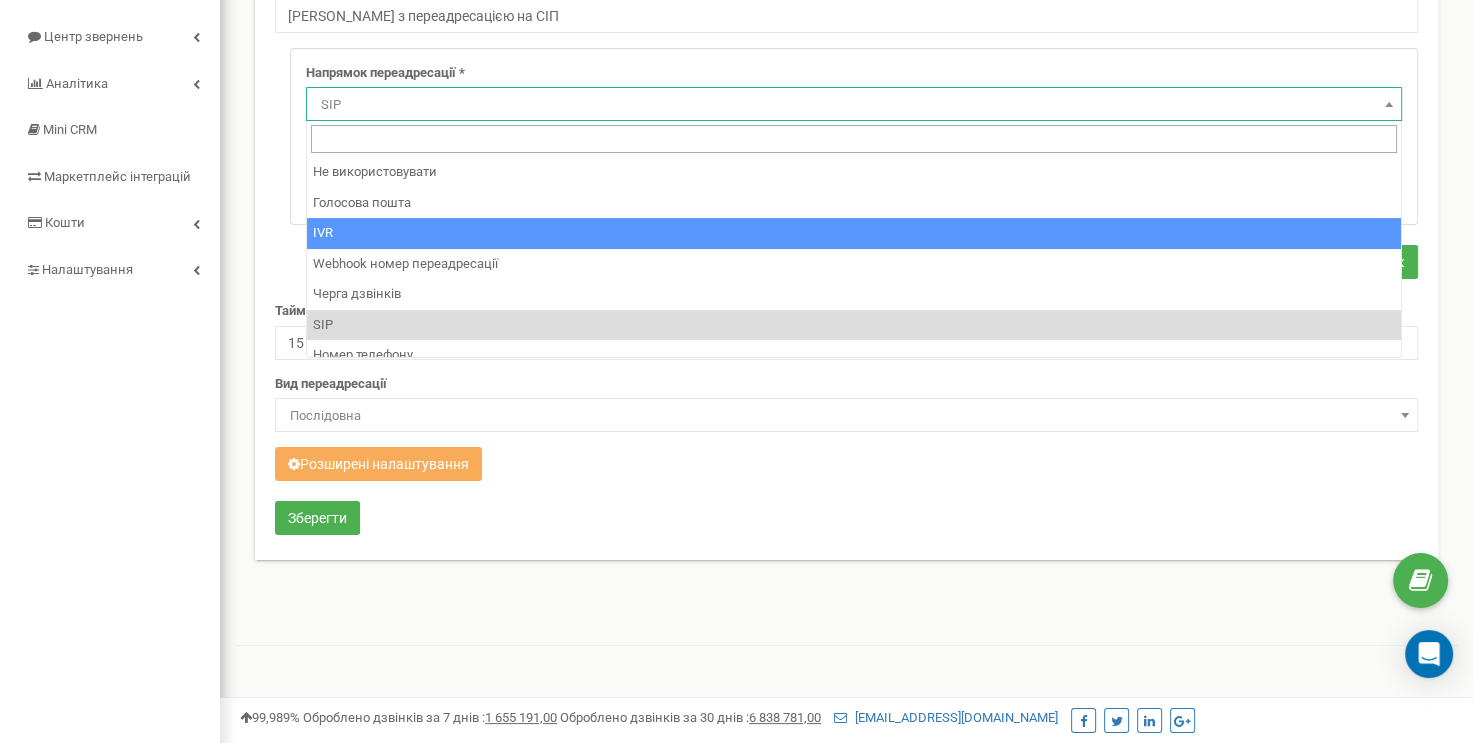 scroll, scrollTop: 100, scrollLeft: 0, axis: vertical 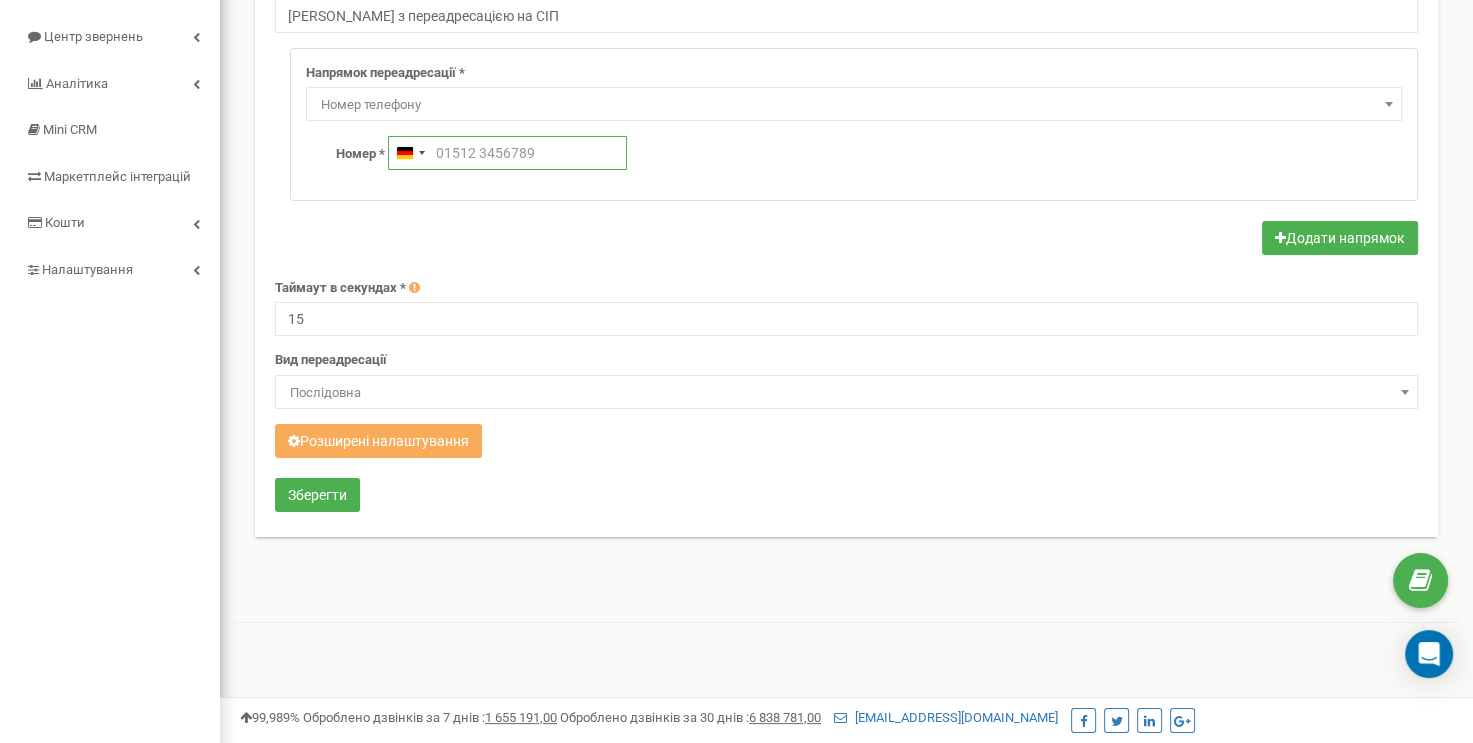 click at bounding box center (507, 153) 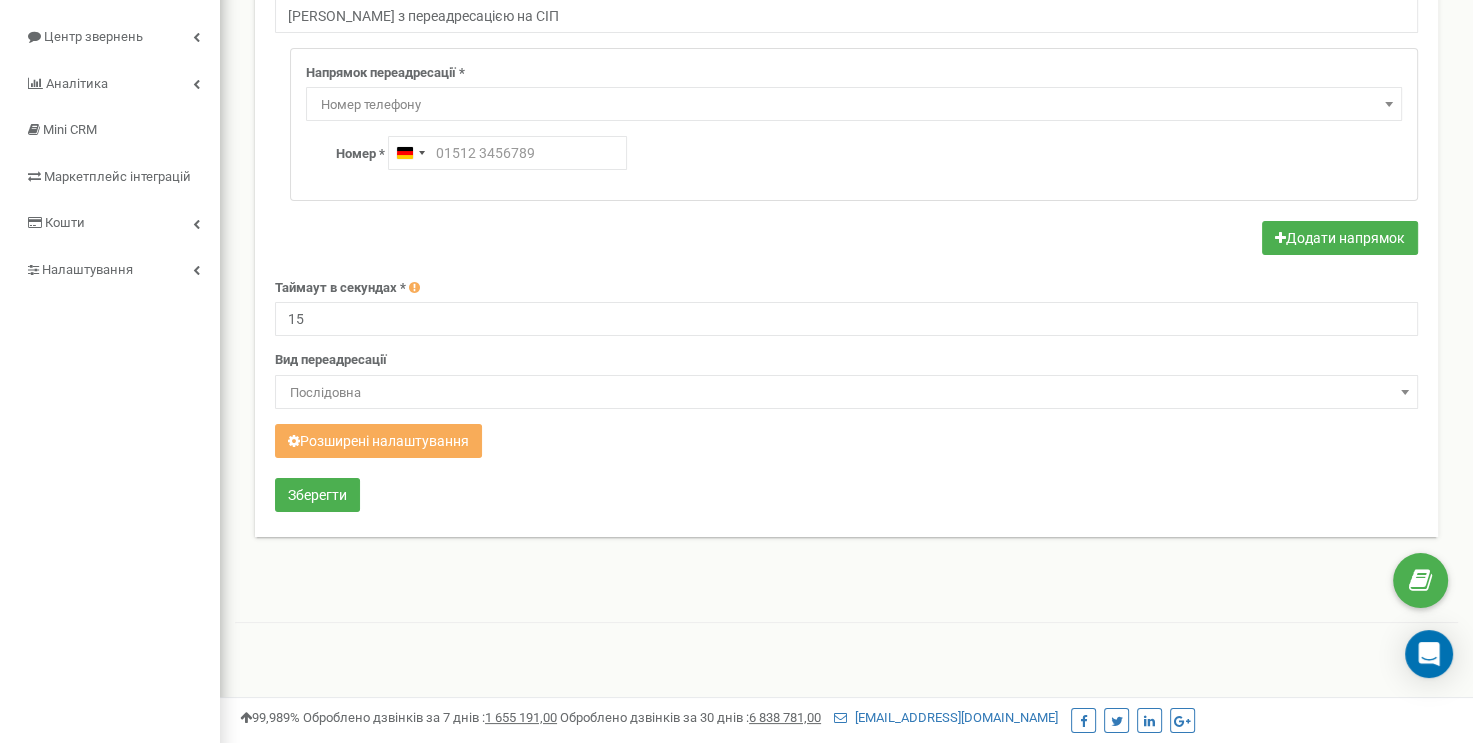 click on "Номер телефону" at bounding box center [854, 105] 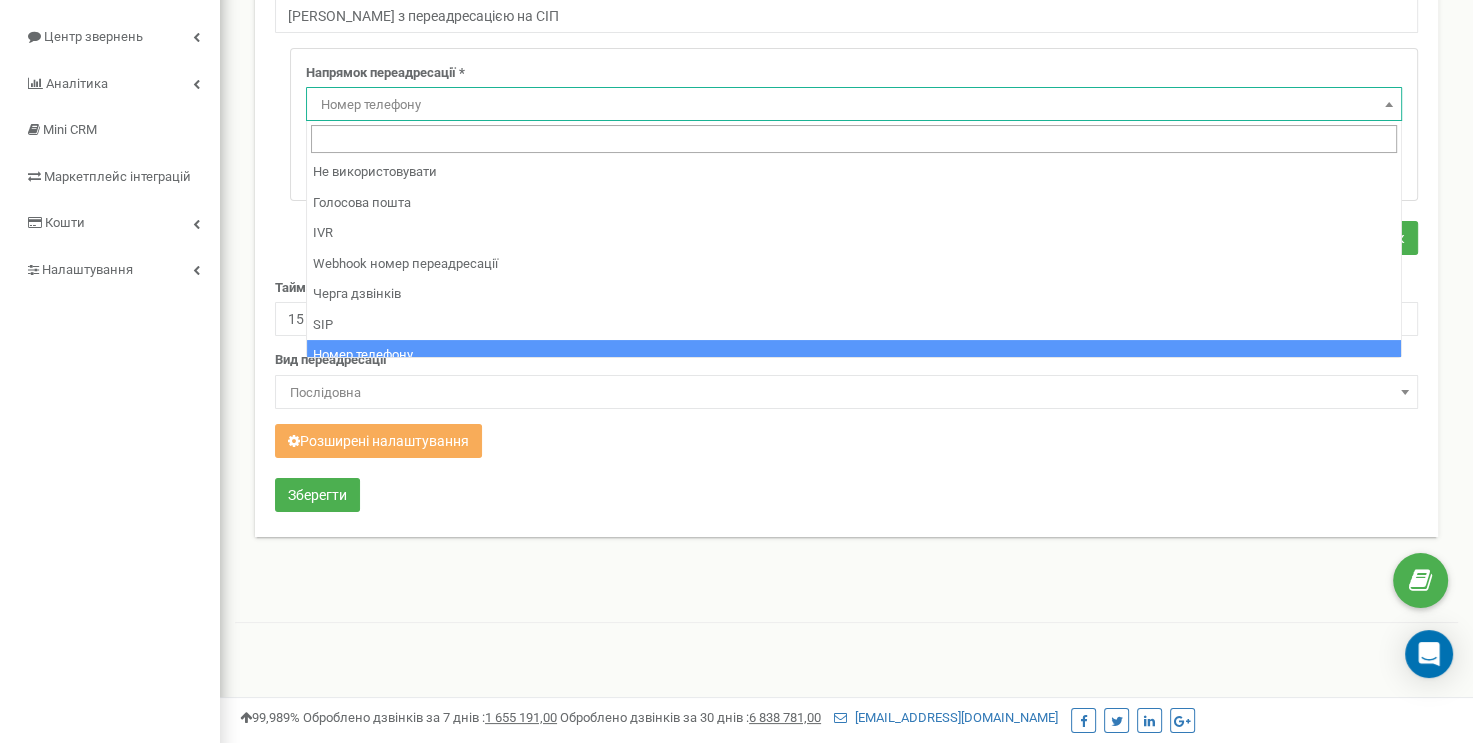 scroll, scrollTop: 105, scrollLeft: 0, axis: vertical 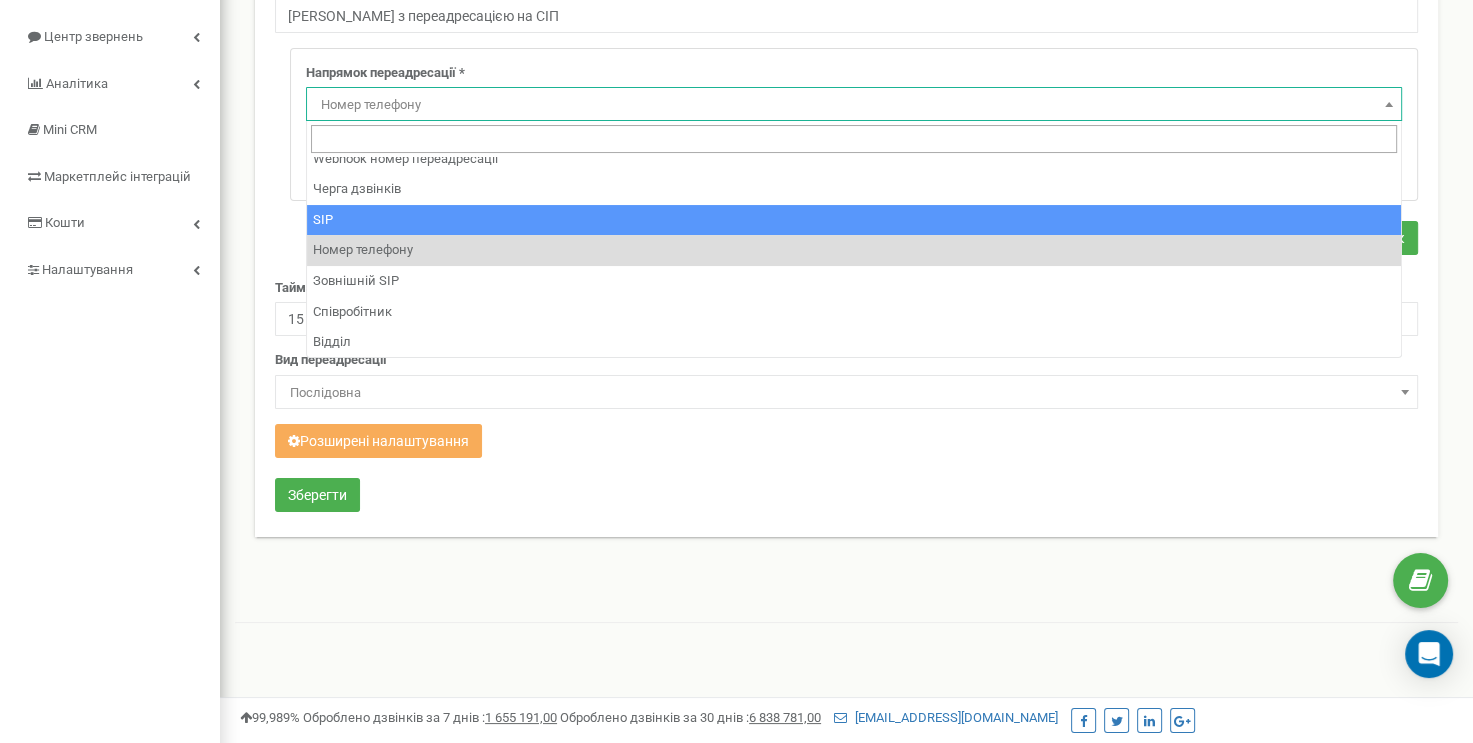 select on "SIP" 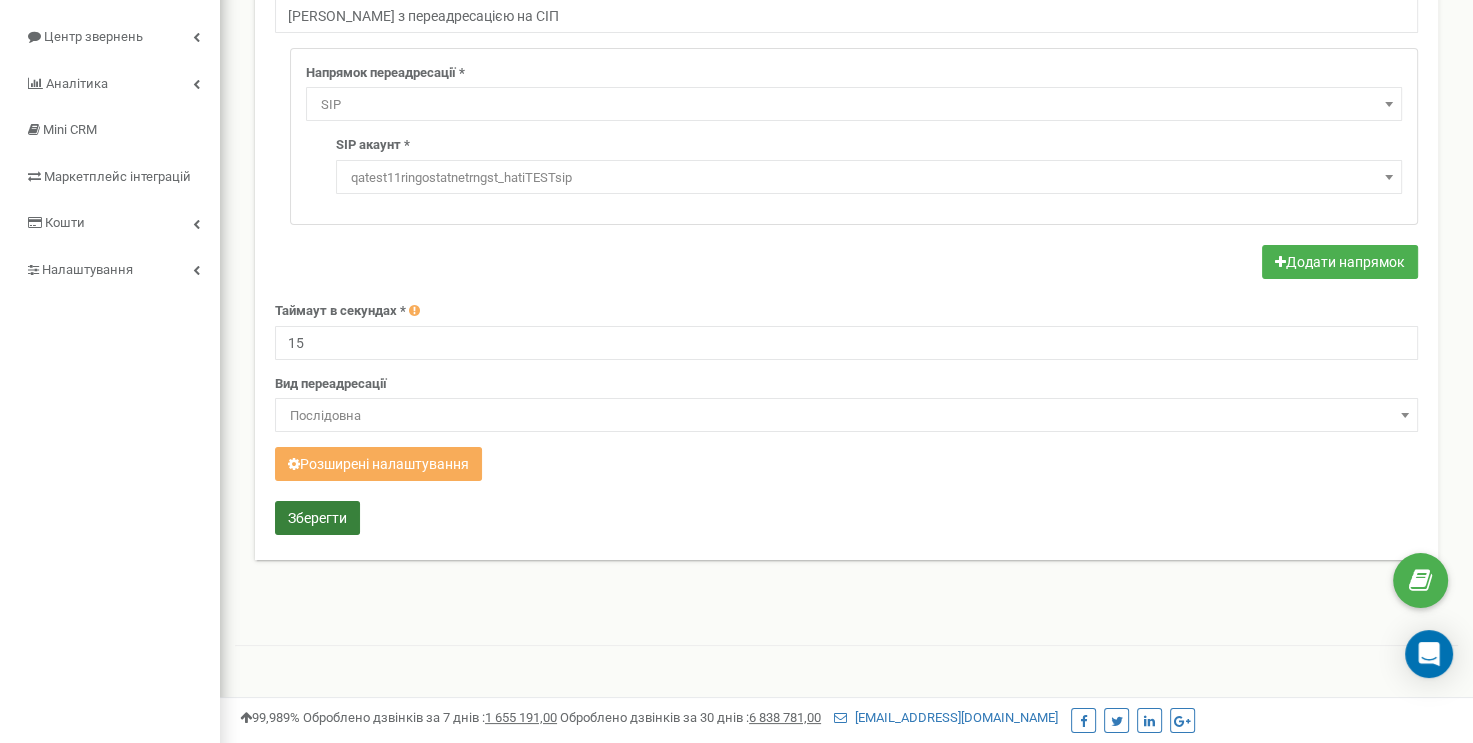 click on "Зберегти" at bounding box center [317, 518] 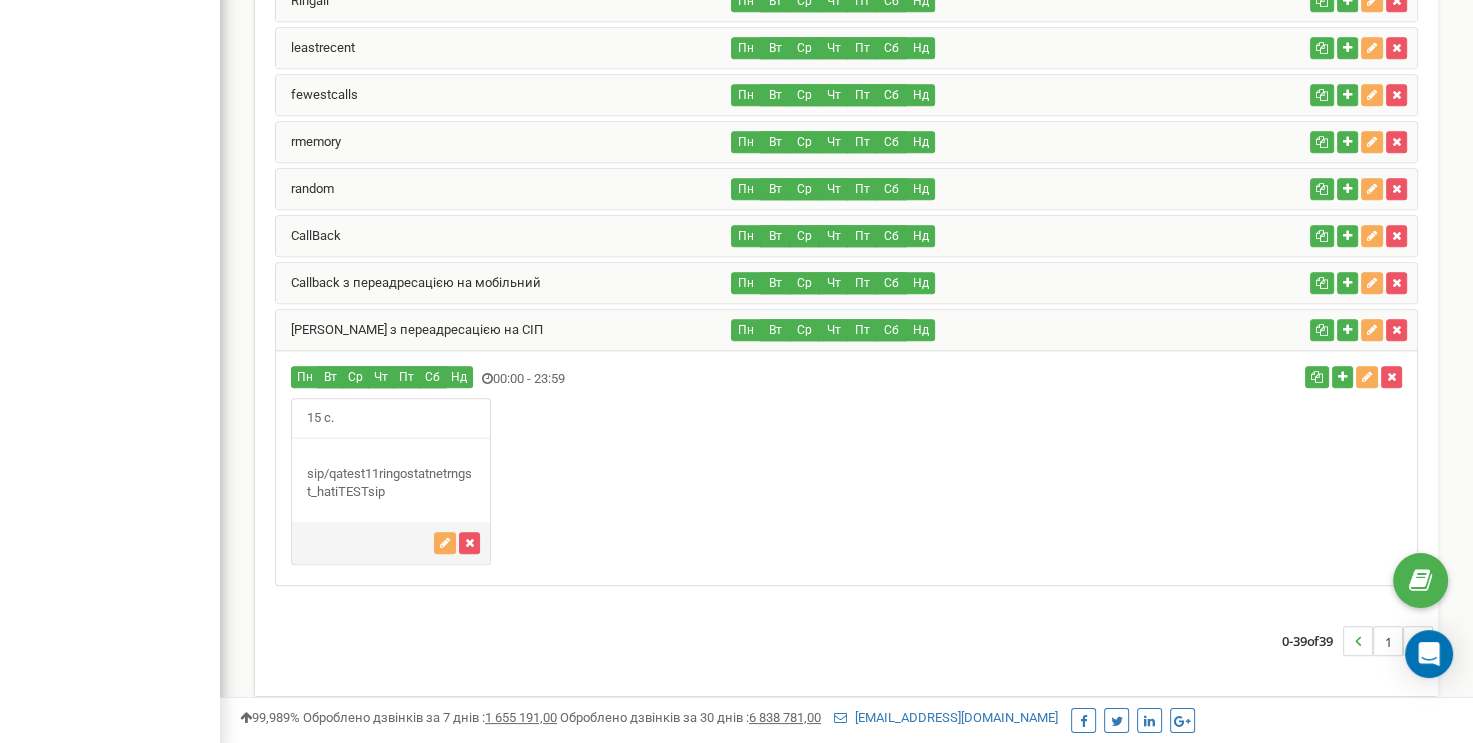 scroll, scrollTop: 1710, scrollLeft: 0, axis: vertical 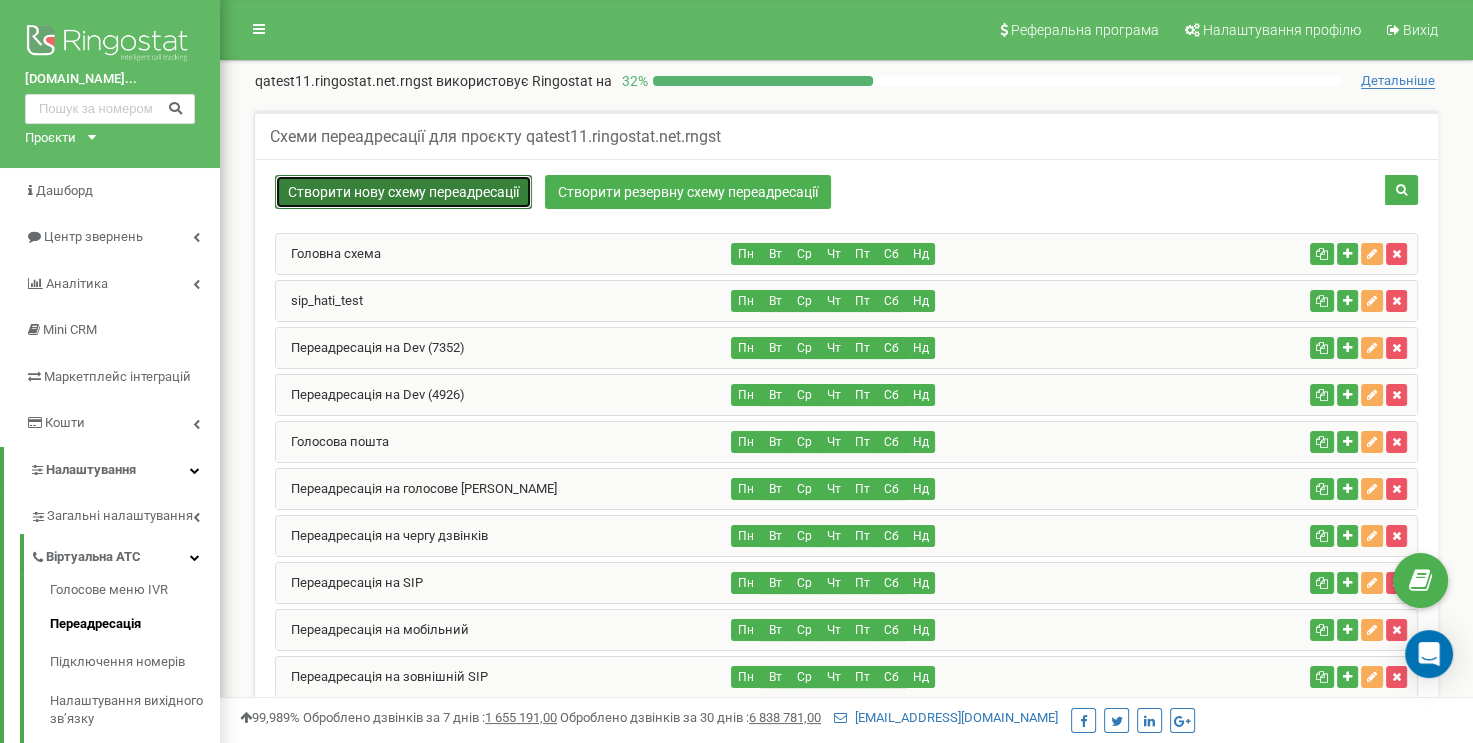 click on "Створити нову схему переадресації" at bounding box center (403, 192) 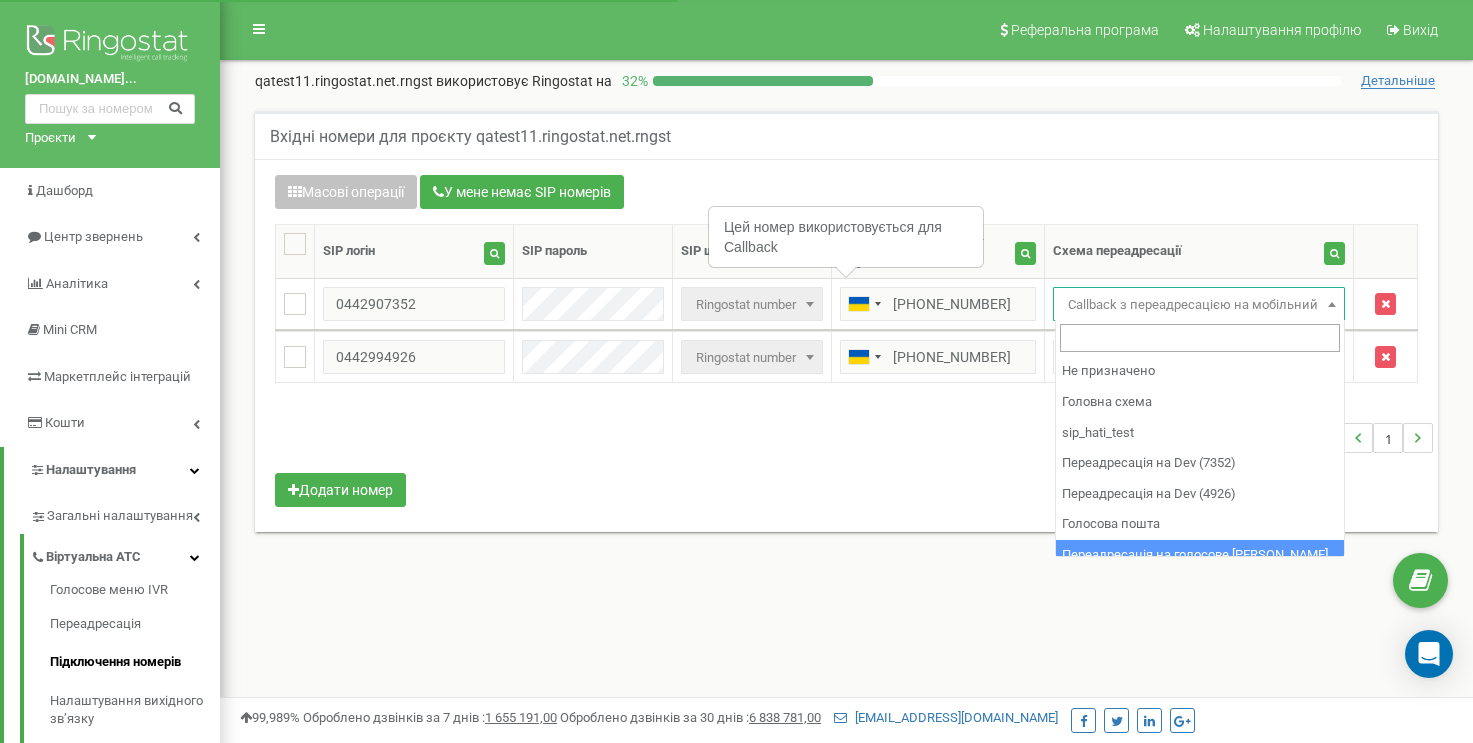scroll, scrollTop: 166, scrollLeft: 0, axis: vertical 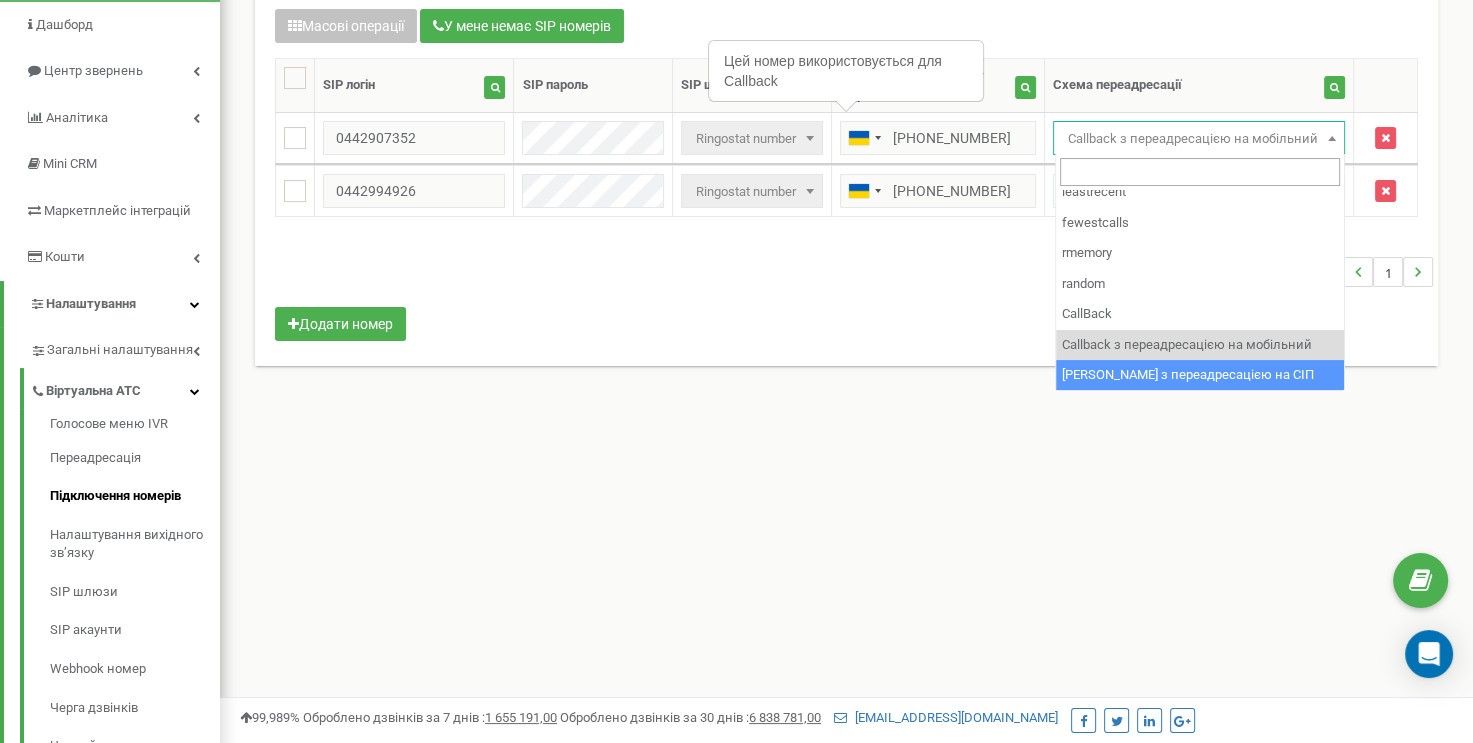 select on "253596" 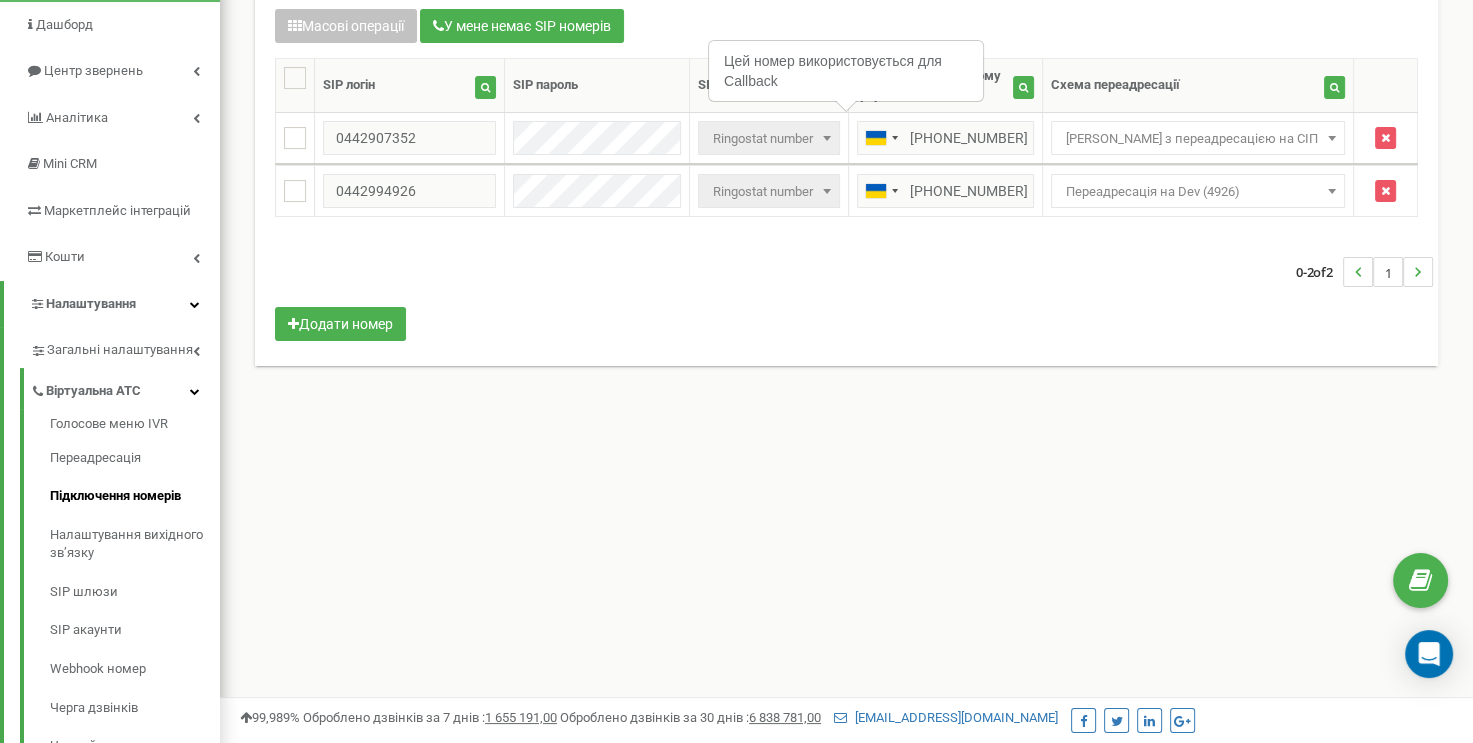 click on "Масові операції
У мене немає SIP номерів
Налаштування
Виберіть налаштування для редагування
Схема переадресації
SIP шлюз
Виберіть налаштування для редагування
Нове значення
Не призначено
Головна схема
sip_hati_test
Переадресація на Dev (7352)
Голосова пошта" at bounding box center (846, 177) 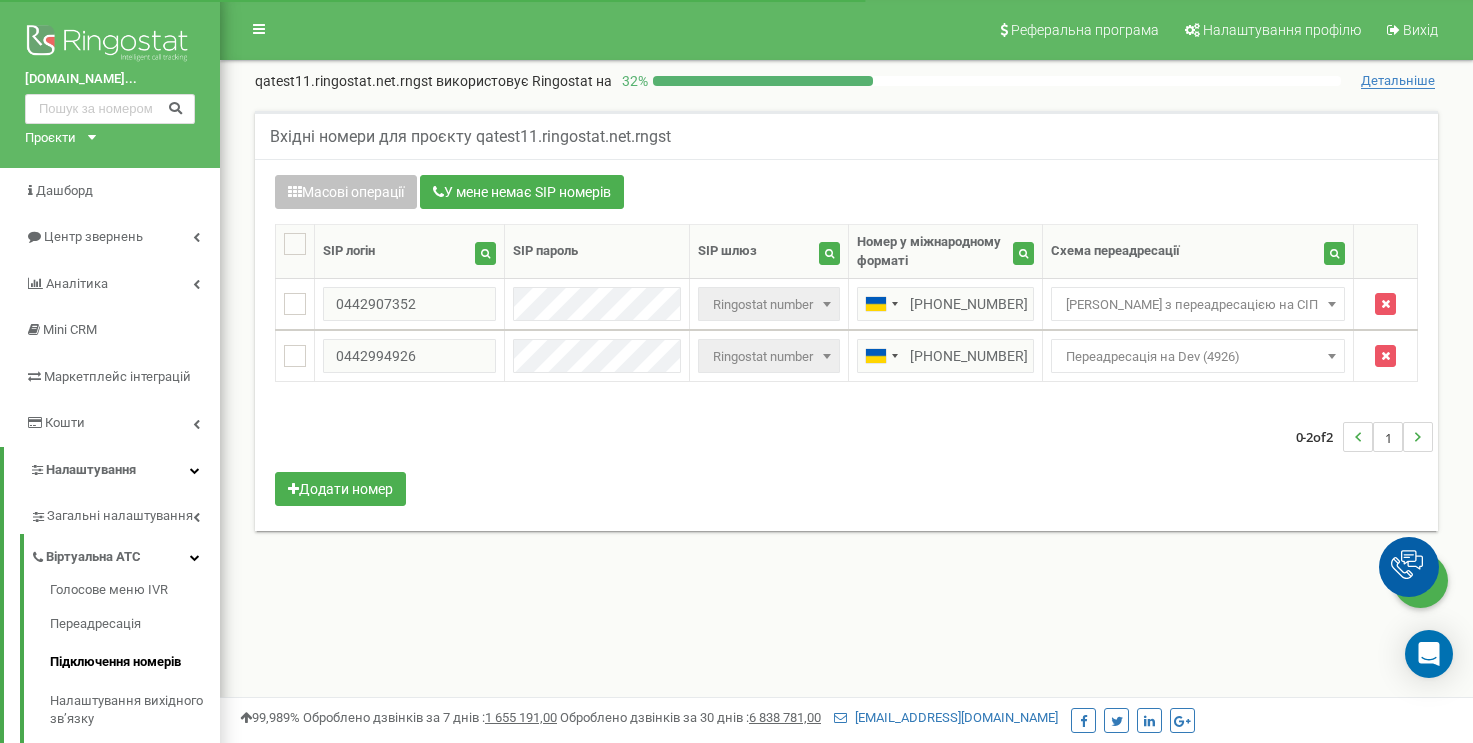 scroll, scrollTop: 166, scrollLeft: 0, axis: vertical 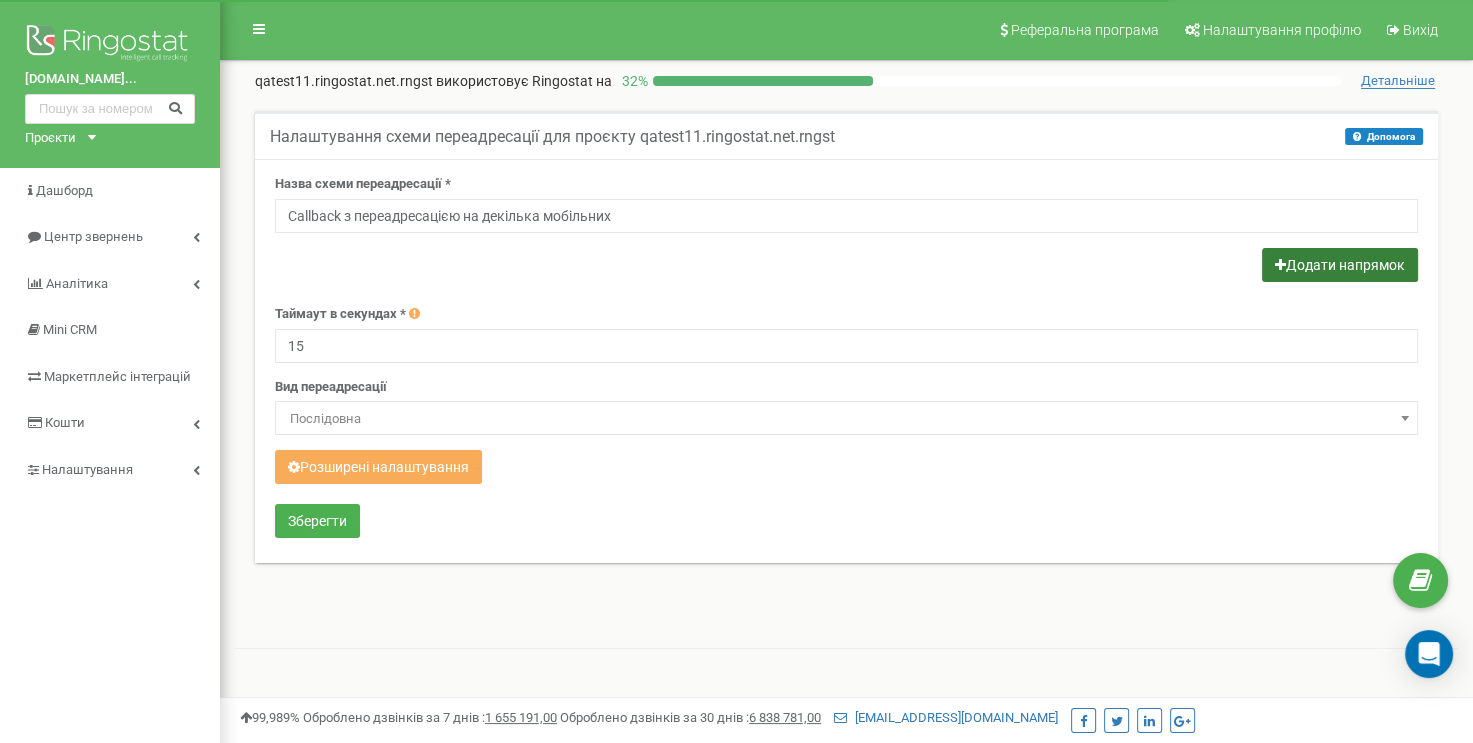type on "Callback з переадресацією на декілька мобільних" 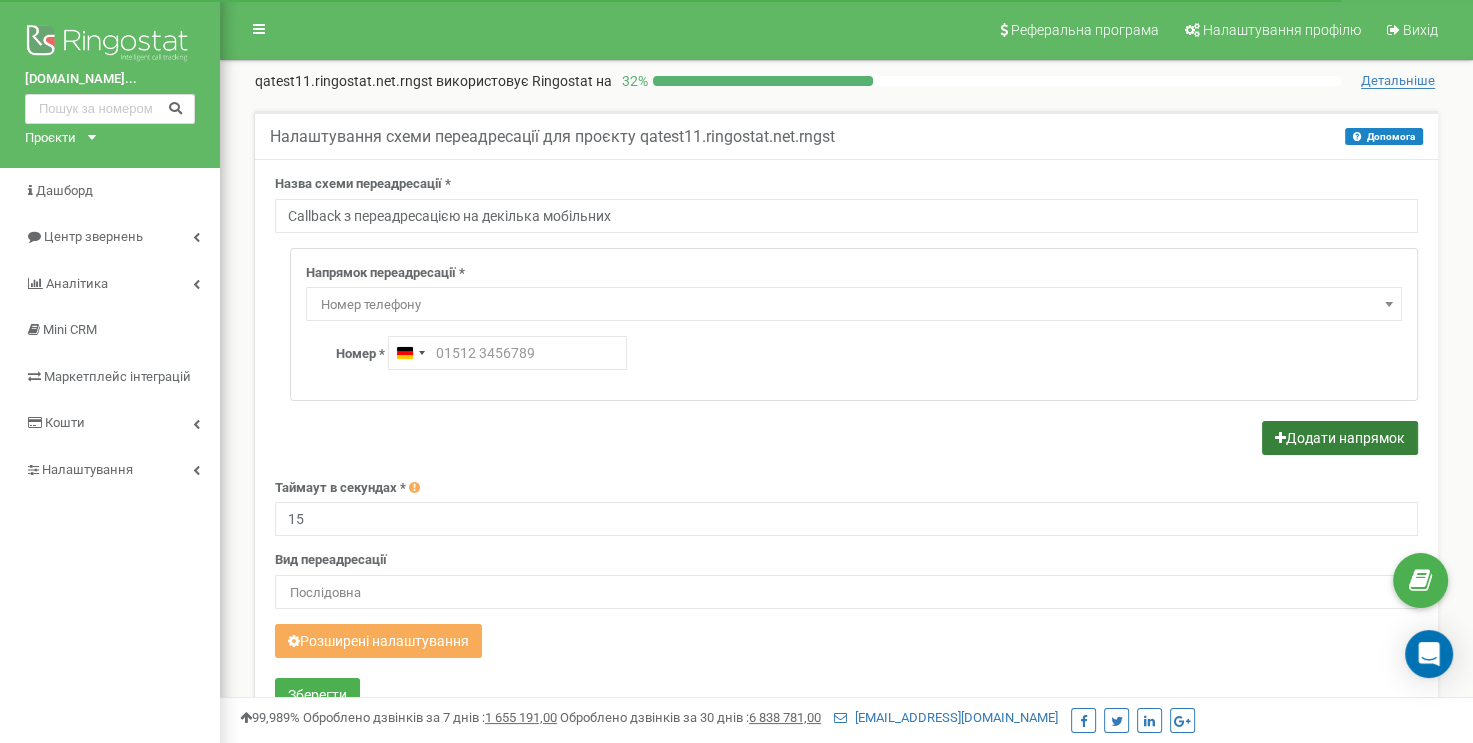 click on "Додати напрямок" at bounding box center (1340, 438) 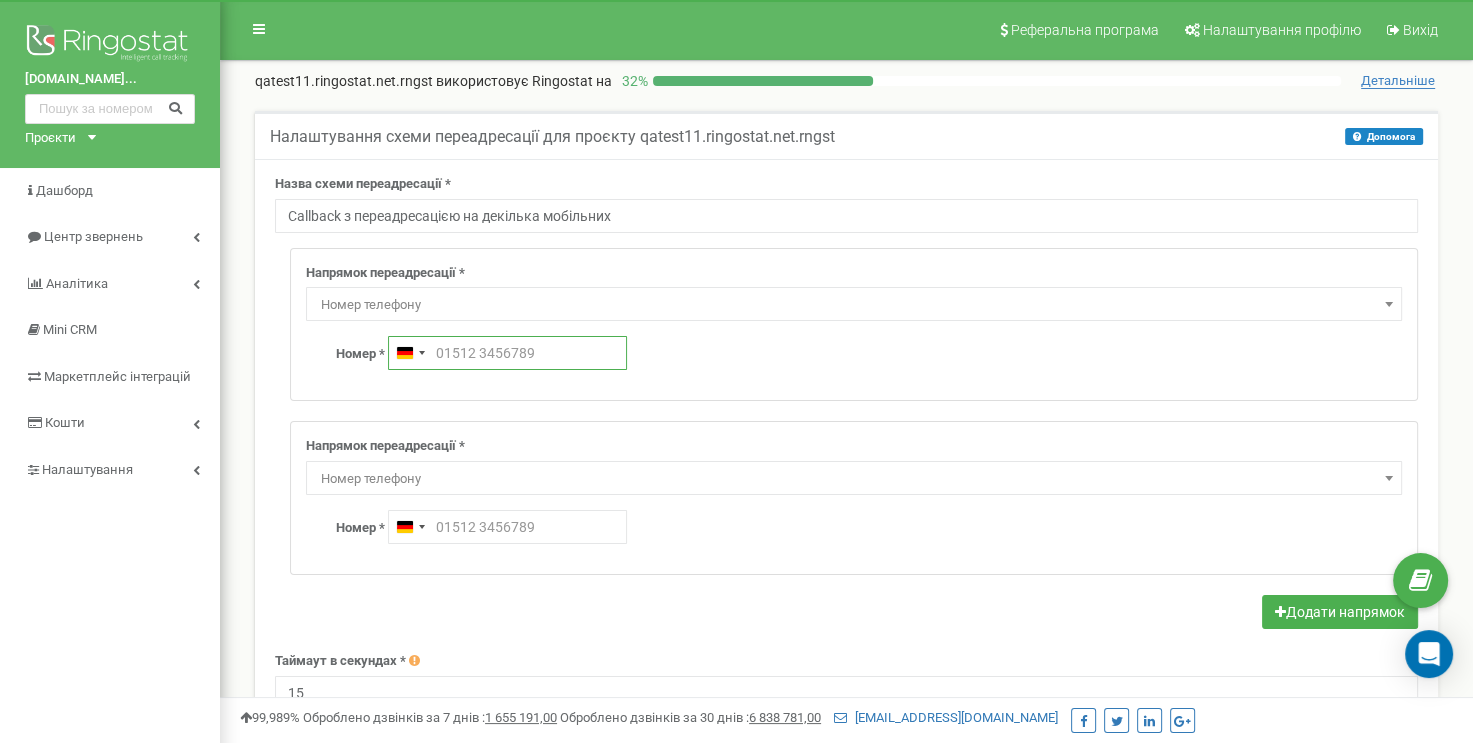 drag, startPoint x: 509, startPoint y: 354, endPoint x: 443, endPoint y: 354, distance: 66 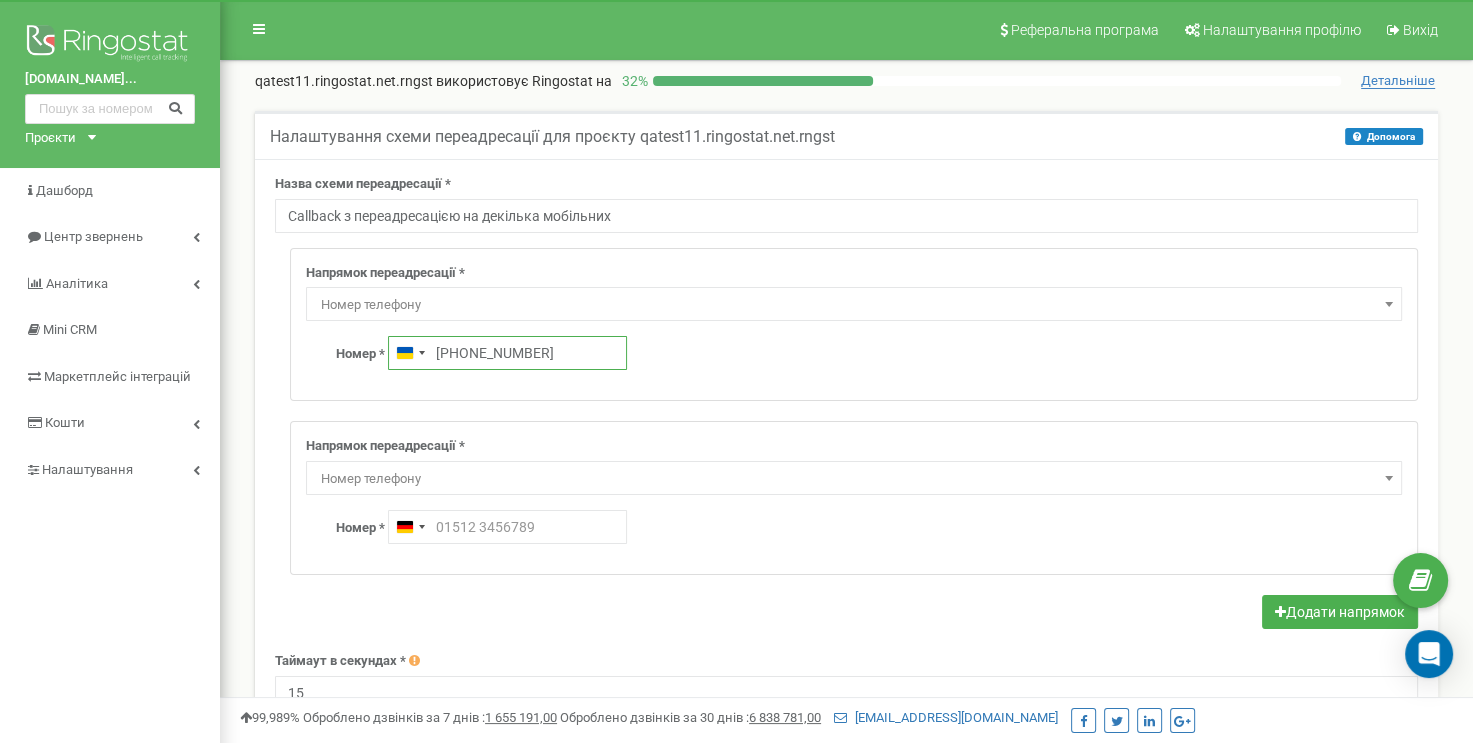 type on "+380 63 431 7578" 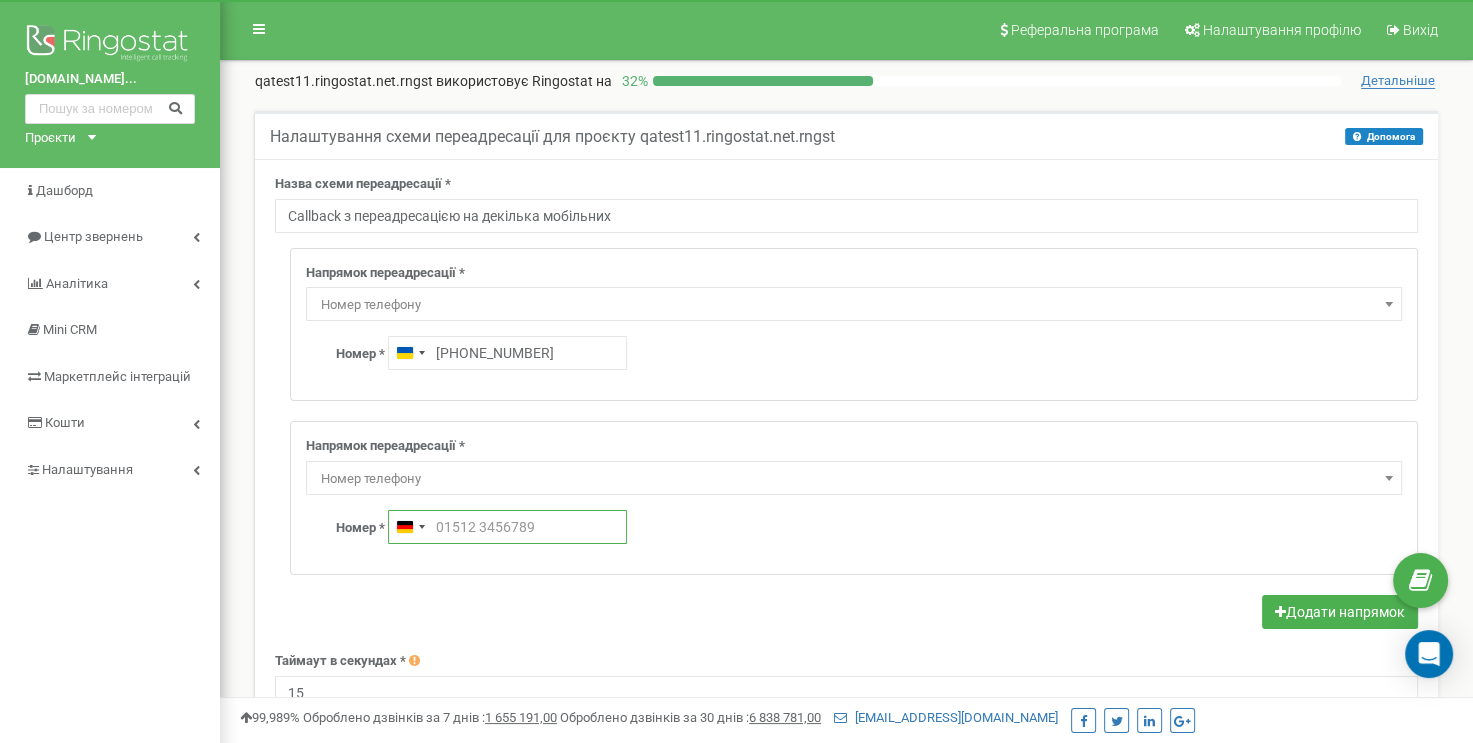 drag, startPoint x: 539, startPoint y: 528, endPoint x: 442, endPoint y: 531, distance: 97.04638 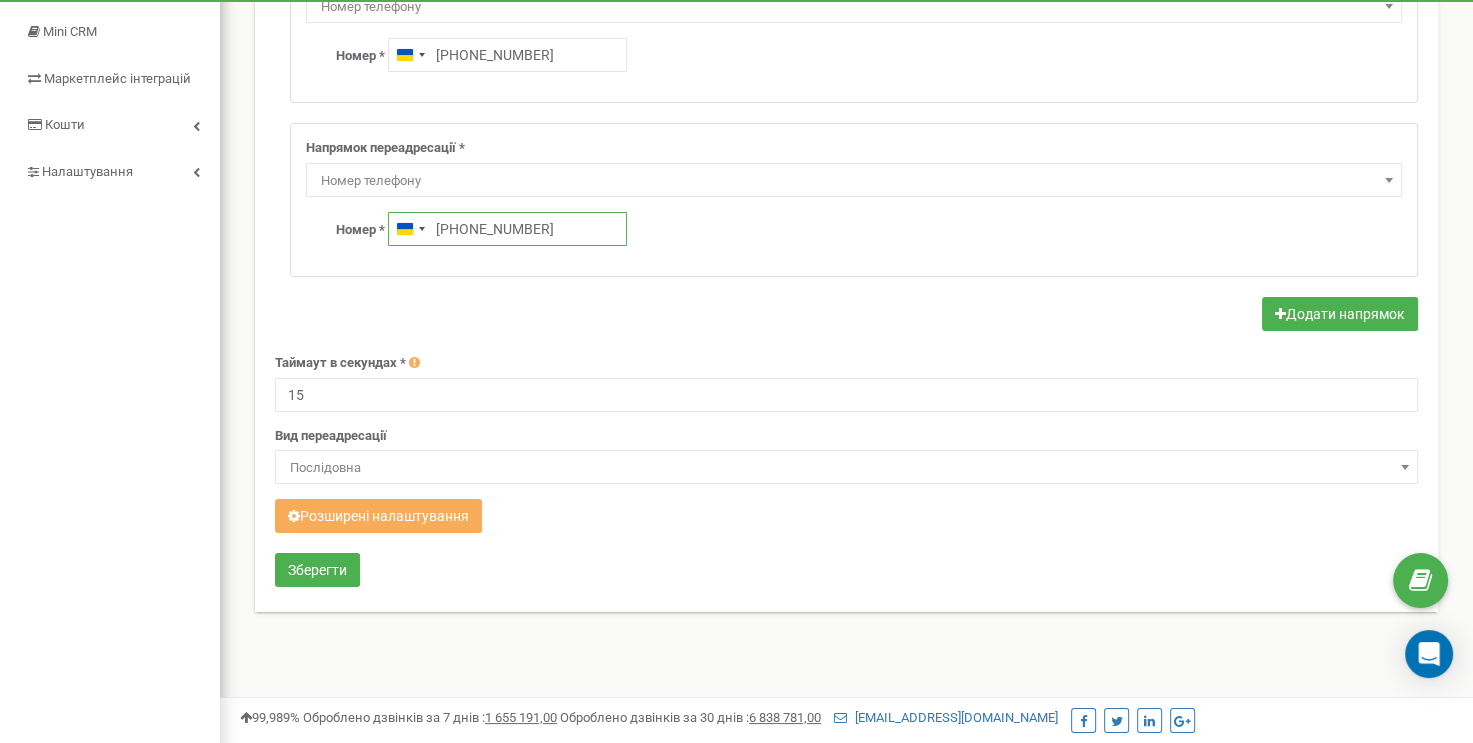 scroll, scrollTop: 300, scrollLeft: 0, axis: vertical 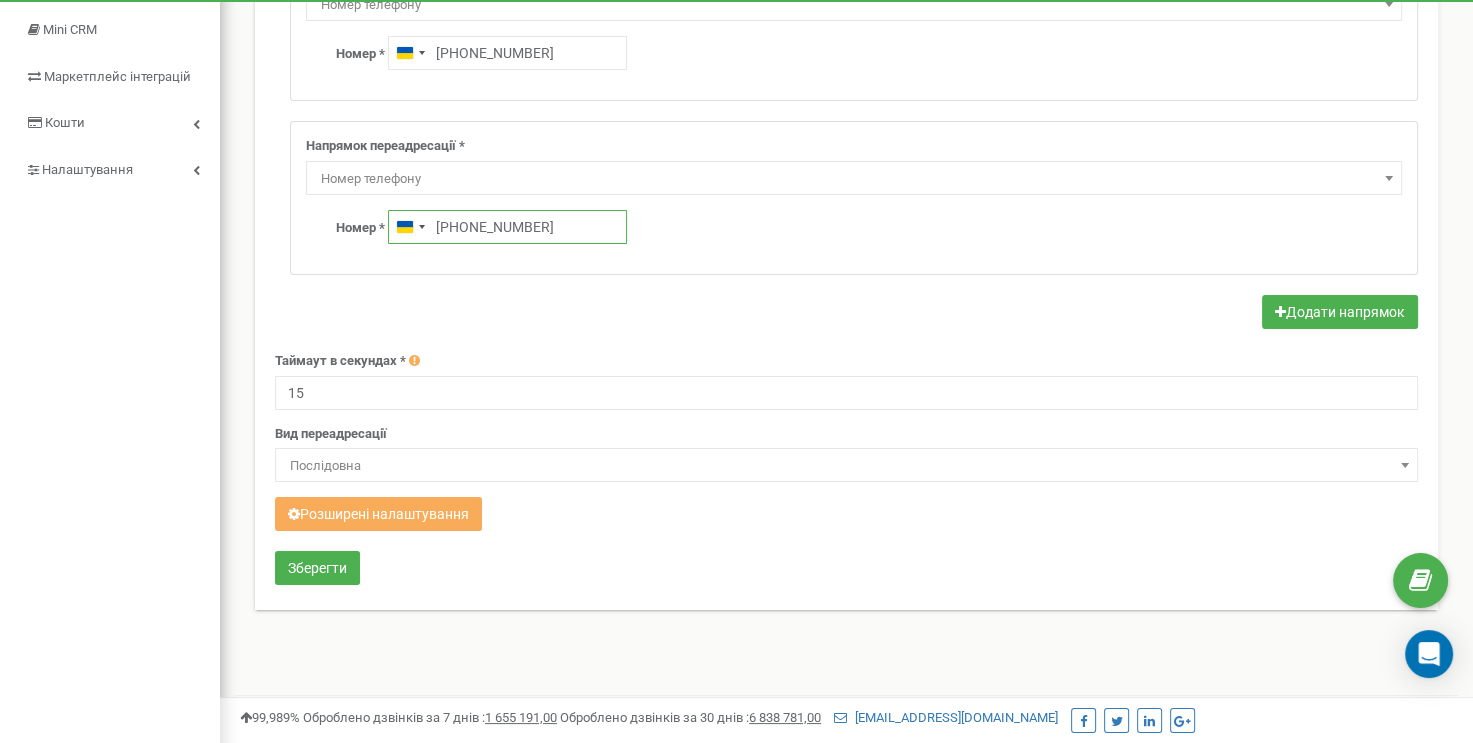 type on "+380 67 139 7207" 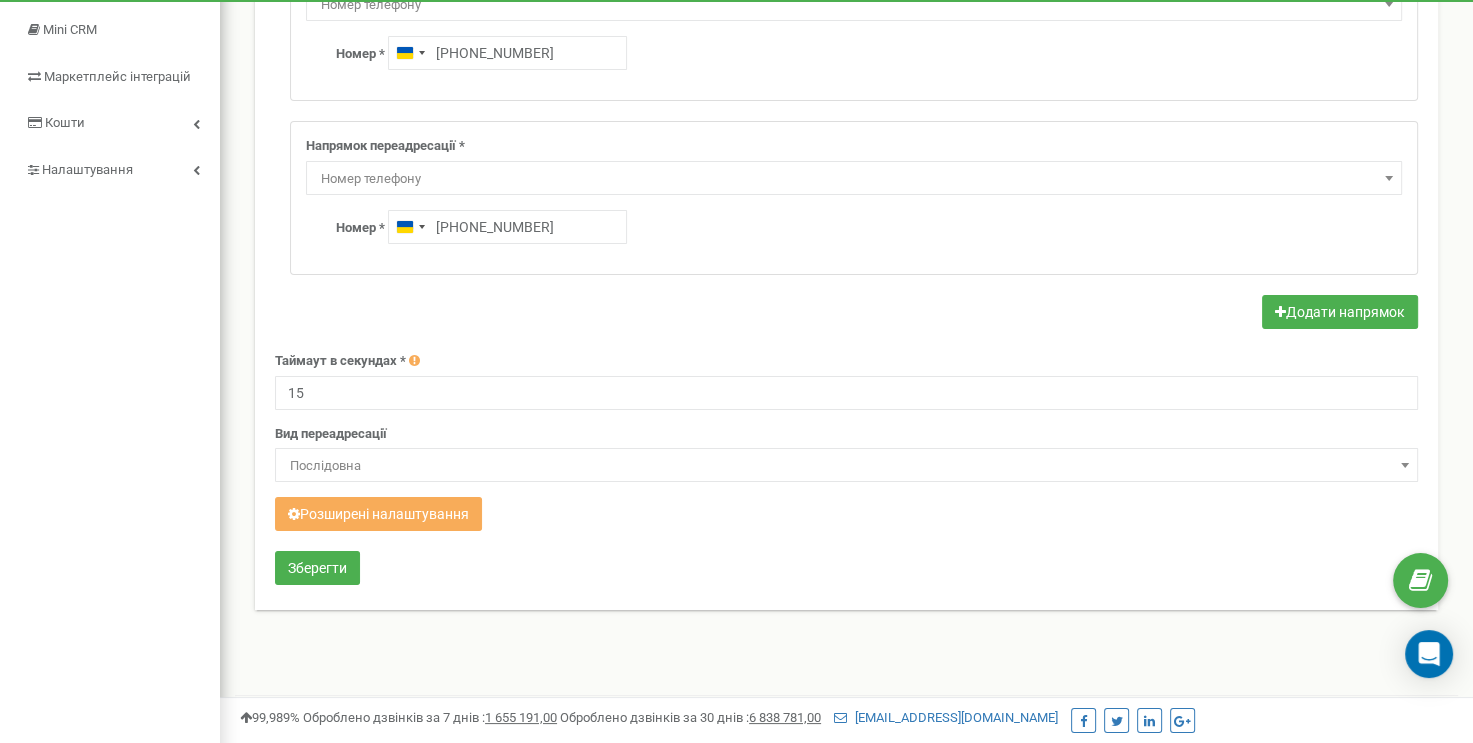 click on "Послідовна" at bounding box center (846, 466) 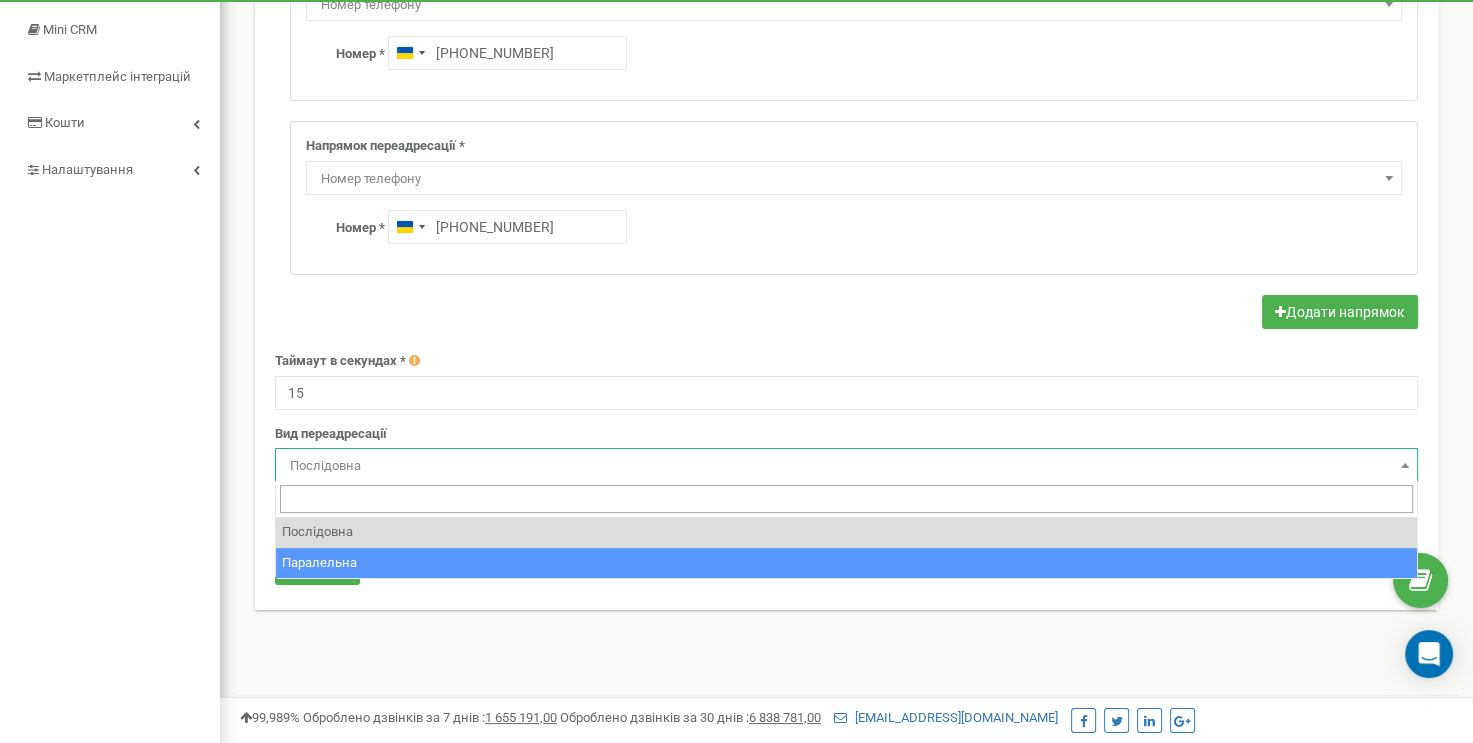 select on "parallel" 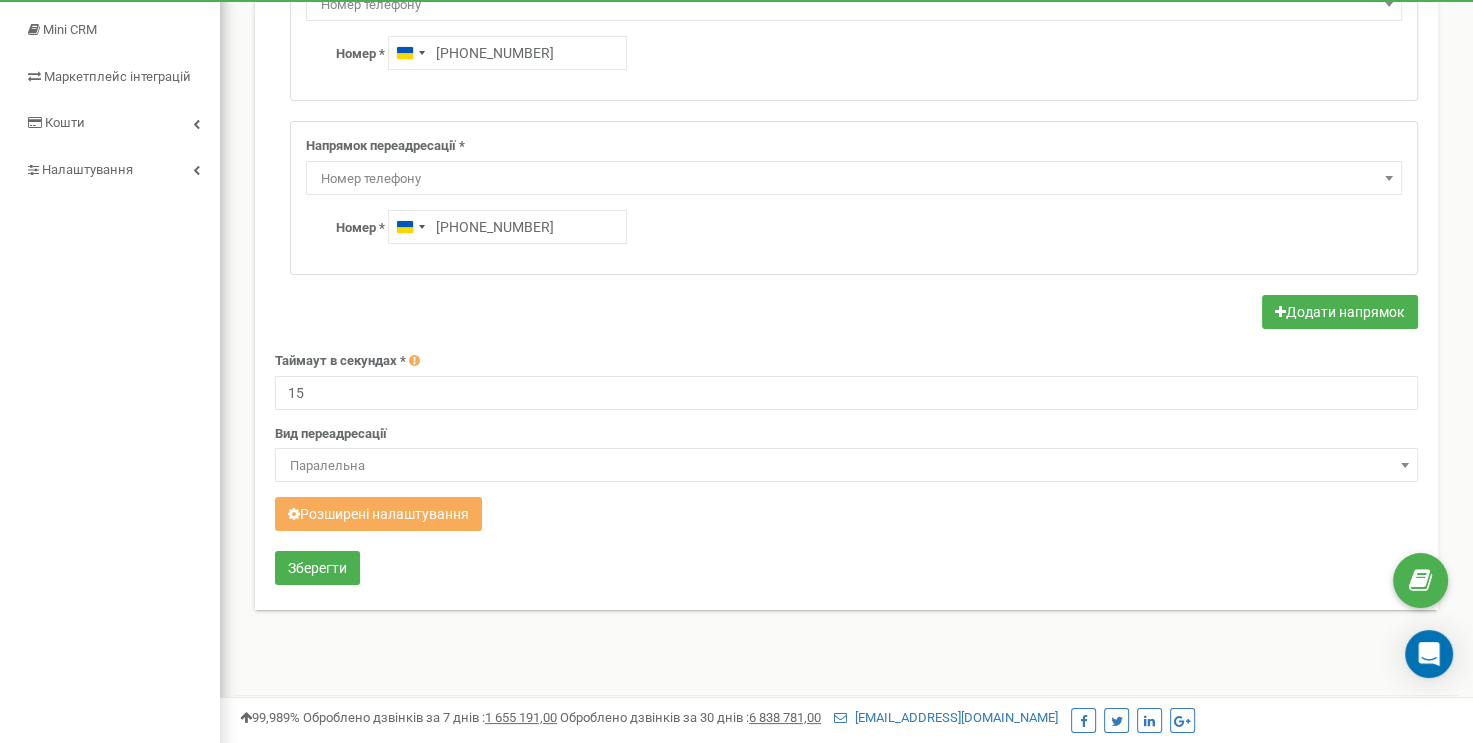 scroll, scrollTop: 400, scrollLeft: 0, axis: vertical 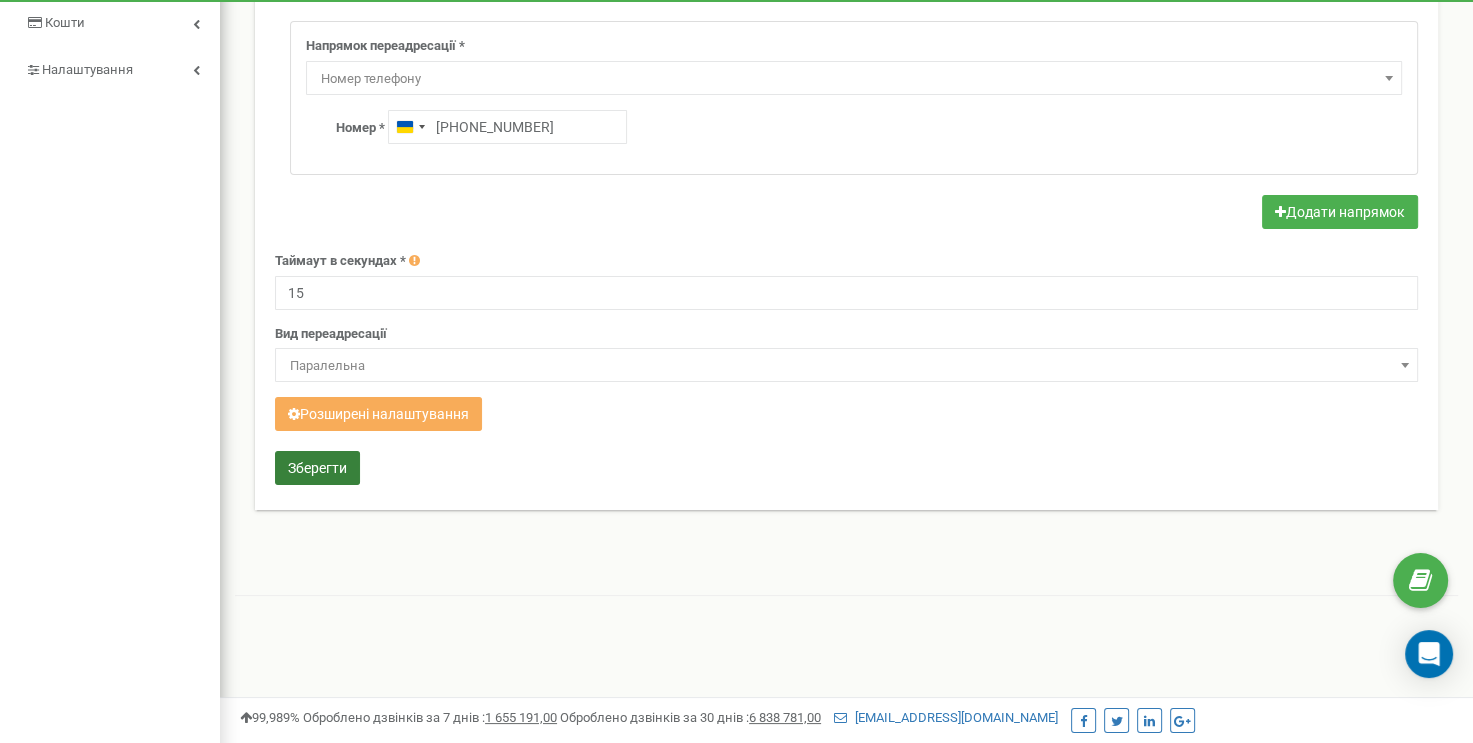 click on "Зберегти" at bounding box center [317, 468] 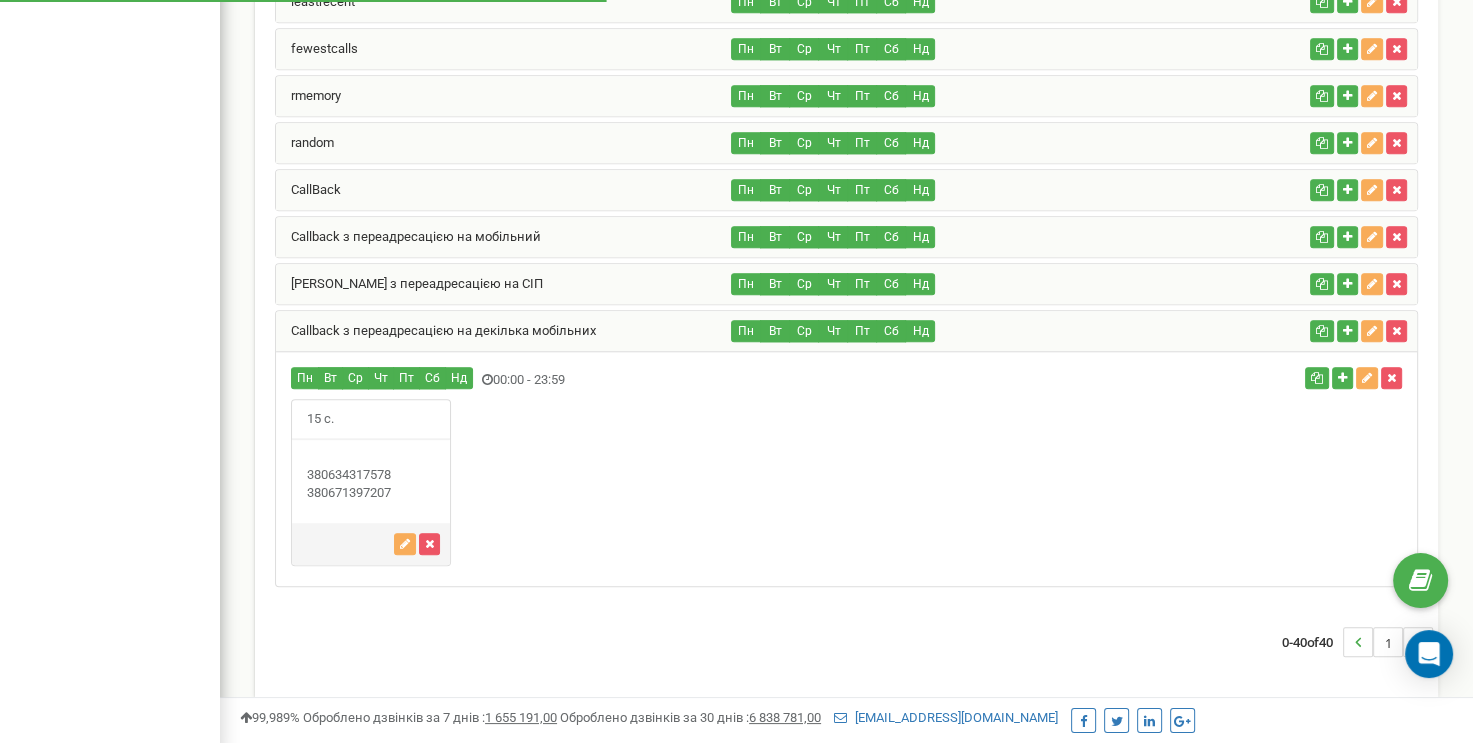 scroll, scrollTop: 0, scrollLeft: 0, axis: both 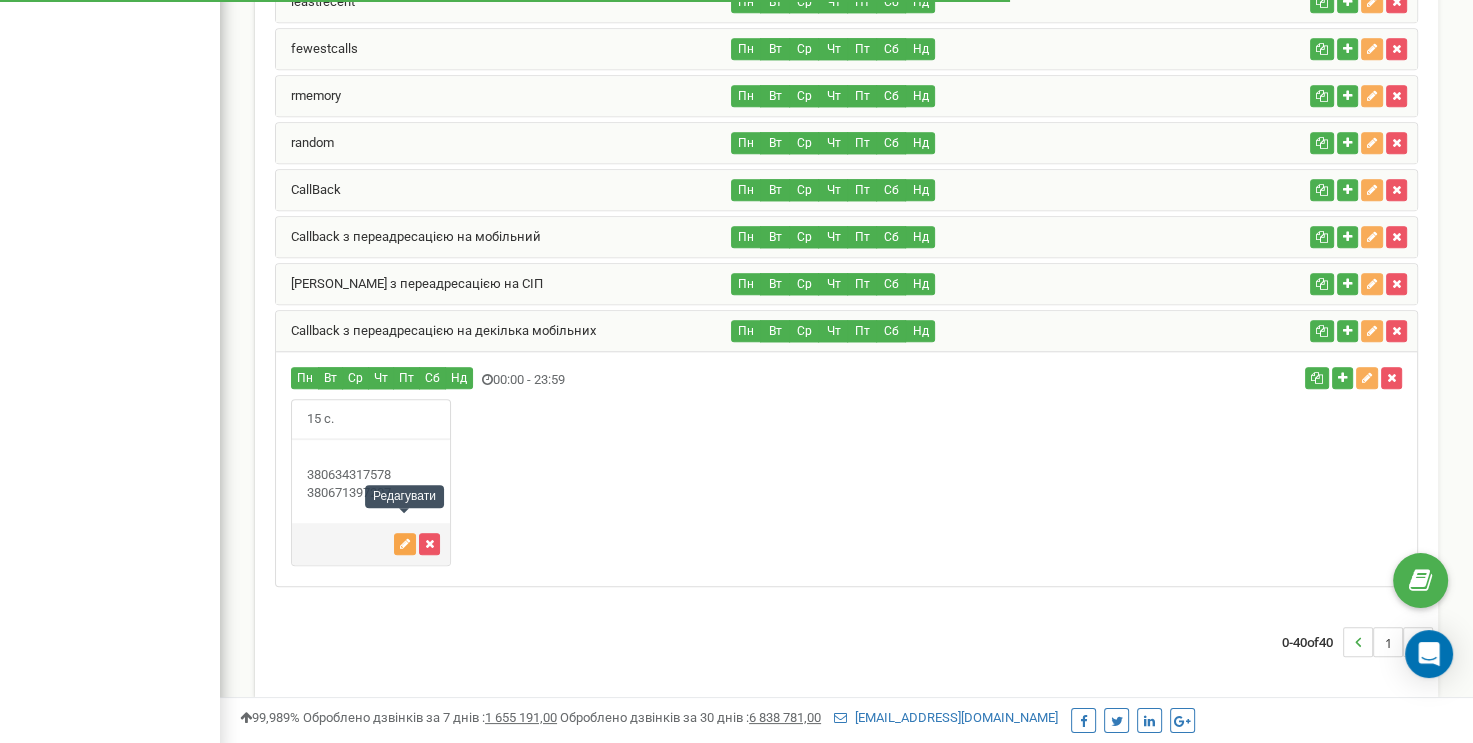 click at bounding box center [405, 544] 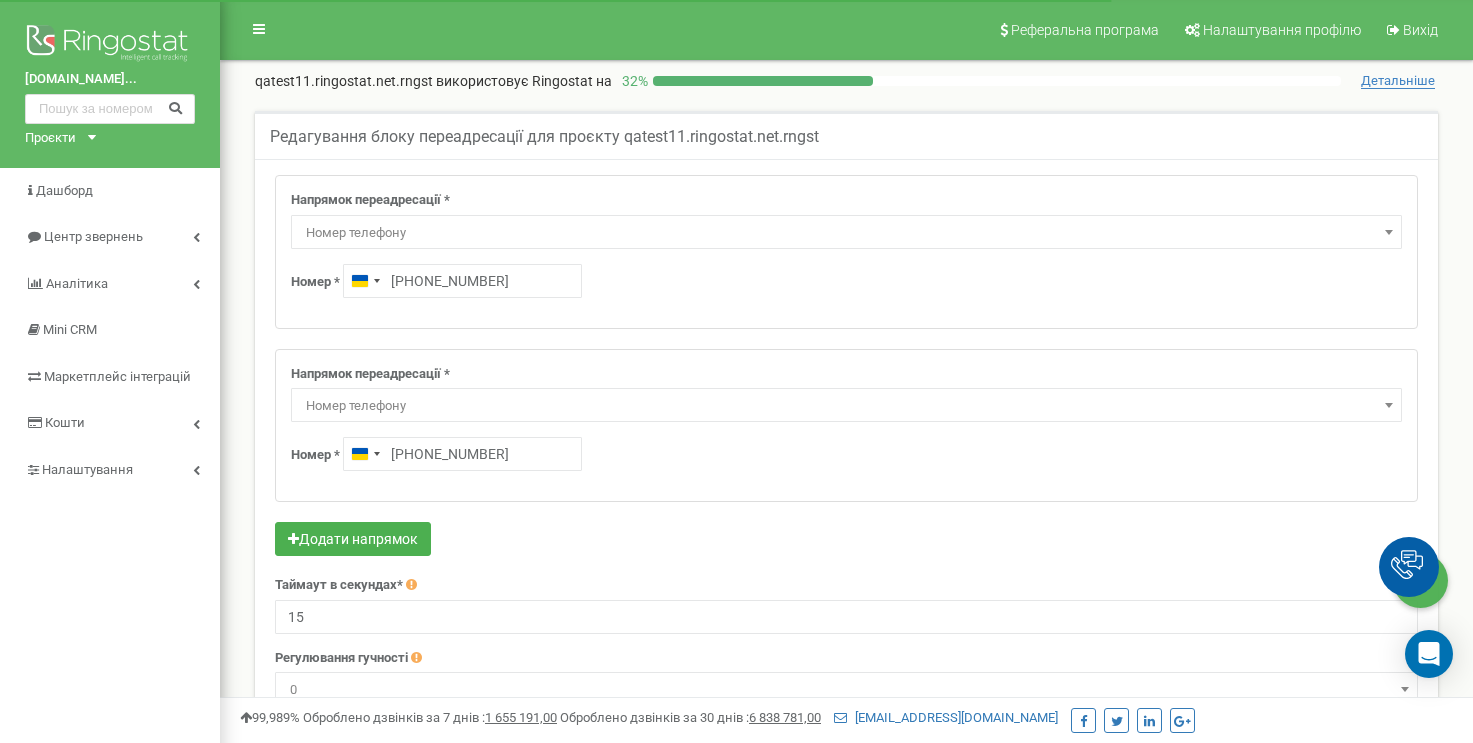 scroll, scrollTop: 0, scrollLeft: 0, axis: both 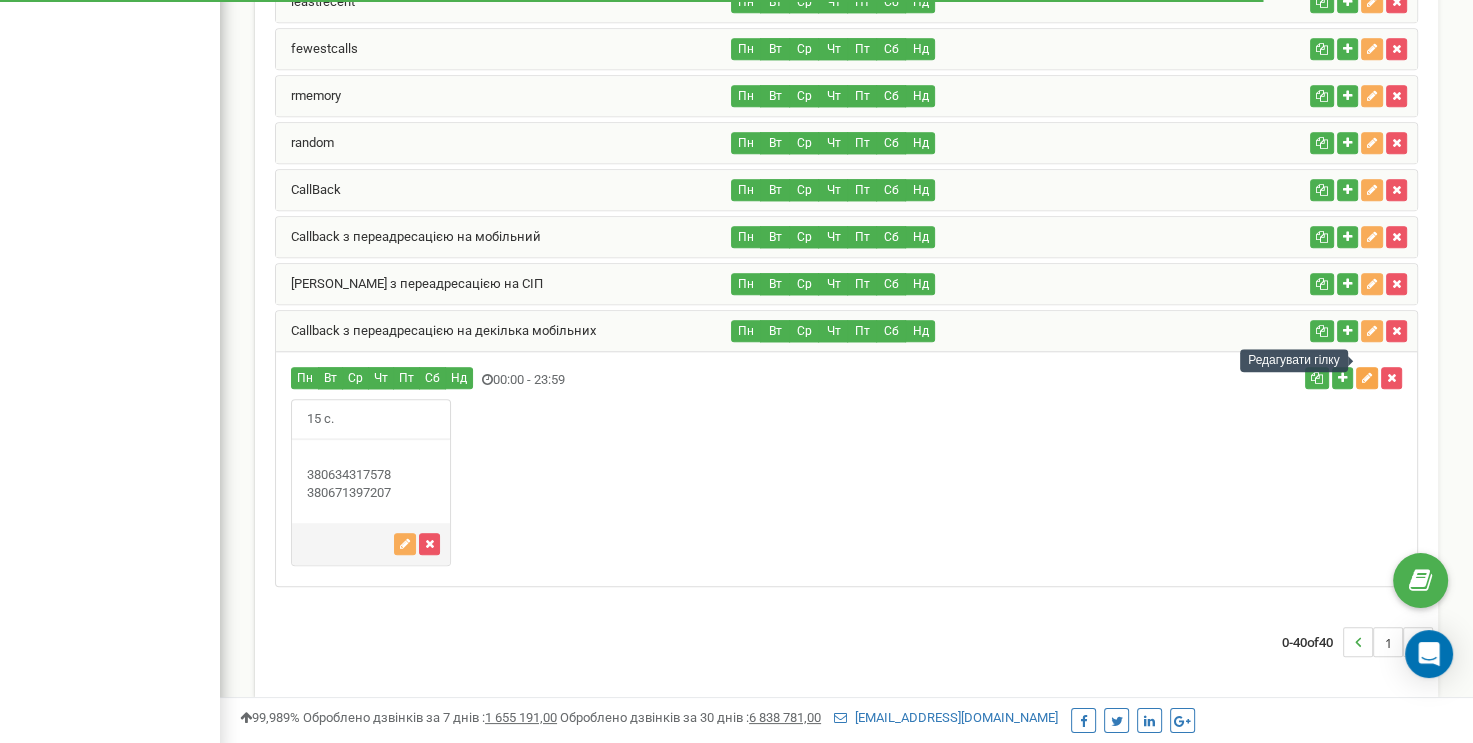 click at bounding box center (1367, 378) 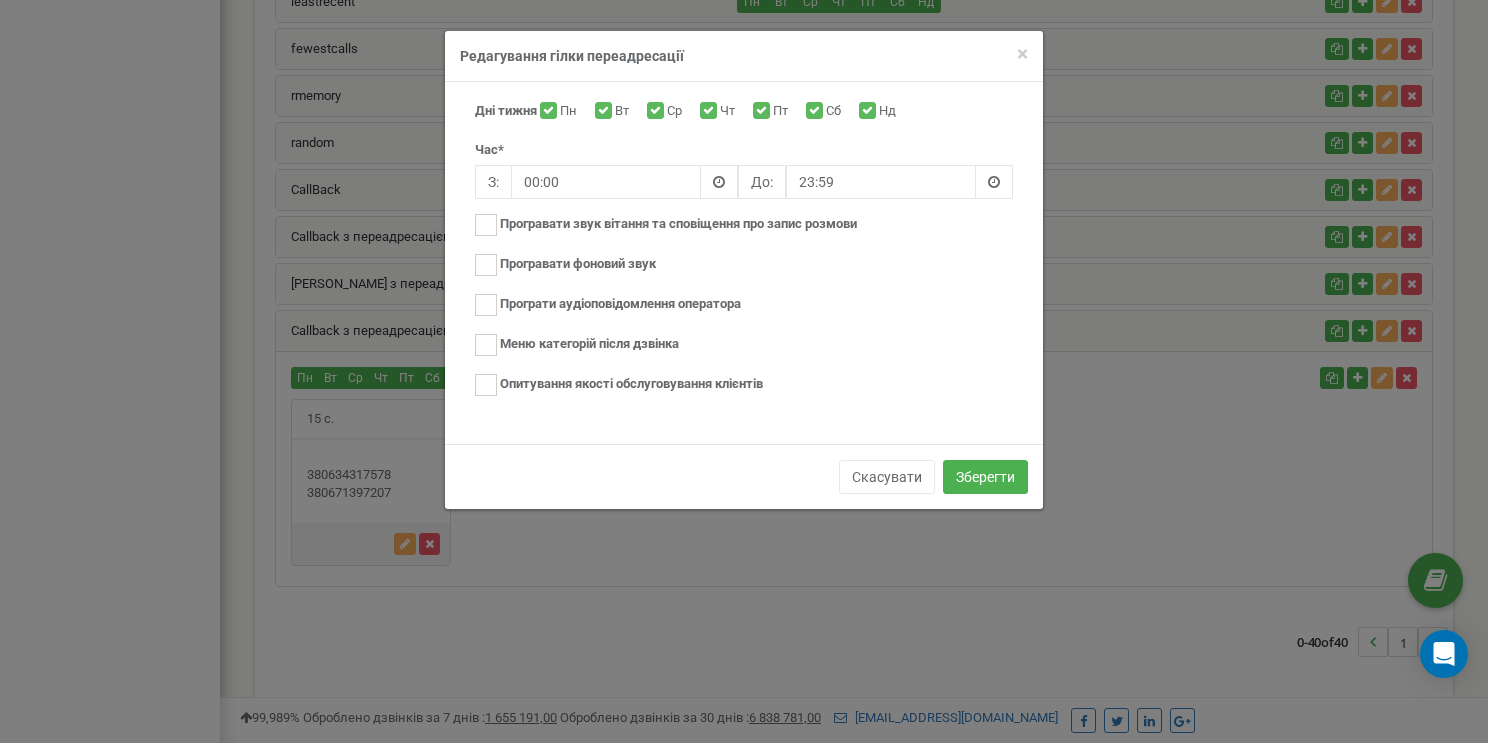 click on "× Close
Редагування гілки переадресації" at bounding box center [744, 56] 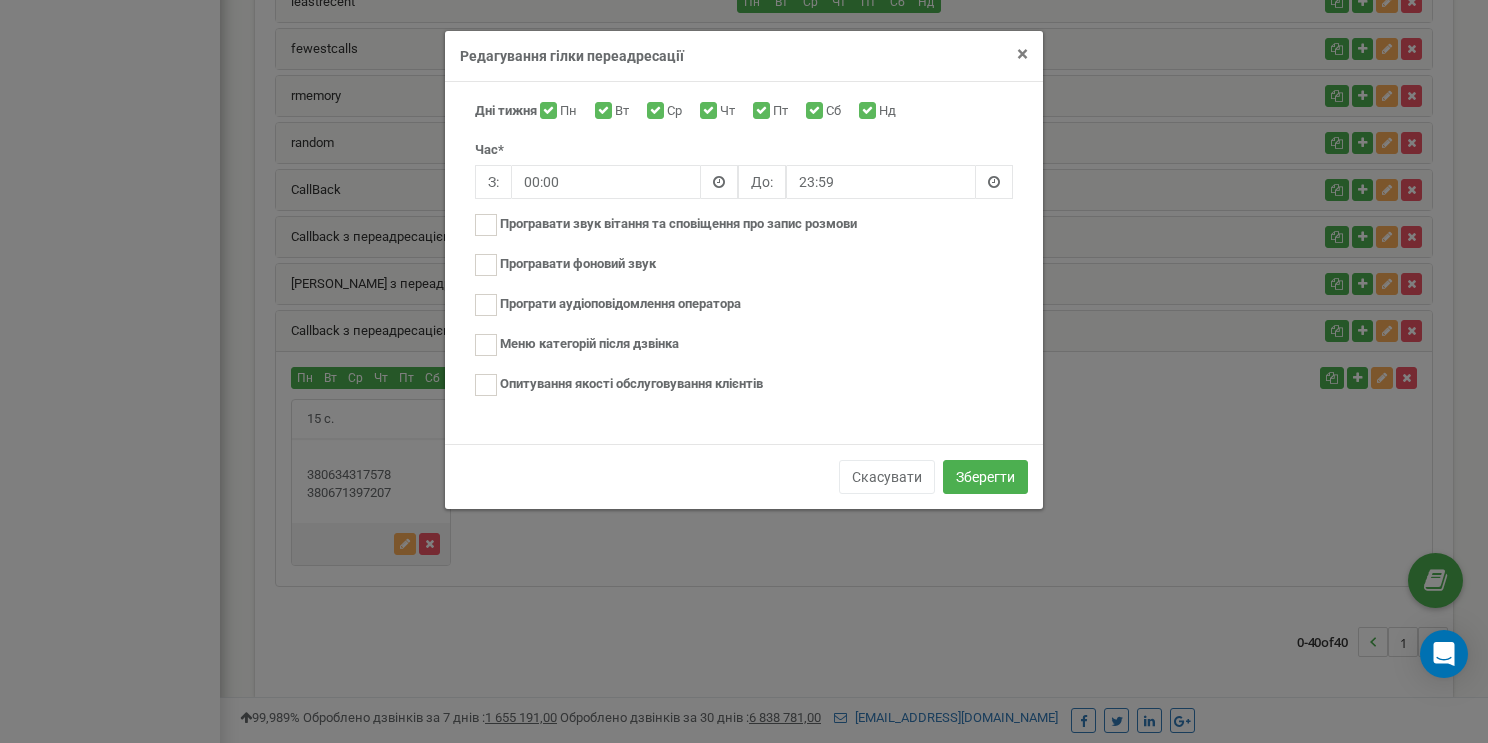 click on "×" at bounding box center [1022, 54] 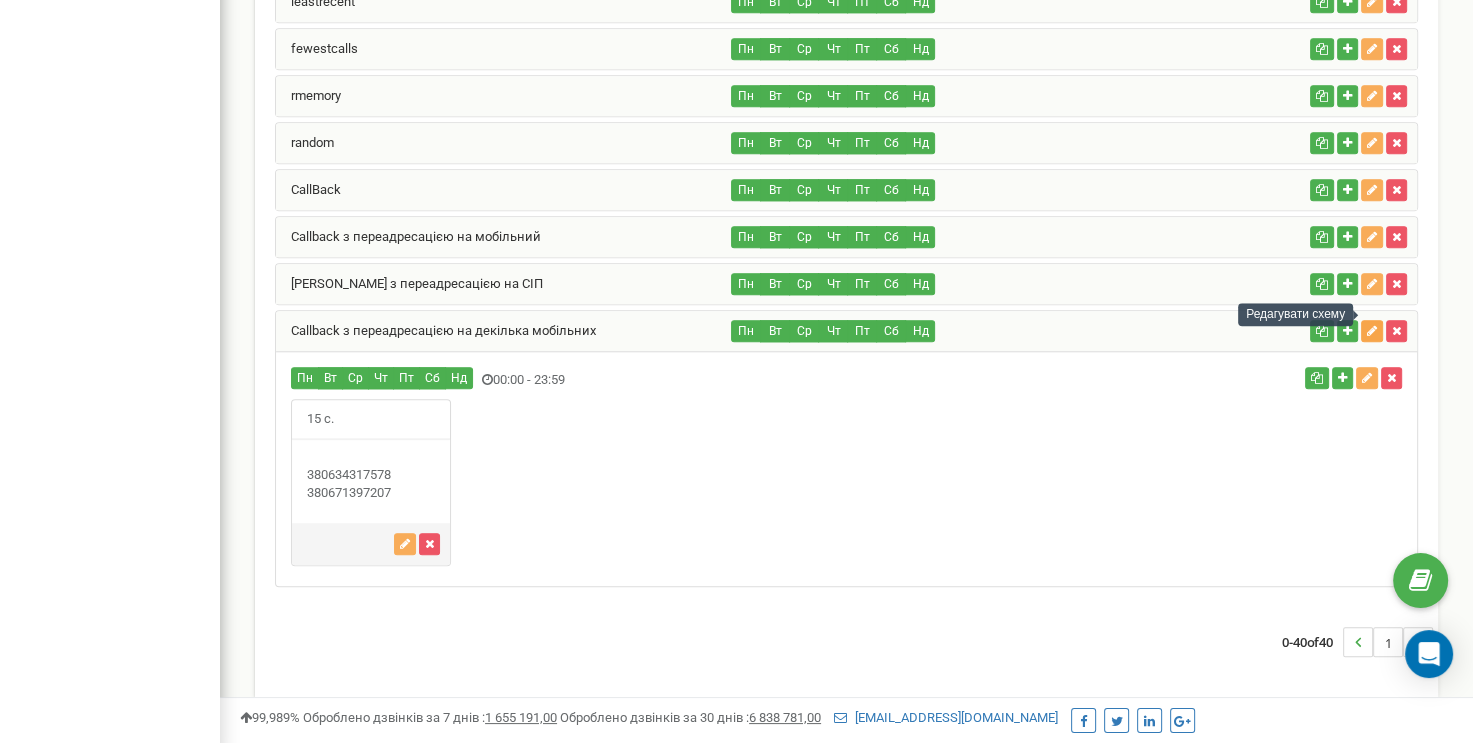click at bounding box center (1372, 331) 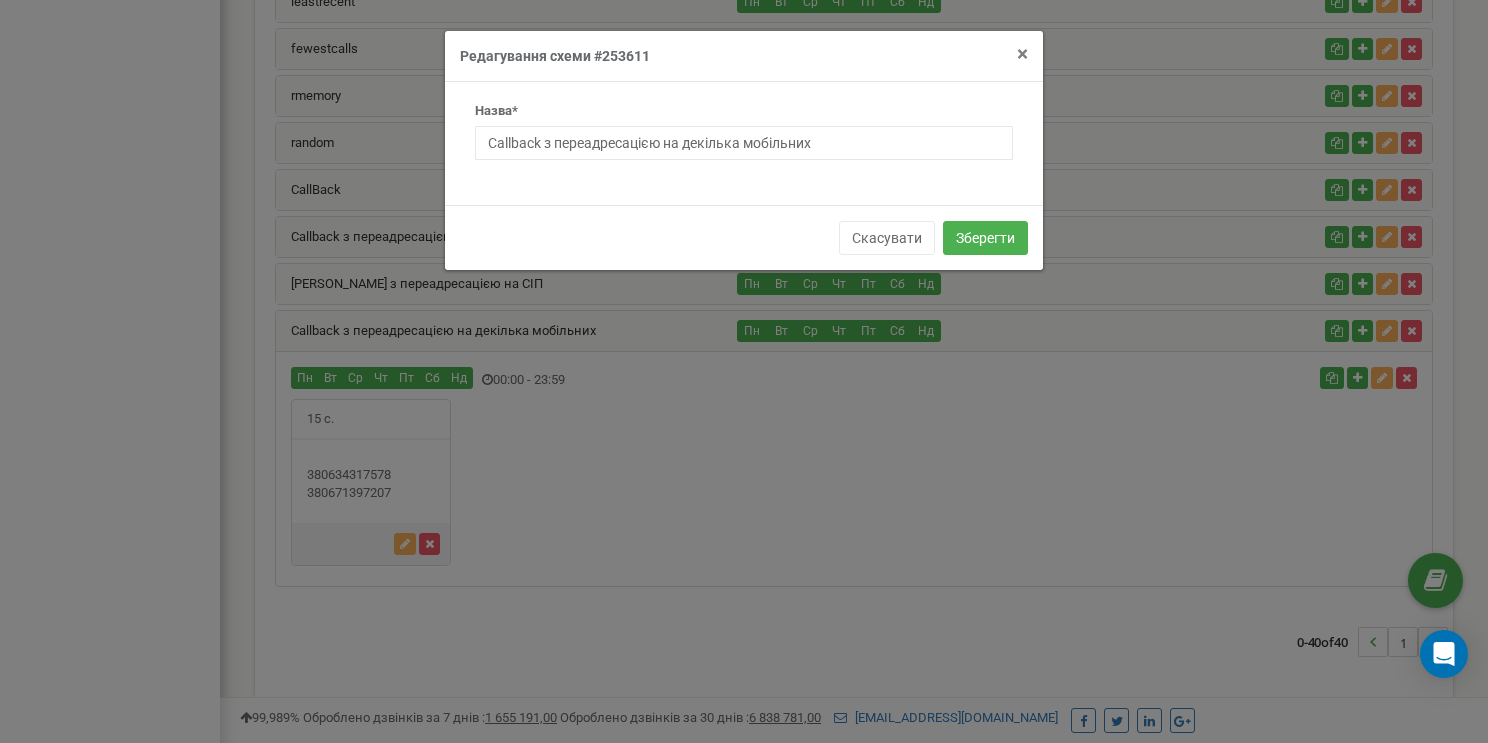 click on "×" at bounding box center [1022, 54] 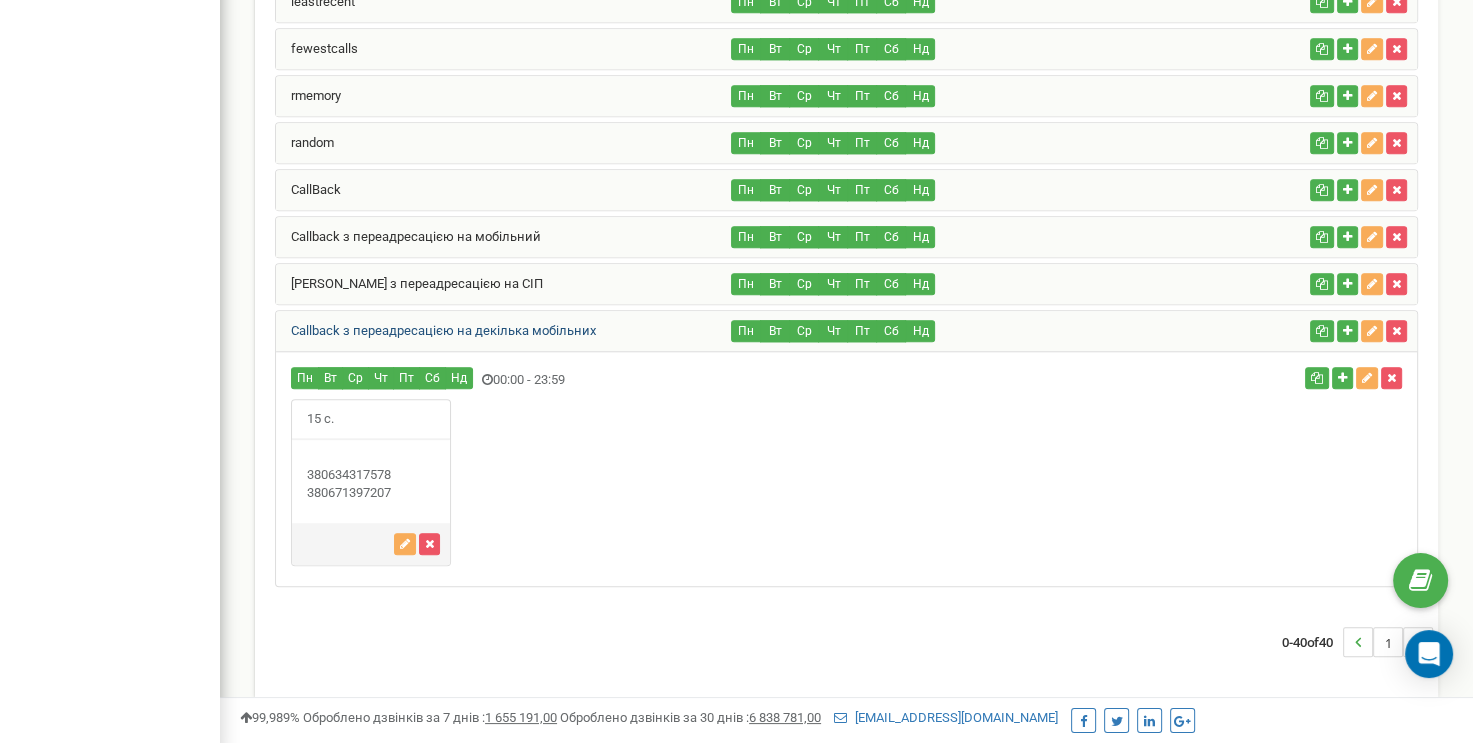drag, startPoint x: 600, startPoint y: 312, endPoint x: 285, endPoint y: 314, distance: 315.00635 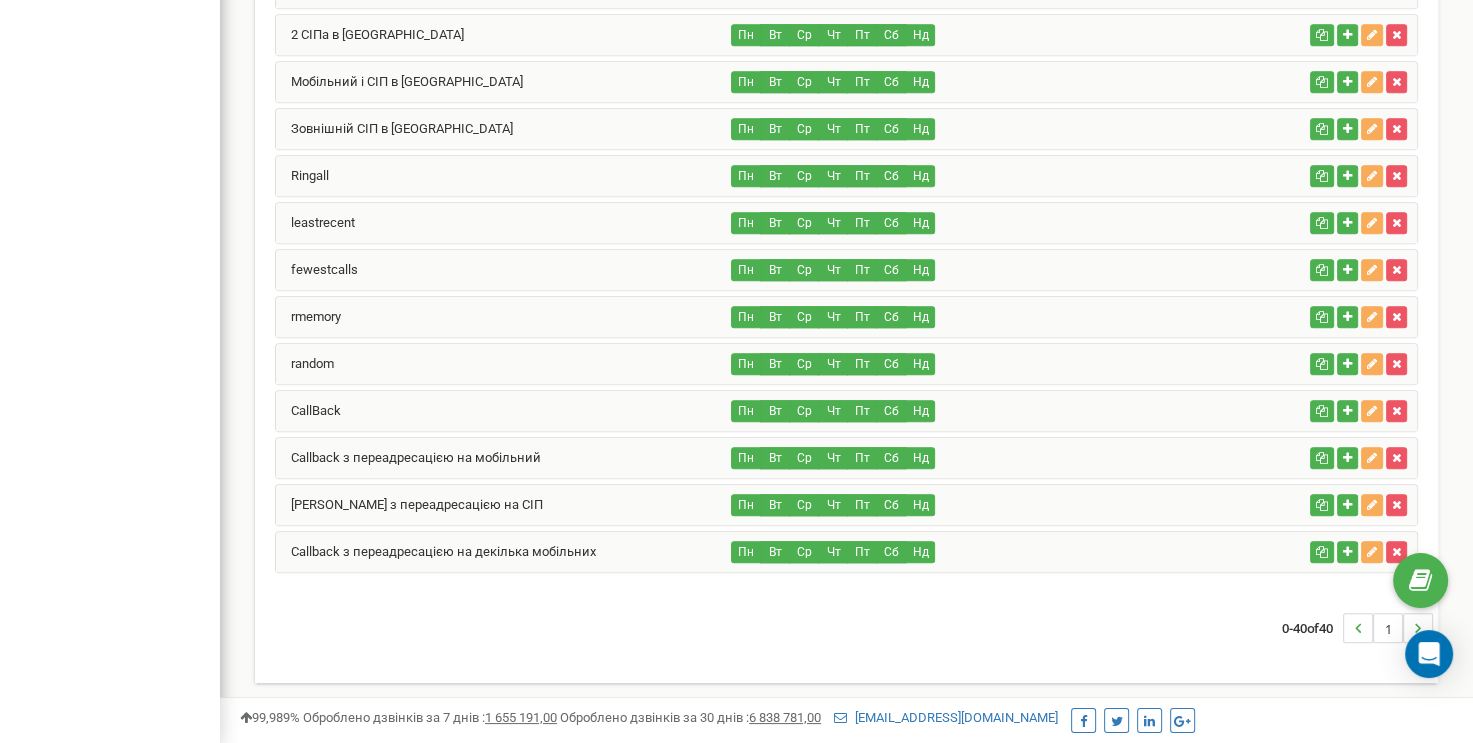scroll, scrollTop: 1522, scrollLeft: 0, axis: vertical 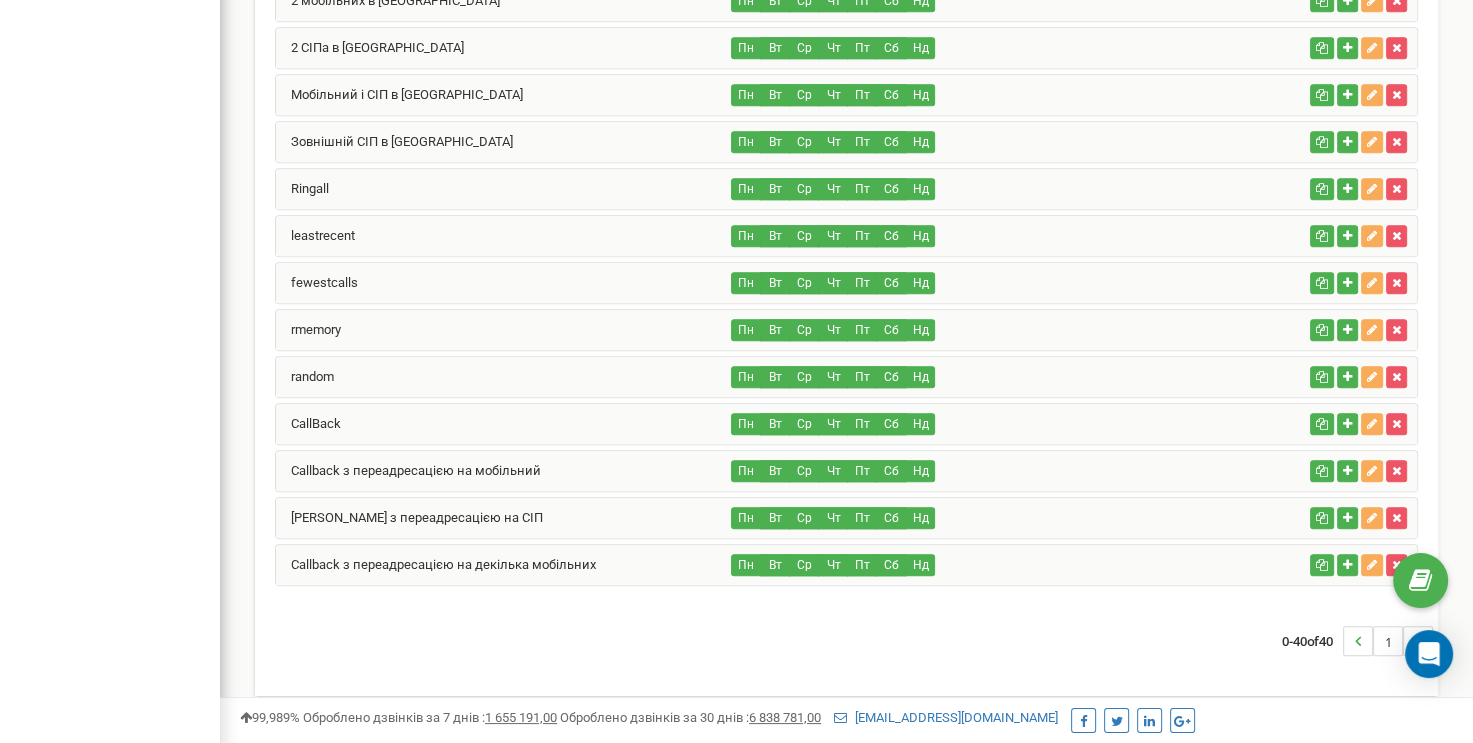 copy on "Callback з переадресацією на декілька мобільних" 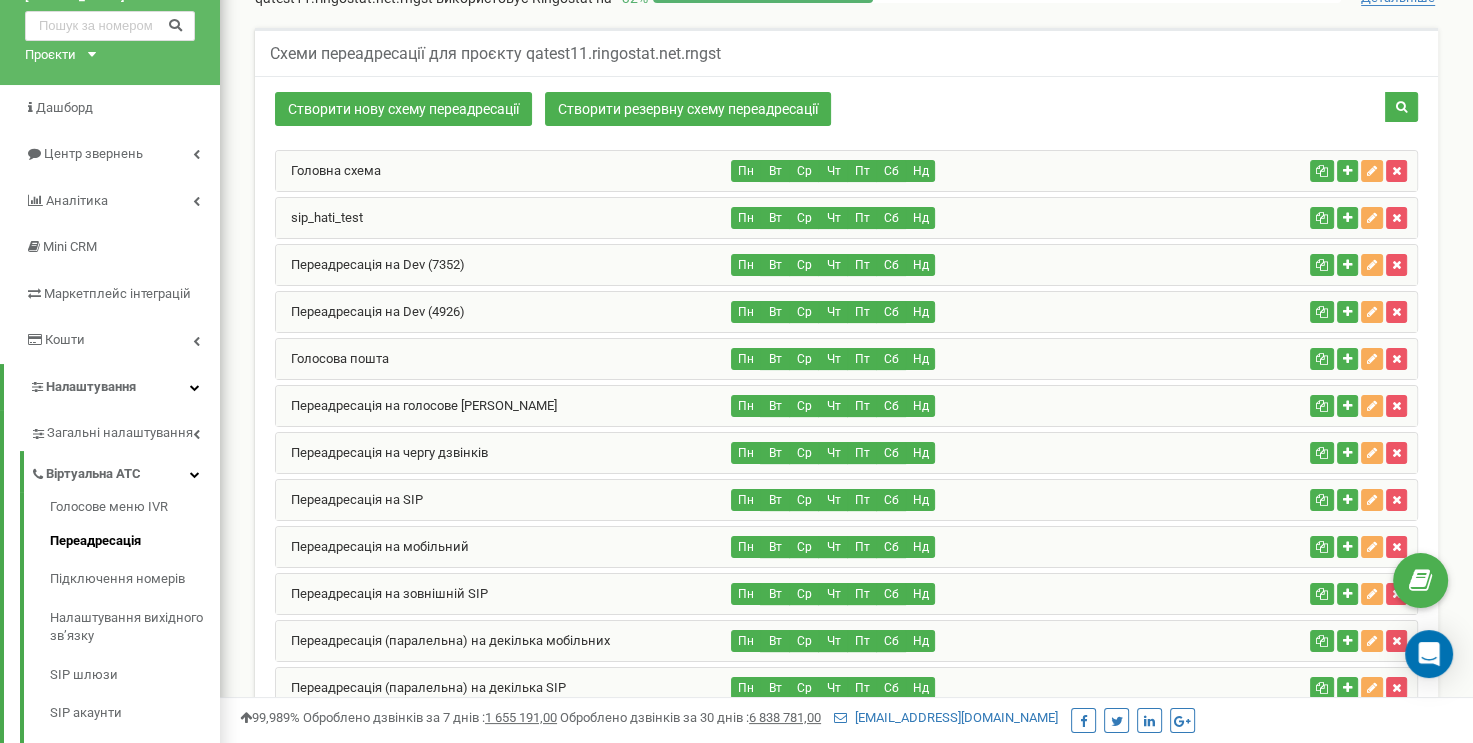 scroll, scrollTop: 0, scrollLeft: 0, axis: both 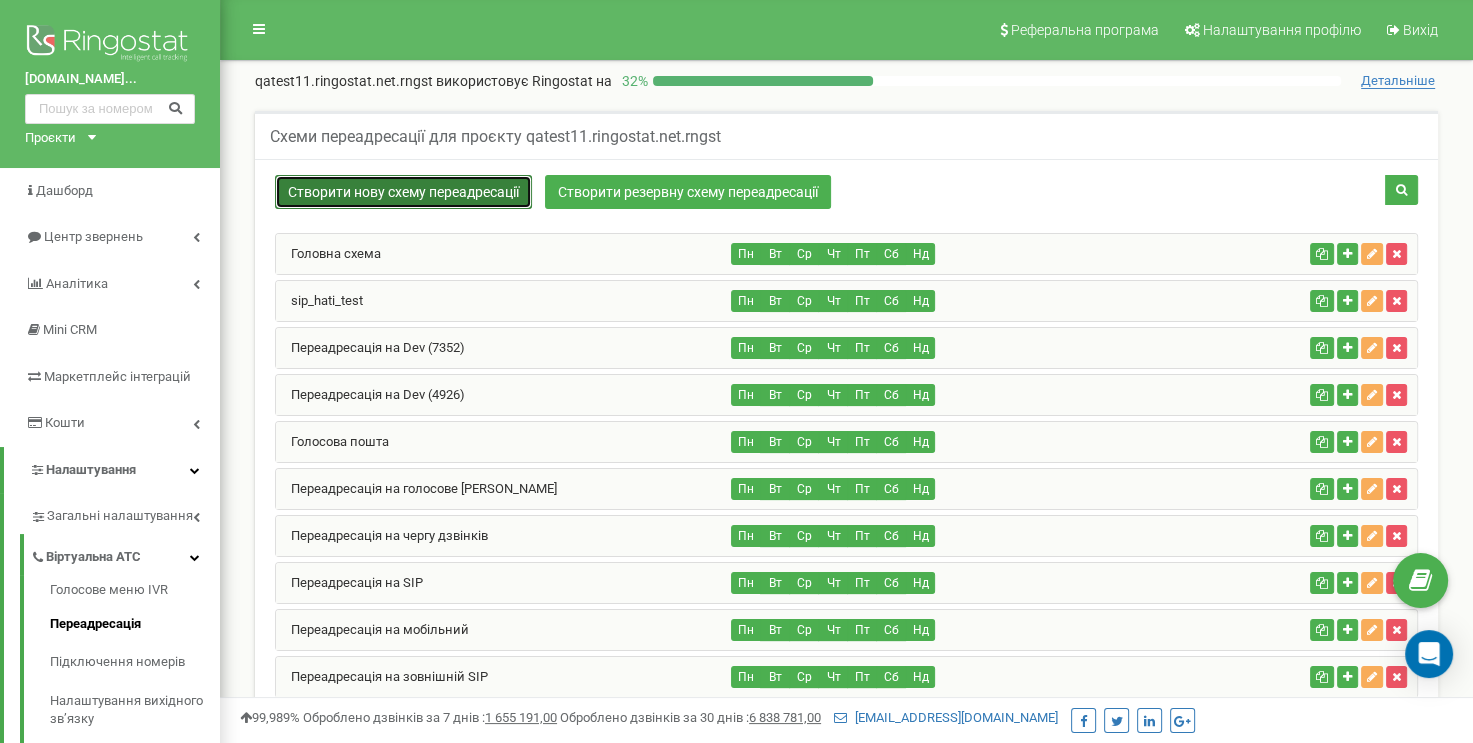 click on "Створити нову схему переадресації" at bounding box center (403, 192) 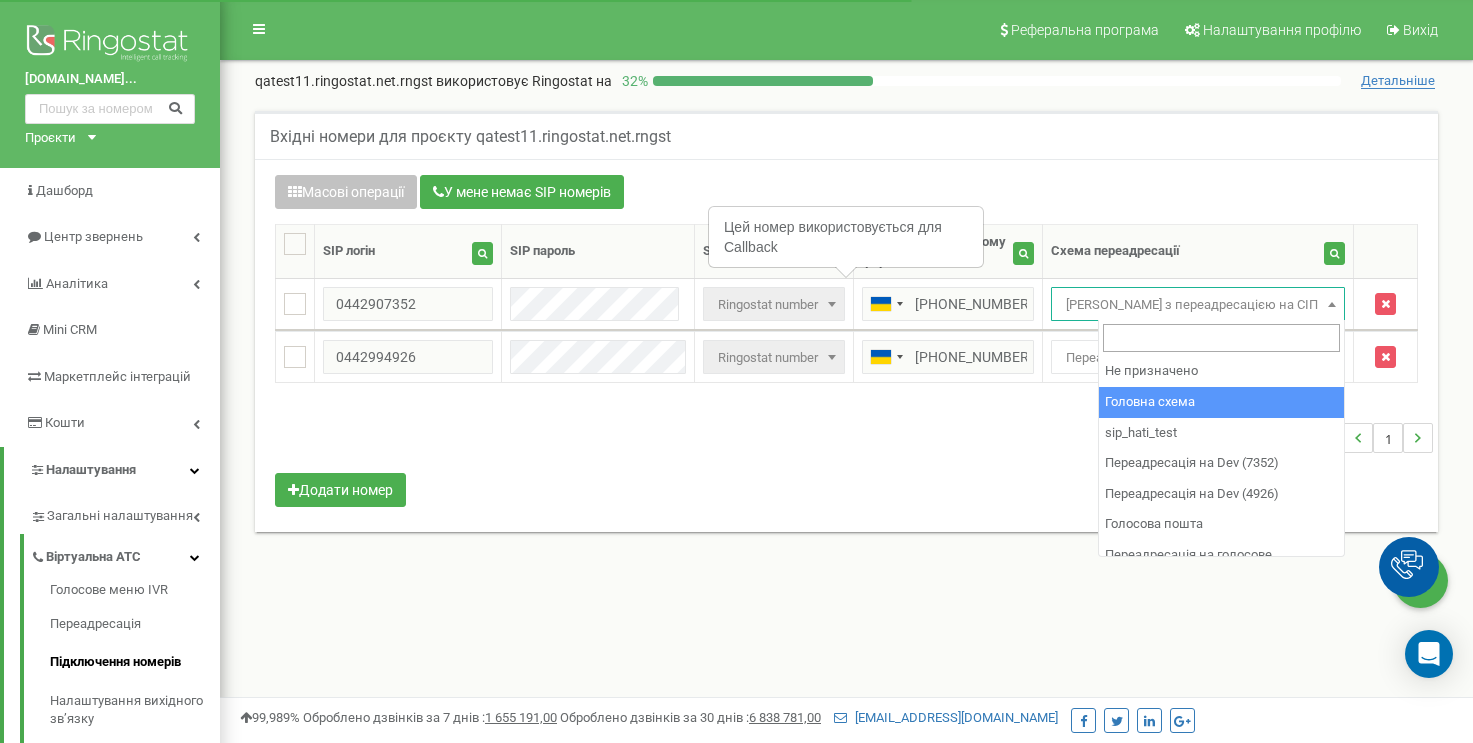 scroll, scrollTop: 166, scrollLeft: 0, axis: vertical 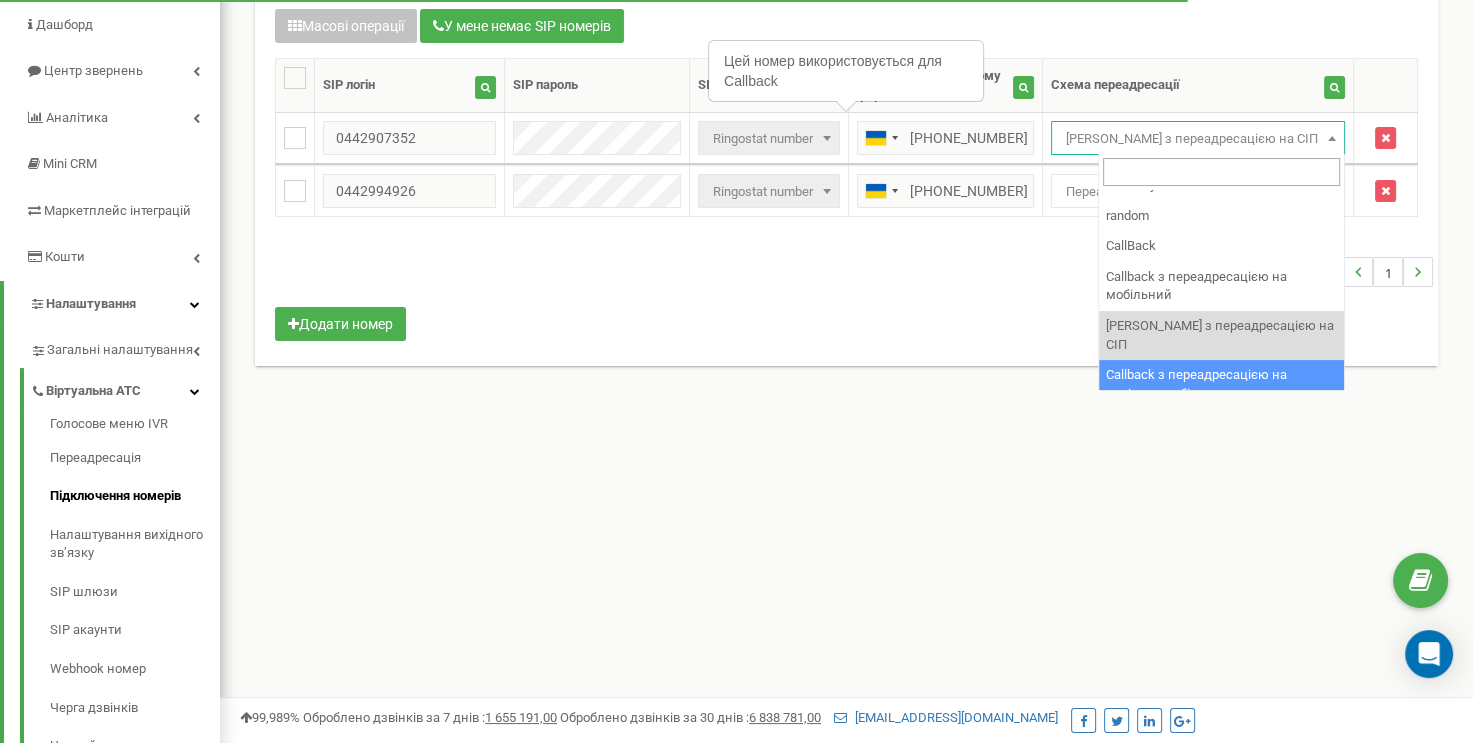 select on "253611" 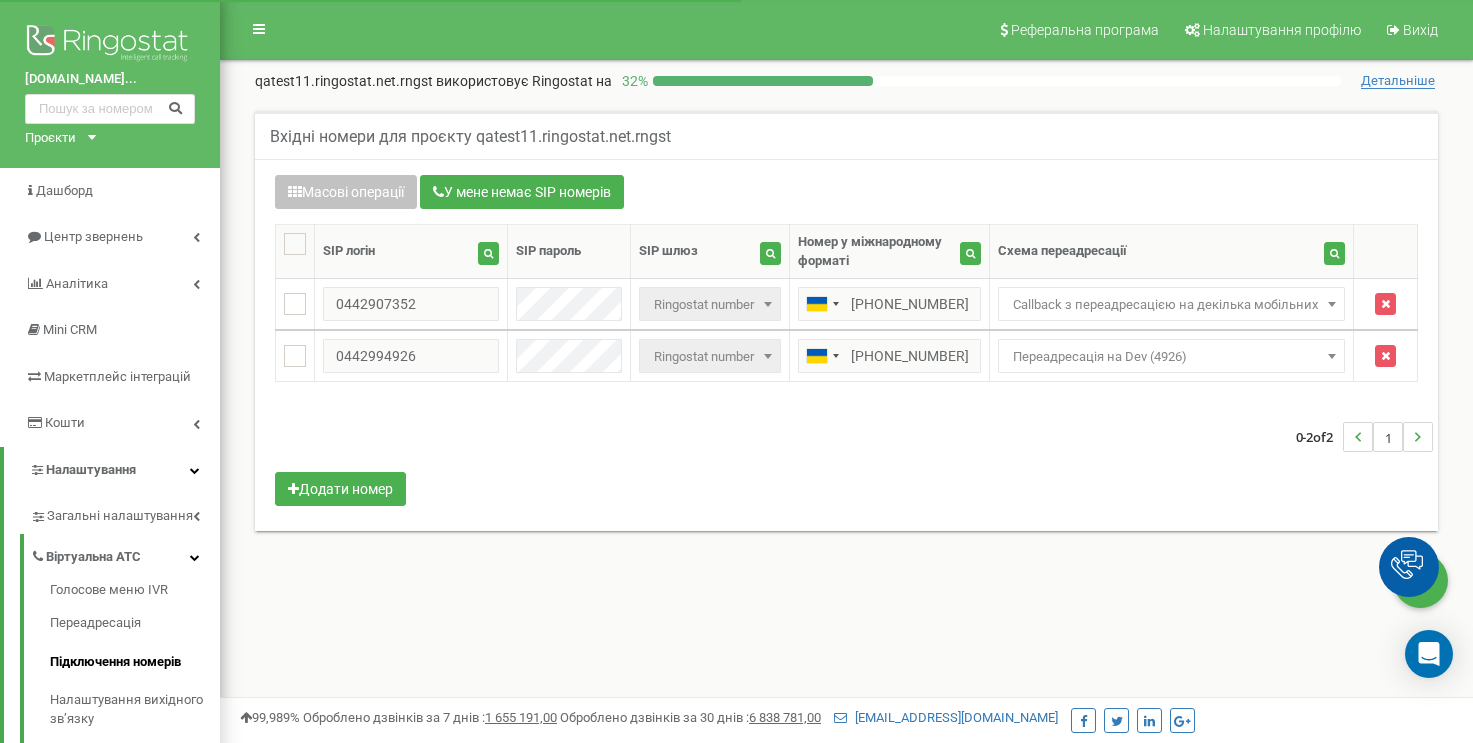 scroll, scrollTop: 166, scrollLeft: 0, axis: vertical 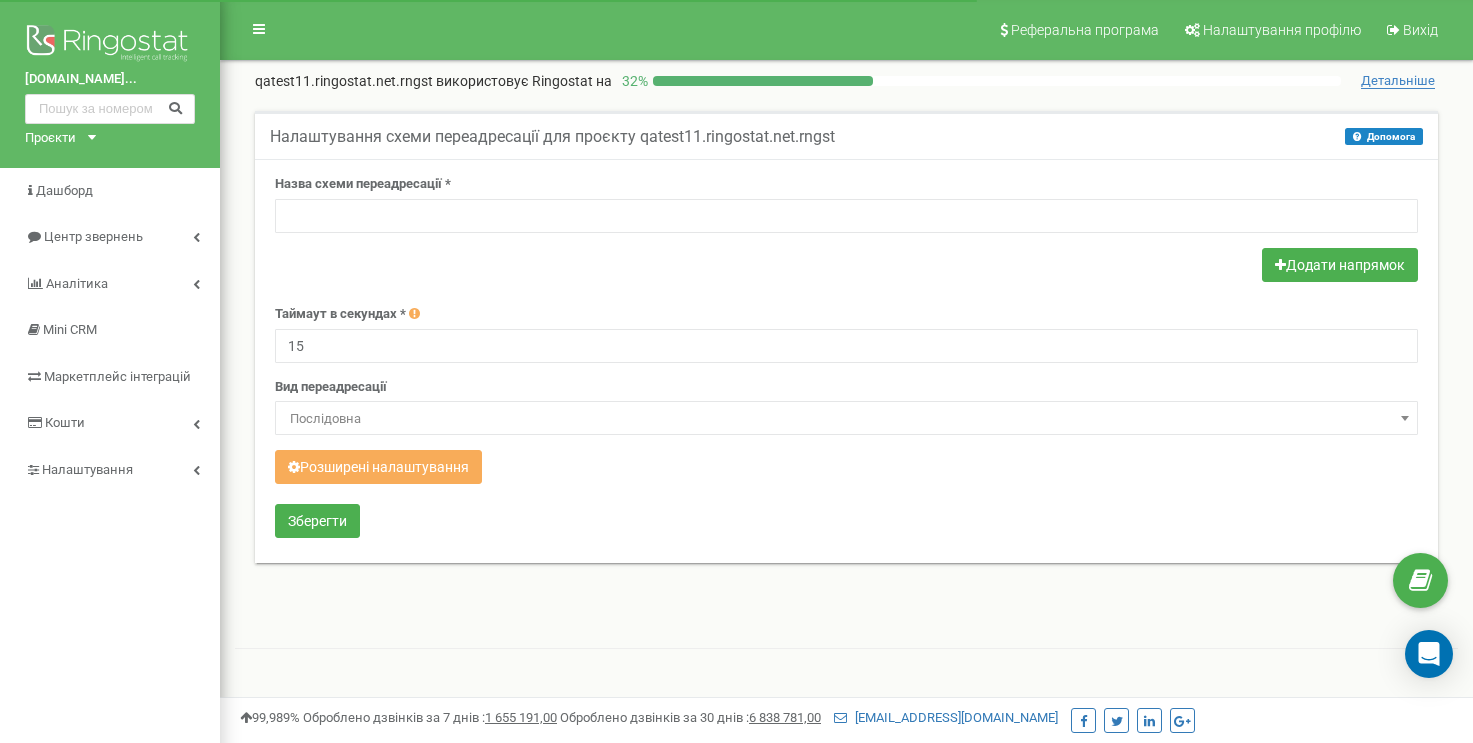 click at bounding box center (846, 216) 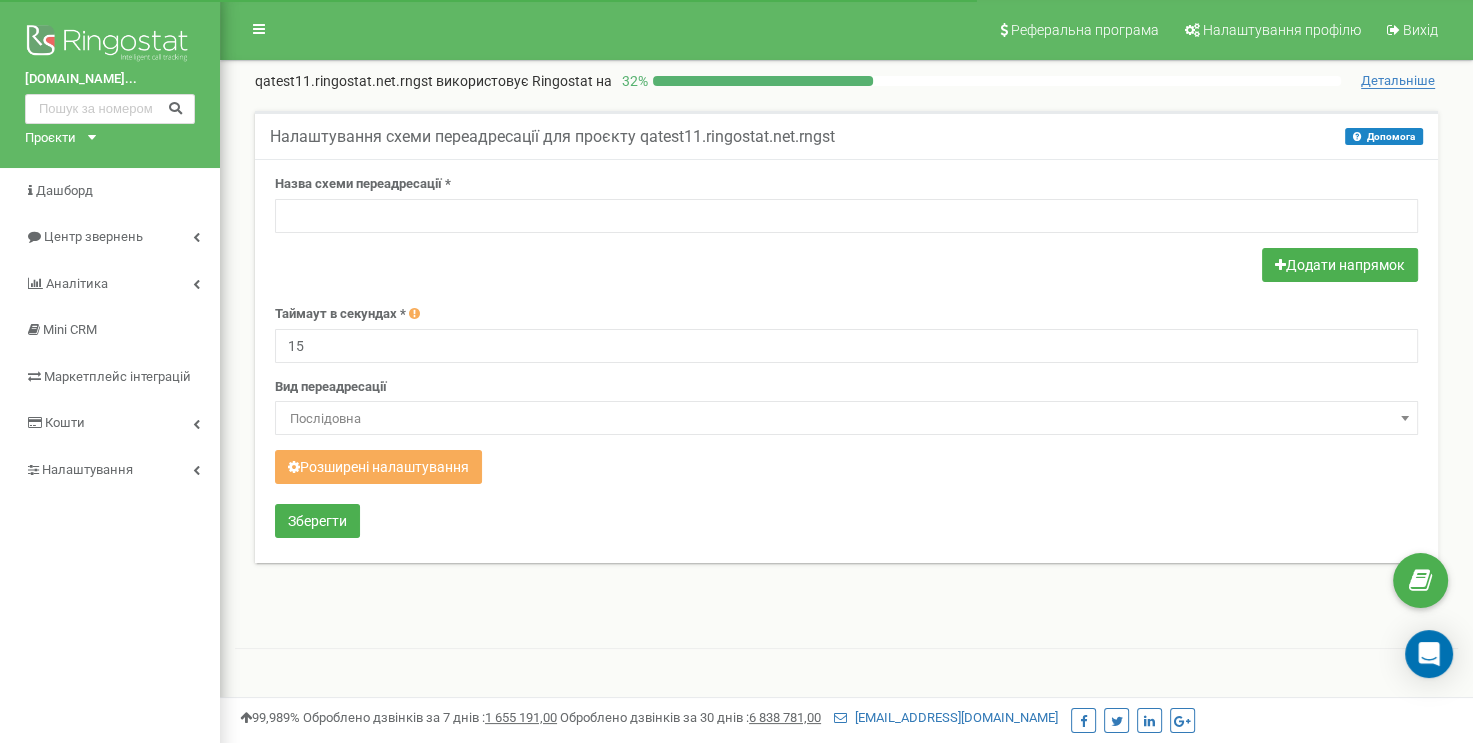 scroll, scrollTop: 0, scrollLeft: 0, axis: both 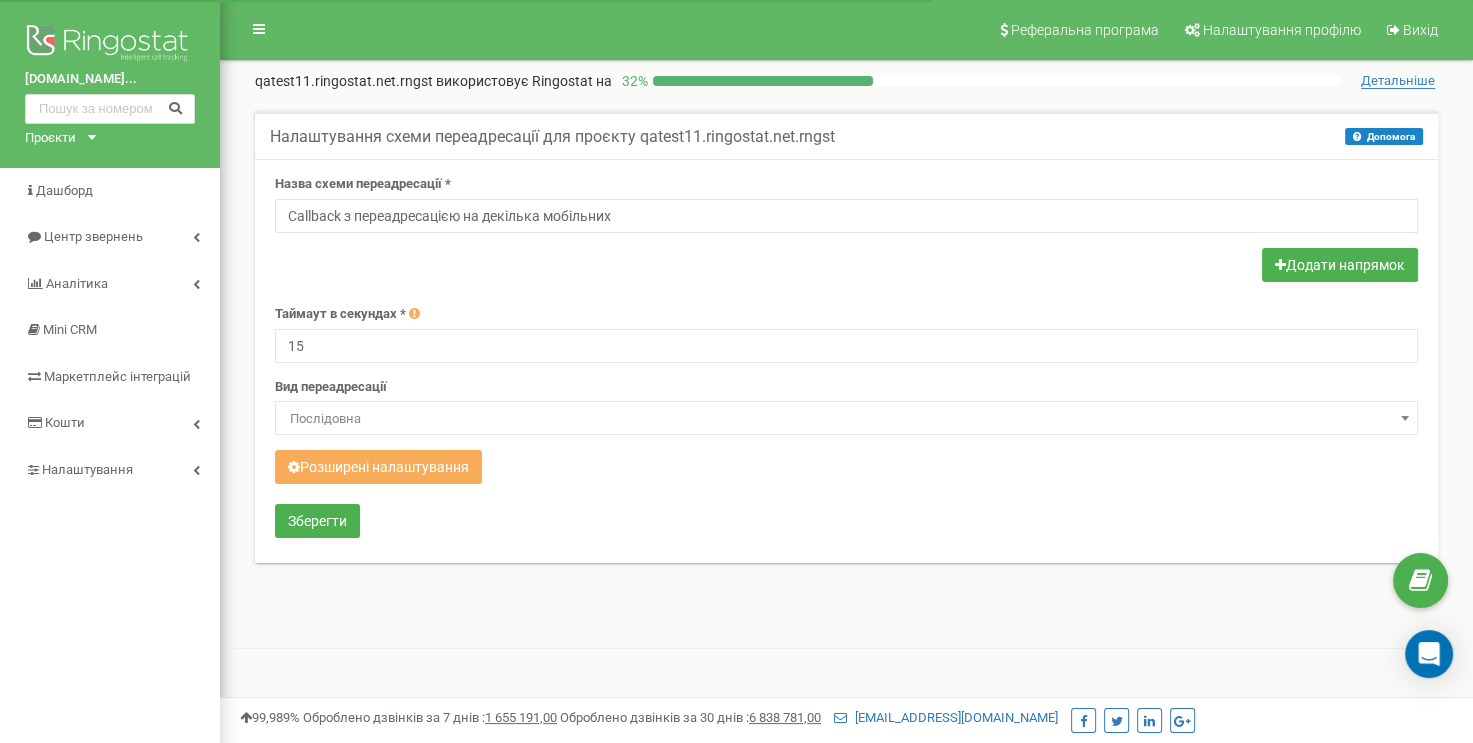 drag, startPoint x: 548, startPoint y: 214, endPoint x: 664, endPoint y: 217, distance: 116.03879 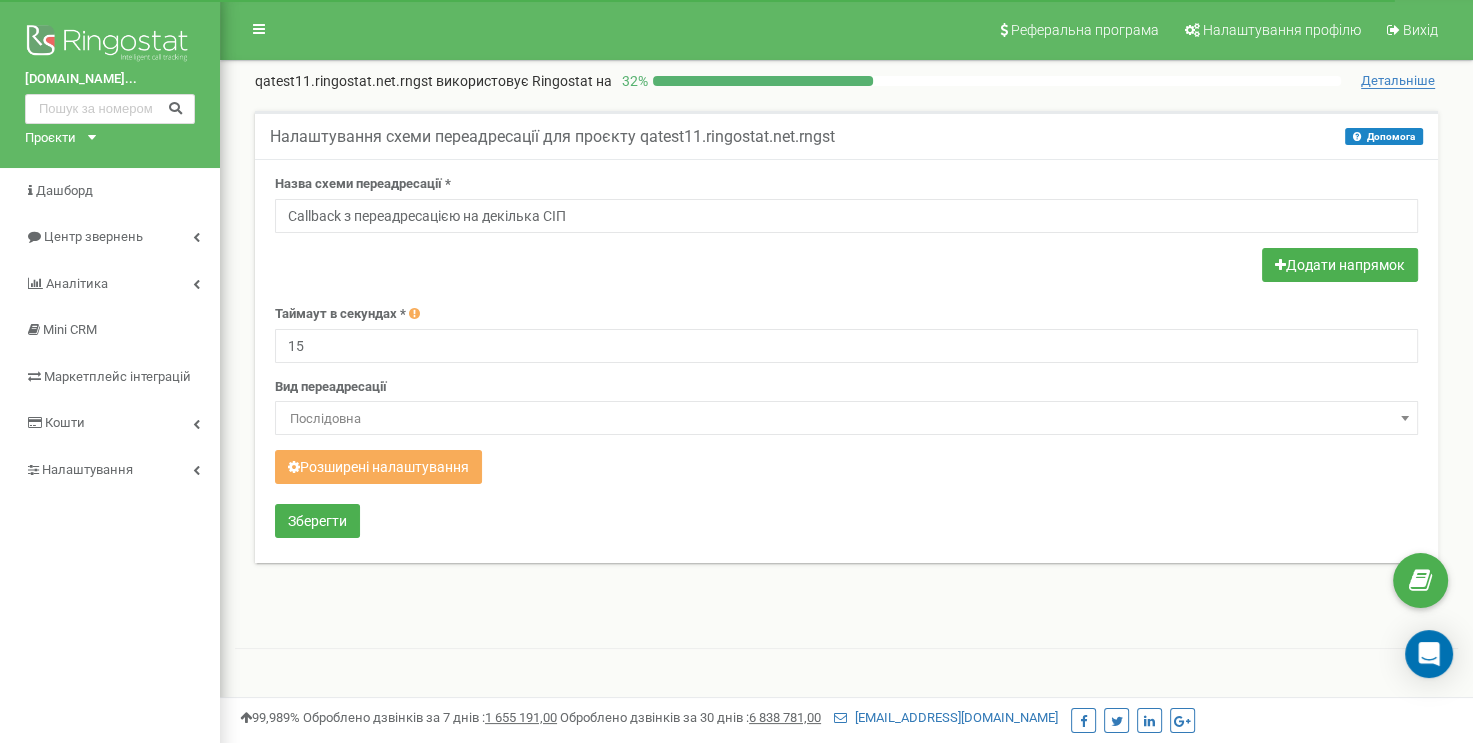 type on "Callback з переадресацією на декілька СІП" 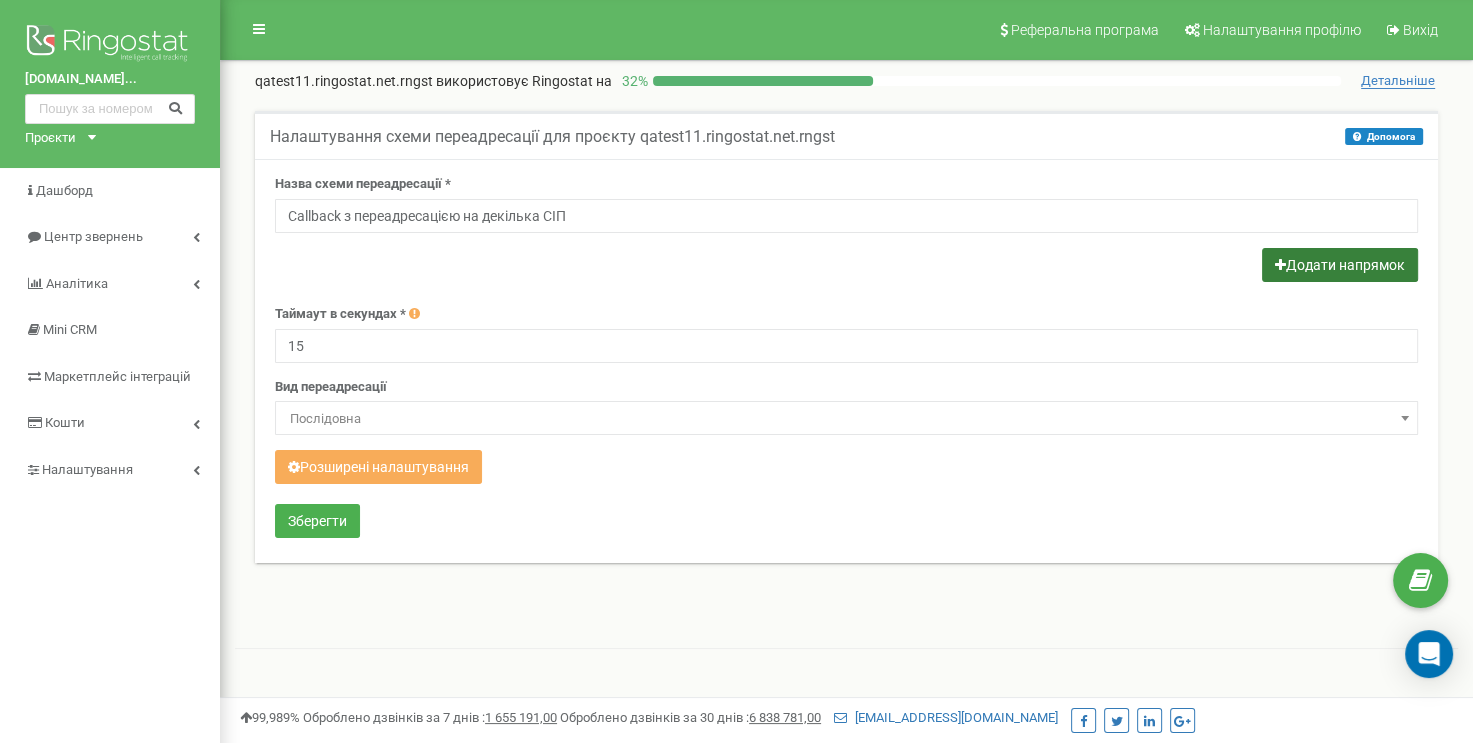 click on "Додати напрямок" at bounding box center (1340, 265) 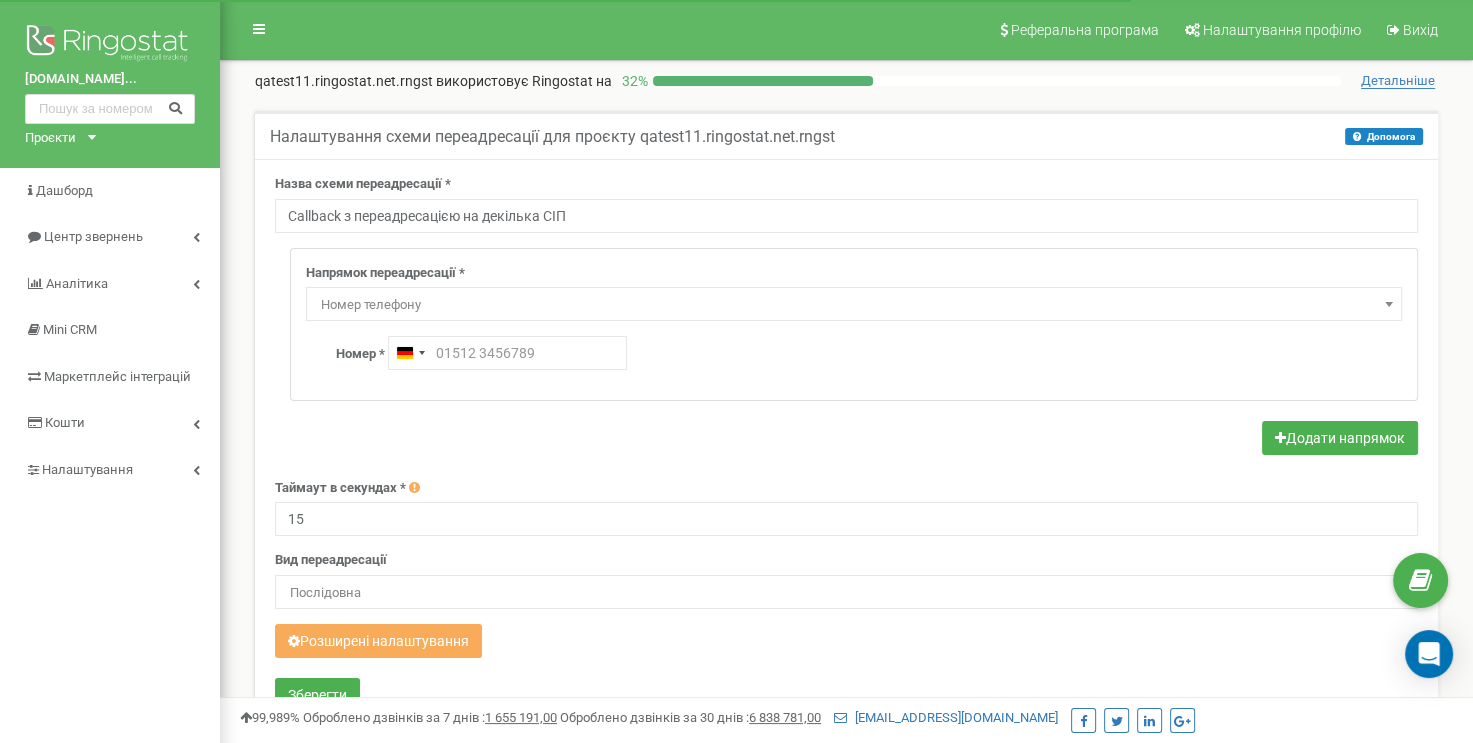 click on "Номер телефону" at bounding box center (854, 305) 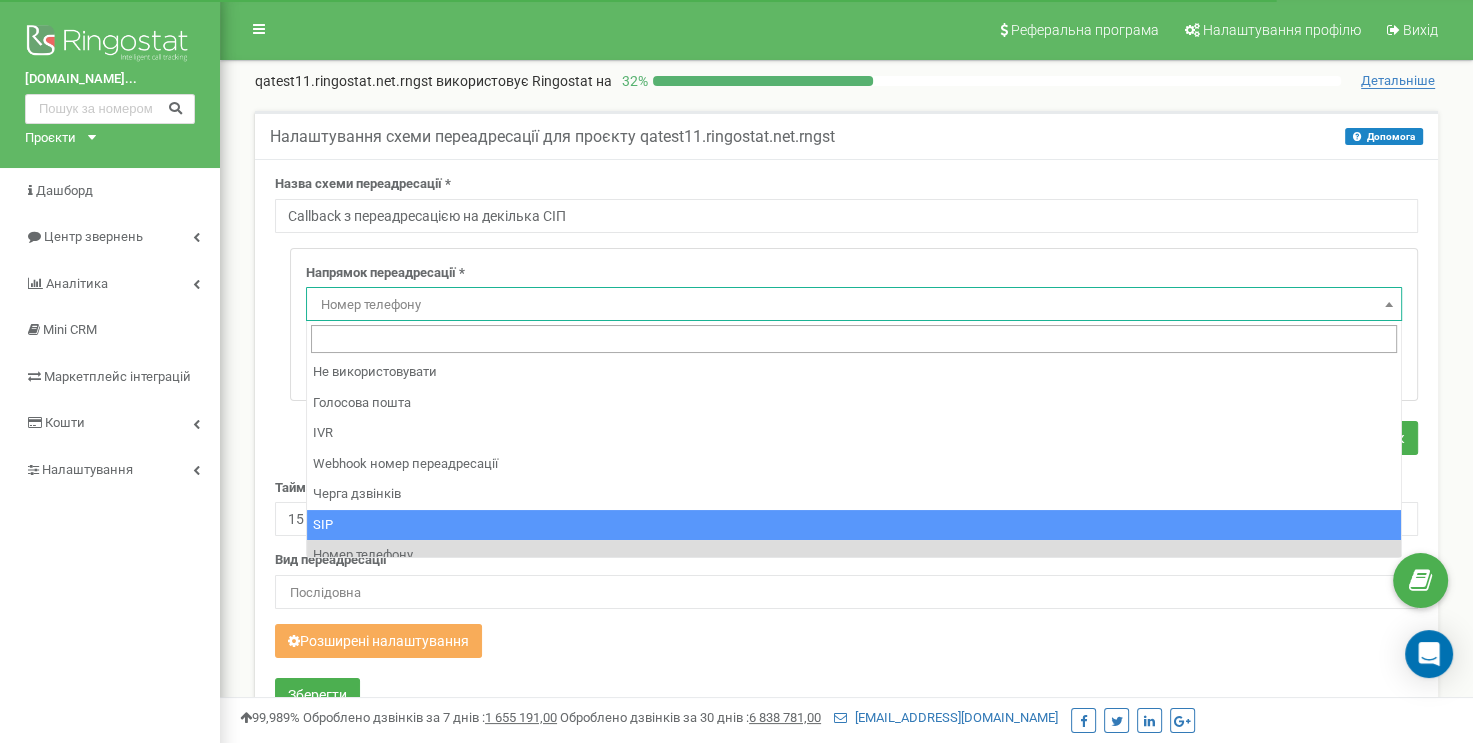 select on "SIP" 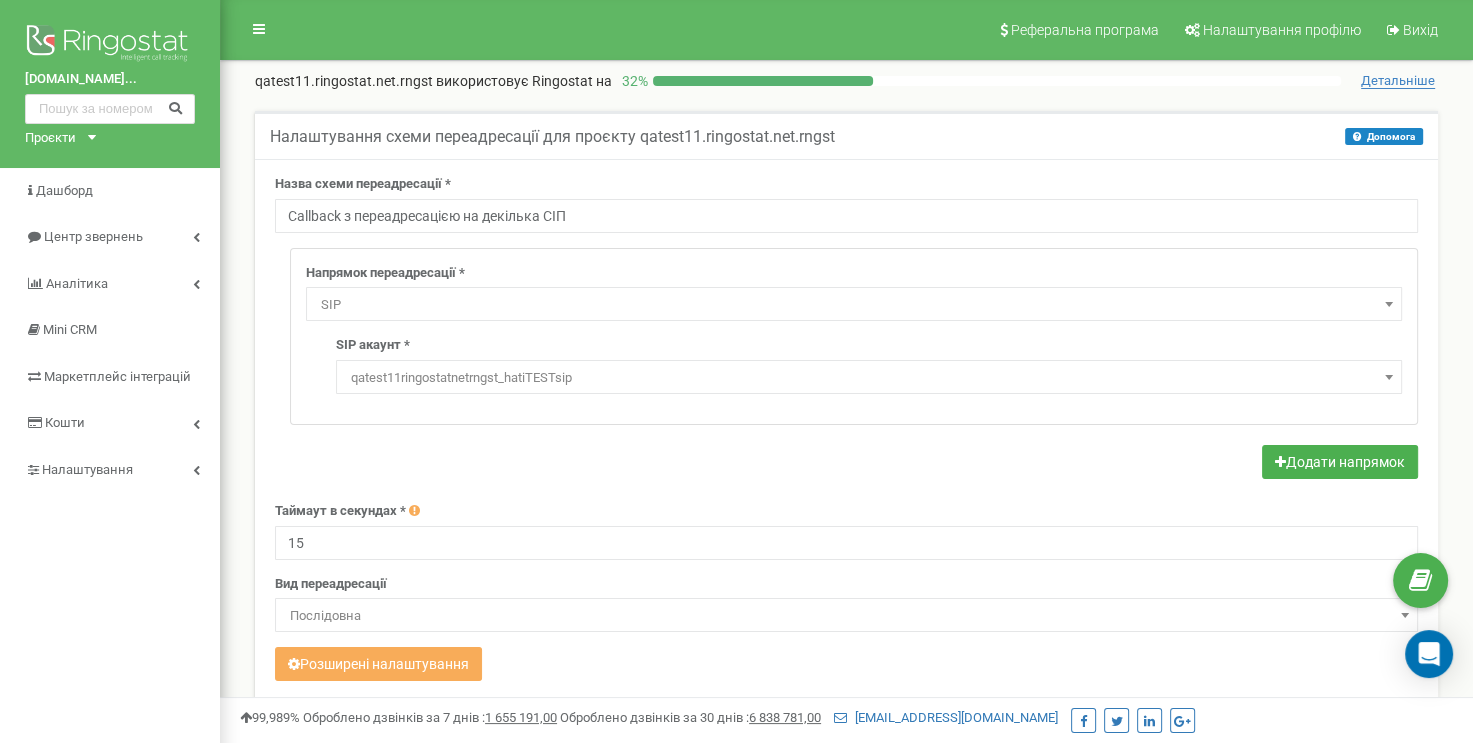 click on "Таймаут в секундах *
15" at bounding box center [846, 531] 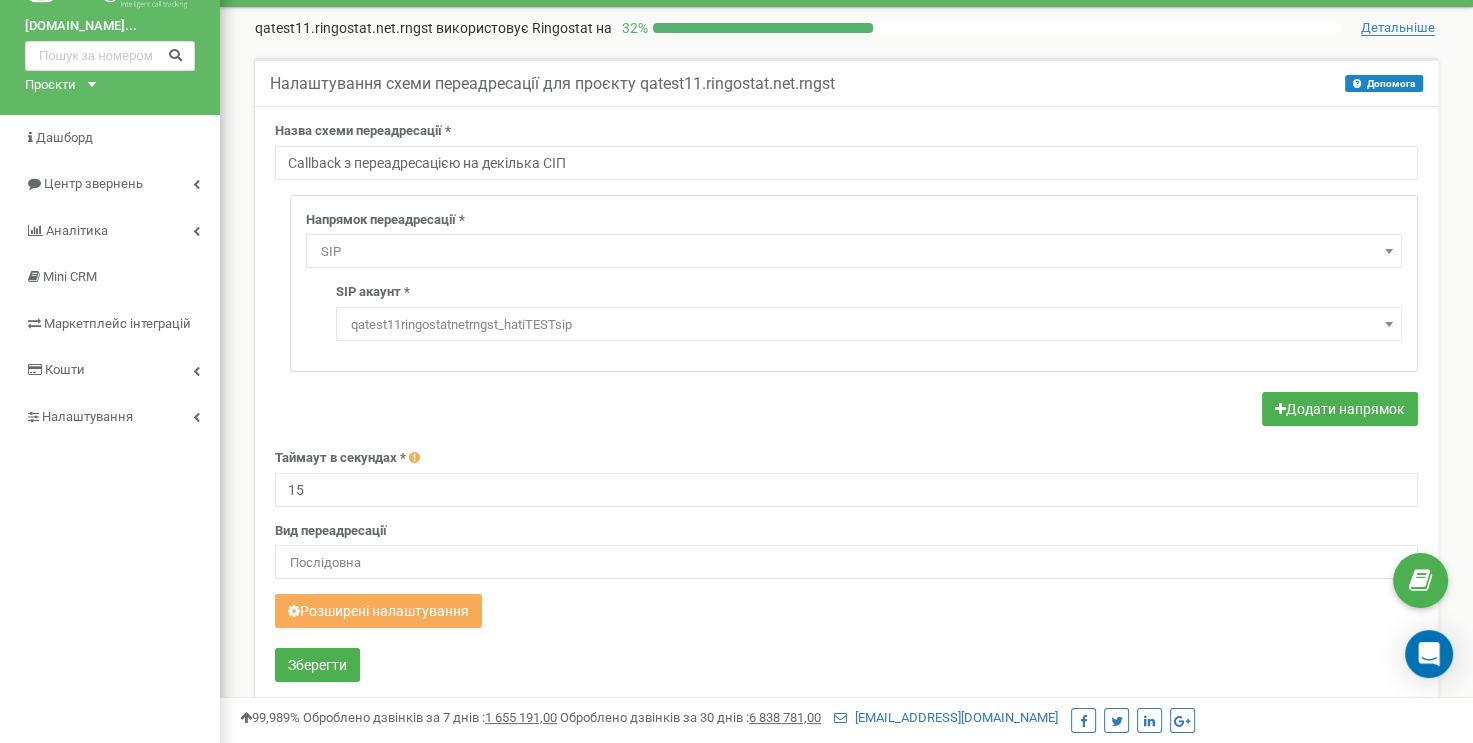 scroll, scrollTop: 100, scrollLeft: 0, axis: vertical 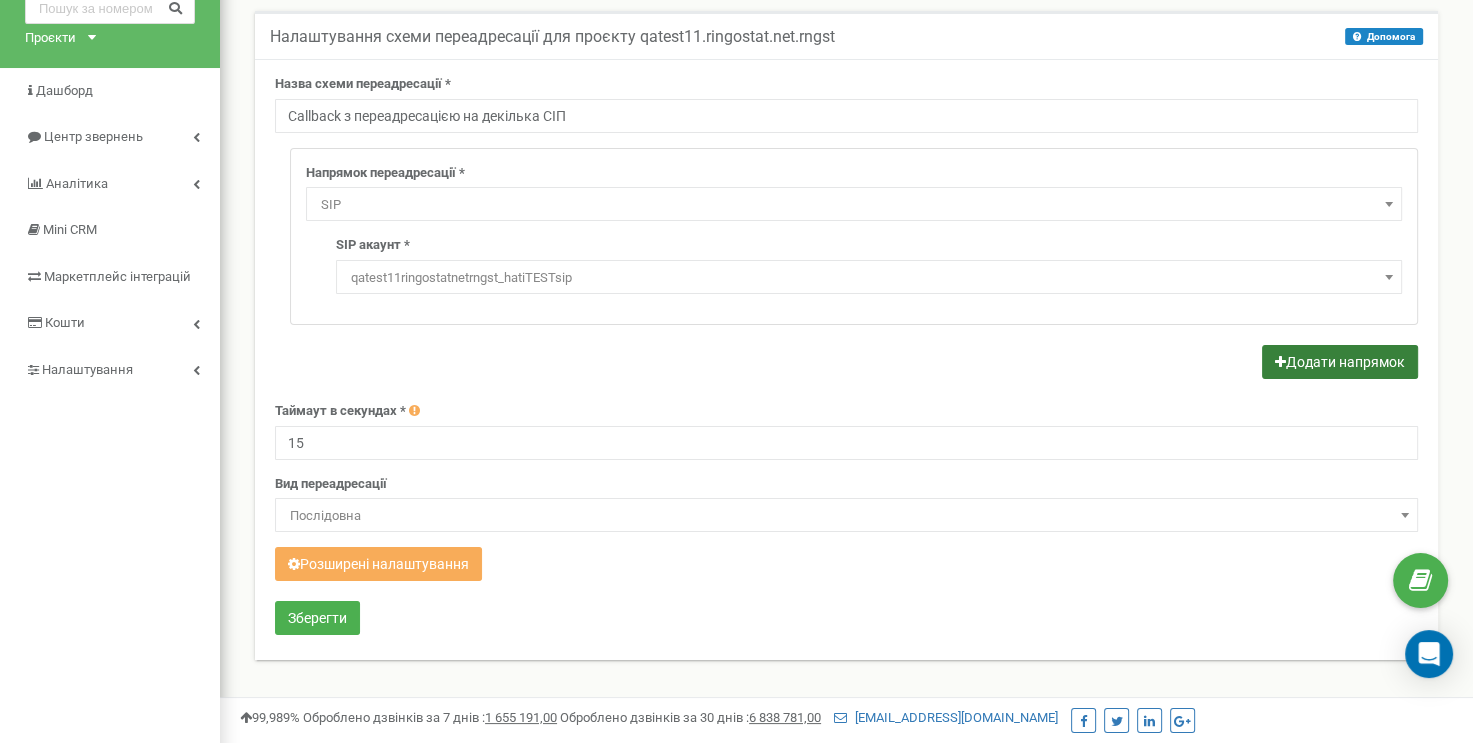 click on "Додати напрямок" at bounding box center [1340, 362] 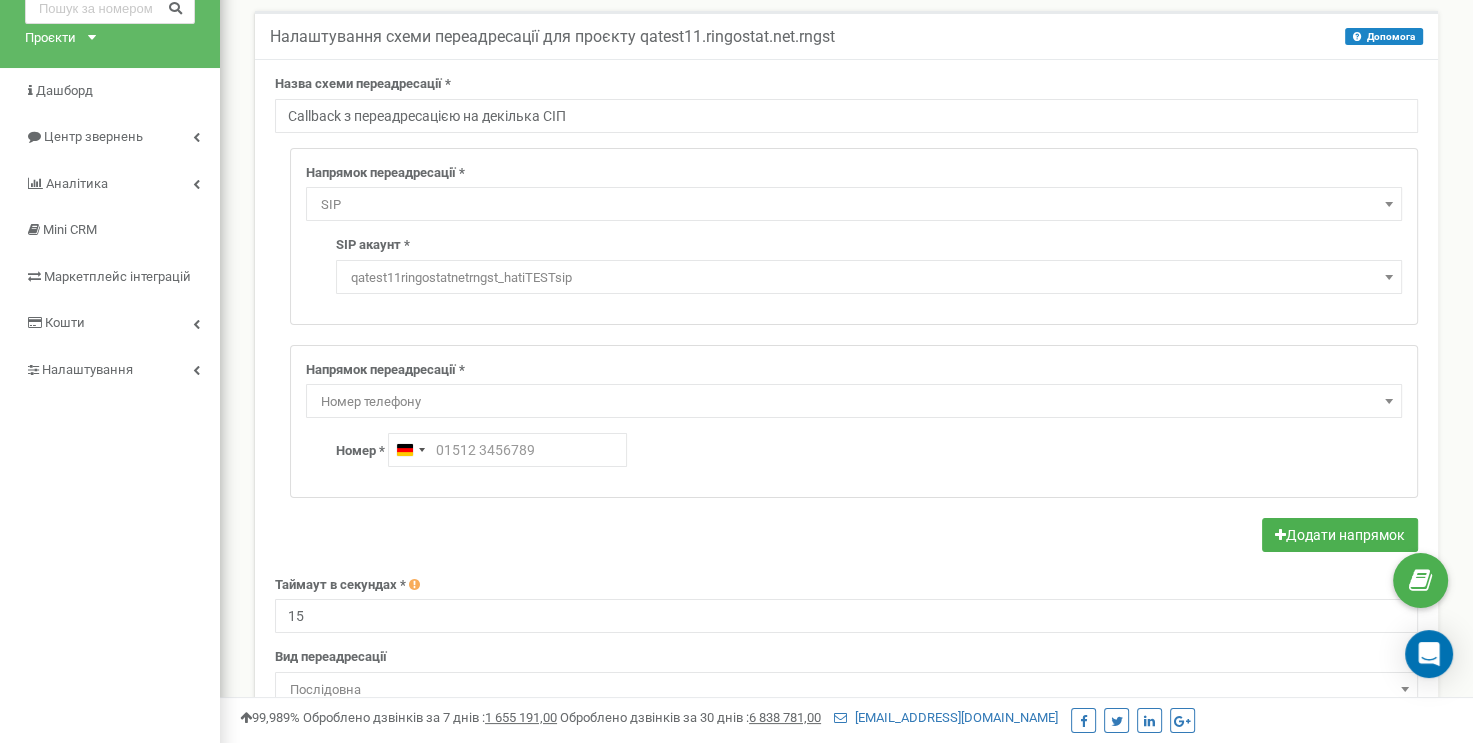 click on "Номер телефону" at bounding box center [854, 402] 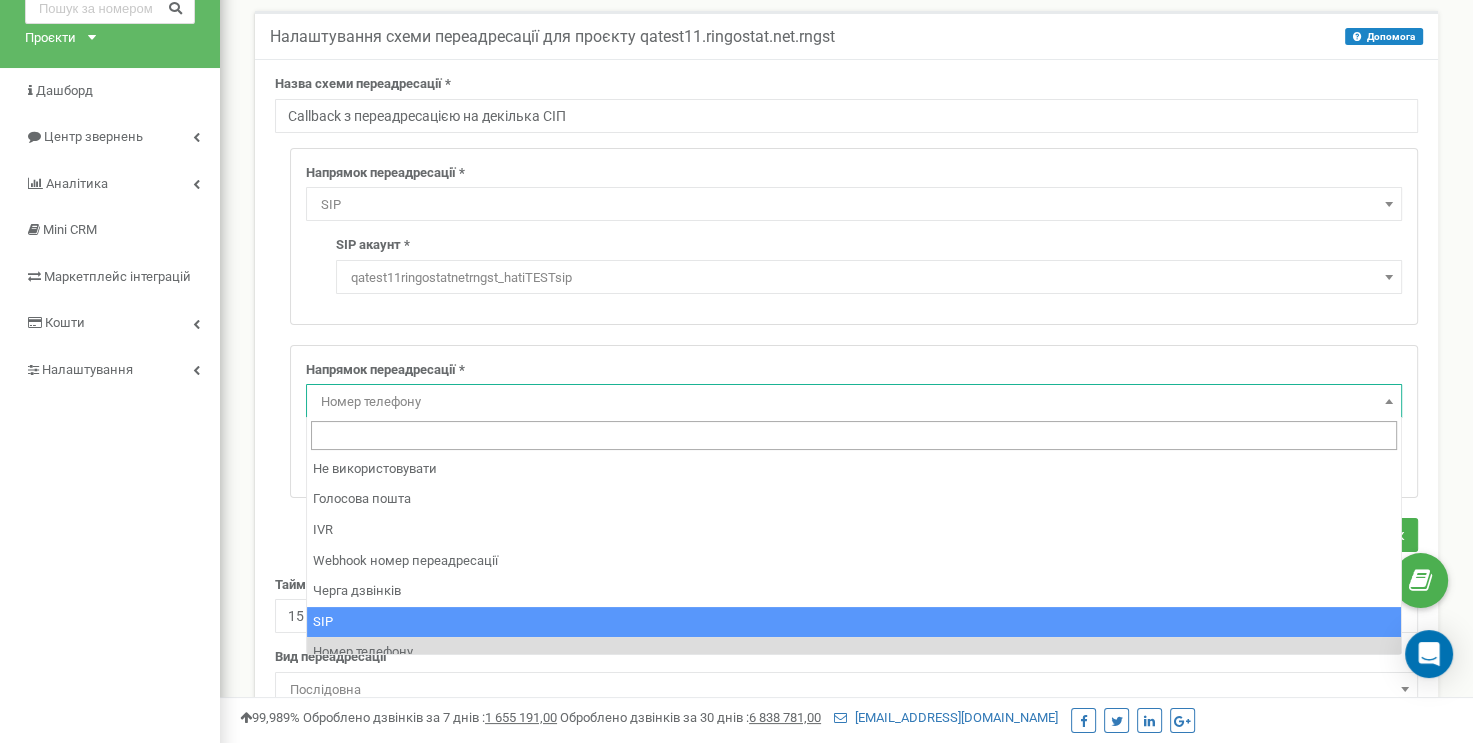 select on "SIP" 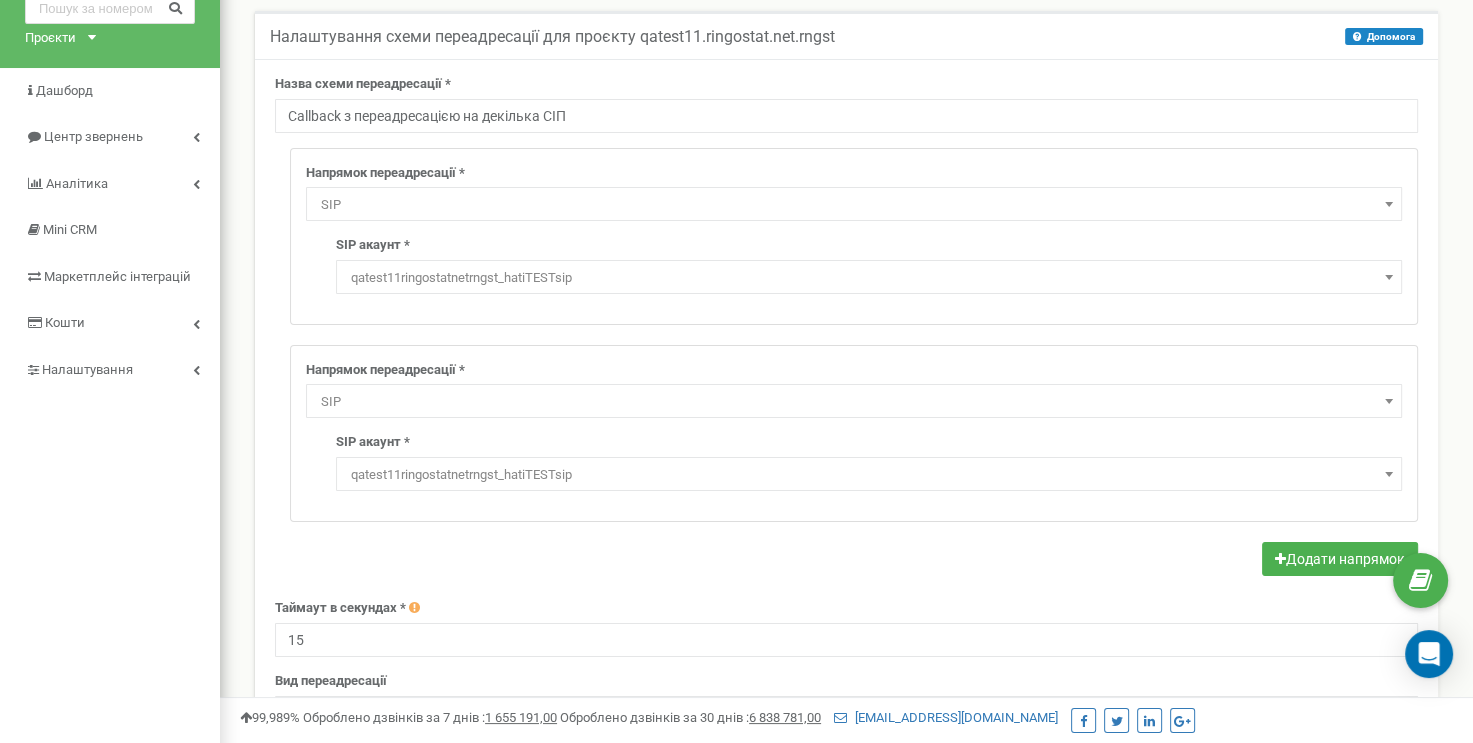 click on "qatest11ringostatnetrngst_hatiTESTsip" at bounding box center (869, 475) 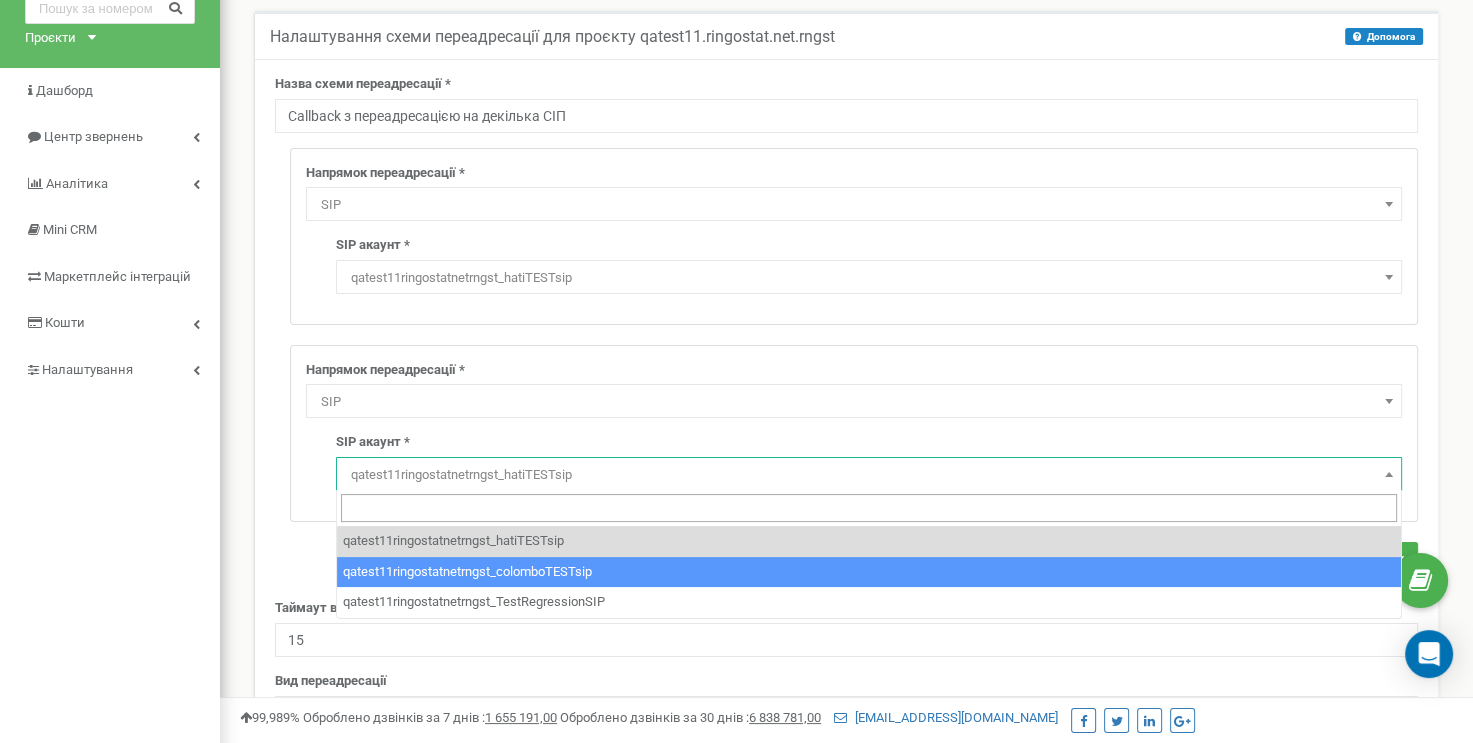 select on "qatest11ringostatnetrngst_colomboTESTsip" 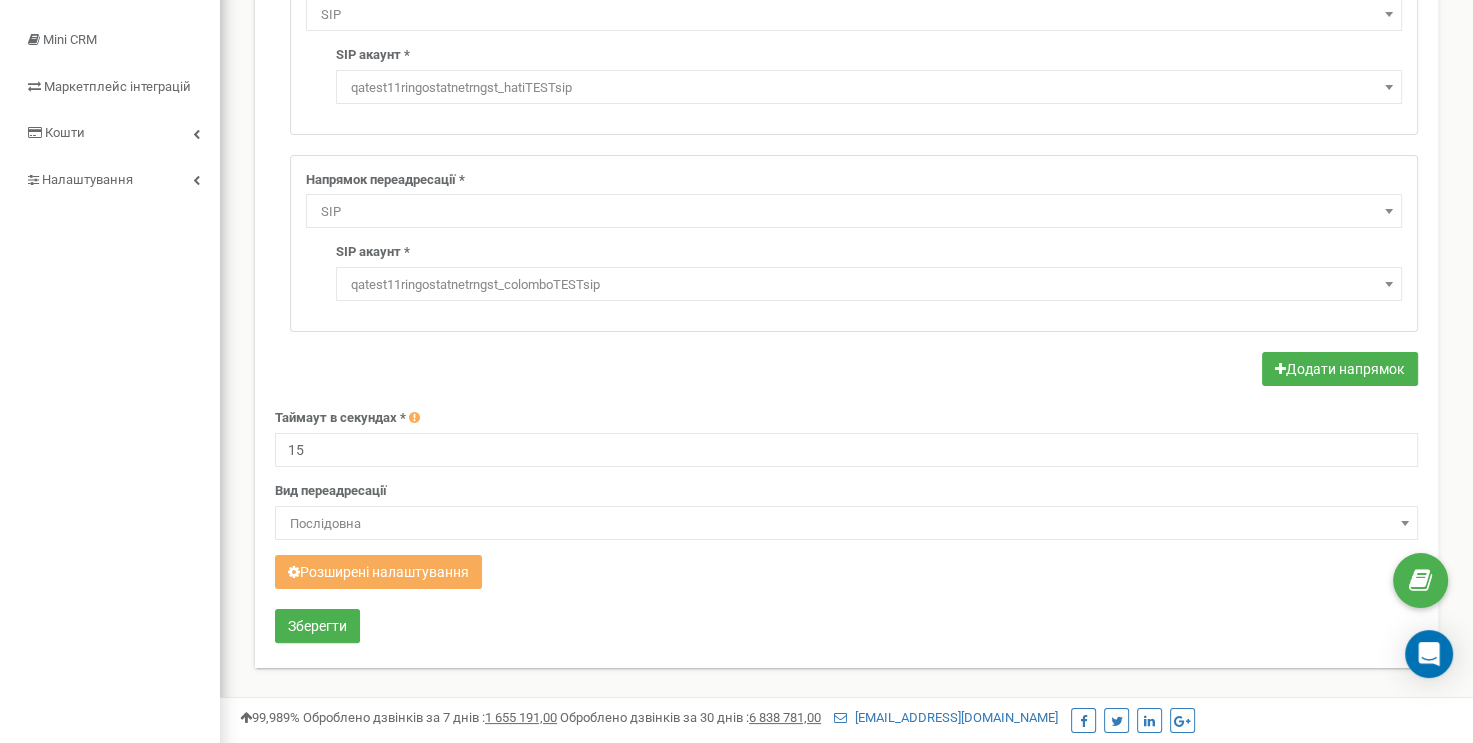 scroll, scrollTop: 300, scrollLeft: 0, axis: vertical 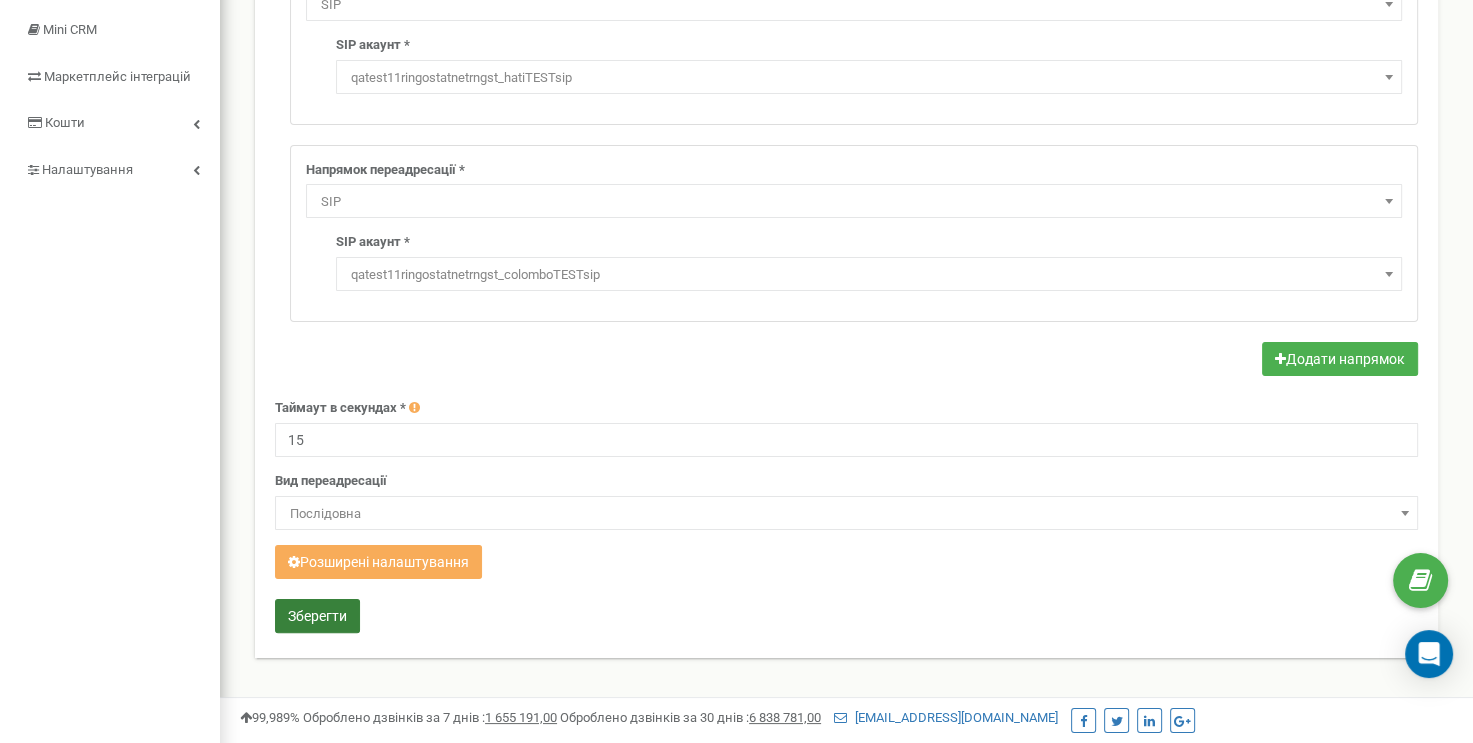 click on "Зберегти" at bounding box center (317, 616) 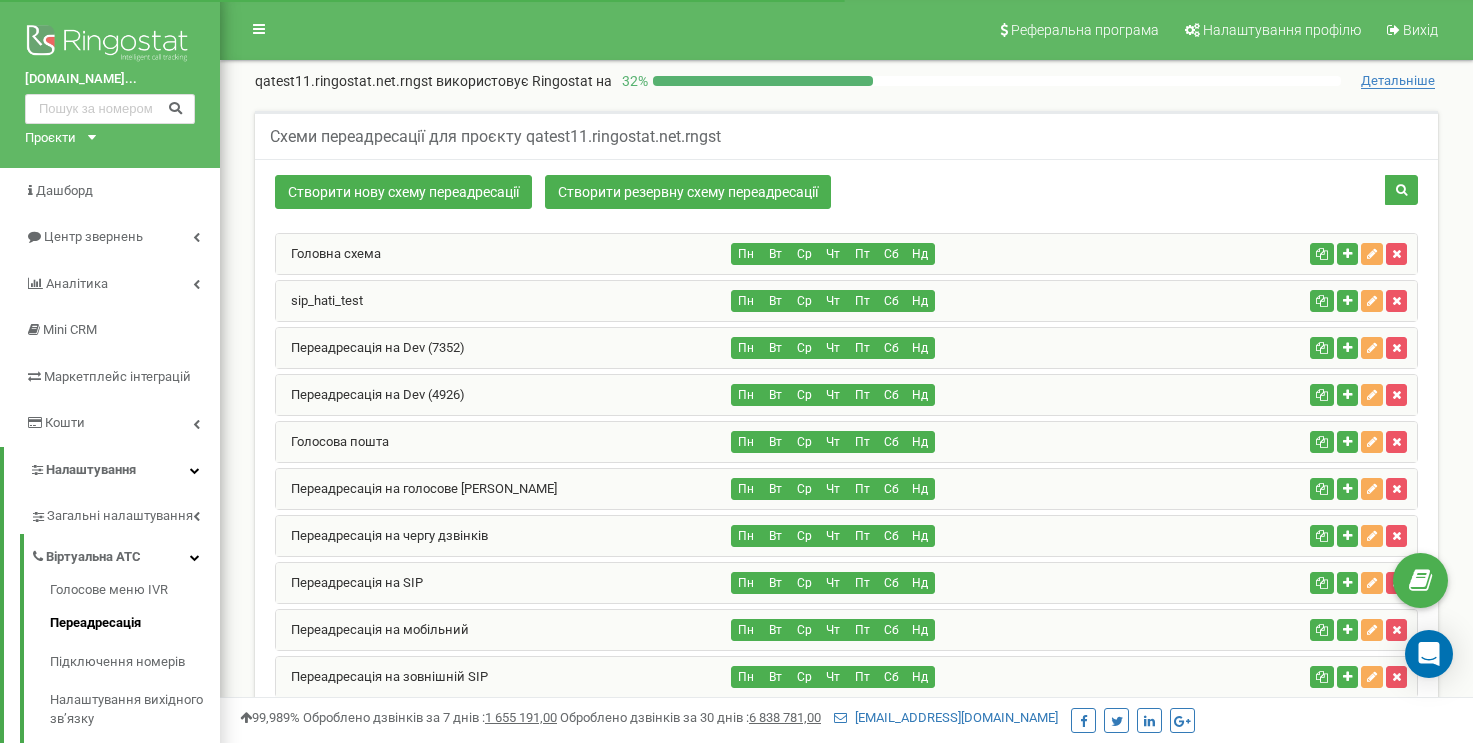 scroll, scrollTop: 1803, scrollLeft: 0, axis: vertical 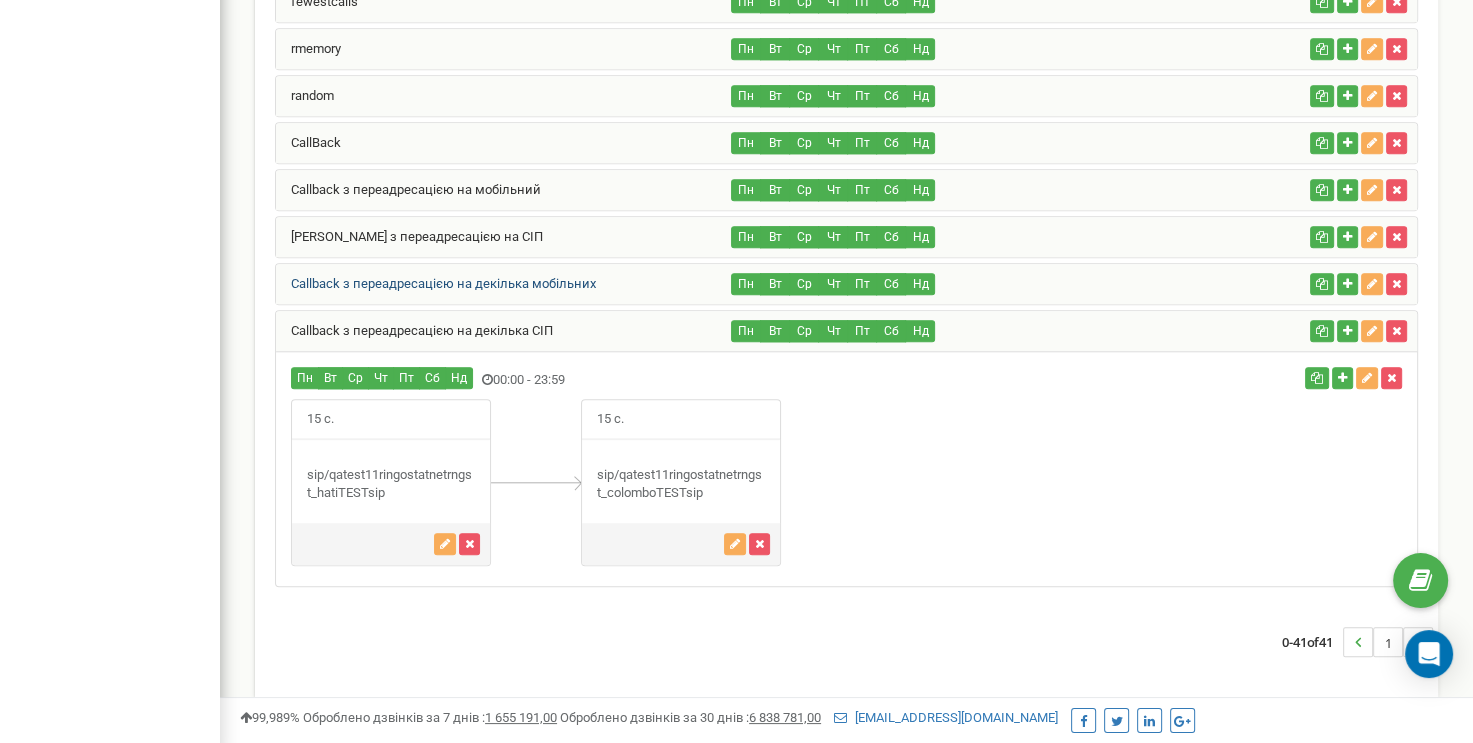 click on "Callback з переадресацією на декілька мобільних" at bounding box center (436, 283) 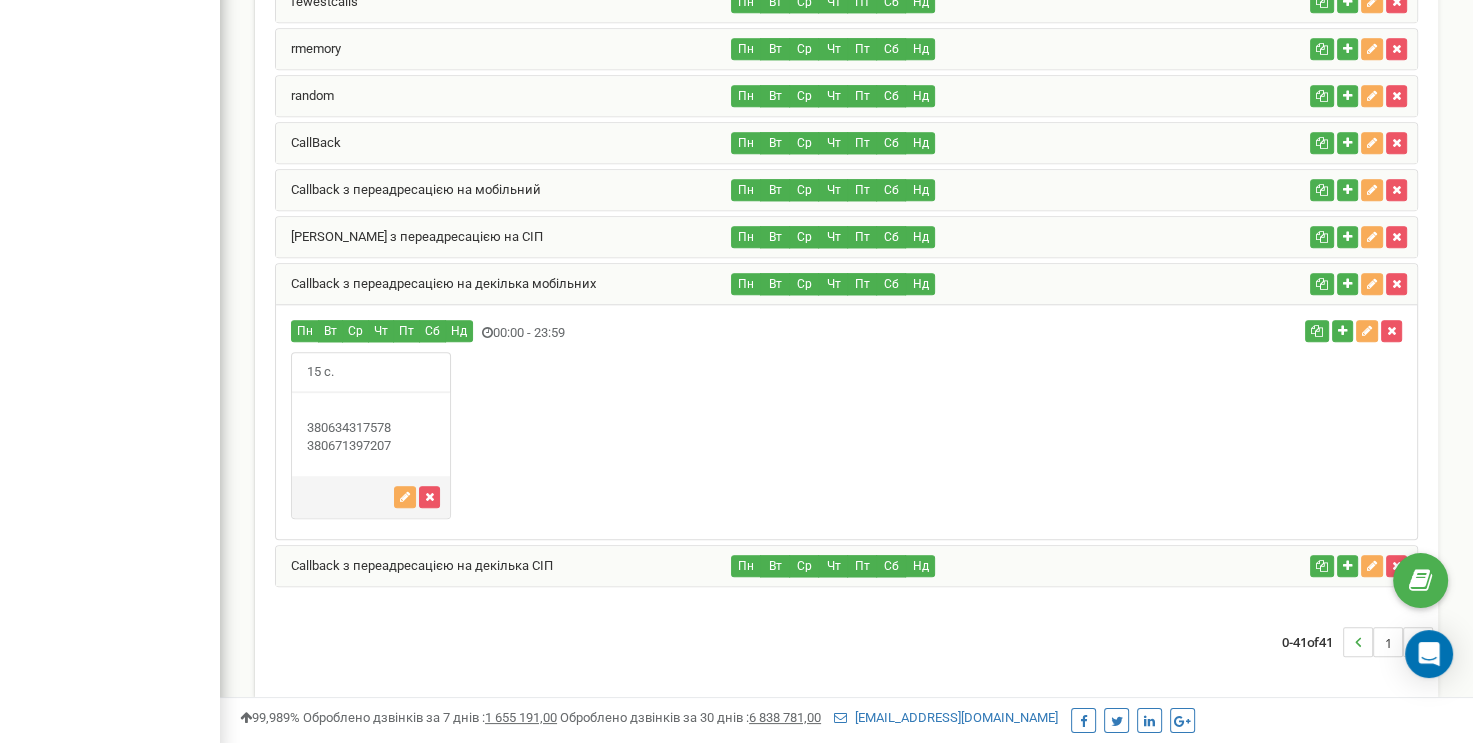 click on "Callback з переадресацією на декілька мобільних" at bounding box center [504, 284] 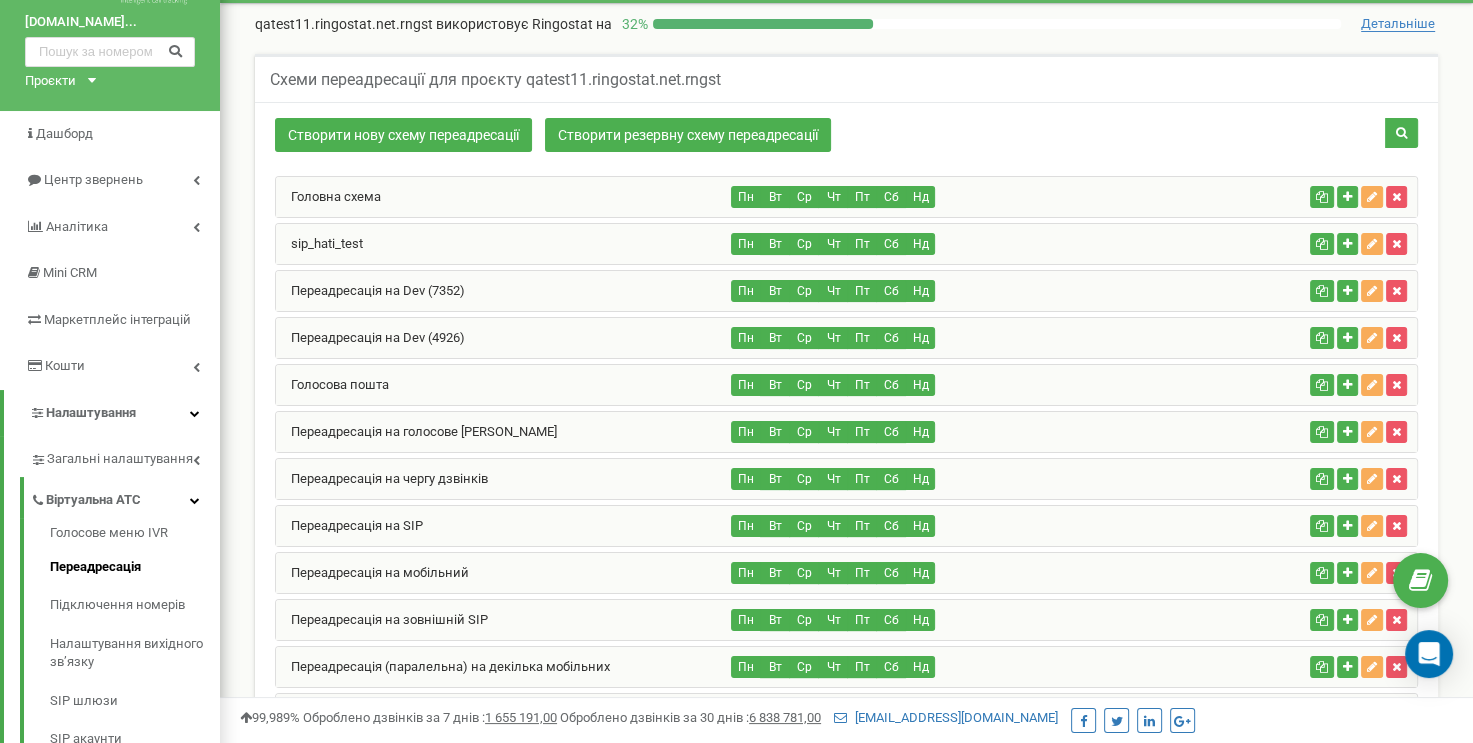 scroll, scrollTop: 0, scrollLeft: 0, axis: both 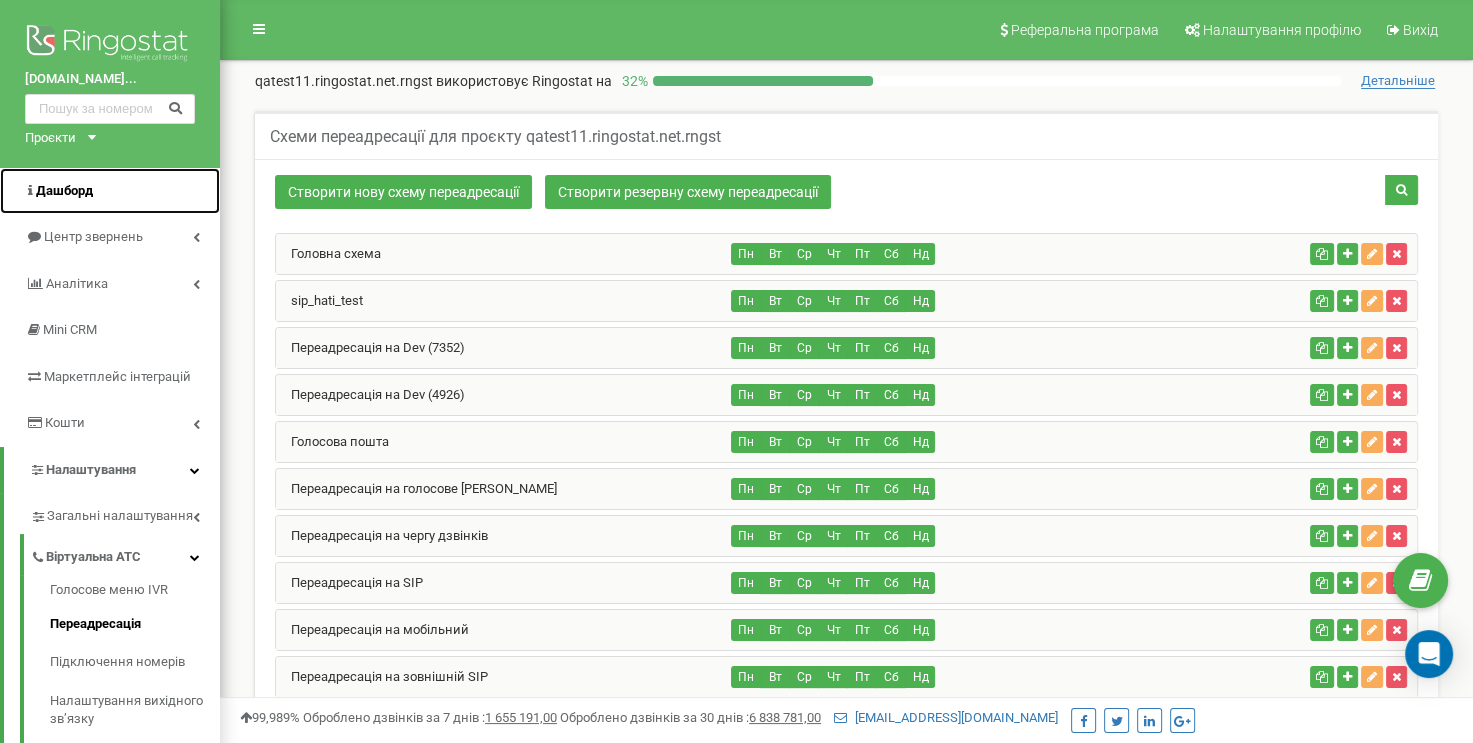 click on "Дашборд" at bounding box center [110, 191] 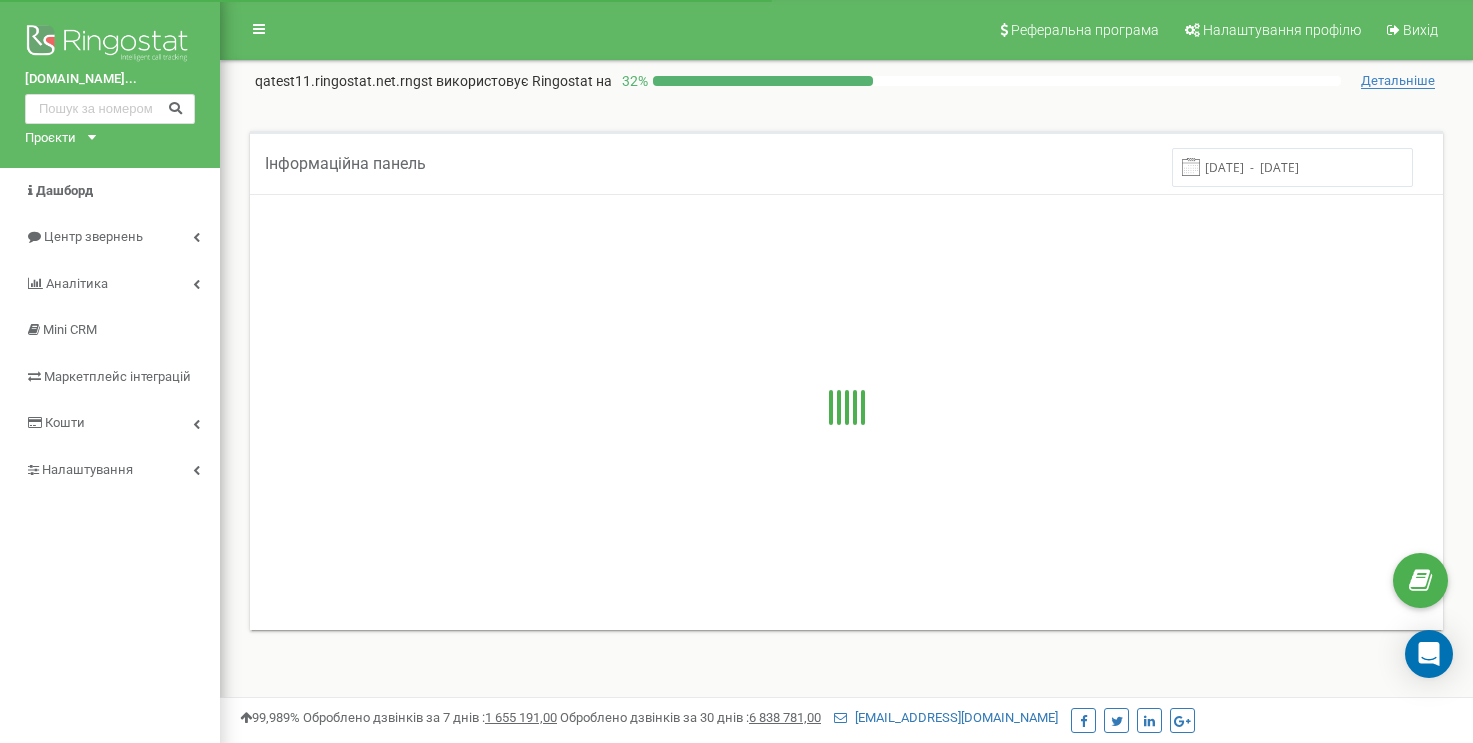 scroll, scrollTop: 0, scrollLeft: 0, axis: both 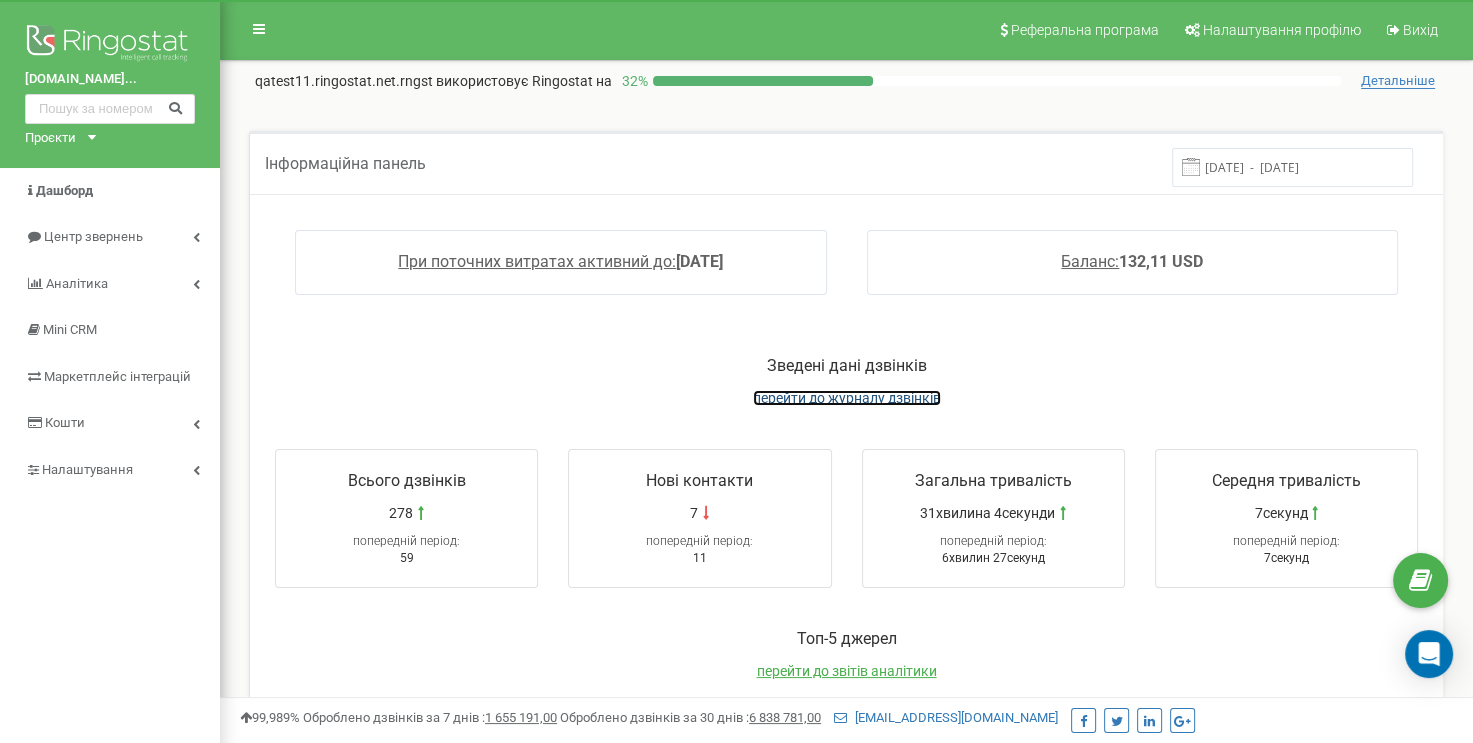 click on "перейти до журналу дзвінків" at bounding box center [847, 398] 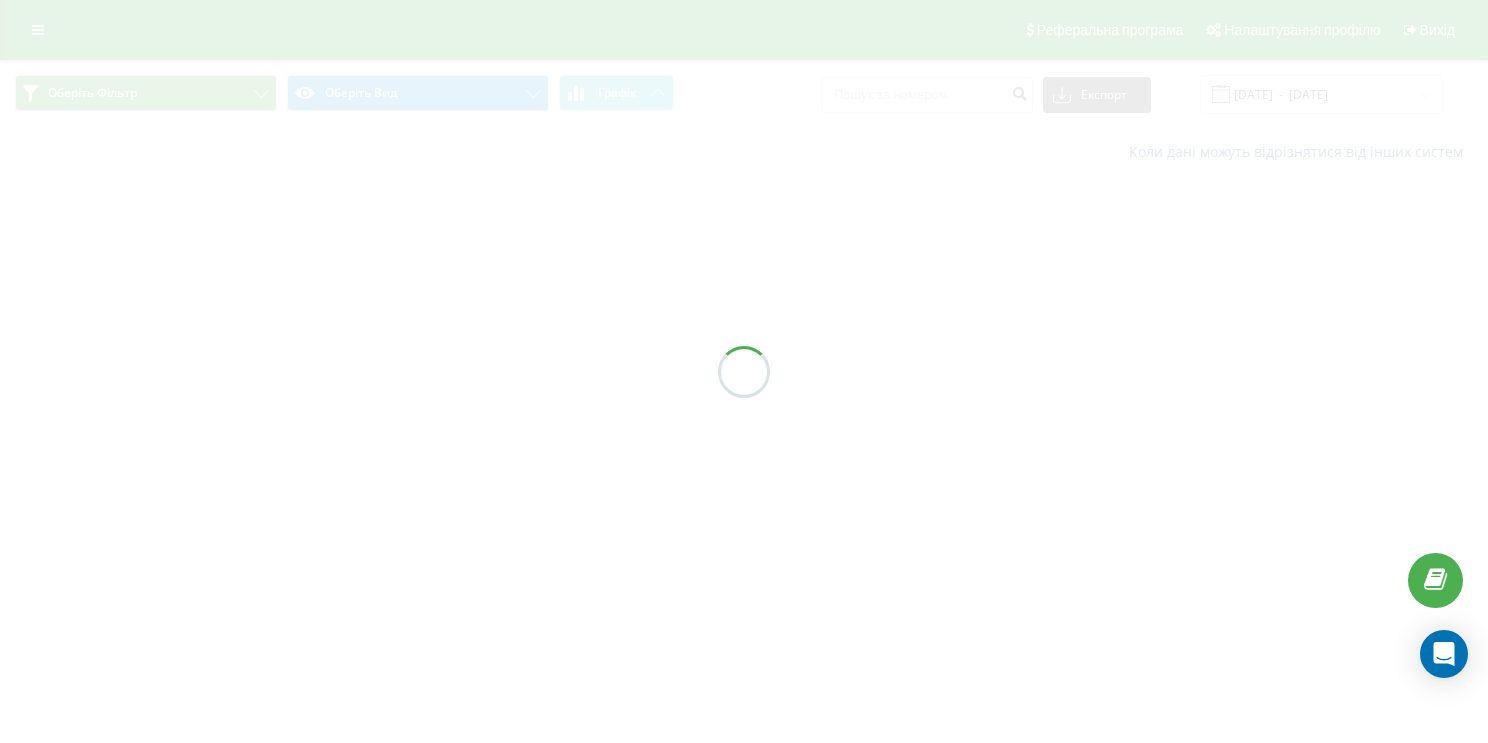 scroll, scrollTop: 0, scrollLeft: 0, axis: both 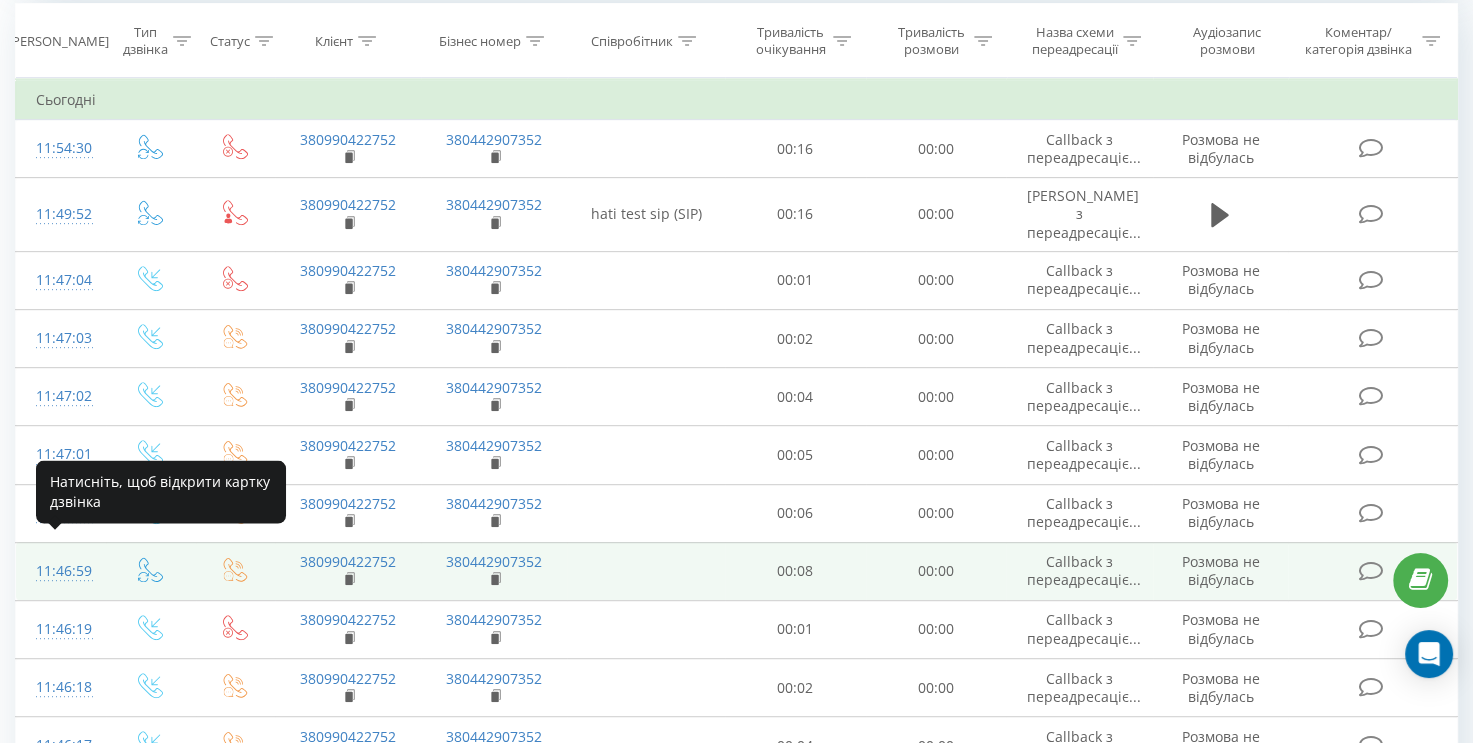 click on "11:46:59" at bounding box center [61, 571] 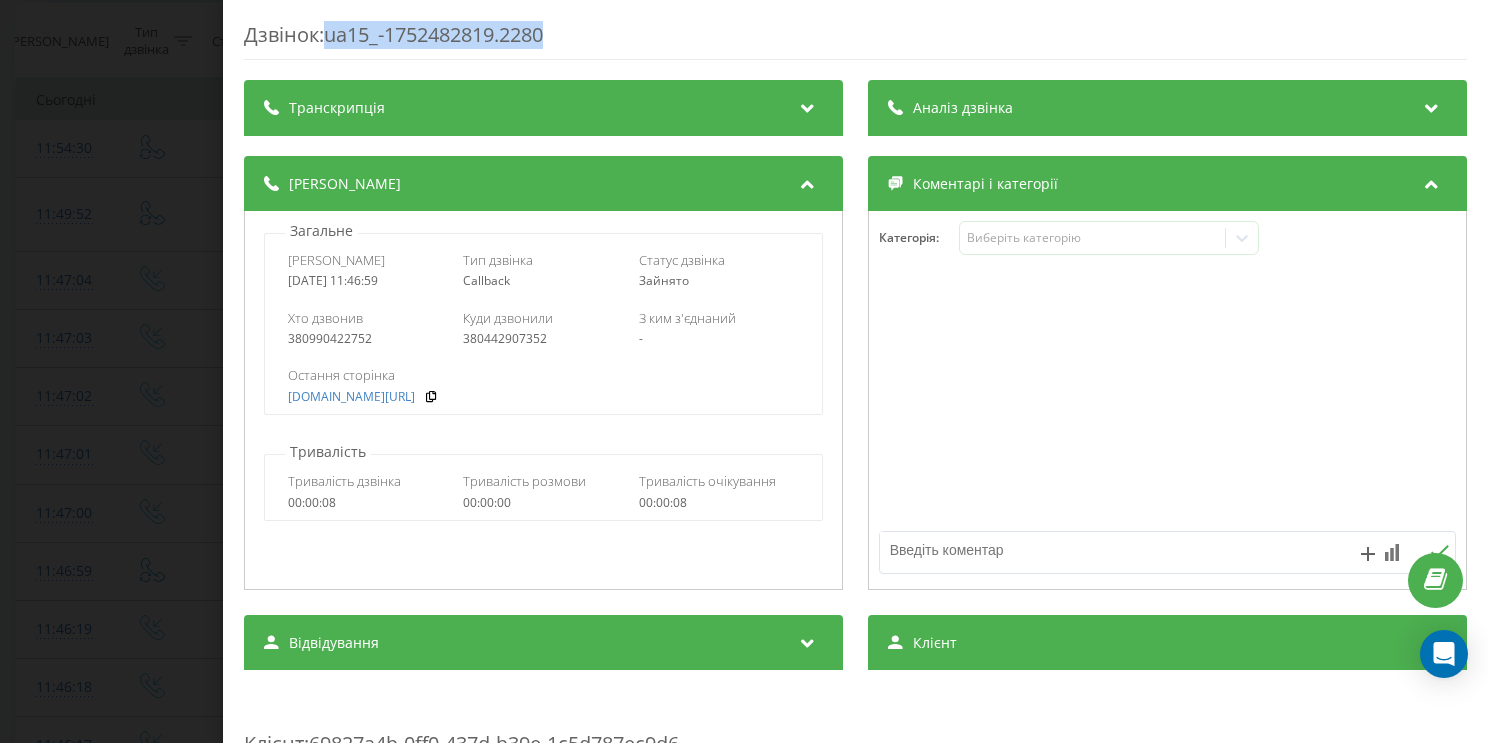 drag, startPoint x: 558, startPoint y: 37, endPoint x: 332, endPoint y: 38, distance: 226.00221 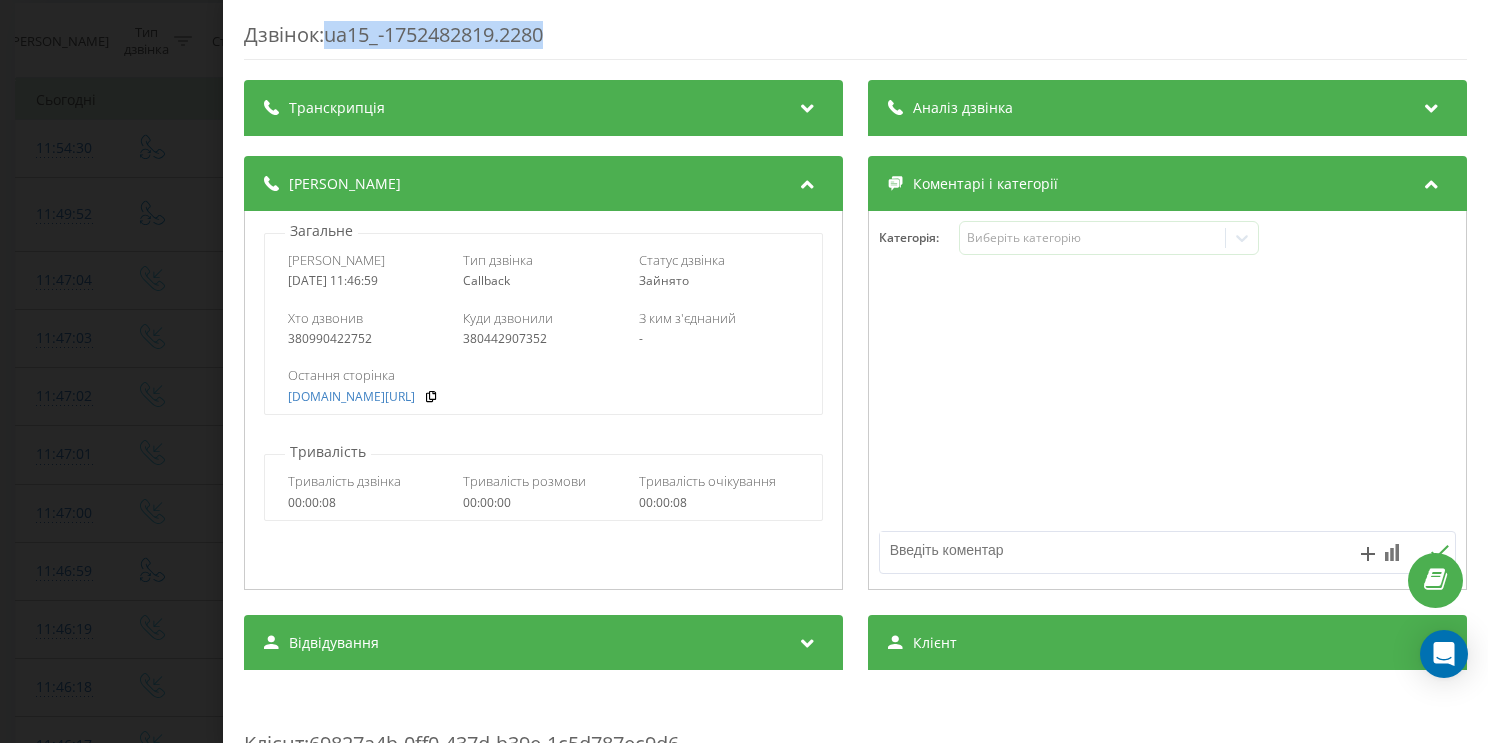 drag, startPoint x: 287, startPoint y: 281, endPoint x: 405, endPoint y: 286, distance: 118.10589 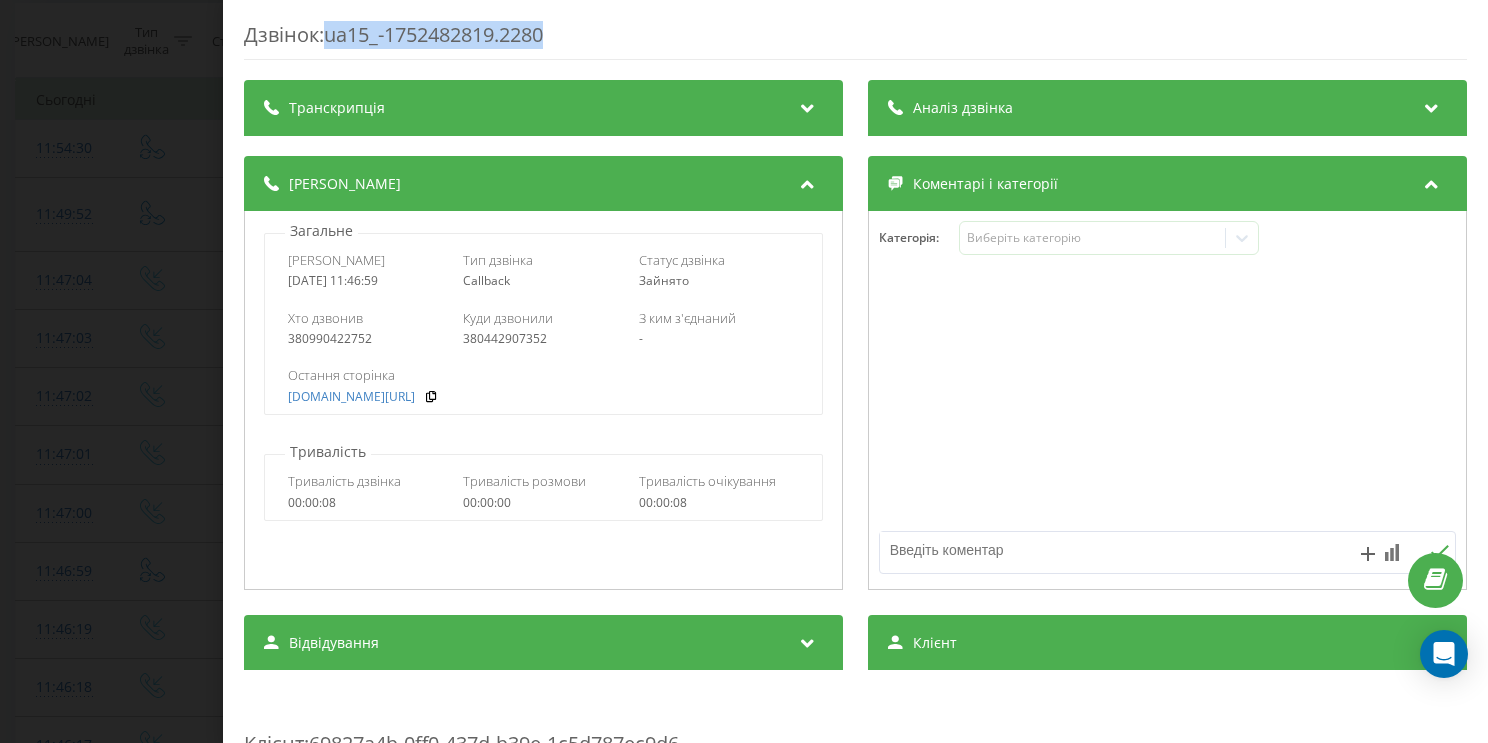 click on "Дзвінок :  ua15_-1752482819.2280 Транскрипція Для AI-аналізу майбутніх дзвінків  налаштуйте та активуйте профіль на сторінці . Якщо профіль вже є і дзвінок відповідає його умовам, оновіть сторінку через 10 хвилин - AI аналізує поточний дзвінок. Аналіз дзвінка Для AI-аналізу майбутніх дзвінків  налаштуйте та активуйте профіль на сторінці . Якщо профіль вже є і дзвінок відповідає його умовам, оновіть сторінку через 10 хвилин - AI аналізує поточний дзвінок. Деталі дзвінка Загальне Дата дзвінка 2025-07-14 11:46:59 Тип дзвінка Callback Статус дзвінка Зайнято Хто дзвонив 380990422752 380442907352 - : n/a" at bounding box center [744, 371] 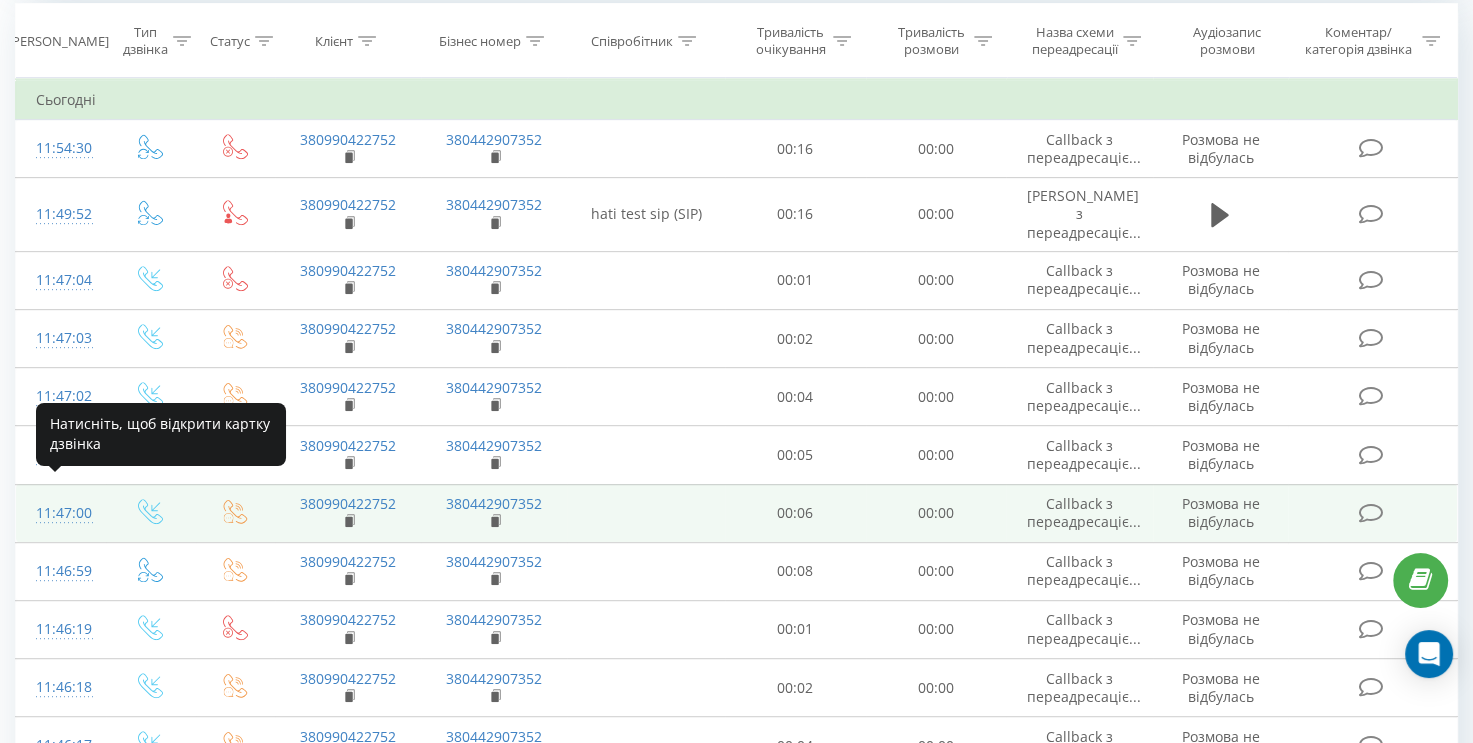 click on "11:47:00" at bounding box center [61, 513] 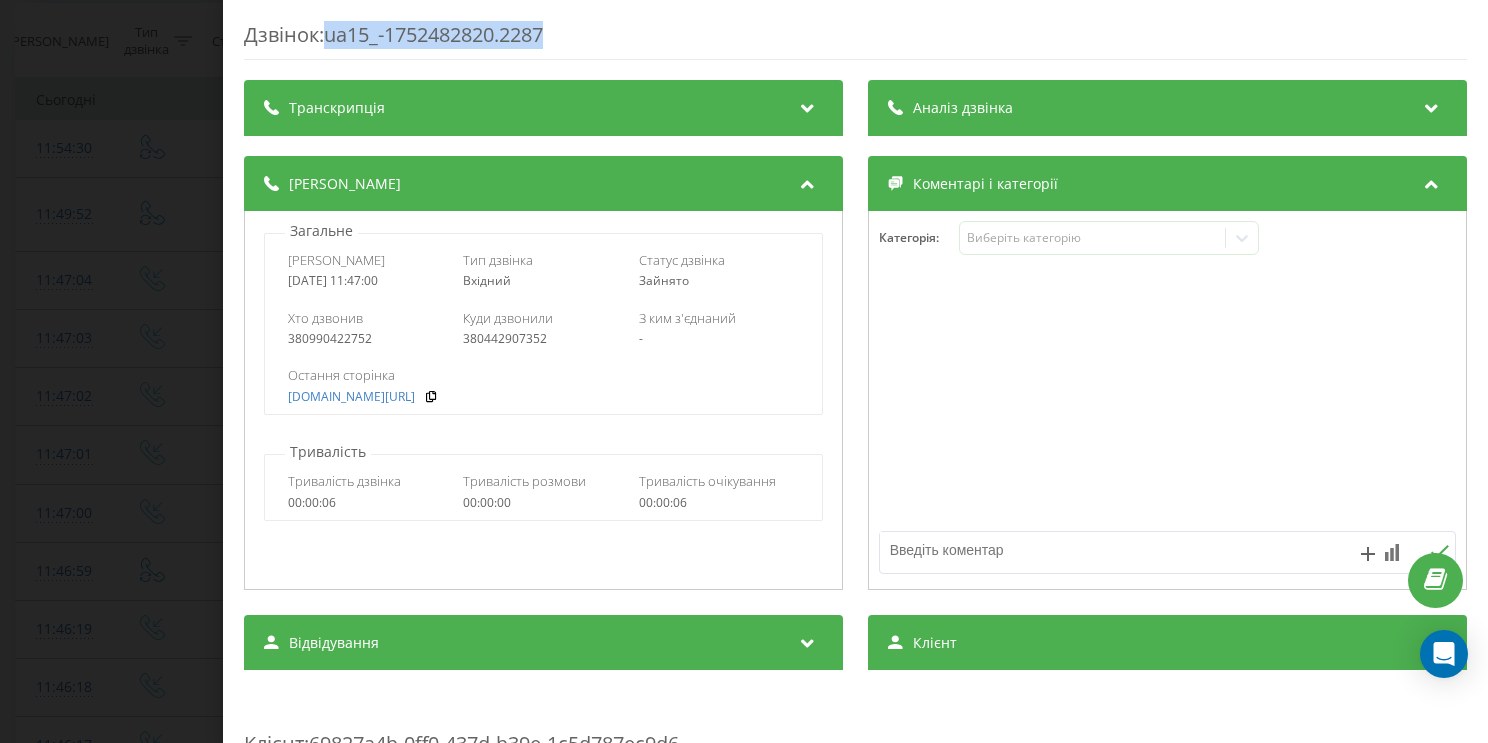drag, startPoint x: 559, startPoint y: 32, endPoint x: 330, endPoint y: 40, distance: 229.1397 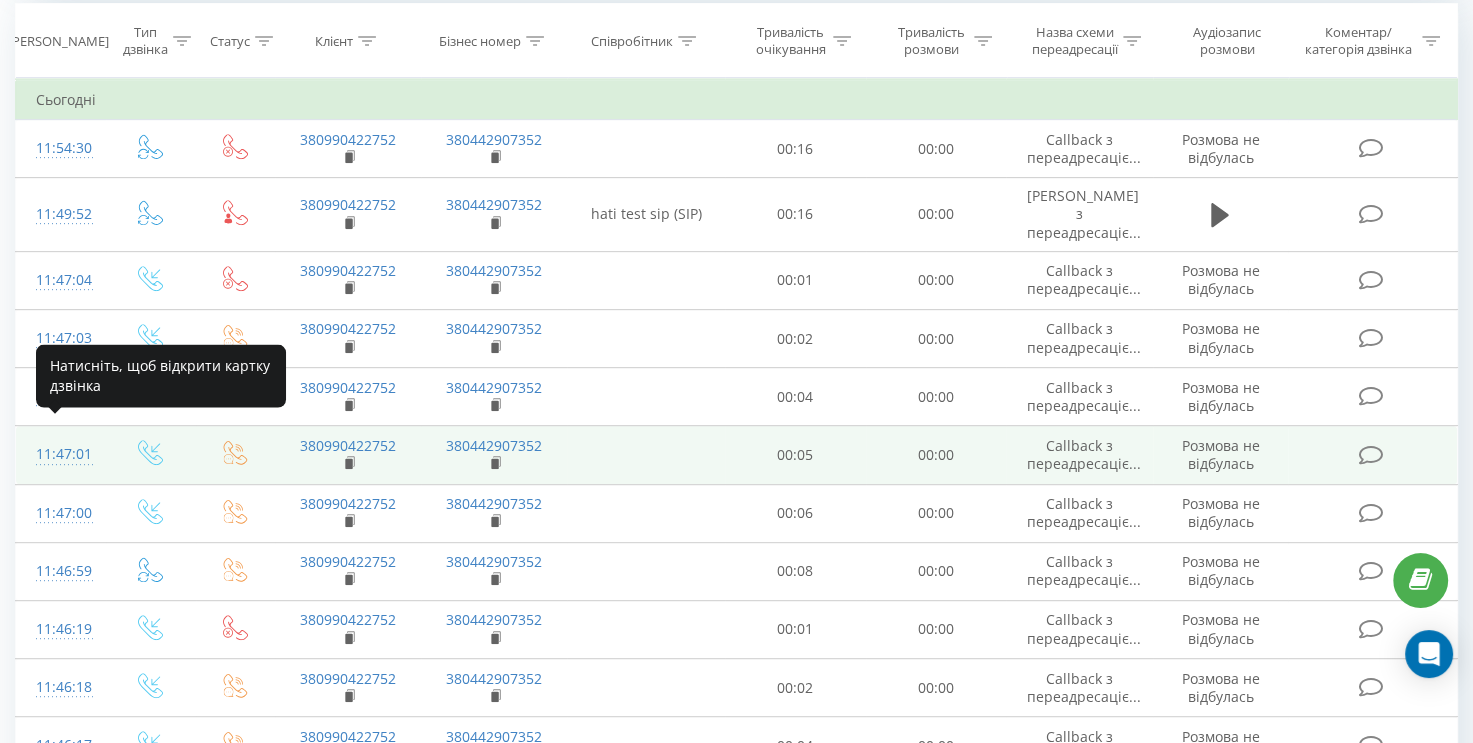 click on "11:47:01" at bounding box center (61, 454) 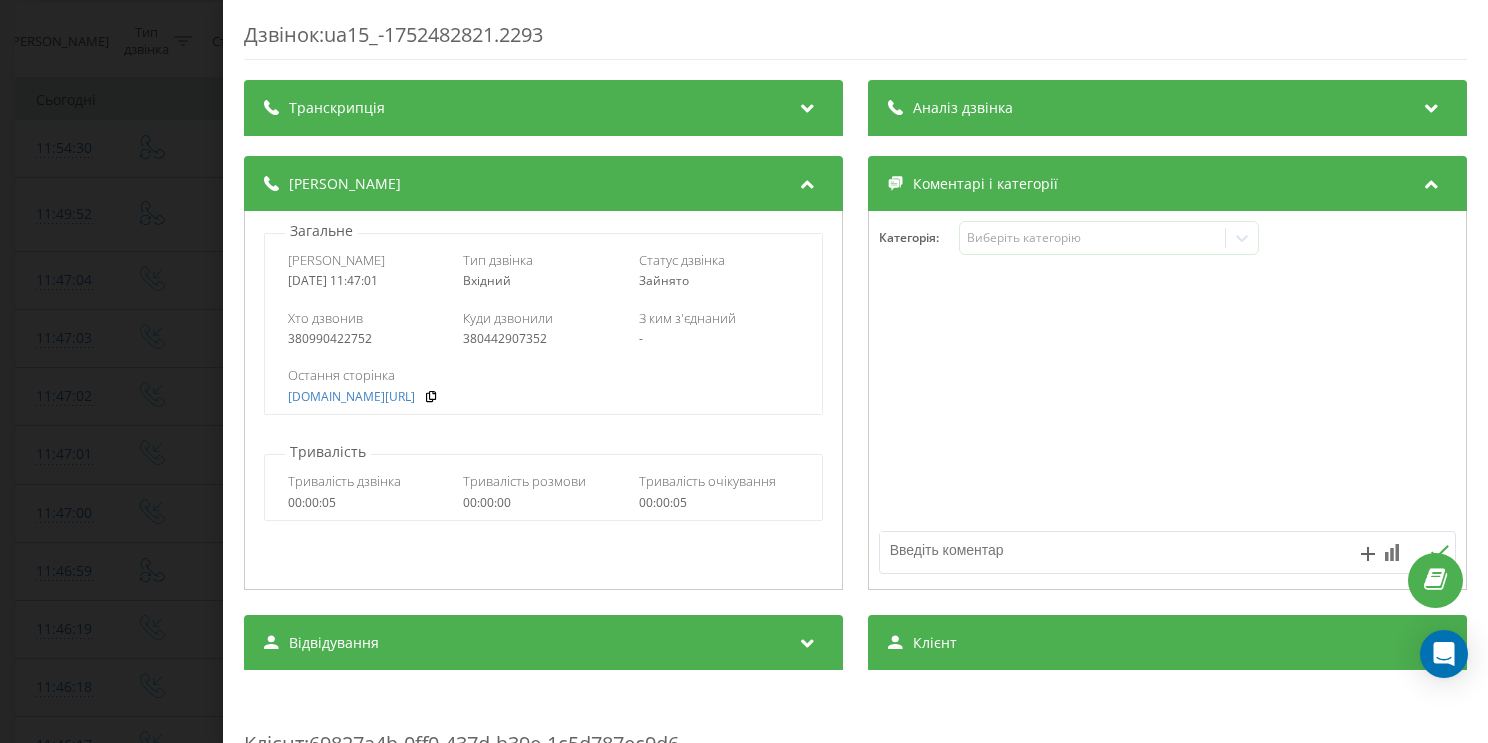 drag, startPoint x: 284, startPoint y: 279, endPoint x: 397, endPoint y: 291, distance: 113.63538 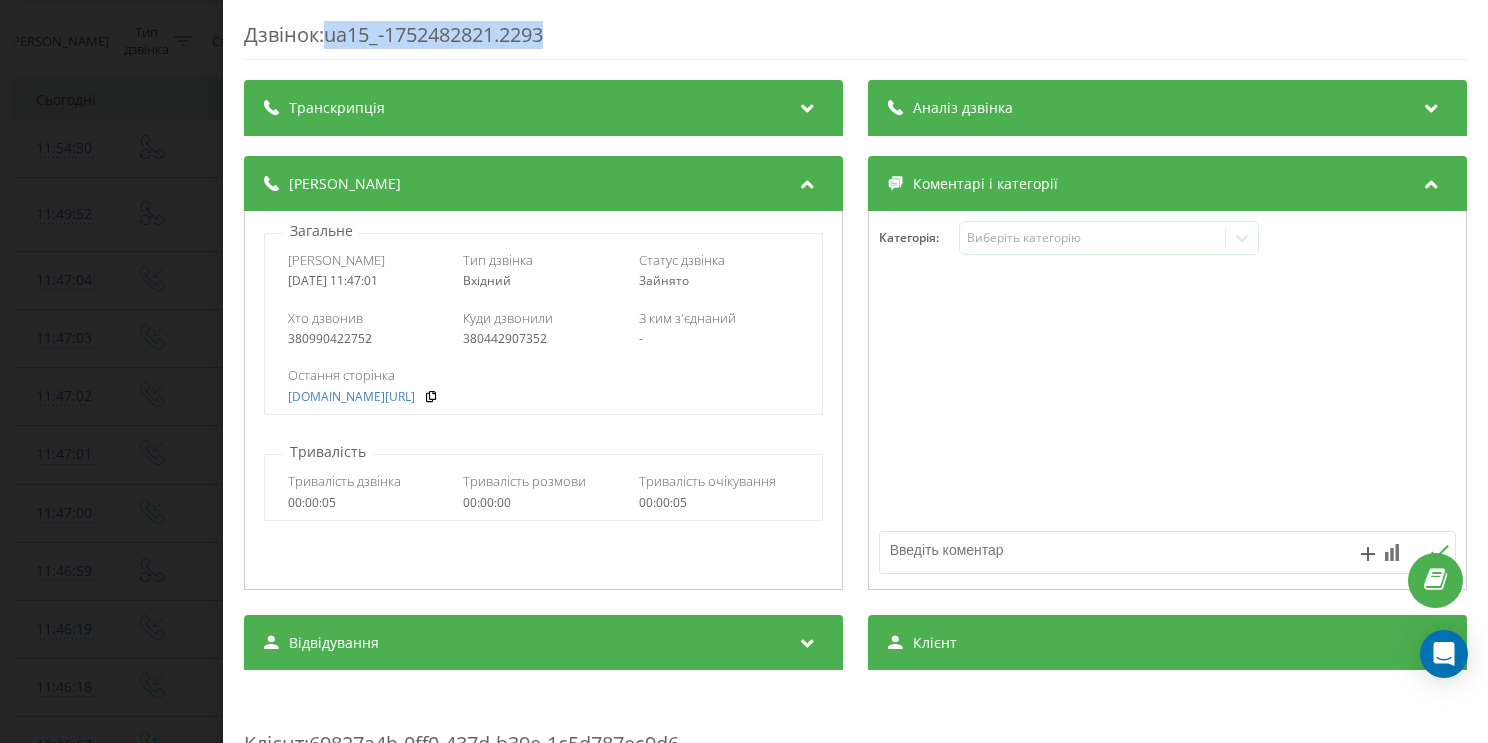 drag, startPoint x: 329, startPoint y: 38, endPoint x: 555, endPoint y: 32, distance: 226.07964 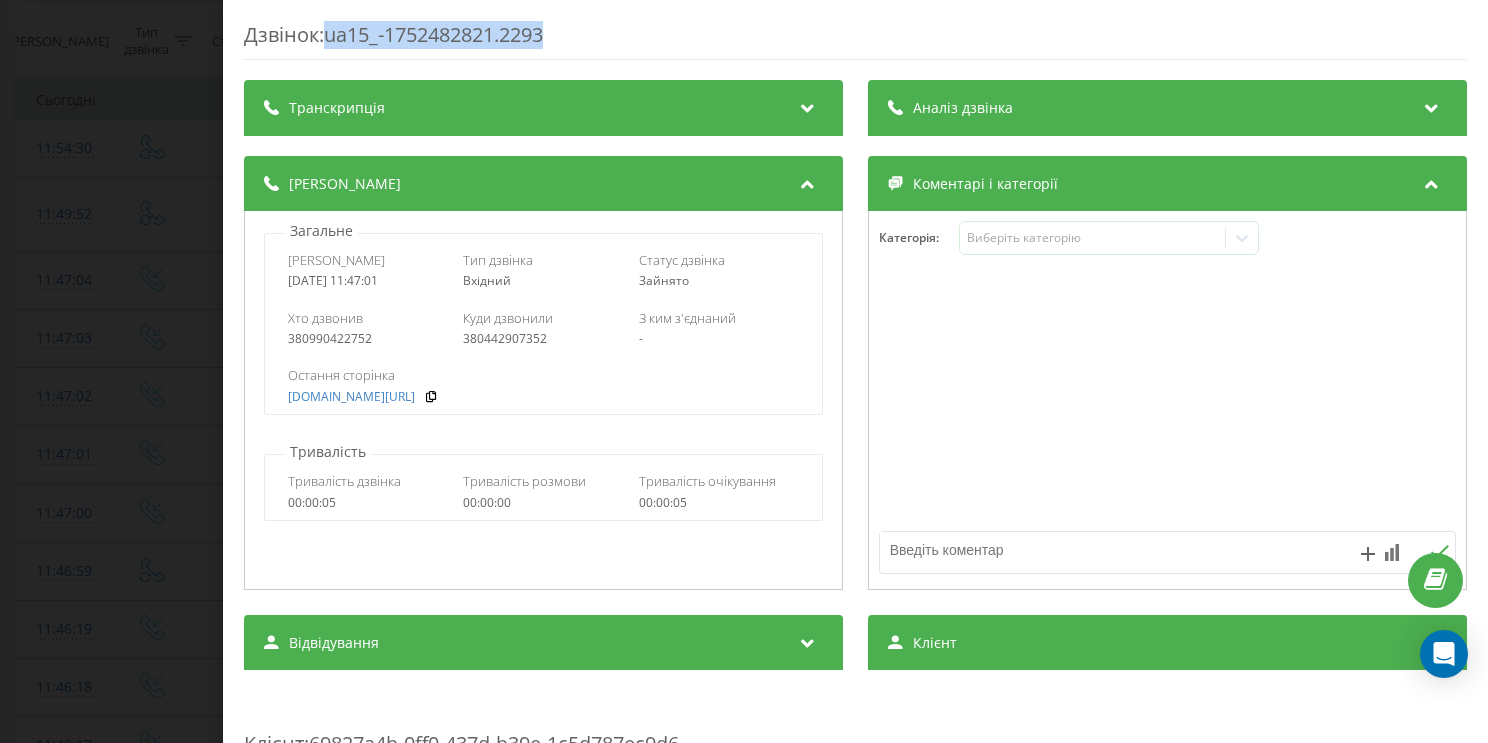 click on "Дзвінок :  ua15_-1752482821.2293 Транскрипція Для AI-аналізу майбутніх дзвінків  налаштуйте та активуйте профіль на сторінці . Якщо профіль вже є і дзвінок відповідає його умовам, оновіть сторінку через 10 хвилин - AI аналізує поточний дзвінок. Аналіз дзвінка Для AI-аналізу майбутніх дзвінків  налаштуйте та активуйте профіль на сторінці . Якщо профіль вже є і дзвінок відповідає його умовам, оновіть сторінку через 10 хвилин - AI аналізує поточний дзвінок. Деталі дзвінка Загальне Дата дзвінка 2025-07-14 11:47:01 Тип дзвінка Вхідний Статус дзвінка Зайнято Хто дзвонив 380990422752 380442907352 -" at bounding box center (744, 371) 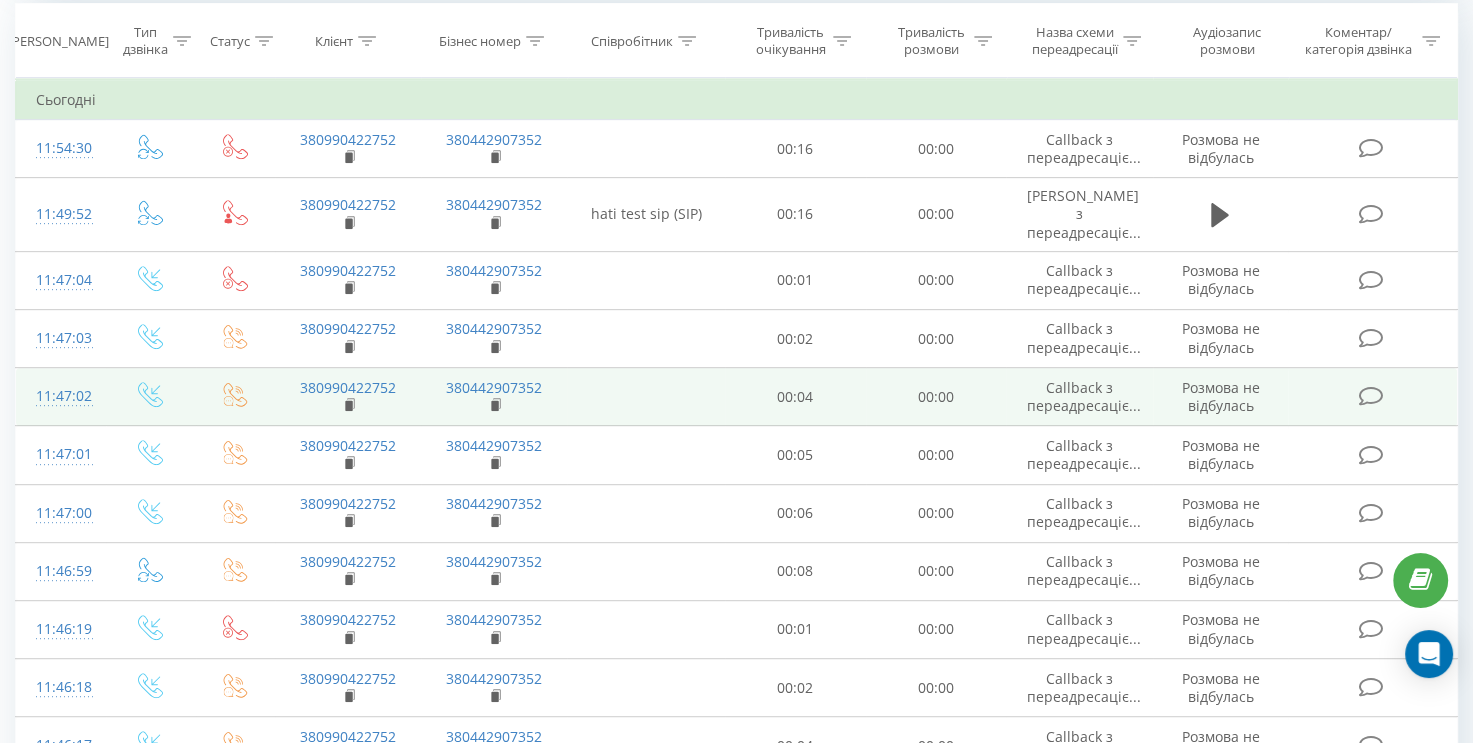 click on "11:47:02" at bounding box center [61, 396] 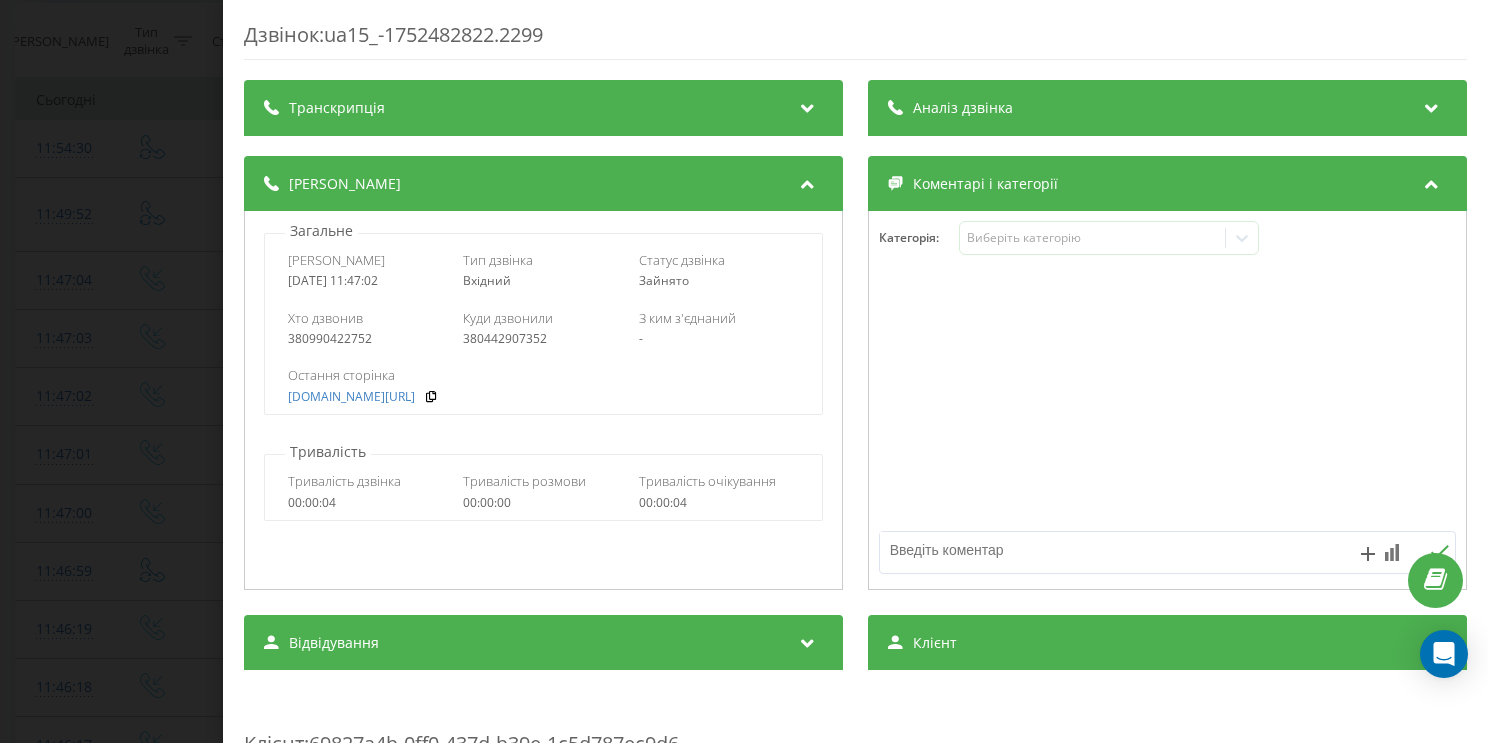 drag, startPoint x: 288, startPoint y: 280, endPoint x: 400, endPoint y: 281, distance: 112.00446 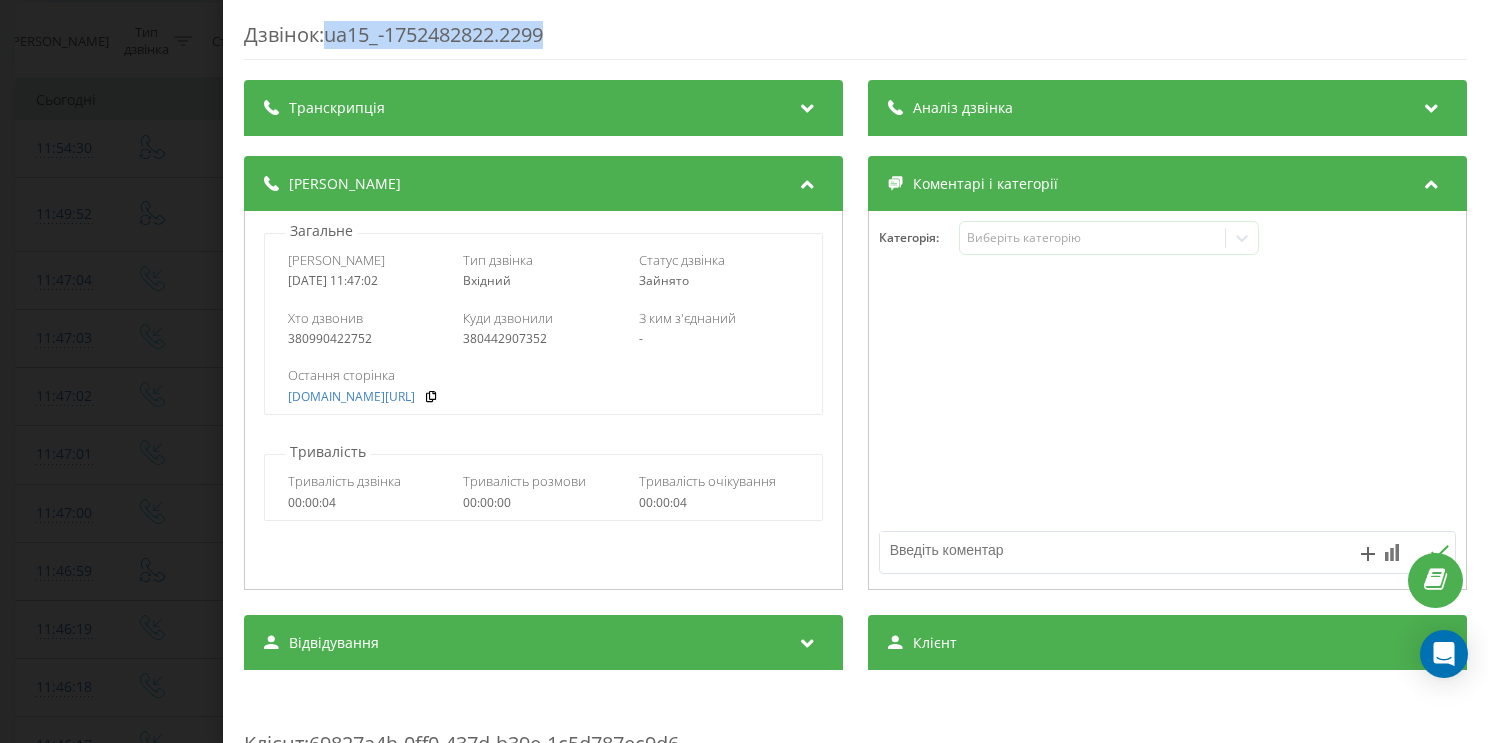 drag, startPoint x: 331, startPoint y: 35, endPoint x: 557, endPoint y: 26, distance: 226.17914 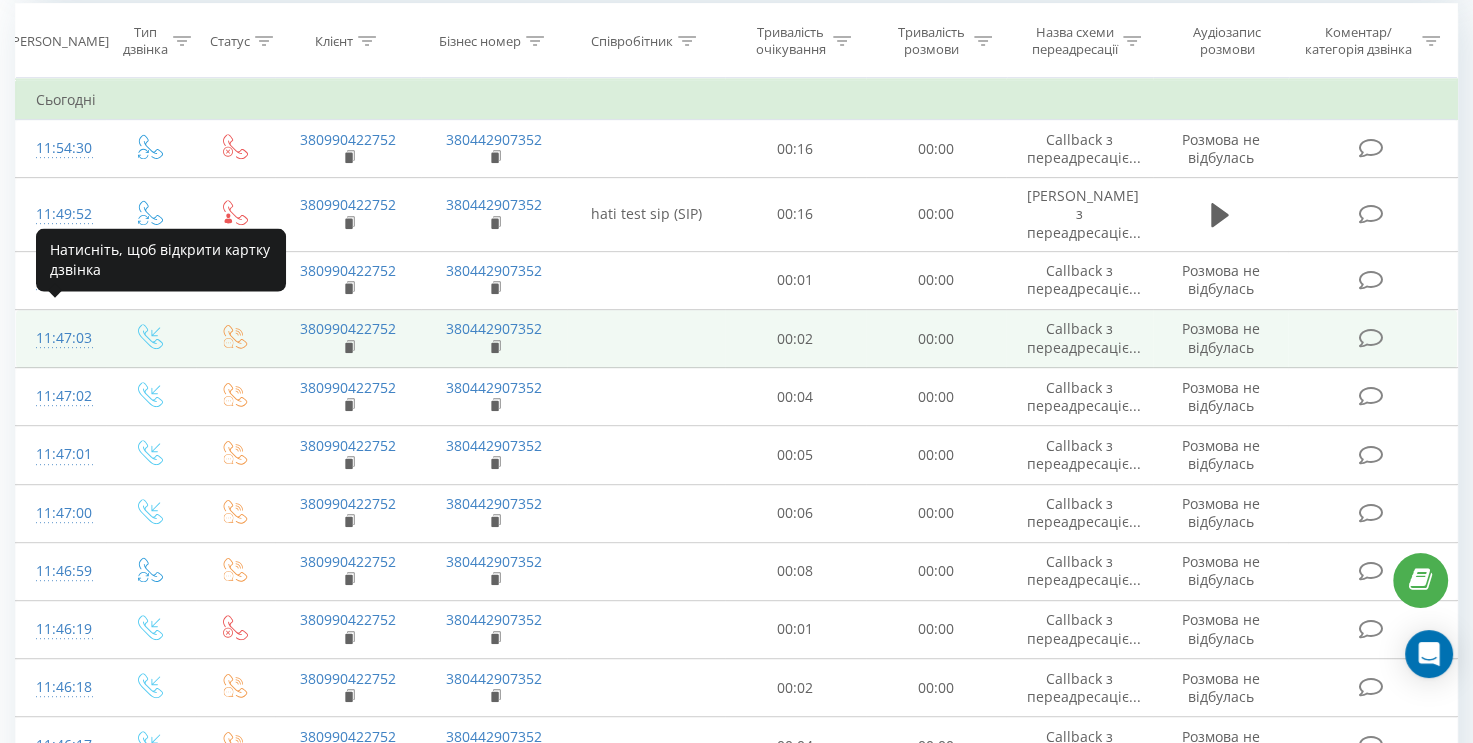 click on "11:47:03" at bounding box center (61, 338) 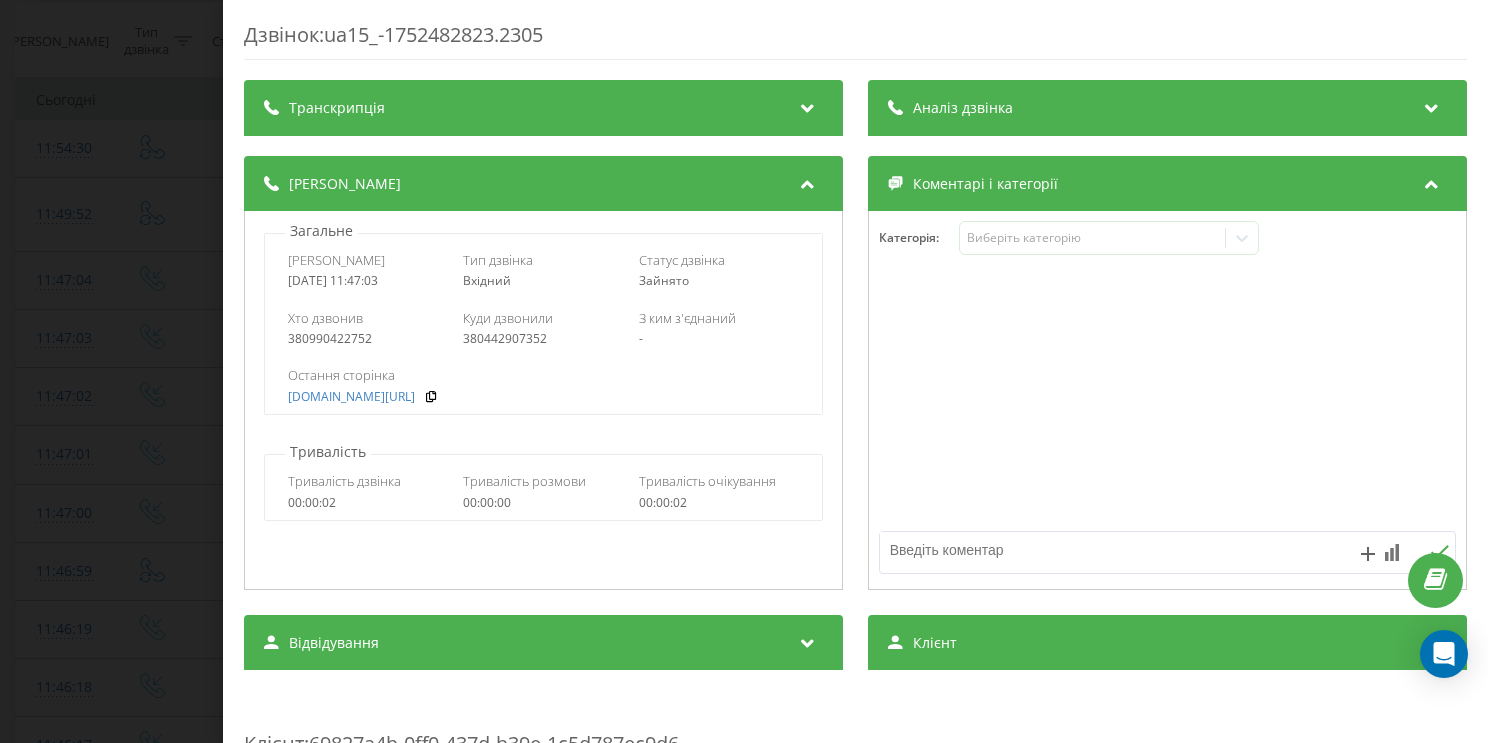 drag, startPoint x: 288, startPoint y: 286, endPoint x: 401, endPoint y: 286, distance: 113 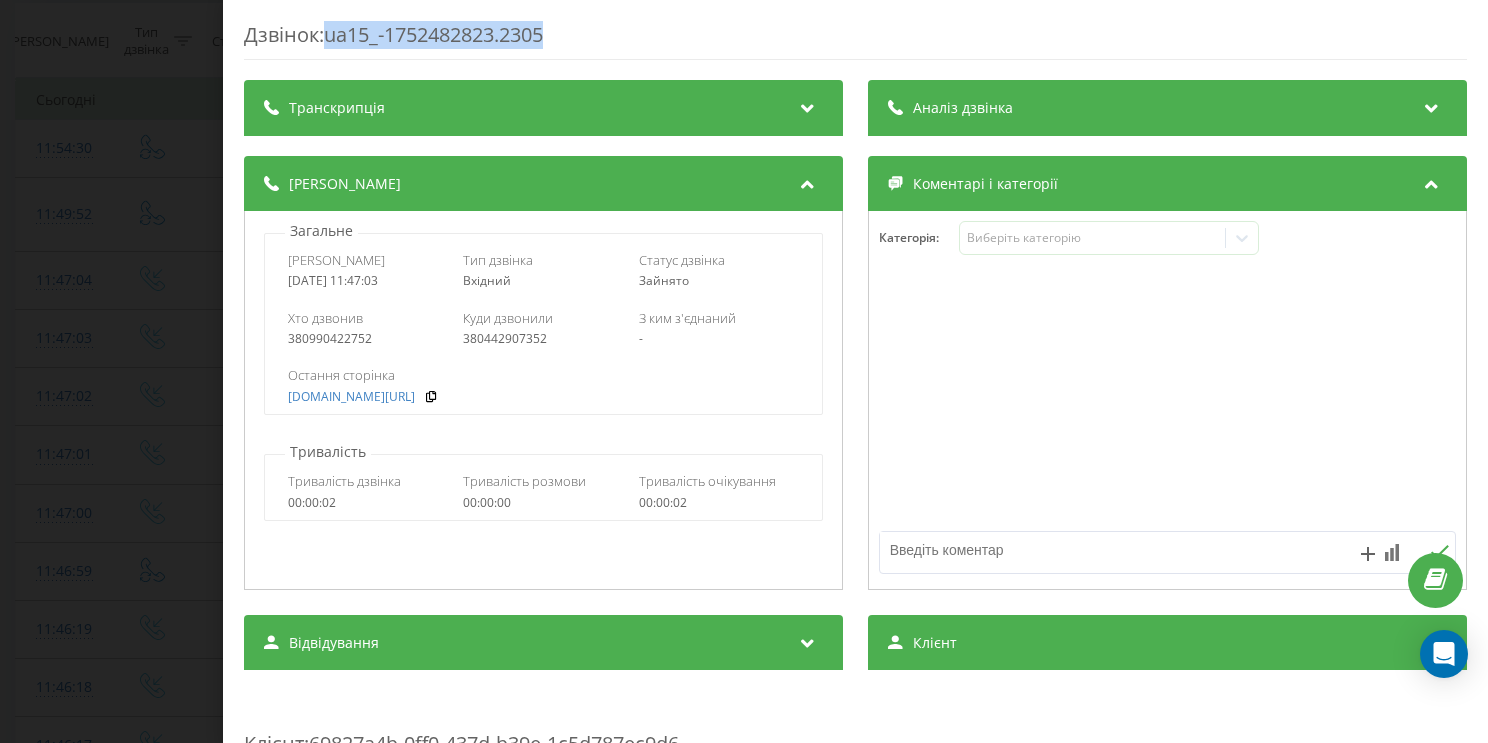 drag, startPoint x: 330, startPoint y: 36, endPoint x: 579, endPoint y: 37, distance: 249.00201 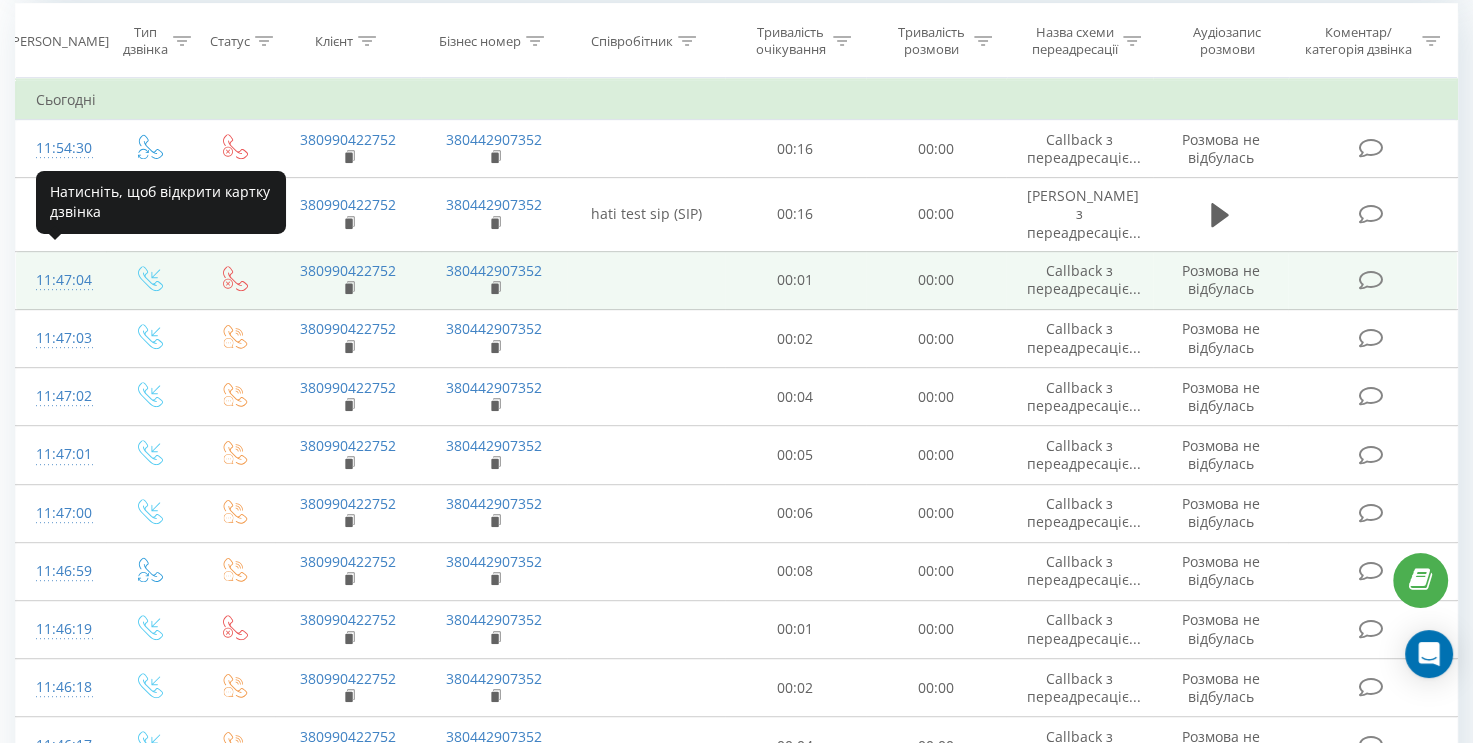 click on "11:47:04" at bounding box center (61, 280) 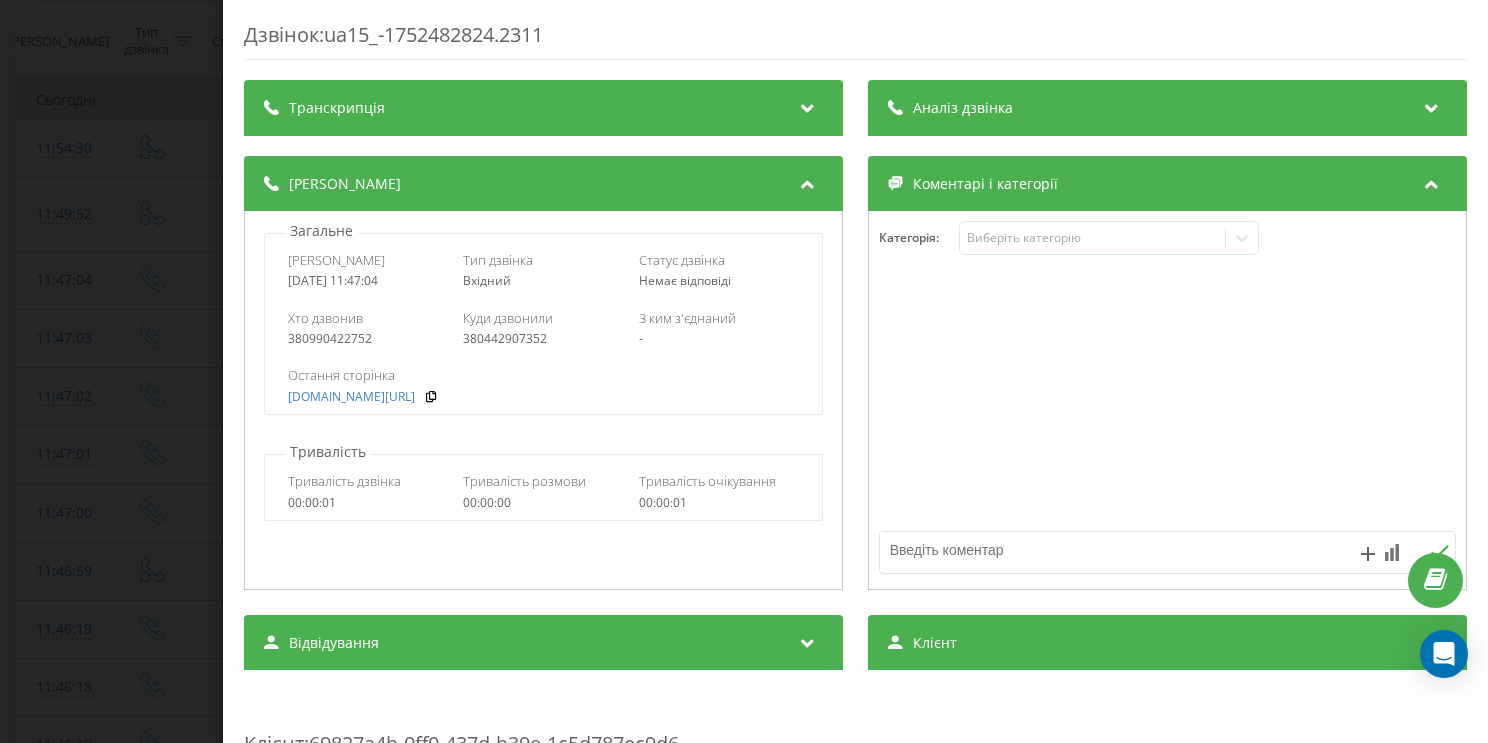 drag, startPoint x: 288, startPoint y: 283, endPoint x: 431, endPoint y: 283, distance: 143 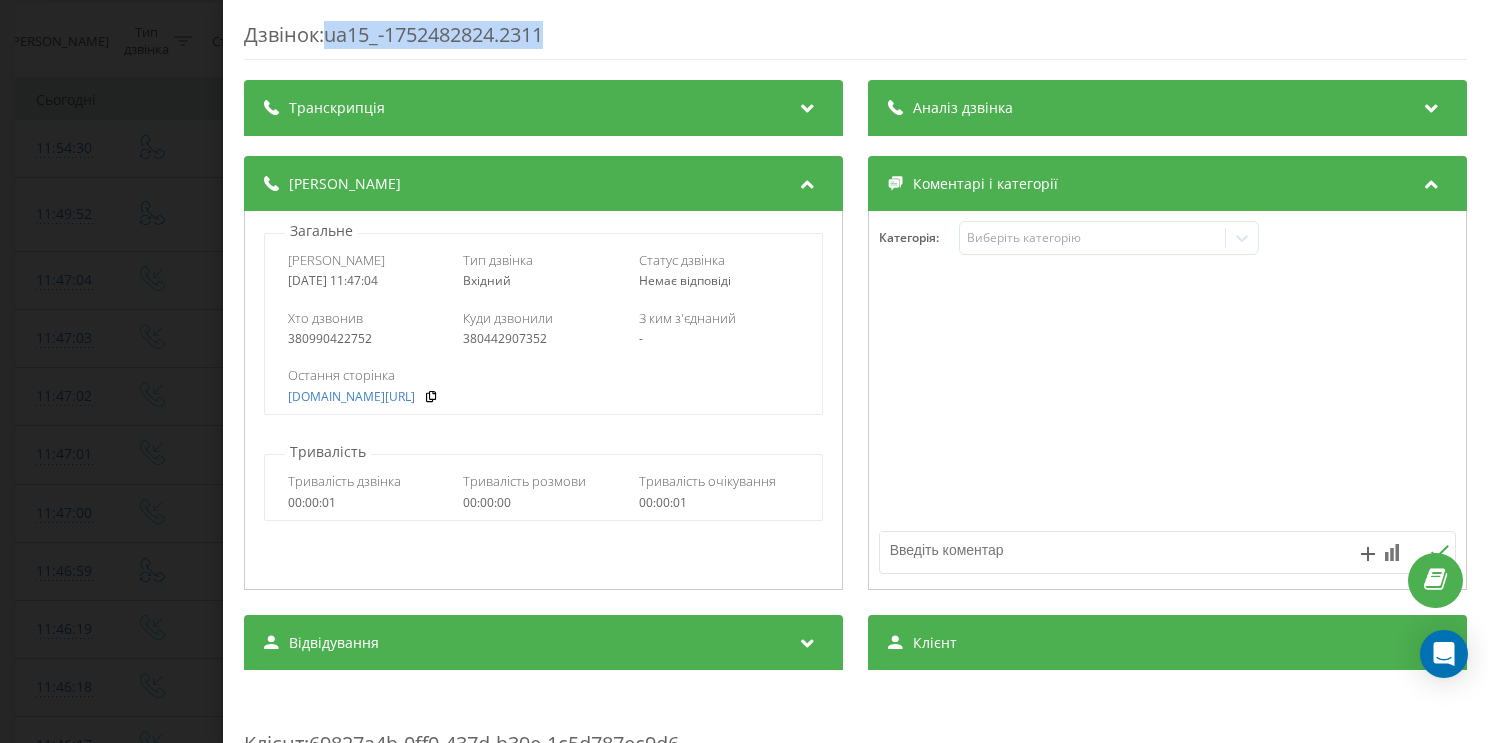 drag, startPoint x: 328, startPoint y: 36, endPoint x: 557, endPoint y: 41, distance: 229.05458 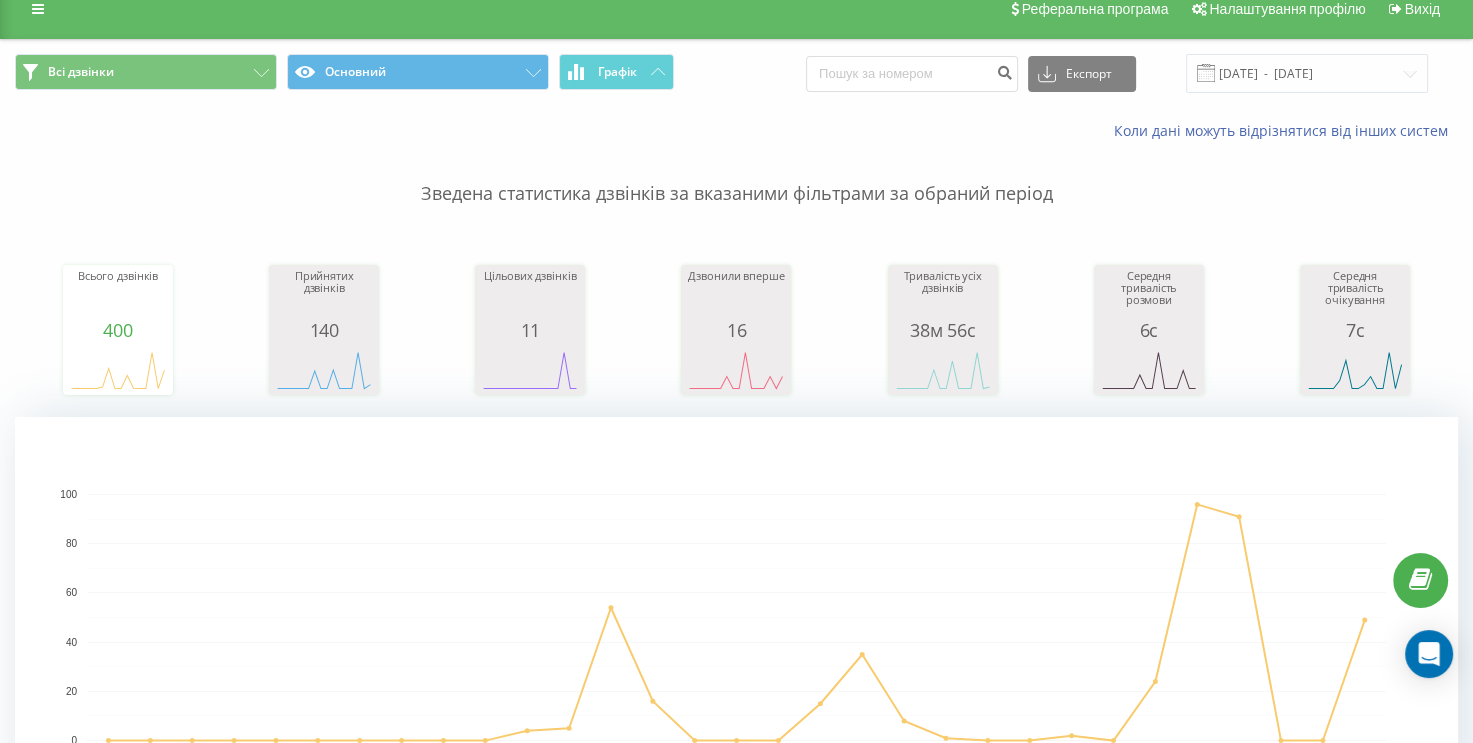 scroll, scrollTop: 0, scrollLeft: 0, axis: both 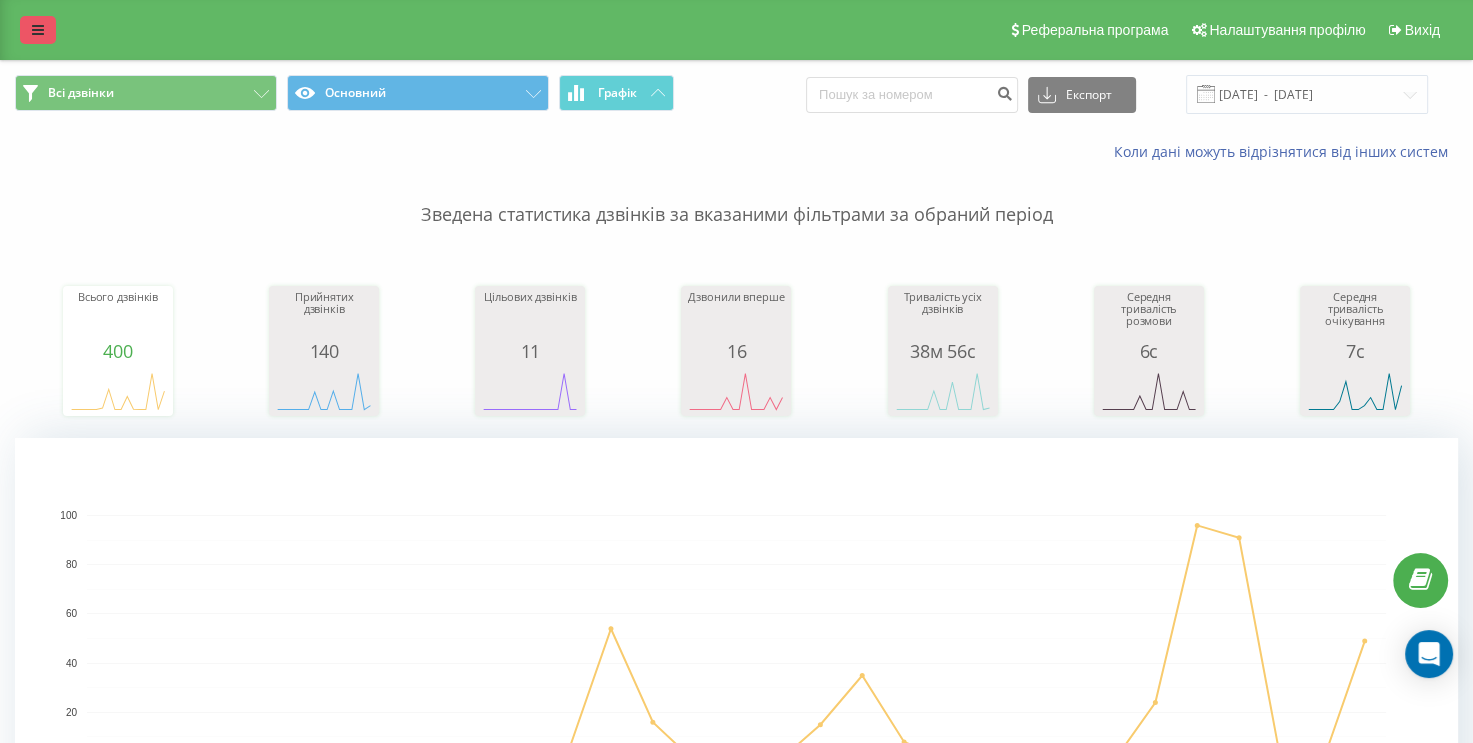 click at bounding box center [38, 30] 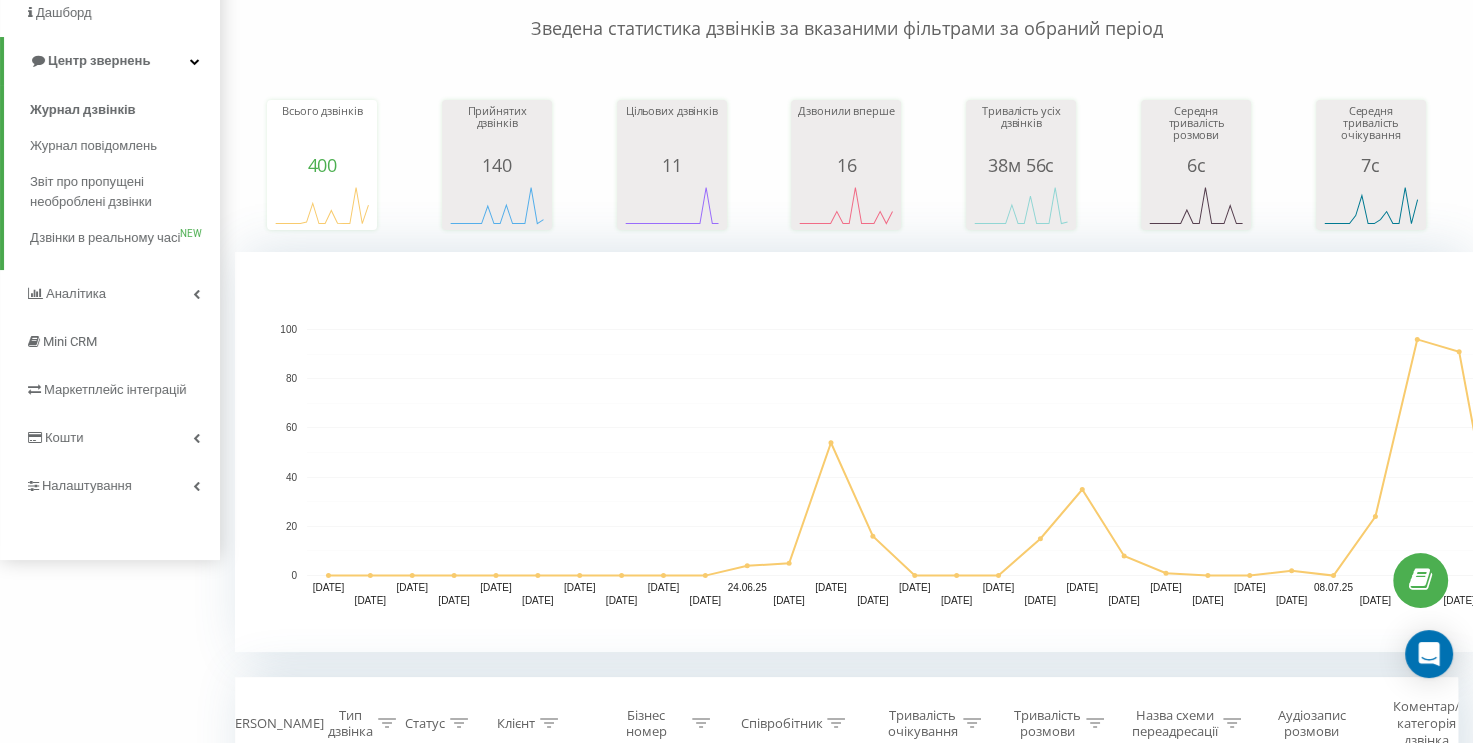 scroll, scrollTop: 200, scrollLeft: 0, axis: vertical 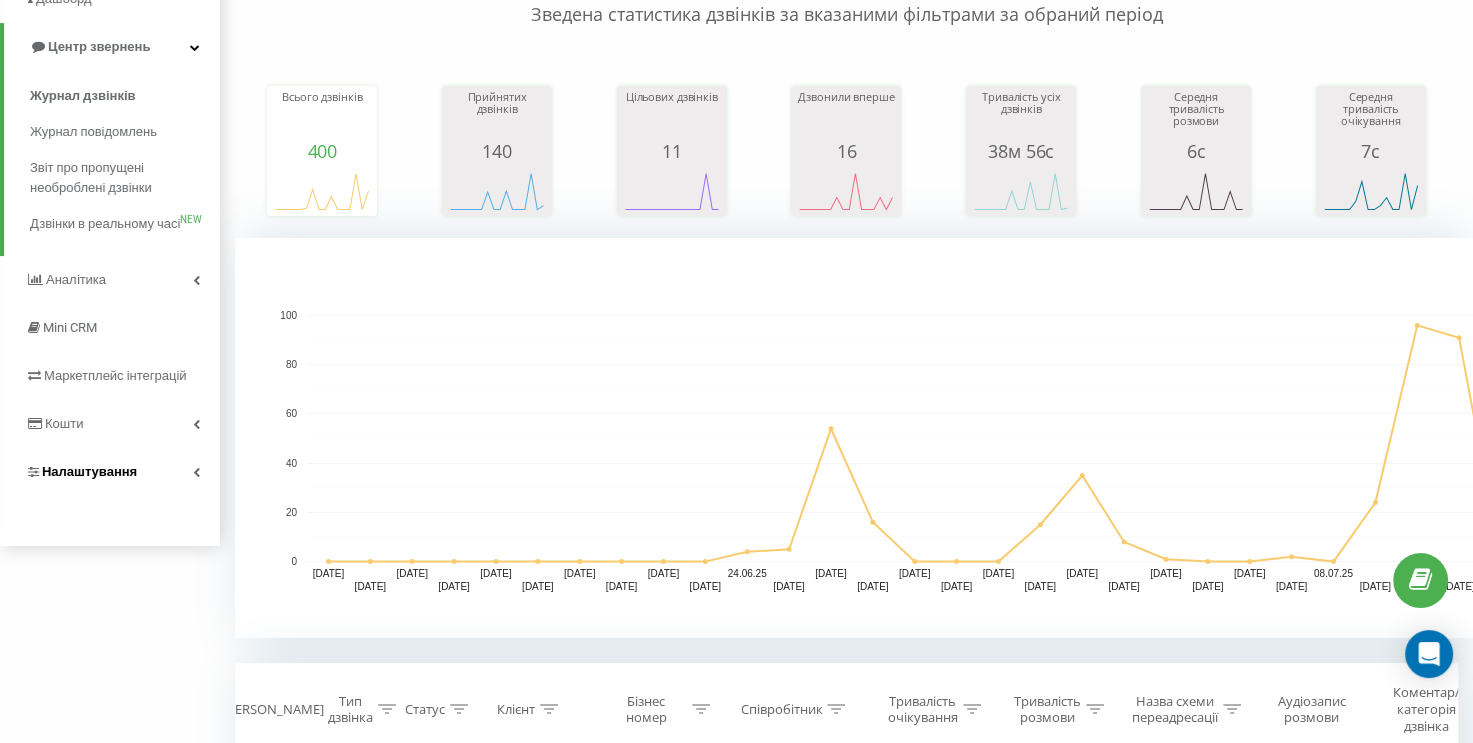 click at bounding box center [196, 472] 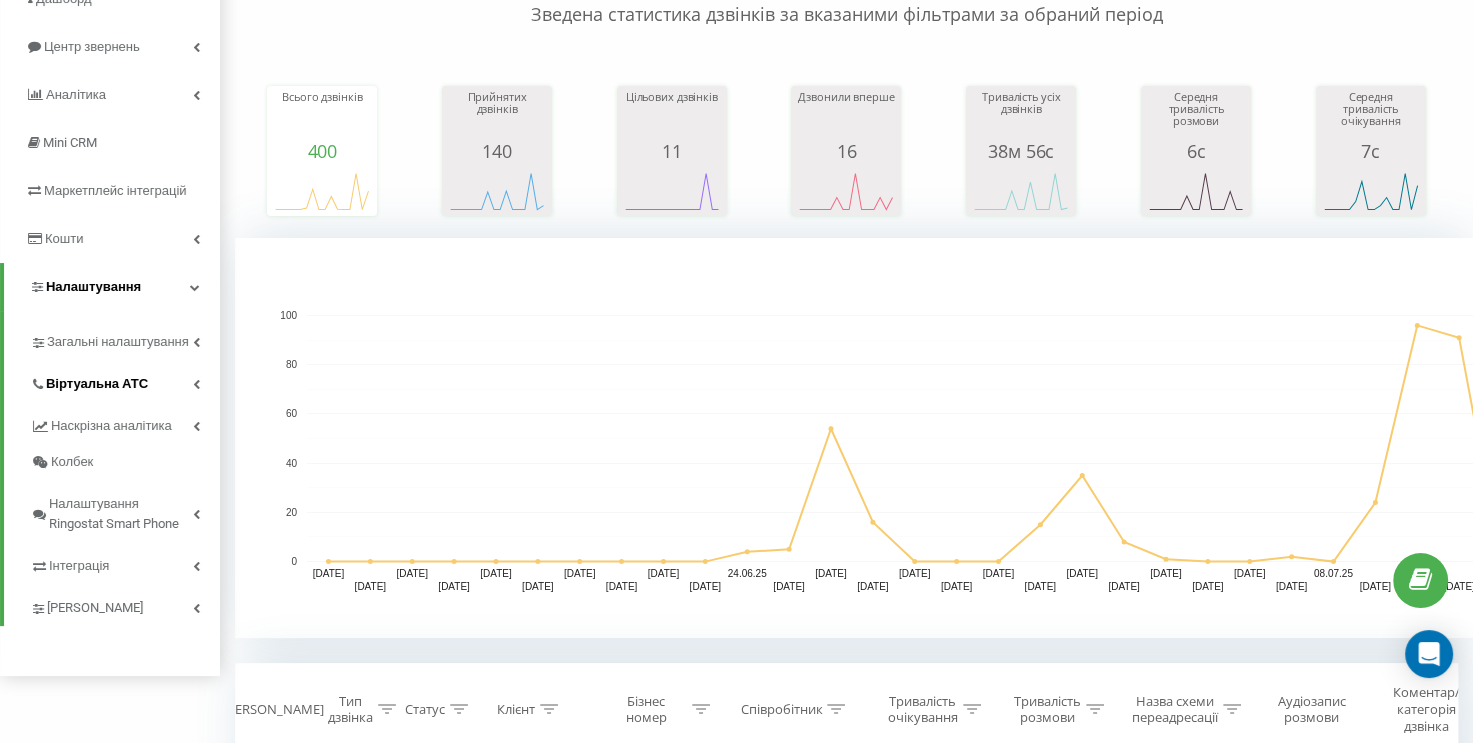 click at bounding box center [196, 384] 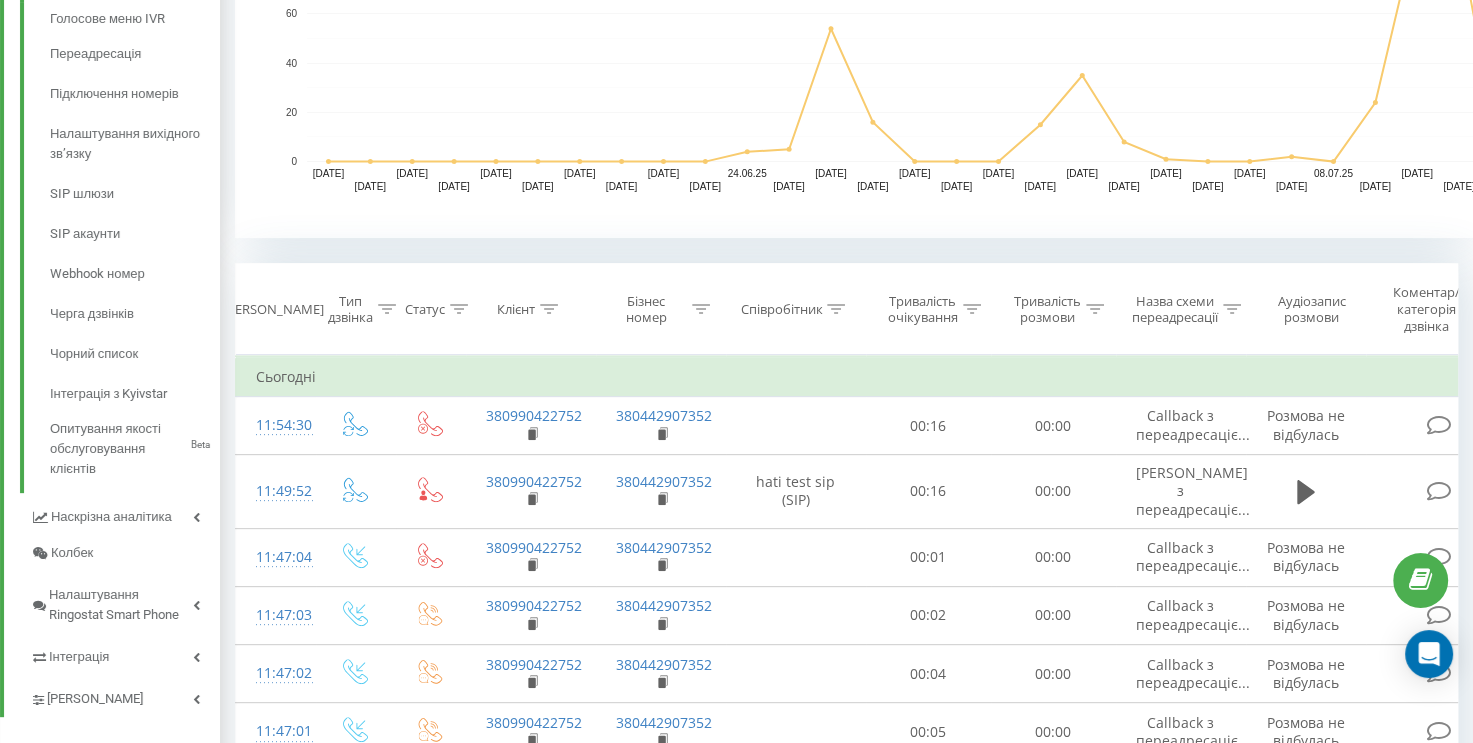 scroll, scrollTop: 700, scrollLeft: 0, axis: vertical 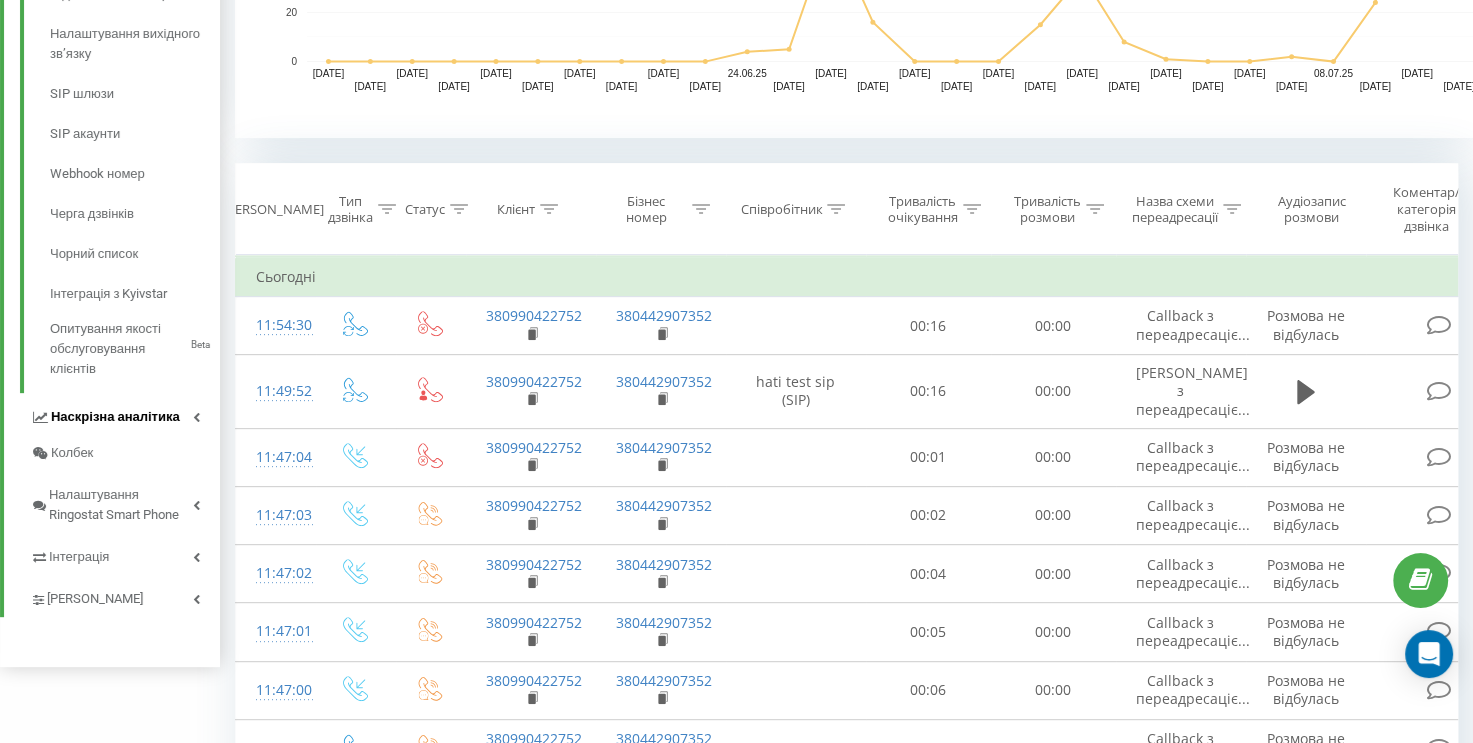 click at bounding box center [196, 417] 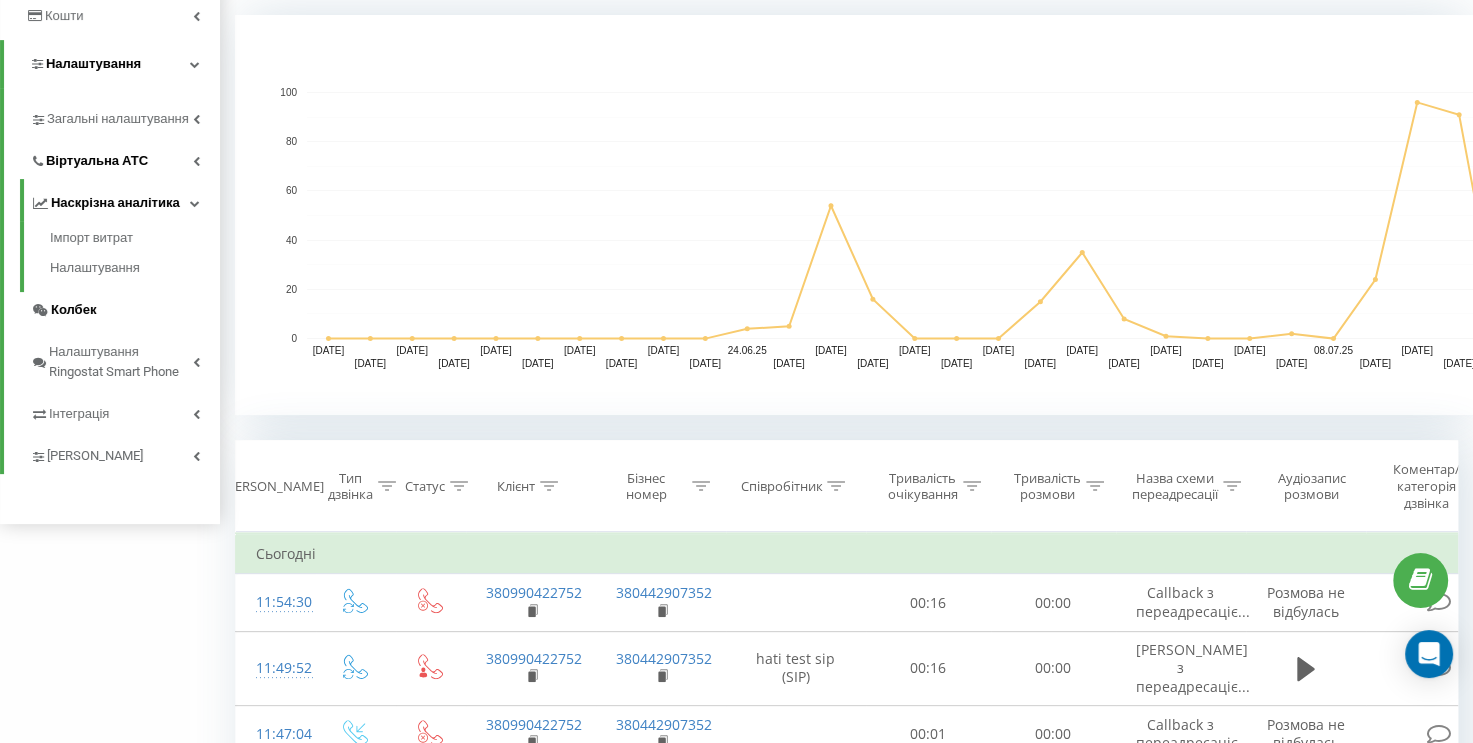 scroll, scrollTop: 300, scrollLeft: 0, axis: vertical 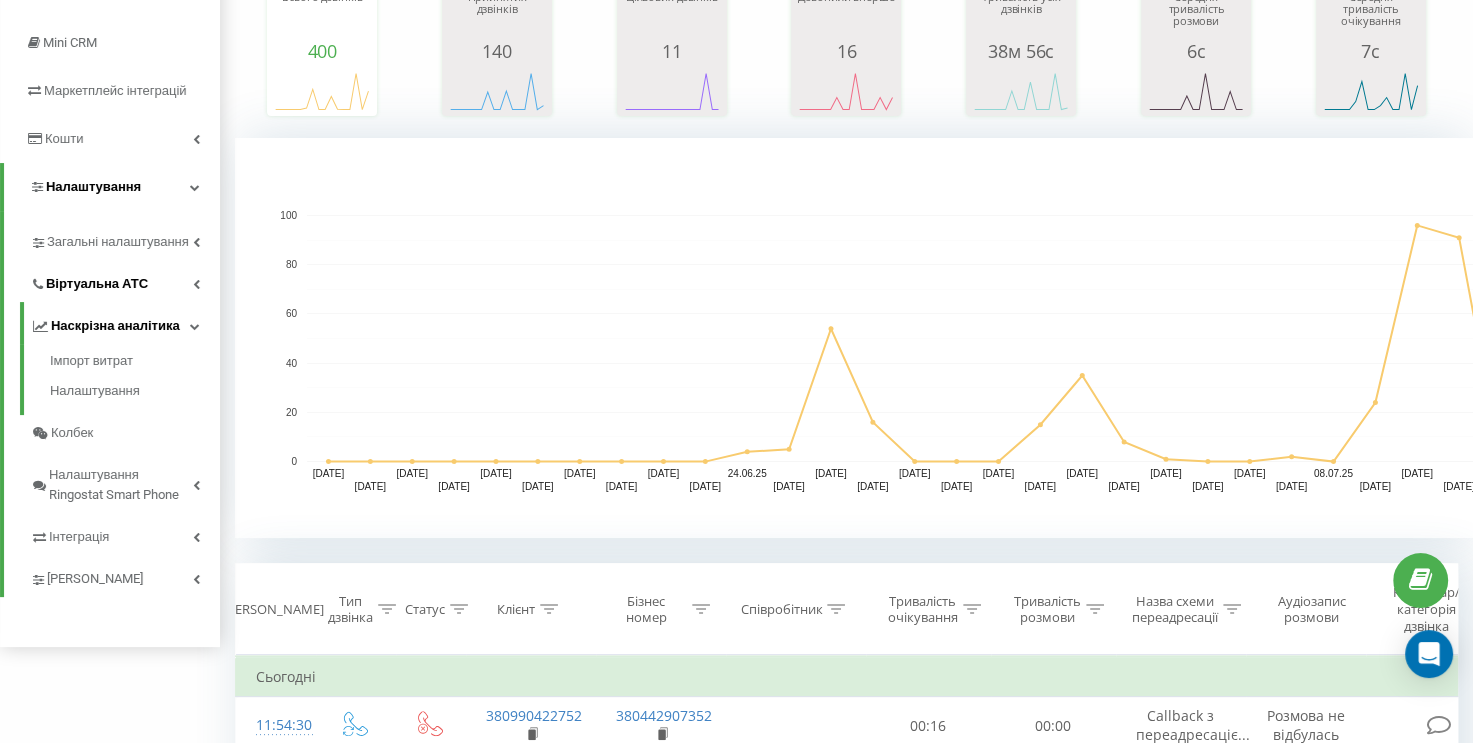 click on "Наскрізна аналітика" at bounding box center [125, 323] 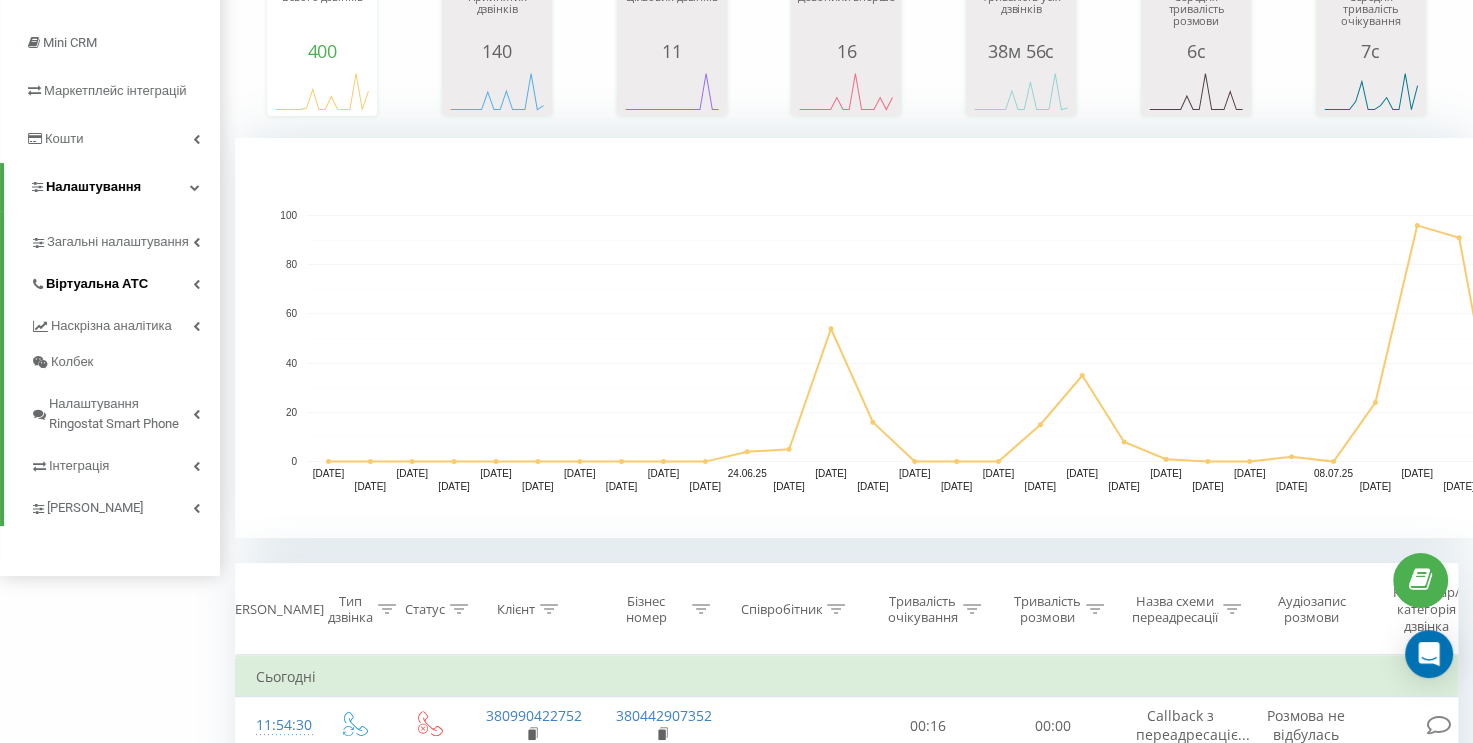 click on "Віртуальна АТС" at bounding box center (125, 281) 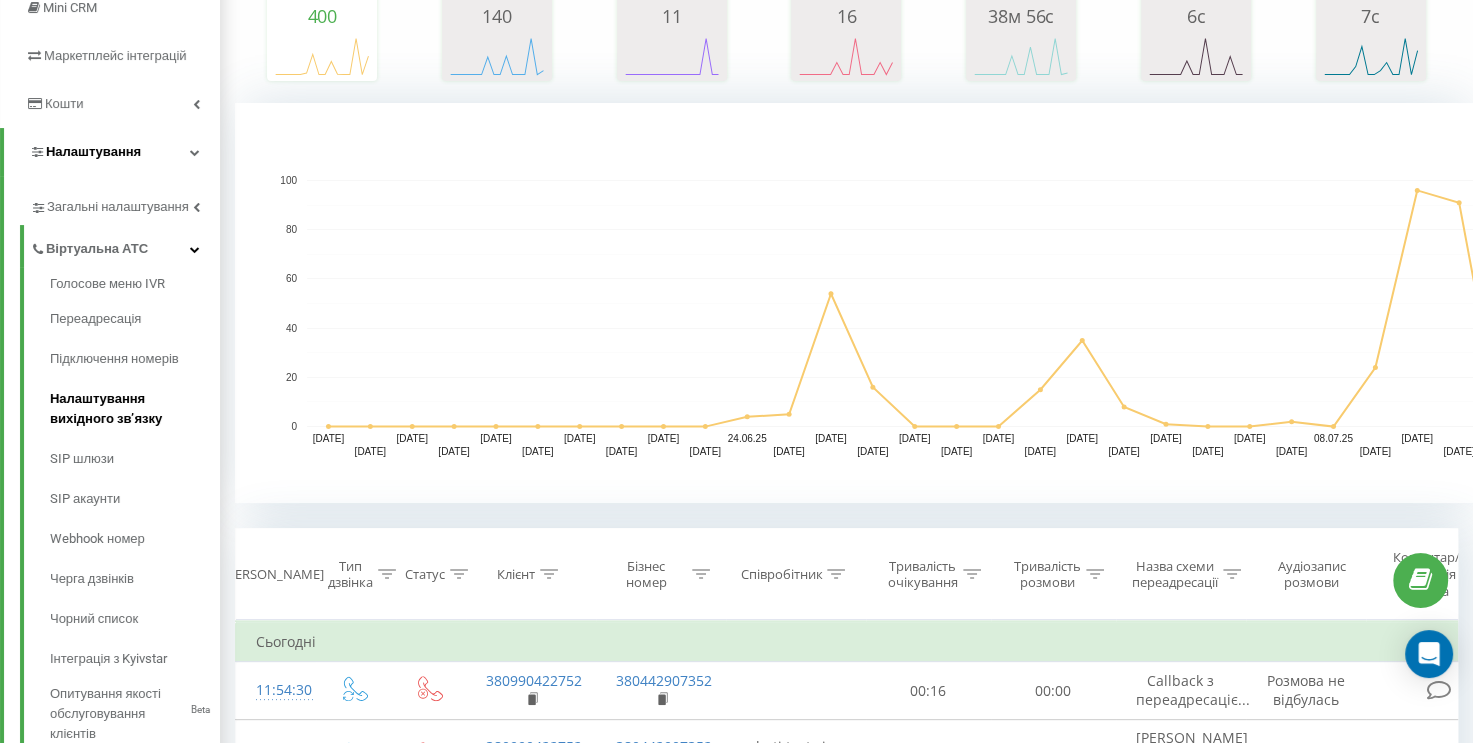 scroll, scrollTop: 300, scrollLeft: 0, axis: vertical 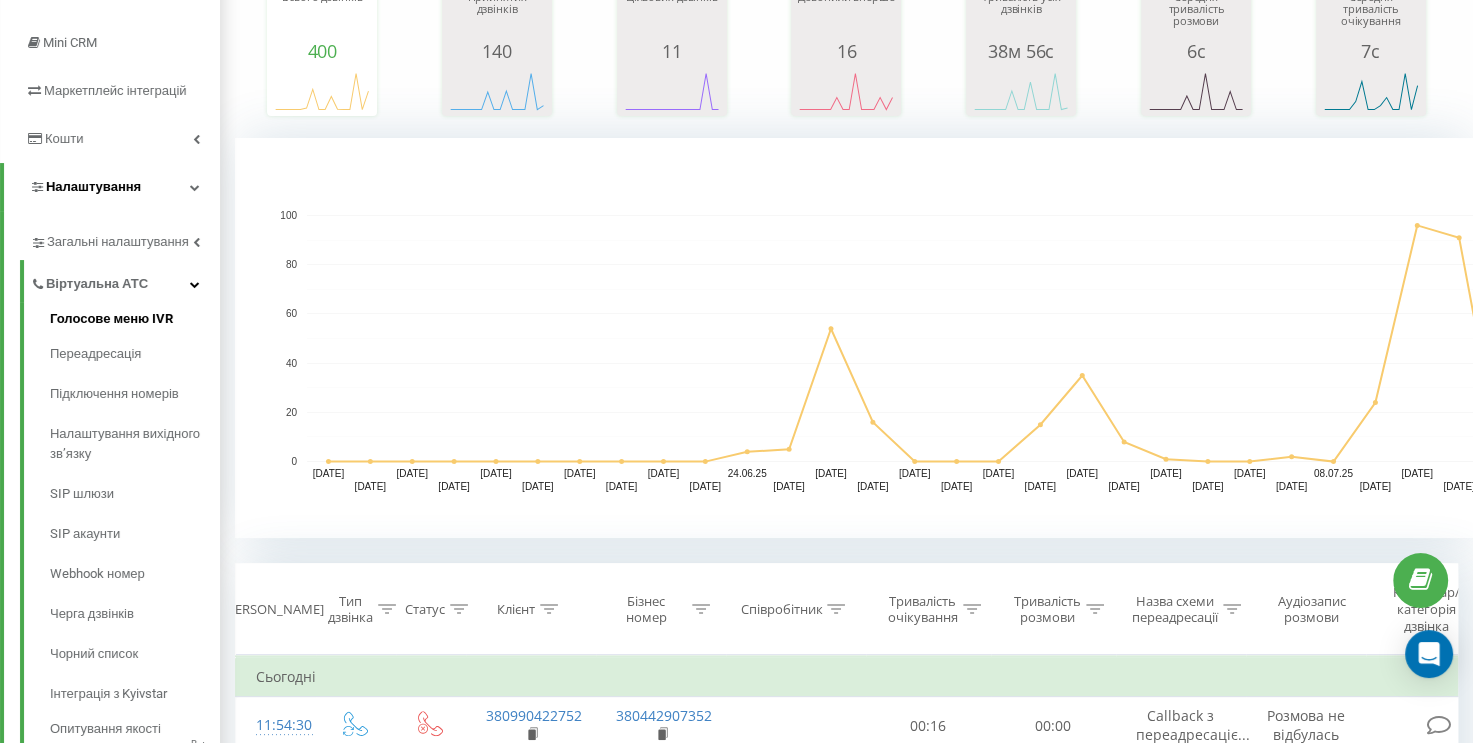 click on "Голосове меню IVR" at bounding box center (135, 321) 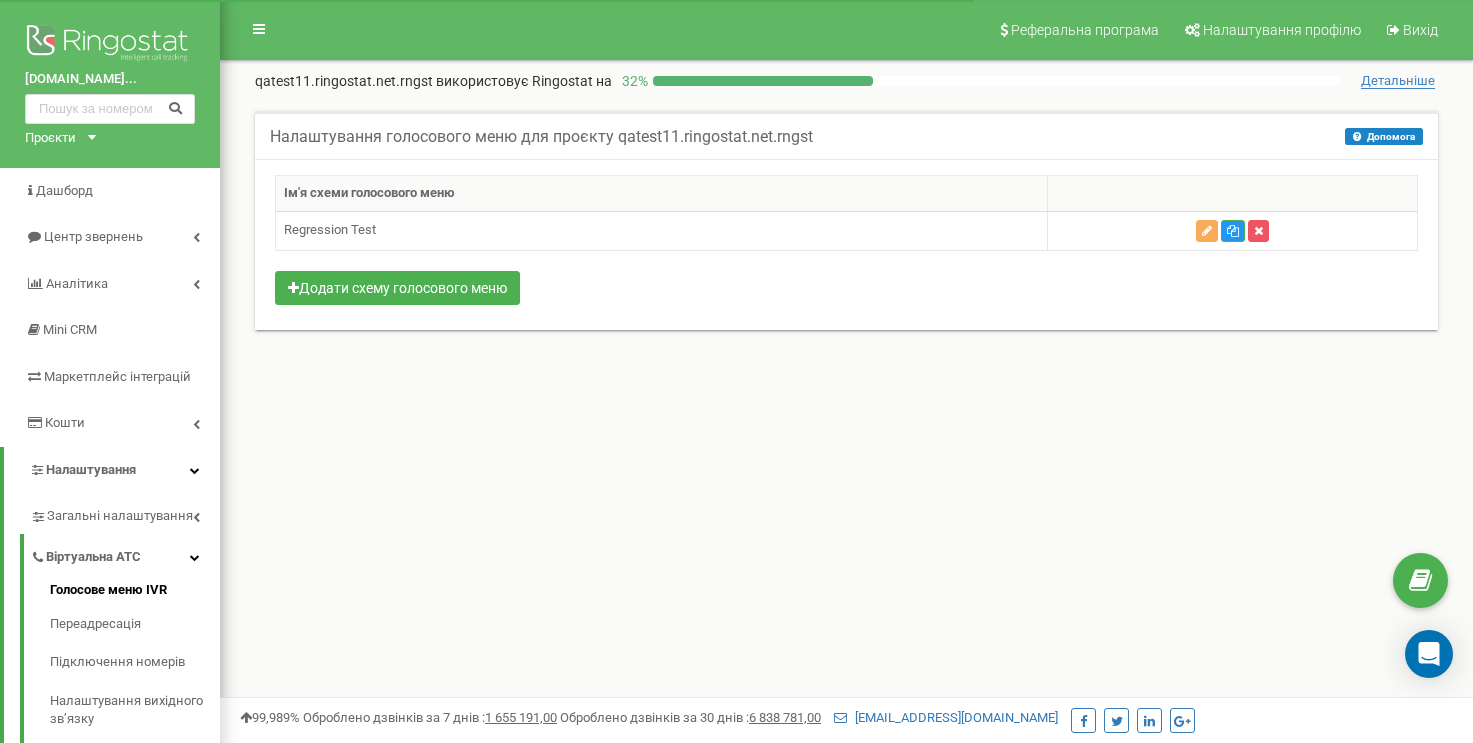 scroll, scrollTop: 0, scrollLeft: 0, axis: both 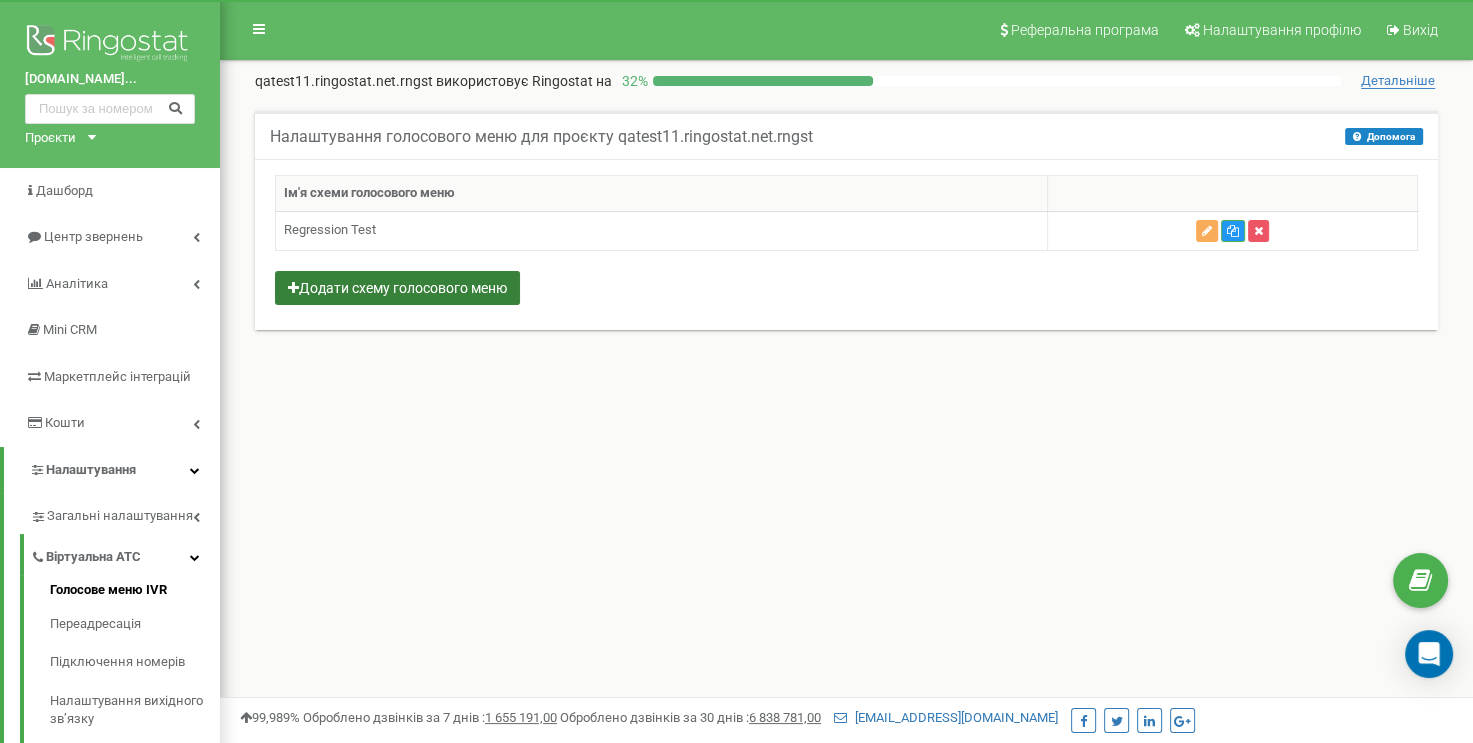 click on "Додати схему голосового меню" at bounding box center (397, 288) 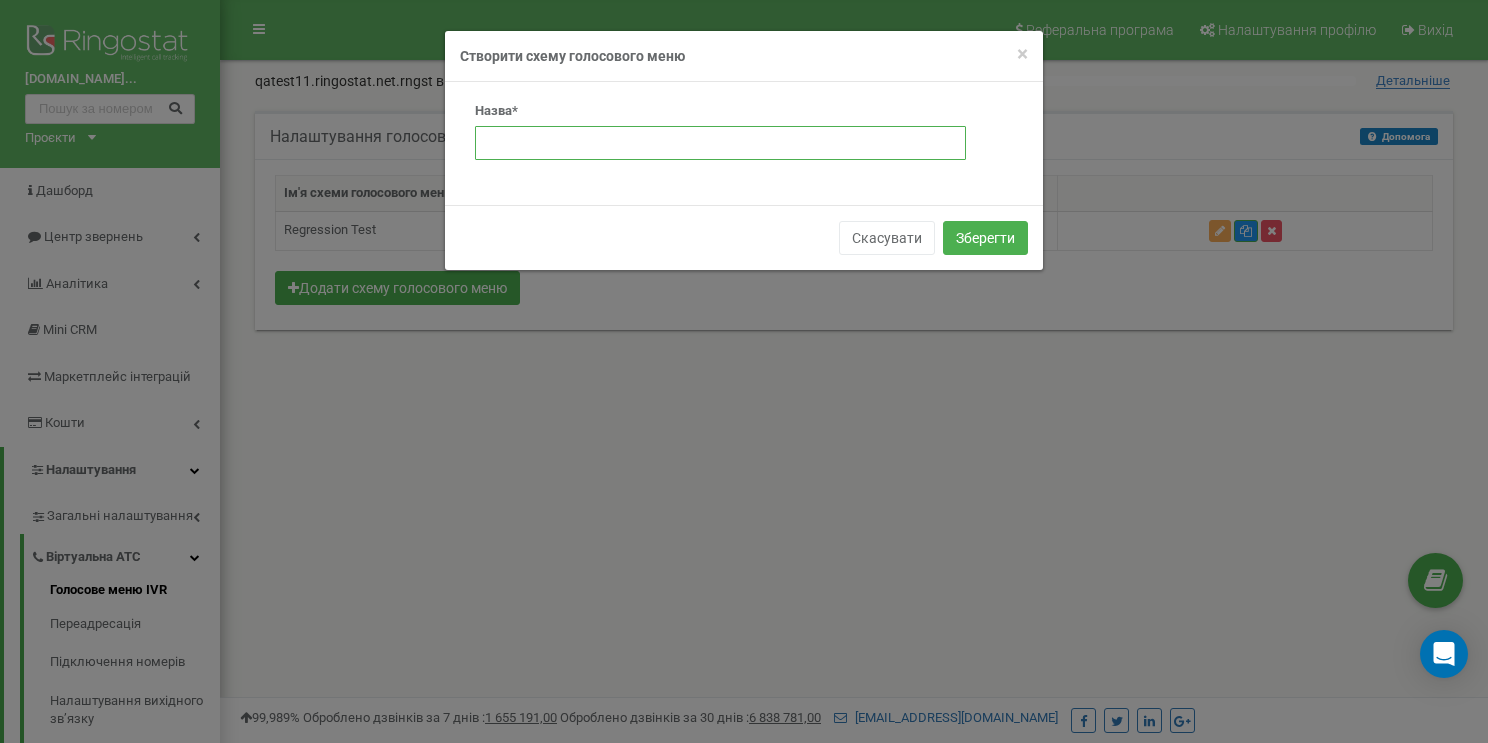 click at bounding box center [720, 143] 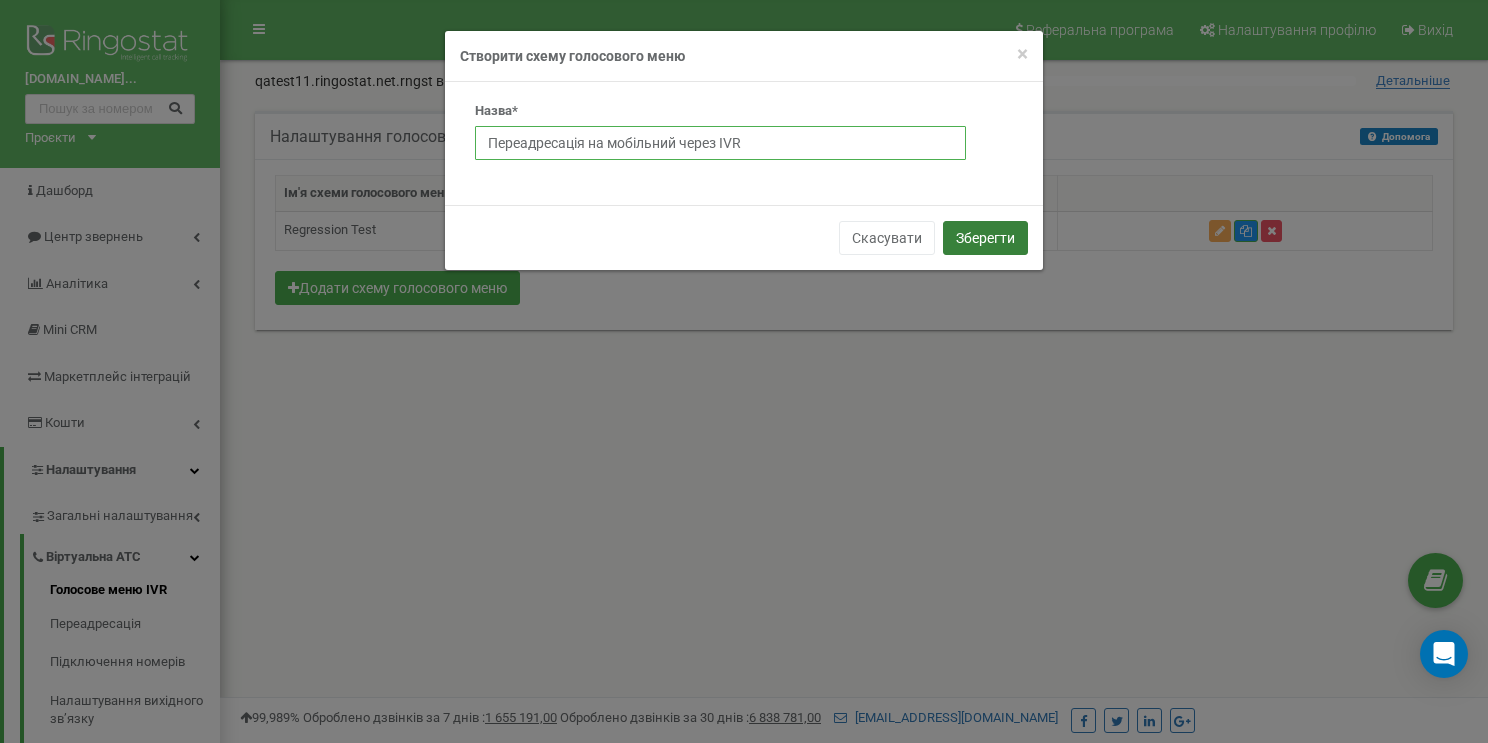 type on "Переадресація на мобільний через IVR" 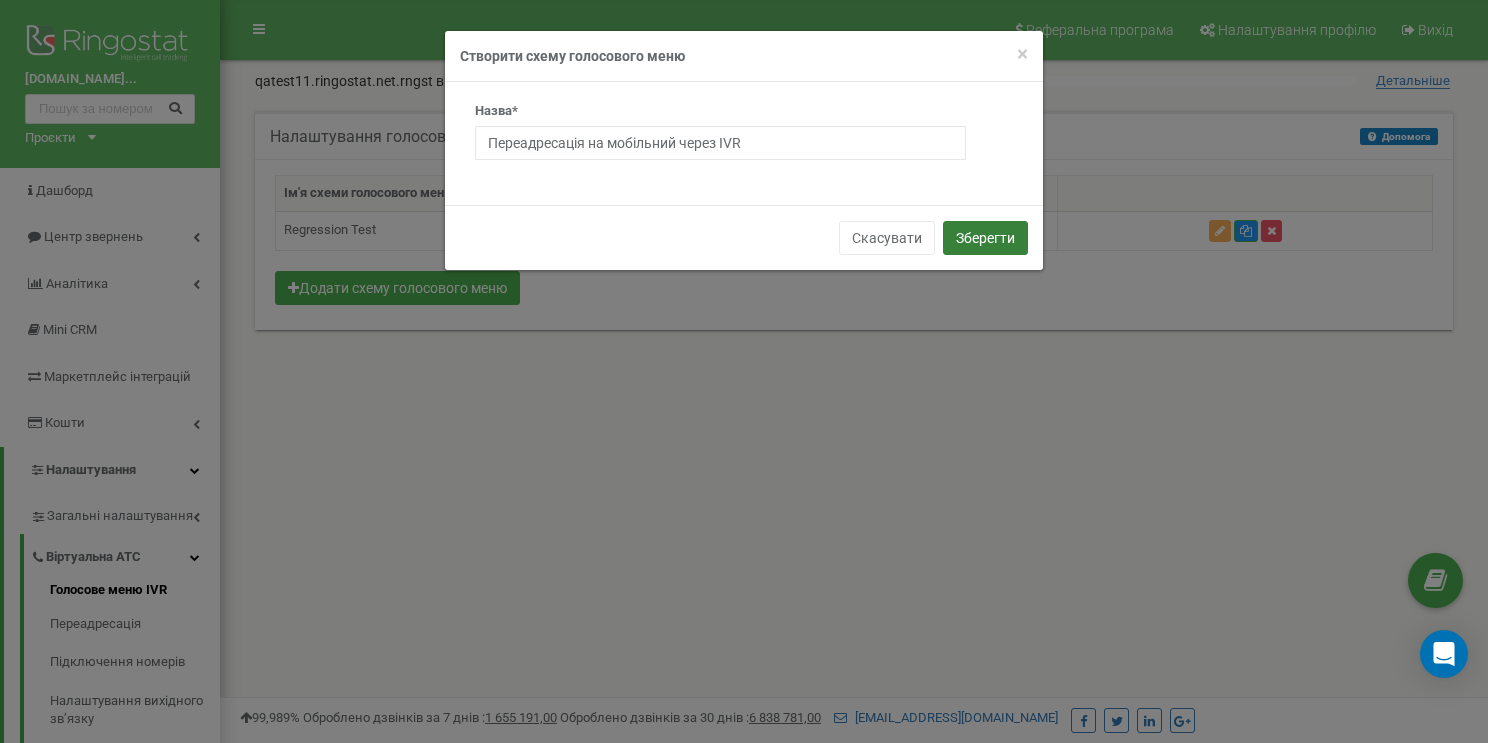 click on "Зберегти" at bounding box center (985, 238) 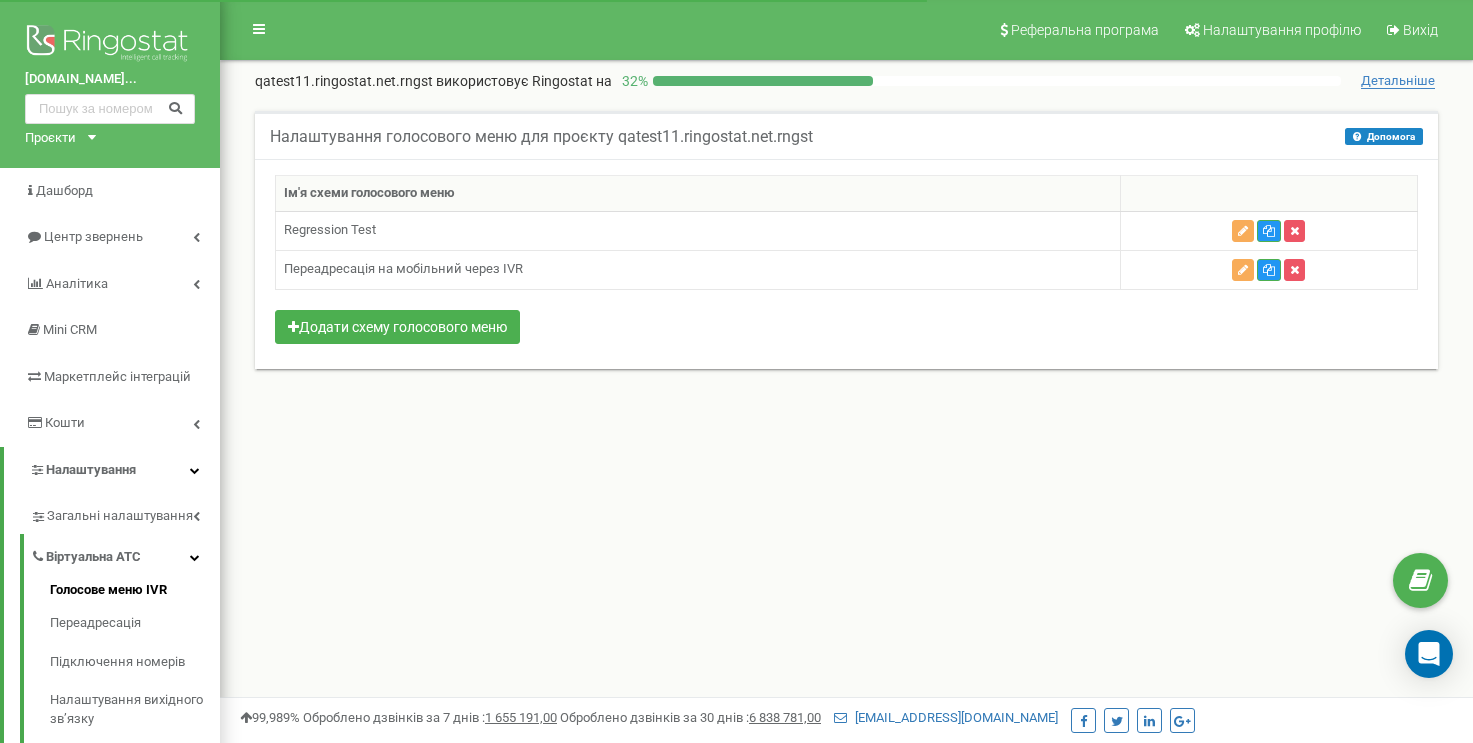 scroll, scrollTop: 0, scrollLeft: 0, axis: both 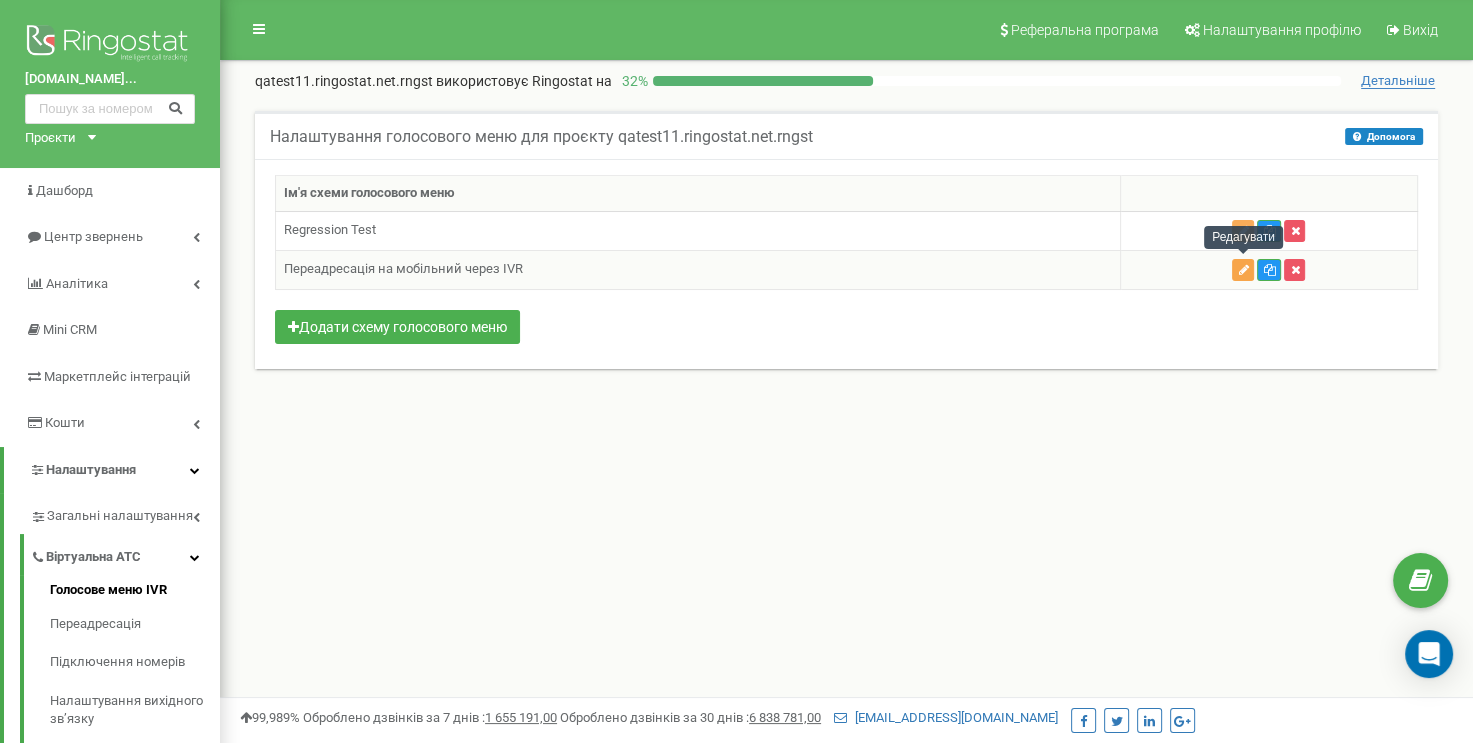 click at bounding box center [1243, 270] 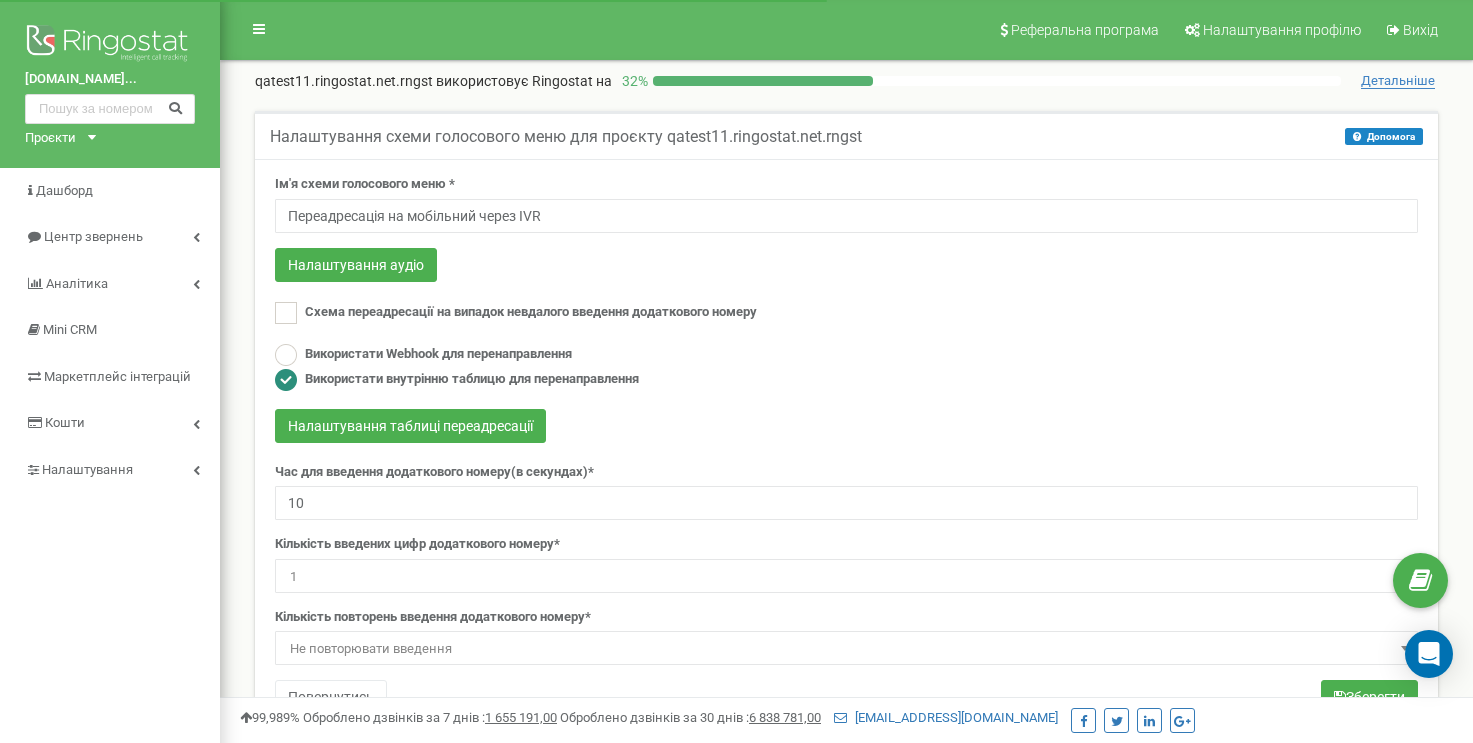 scroll, scrollTop: 0, scrollLeft: 0, axis: both 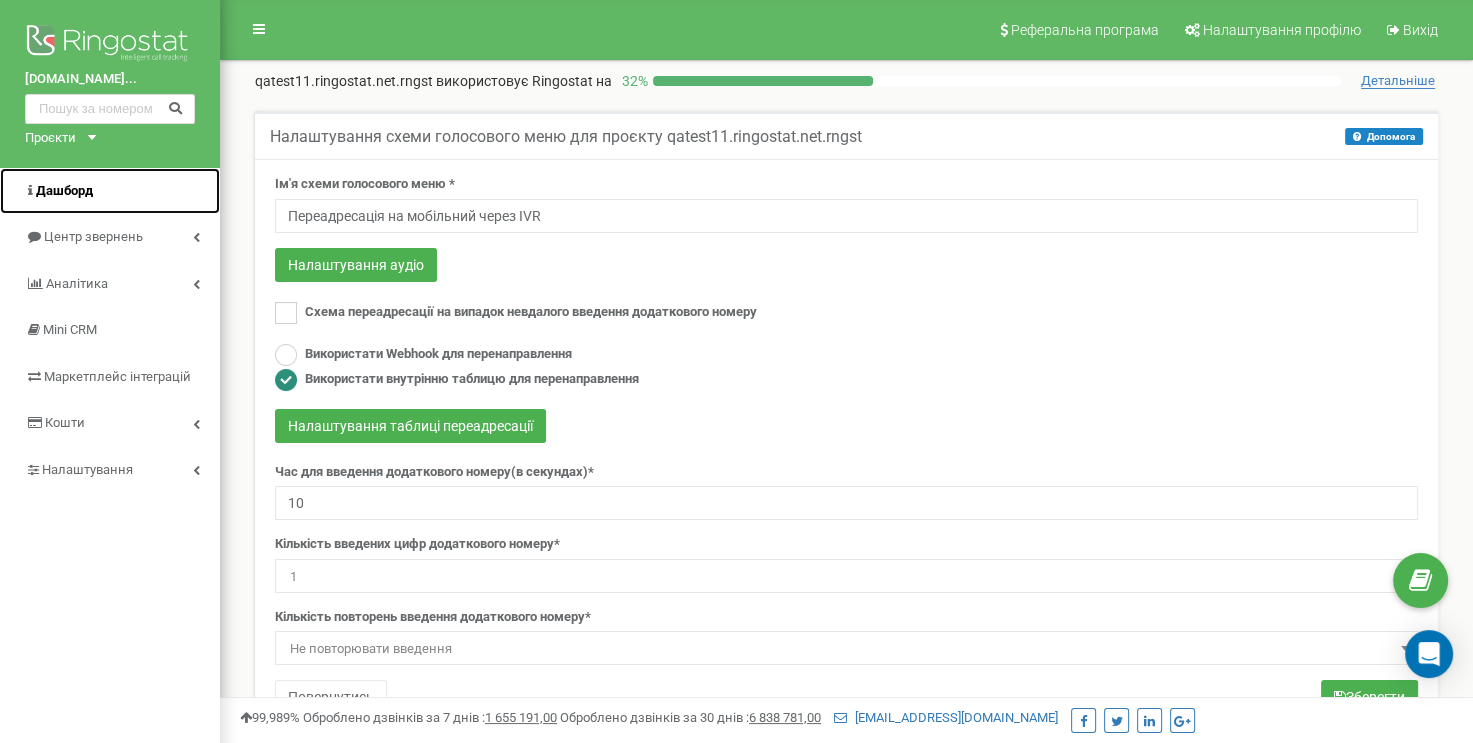 click on "Дашборд" at bounding box center (110, 191) 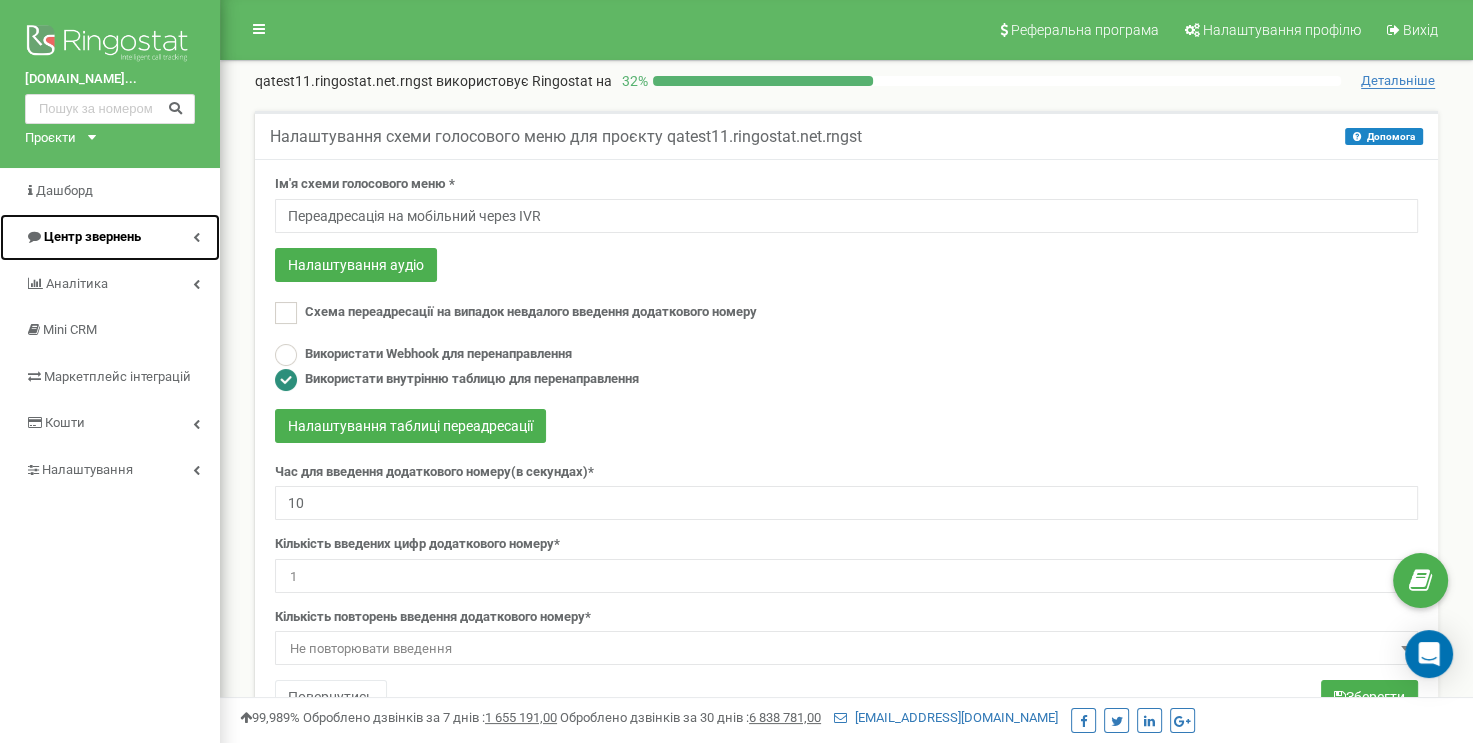 click on "Центр звернень" at bounding box center [92, 236] 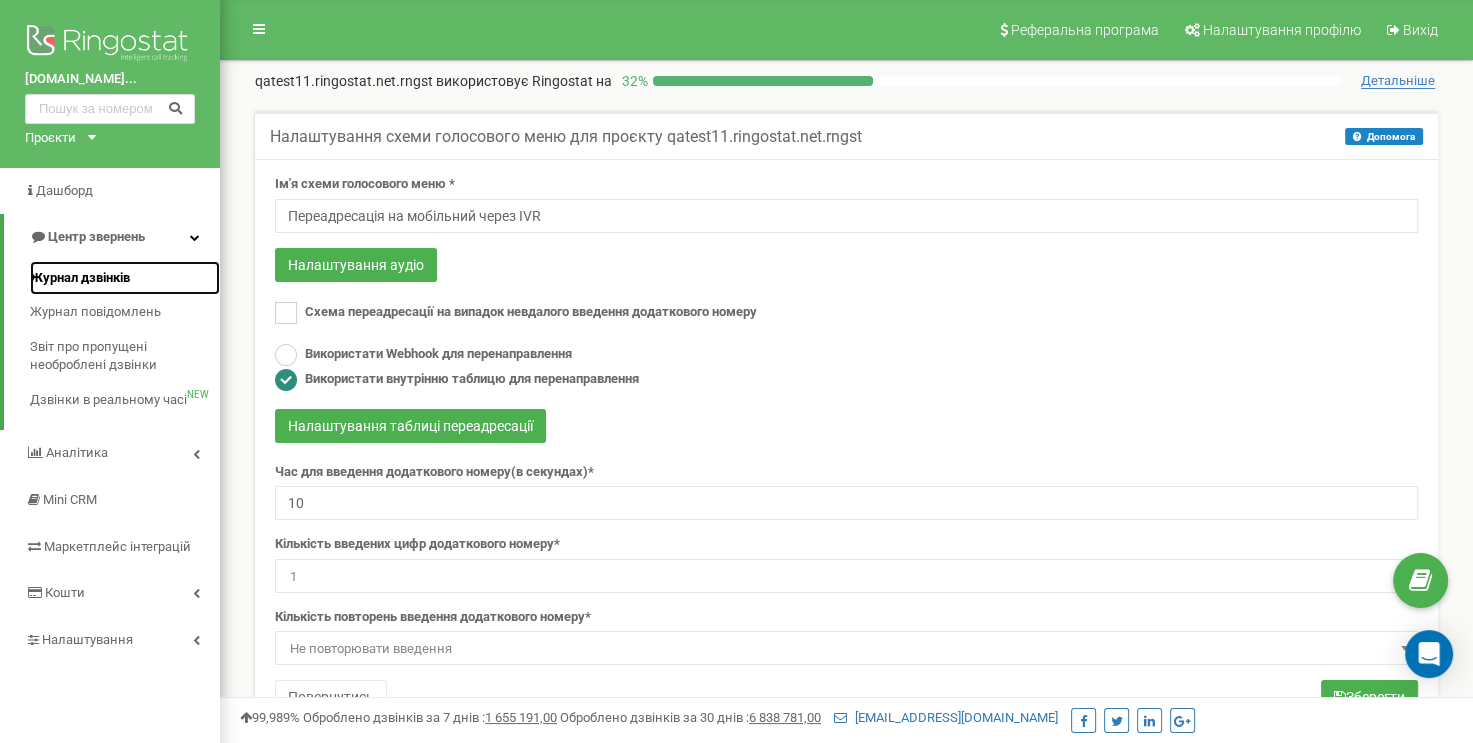 click on "Журнал дзвінків" at bounding box center [80, 278] 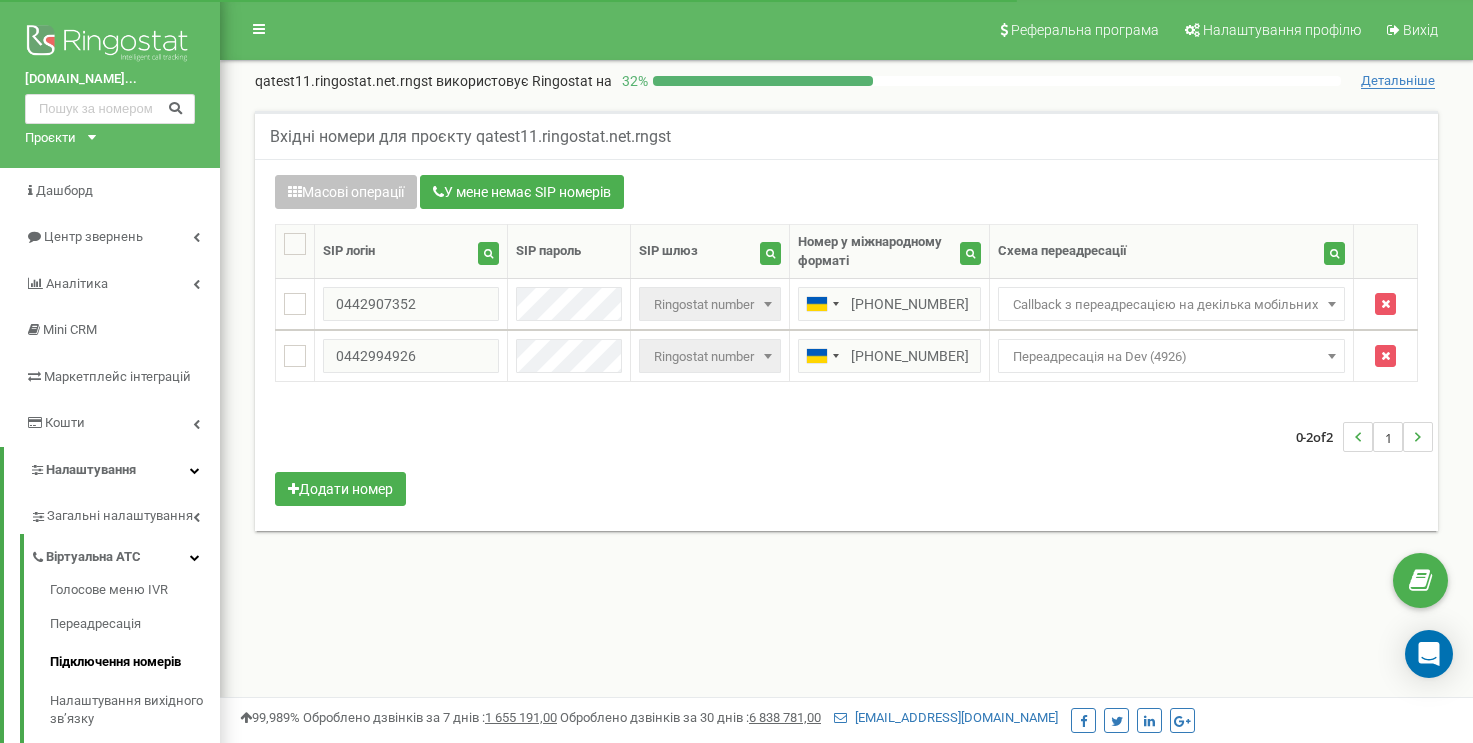 scroll, scrollTop: 0, scrollLeft: 0, axis: both 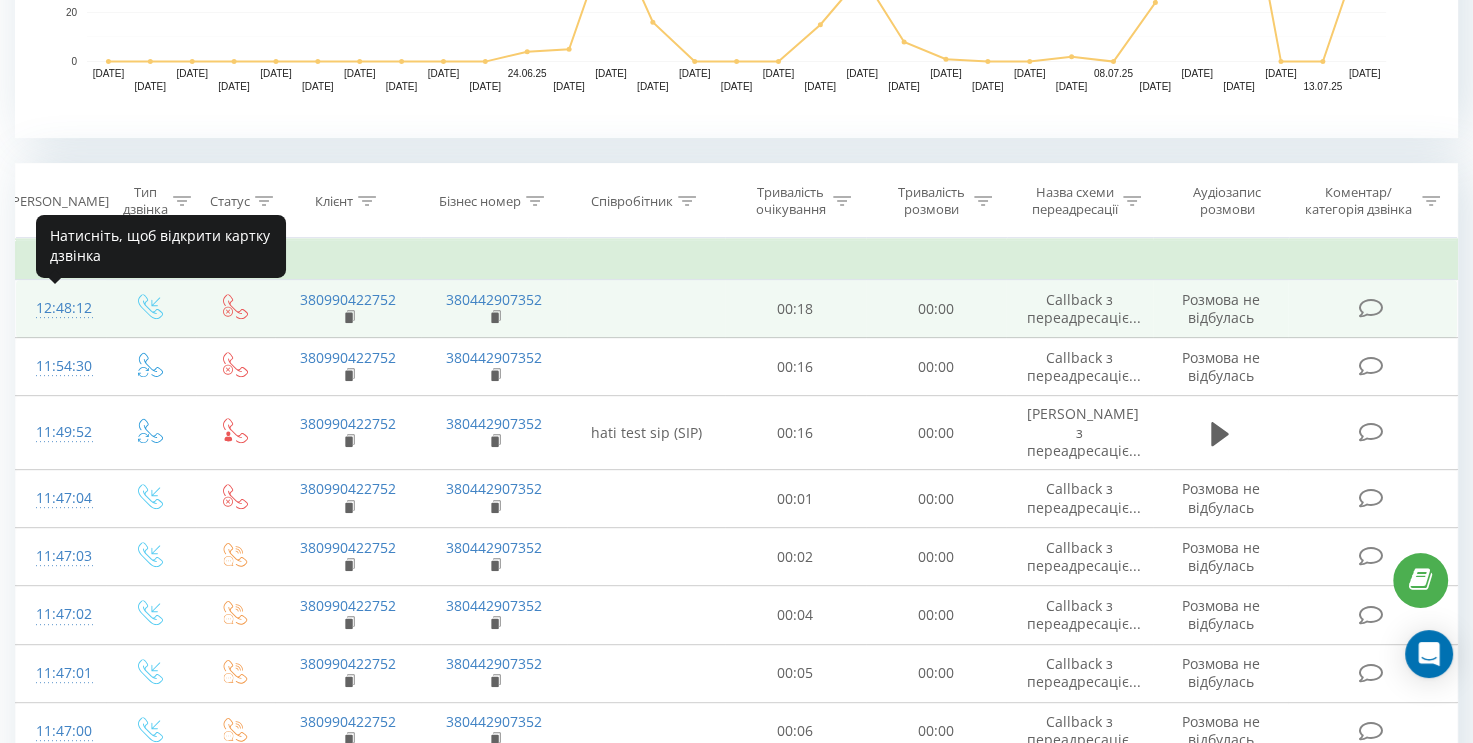 click on "12:48:12" at bounding box center (61, 308) 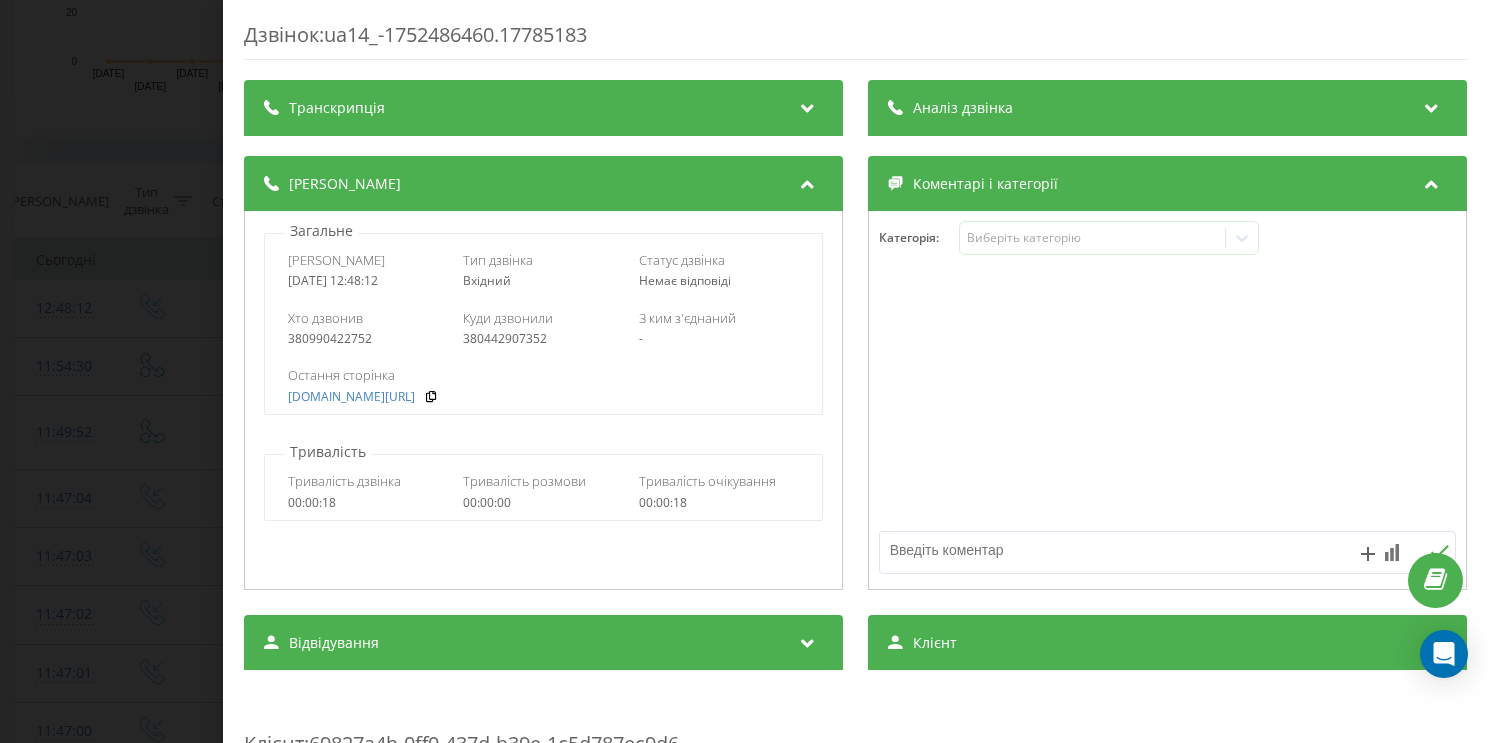 drag, startPoint x: 173, startPoint y: 79, endPoint x: 170, endPoint y: 106, distance: 27.166155 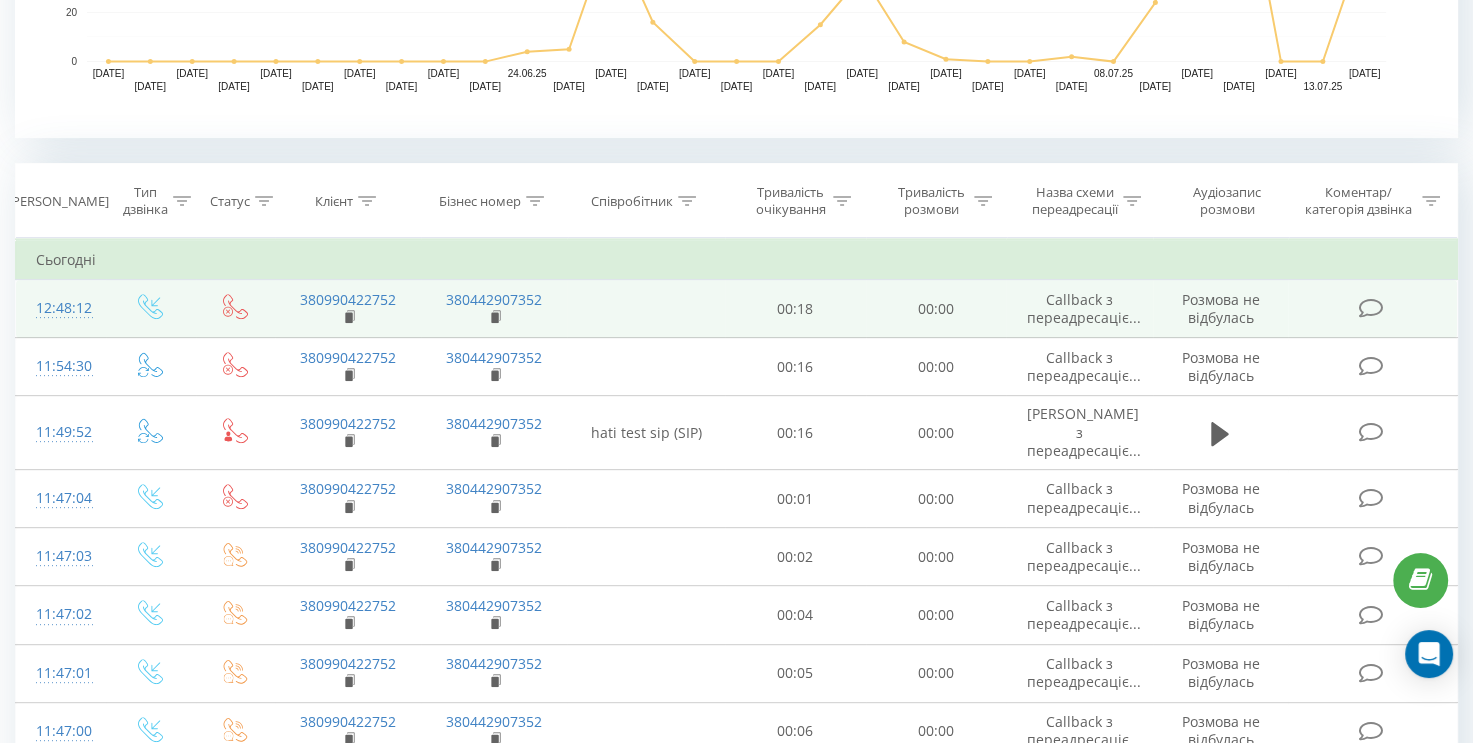 click on "12:48:12" at bounding box center (61, 308) 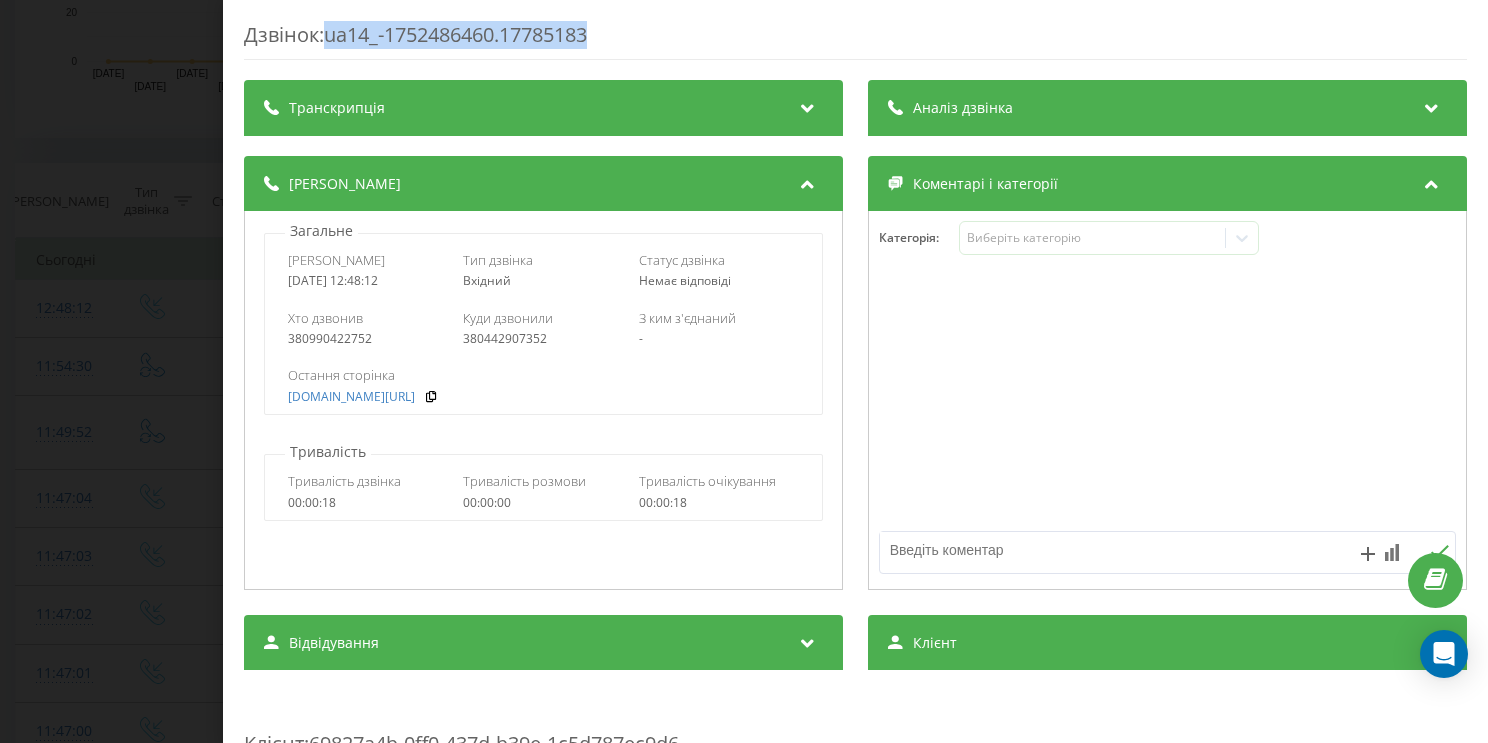 drag, startPoint x: 330, startPoint y: 39, endPoint x: 604, endPoint y: 37, distance: 274.0073 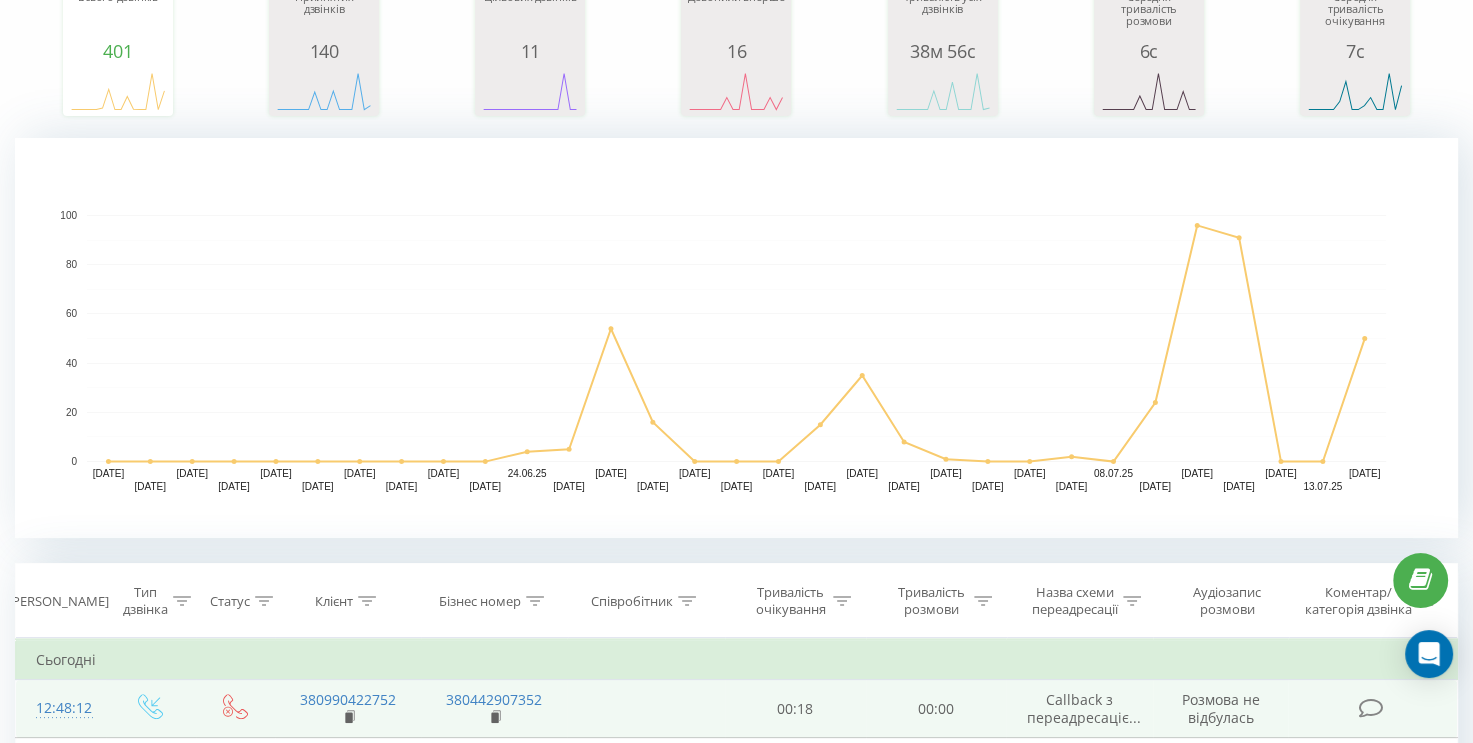 scroll, scrollTop: 0, scrollLeft: 0, axis: both 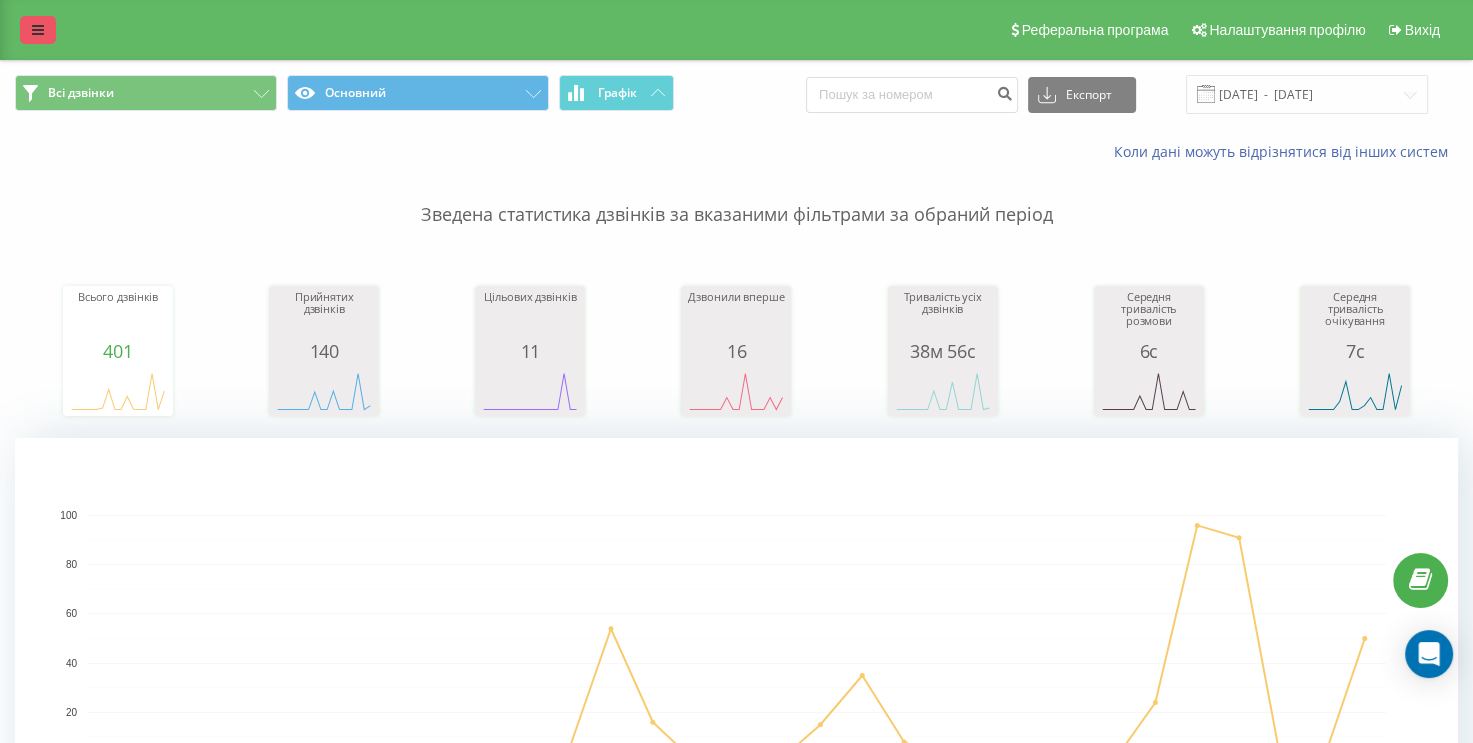 click at bounding box center (38, 30) 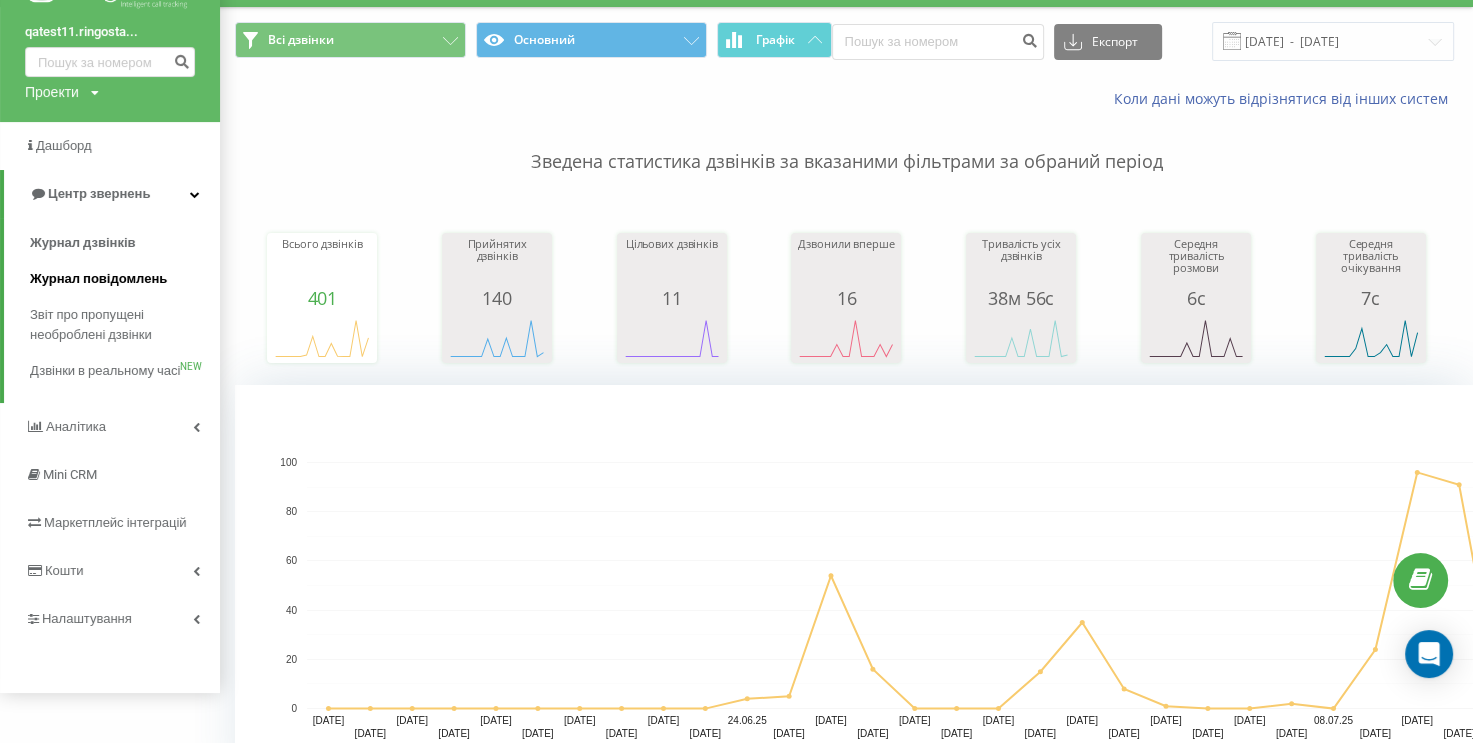 scroll, scrollTop: 100, scrollLeft: 0, axis: vertical 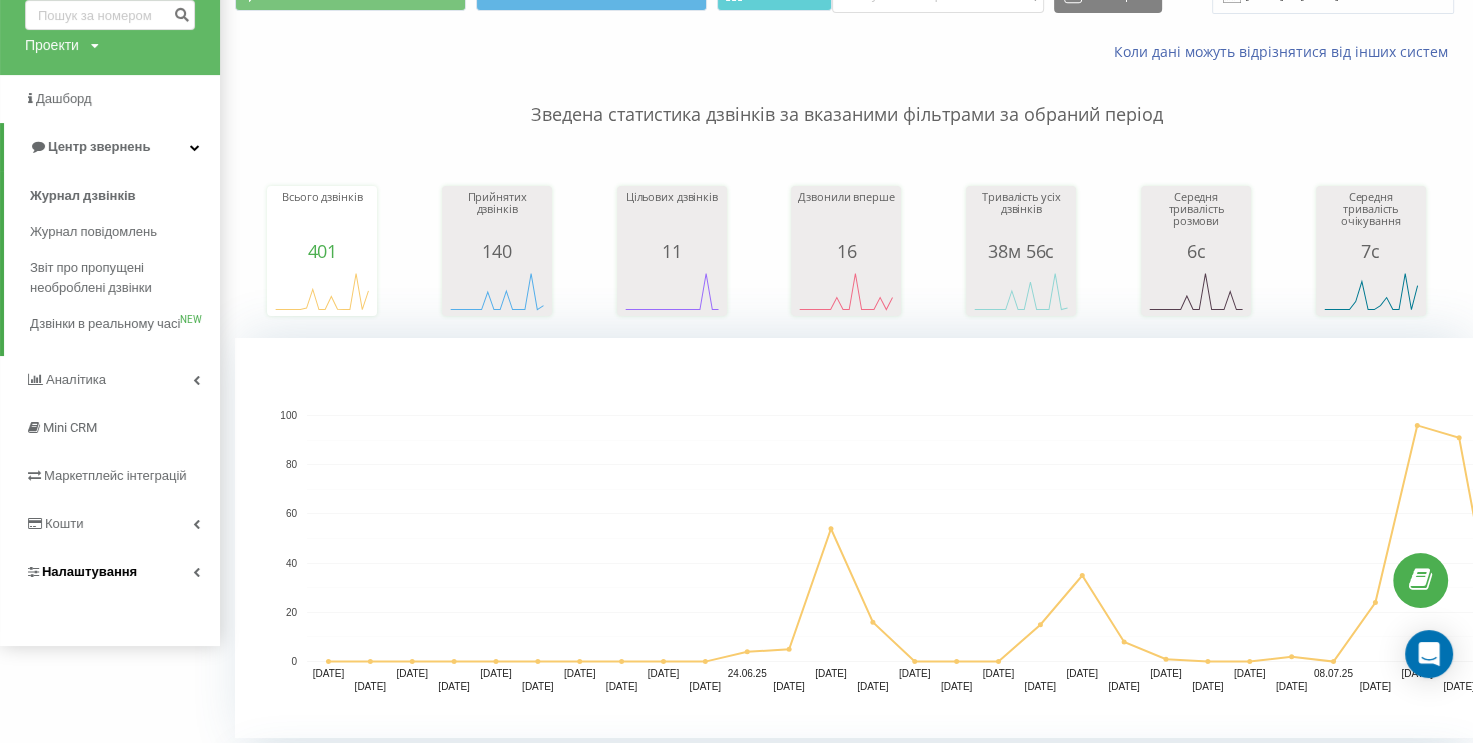 click on "Налаштування" at bounding box center [110, 572] 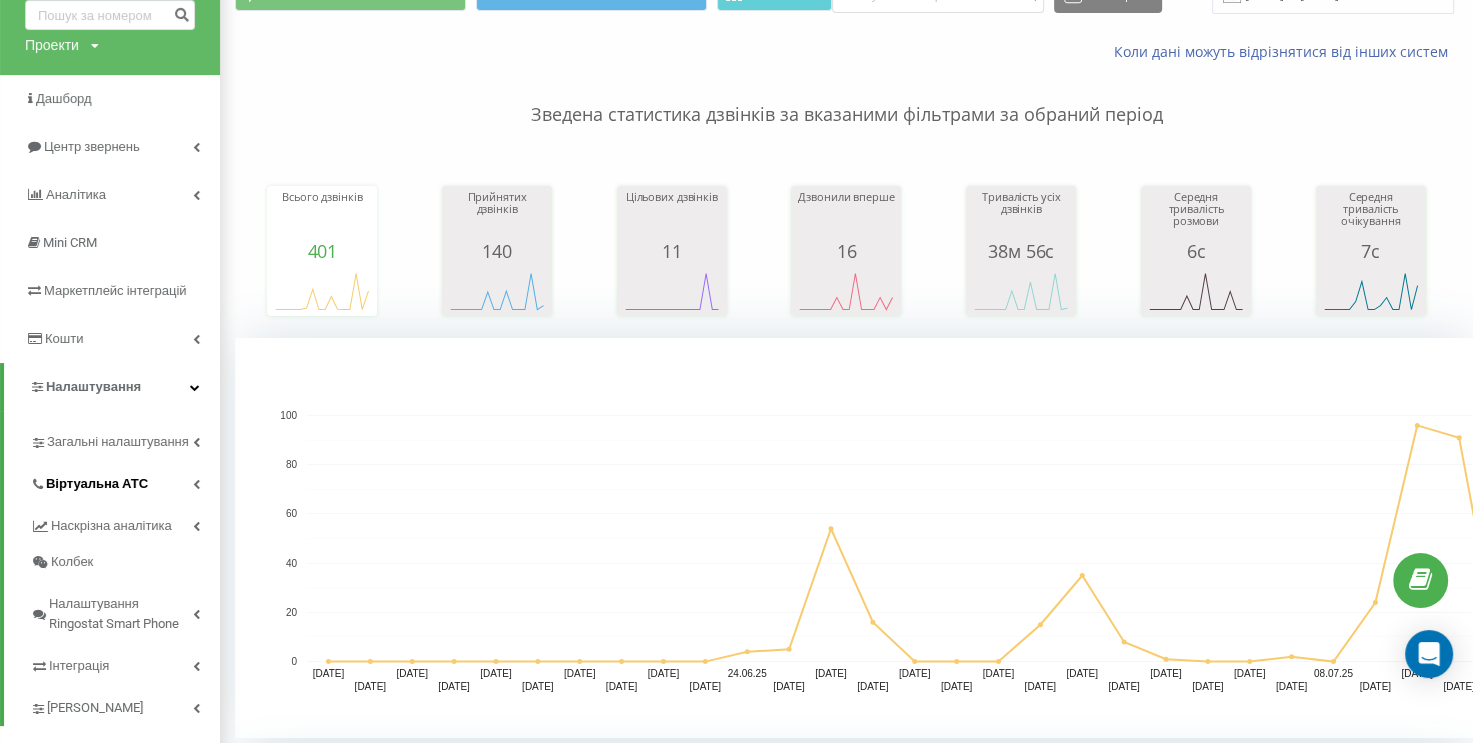 click at bounding box center [196, 484] 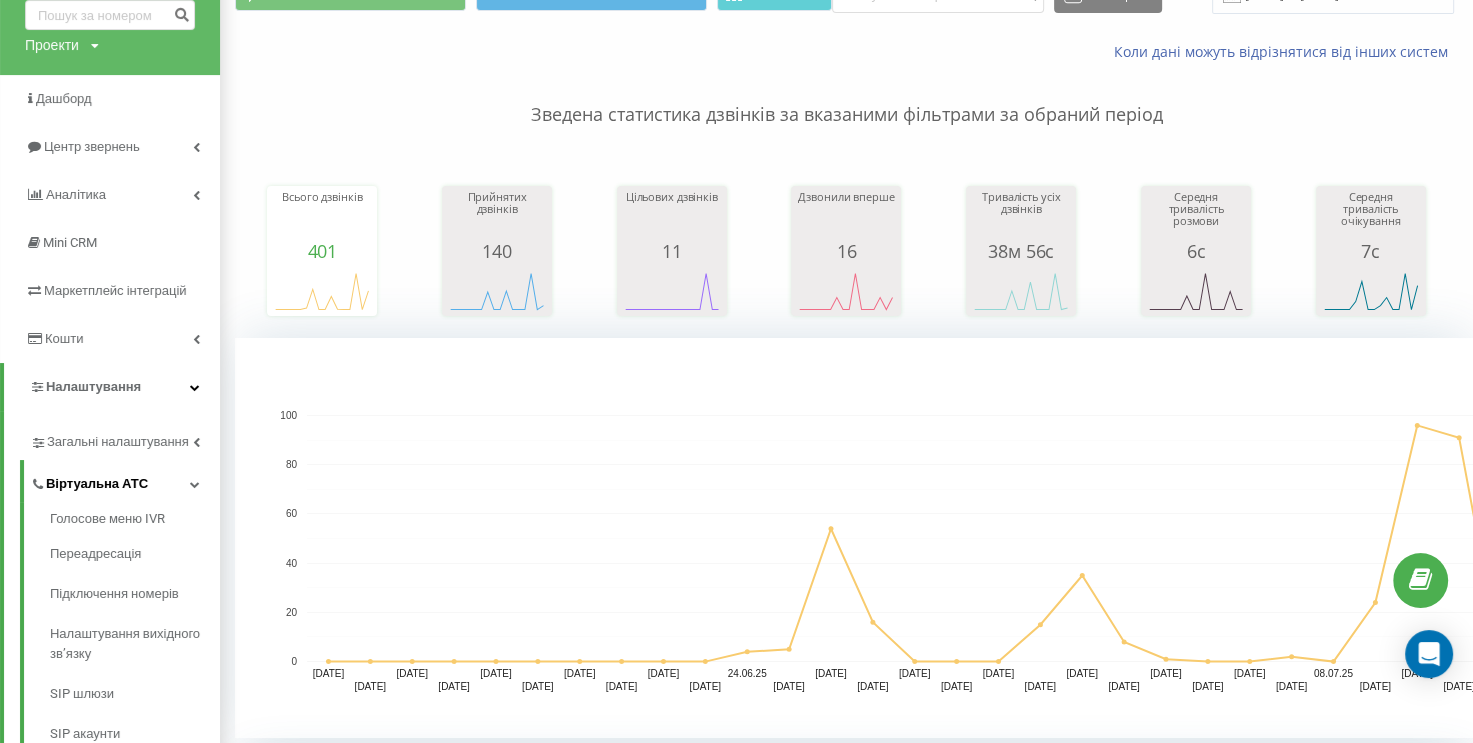 click on "Голосове меню IVR Переадресація Підключення номерів Налаштування вихідного зв’язку SIP шлюзи SIP акаунти Webhook номер Черга дзвінків Чорний список Інтеграція з Kyivstar Опитування якості обслуговування клієнтів Beta" at bounding box center (120, 747) 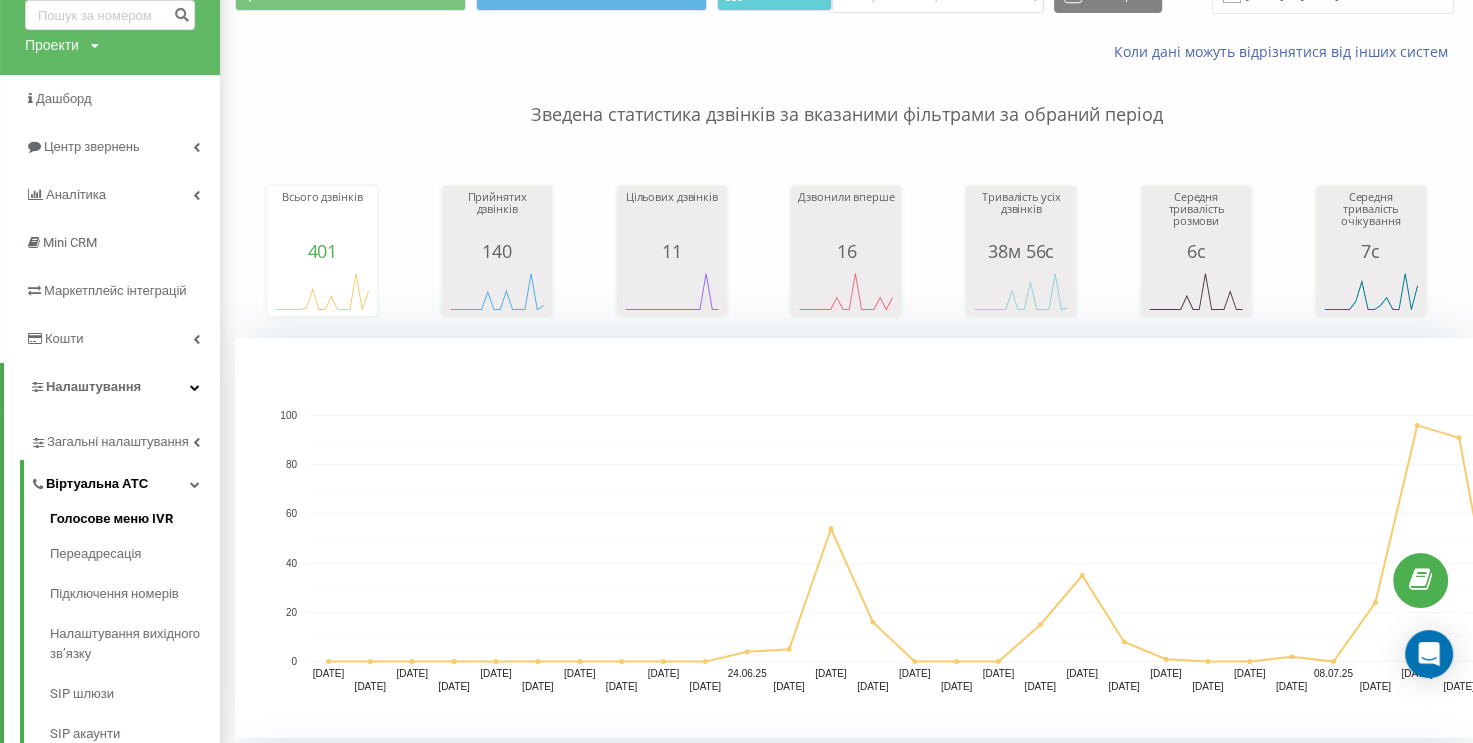 click on "Голосове меню IVR" at bounding box center [135, 521] 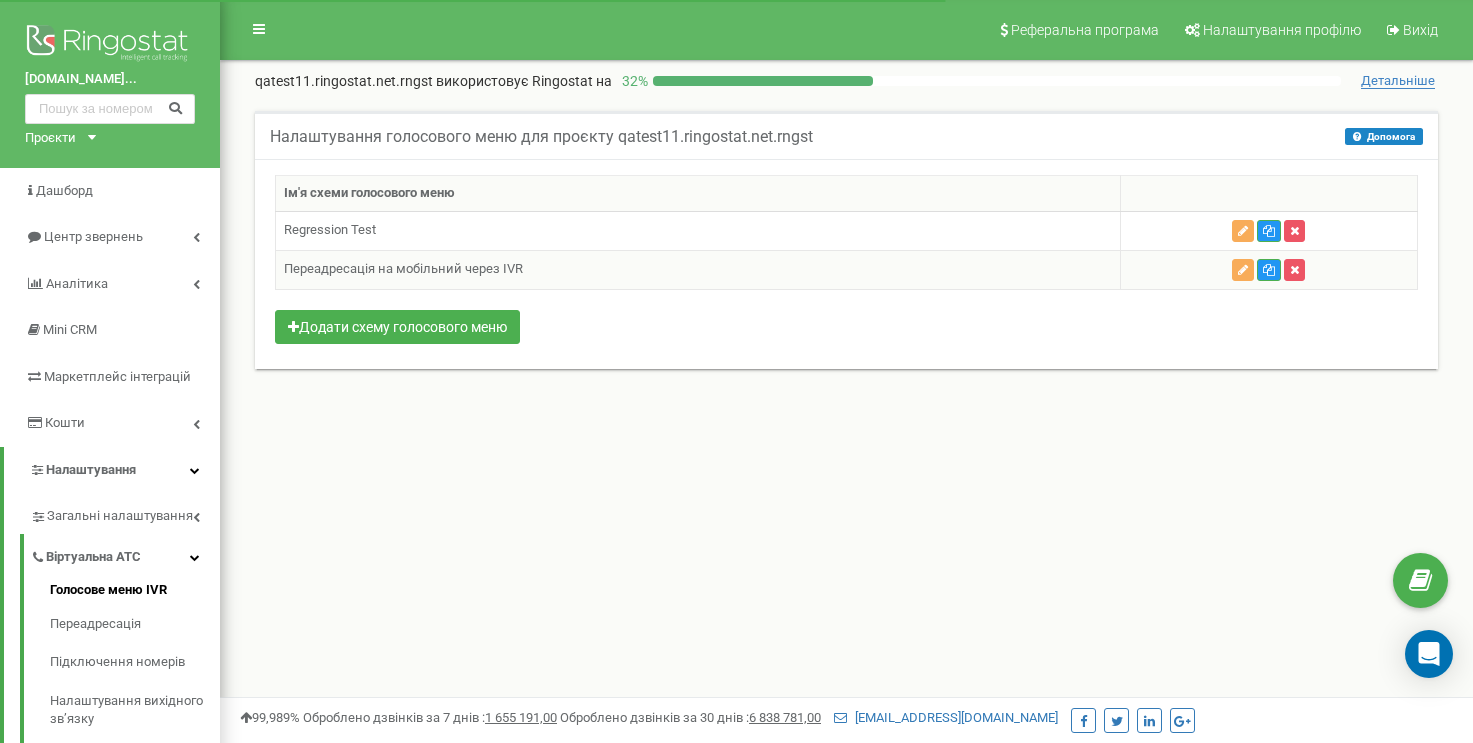 scroll, scrollTop: 0, scrollLeft: 0, axis: both 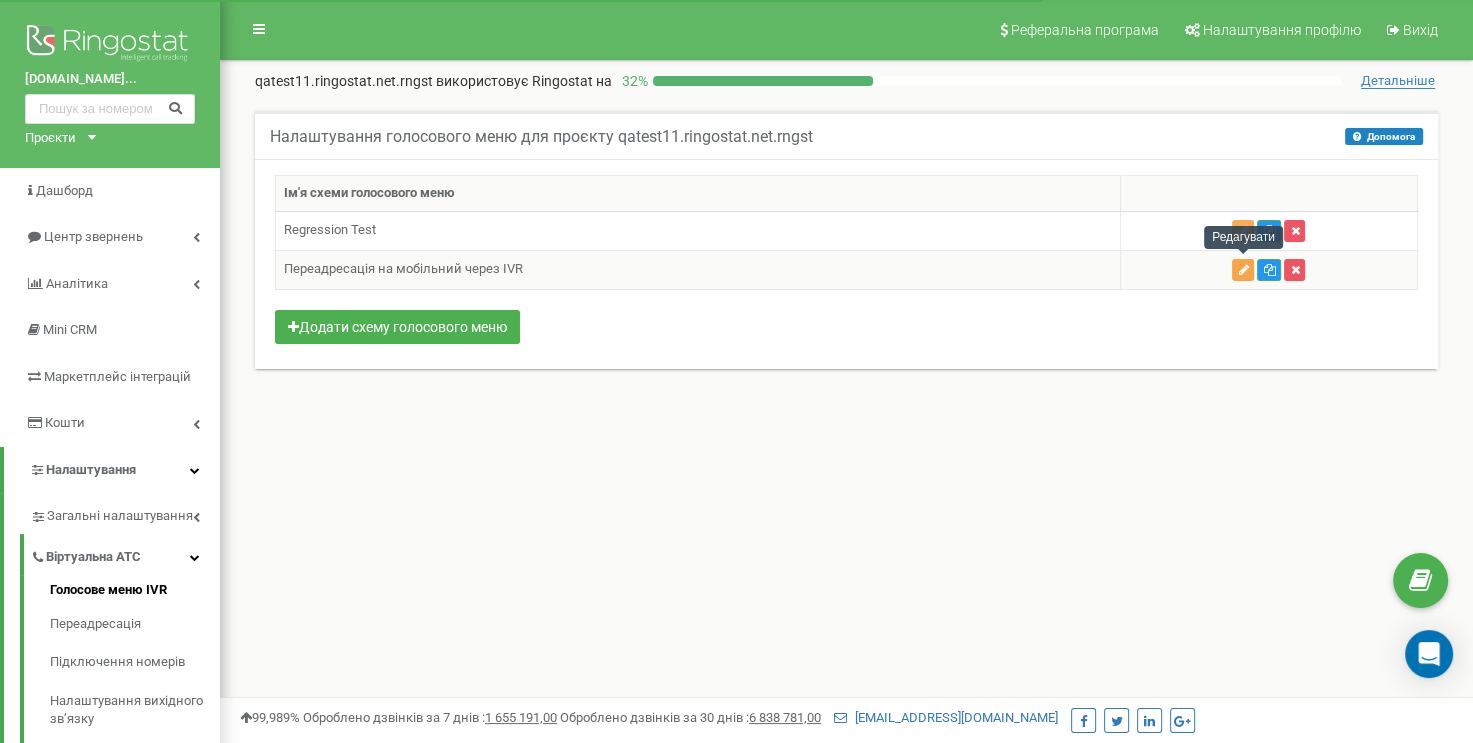 click at bounding box center [1243, 270] 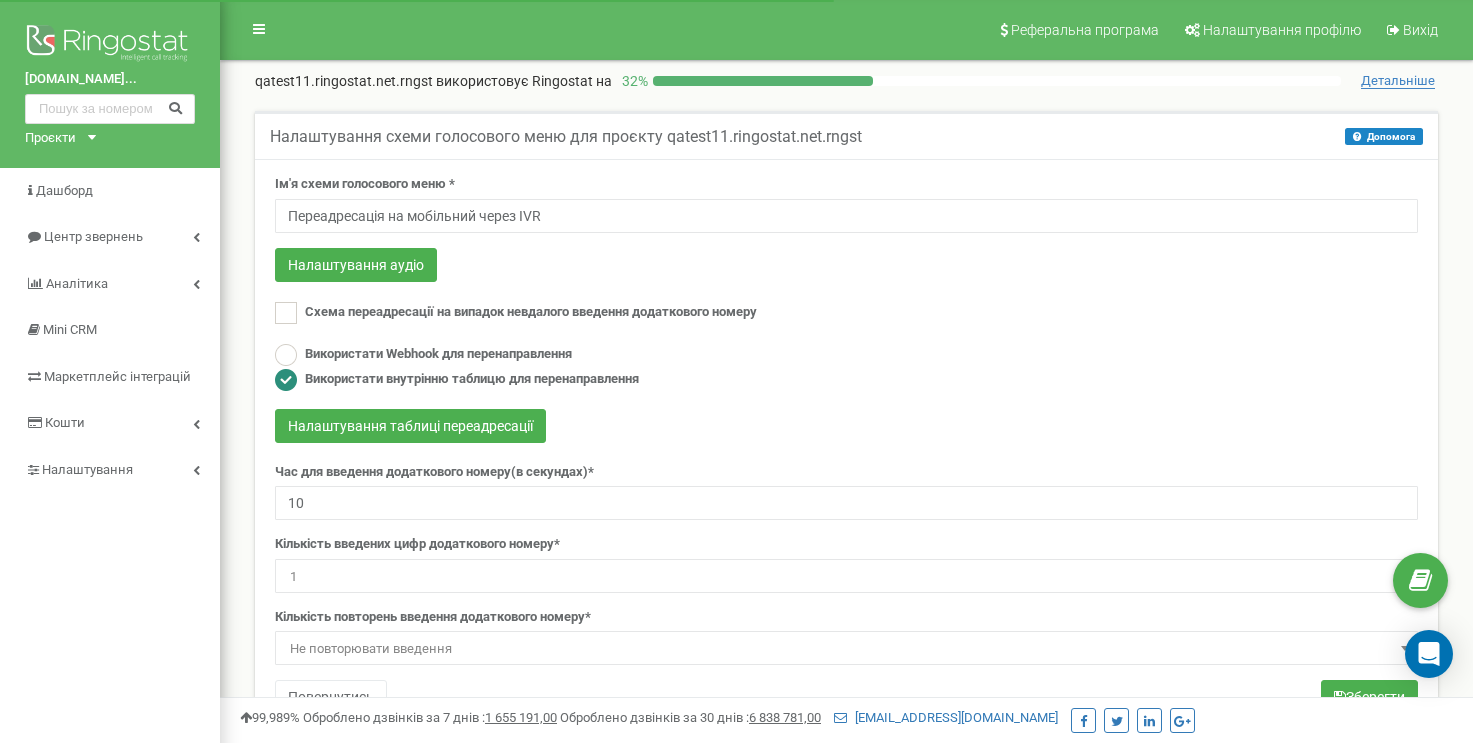 scroll, scrollTop: 0, scrollLeft: 0, axis: both 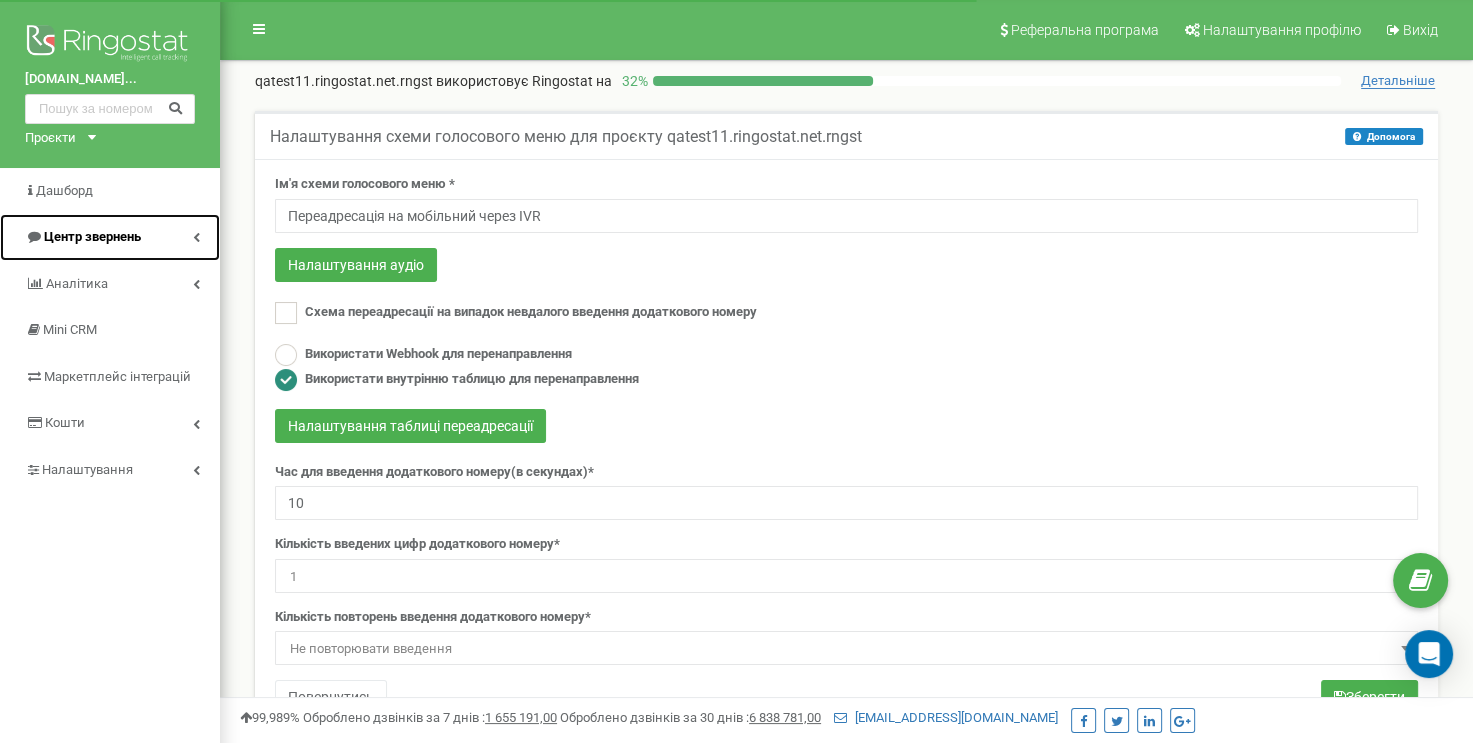 click on "Центр звернень" at bounding box center [92, 236] 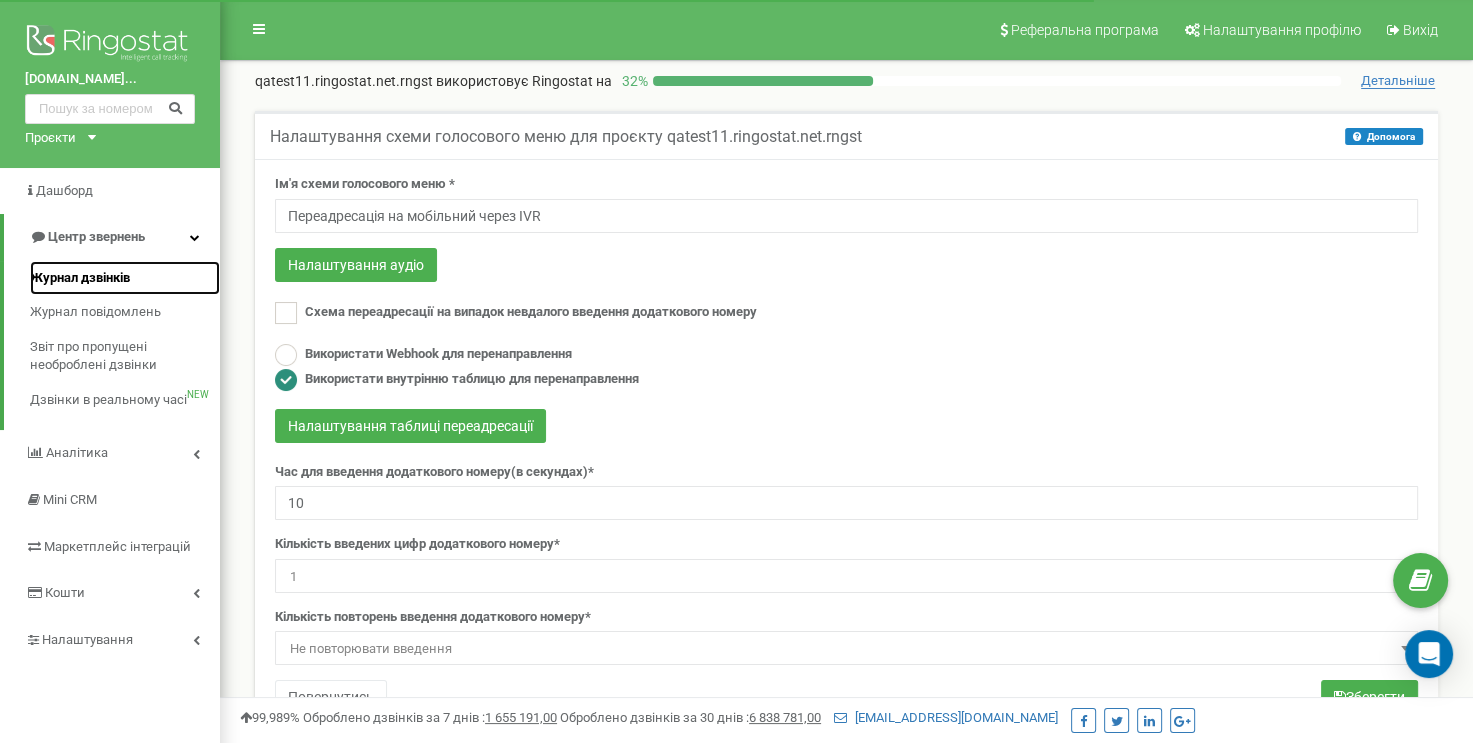click on "Журнал дзвінків" at bounding box center (80, 278) 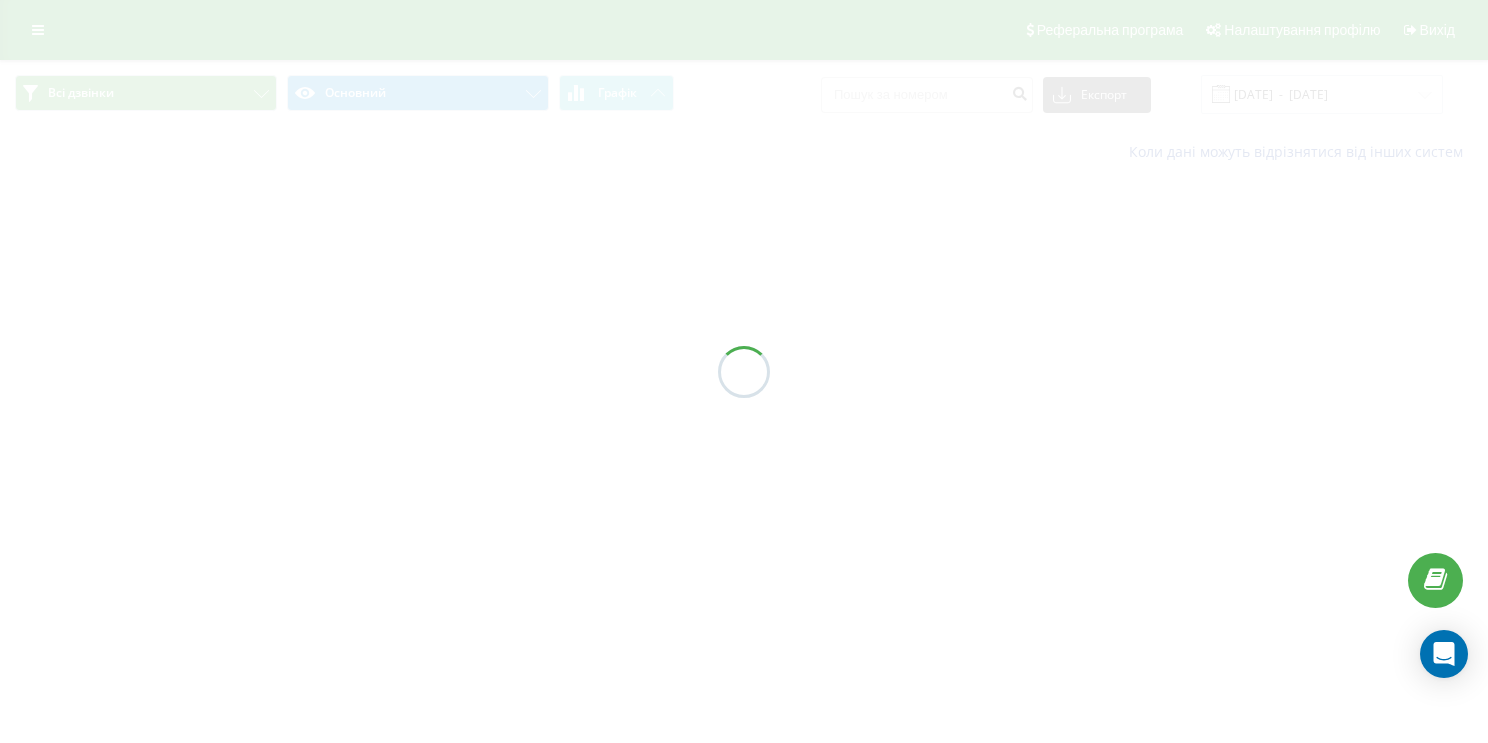 scroll, scrollTop: 0, scrollLeft: 0, axis: both 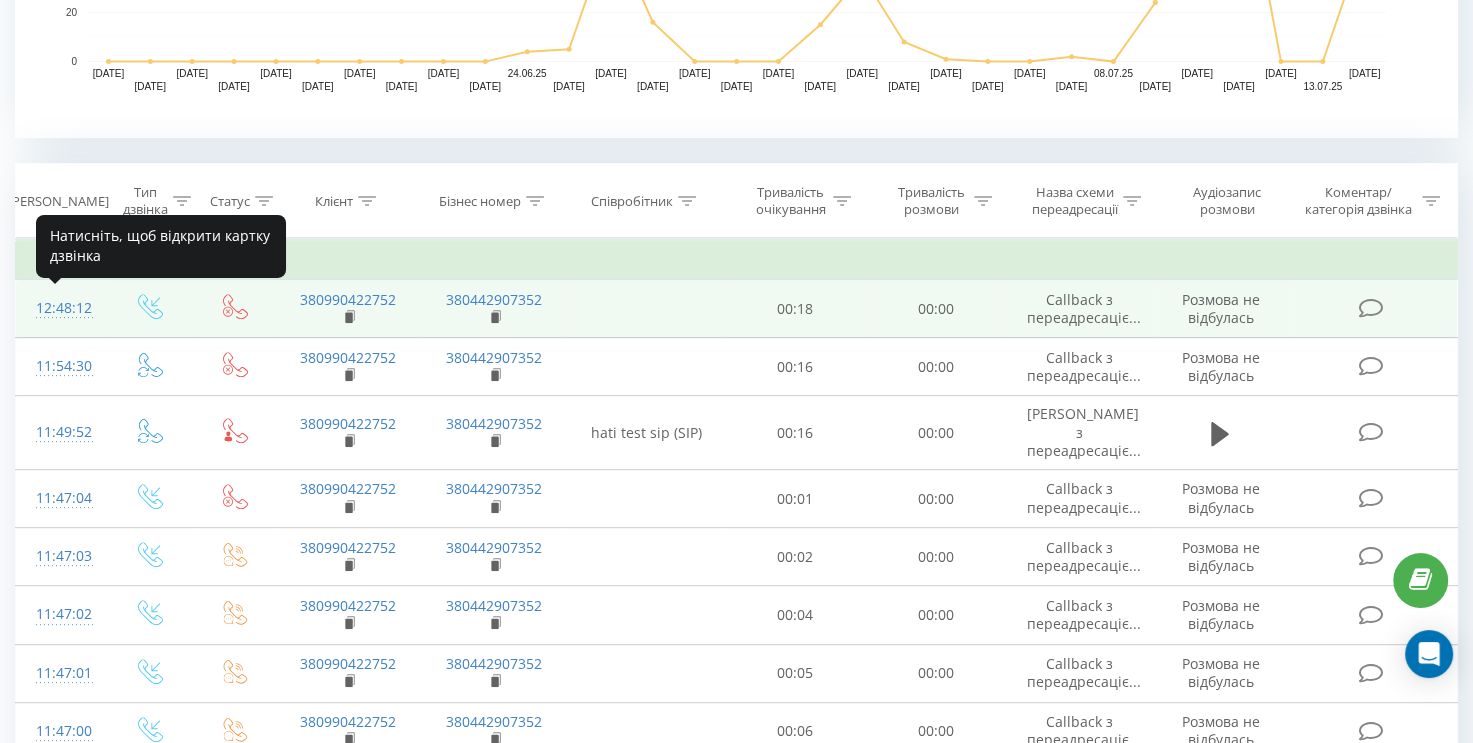 click on "12:48:12" at bounding box center (61, 308) 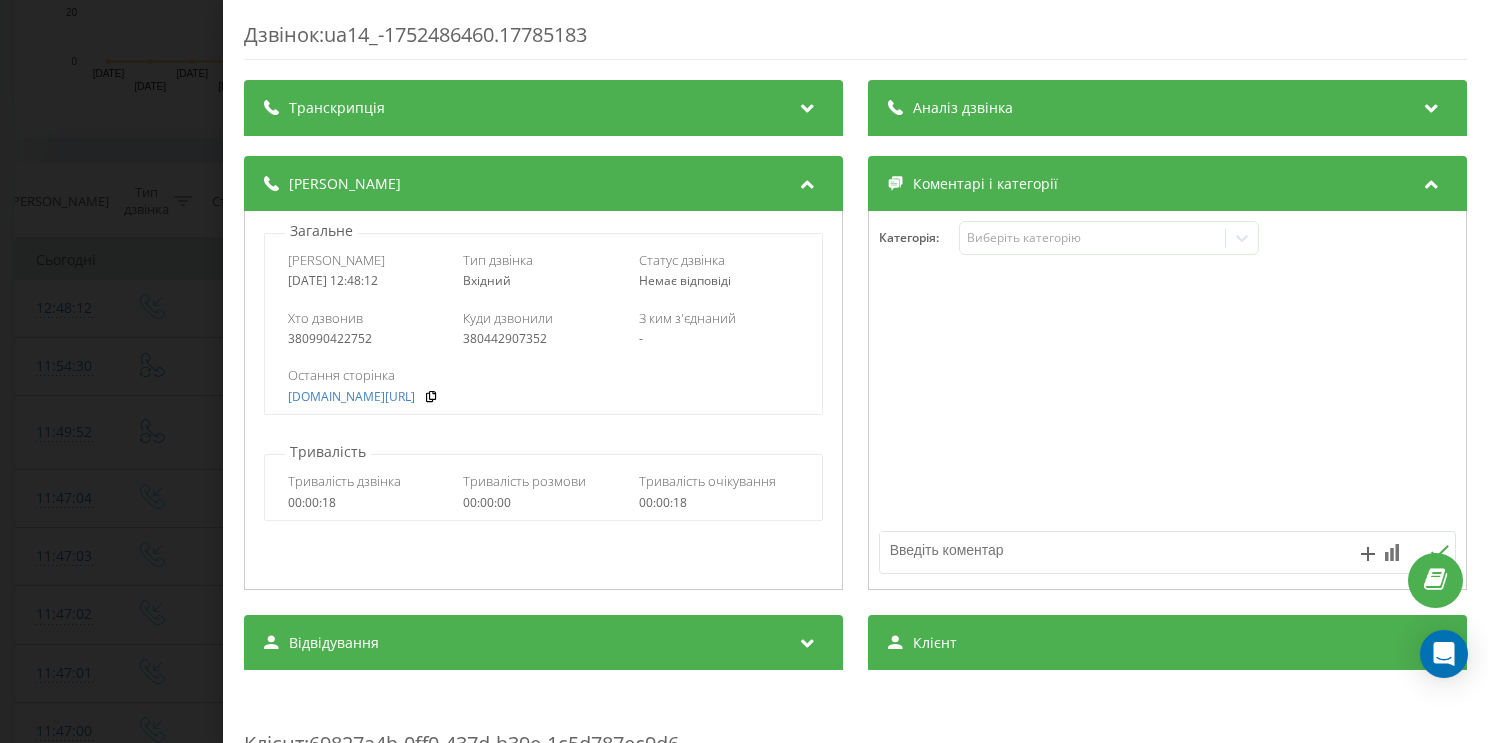 click on "Дзвінок :  ua14_-1752486460.17785183 Транскрипція Для AI-аналізу майбутніх дзвінків  налаштуйте та активуйте профіль на сторінці . Якщо профіль вже є і дзвінок відповідає його умовам, оновіть сторінку через 10 хвилин - AI аналізує поточний дзвінок. Аналіз дзвінка Для AI-аналізу майбутніх дзвінків  налаштуйте та активуйте профіль на сторінці . Якщо профіль вже є і дзвінок відповідає його умовам, оновіть сторінку через 10 хвилин - AI аналізує поточний дзвінок. Деталі дзвінка Загальне Дата дзвінка 2025-07-14 12:48:12 Тип дзвінка Вхідний Статус дзвінка Немає відповіді Хто дзвонив - : n/a 0" at bounding box center [744, 371] 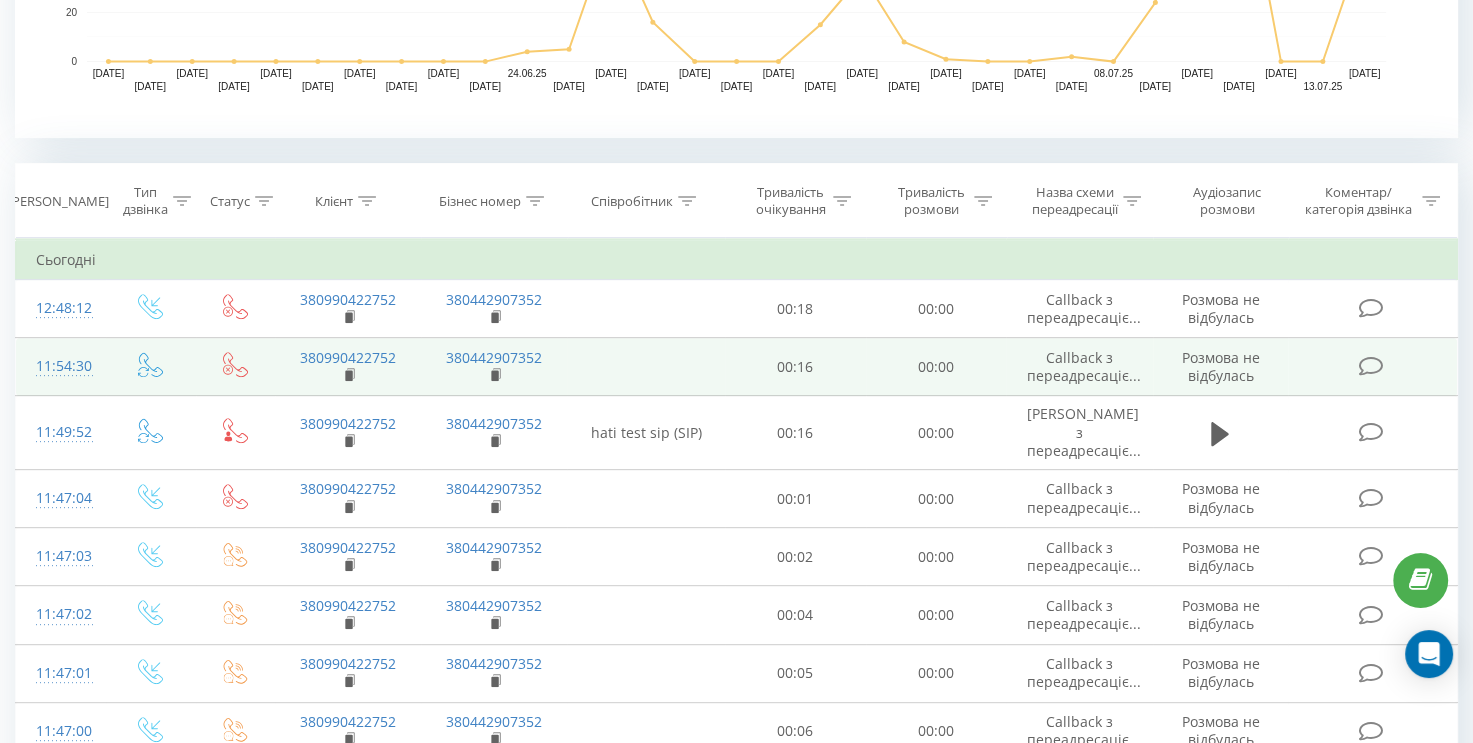 click on "11:54:30" at bounding box center [61, 366] 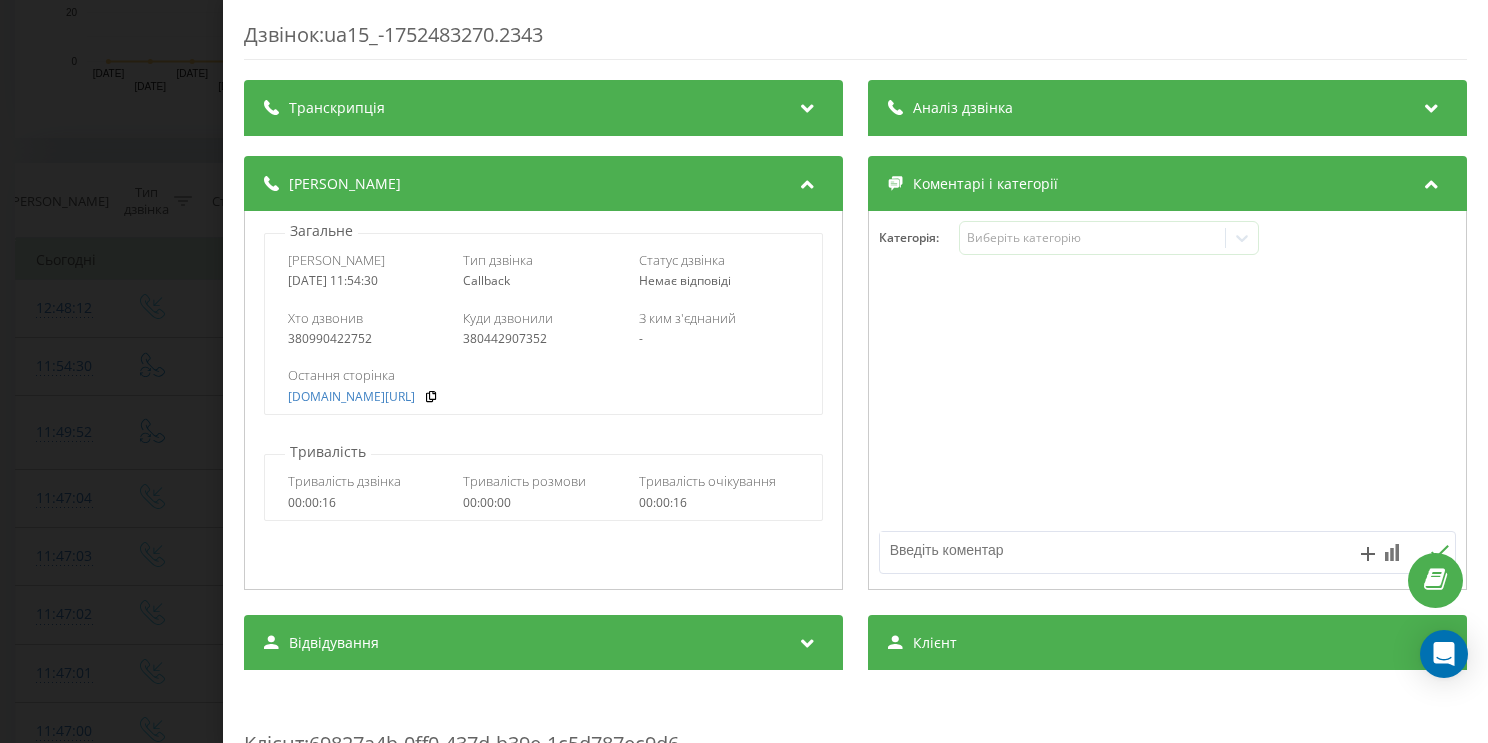 click on "Дзвінок :  ua15_-1752483270.2343 Транскрипція Для AI-аналізу майбутніх дзвінків  налаштуйте та активуйте профіль на сторінці . Якщо профіль вже є і дзвінок відповідає його умовам, оновіть сторінку через 10 хвилин - AI аналізує поточний дзвінок. Аналіз дзвінка Для AI-аналізу майбутніх дзвінків  налаштуйте та активуйте профіль на сторінці . Якщо профіль вже є і дзвінок відповідає його умовам, оновіть сторінку через 10 хвилин - AI аналізує поточний дзвінок. Деталі дзвінка Загальне Дата дзвінка 2025-07-14 11:54:30 Тип дзвінка Callback Статус дзвінка Немає відповіді Хто дзвонив 380990422752 - : :" at bounding box center [744, 371] 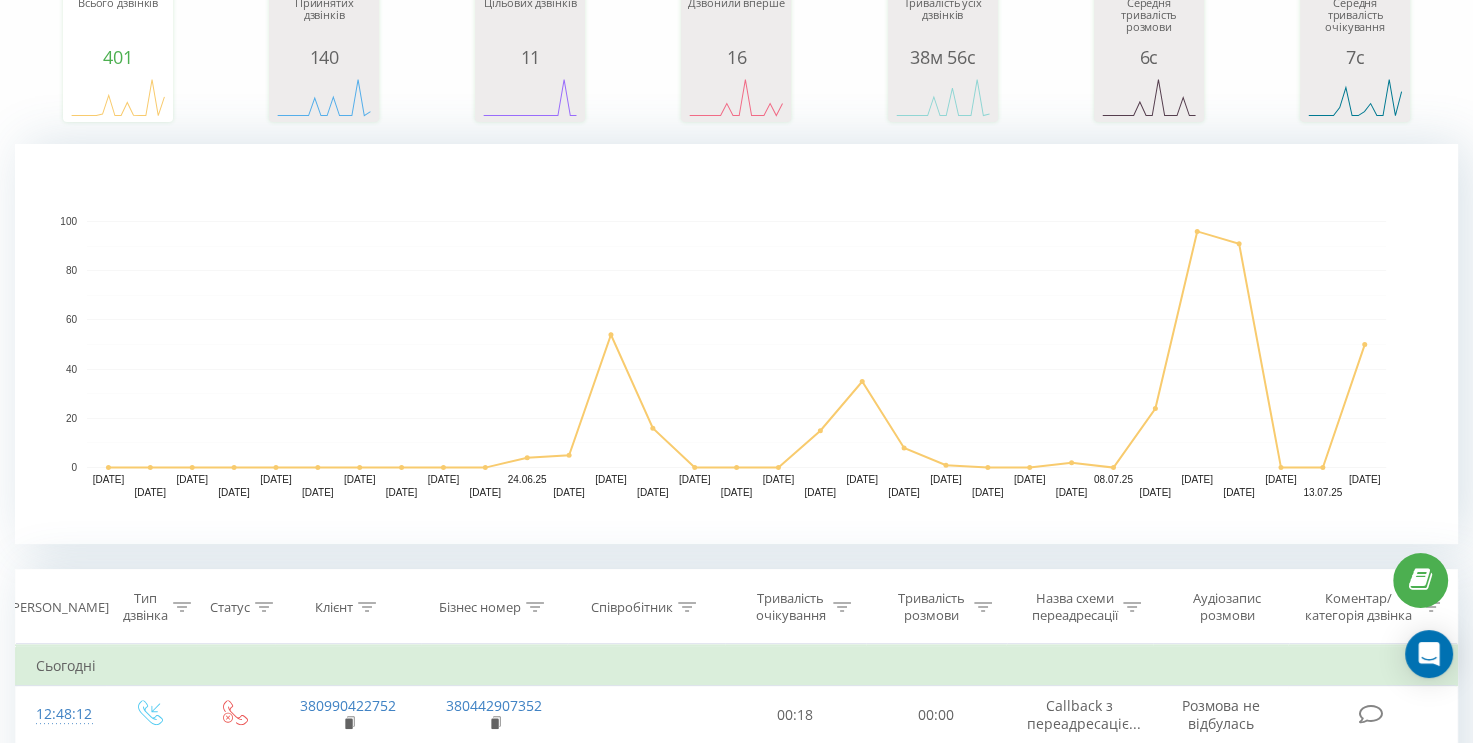 scroll, scrollTop: 300, scrollLeft: 0, axis: vertical 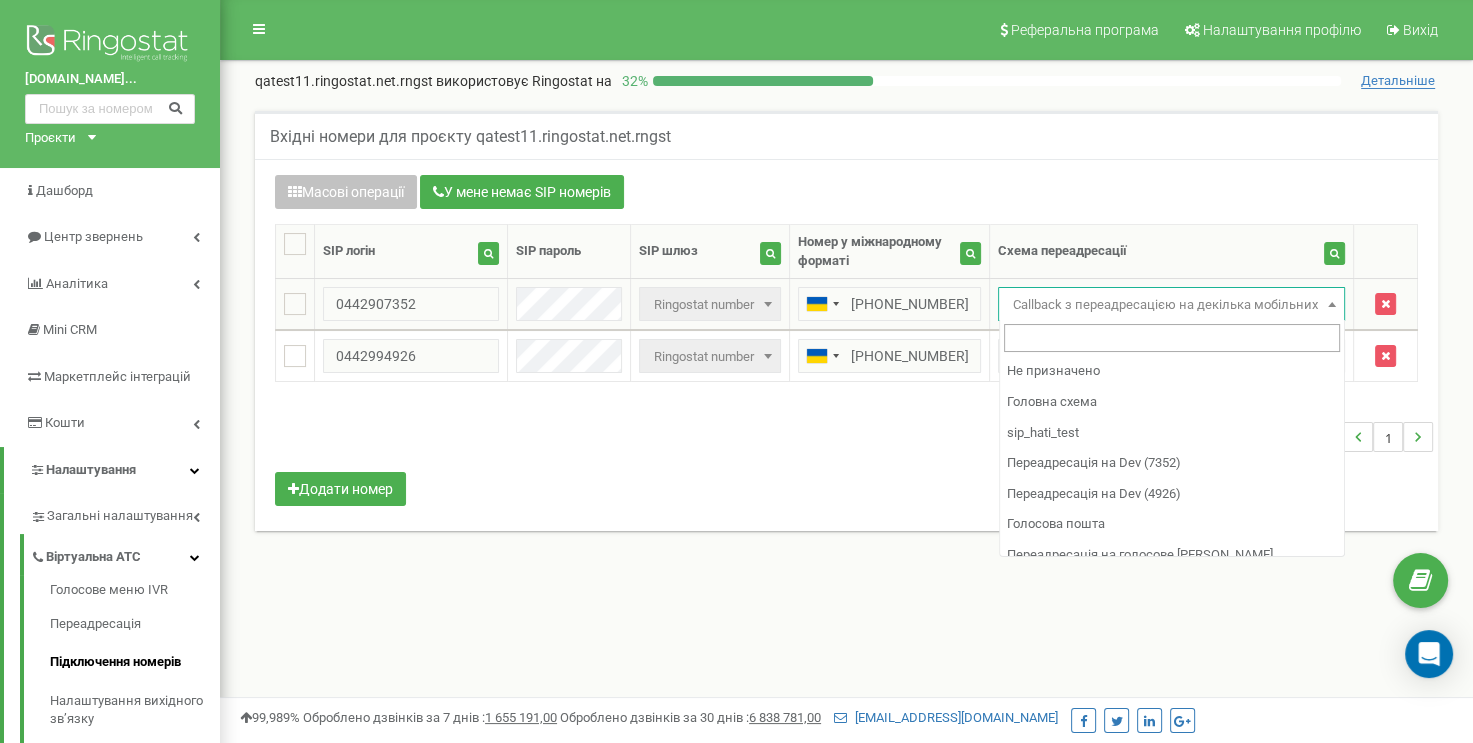 click on "Callback з переадресацією на декілька мобільних" at bounding box center [1171, 305] 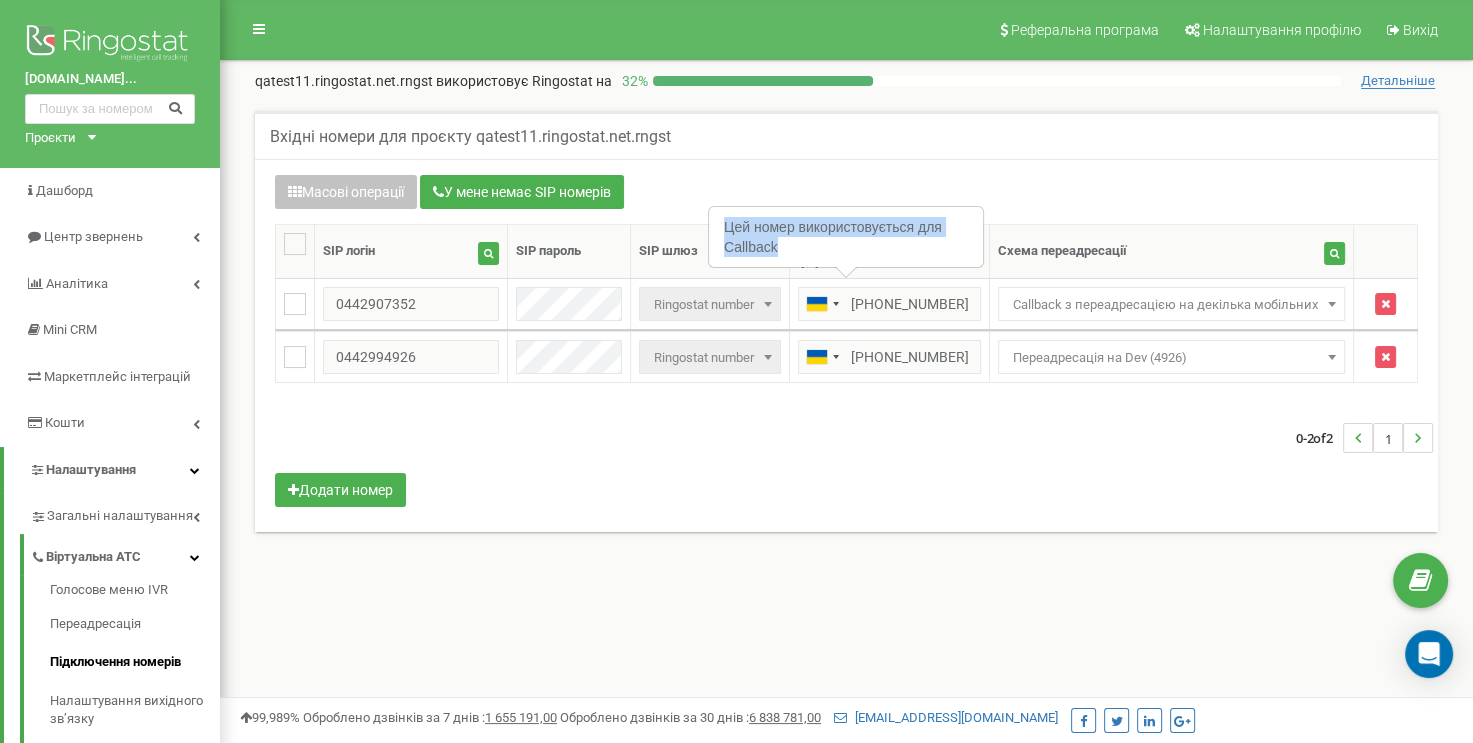 drag, startPoint x: 787, startPoint y: 246, endPoint x: 714, endPoint y: 215, distance: 79.30952 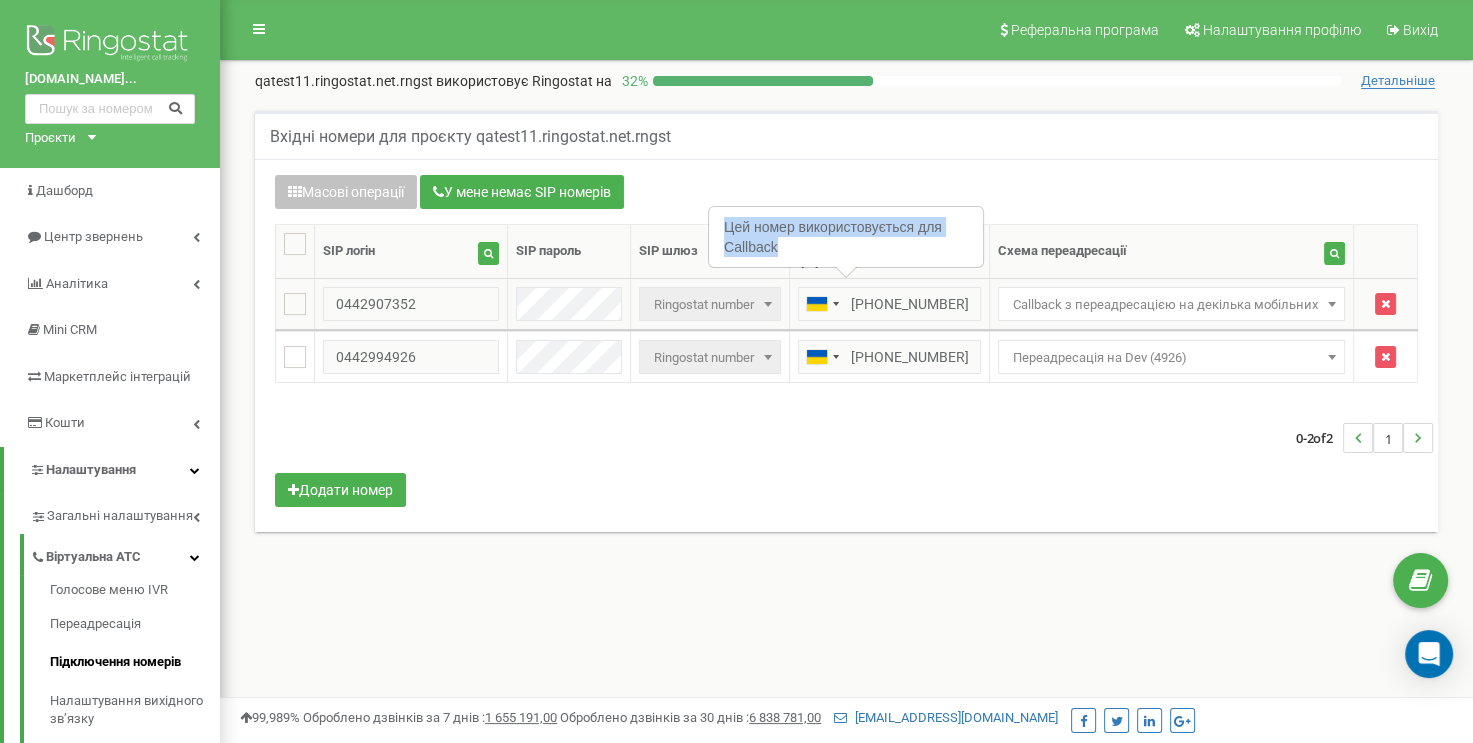 click at bounding box center [1332, 304] 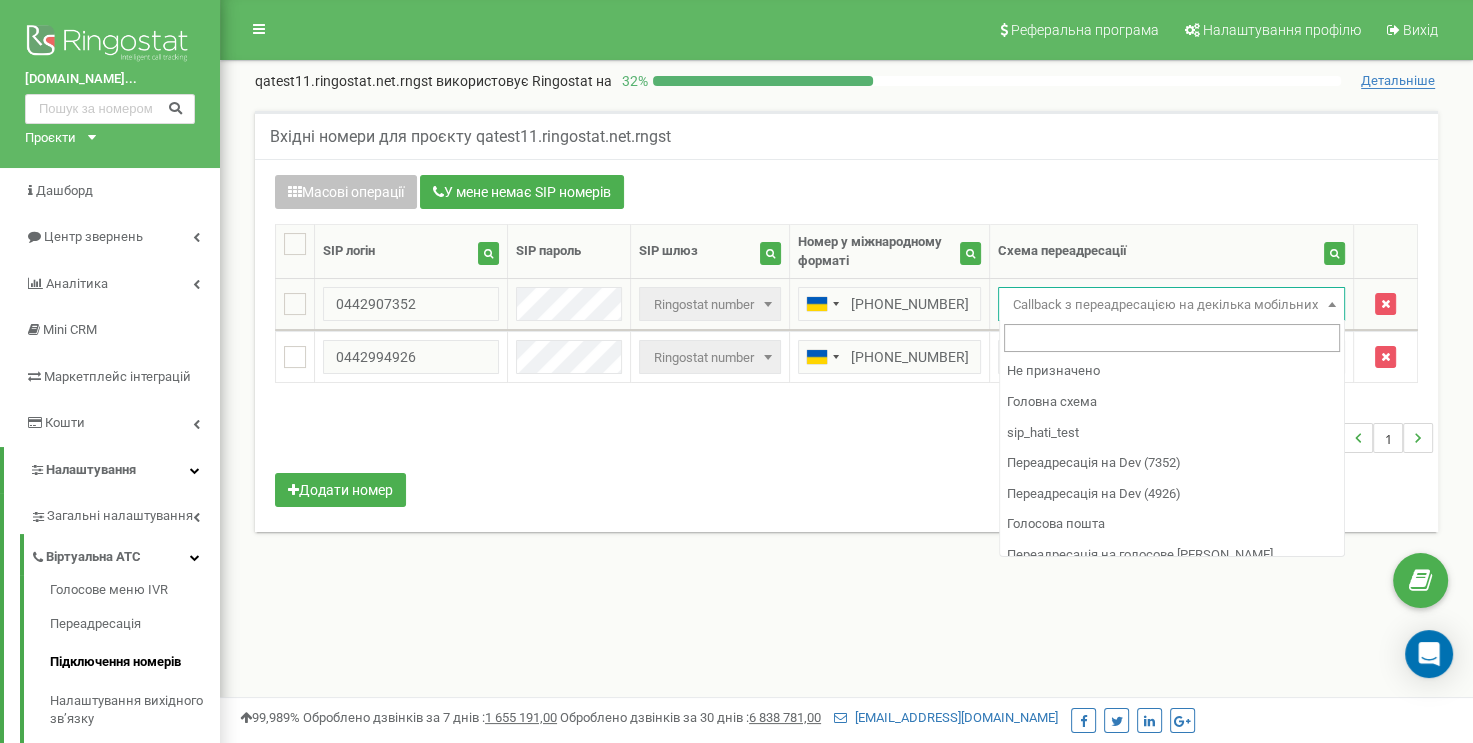 scroll, scrollTop: 1176, scrollLeft: 0, axis: vertical 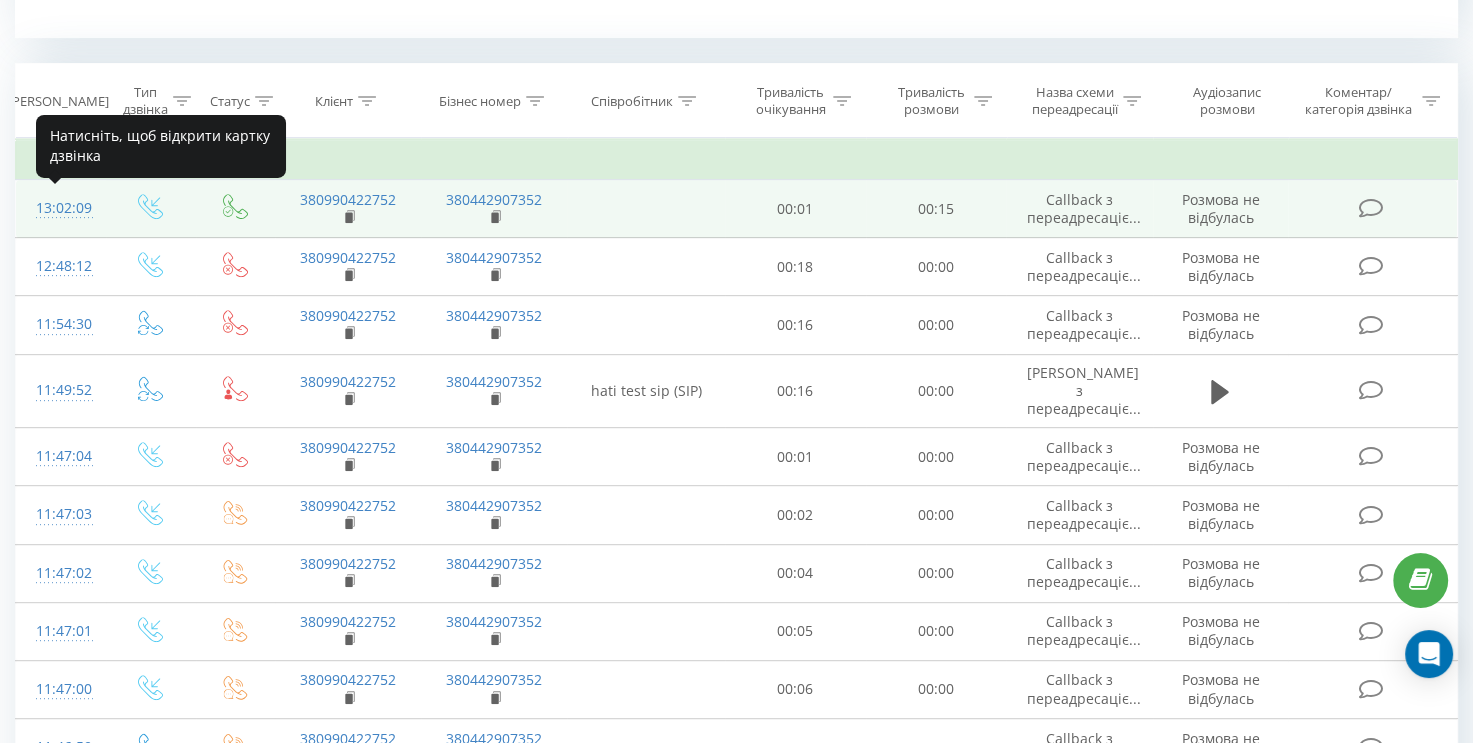 click on "13:02:09" at bounding box center (61, 208) 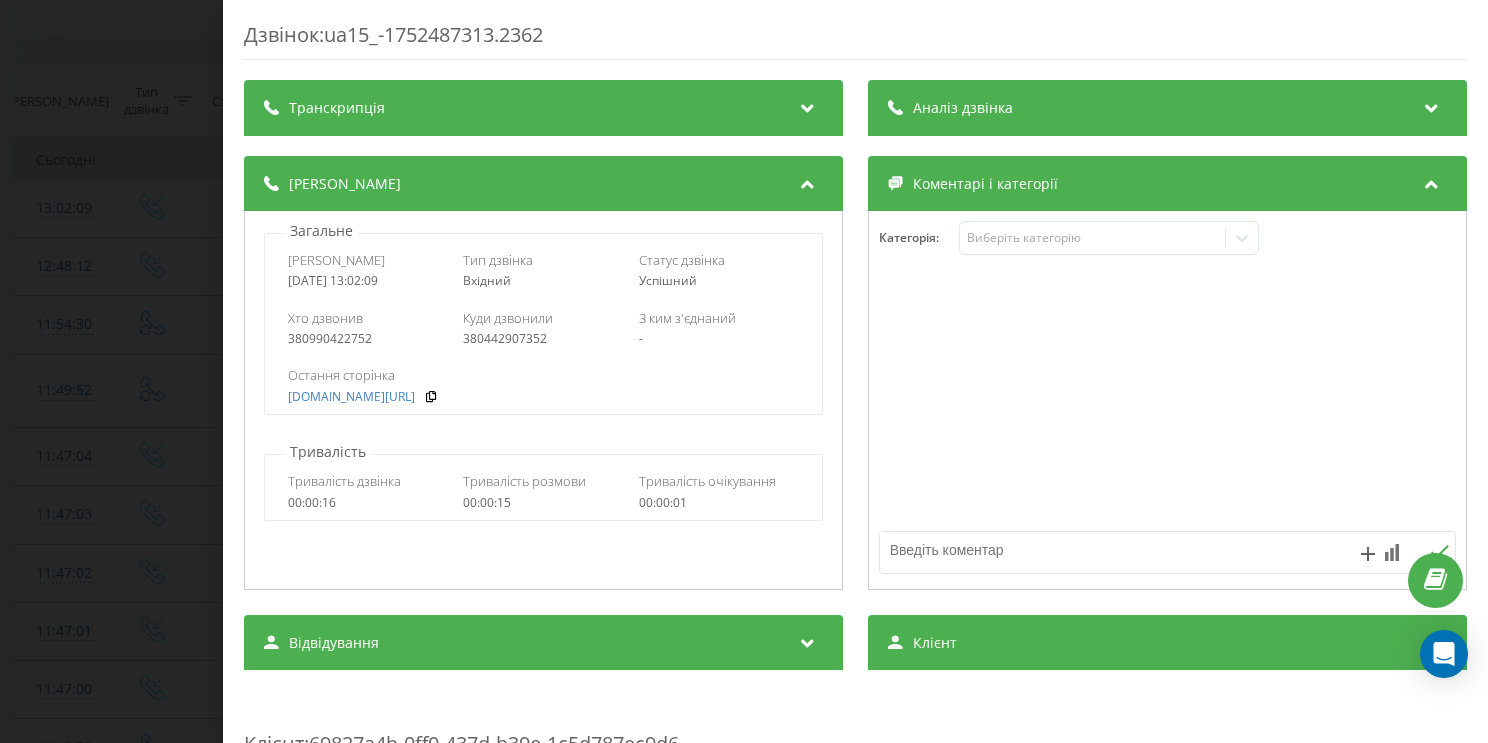 click on "Дзвінок :  ua15_-1752487313.2362 Транскрипція Для AI-аналізу майбутніх дзвінків  налаштуйте та активуйте профіль на сторінці . Якщо профіль вже є і дзвінок відповідає його умовам, оновіть сторінку через 10 хвилин - AI аналізує поточний дзвінок. Аналіз дзвінка Для AI-аналізу майбутніх дзвінків  налаштуйте та активуйте профіль на сторінці . Якщо профіль вже є і дзвінок відповідає його умовам, оновіть сторінку через 10 хвилин - AI аналізує поточний дзвінок. Деталі дзвінка Загальне Дата дзвінка 2025-07-14 13:02:09 Тип дзвінка Вхідний Статус дзвінка Успішний Хто дзвонив 380990422752 380442907352" at bounding box center (744, 371) 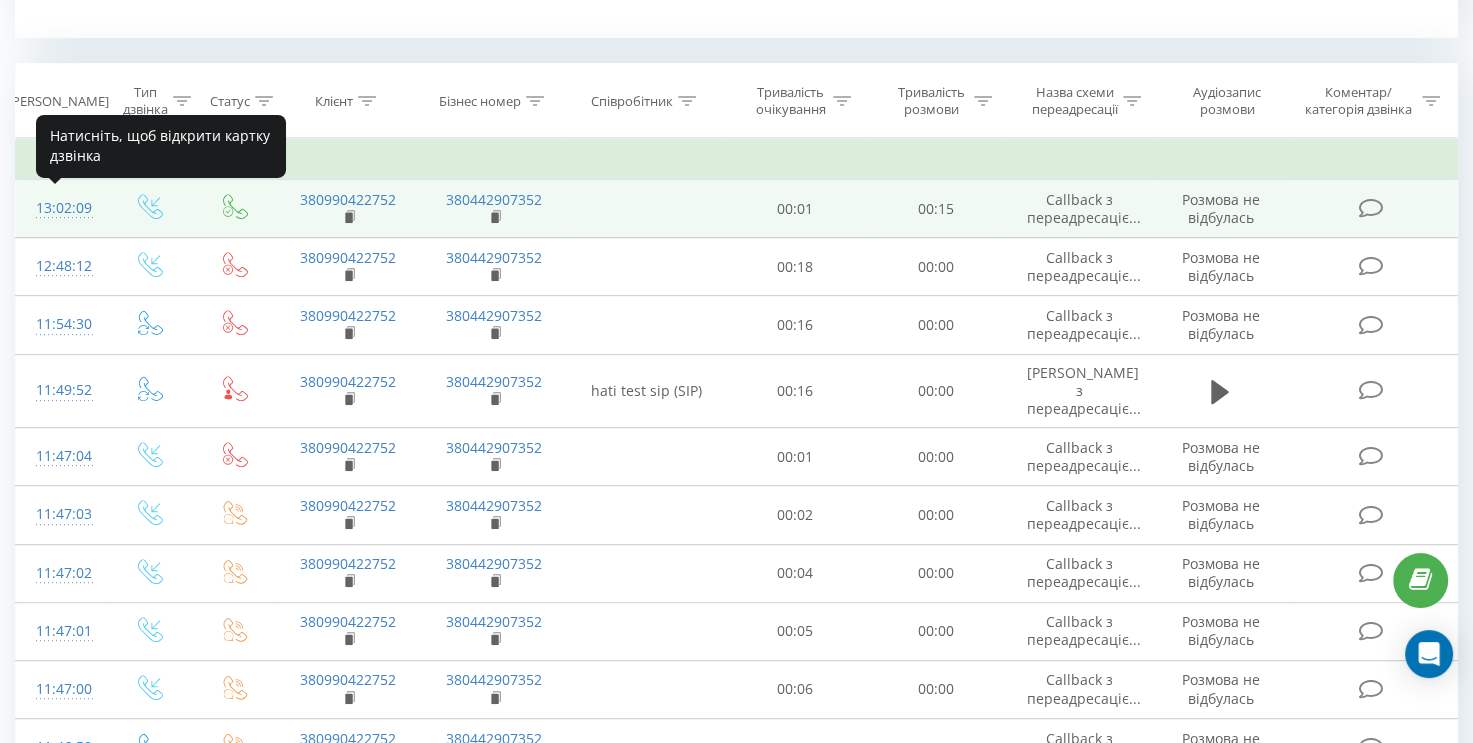 click on "13:02:09" at bounding box center [61, 208] 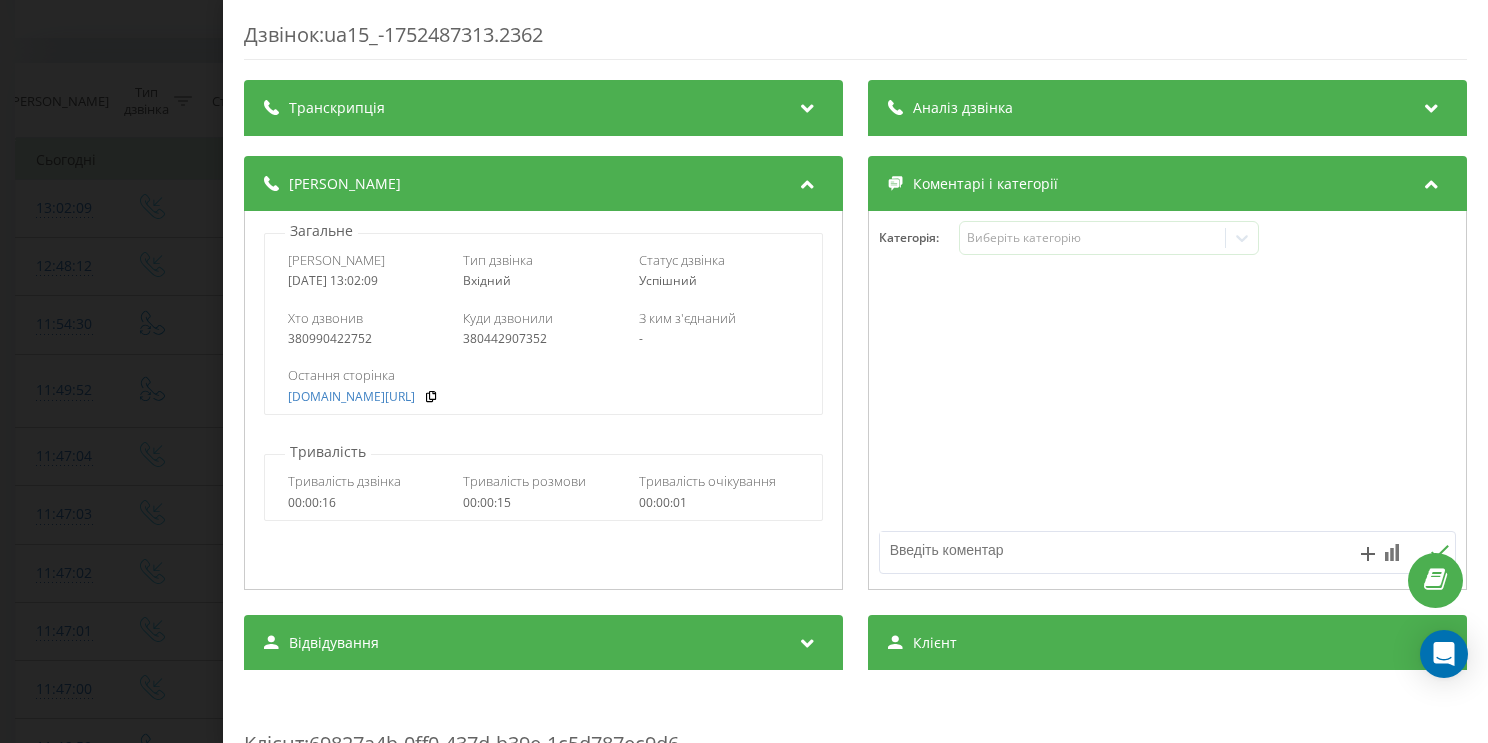 drag, startPoint x: 284, startPoint y: 285, endPoint x: 404, endPoint y: 292, distance: 120.203995 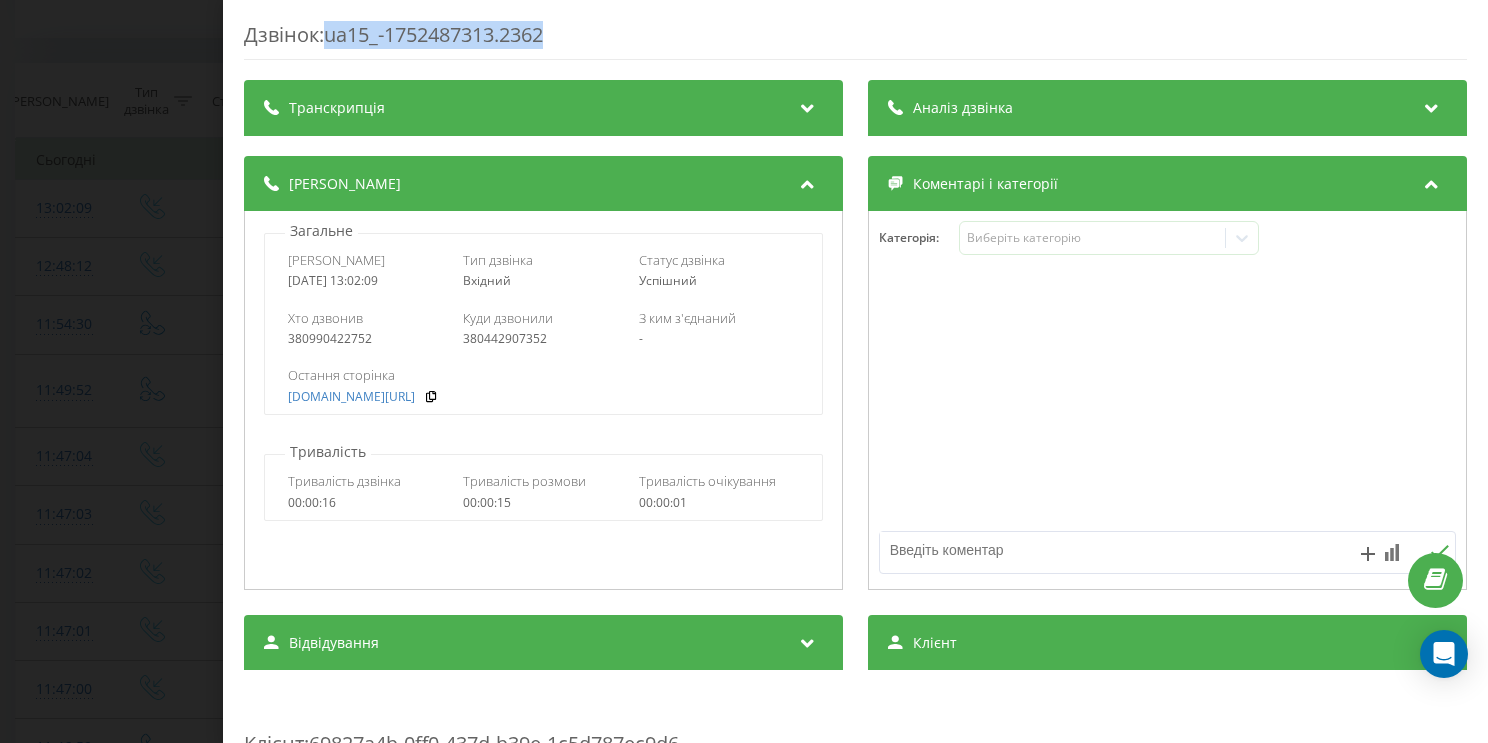 drag, startPoint x: 328, startPoint y: 35, endPoint x: 559, endPoint y: 39, distance: 231.03462 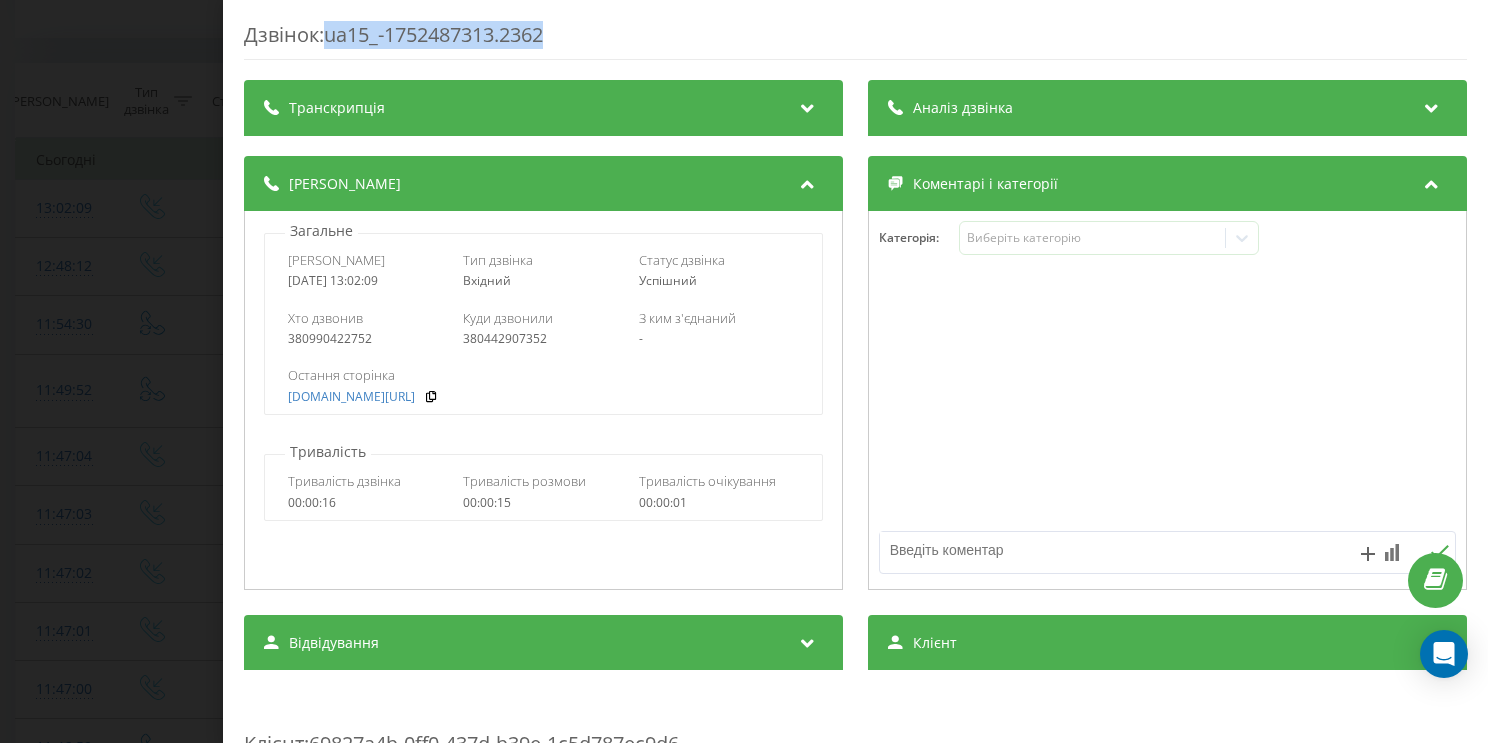 click on "Дзвінок :  ua15_-1752487313.2362 Транскрипція Для AI-аналізу майбутніх дзвінків  налаштуйте та активуйте профіль на сторінці . Якщо профіль вже є і дзвінок відповідає його умовам, оновіть сторінку через 10 хвилин - AI аналізує поточний дзвінок. Аналіз дзвінка Для AI-аналізу майбутніх дзвінків  налаштуйте та активуйте профіль на сторінці . Якщо профіль вже є і дзвінок відповідає його умовам, оновіть сторінку через 10 хвилин - AI аналізує поточний дзвінок. Деталі дзвінка Загальне Дата дзвінка 2025-07-14 13:02:09 Тип дзвінка Вхідний Статус дзвінка Успішний Хто дзвонив 380990422752 380442907352" at bounding box center [744, 371] 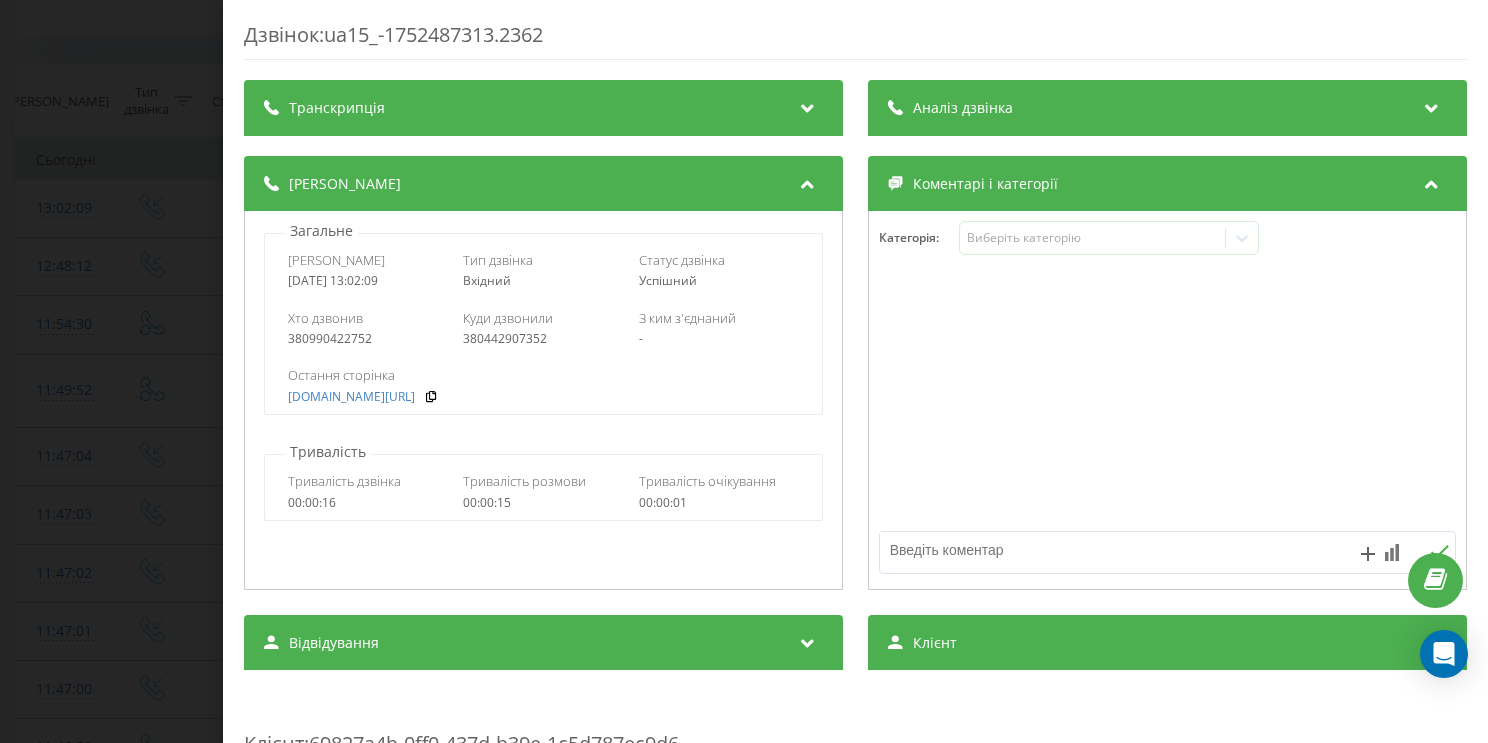 drag, startPoint x: 137, startPoint y: 85, endPoint x: 148, endPoint y: 122, distance: 38.600517 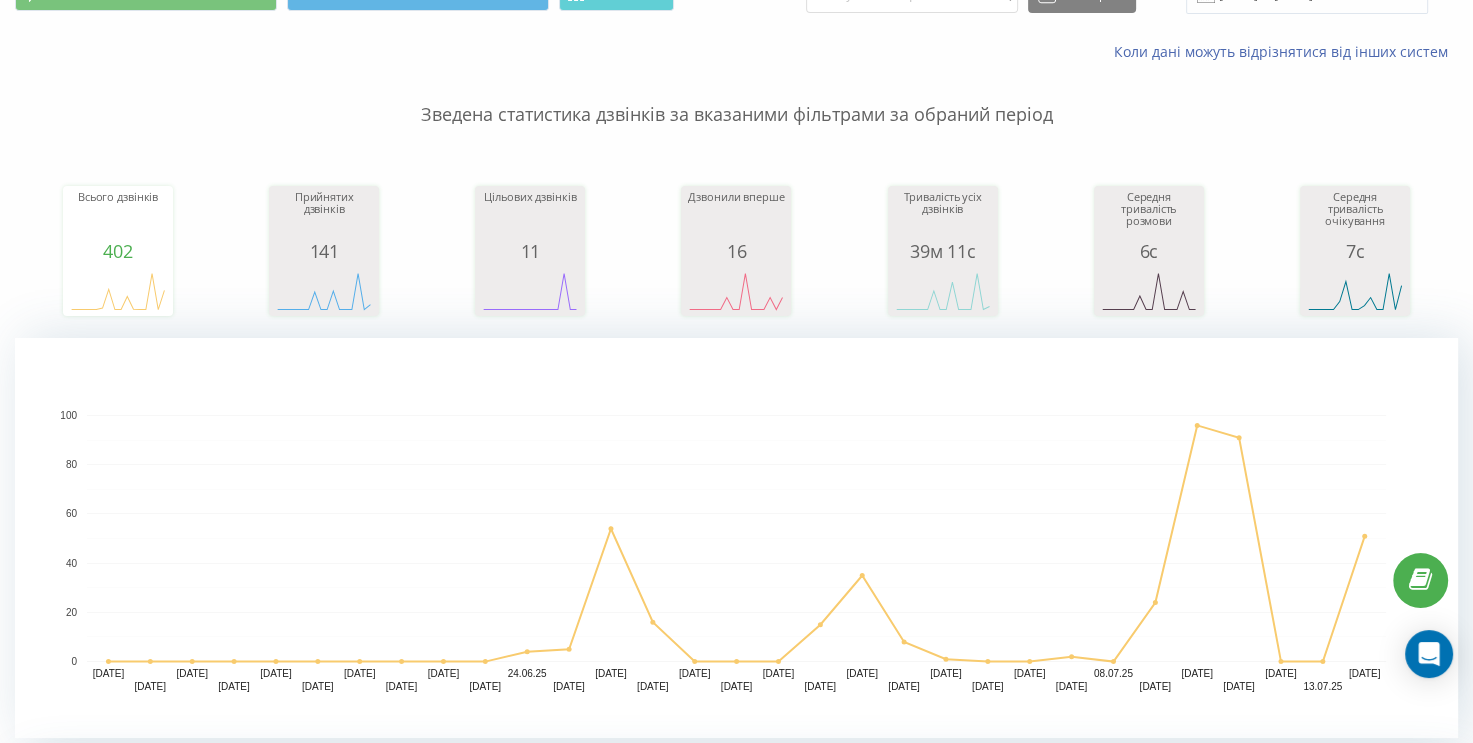 scroll, scrollTop: 0, scrollLeft: 0, axis: both 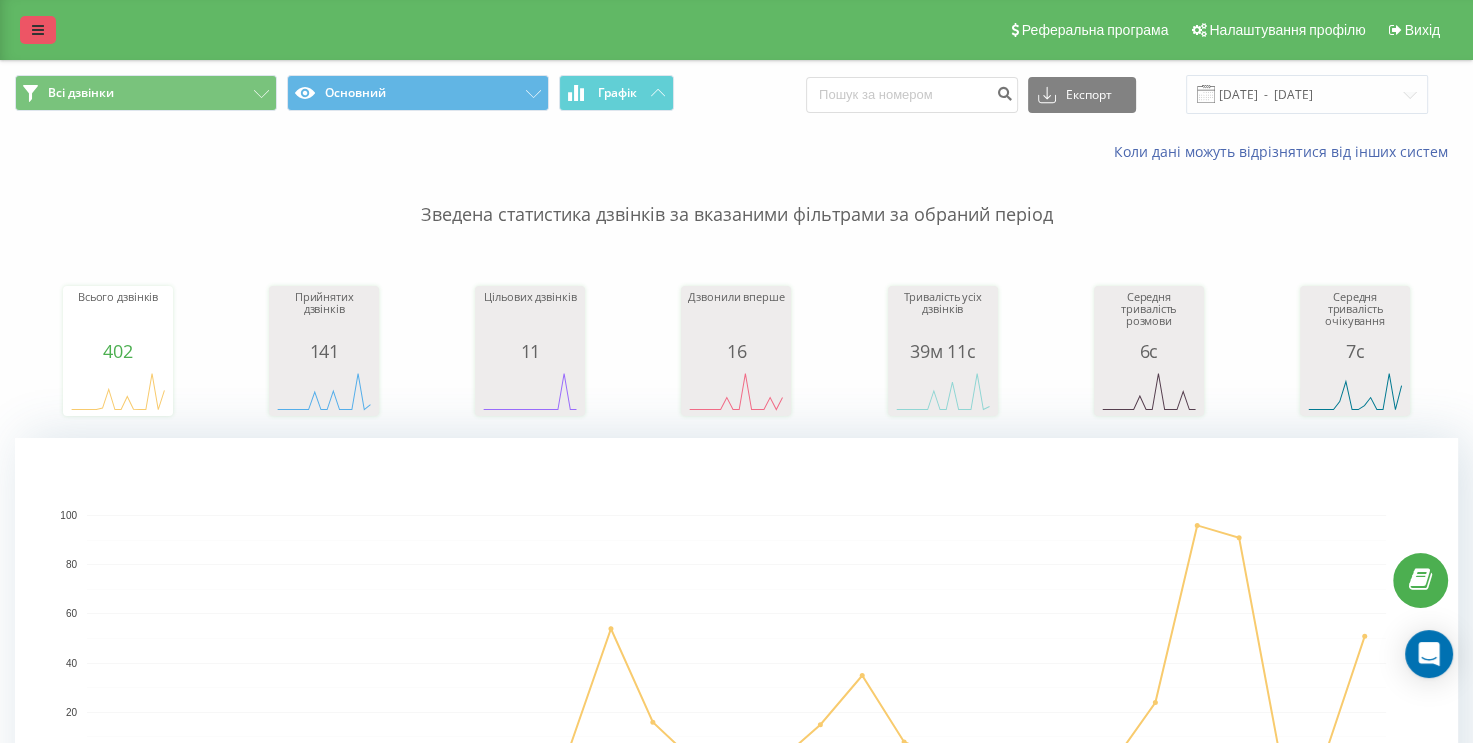 click at bounding box center [38, 30] 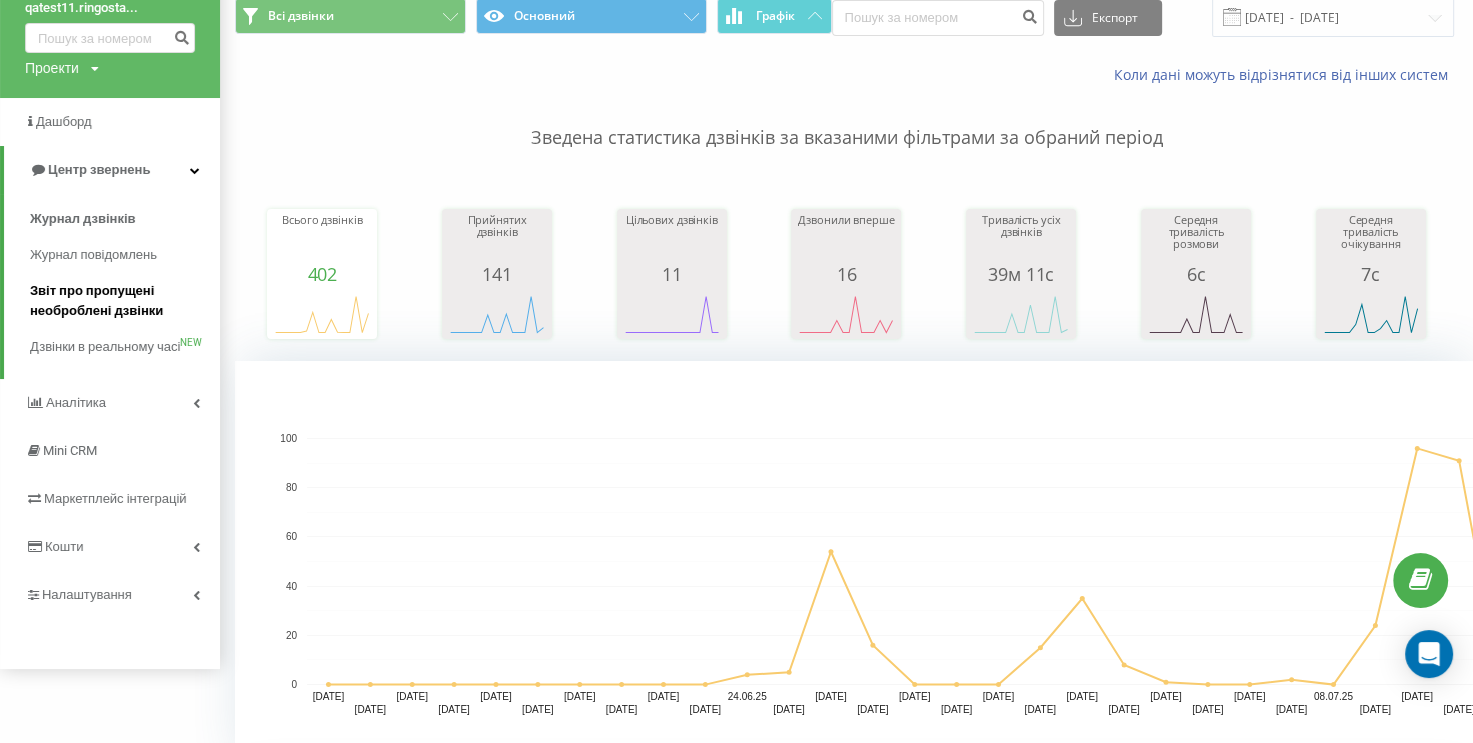 scroll, scrollTop: 100, scrollLeft: 0, axis: vertical 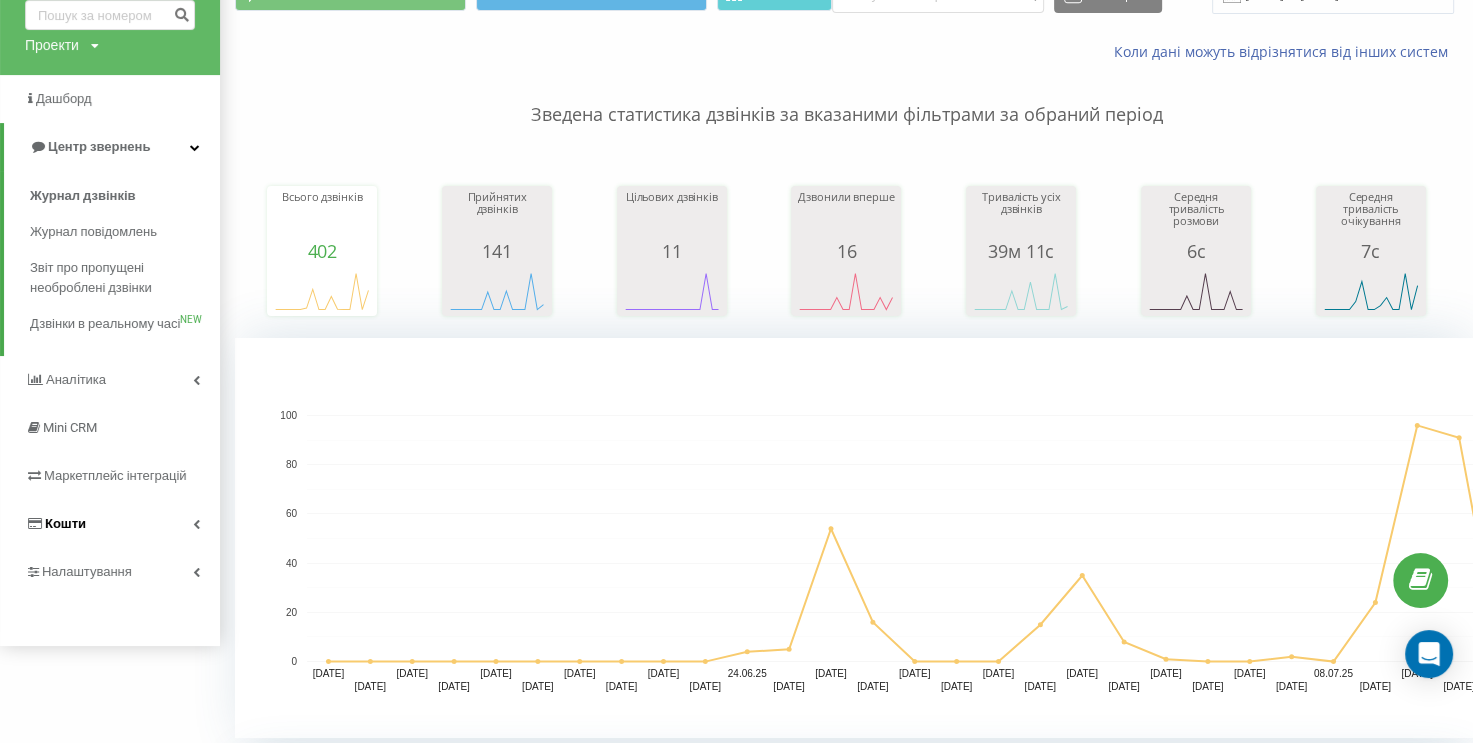 click on "Кошти" at bounding box center (110, 524) 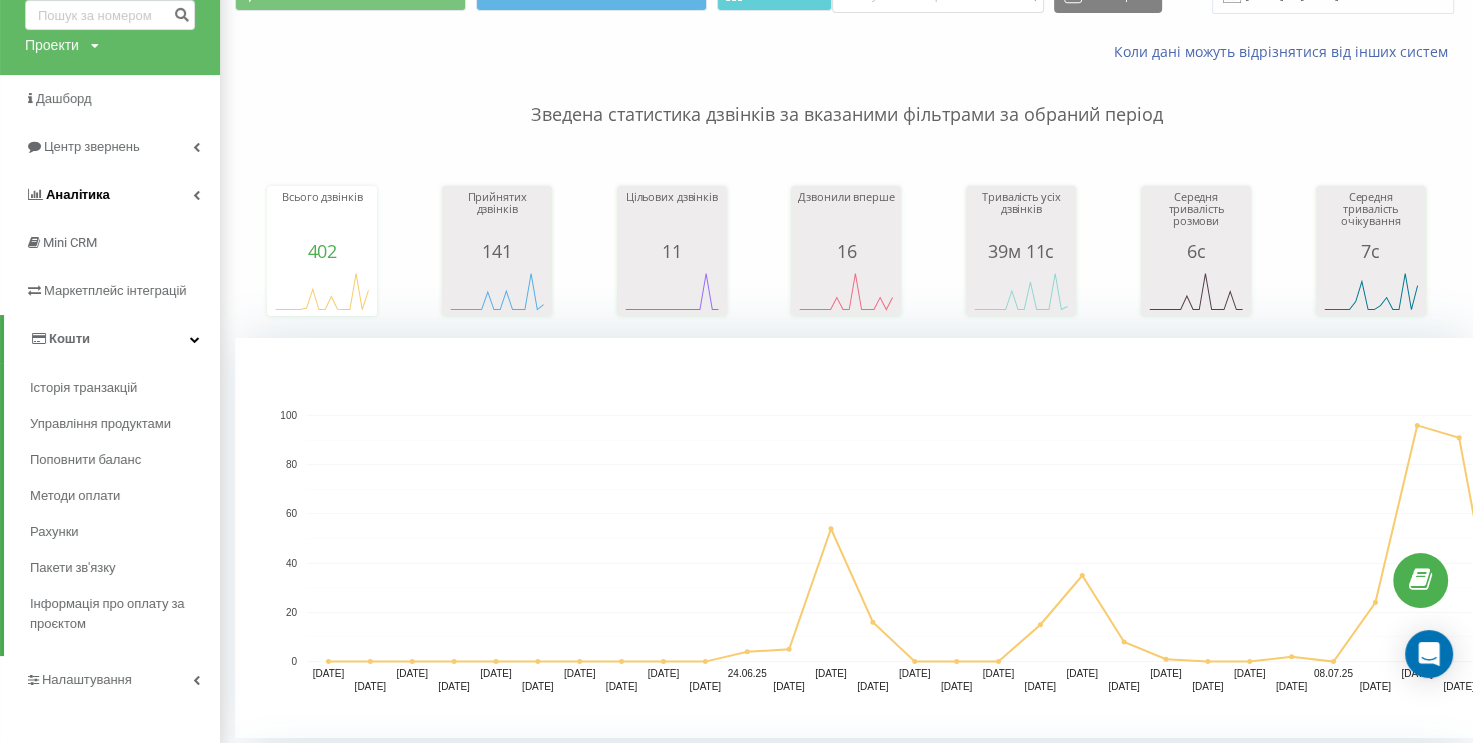 click at bounding box center (196, 195) 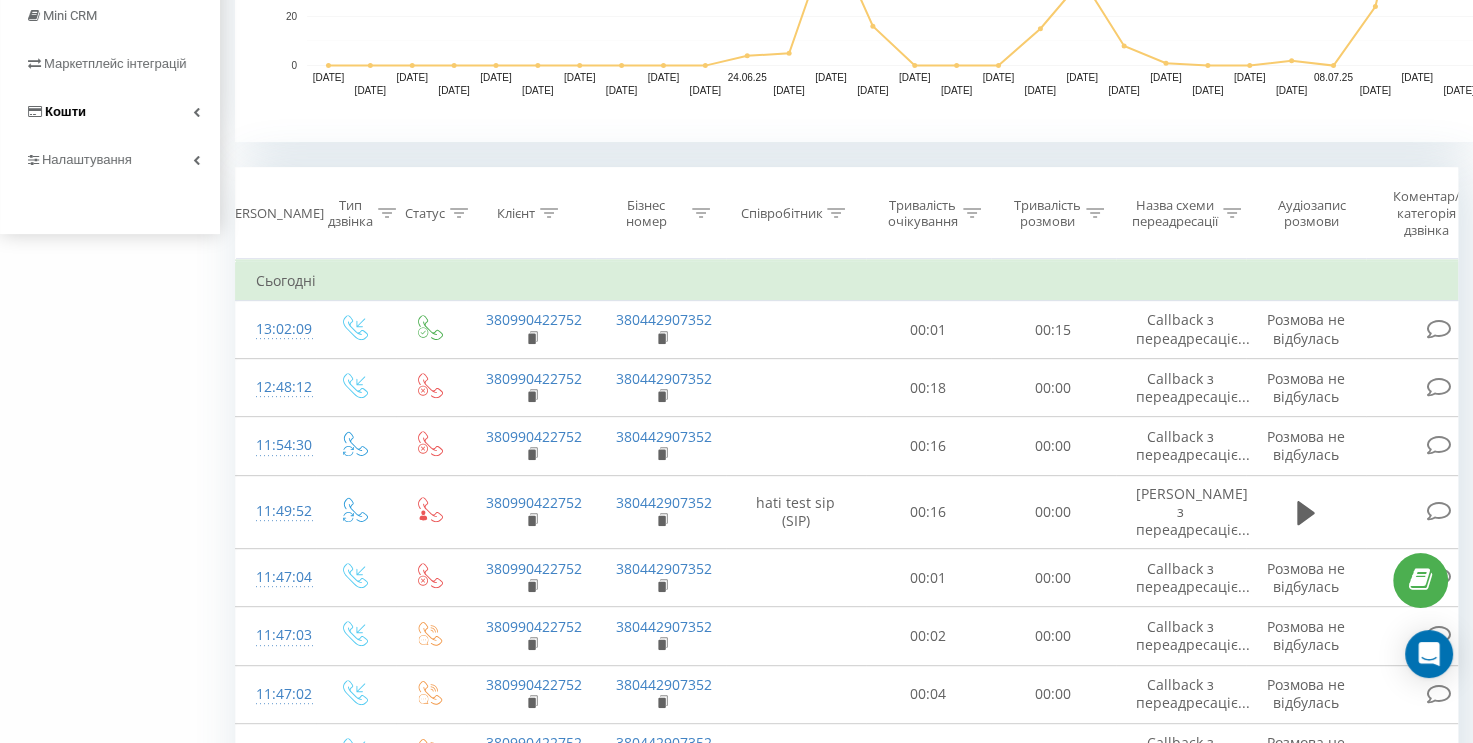 scroll, scrollTop: 700, scrollLeft: 0, axis: vertical 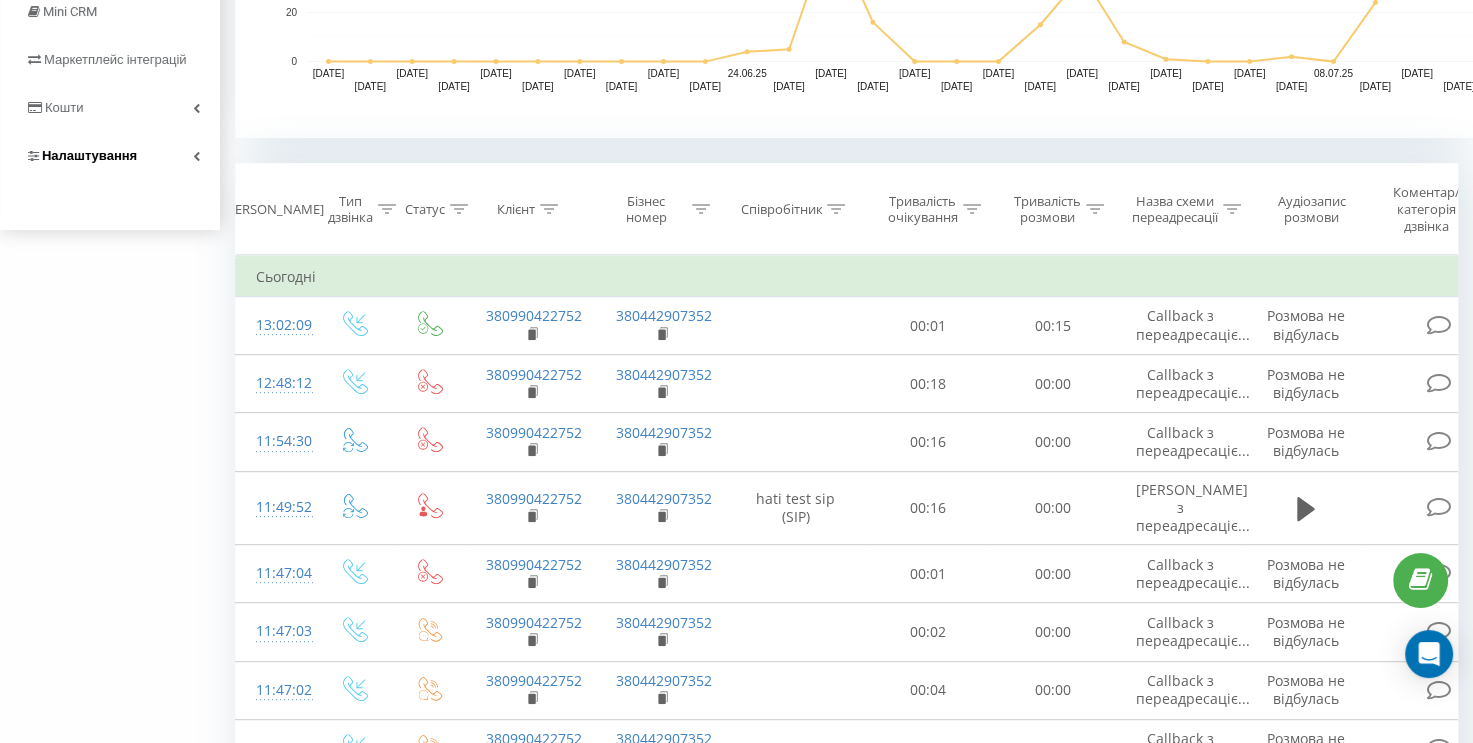 click on "Налаштування" at bounding box center (110, 156) 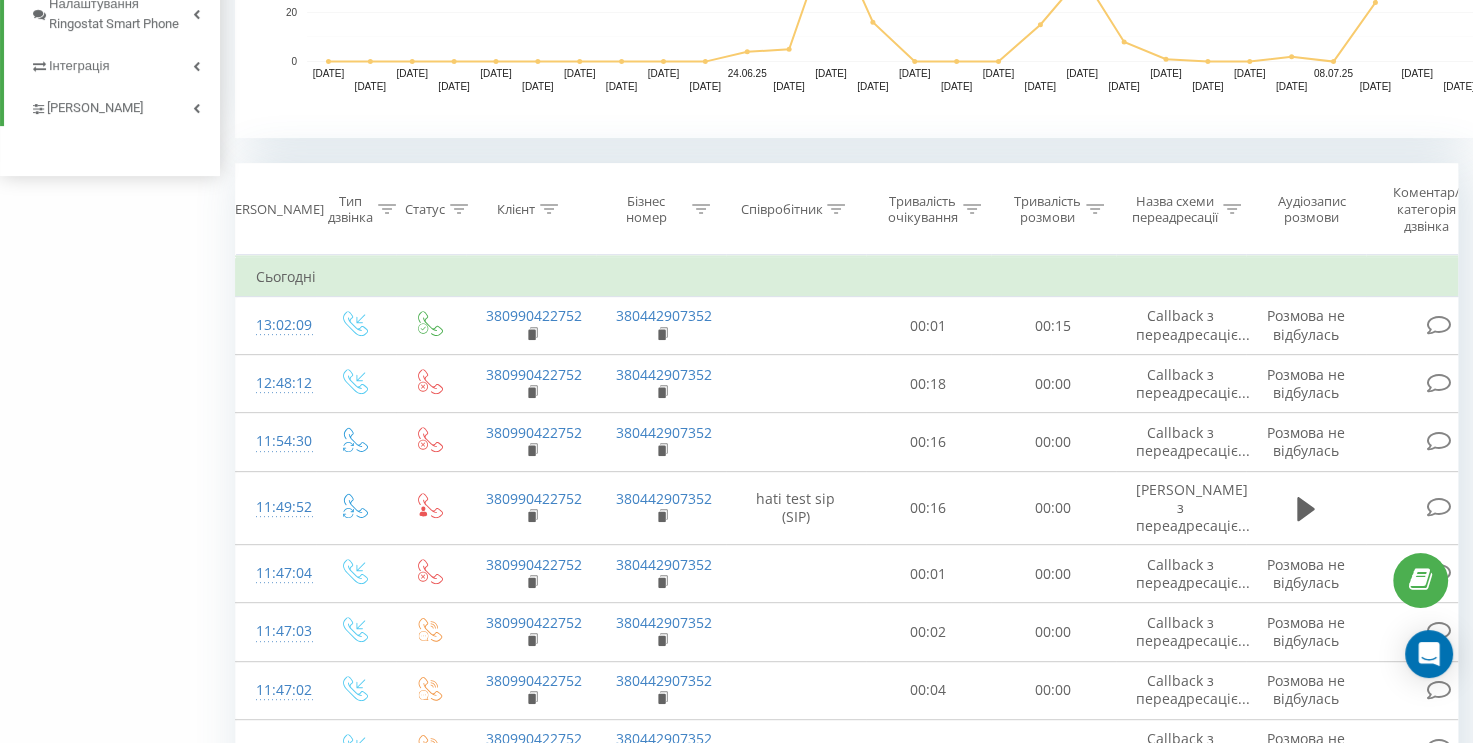 scroll, scrollTop: 311, scrollLeft: 0, axis: vertical 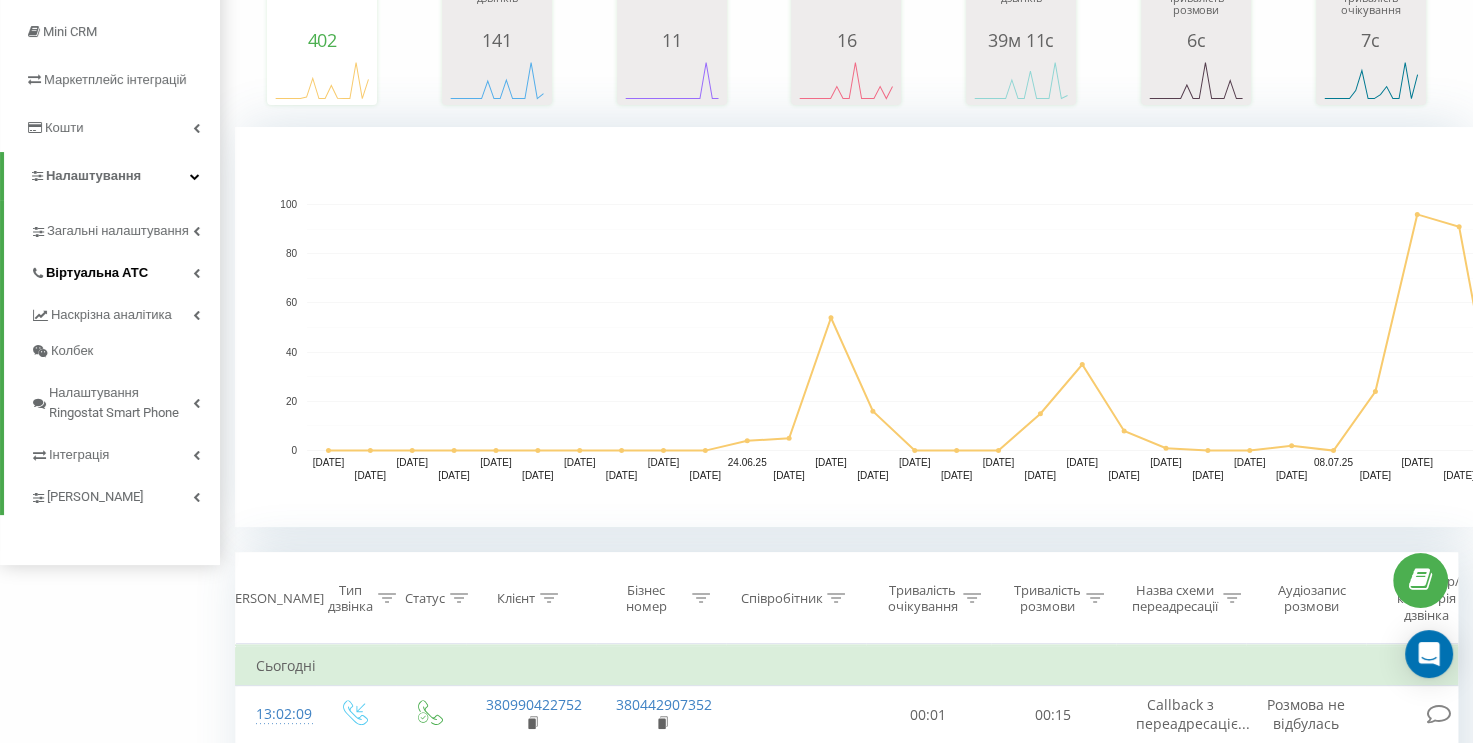 click on "Віртуальна АТС" at bounding box center [125, 270] 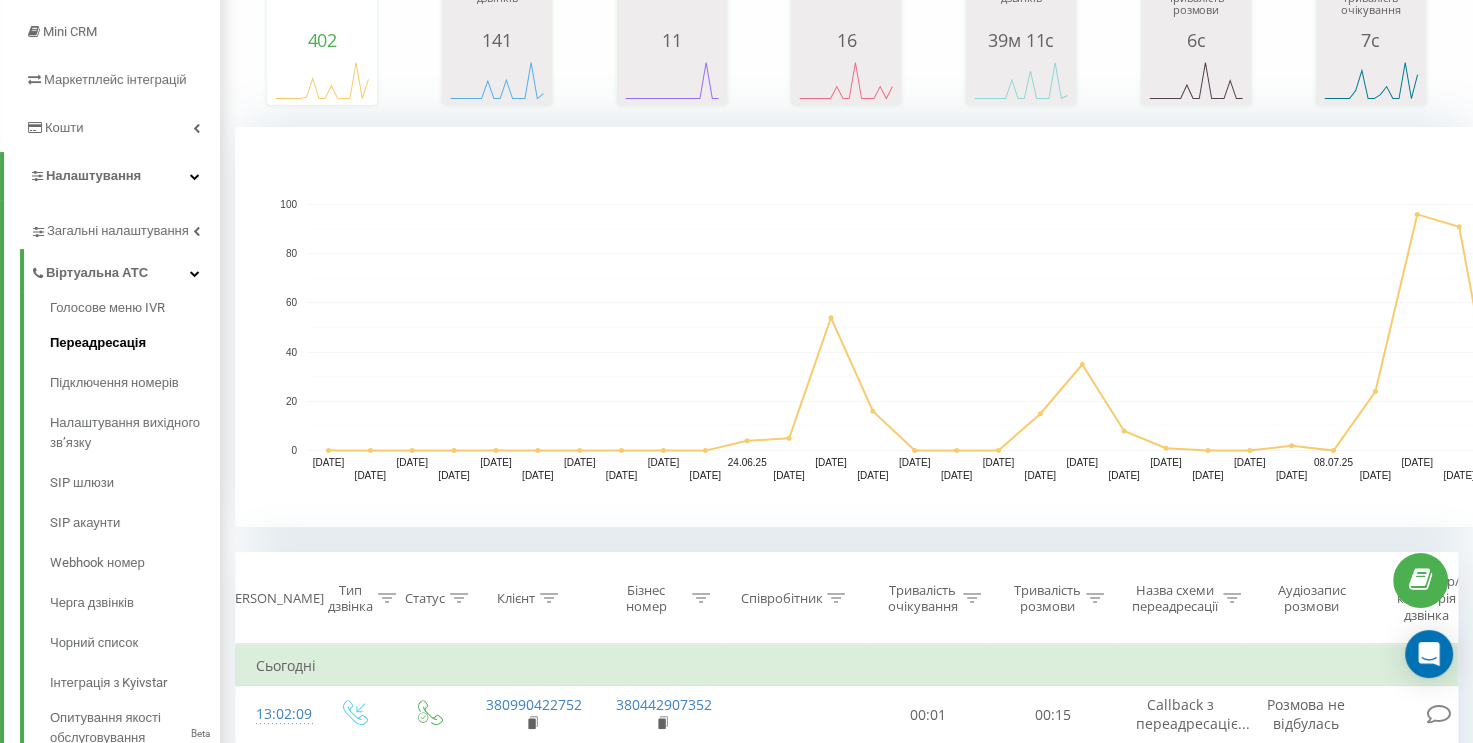 click on "Переадресація" at bounding box center [135, 343] 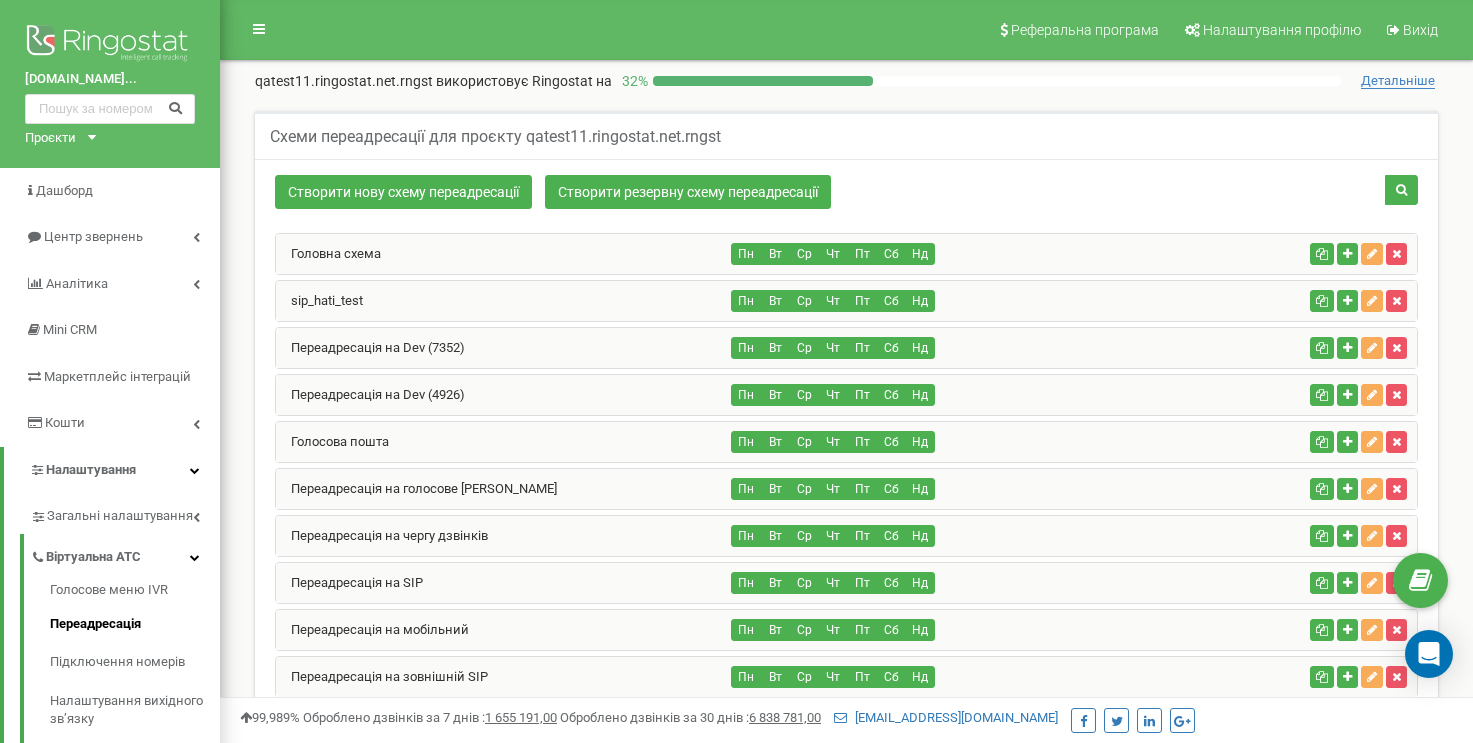 scroll, scrollTop: 0, scrollLeft: 0, axis: both 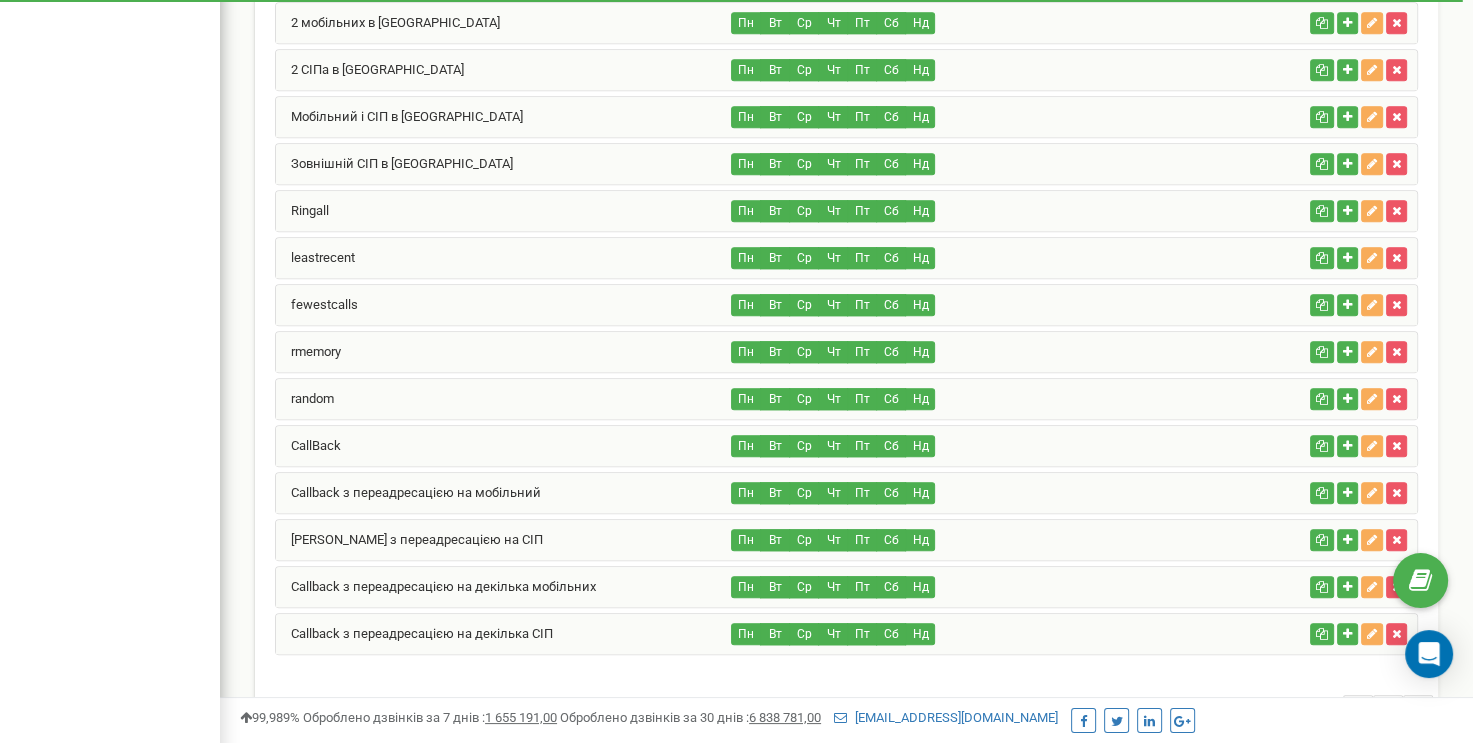 click on "Callback з переадресацією на мобільний" at bounding box center [504, 493] 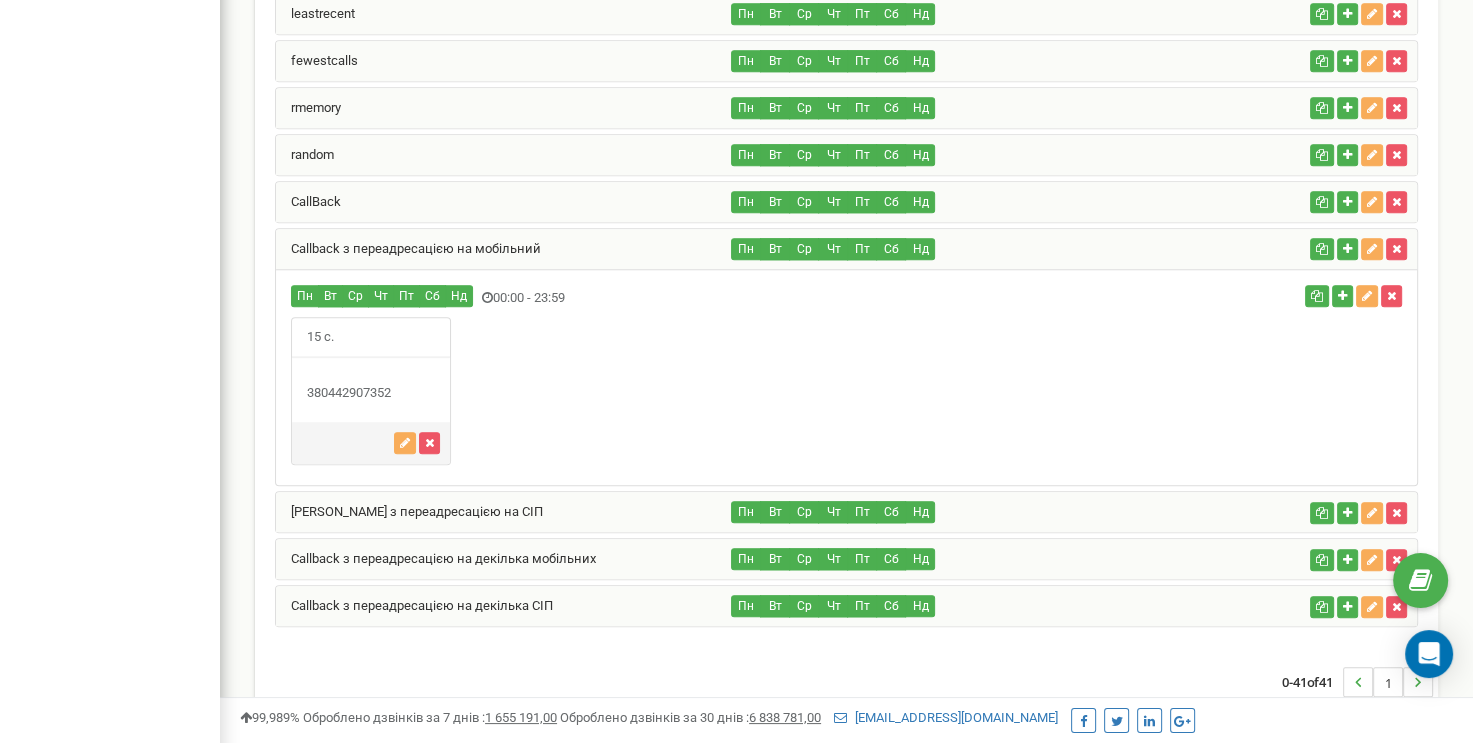 scroll, scrollTop: 1784, scrollLeft: 0, axis: vertical 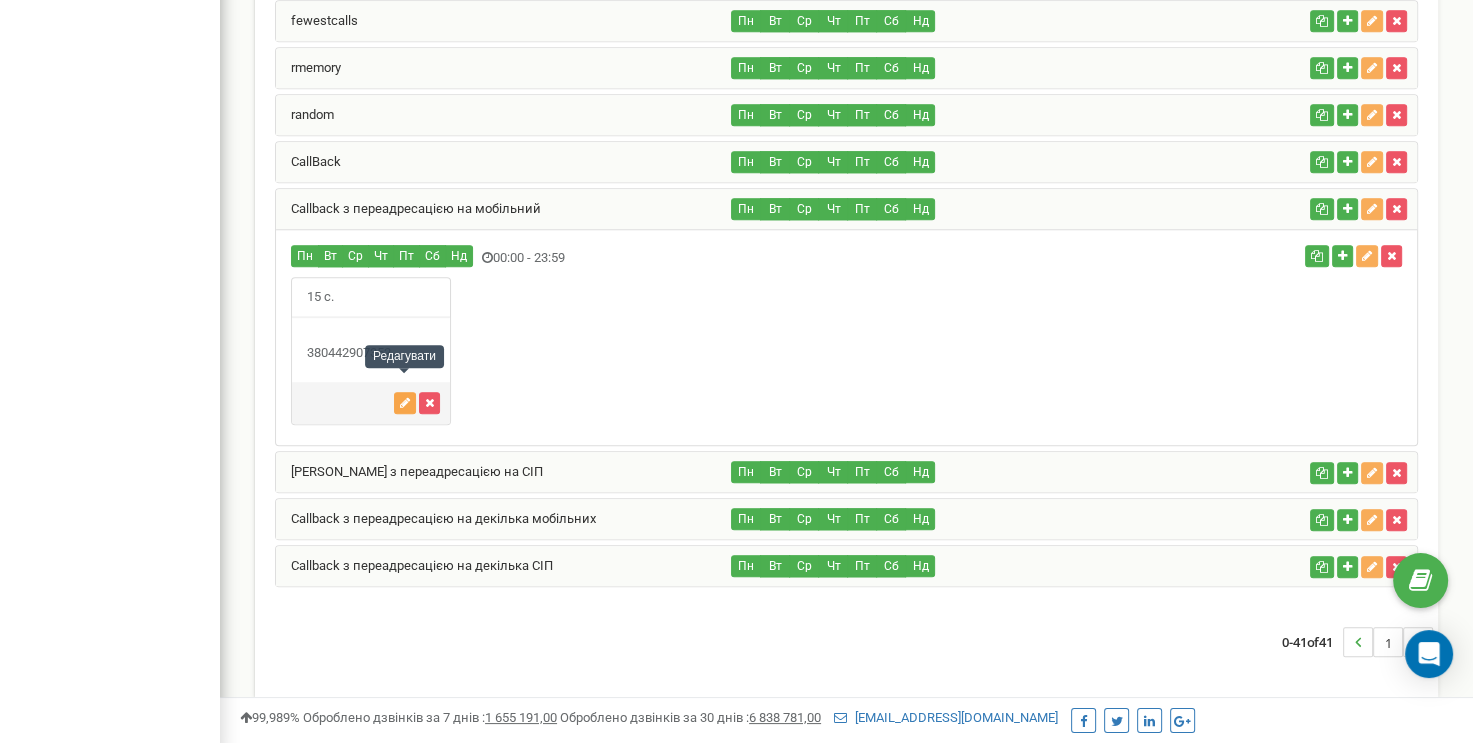 click at bounding box center [405, 403] 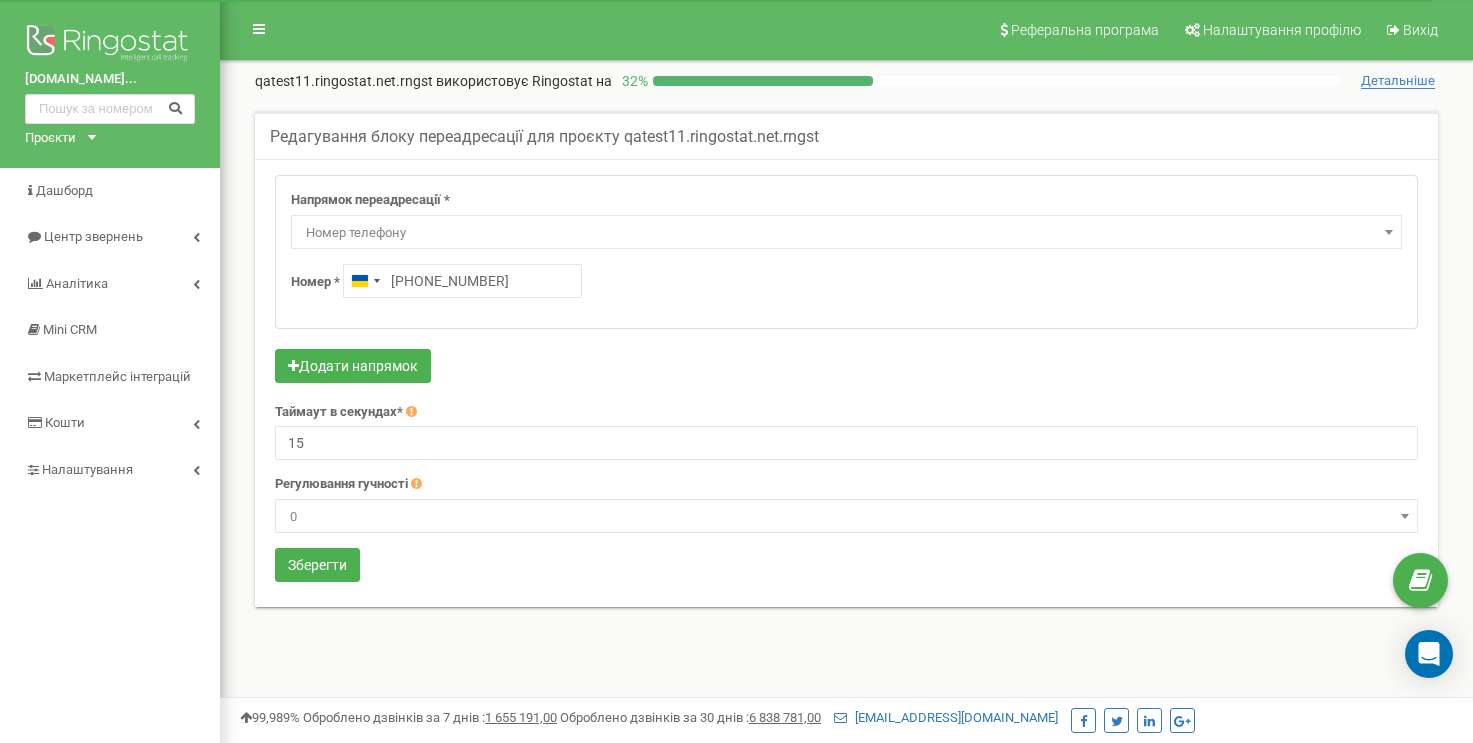 scroll, scrollTop: 0, scrollLeft: 0, axis: both 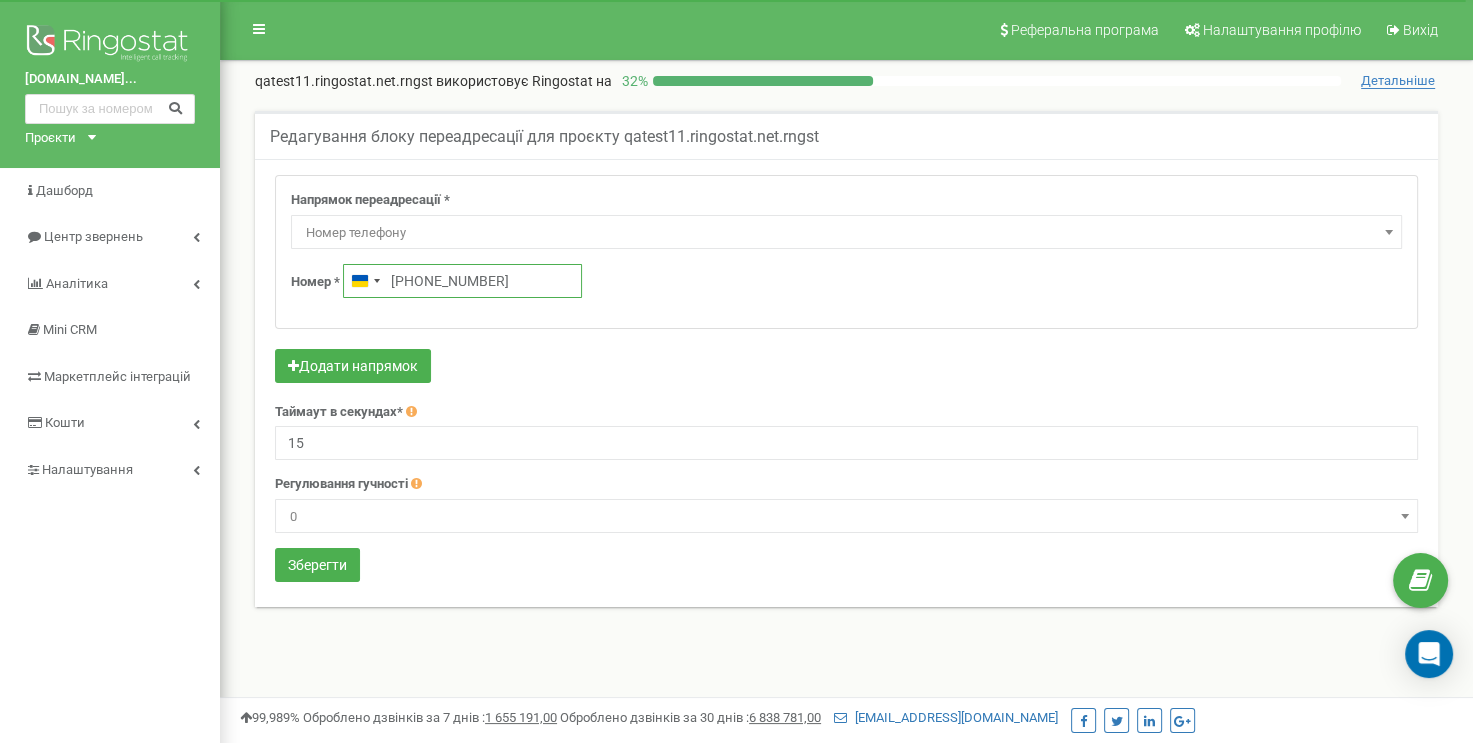 drag, startPoint x: 0, startPoint y: 0, endPoint x: 532, endPoint y: 276, distance: 599.33295 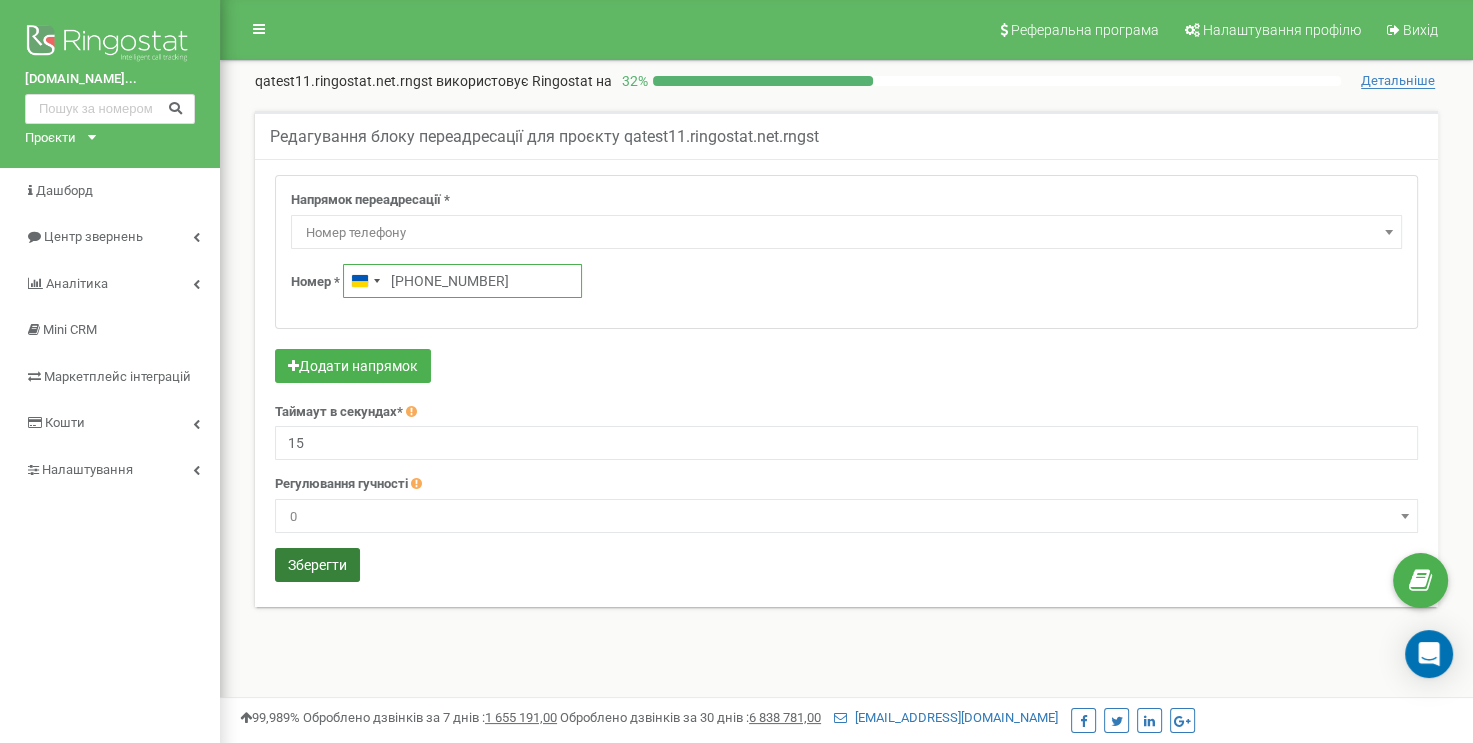 type on "[PHONE_NUMBER]" 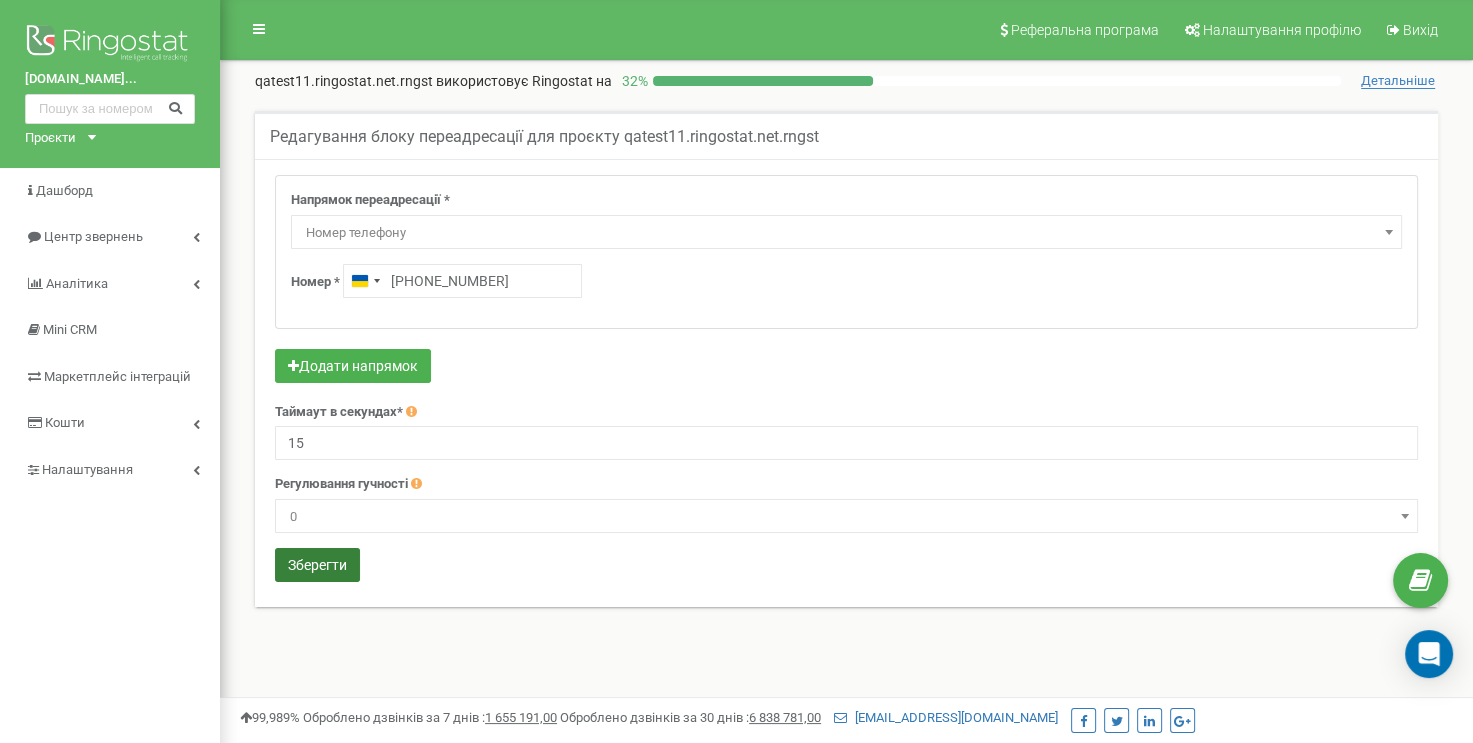 click on "Зберегти" at bounding box center [317, 565] 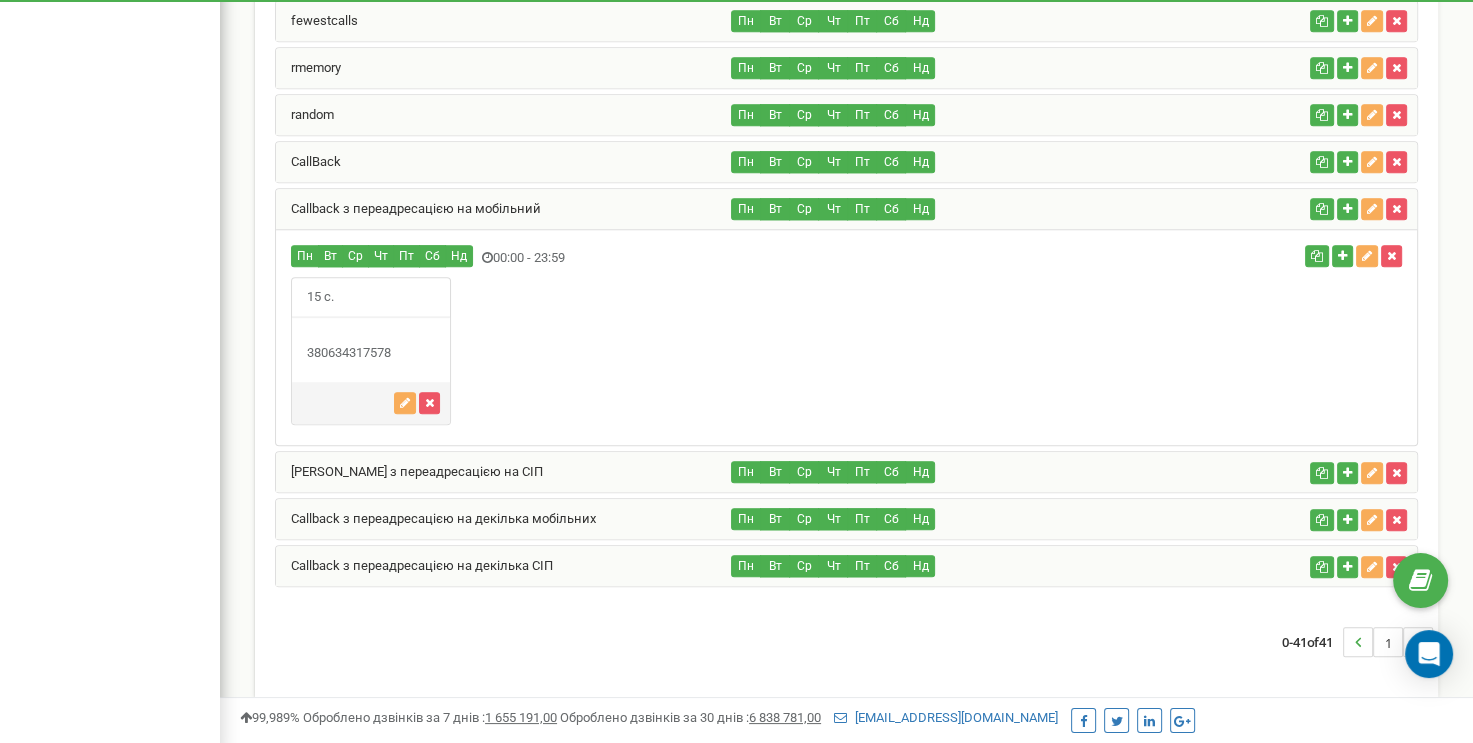 scroll, scrollTop: 1784, scrollLeft: 0, axis: vertical 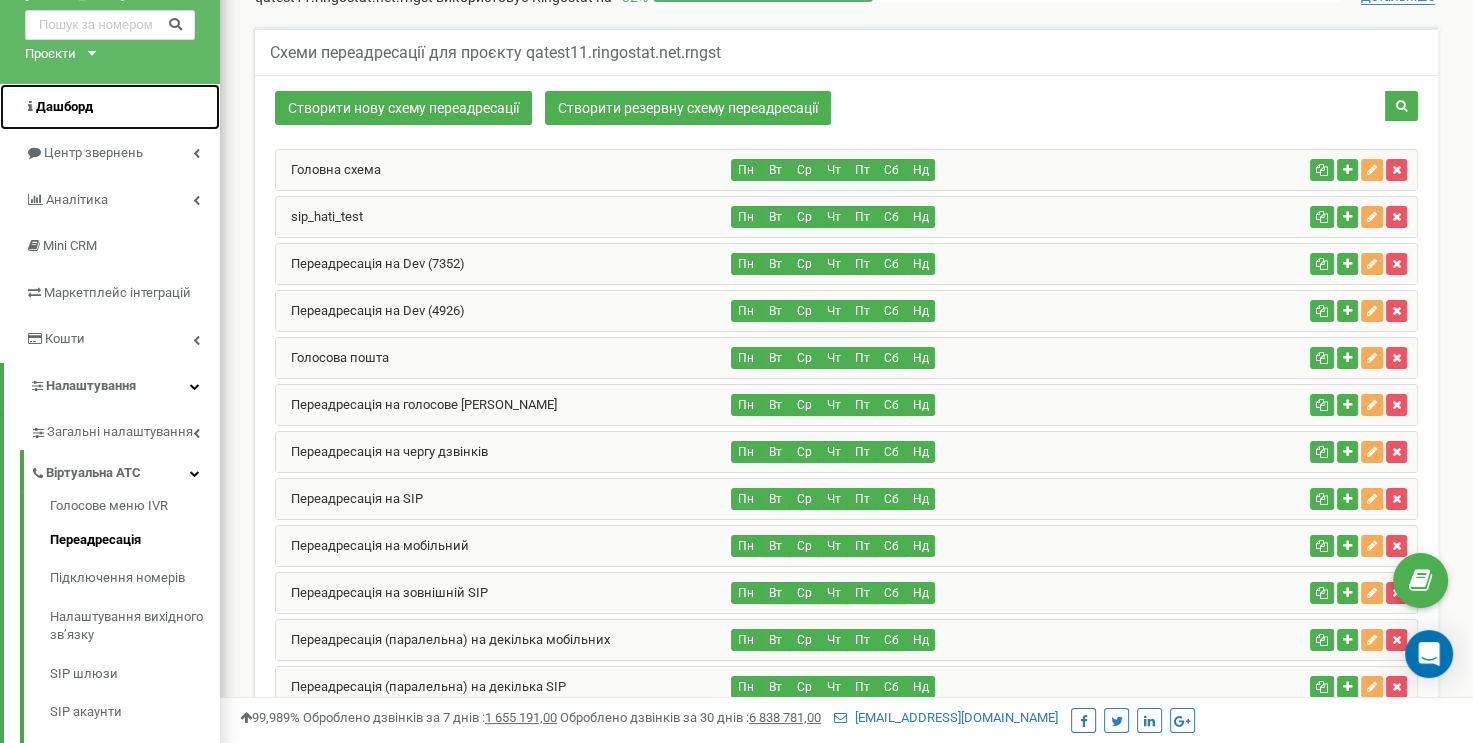 click on "Дашборд" at bounding box center [64, 106] 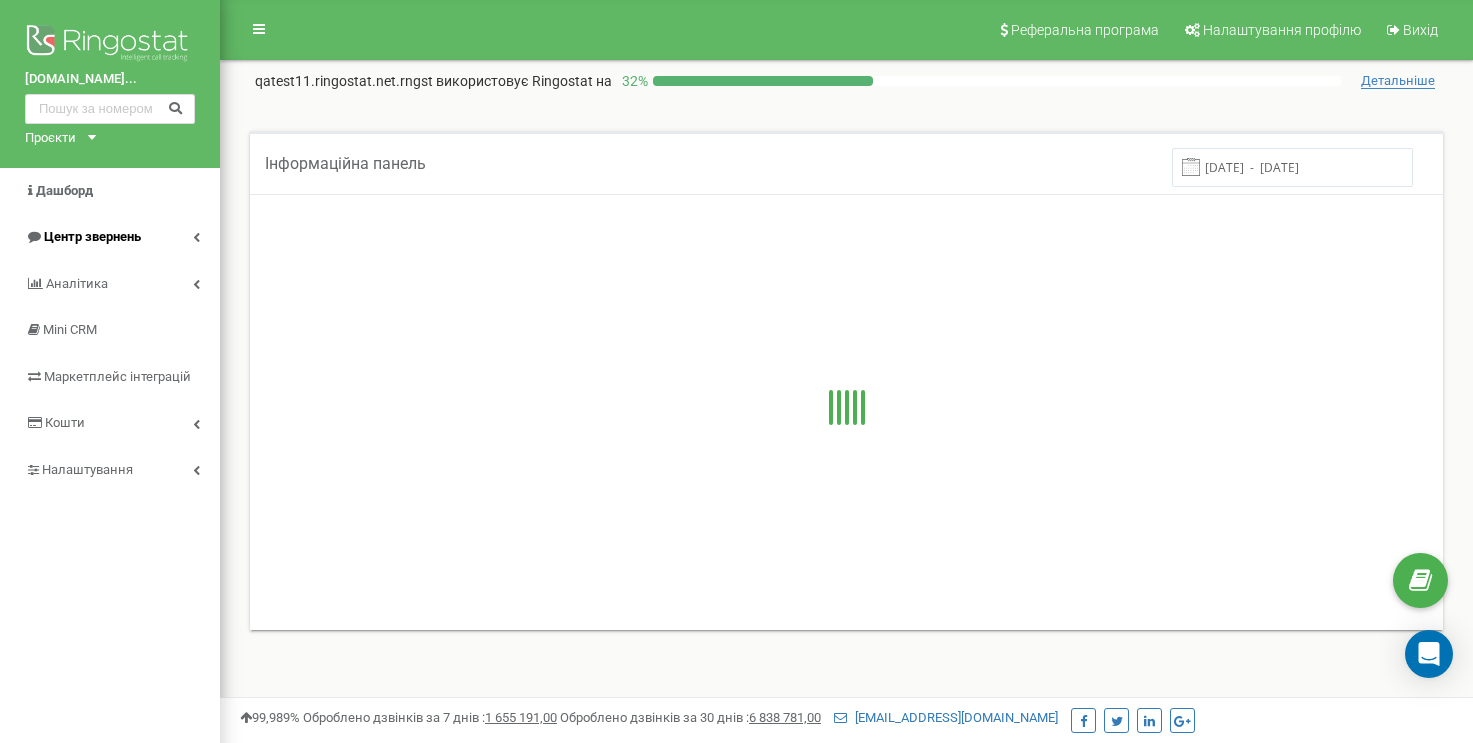 scroll, scrollTop: 0, scrollLeft: 0, axis: both 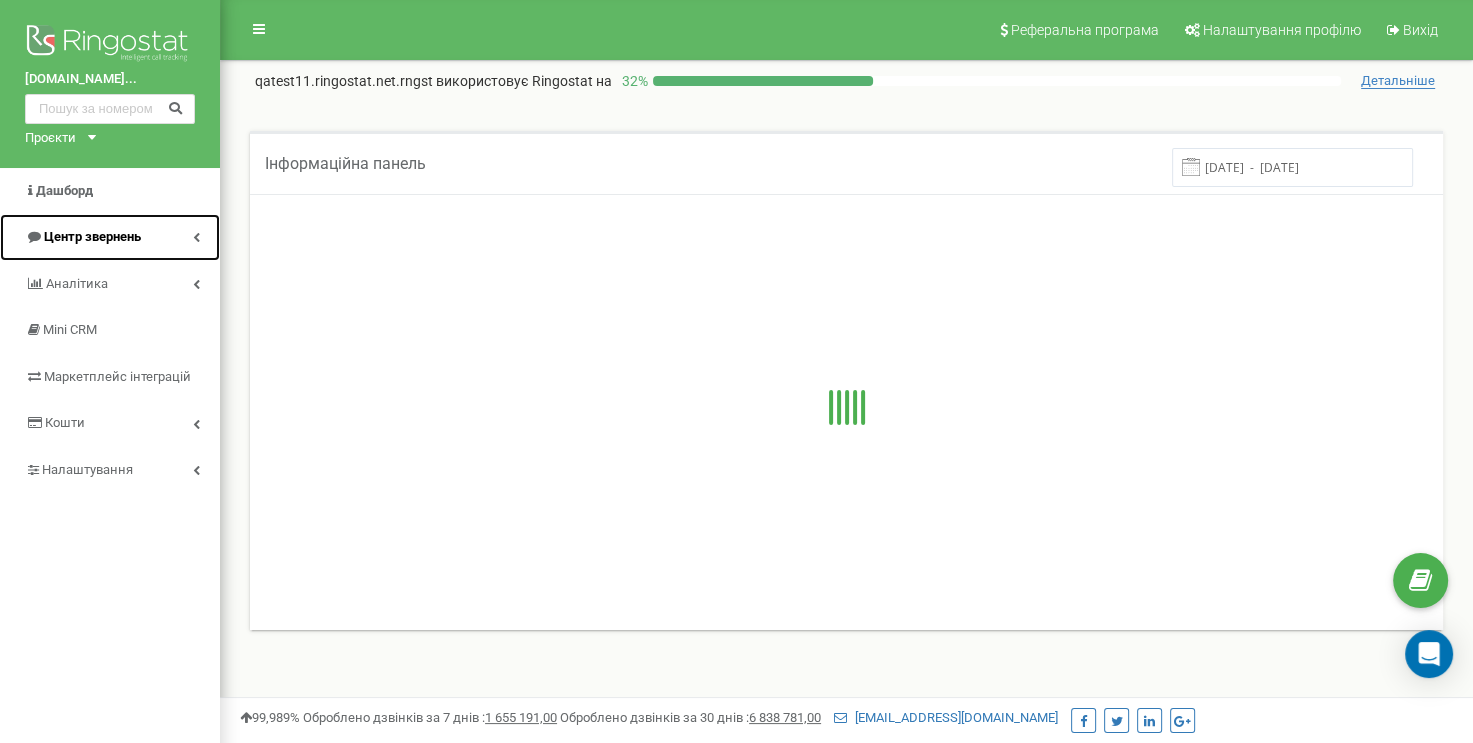 click on "Центр звернень" at bounding box center [110, 237] 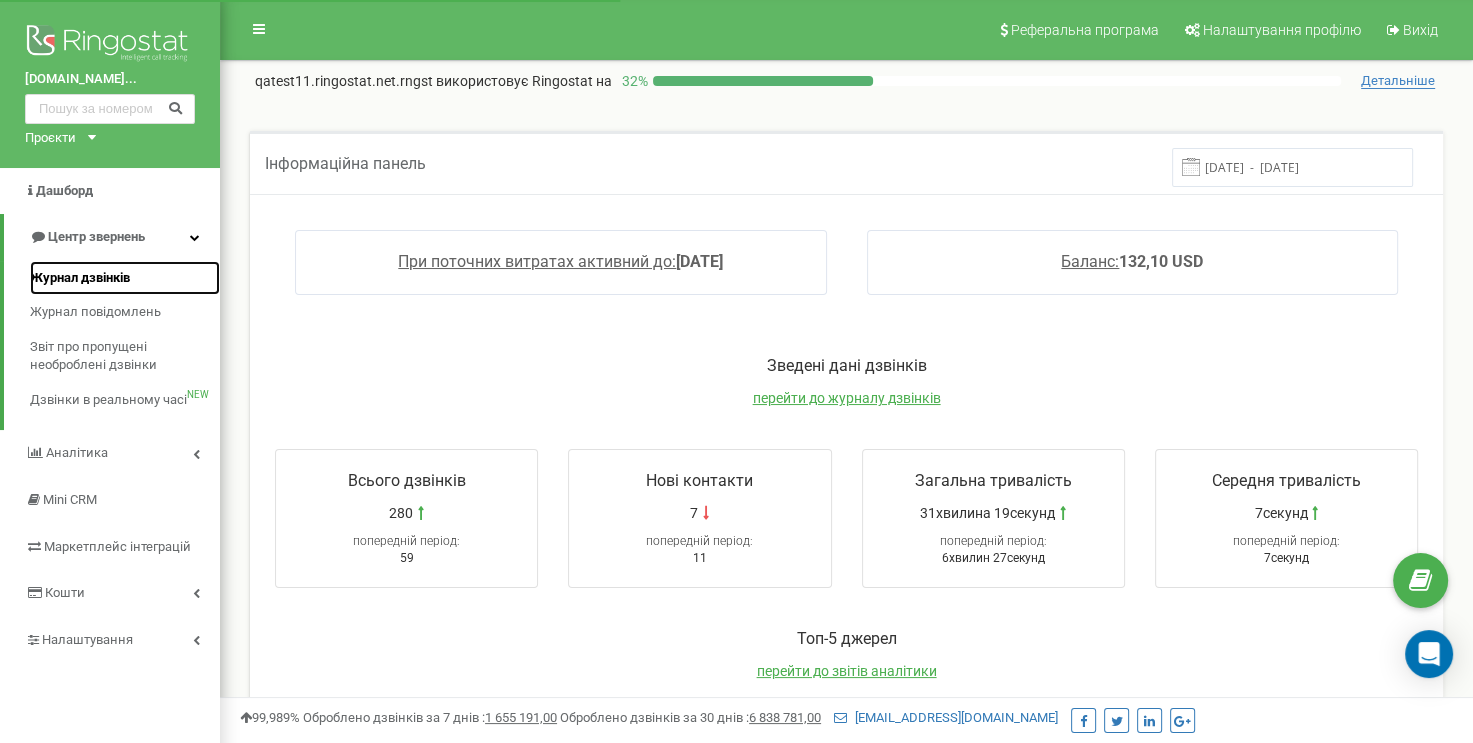 click on "Журнал дзвінків" at bounding box center (80, 278) 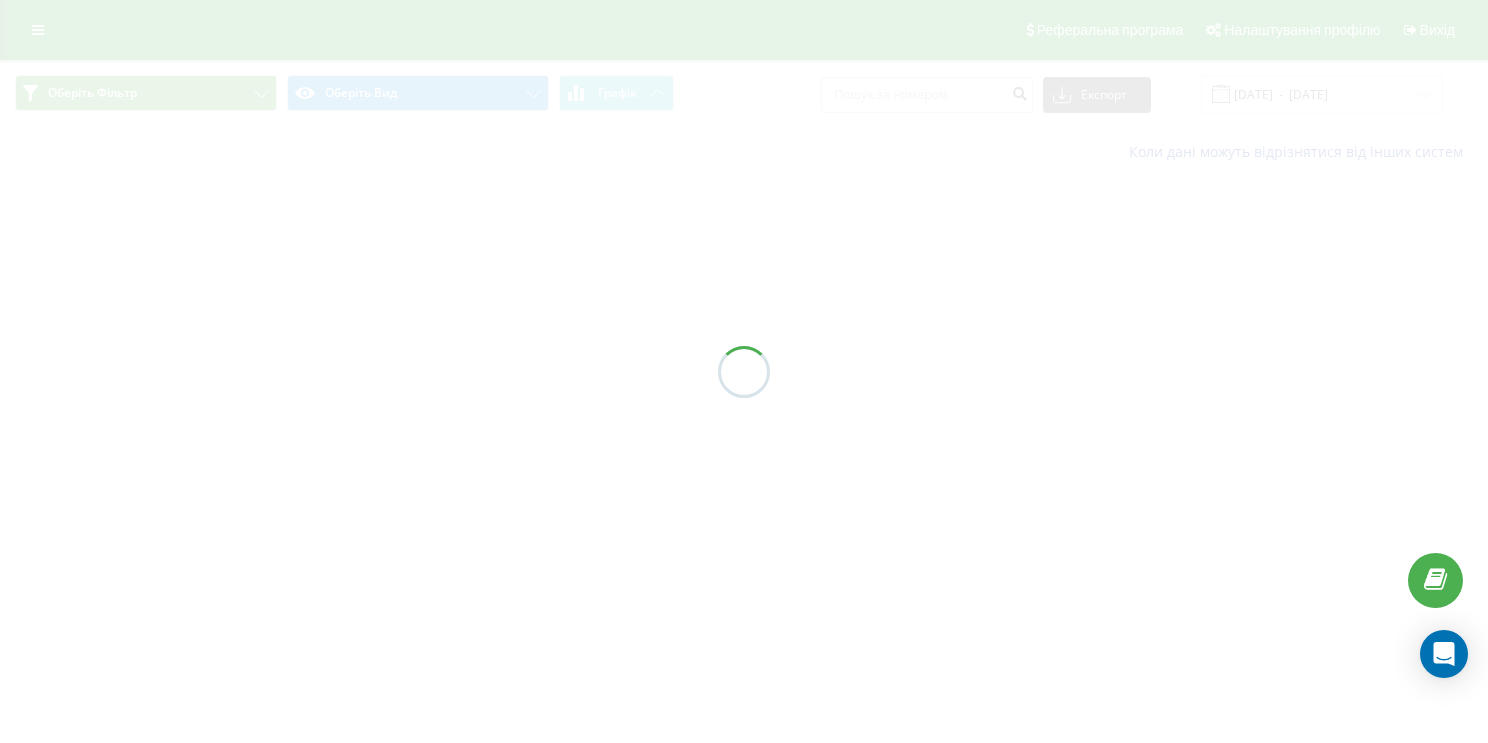 scroll, scrollTop: 0, scrollLeft: 0, axis: both 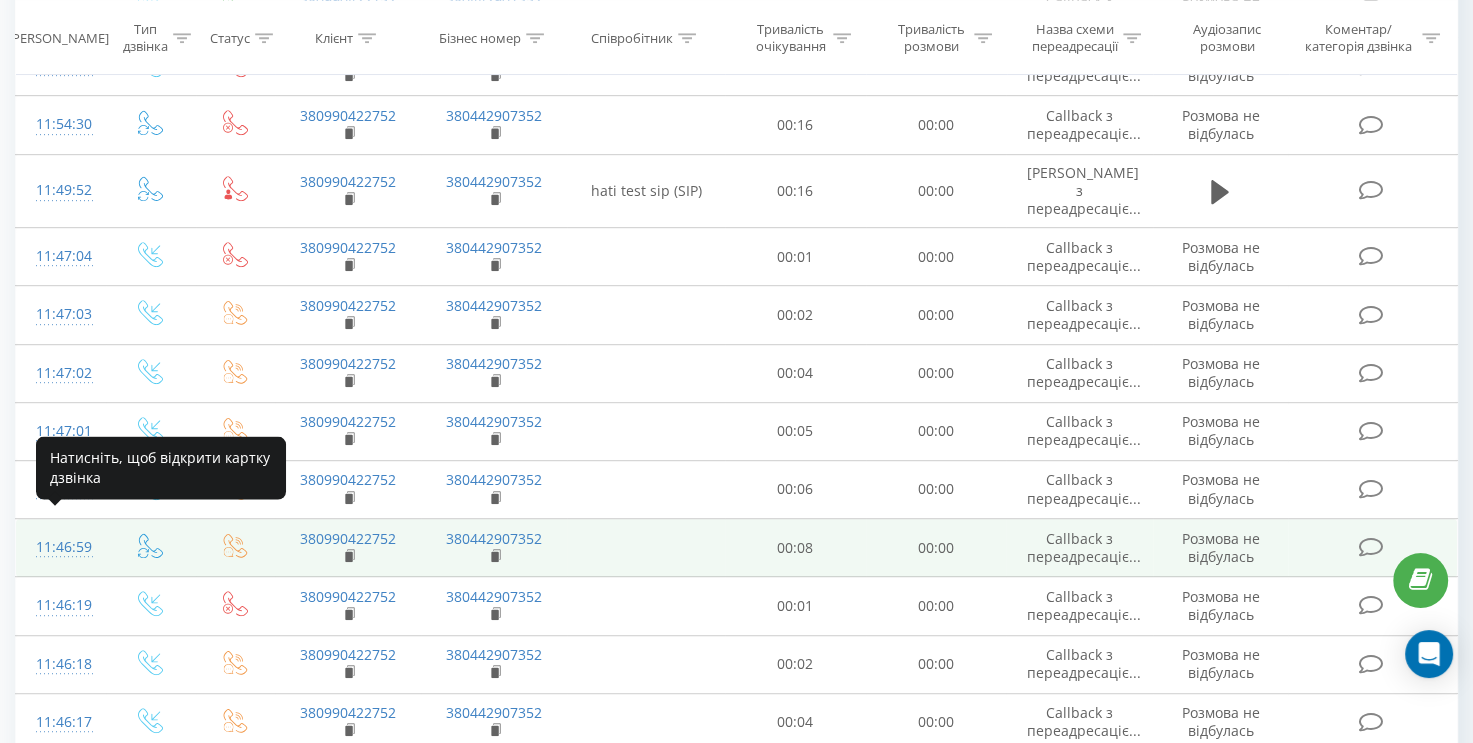 click on "11:46:59" at bounding box center (61, 547) 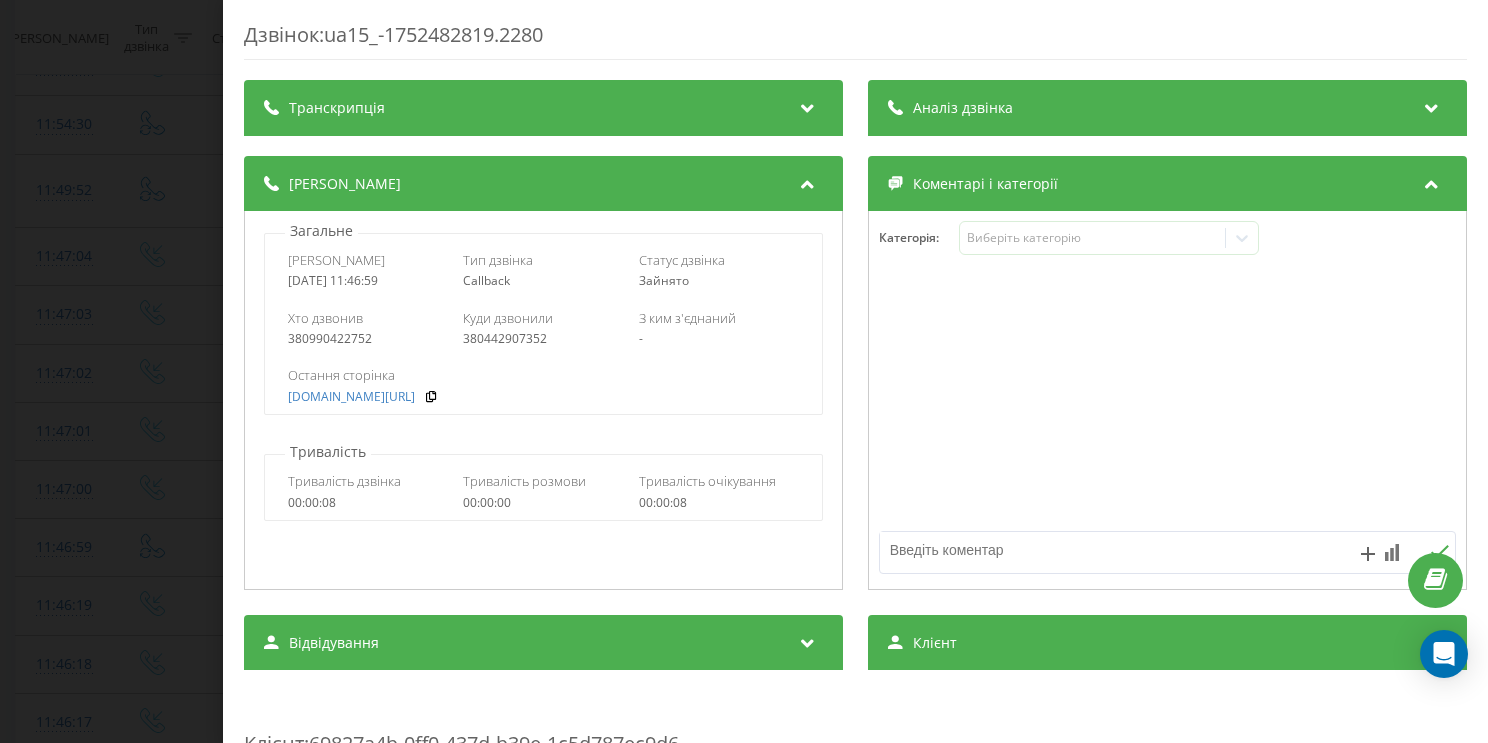 click on "Аналіз дзвінка" at bounding box center (1167, 108) 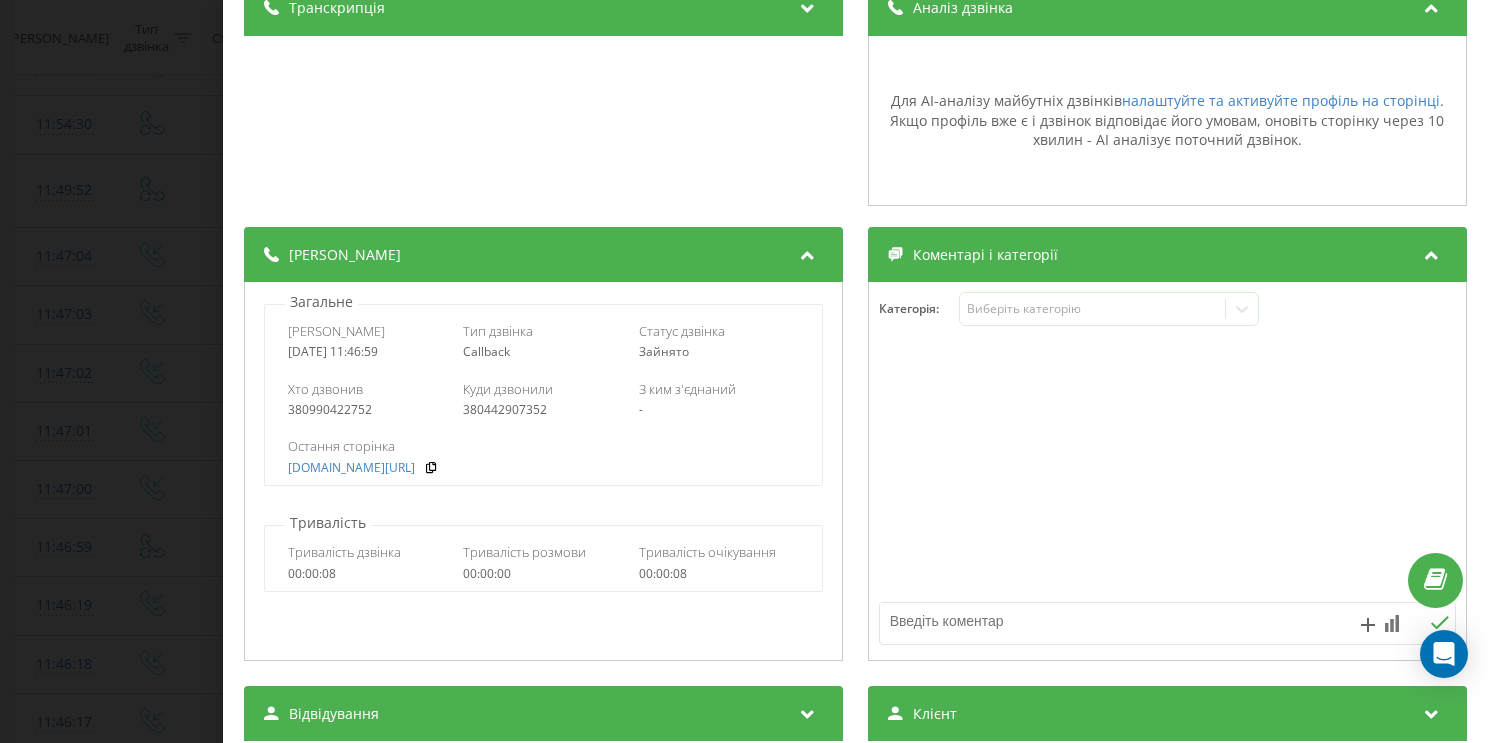 scroll, scrollTop: 500, scrollLeft: 0, axis: vertical 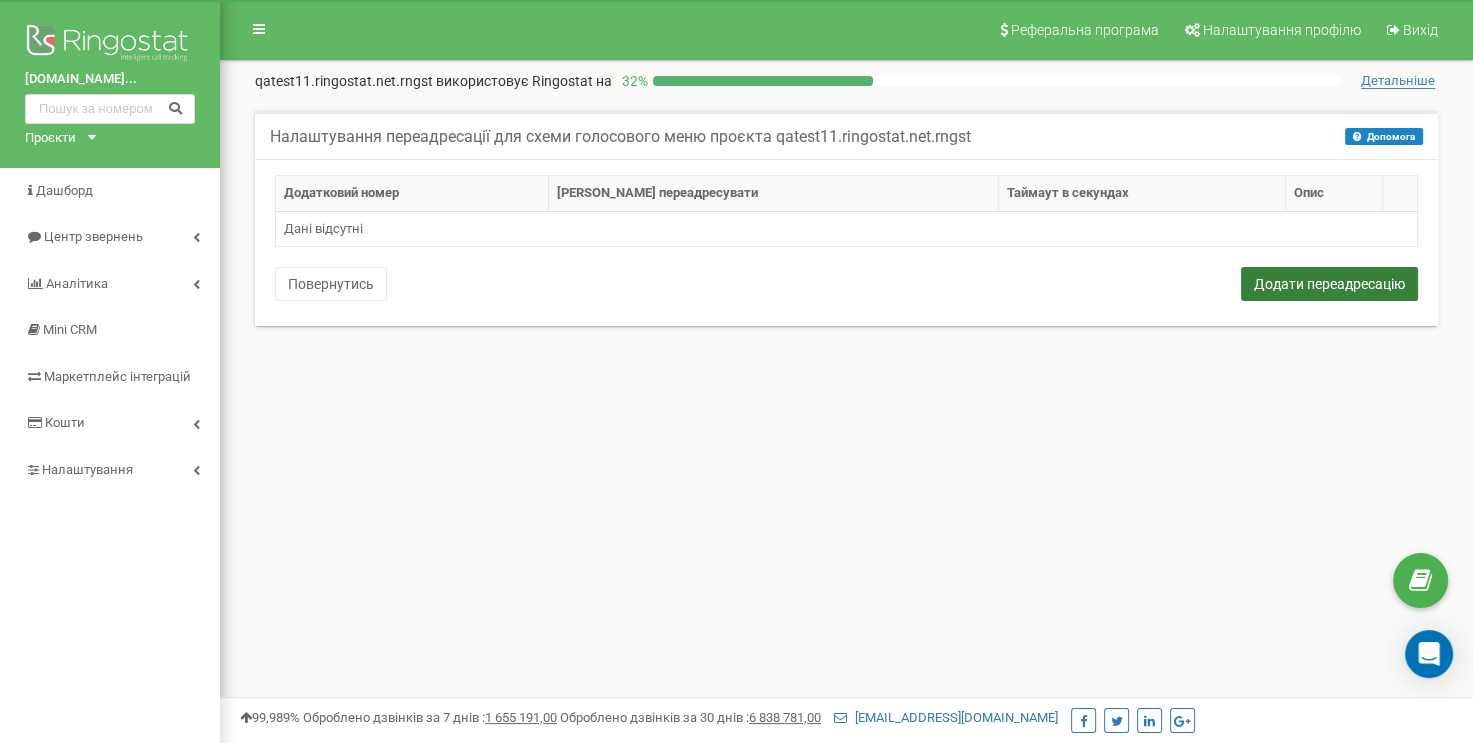 click on "Додати переадресацію" at bounding box center (1329, 284) 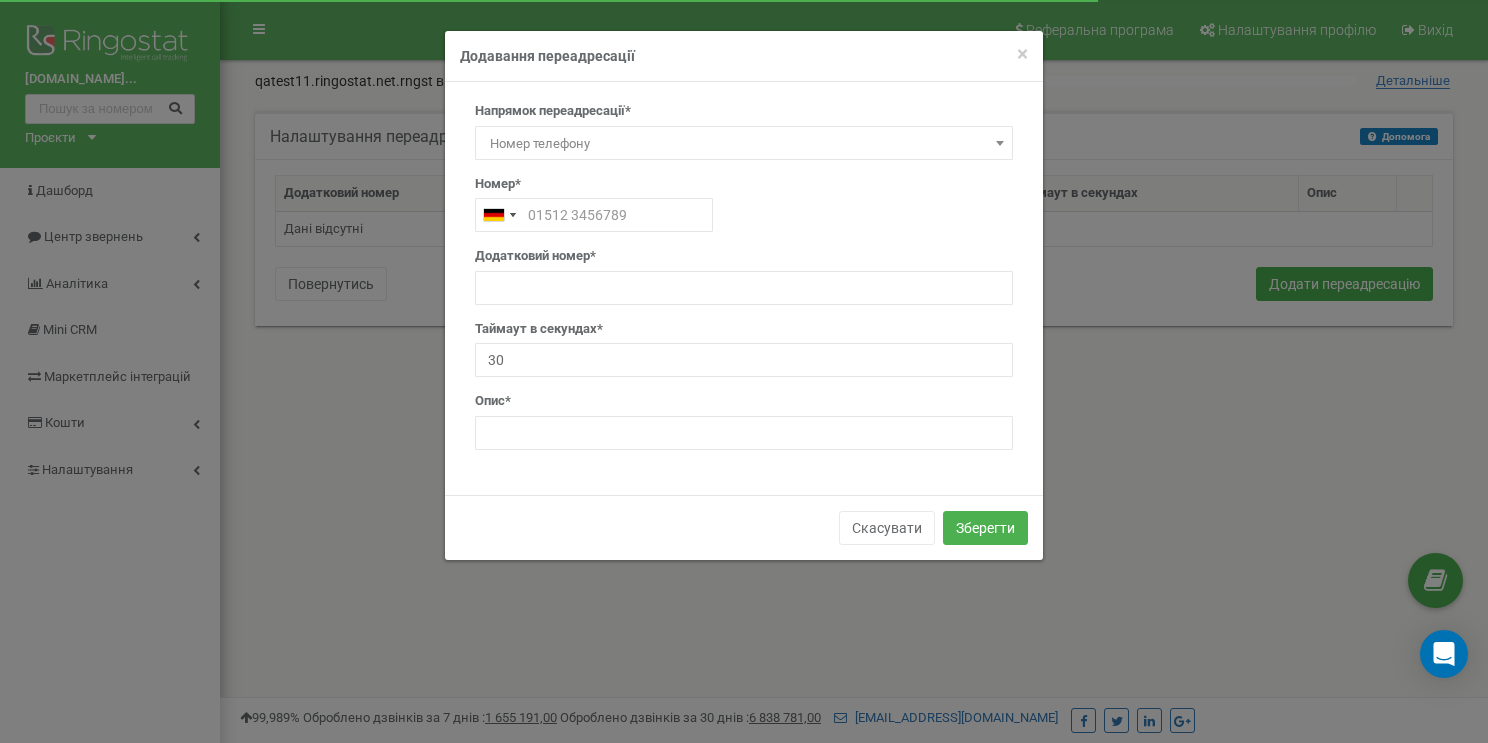 click on "Номер телефону" at bounding box center (744, 144) 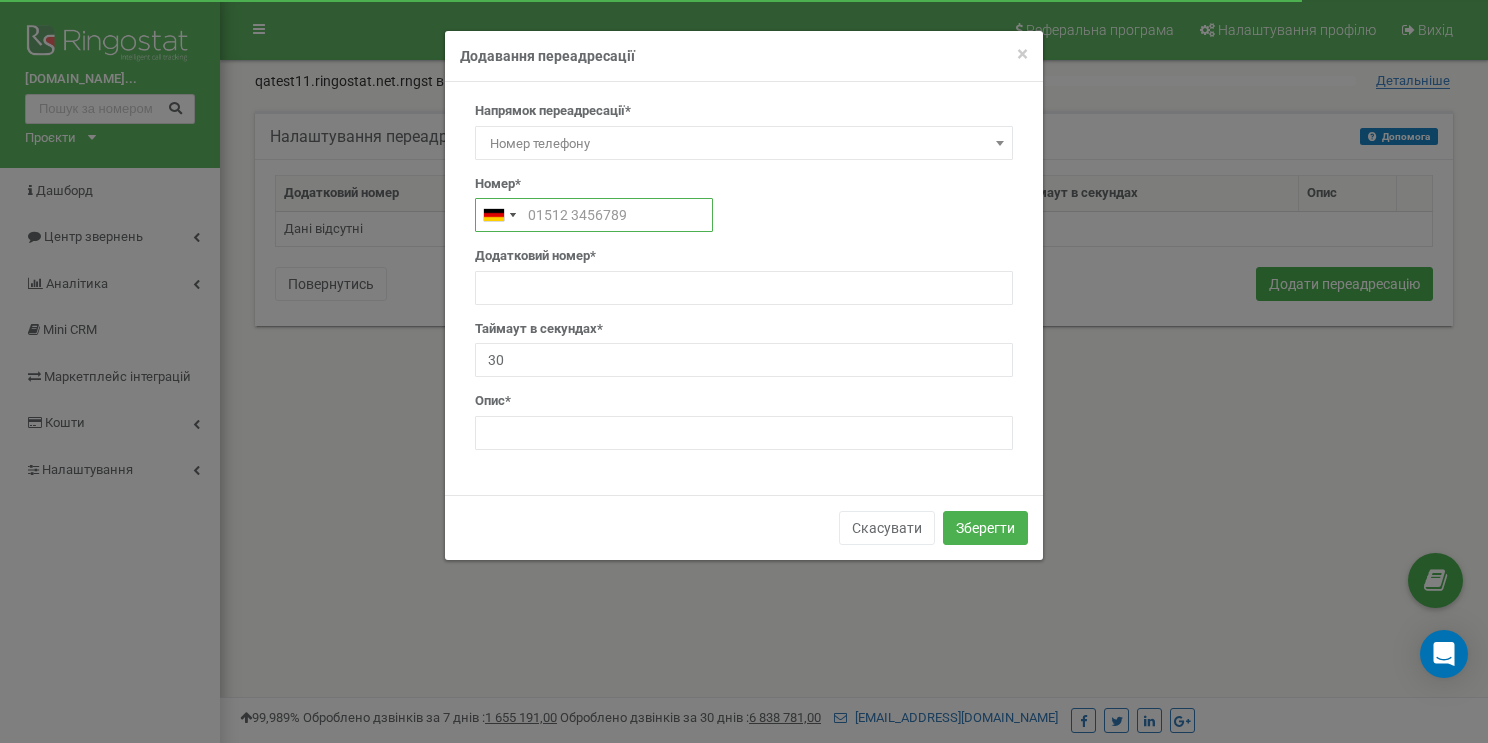 click at bounding box center (594, 215) 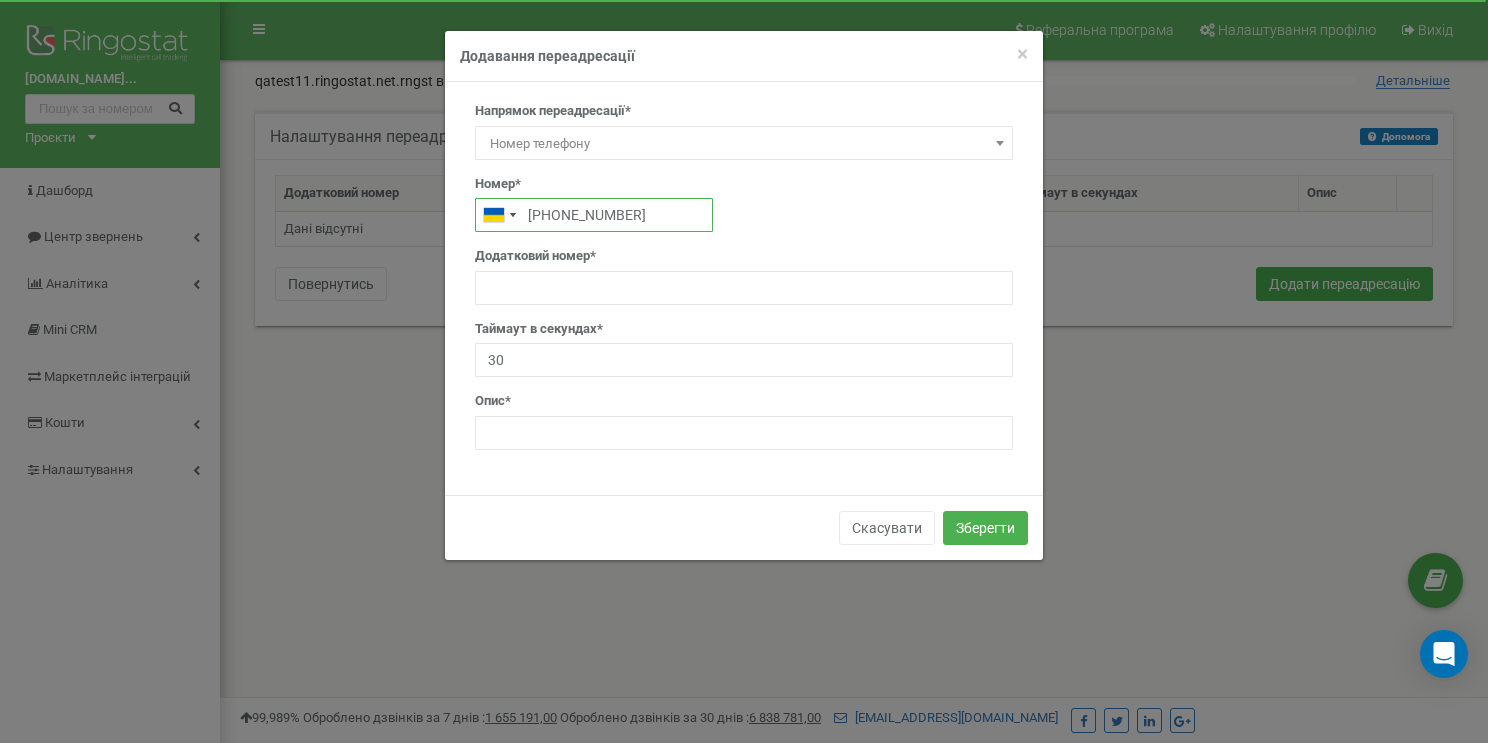 type on "[PHONE_NUMBER]" 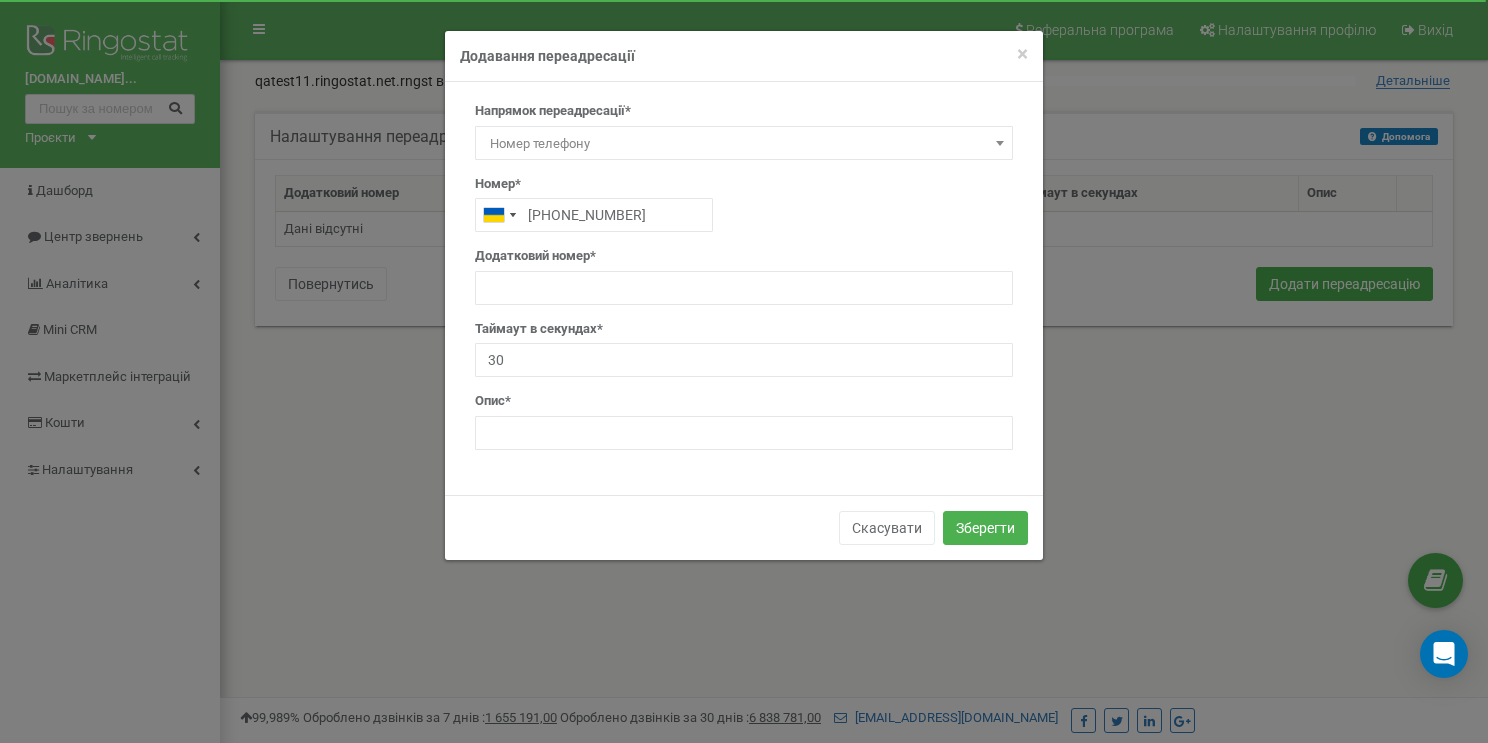 click on "[PHONE_NUMBER]" at bounding box center [744, 215] 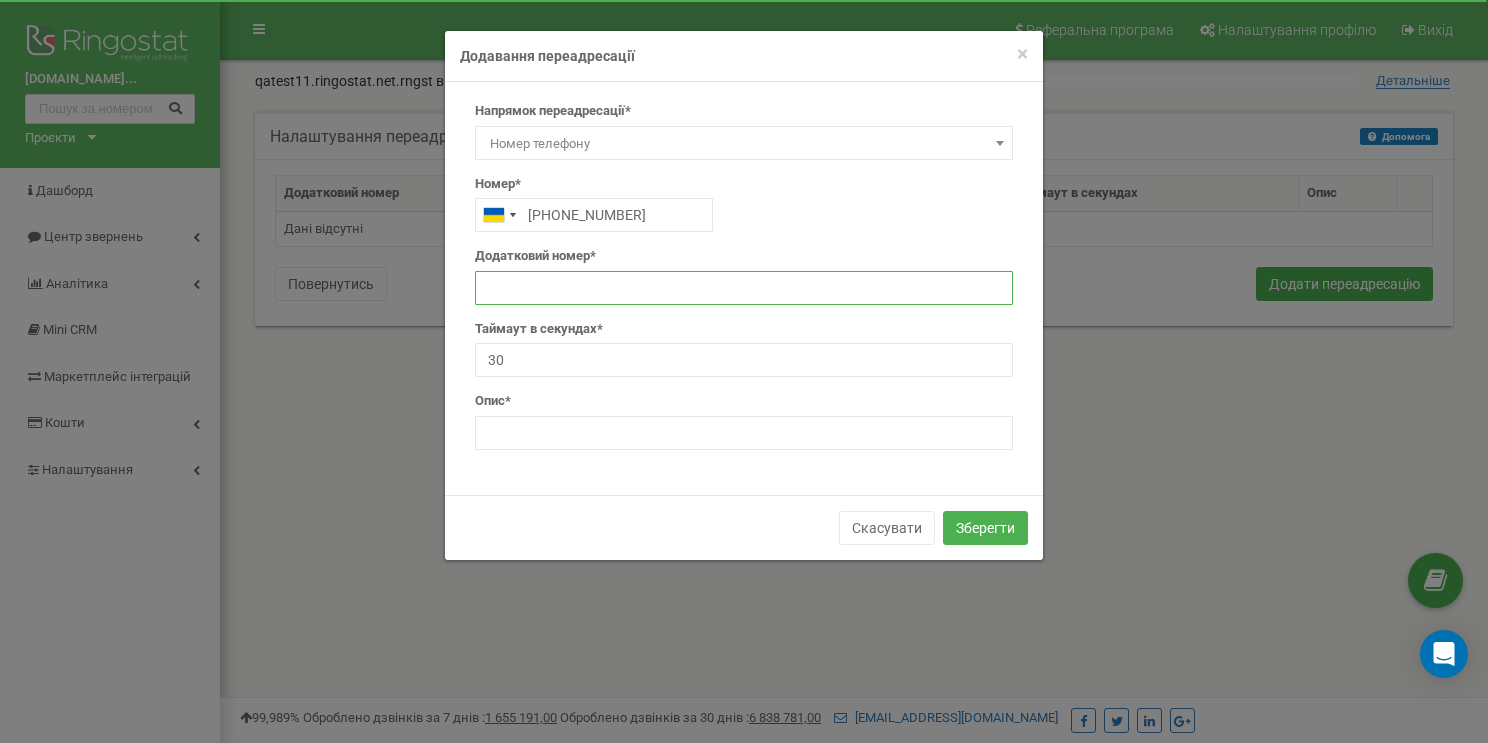 click at bounding box center (744, 288) 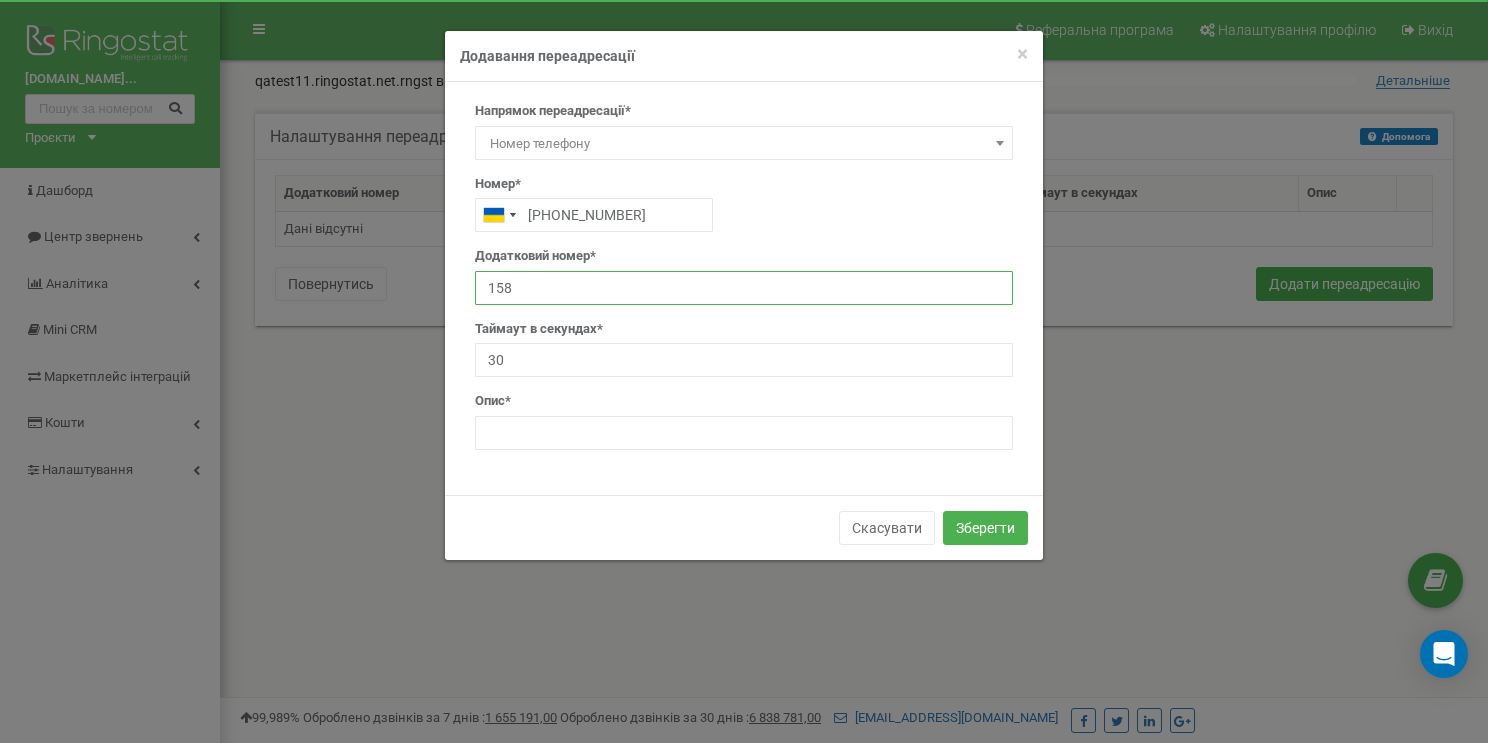 type on "158" 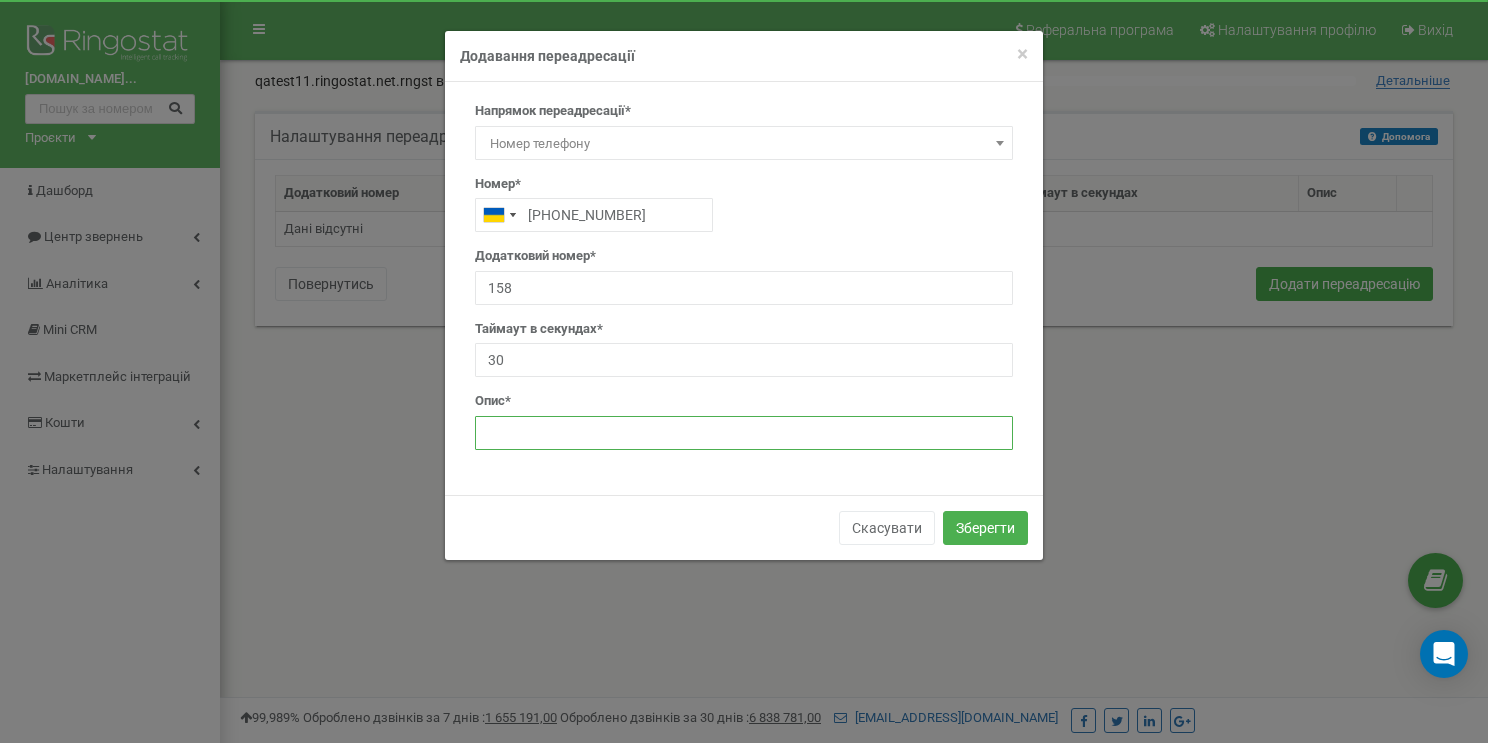 click at bounding box center (744, 433) 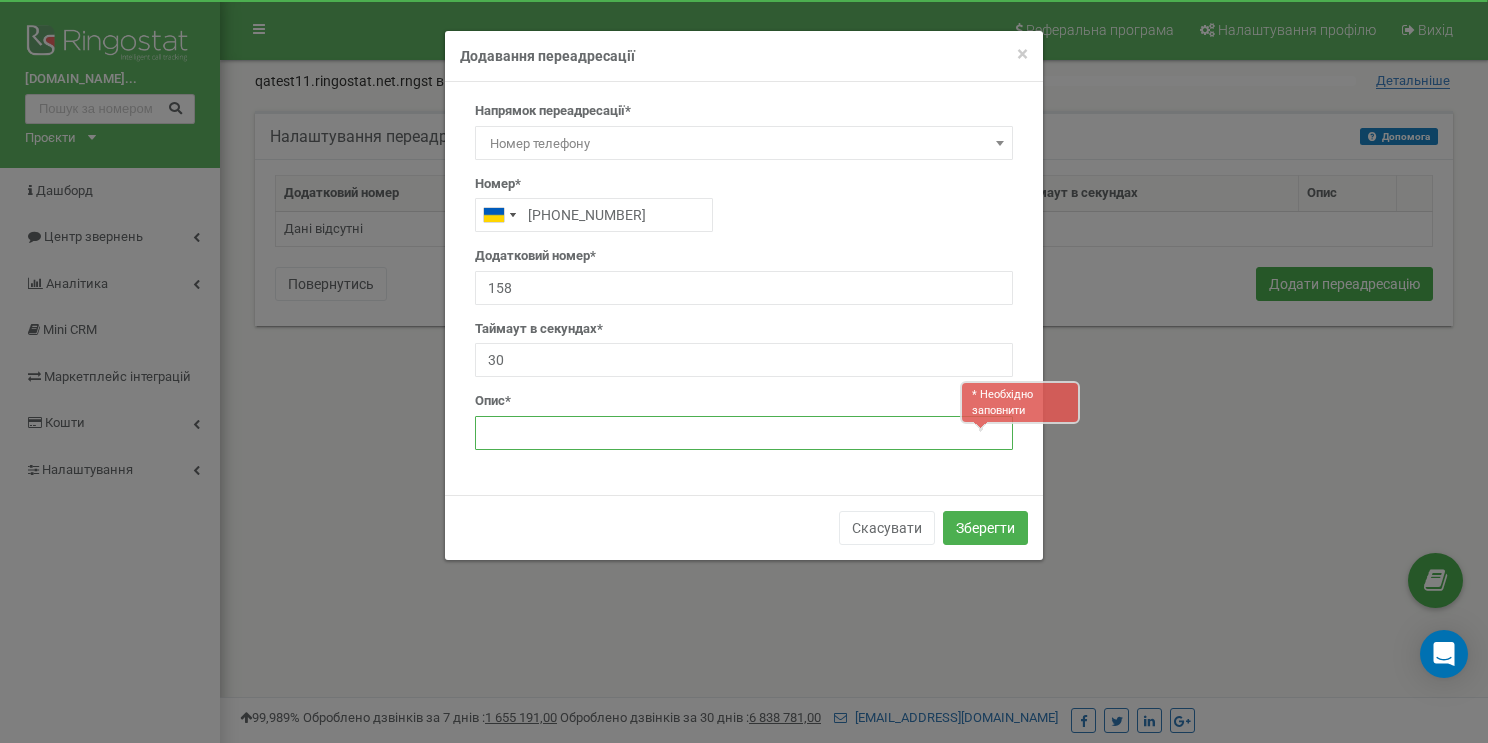paste on "Переадресація на мобільний через IVR" 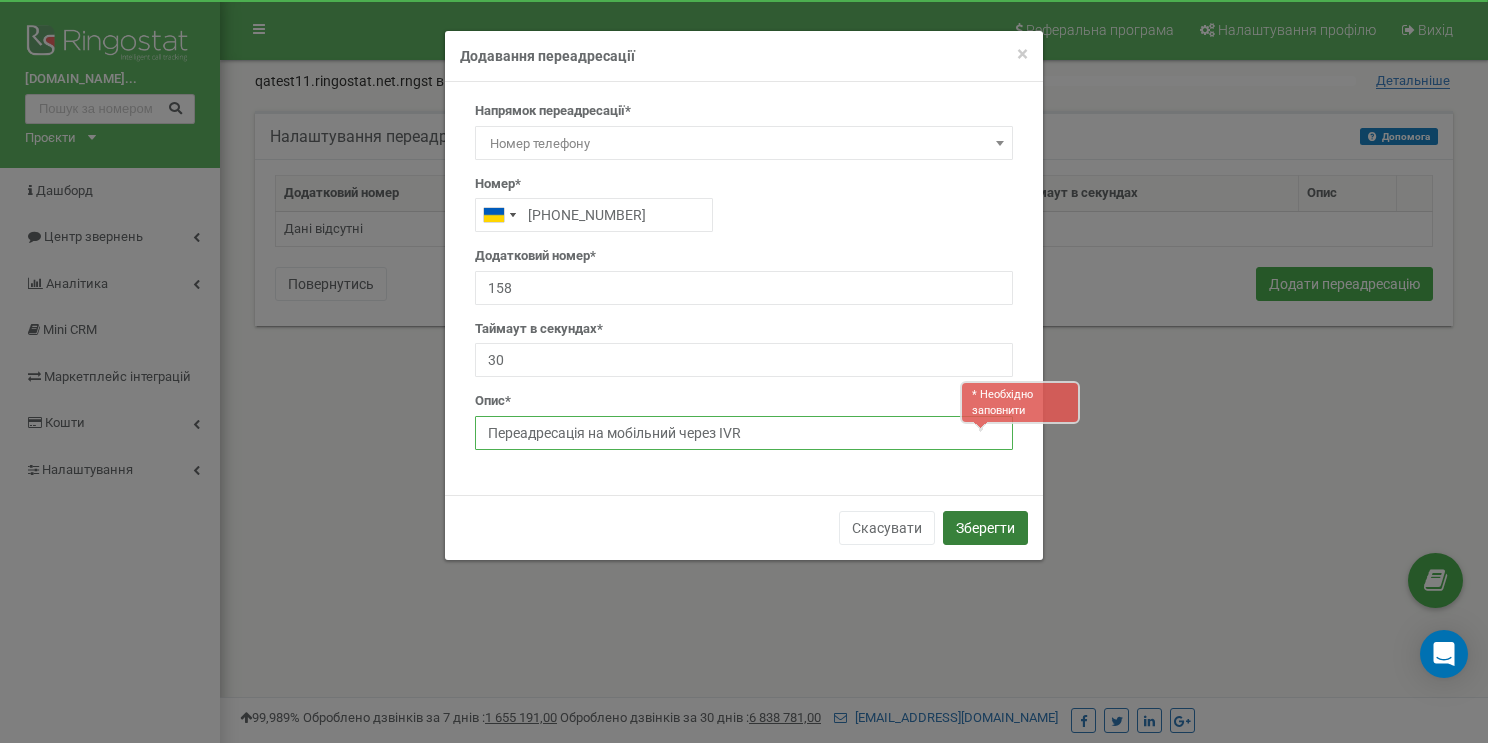 type on "Переадресація на мобільний через IVR" 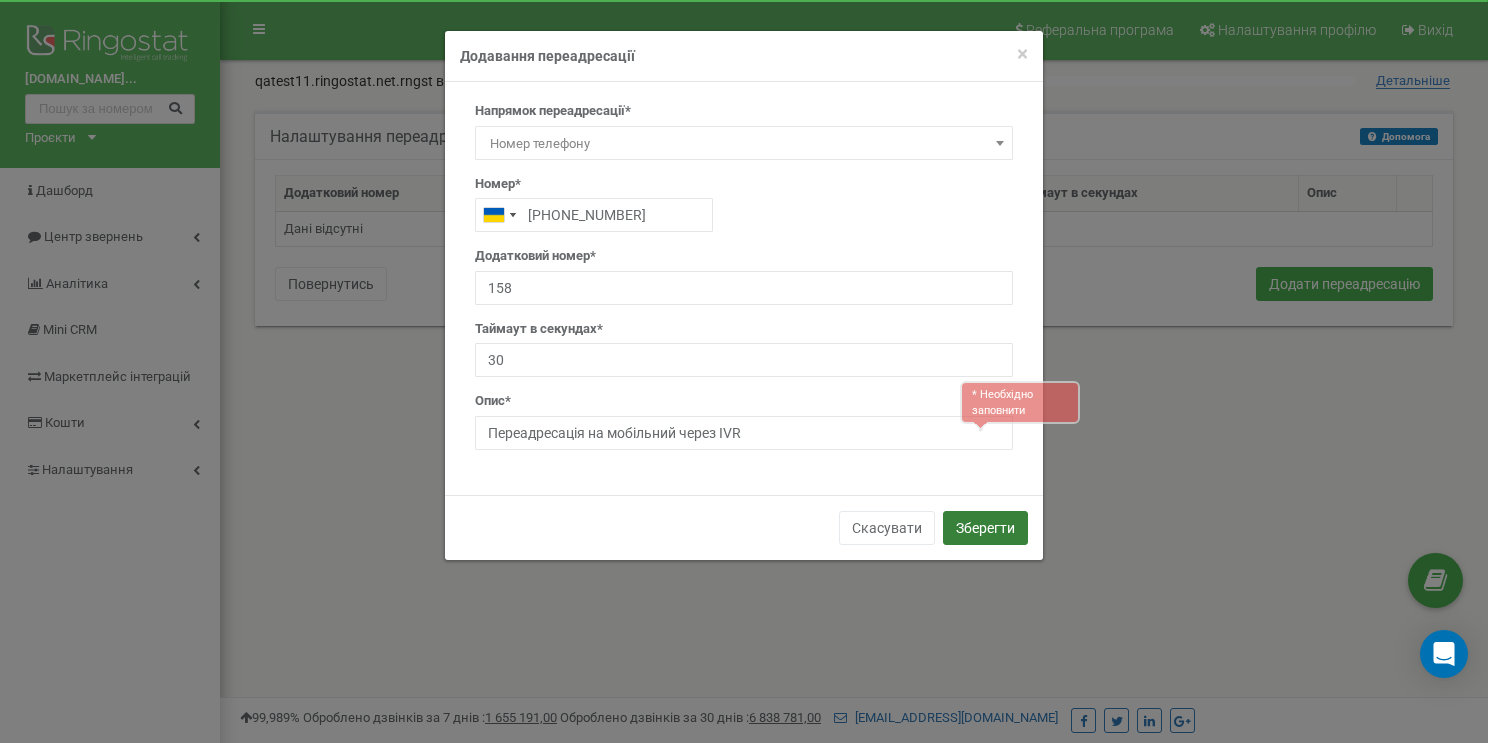 click on "Зберегти" at bounding box center [985, 528] 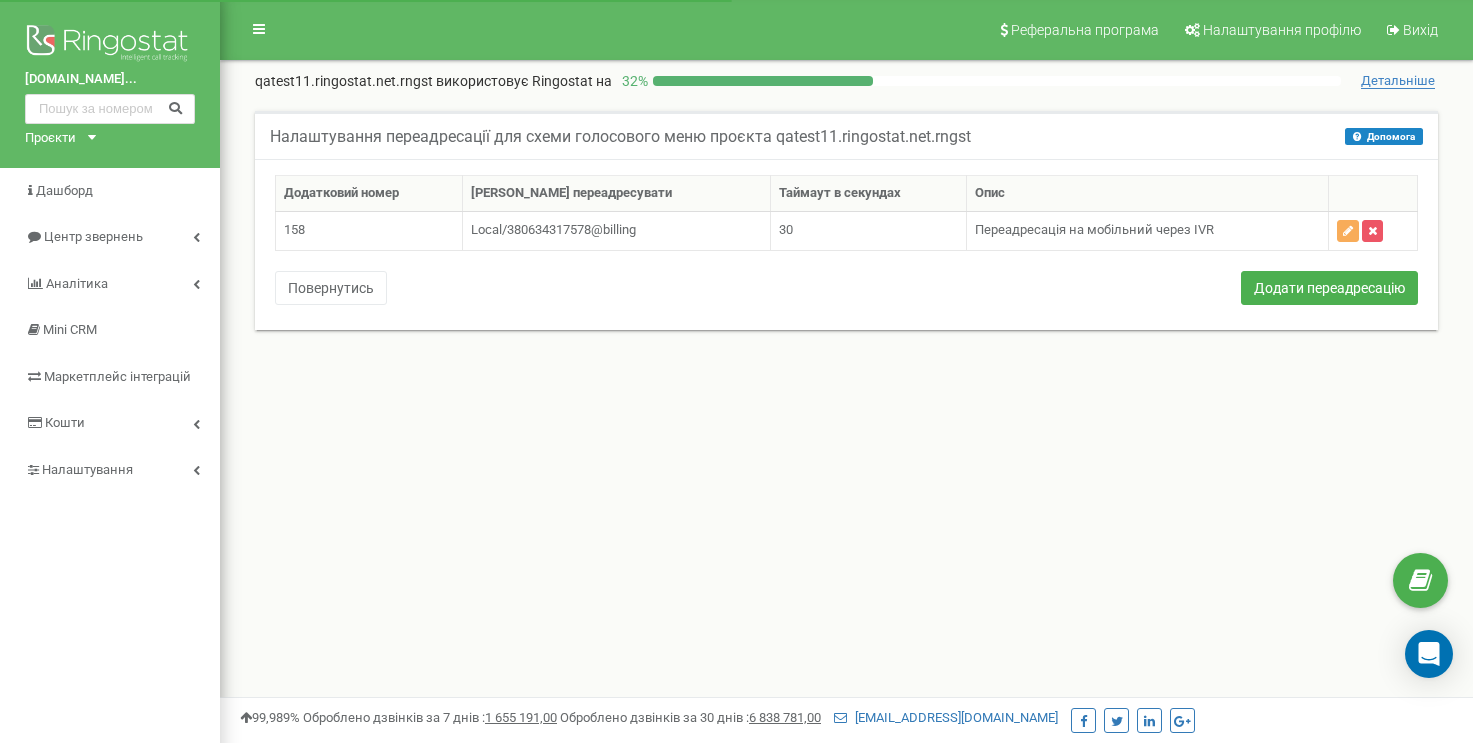 scroll, scrollTop: 0, scrollLeft: 0, axis: both 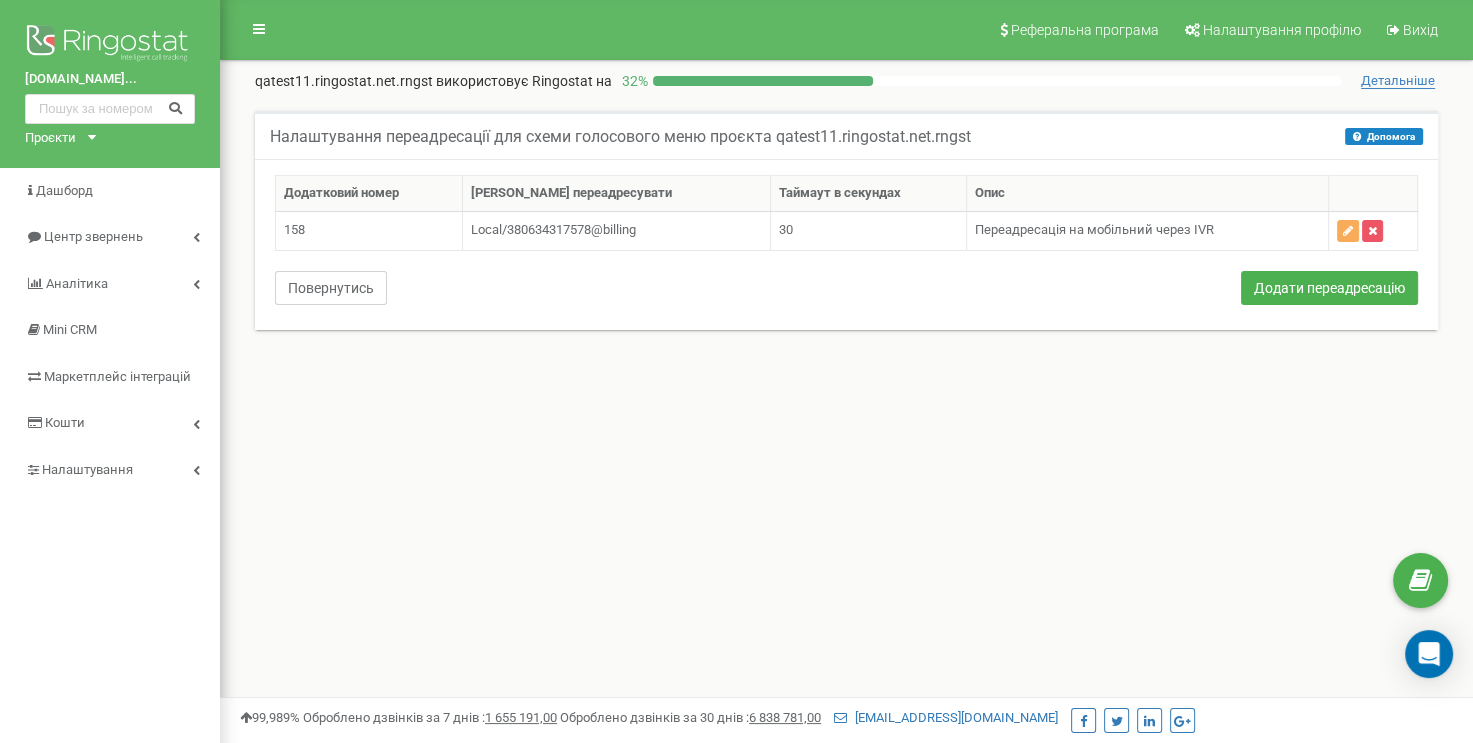 click on "Повернутись" at bounding box center (331, 288) 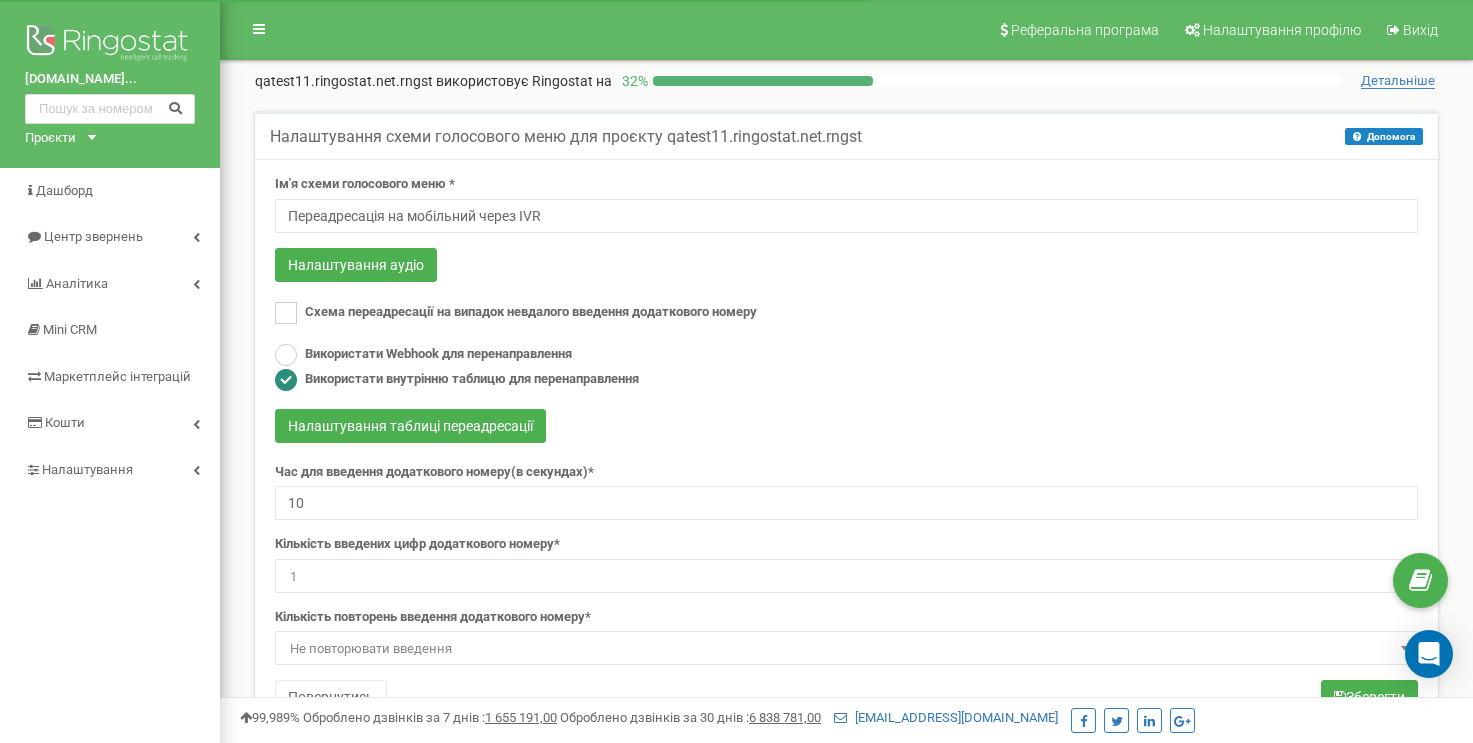 scroll, scrollTop: 456, scrollLeft: 0, axis: vertical 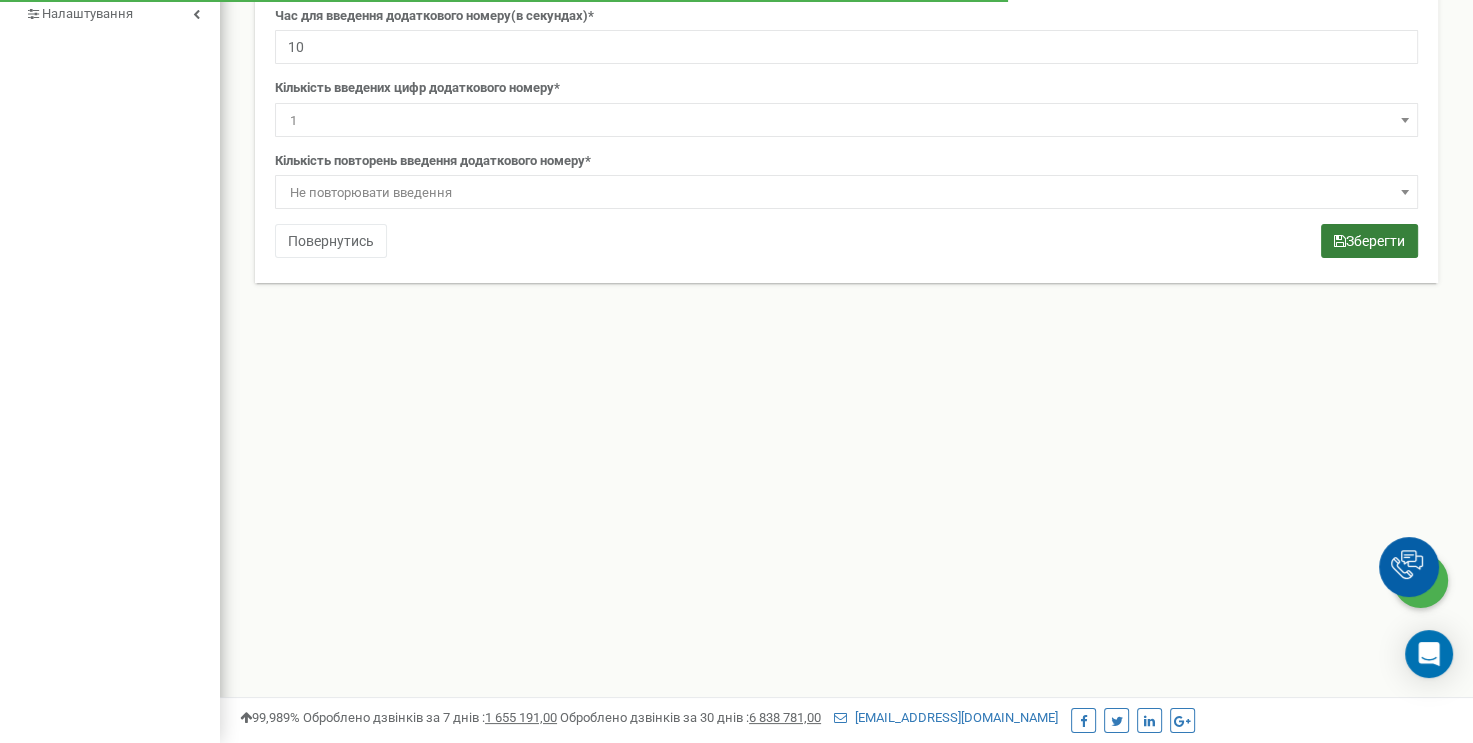 click at bounding box center [1340, 241] 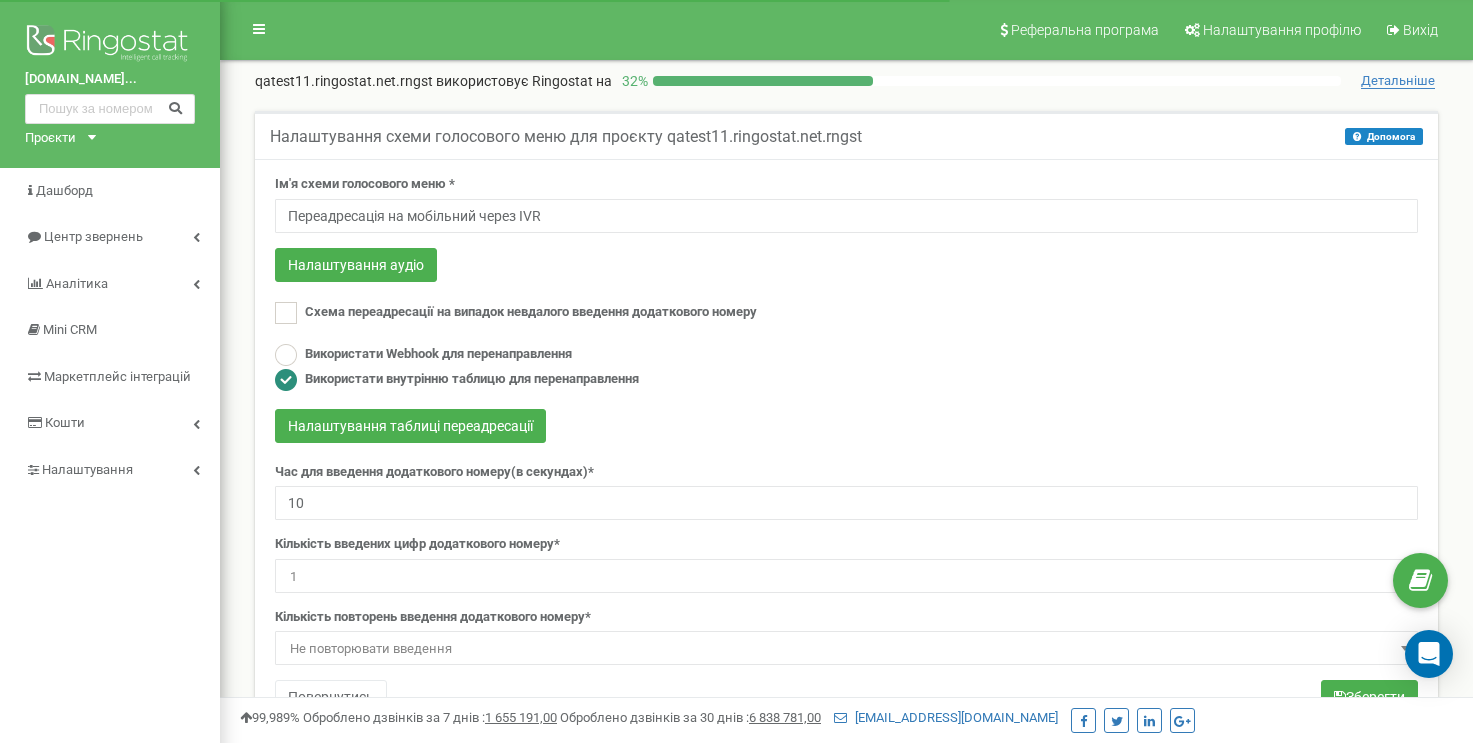 scroll, scrollTop: 0, scrollLeft: 0, axis: both 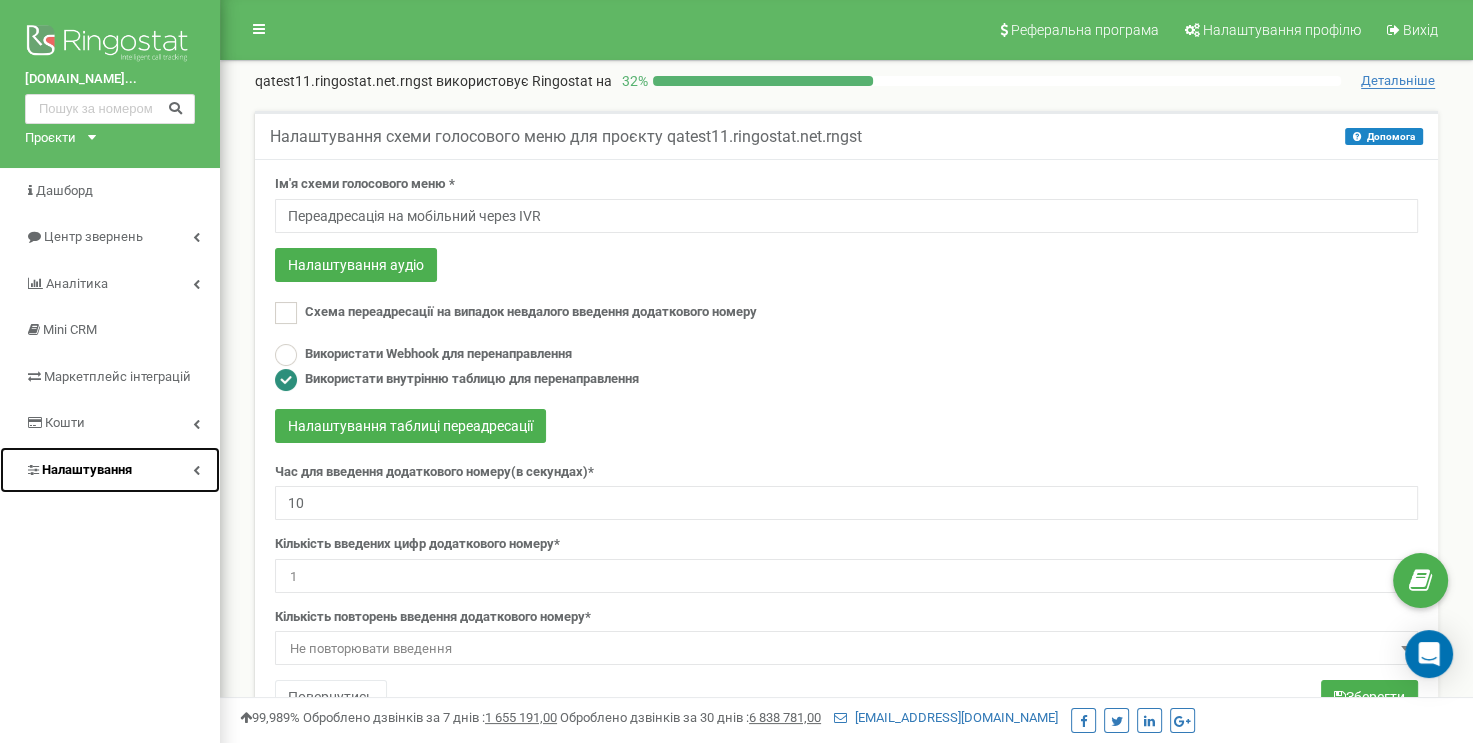 click at bounding box center [196, 470] 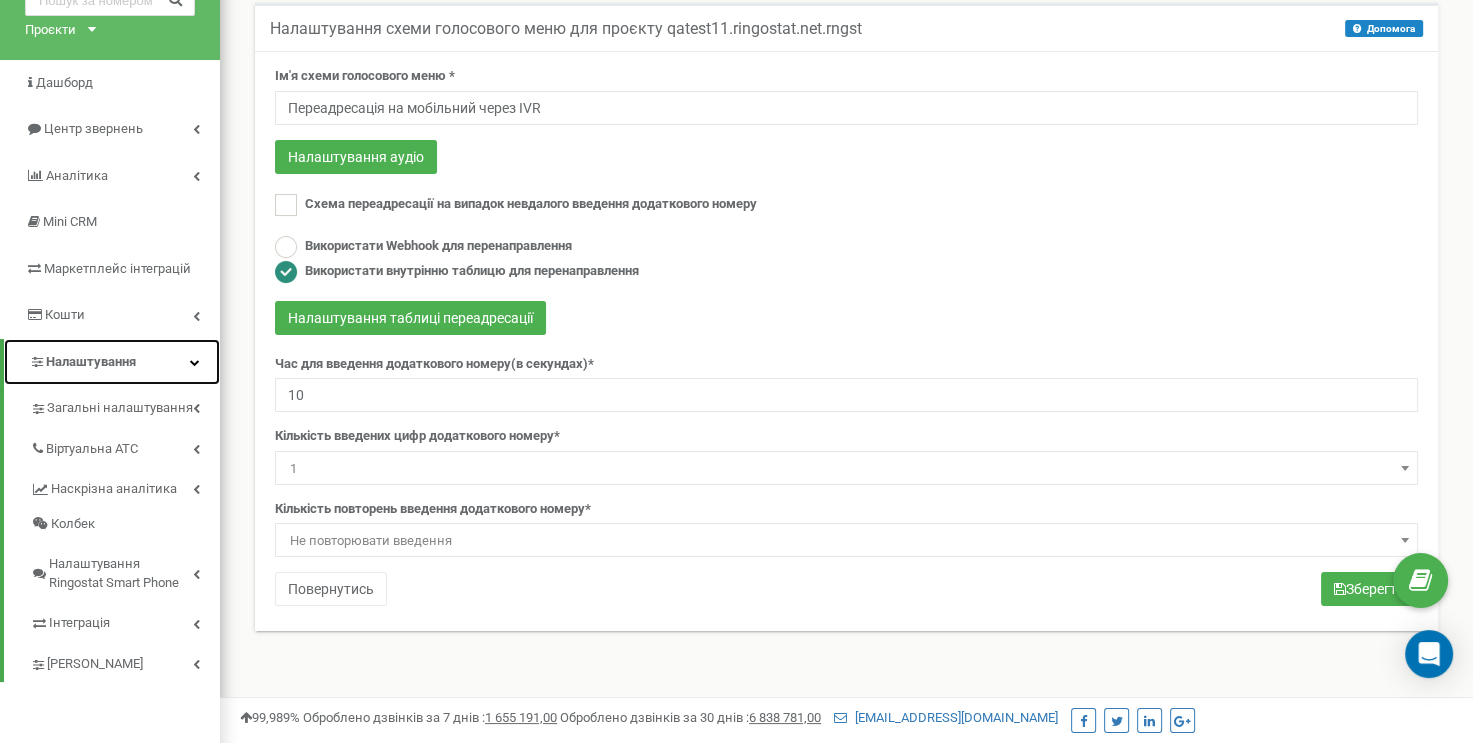 scroll, scrollTop: 300, scrollLeft: 0, axis: vertical 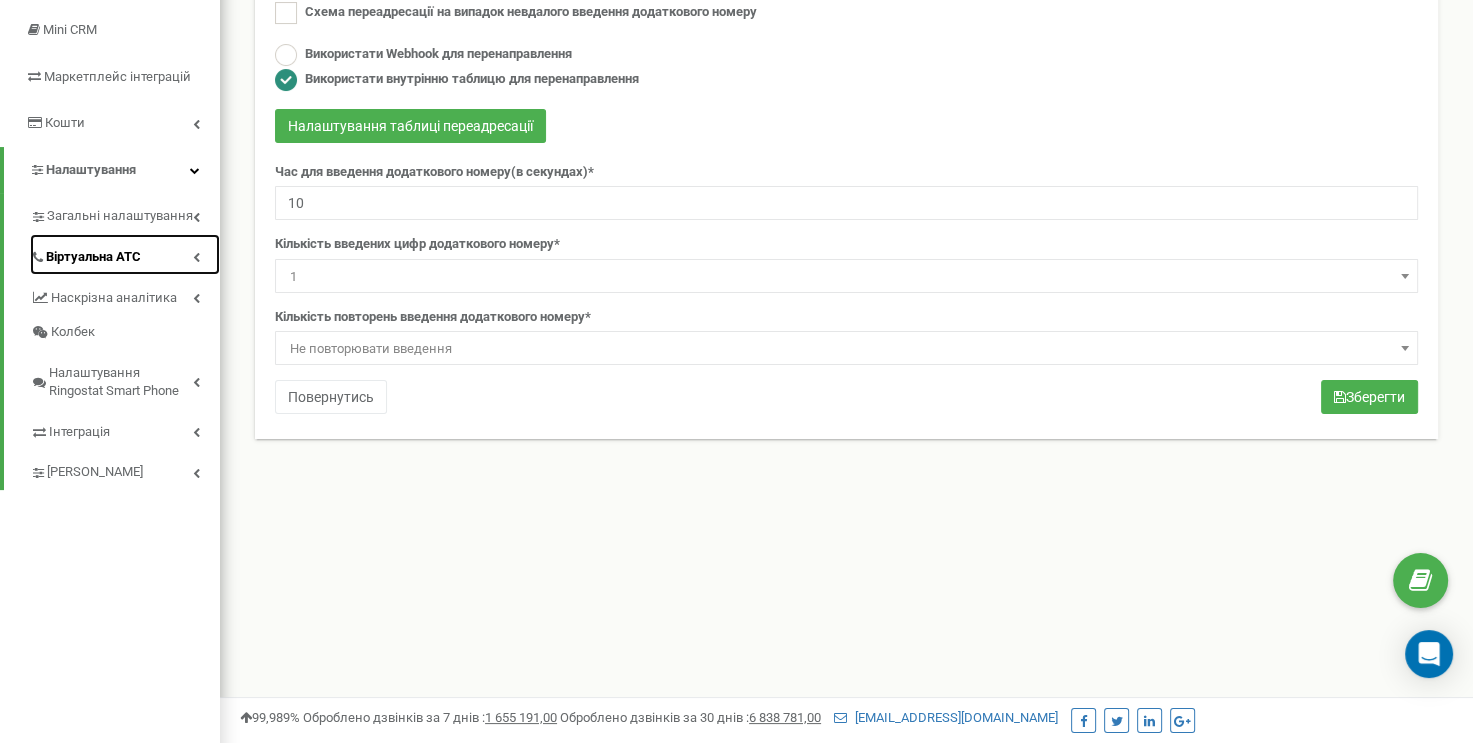 click on "Віртуальна АТС" at bounding box center (125, 254) 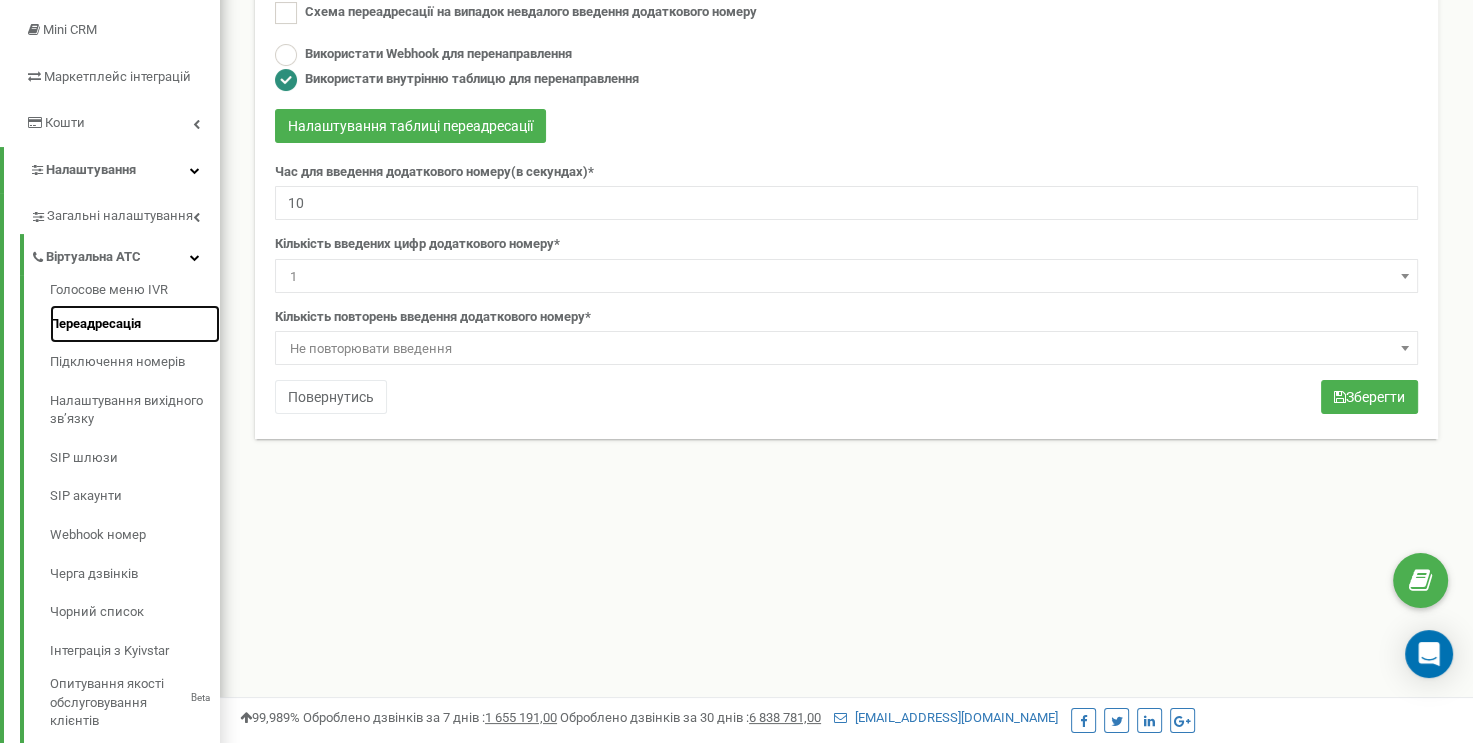 click on "Переадресація" at bounding box center (135, 324) 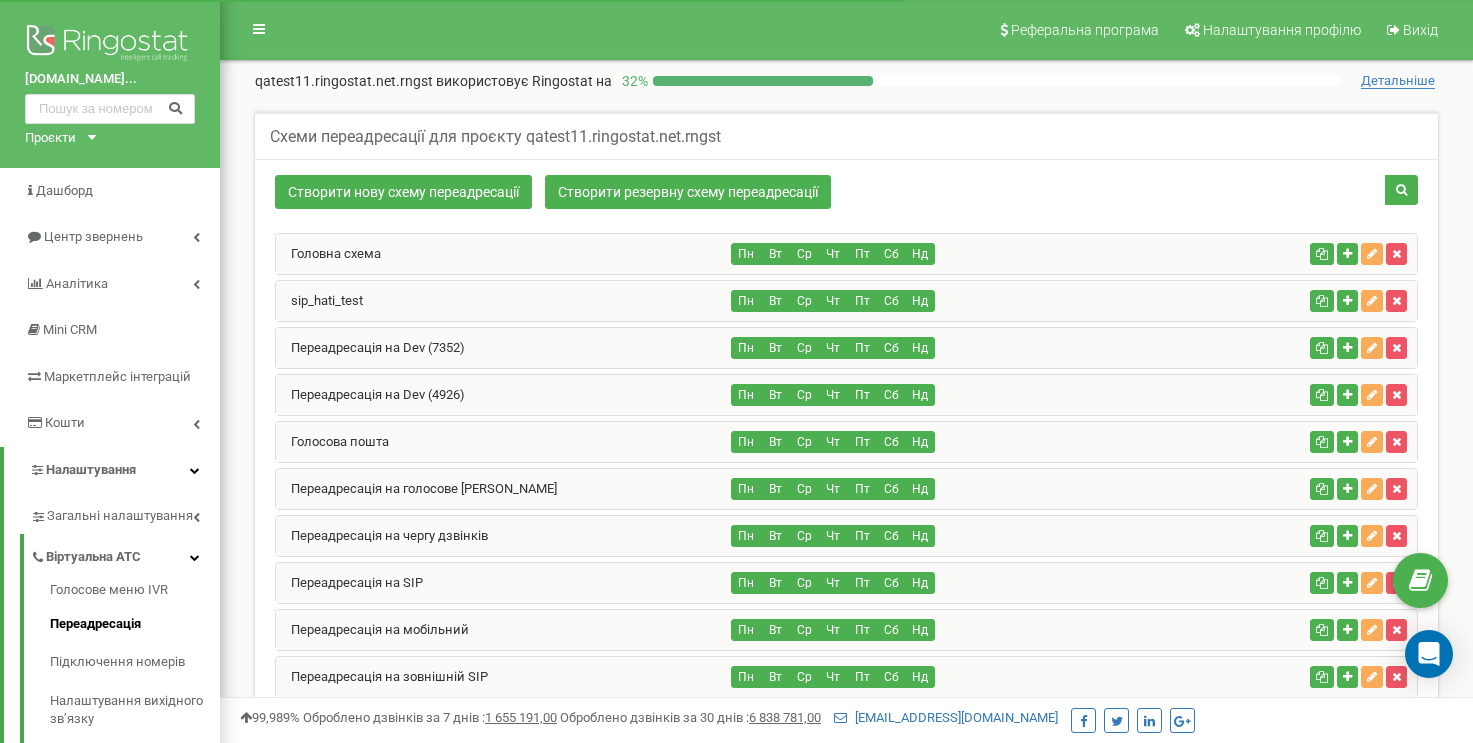 scroll, scrollTop: 0, scrollLeft: 0, axis: both 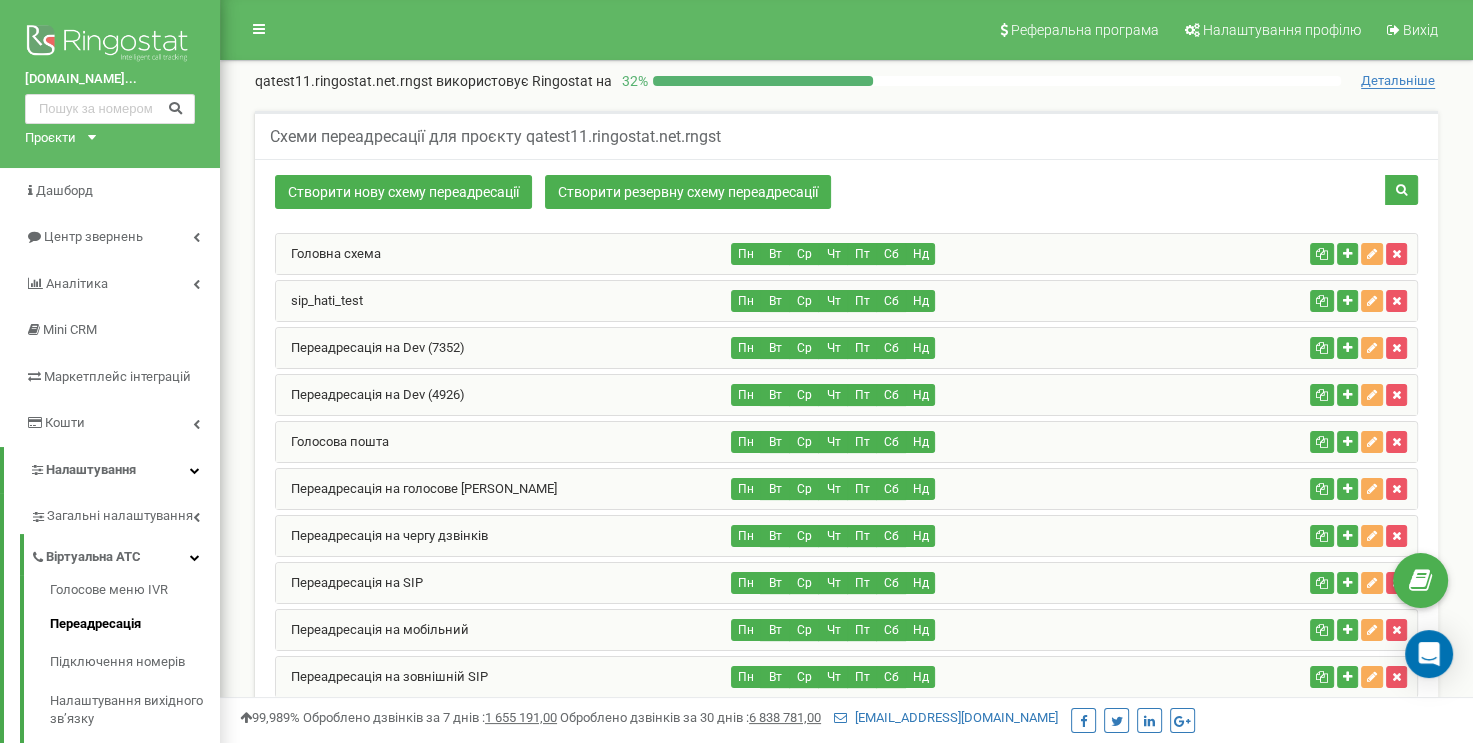 click on "Створити нову схему переадресації
Створити резервну схему переадресації" at bounding box center [651, 194] 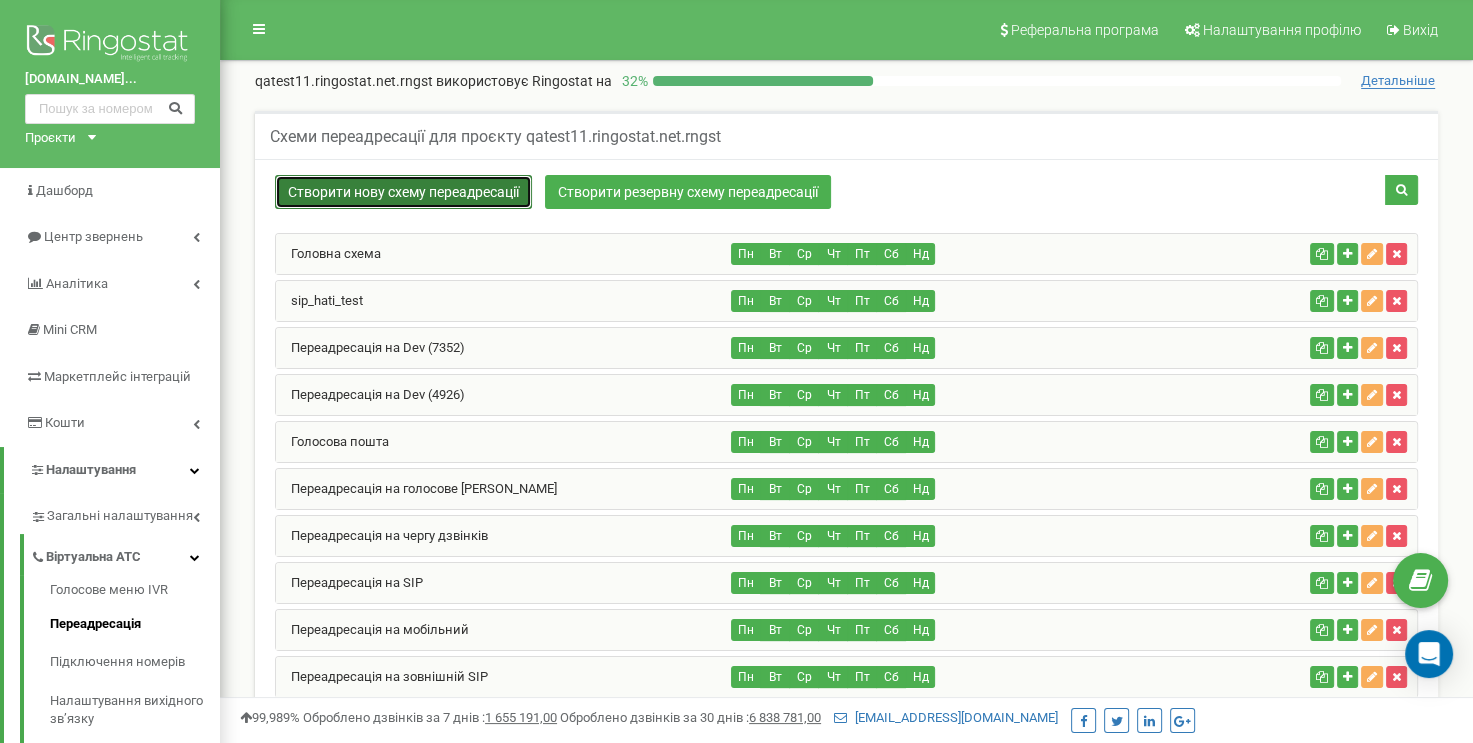 click on "Створити нову схему переадресації" at bounding box center (403, 192) 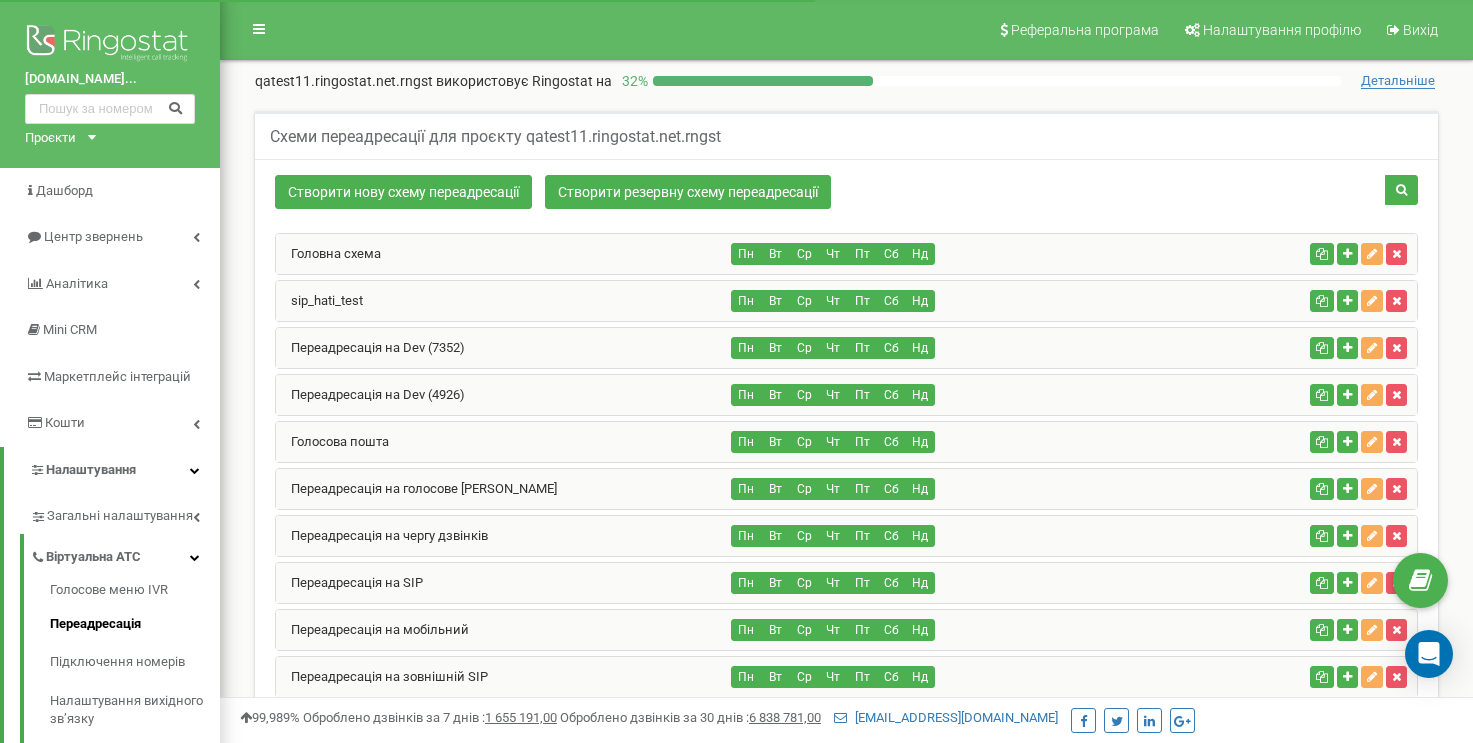 scroll, scrollTop: 1868, scrollLeft: 0, axis: vertical 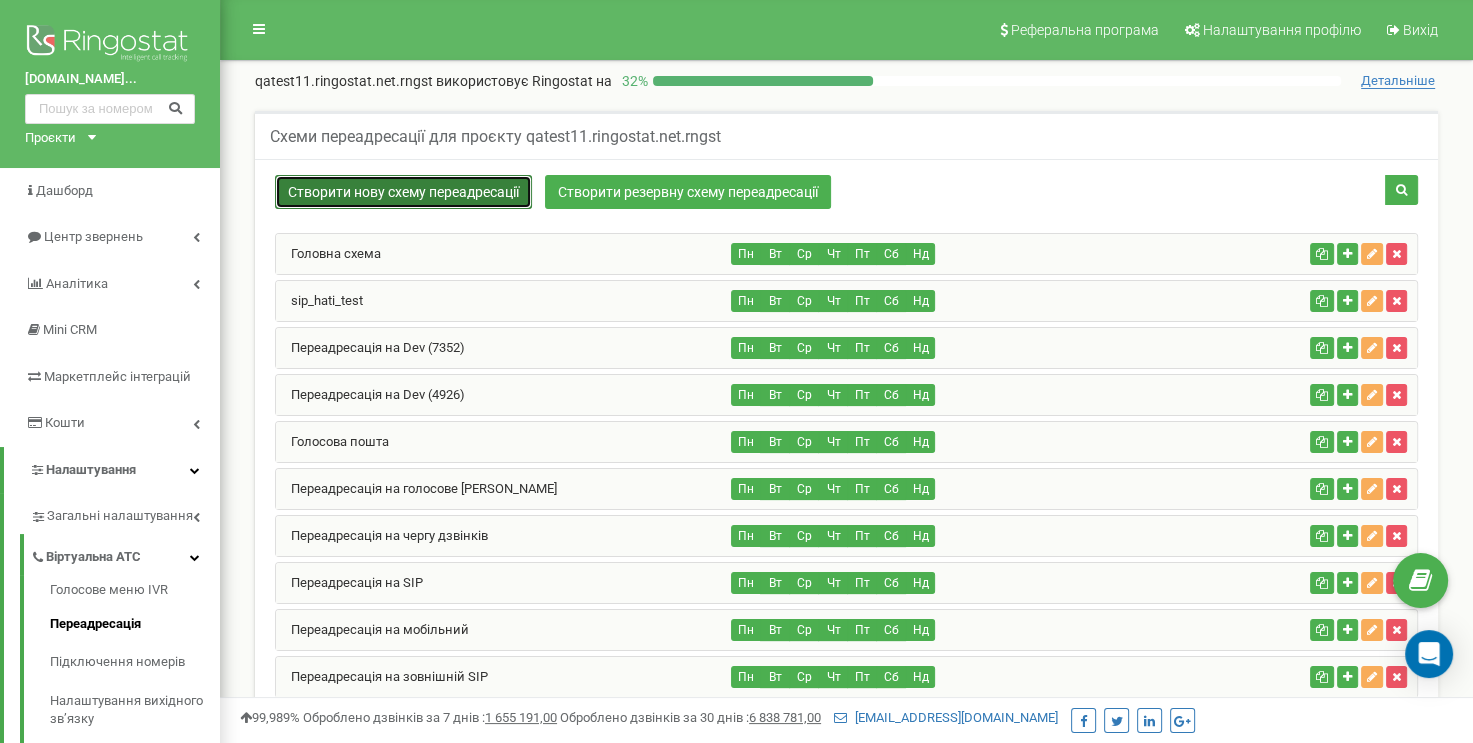 click on "Створити нову схему переадресації" at bounding box center [403, 192] 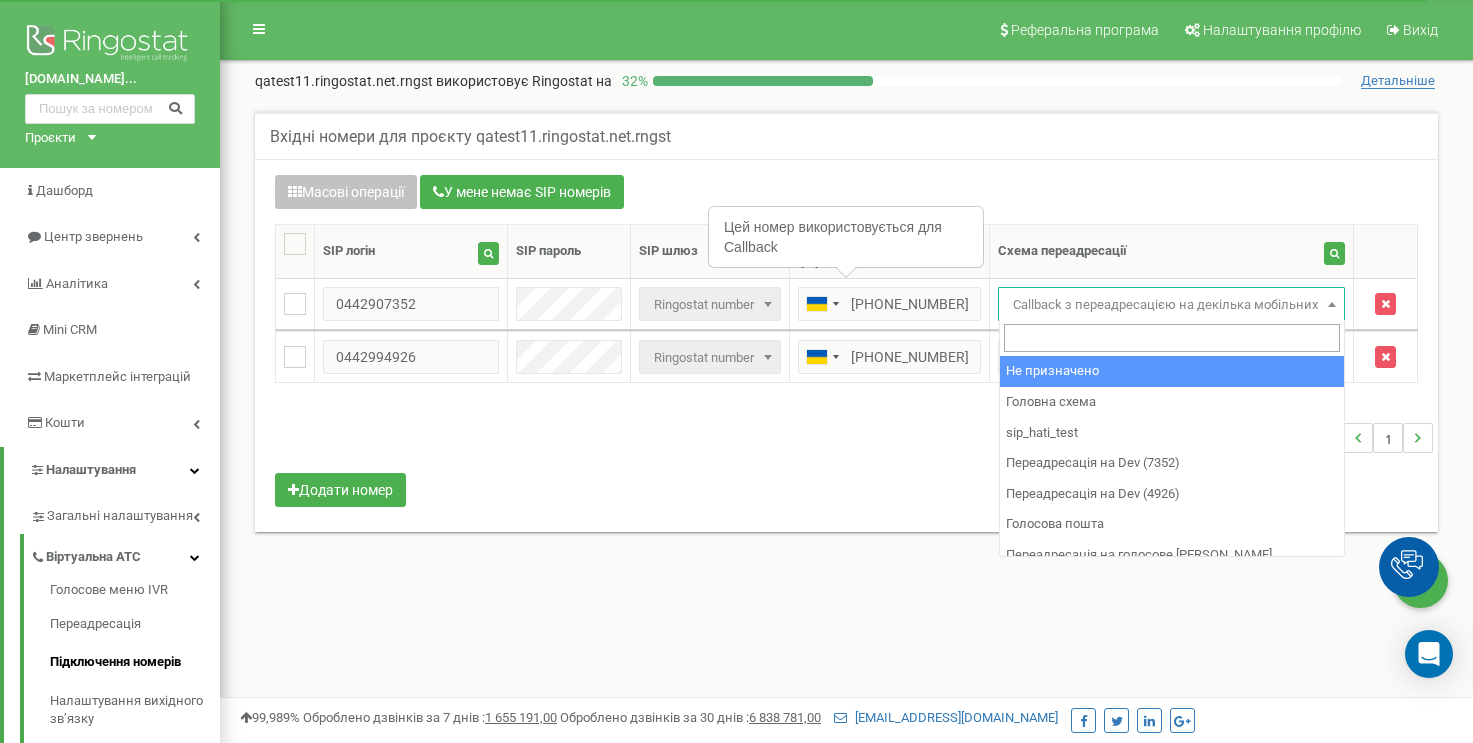scroll, scrollTop: 0, scrollLeft: 0, axis: both 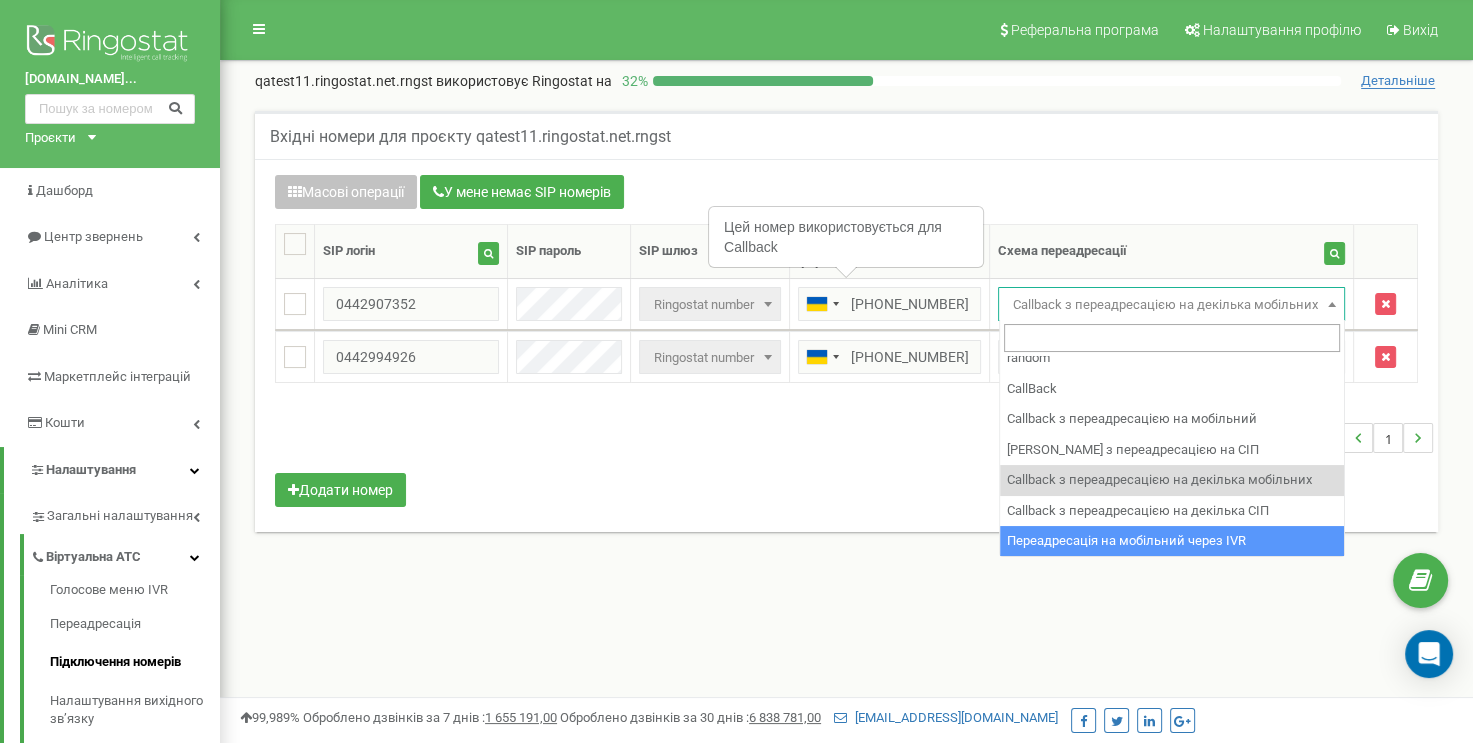 select on "253796" 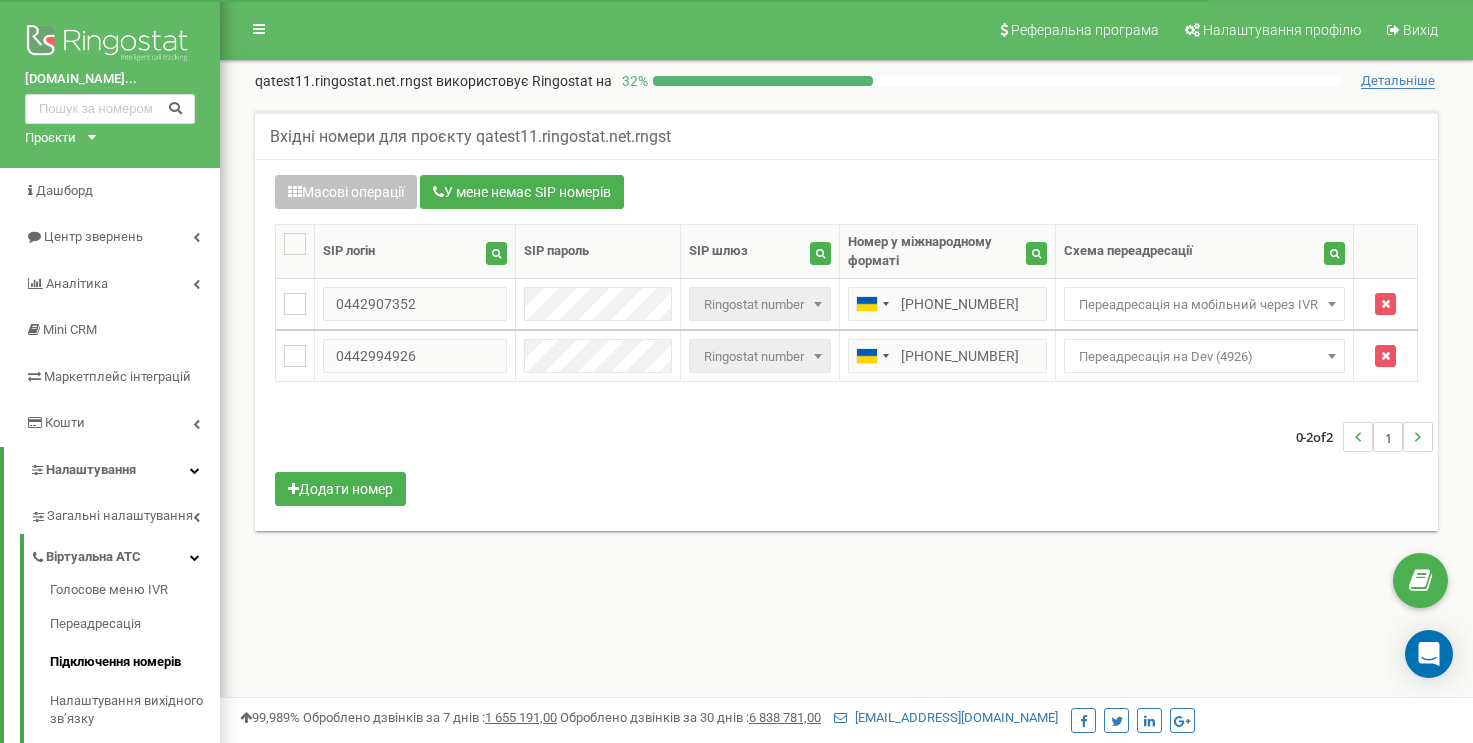 scroll, scrollTop: 0, scrollLeft: 0, axis: both 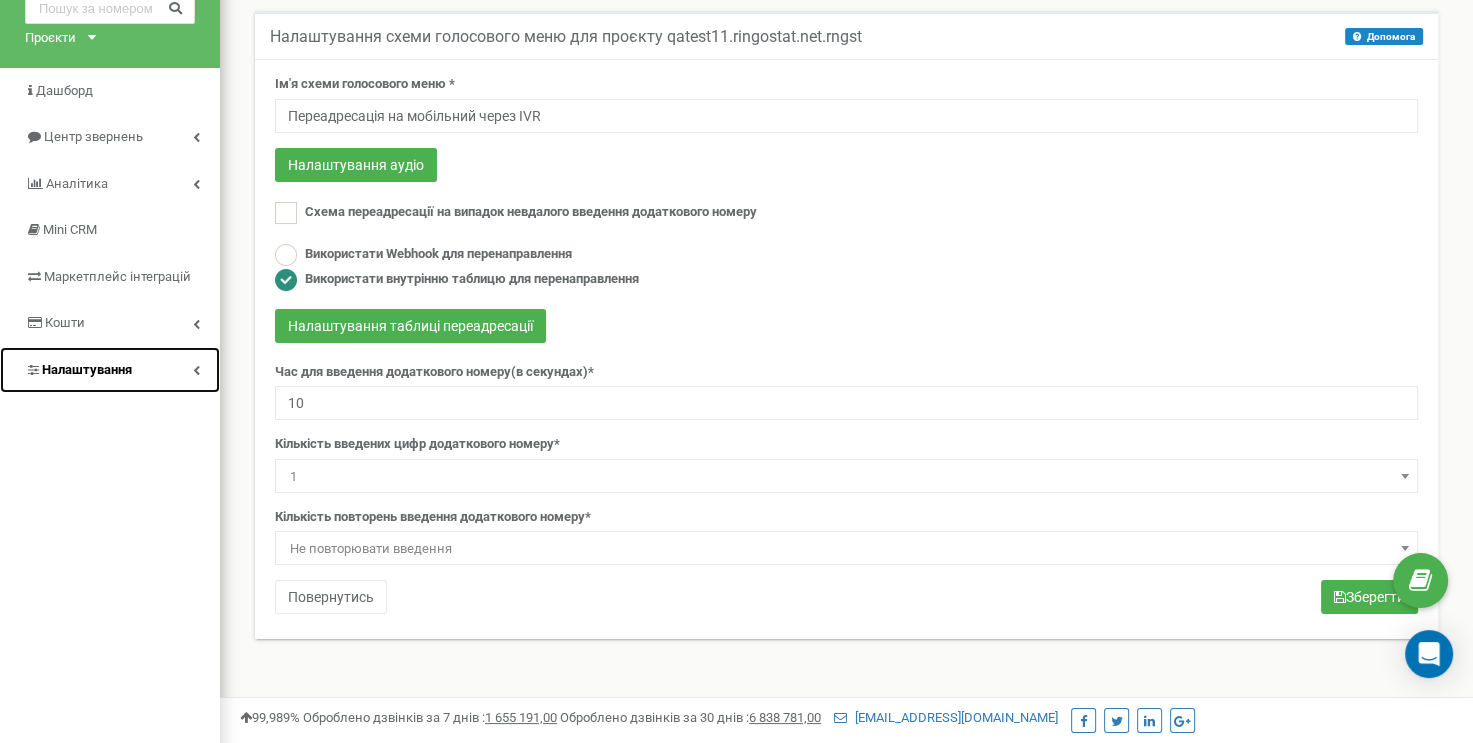 click on "Налаштування" at bounding box center [110, 370] 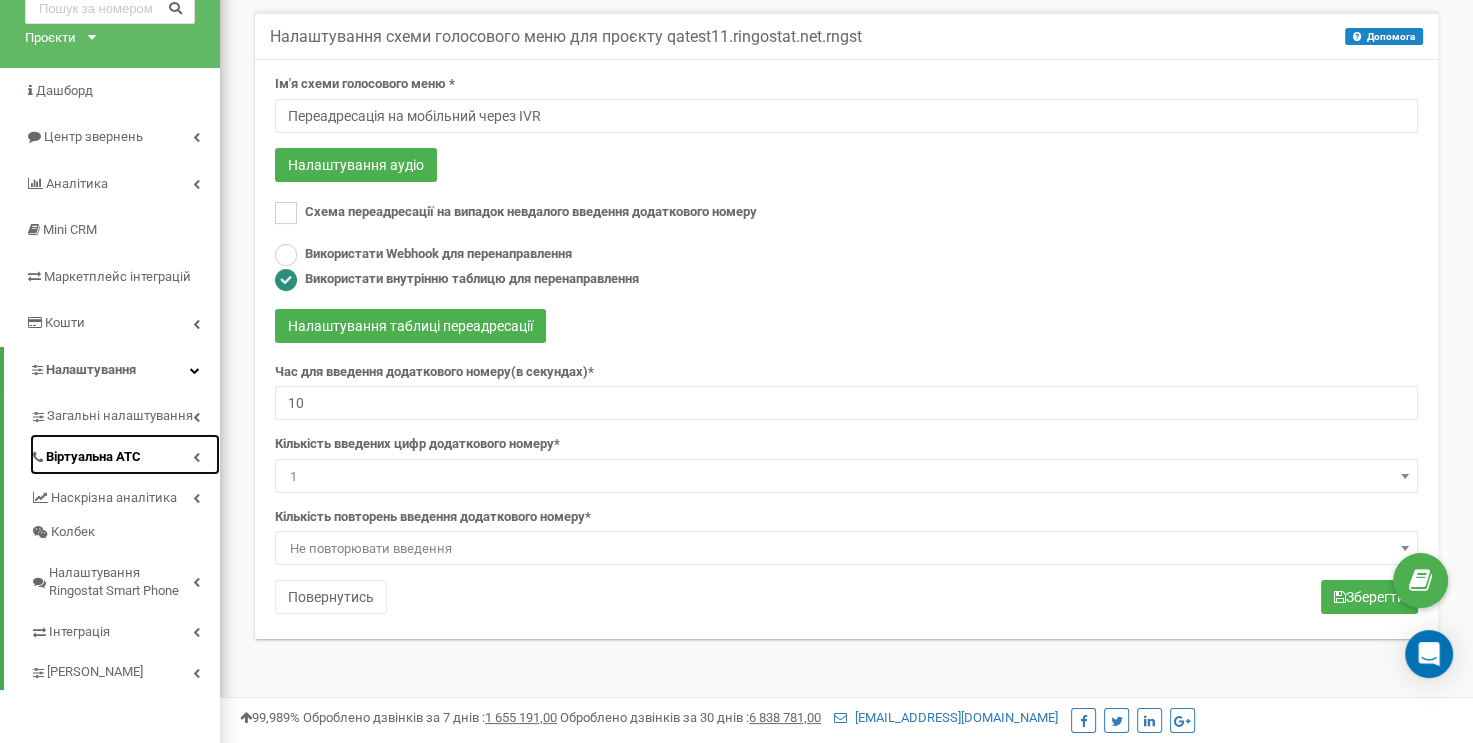 click on "Віртуальна АТС" at bounding box center [125, 454] 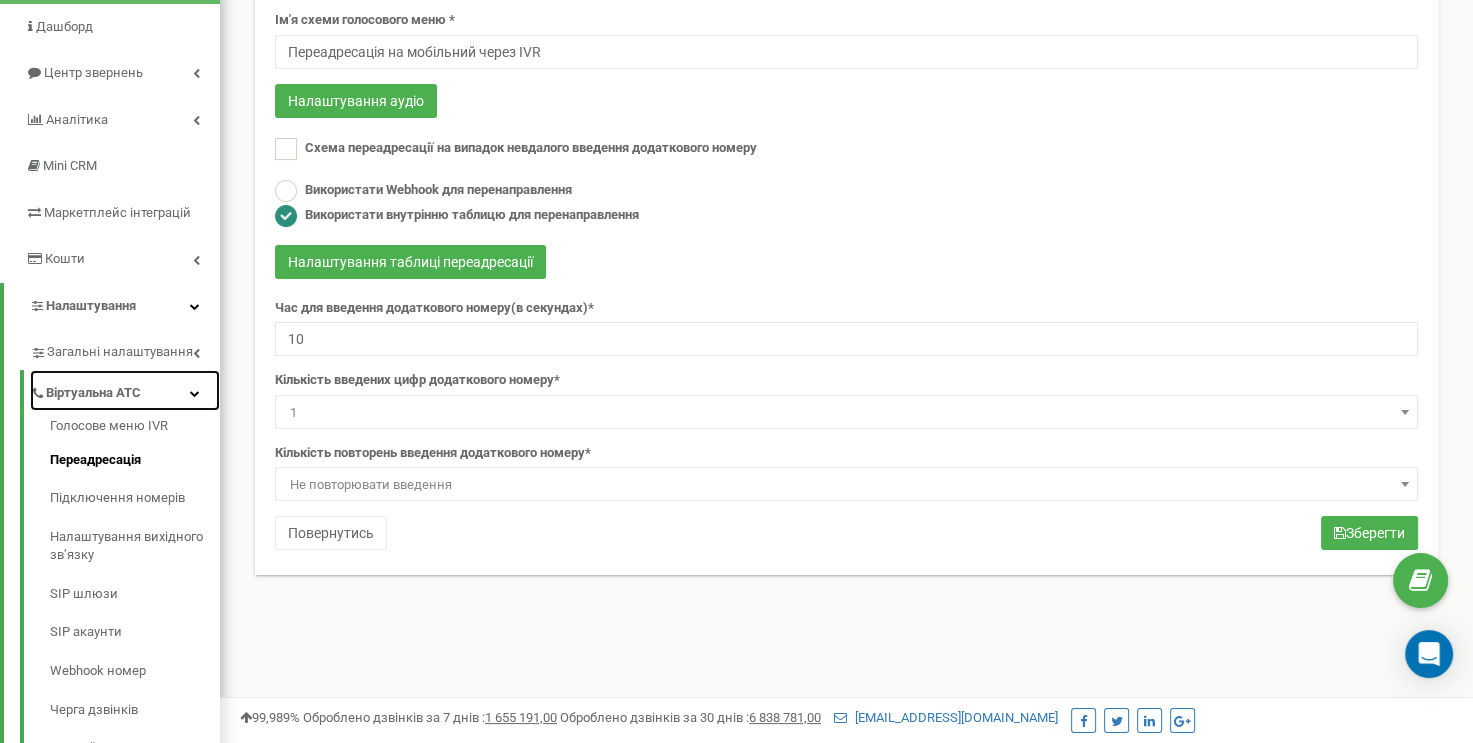 scroll, scrollTop: 200, scrollLeft: 0, axis: vertical 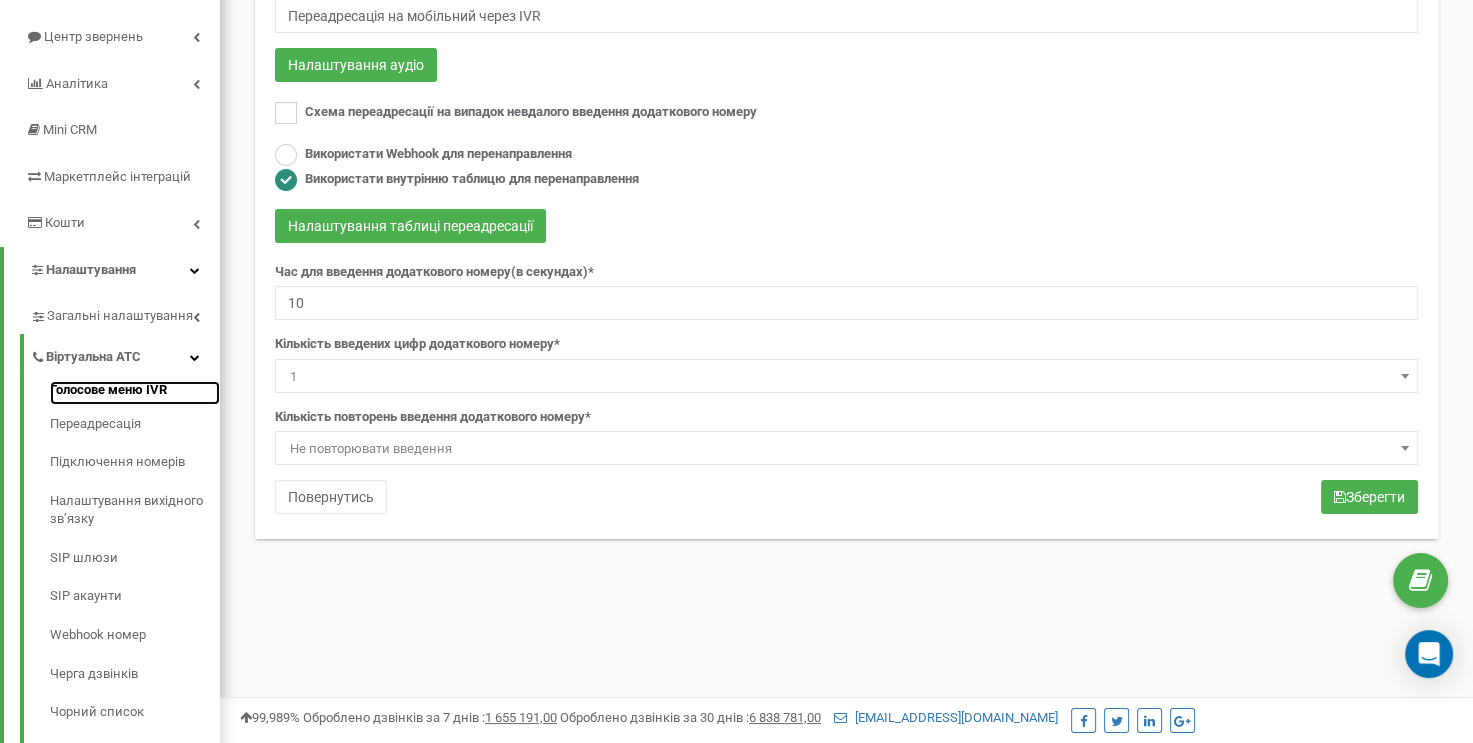 click on "Голосове меню IVR" at bounding box center (135, 393) 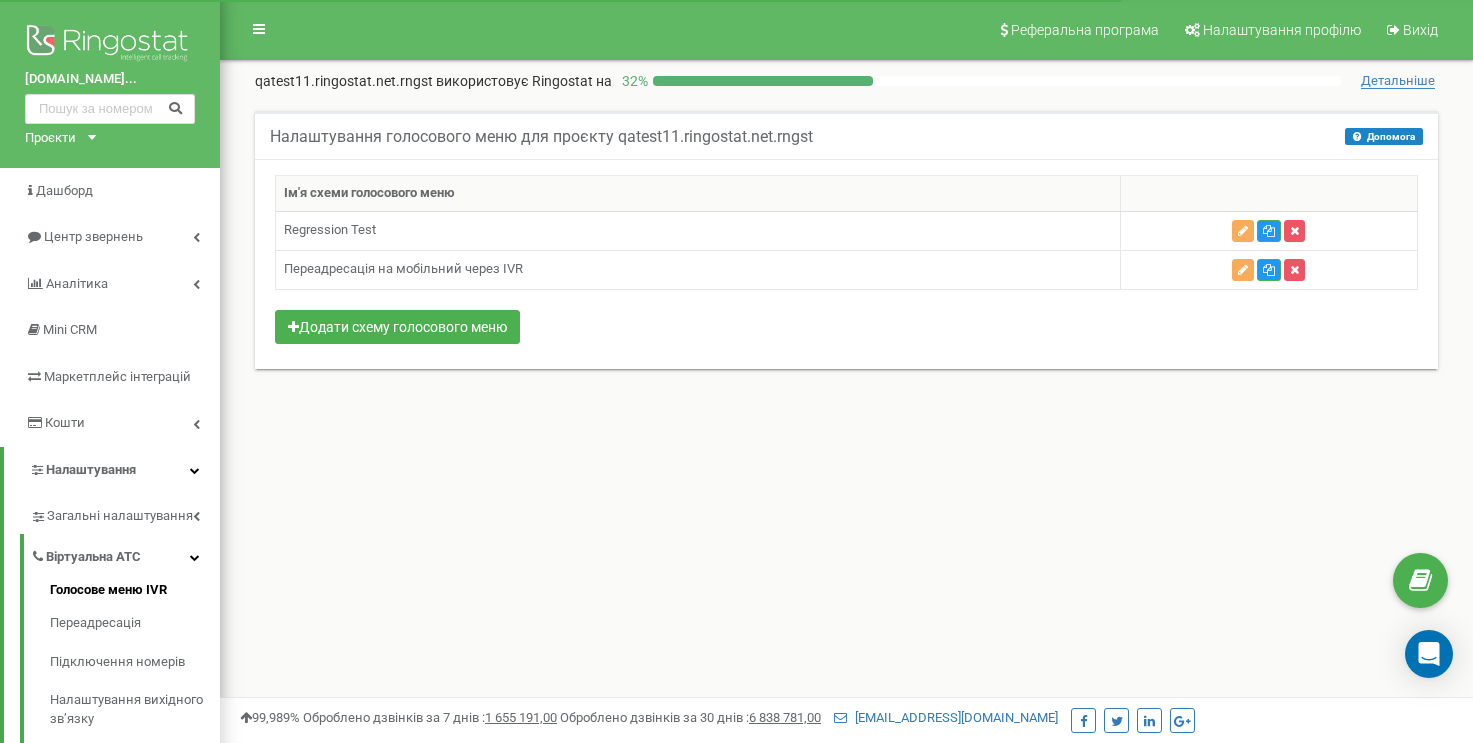scroll, scrollTop: 0, scrollLeft: 0, axis: both 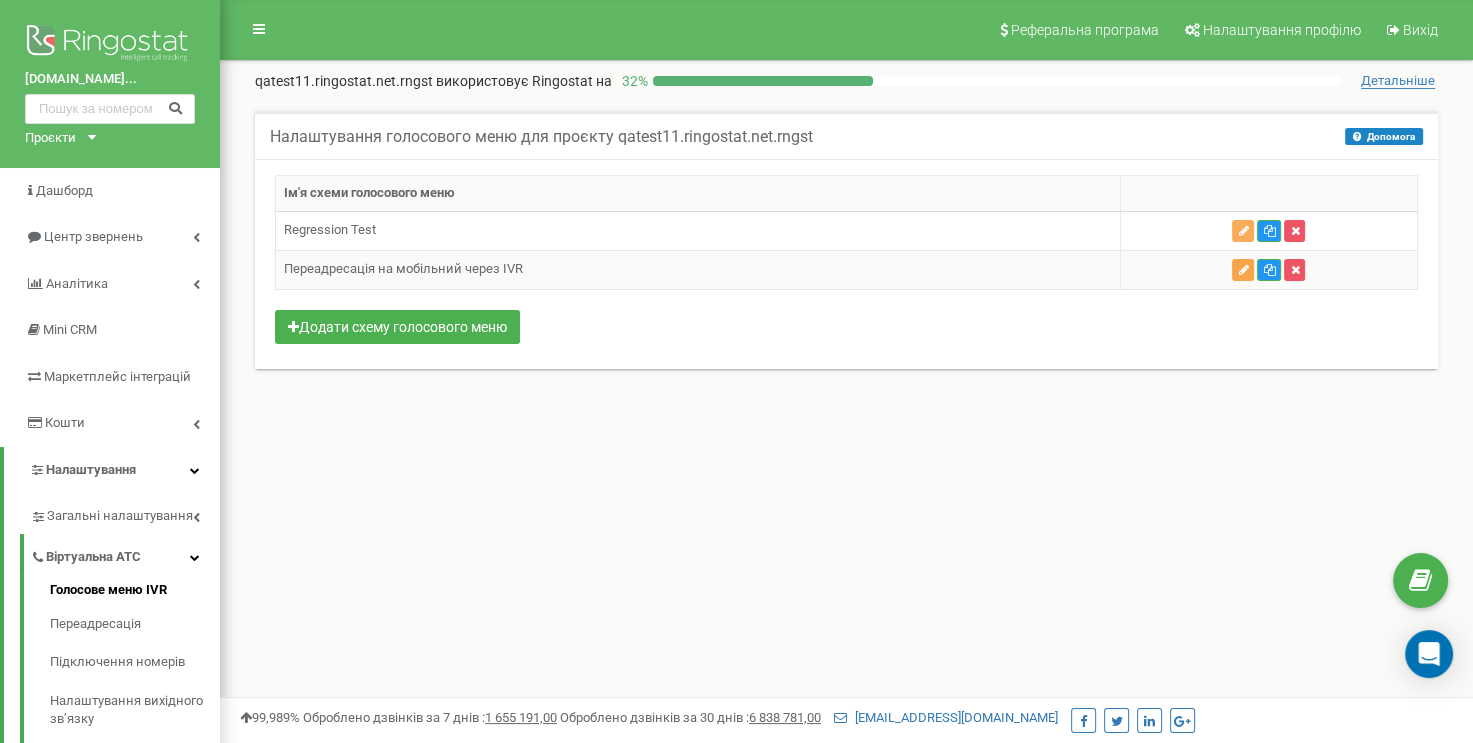 click at bounding box center [1243, 270] 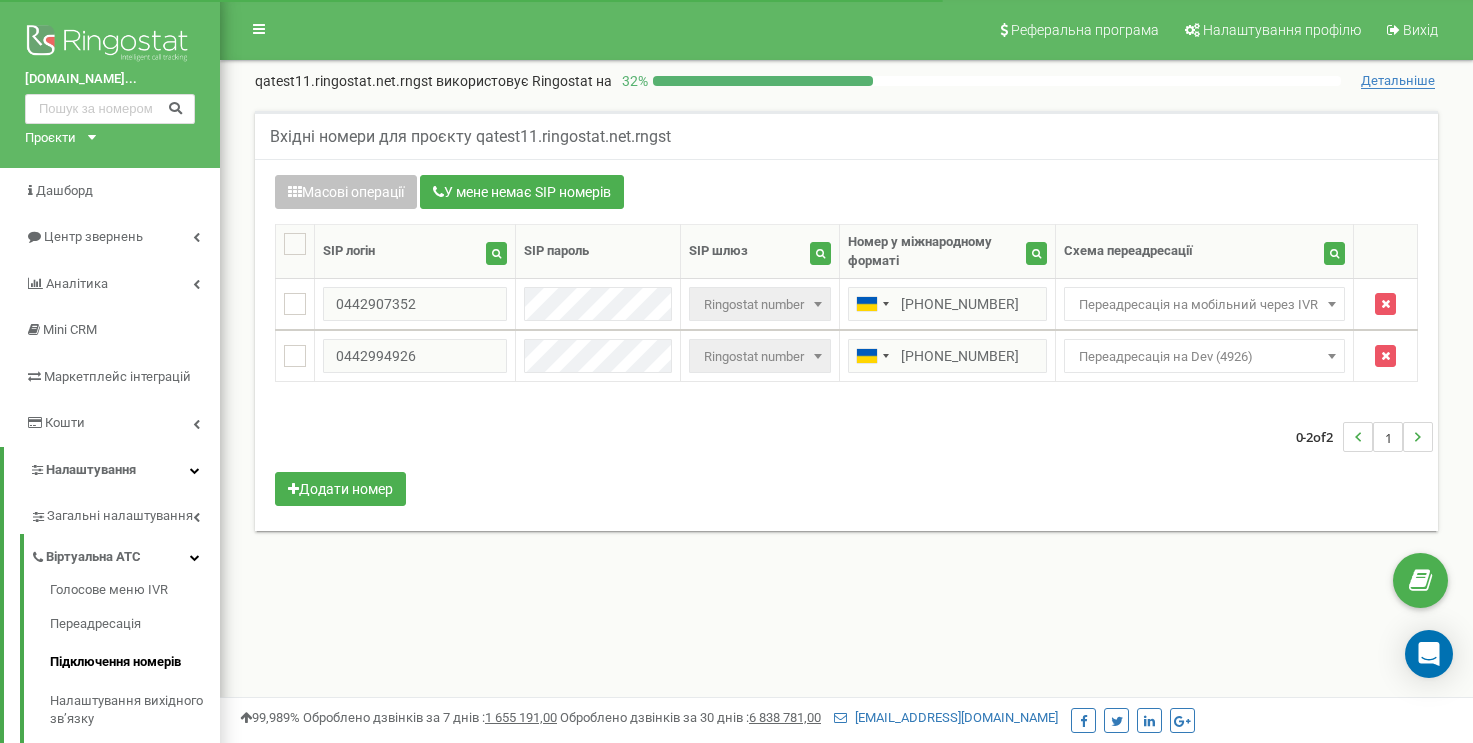 scroll, scrollTop: 0, scrollLeft: 0, axis: both 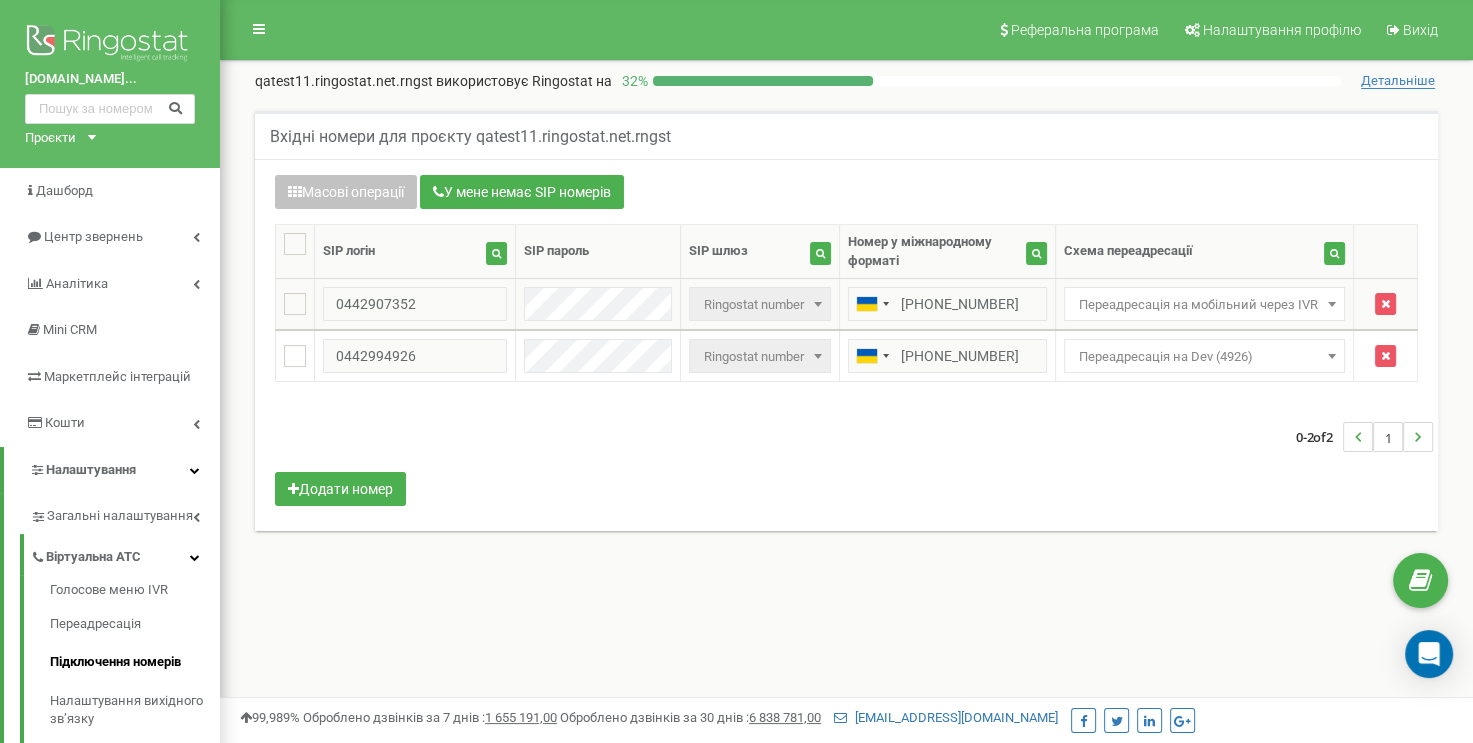 click on "Переадресація на мобільний через IVR" at bounding box center [1204, 305] 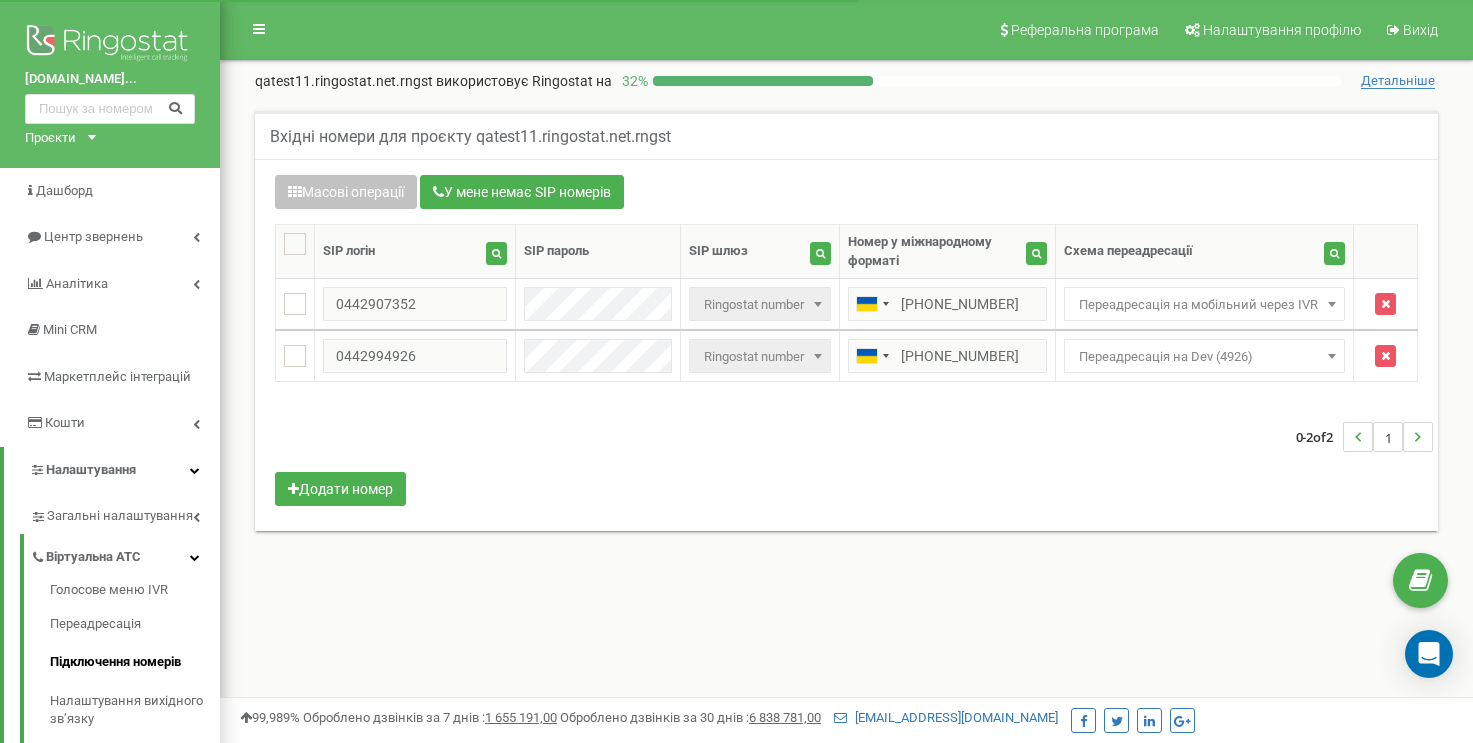 scroll, scrollTop: 0, scrollLeft: 0, axis: both 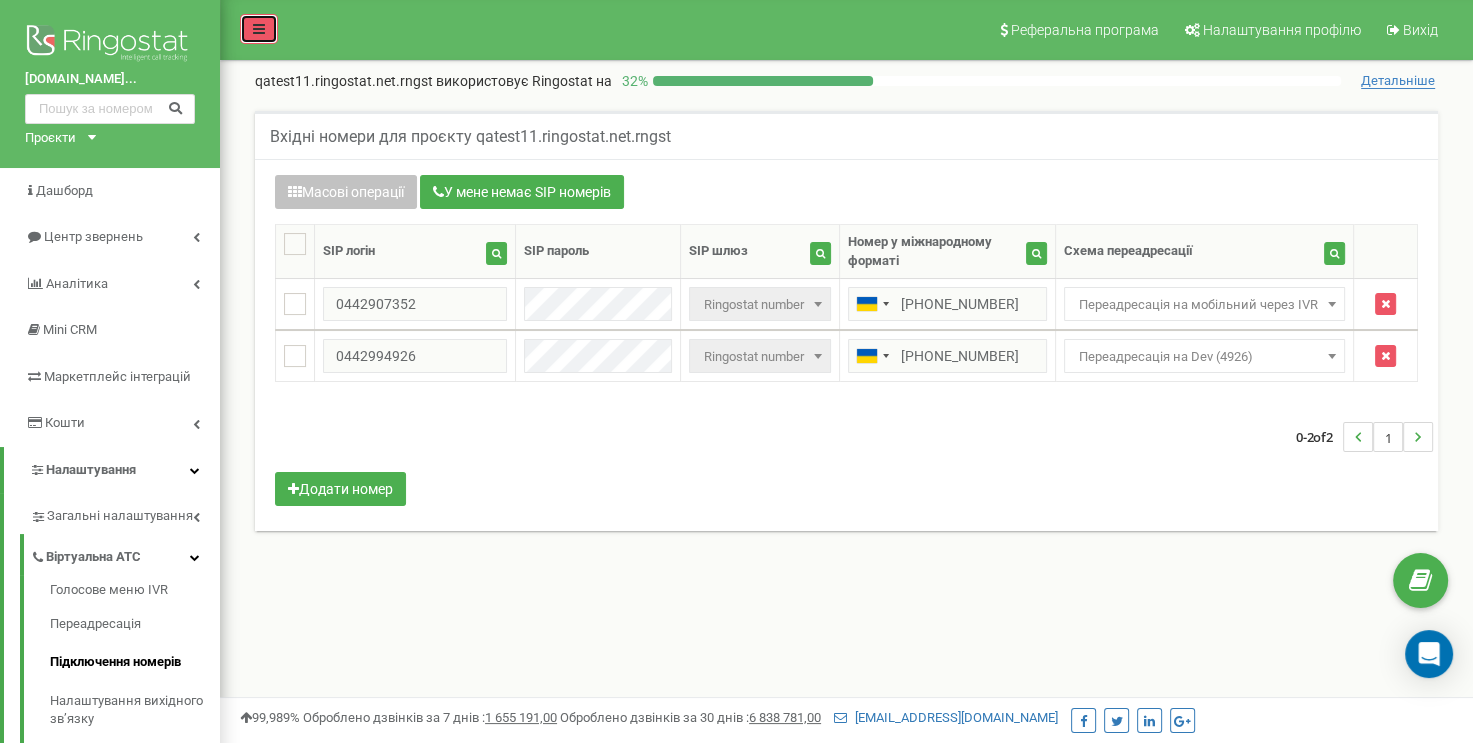 click at bounding box center [259, 29] 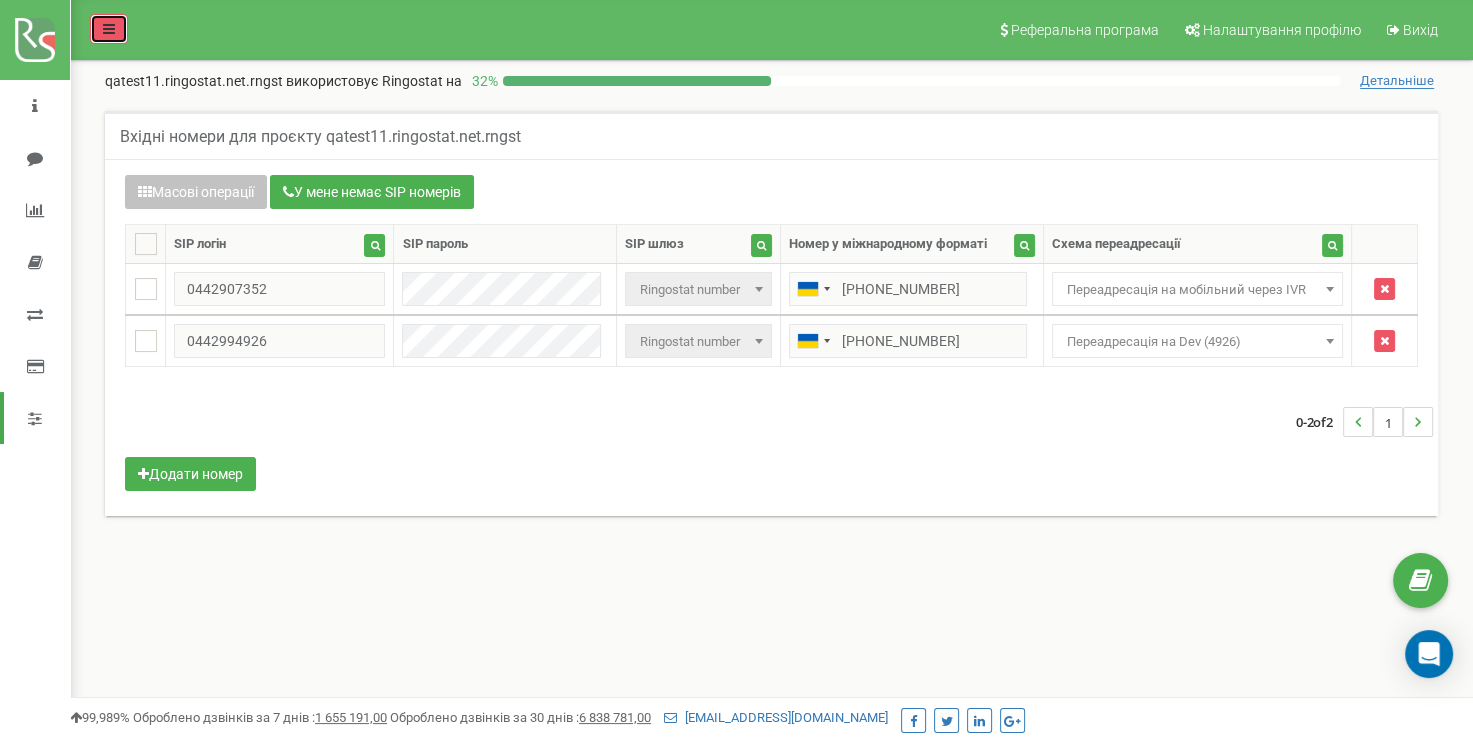 click at bounding box center (109, 29) 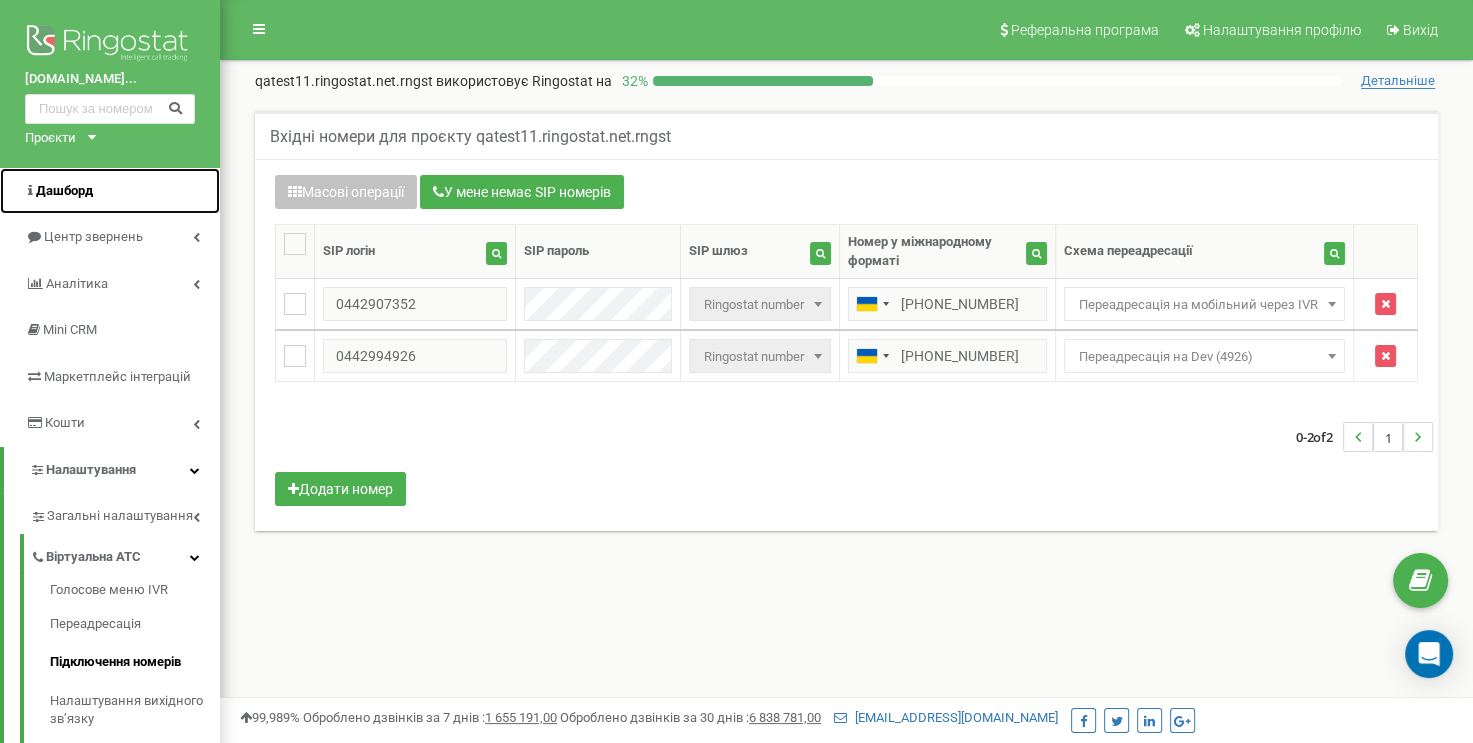 click on "Дашборд" at bounding box center [110, 191] 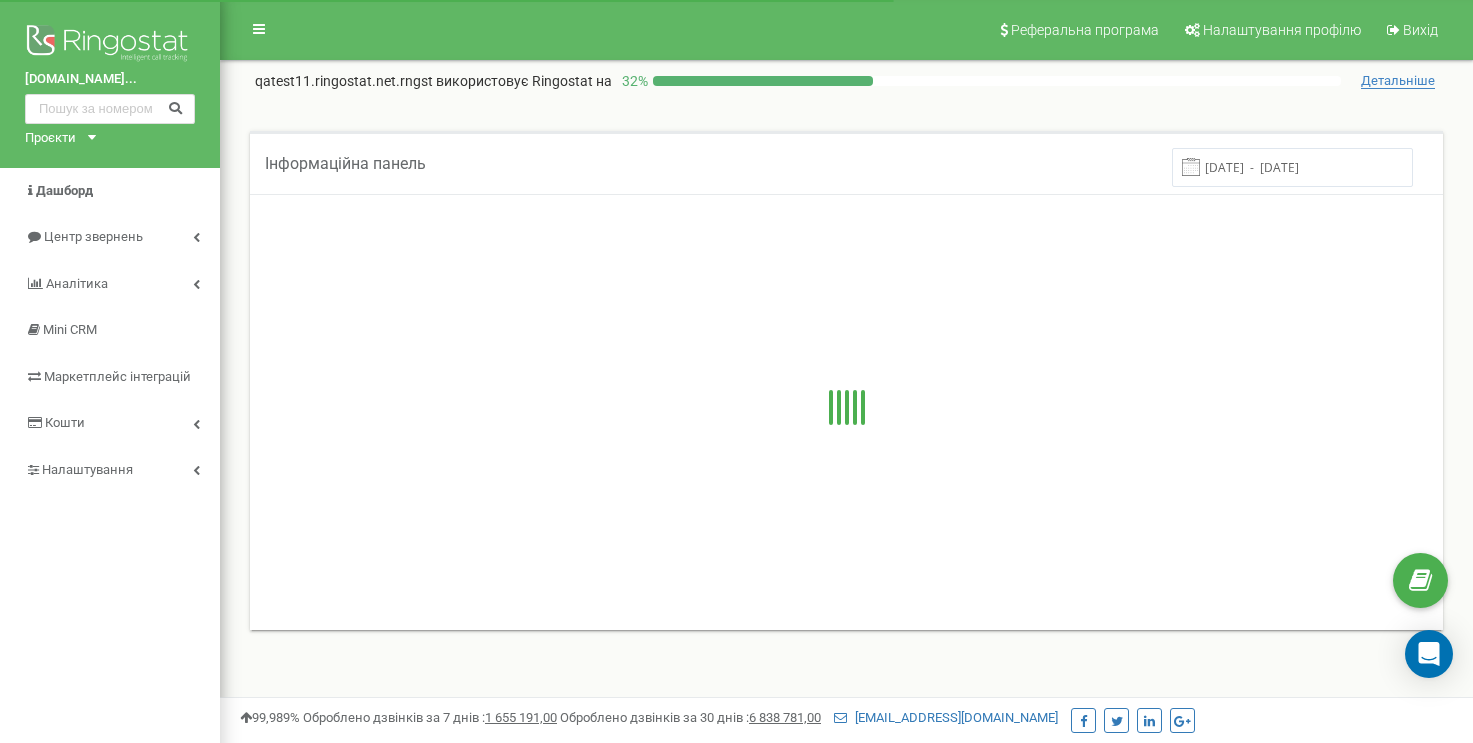 scroll, scrollTop: 0, scrollLeft: 0, axis: both 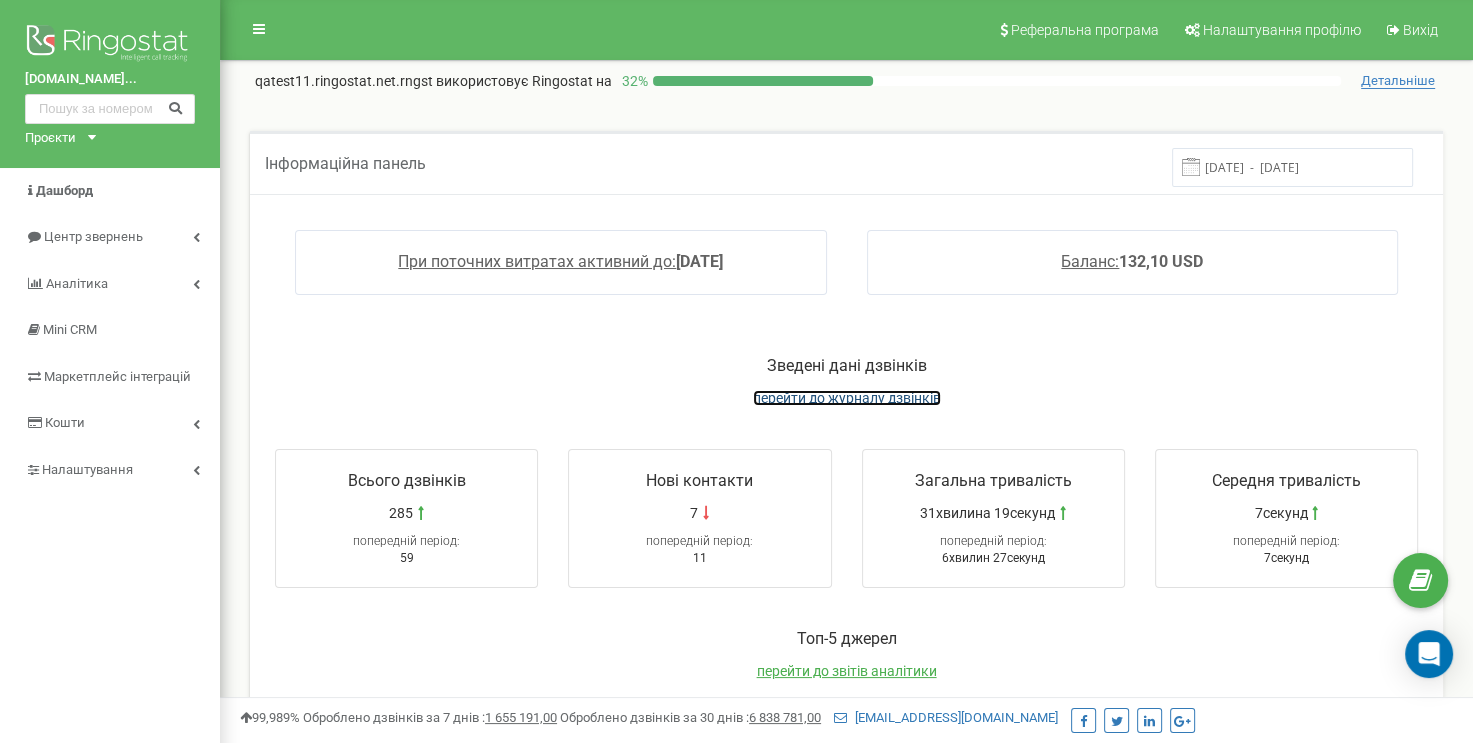 click on "перейти до журналу дзвінків" at bounding box center [847, 398] 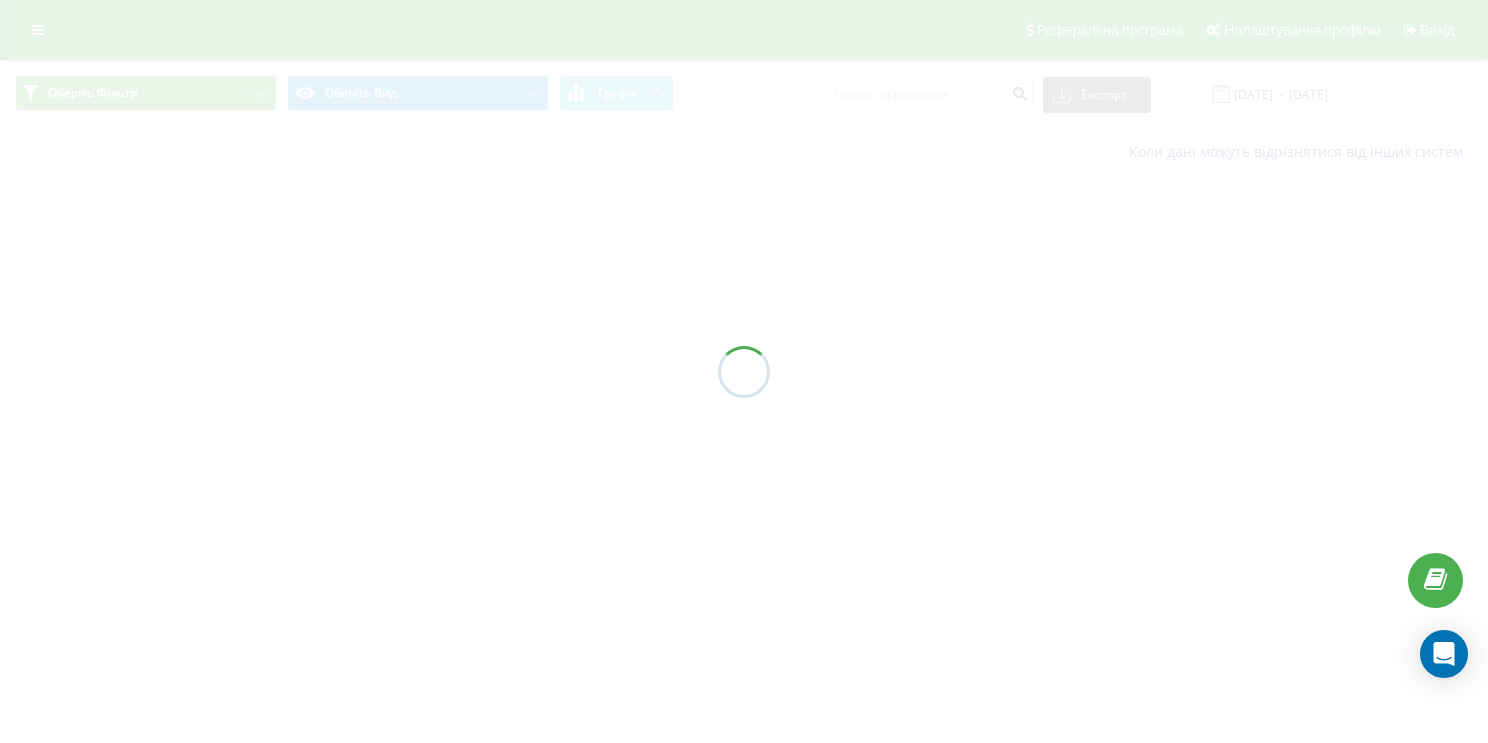 scroll, scrollTop: 0, scrollLeft: 0, axis: both 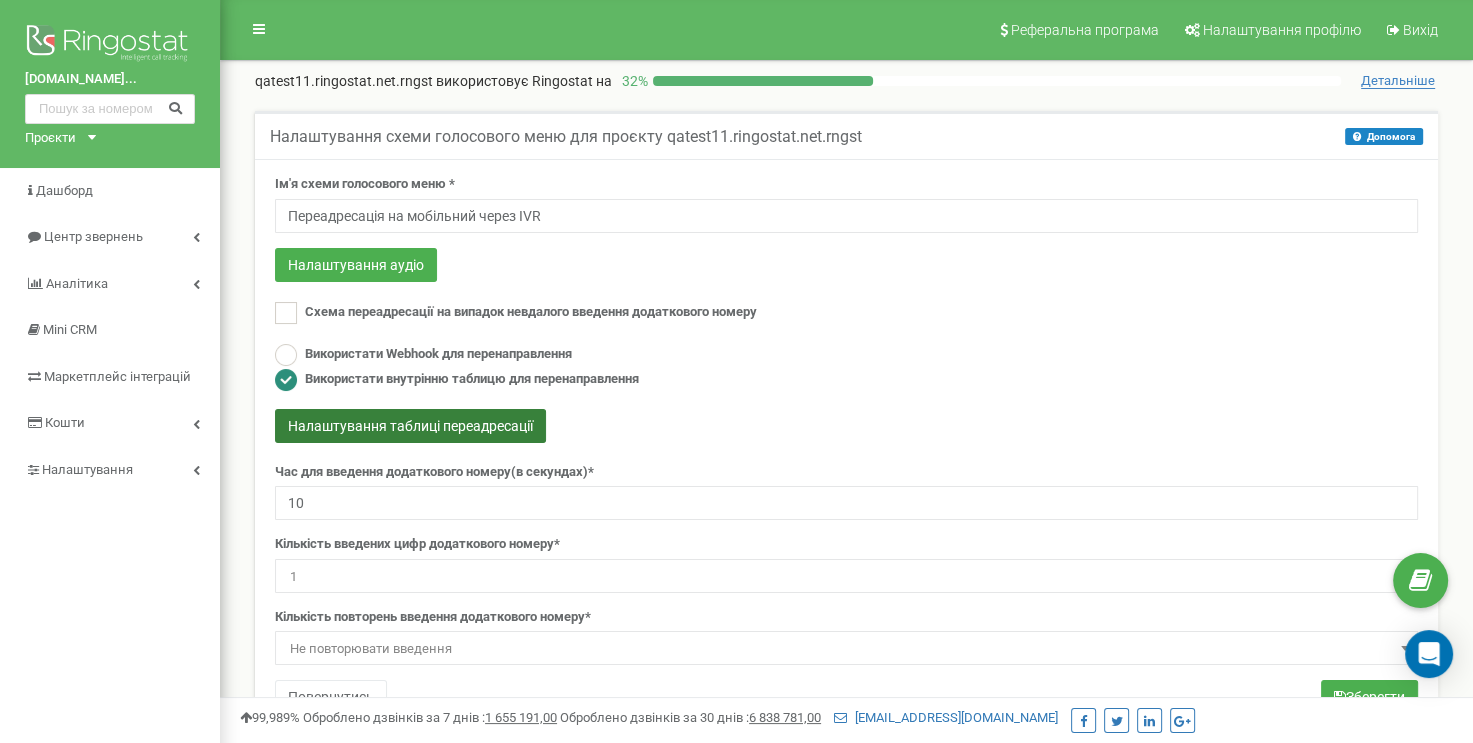 click on "Налаштування таблиці переадресації" at bounding box center [410, 426] 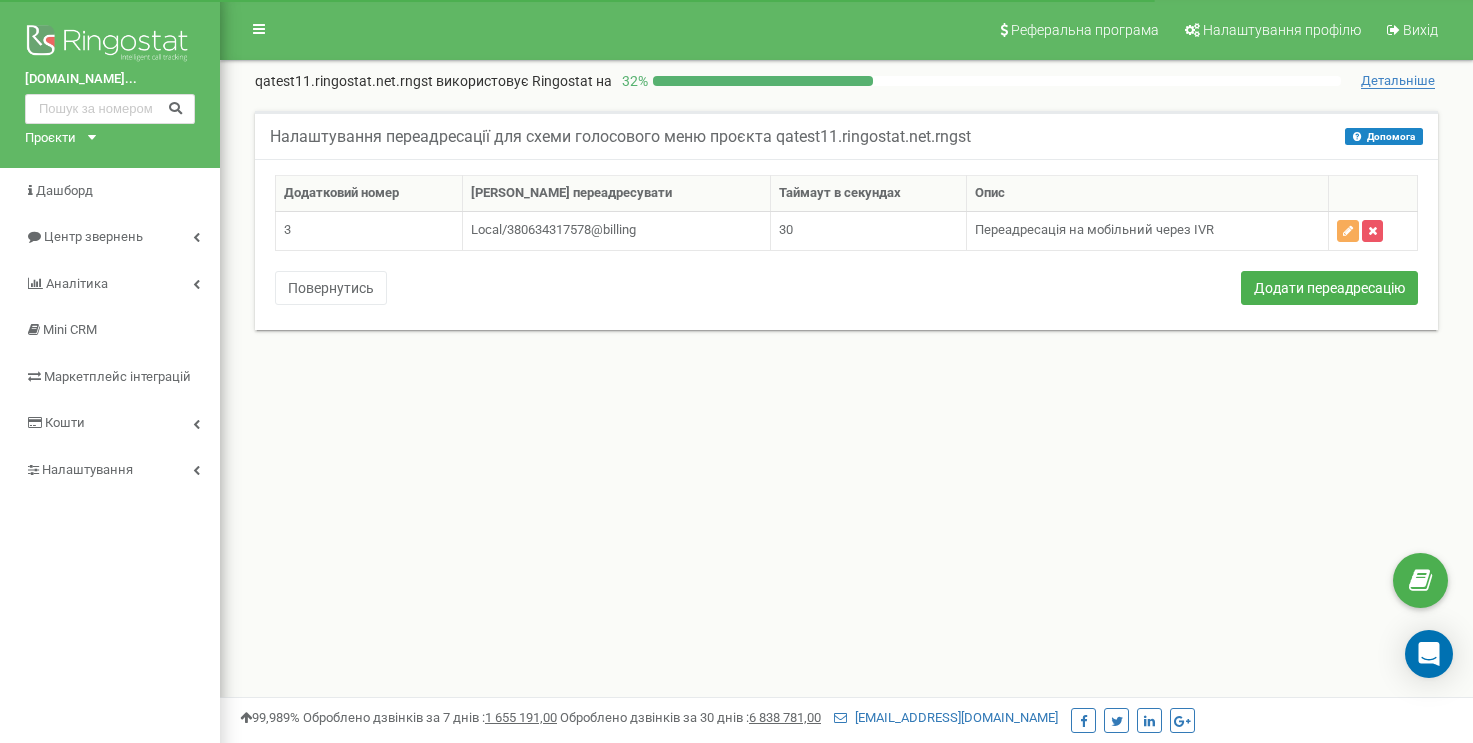 scroll, scrollTop: 0, scrollLeft: 0, axis: both 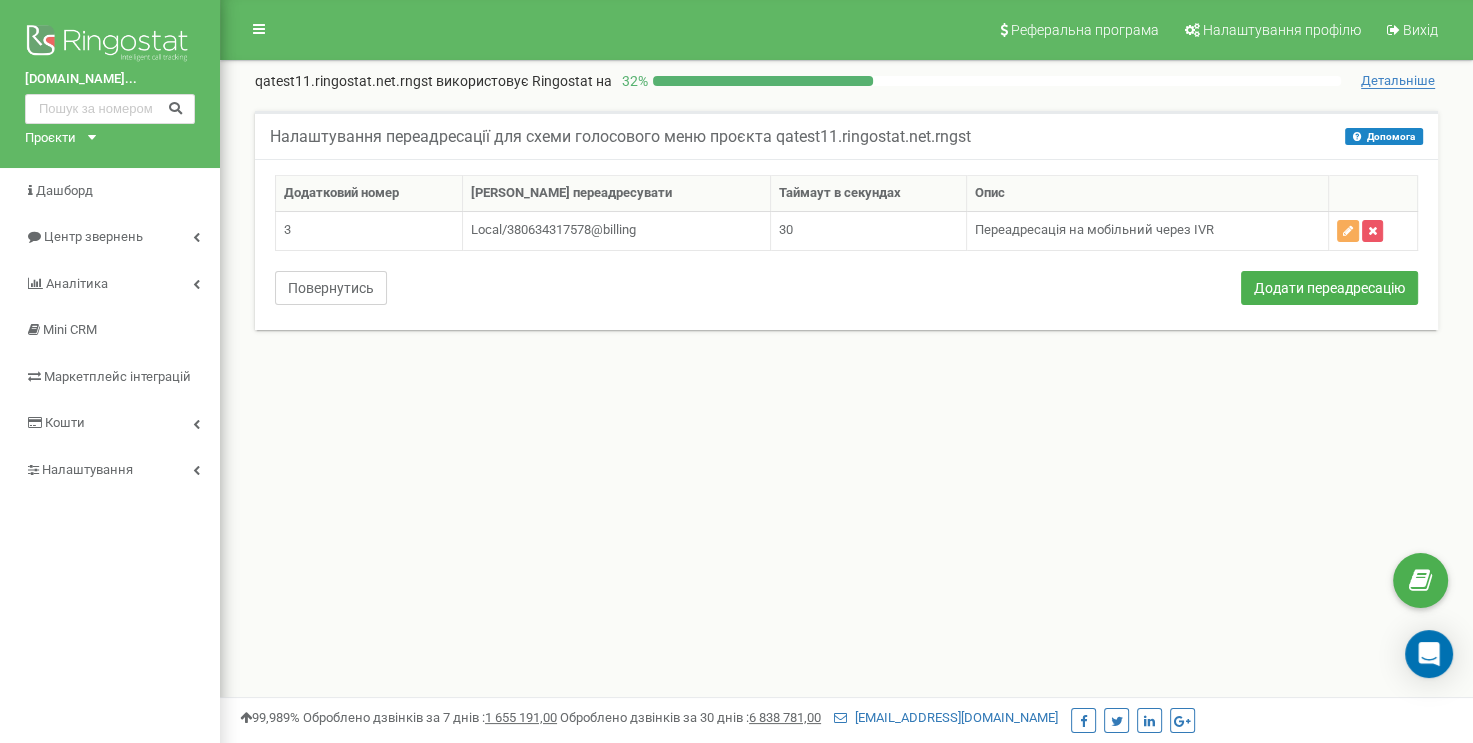 click on "Повернутись" at bounding box center [331, 288] 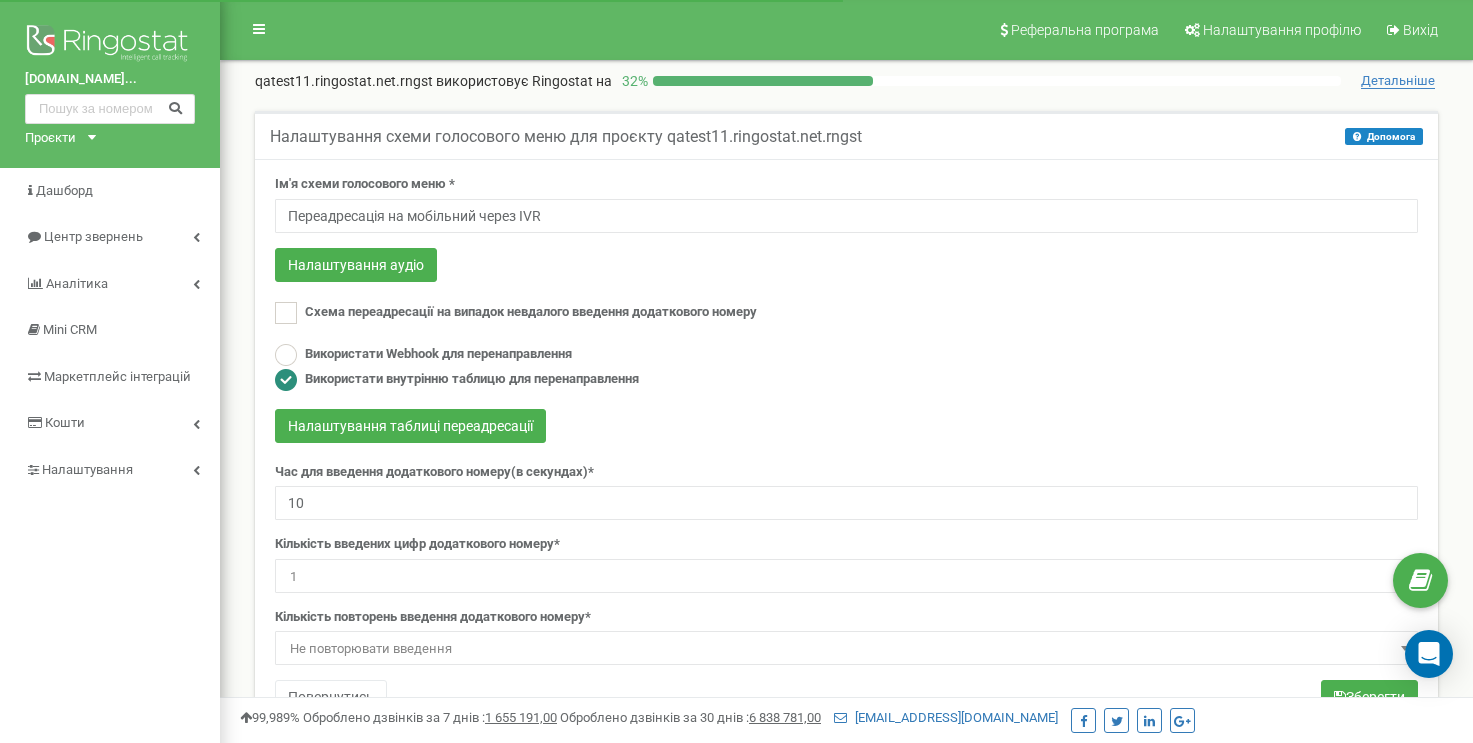 scroll, scrollTop: 304, scrollLeft: 0, axis: vertical 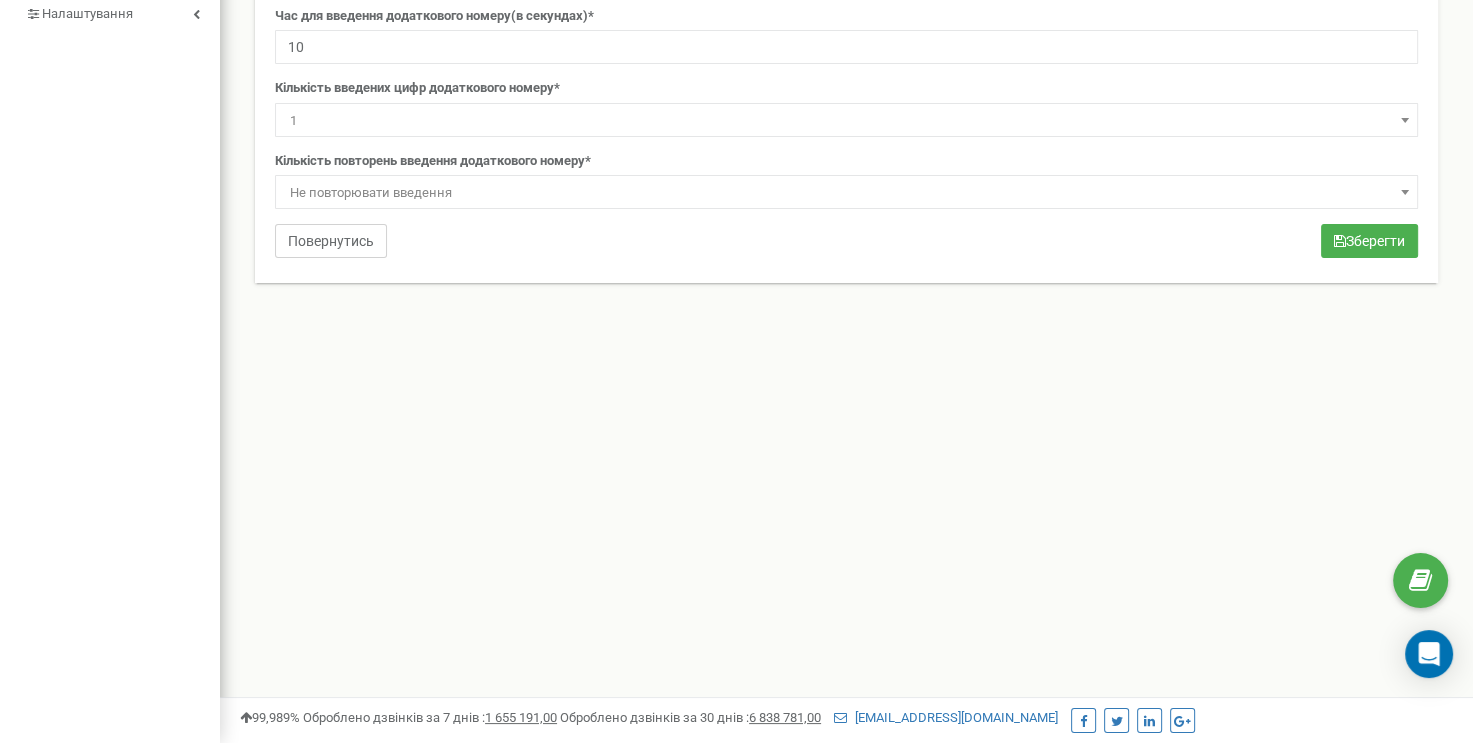 click on "Повернутись" at bounding box center (331, 241) 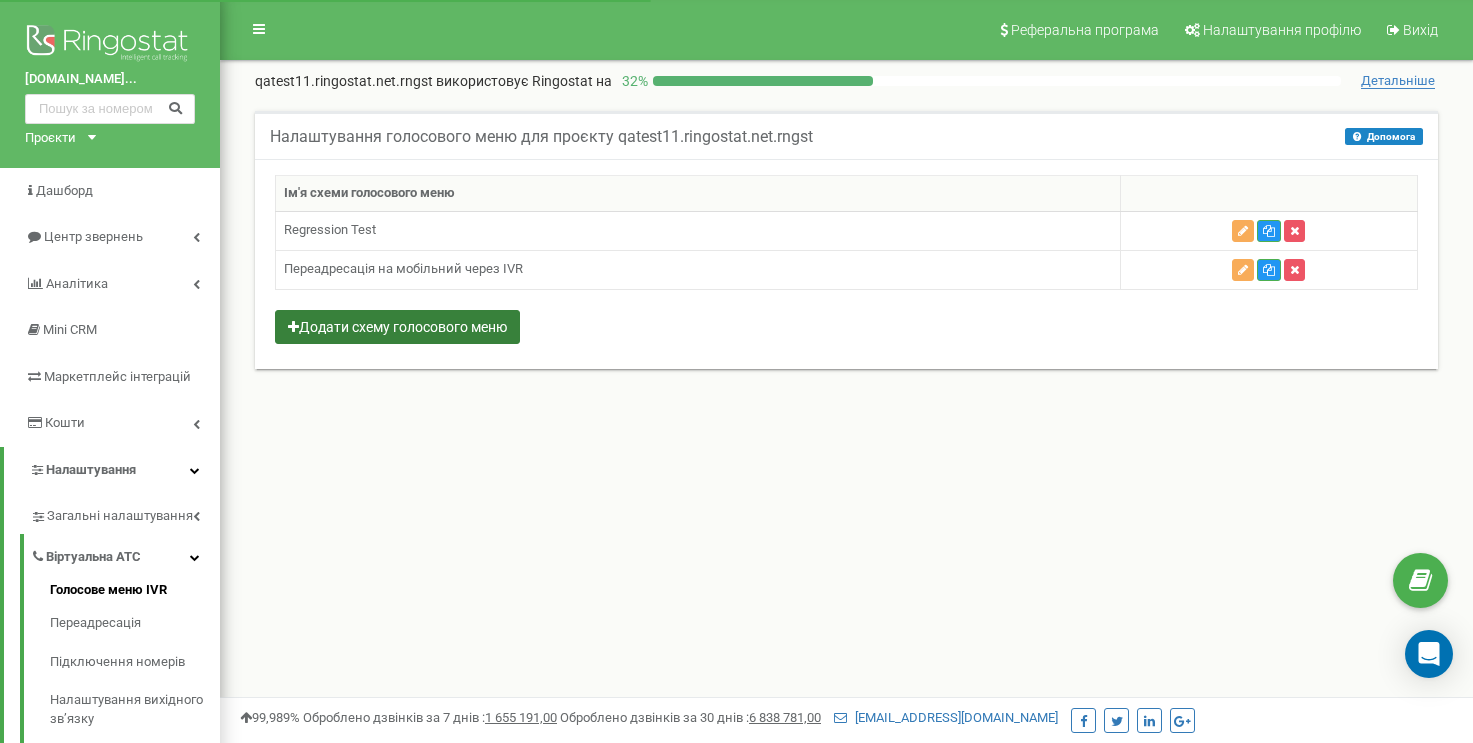 scroll, scrollTop: 0, scrollLeft: 0, axis: both 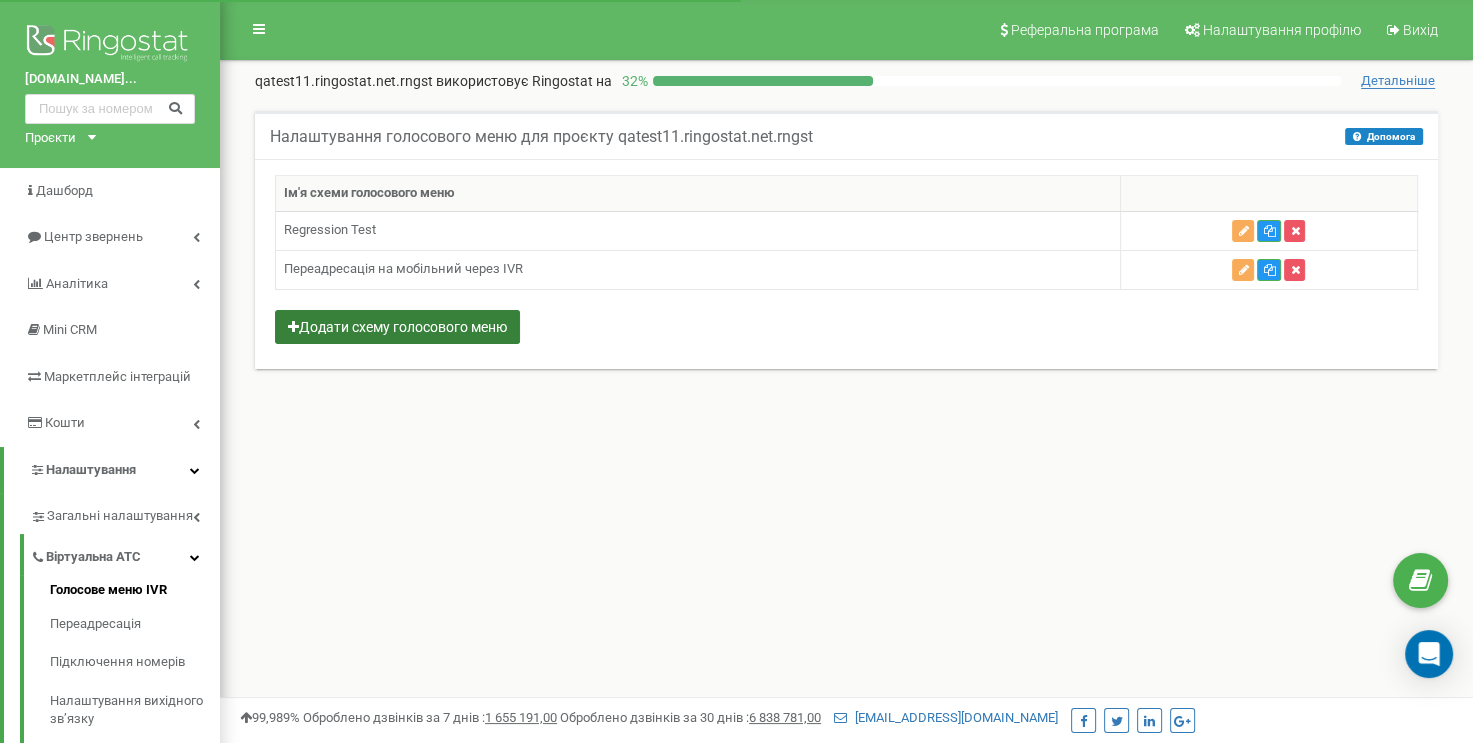 click on "Додати схему голосового меню" at bounding box center (397, 327) 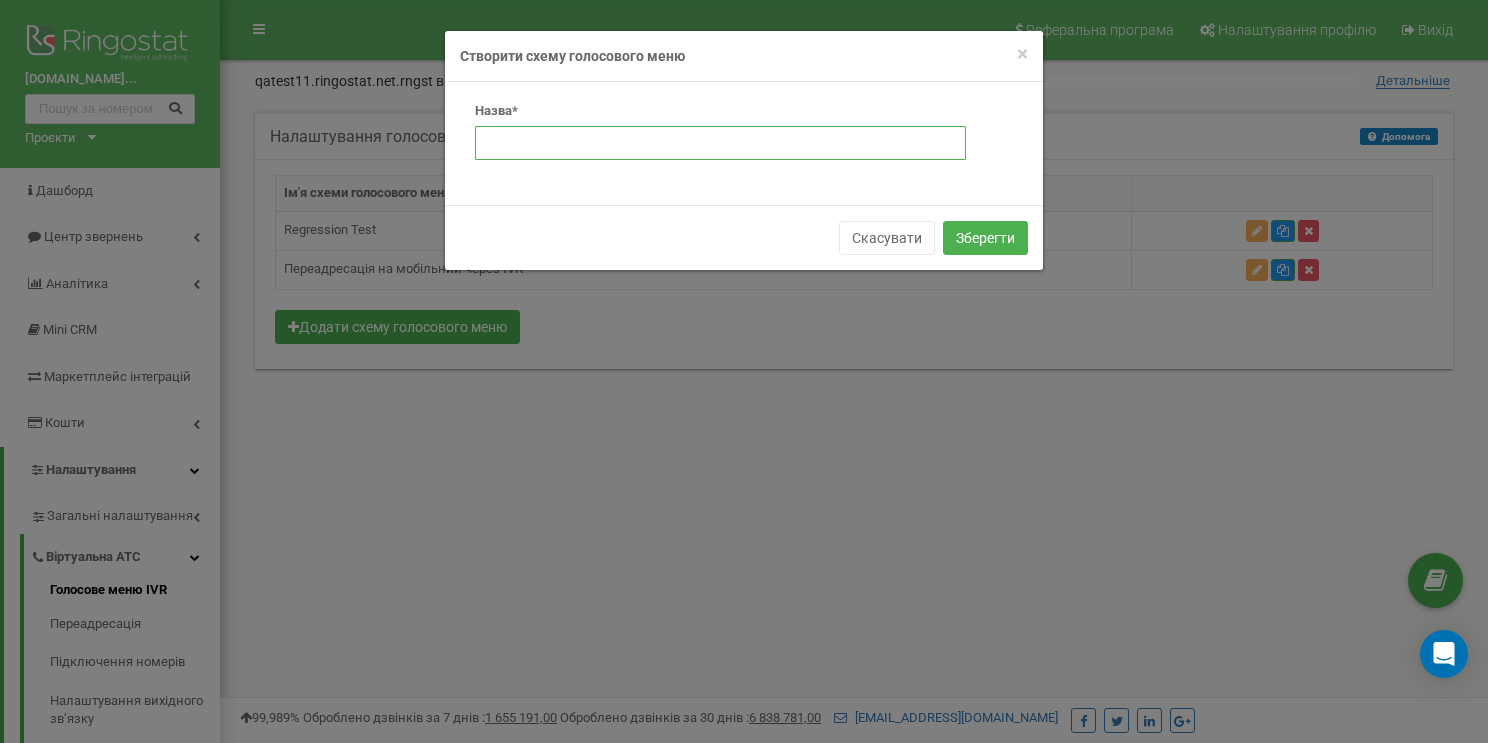 click at bounding box center [720, 143] 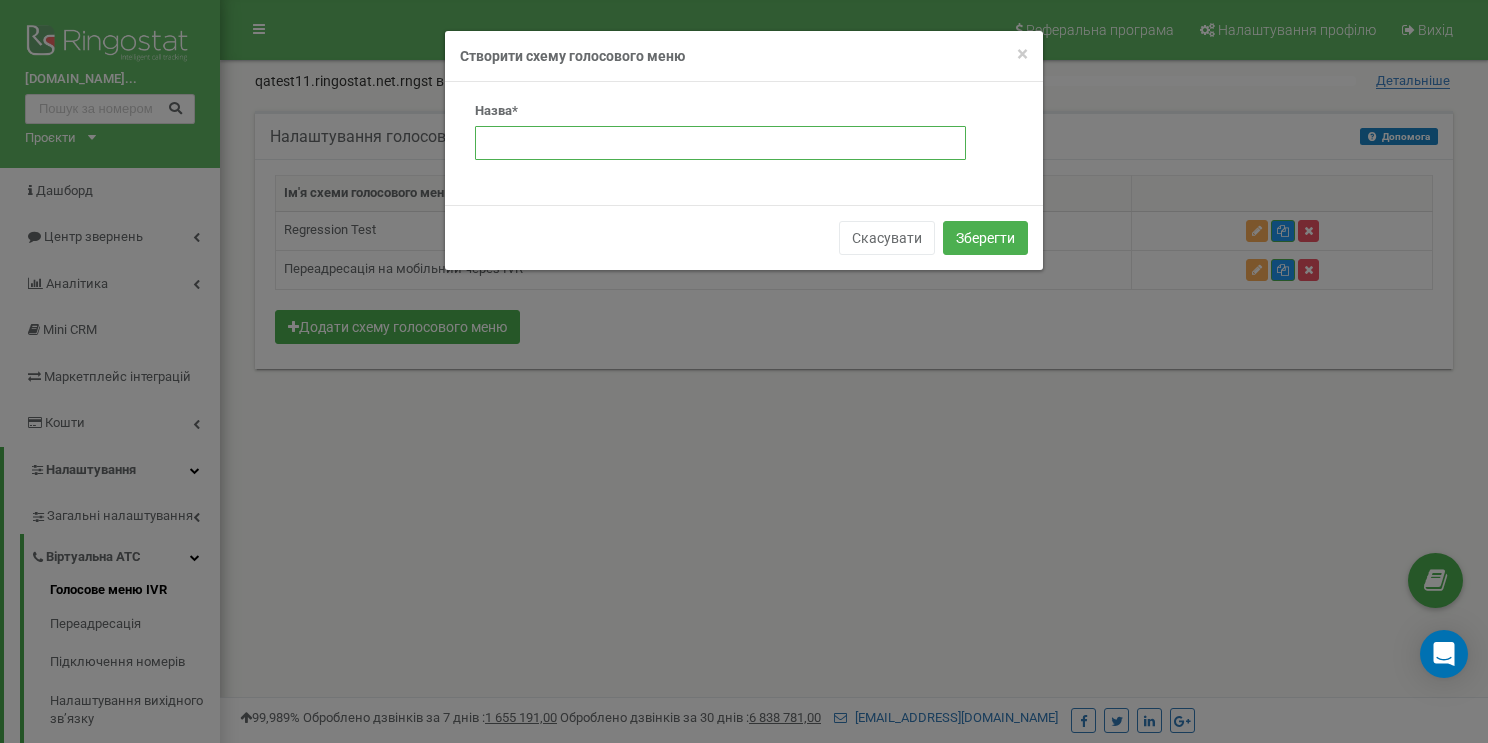 paste on "Переадресація на СІП через IVR" 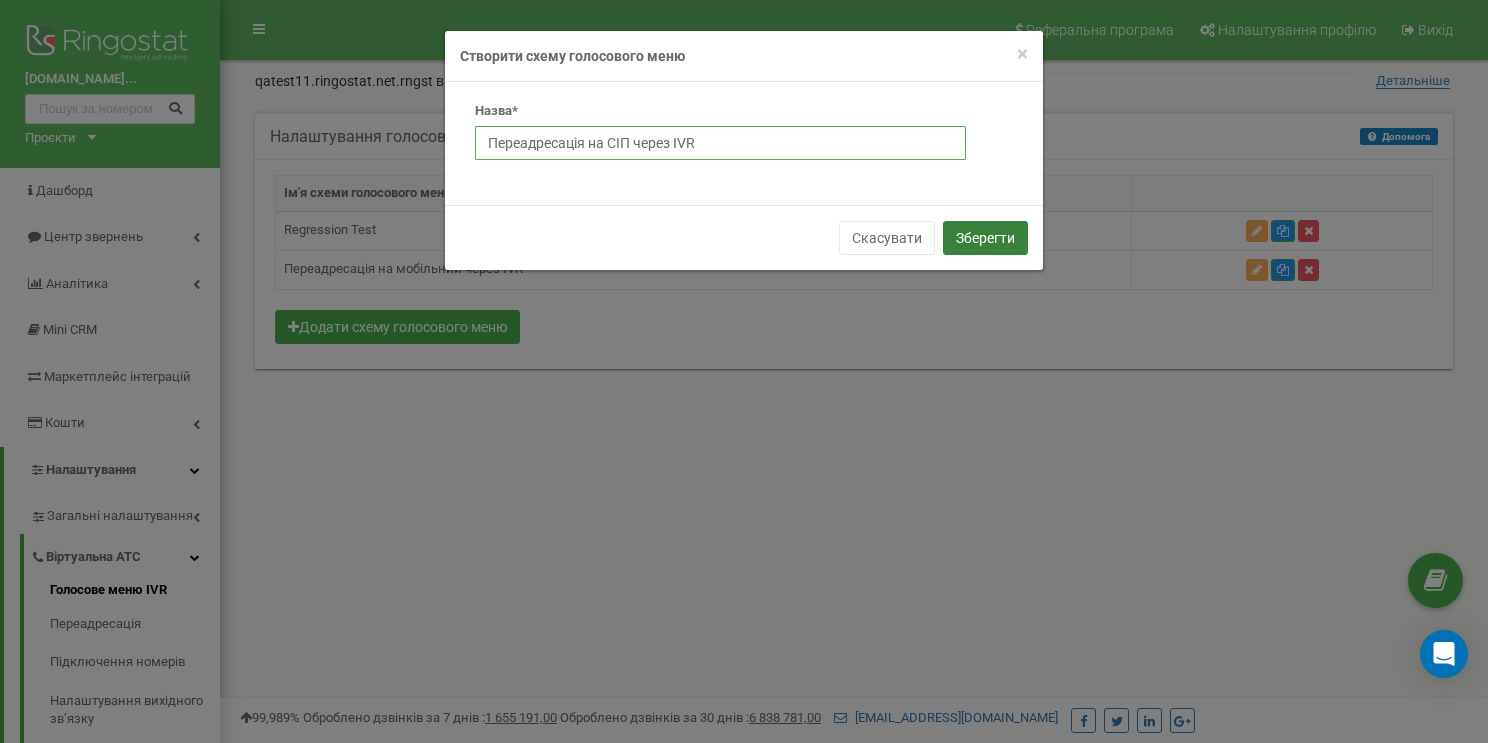 type on "Переадресація на СІП через IVR" 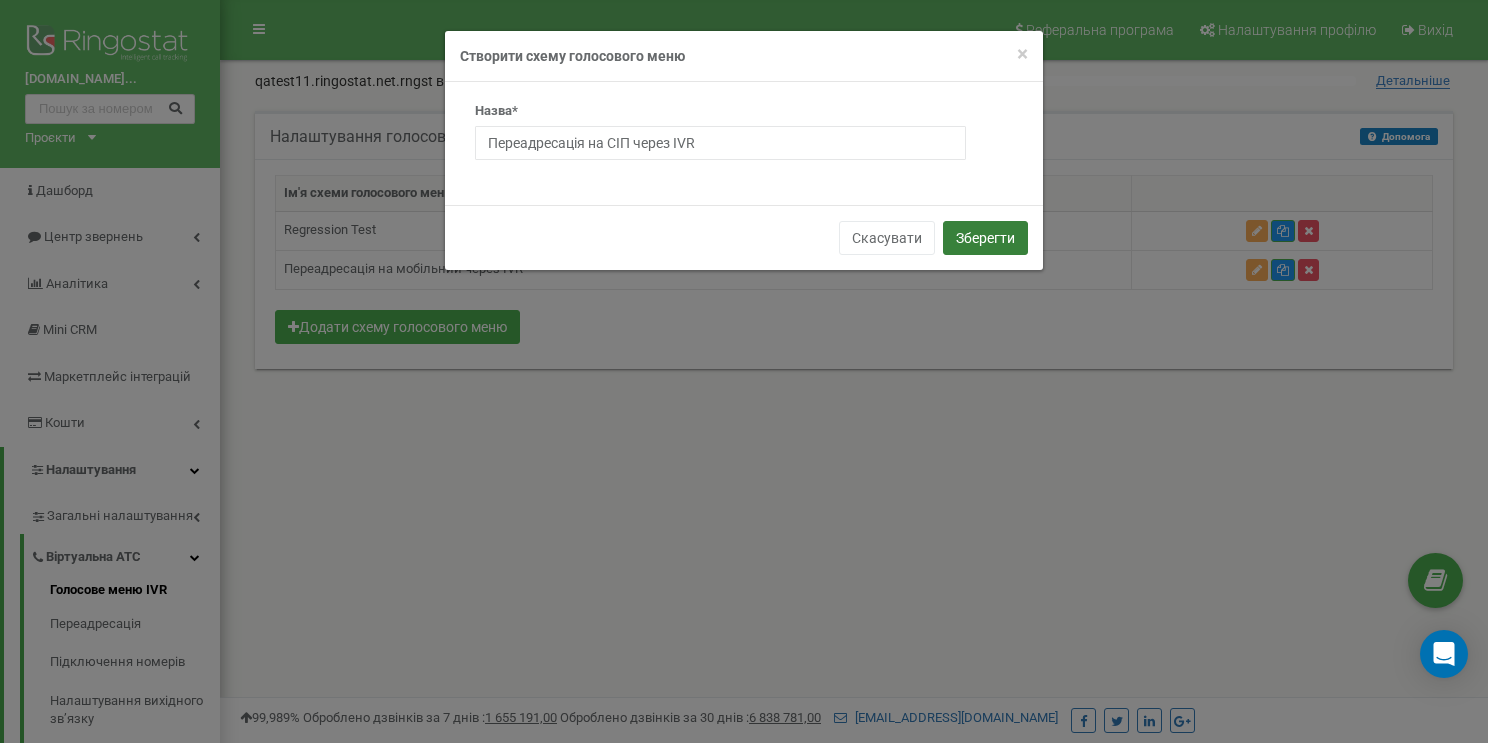 click on "Зберегти" at bounding box center (985, 238) 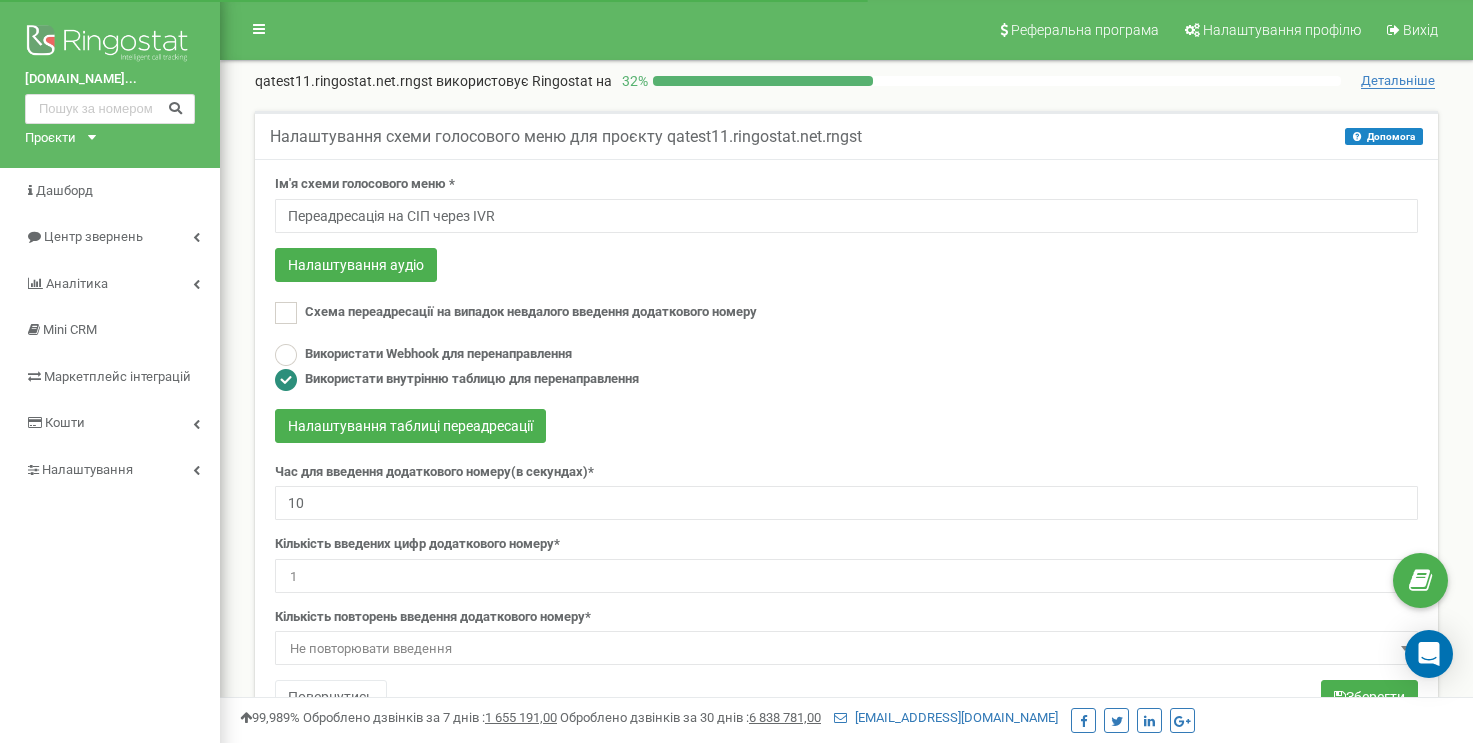 scroll, scrollTop: 0, scrollLeft: 0, axis: both 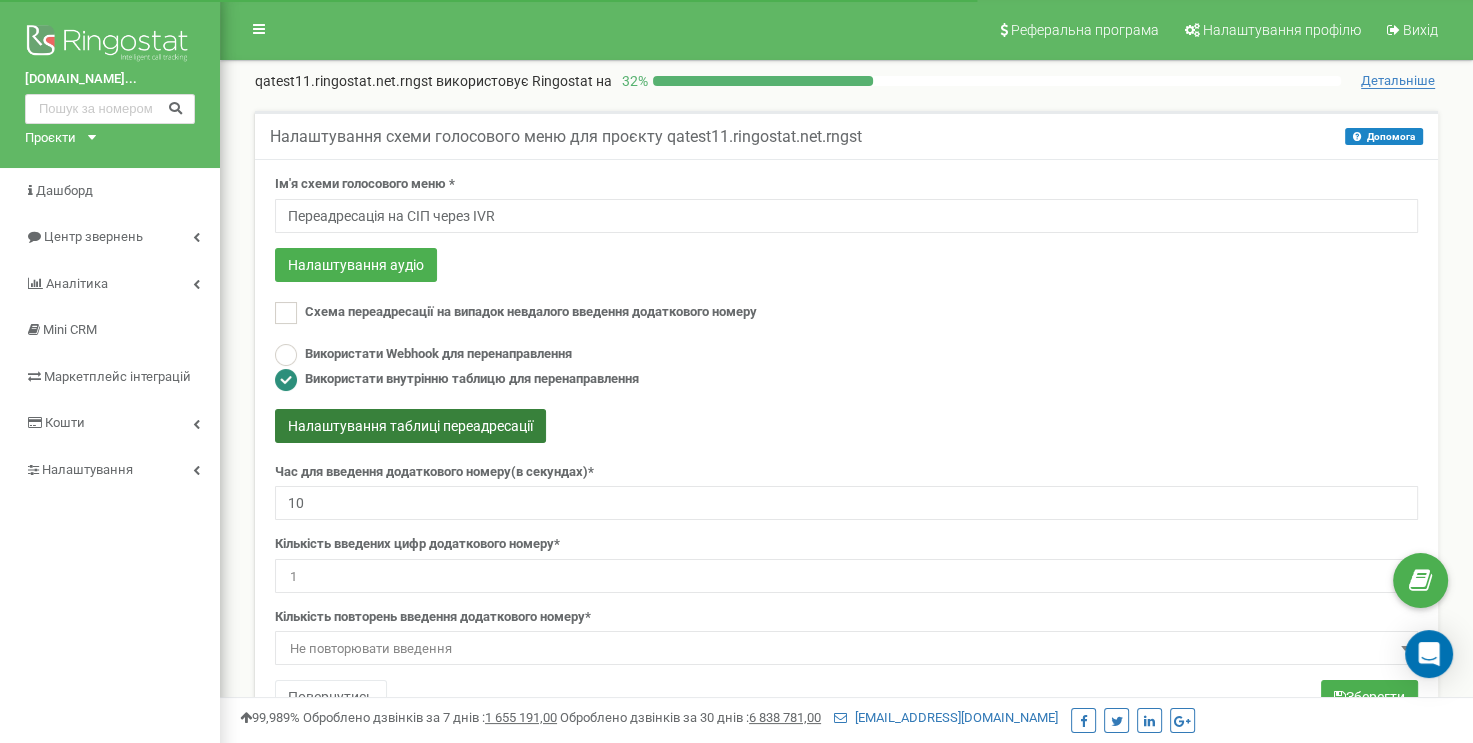 click on "Налаштування таблиці переадресації" at bounding box center (410, 426) 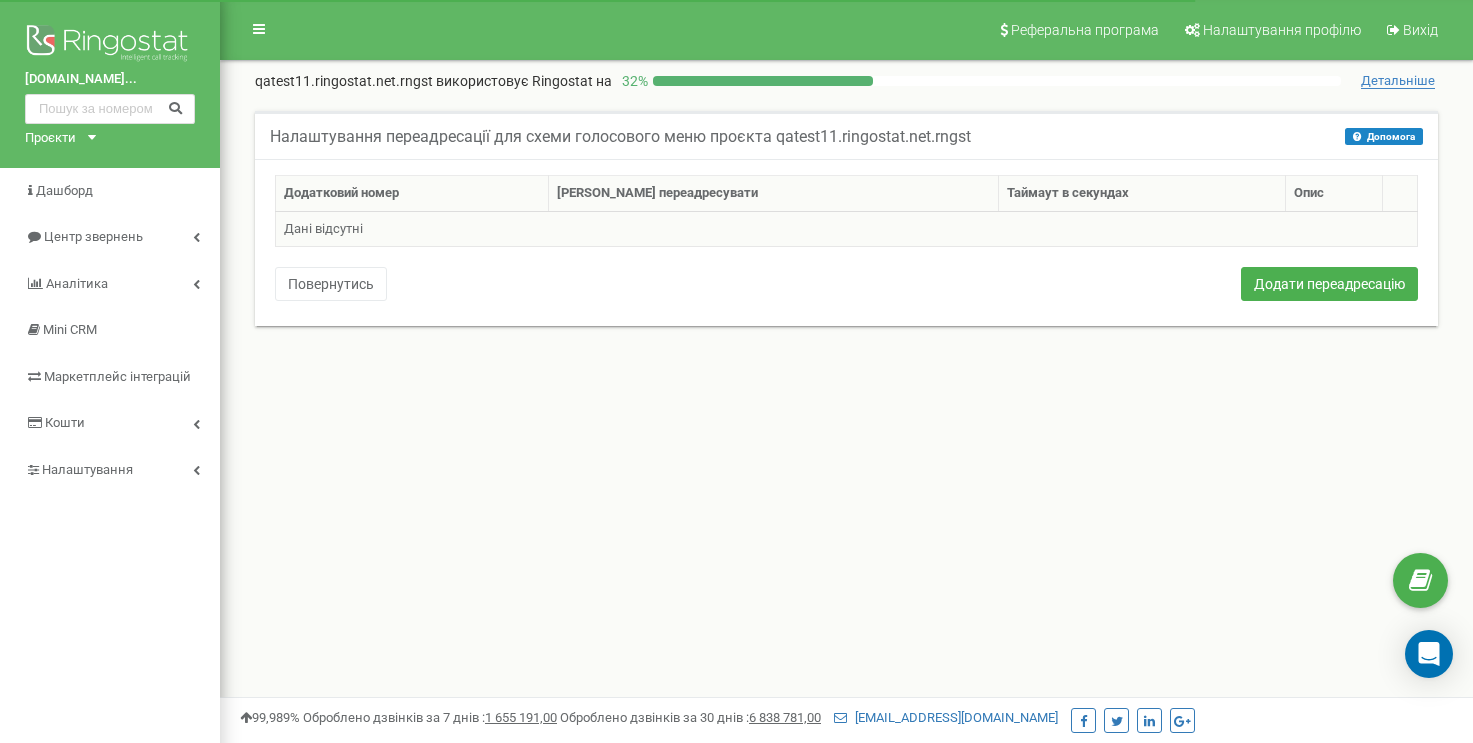scroll, scrollTop: 0, scrollLeft: 0, axis: both 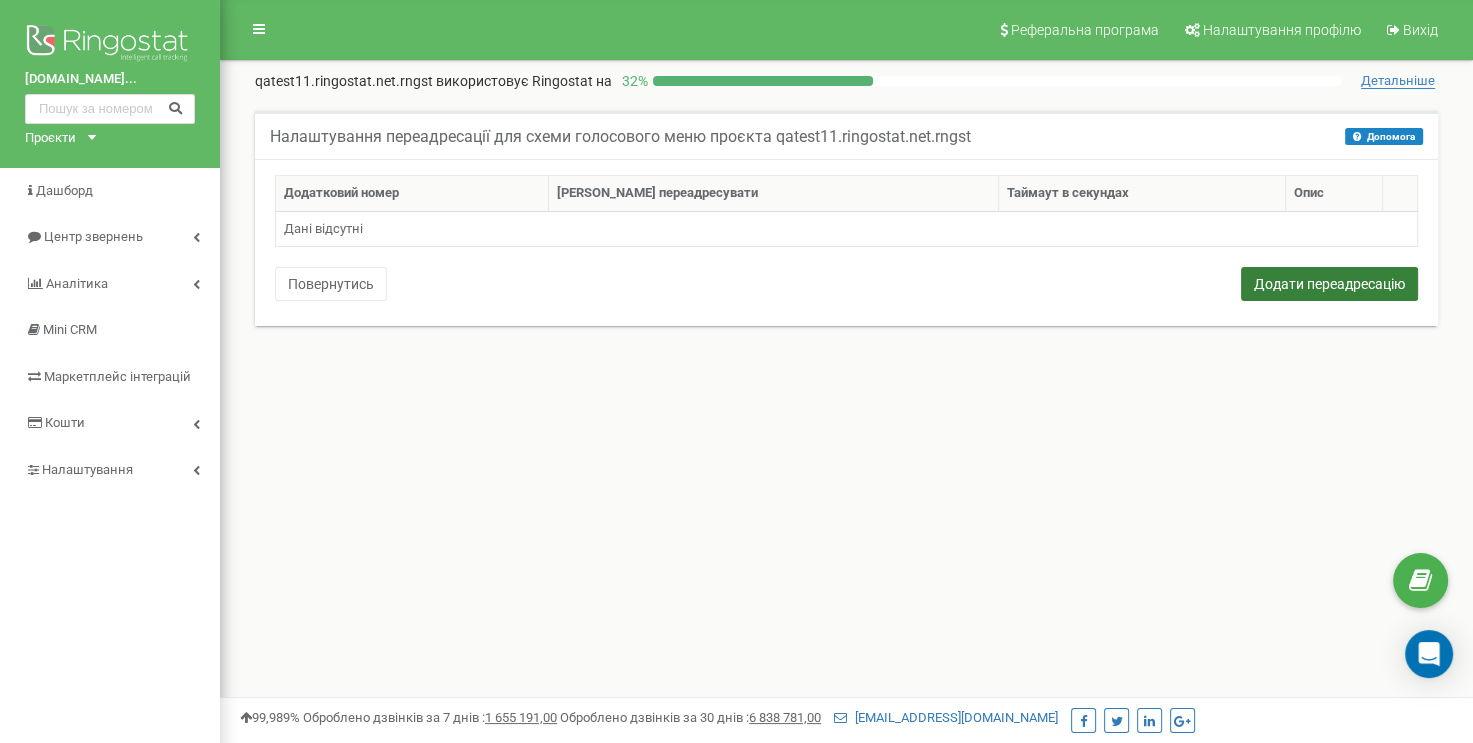click on "Додати переадресацію" at bounding box center [1329, 284] 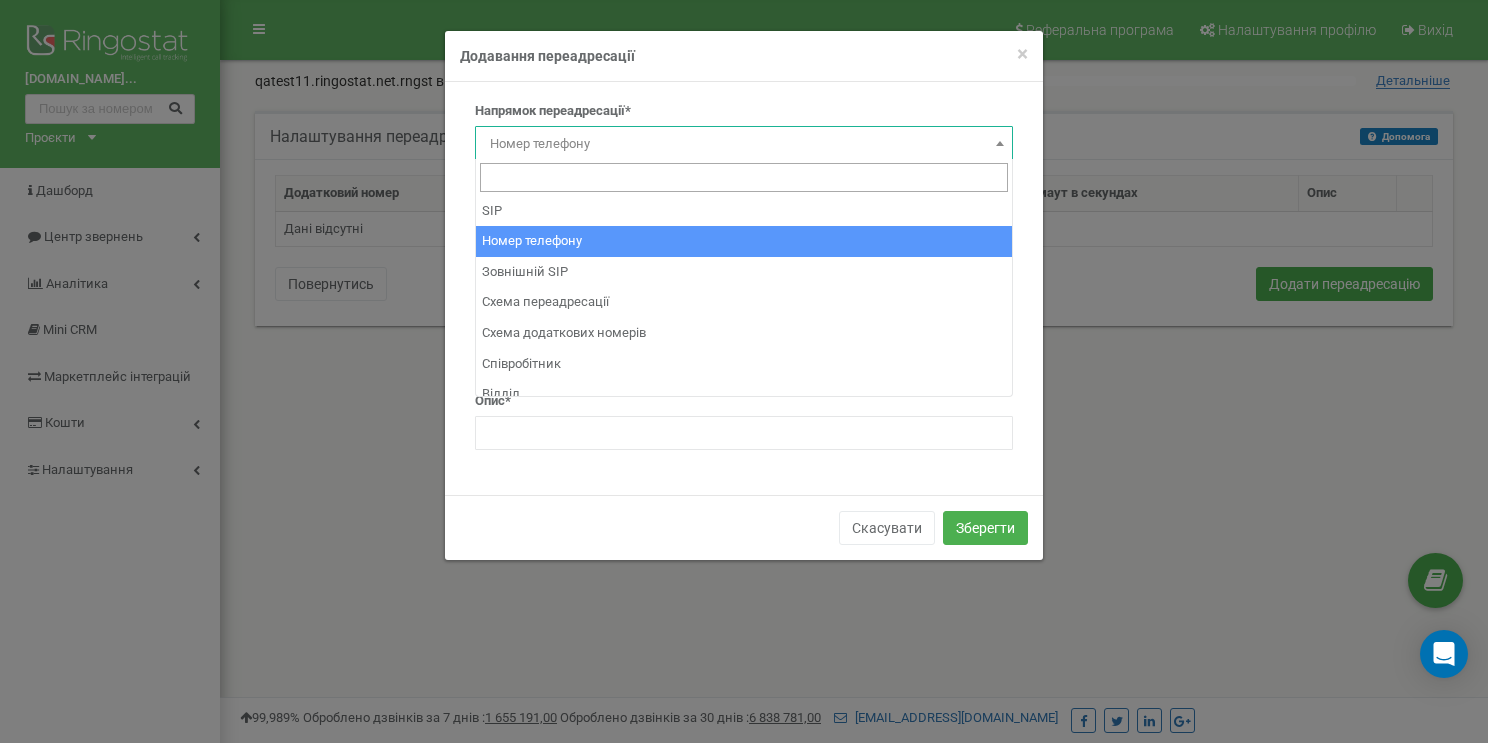 click on "Номер телефону" at bounding box center (744, 144) 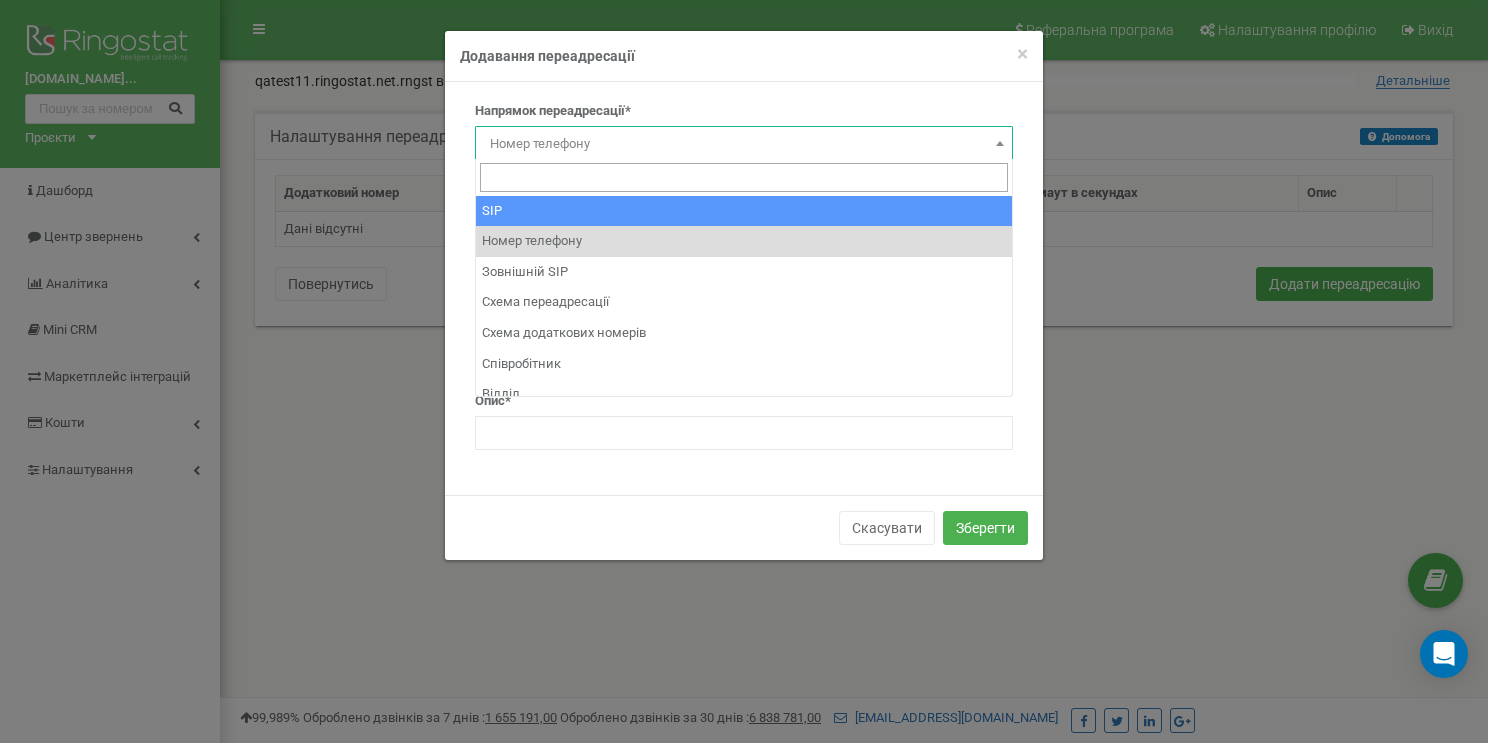 select on "SIP" 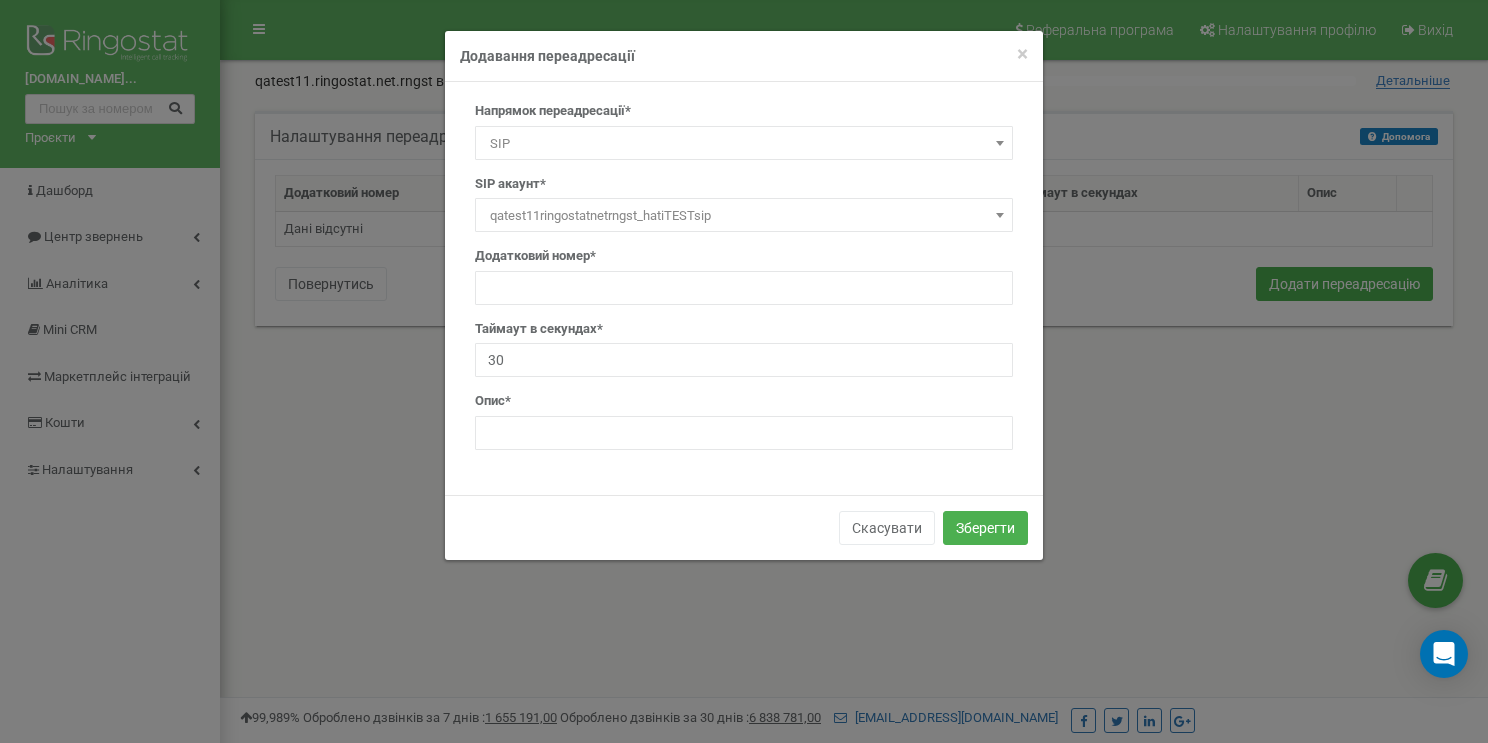 click on "qatest11ringostatnetrngst_hatiTESTsip" at bounding box center (744, 216) 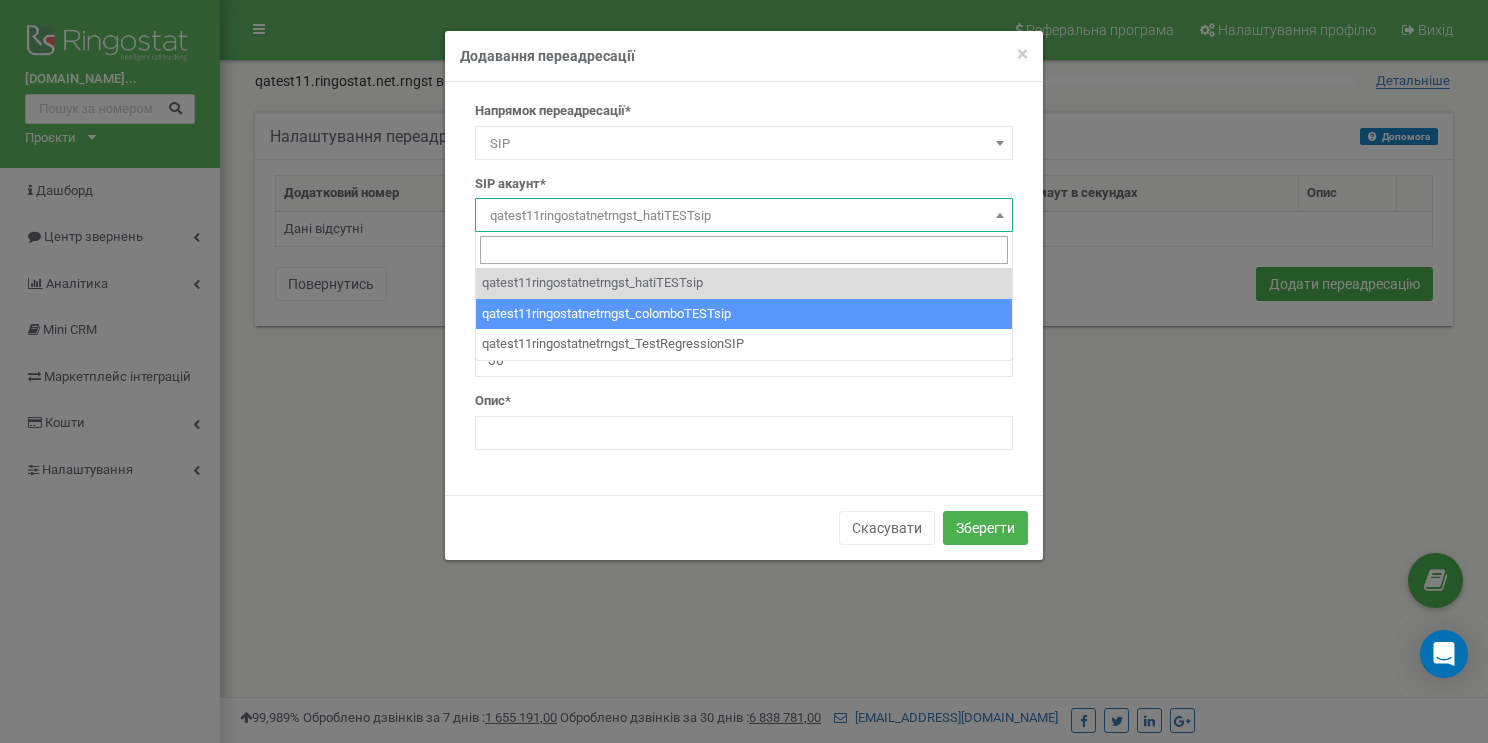 select on "qatest11ringostatnetrngst_colomboTESTsip" 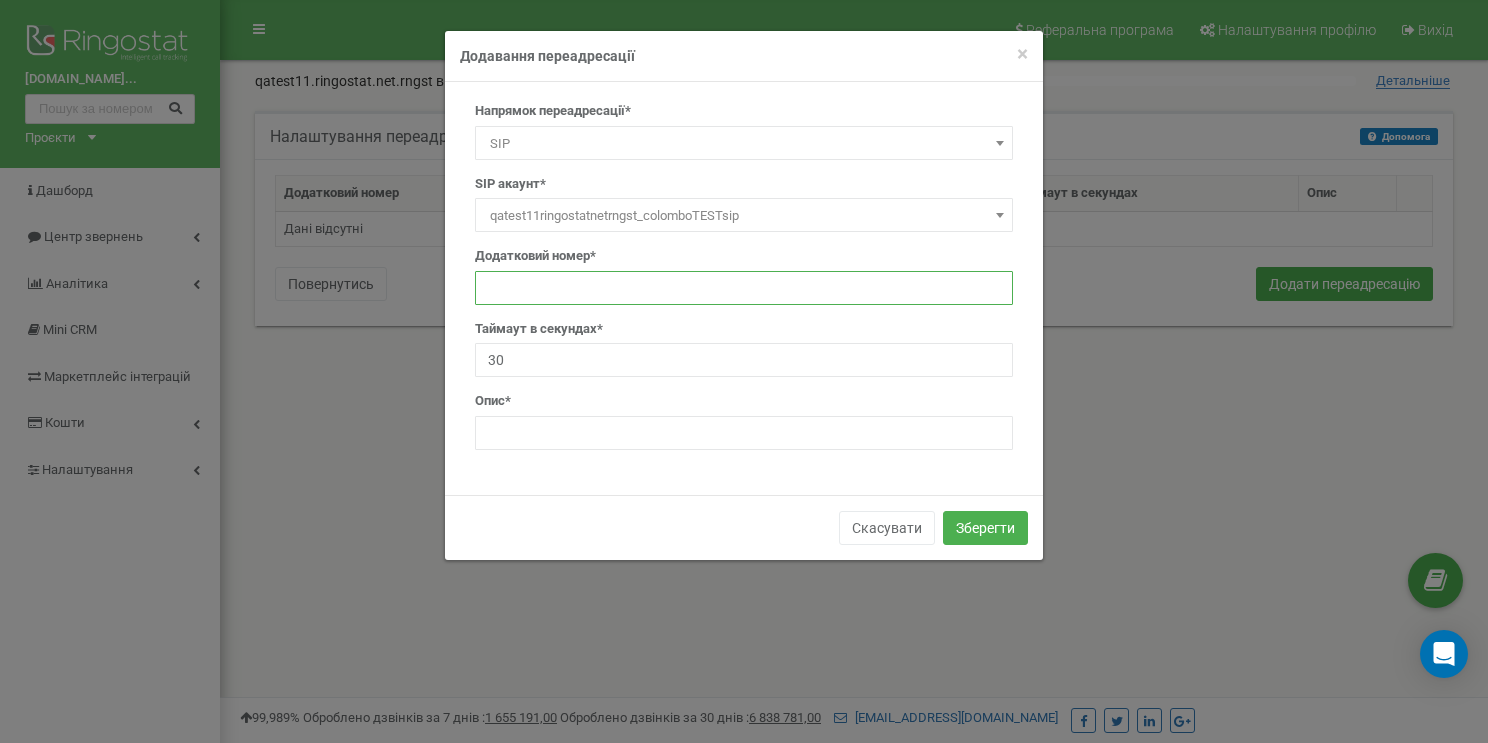 click at bounding box center [744, 288] 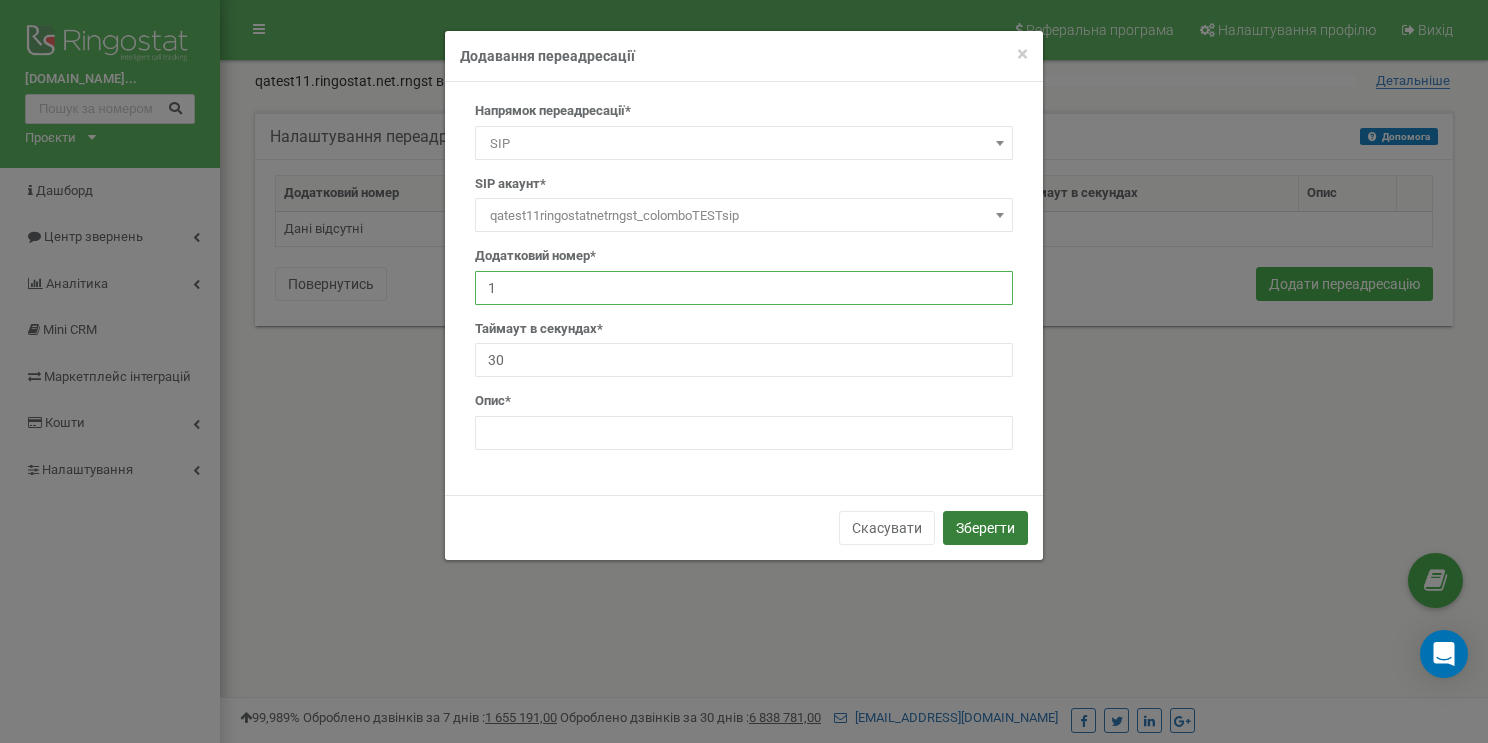 type on "1" 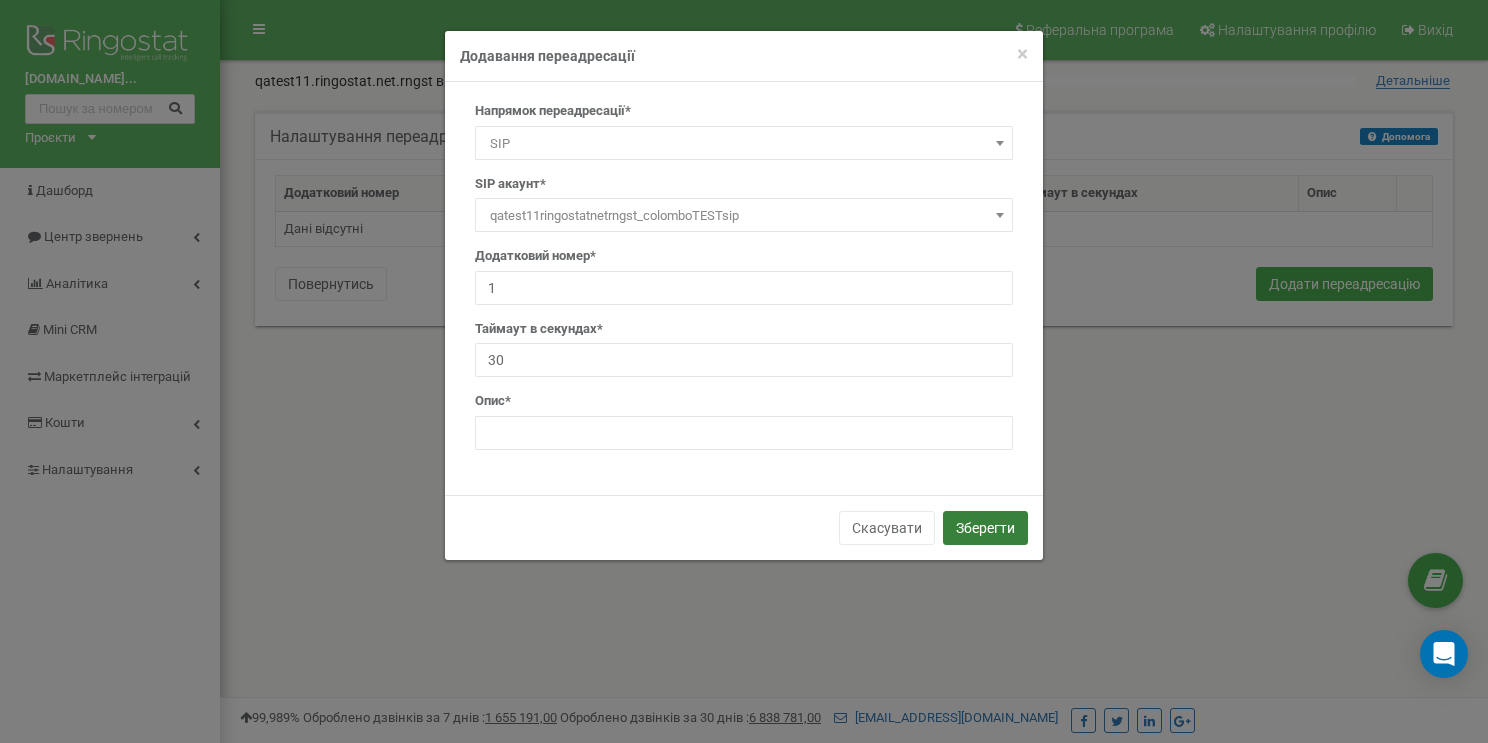 click on "Зберегти" at bounding box center (985, 528) 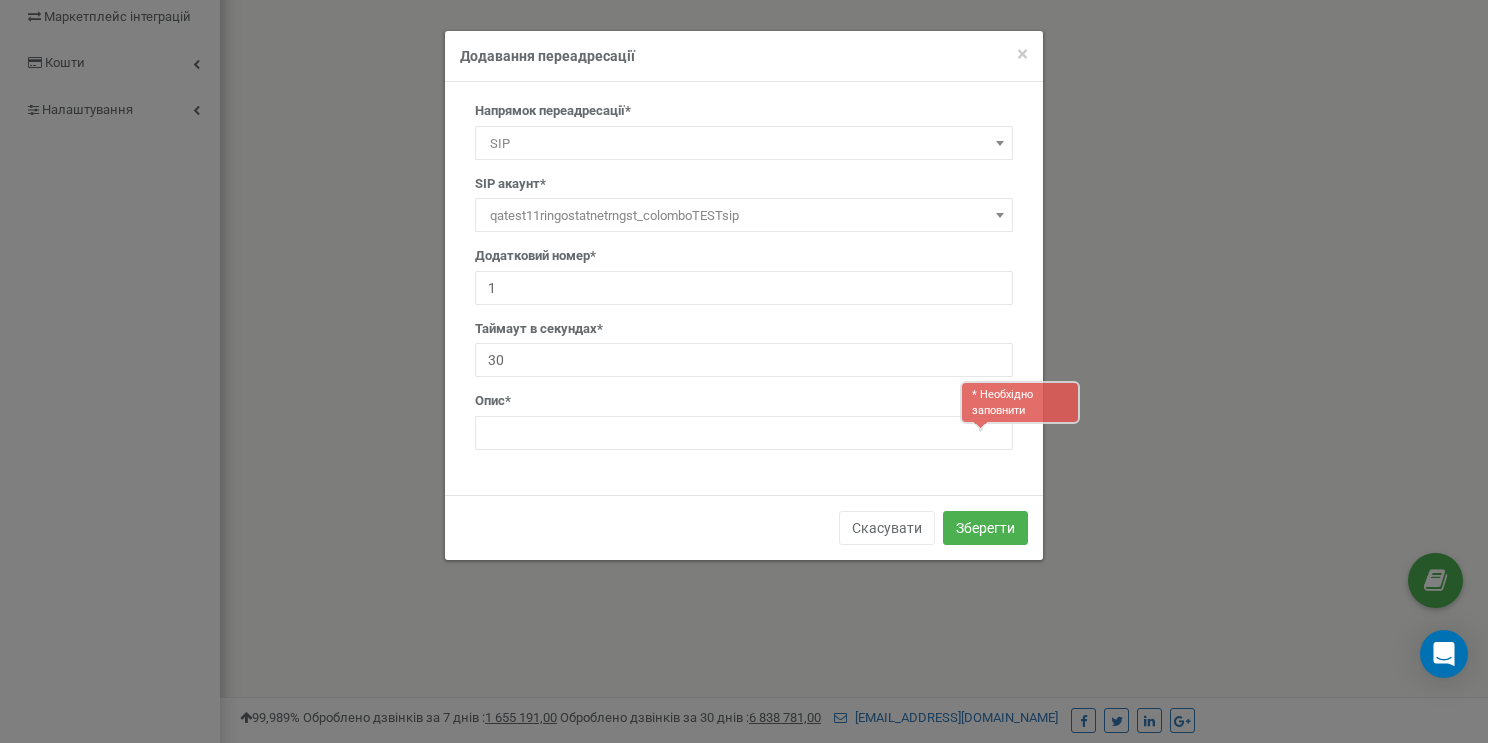 scroll, scrollTop: 380, scrollLeft: 0, axis: vertical 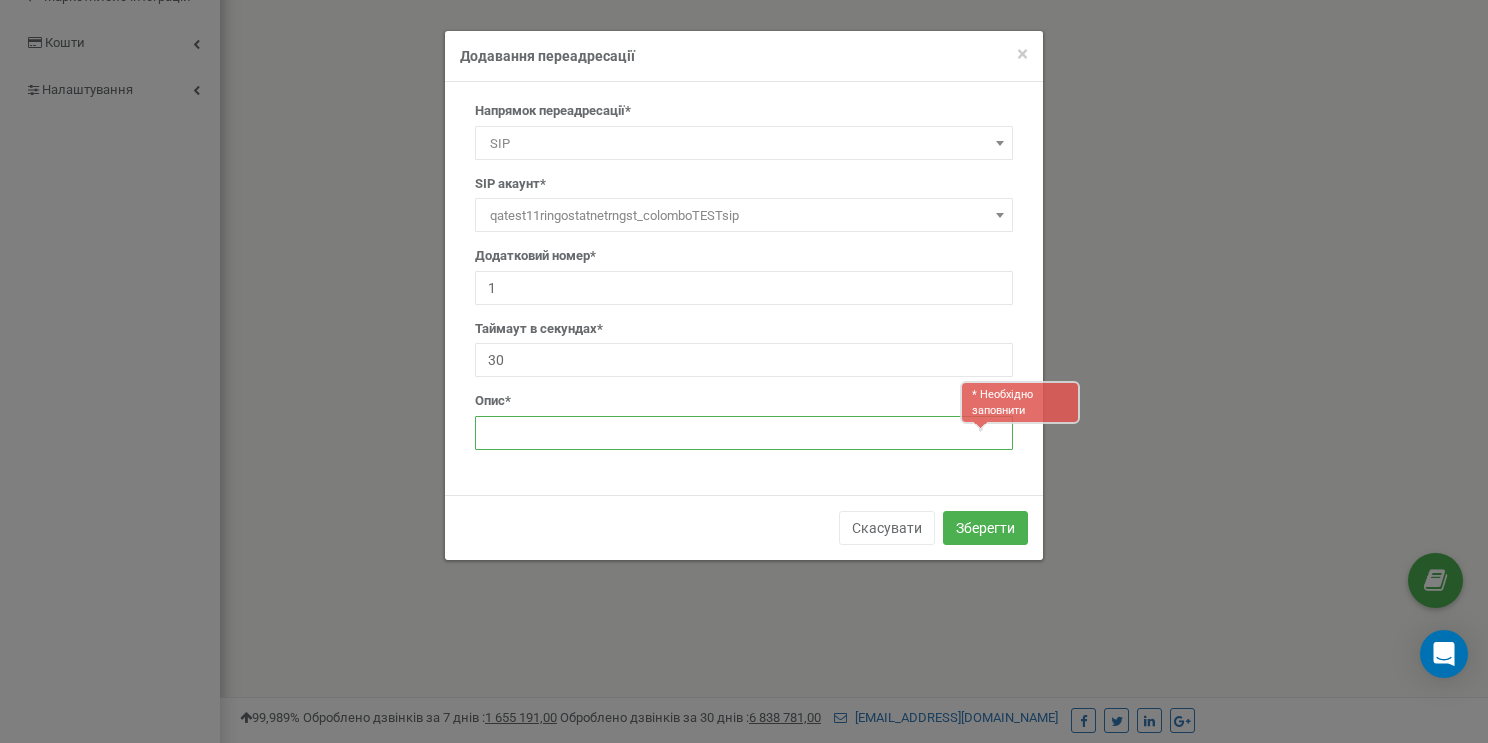 click at bounding box center (744, 433) 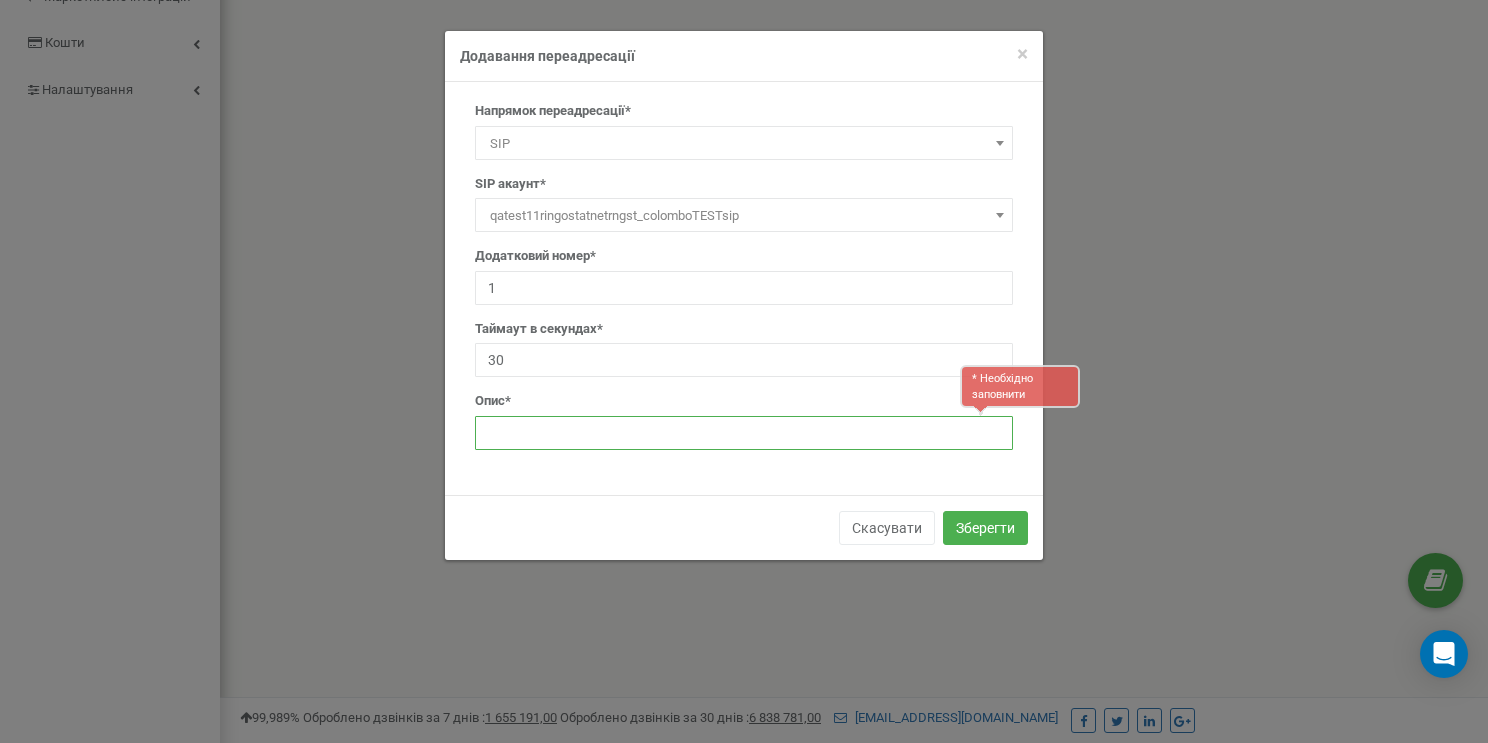 paste on "Переадресація на СІП через IVR" 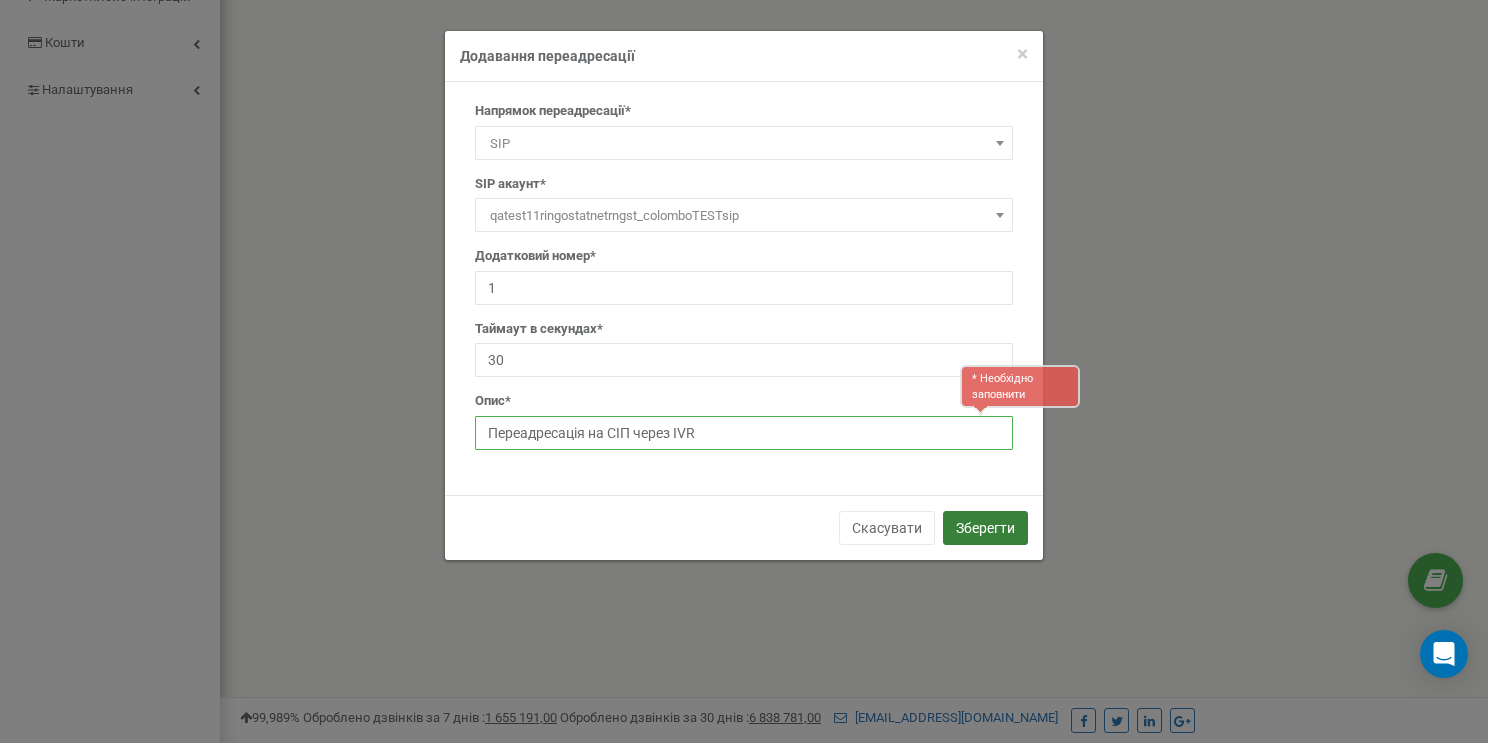 type on "Переадресація на СІП через IVR" 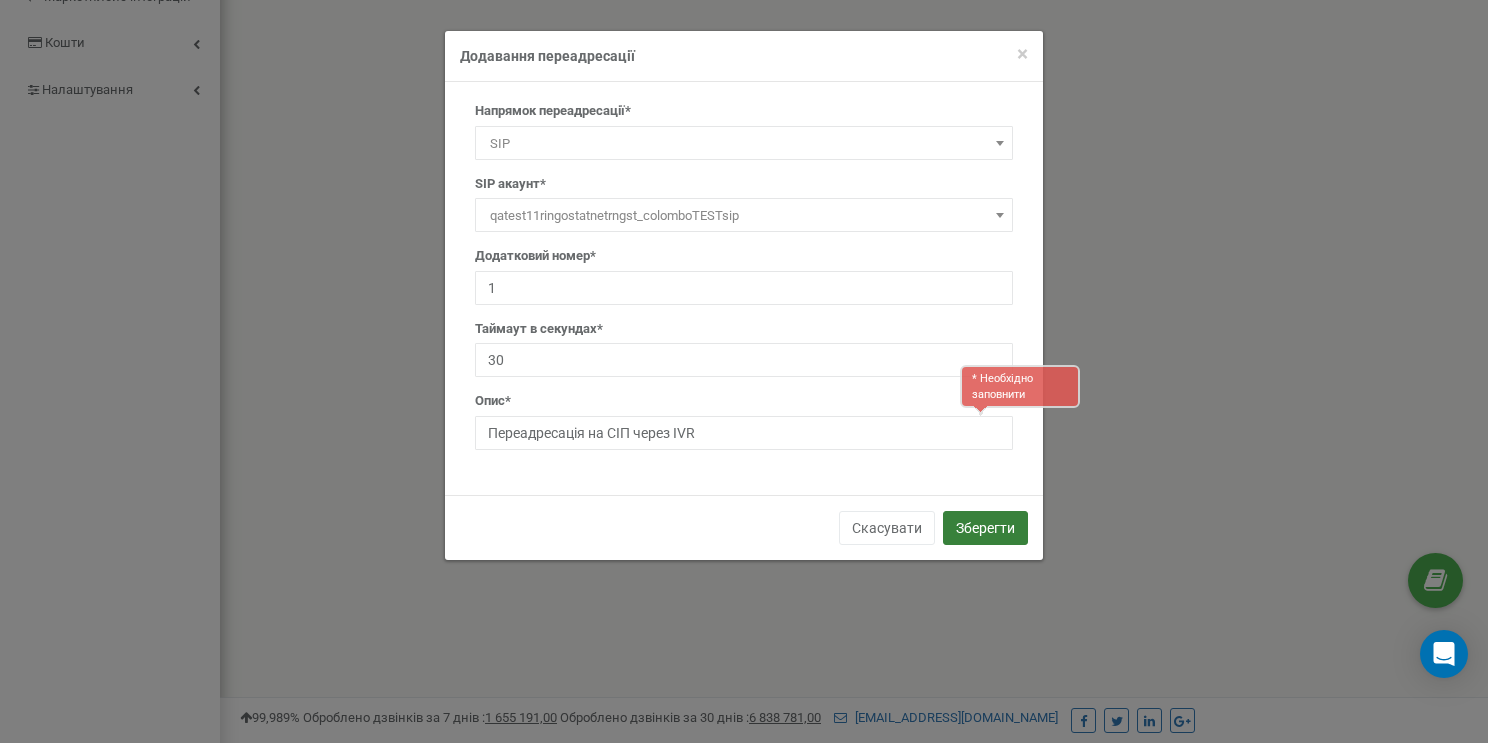 click on "Зберегти" at bounding box center [985, 528] 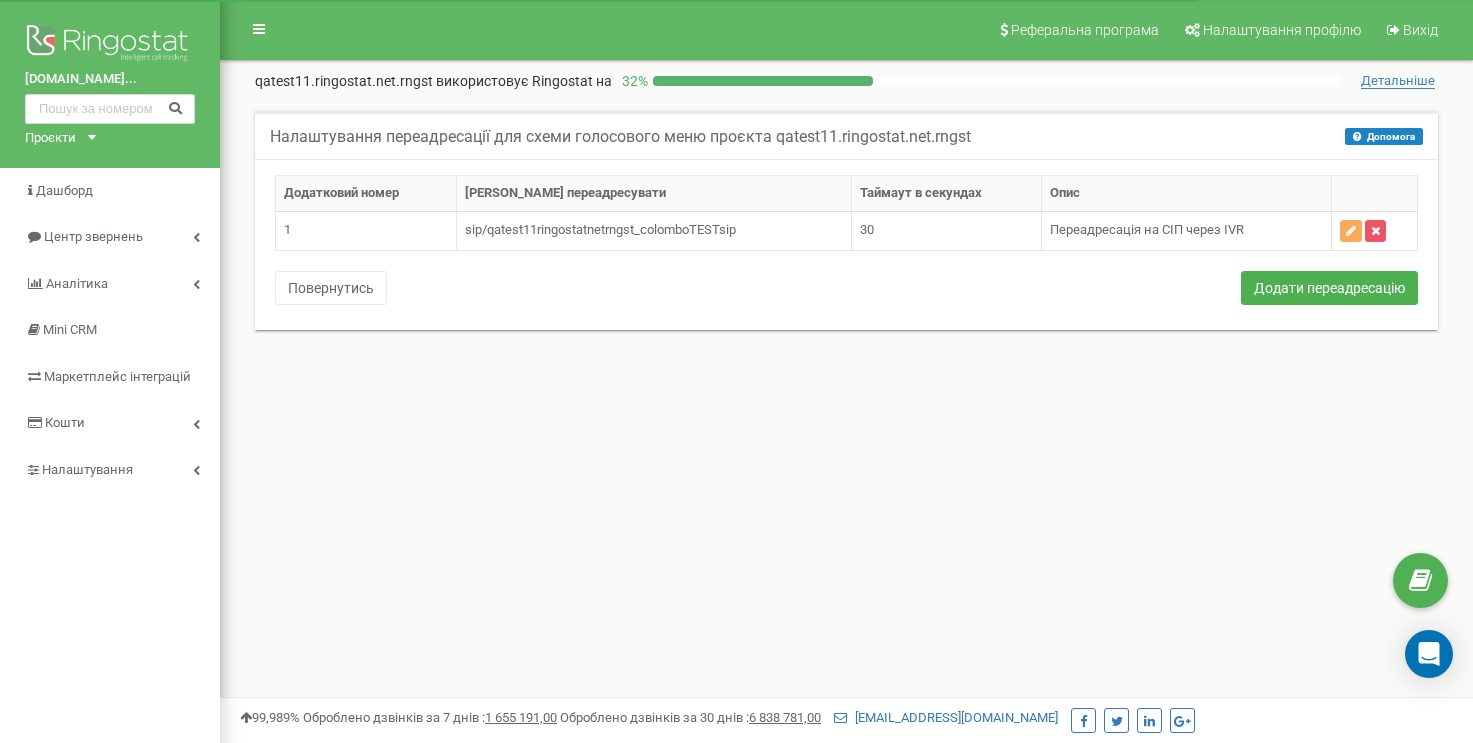scroll, scrollTop: 0, scrollLeft: 0, axis: both 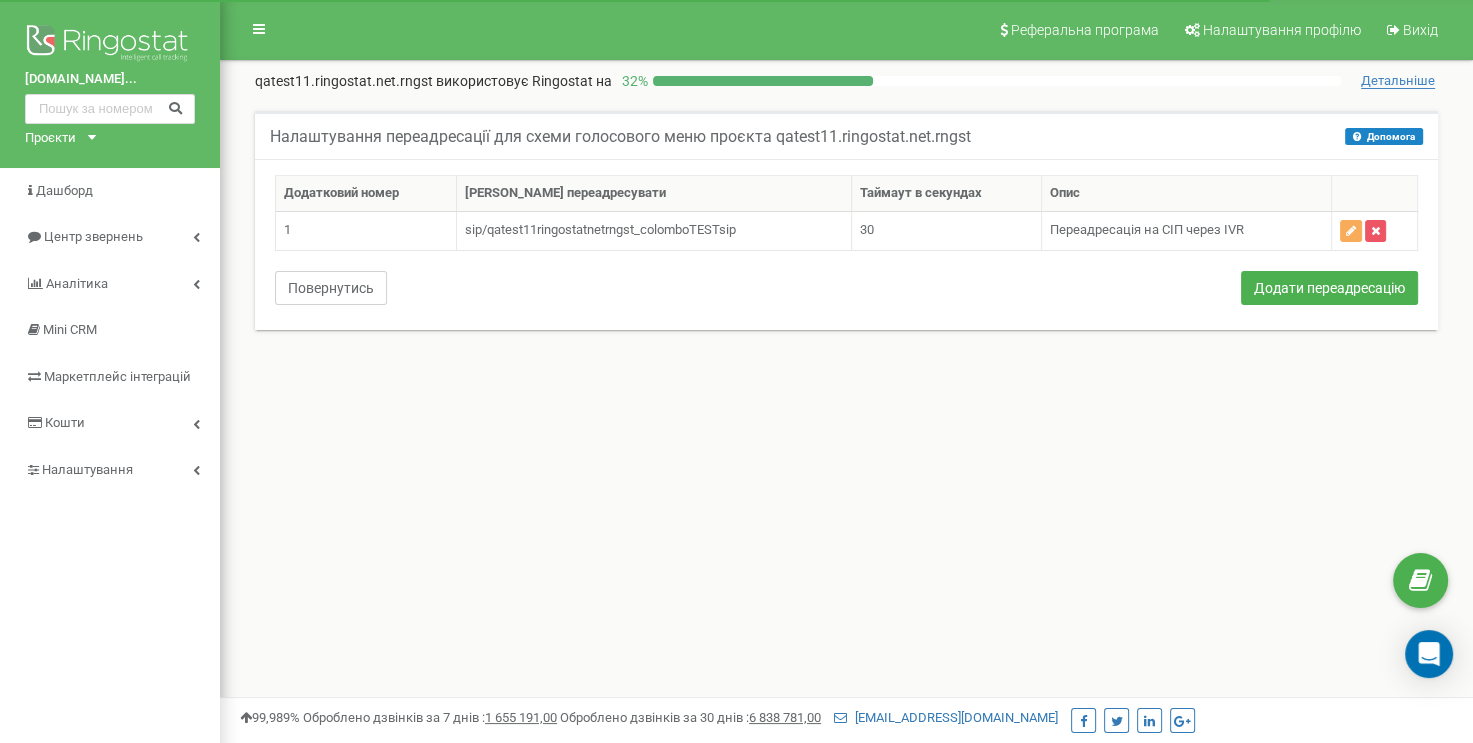 click on "Повернутись" at bounding box center [331, 288] 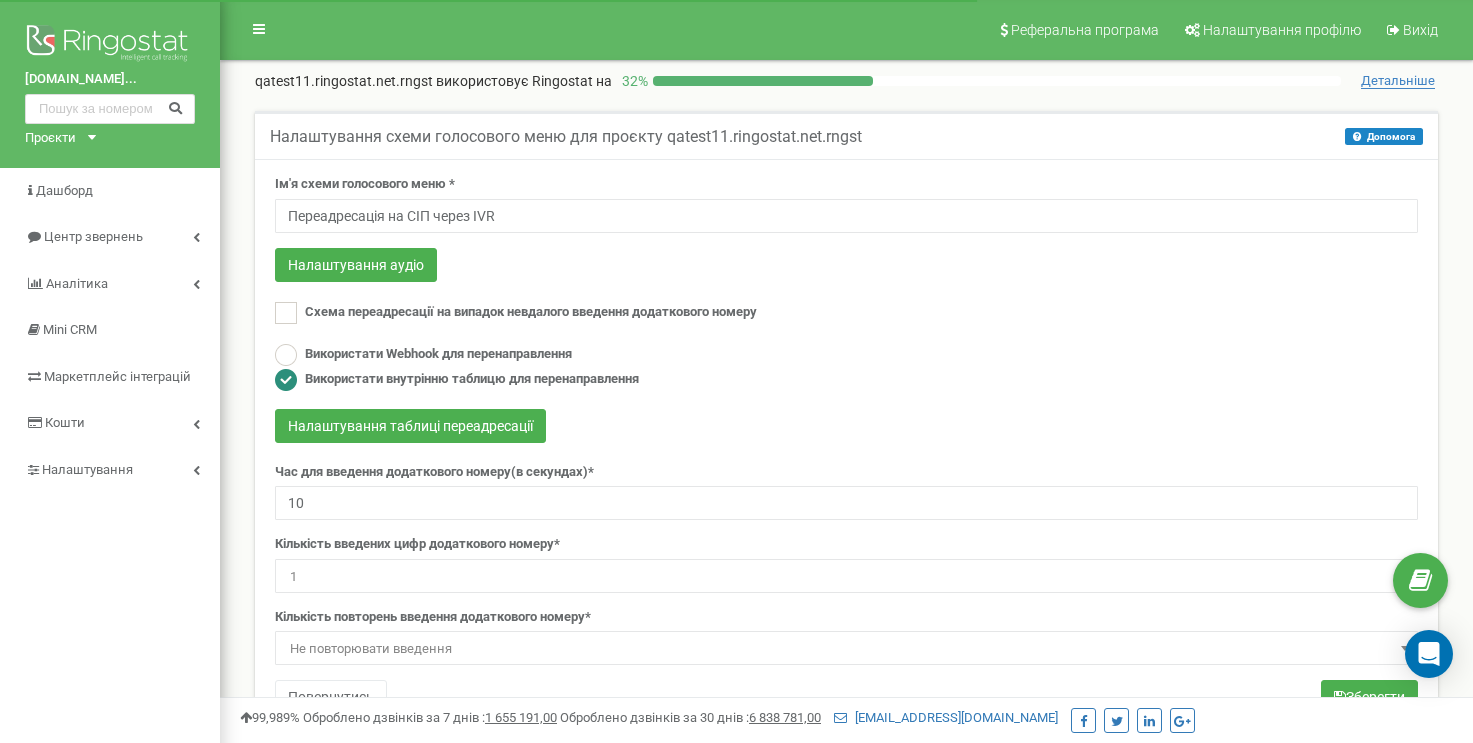 scroll, scrollTop: 0, scrollLeft: 0, axis: both 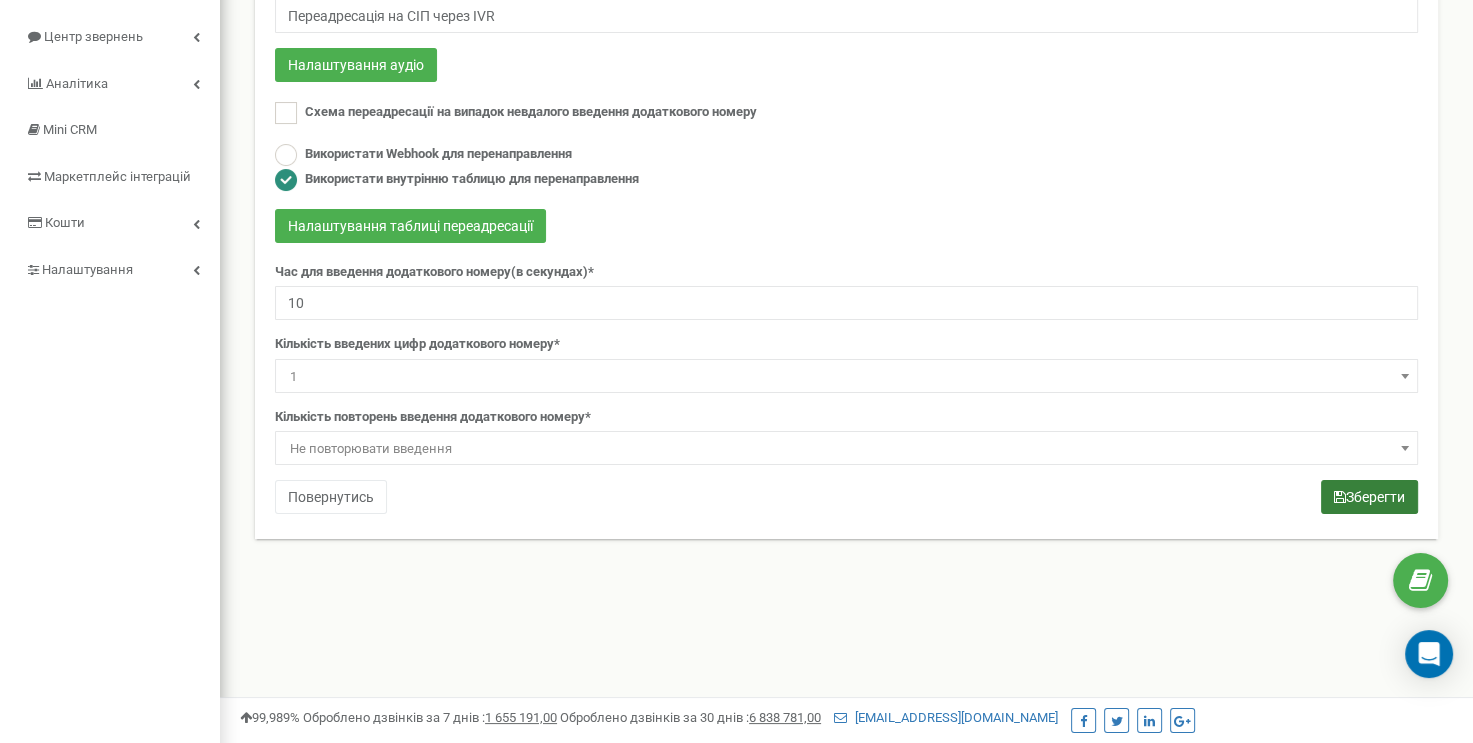 click on "Зберегти" at bounding box center (1369, 497) 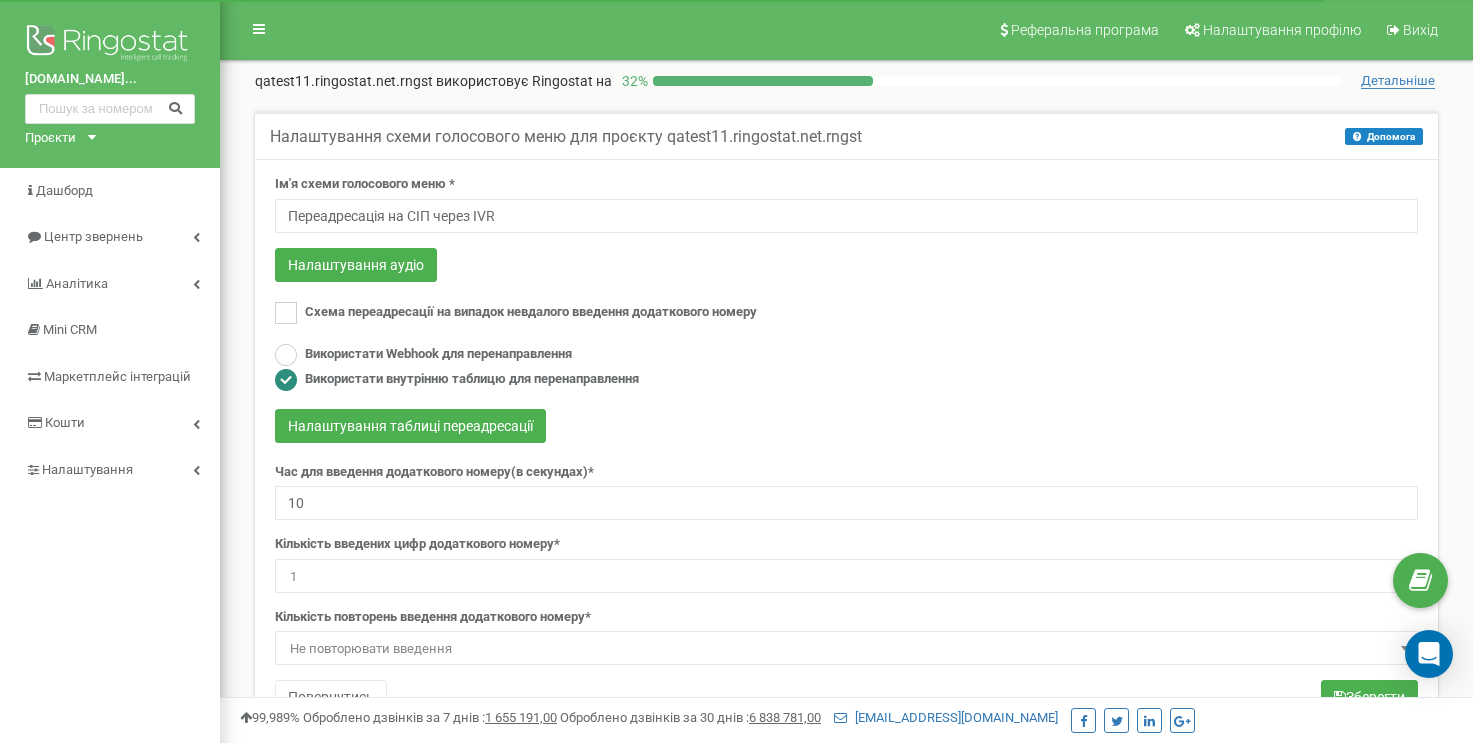 scroll, scrollTop: 0, scrollLeft: 0, axis: both 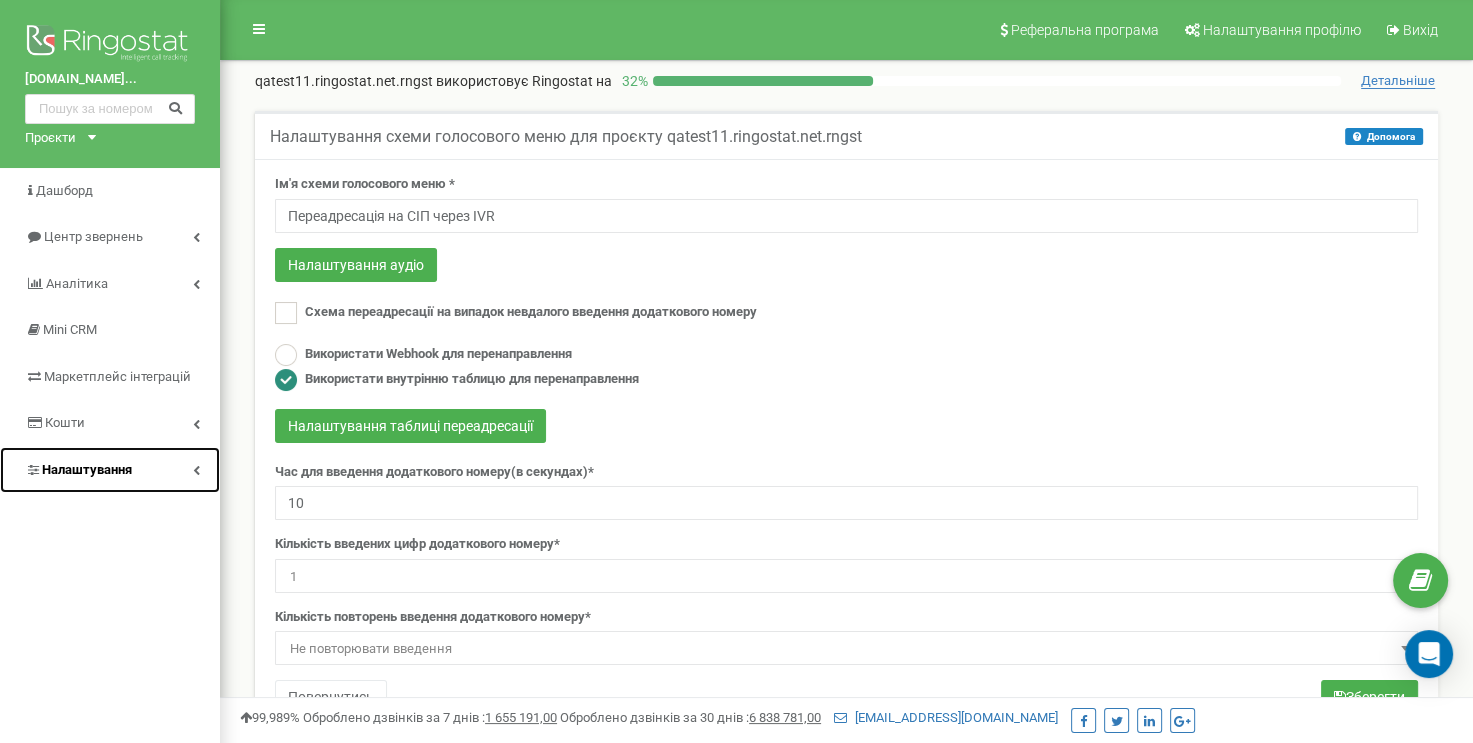 click on "Налаштування" at bounding box center (110, 470) 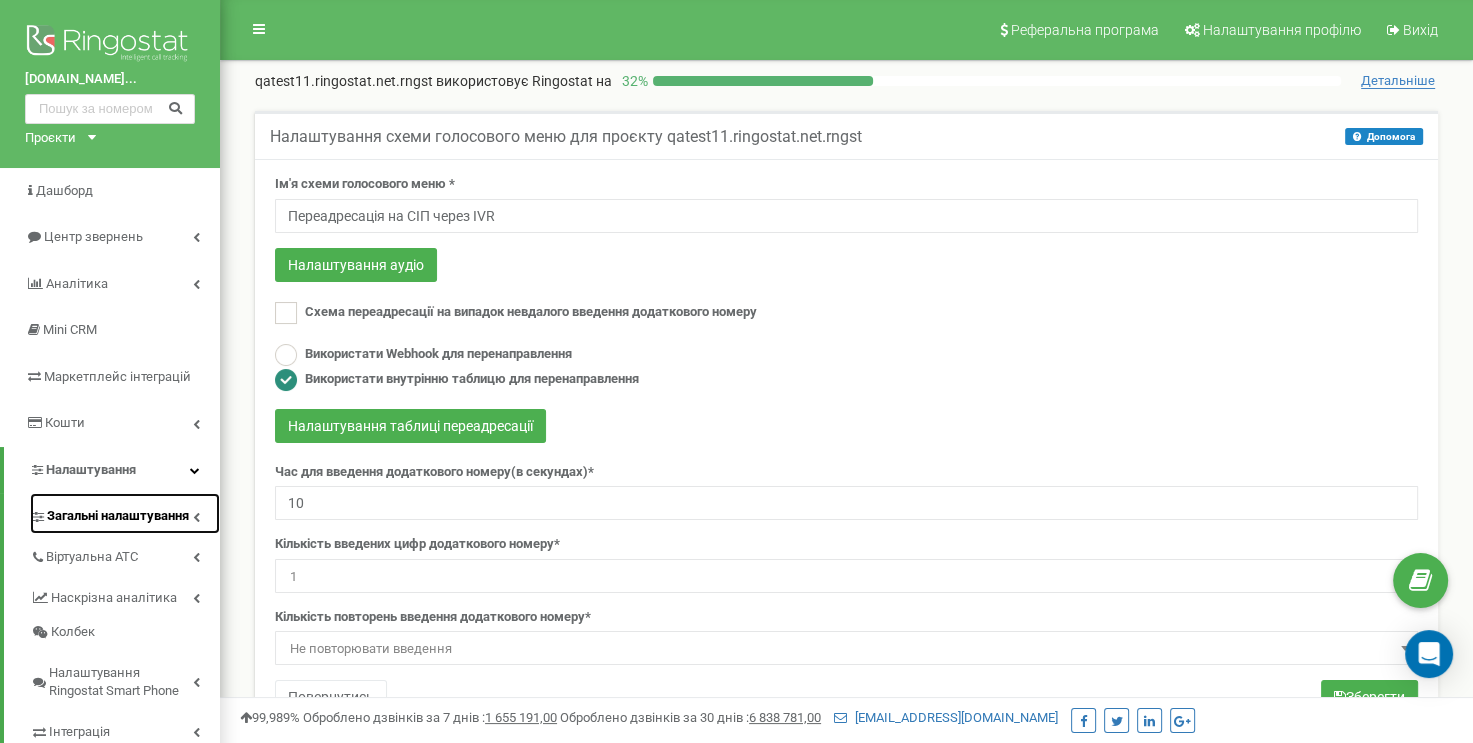 click on "Загальні налаштування" at bounding box center (118, 516) 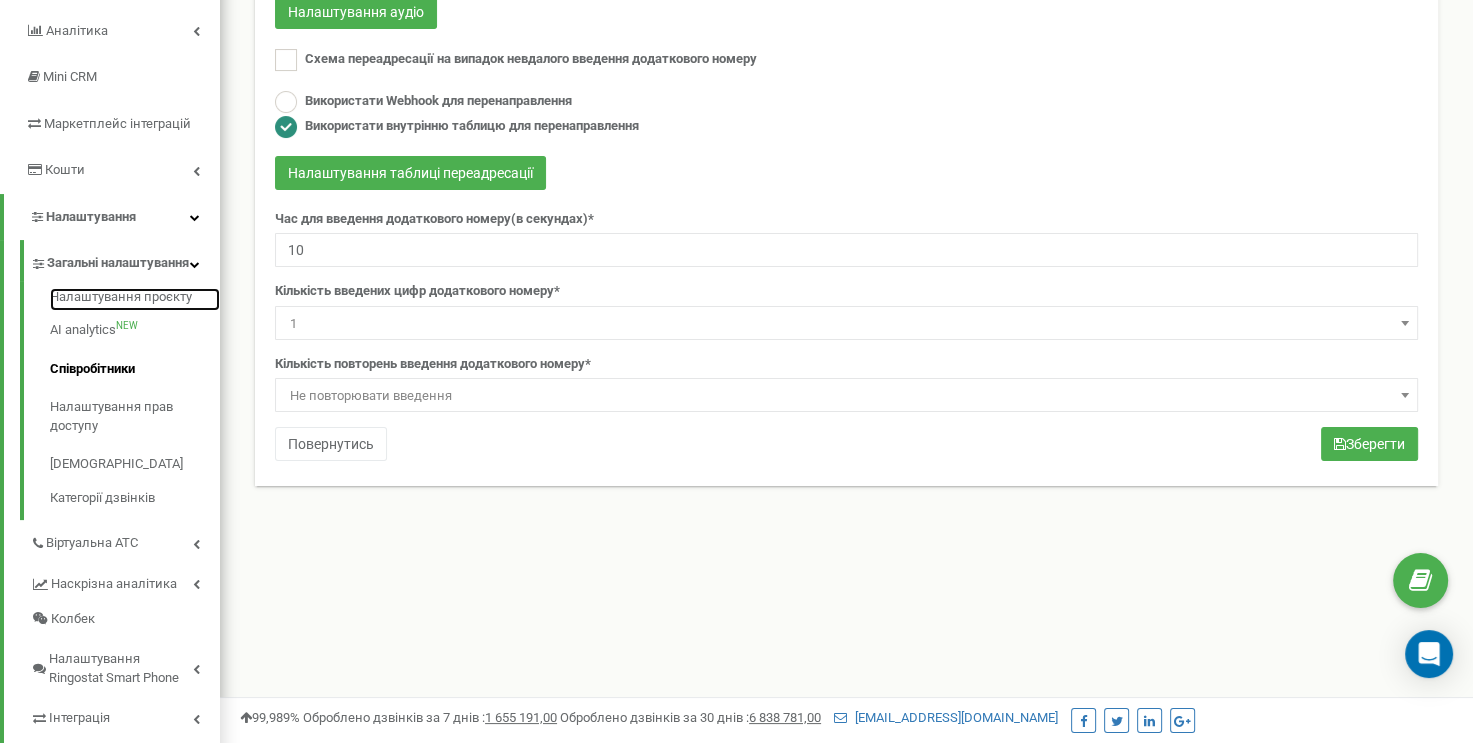 scroll, scrollTop: 300, scrollLeft: 0, axis: vertical 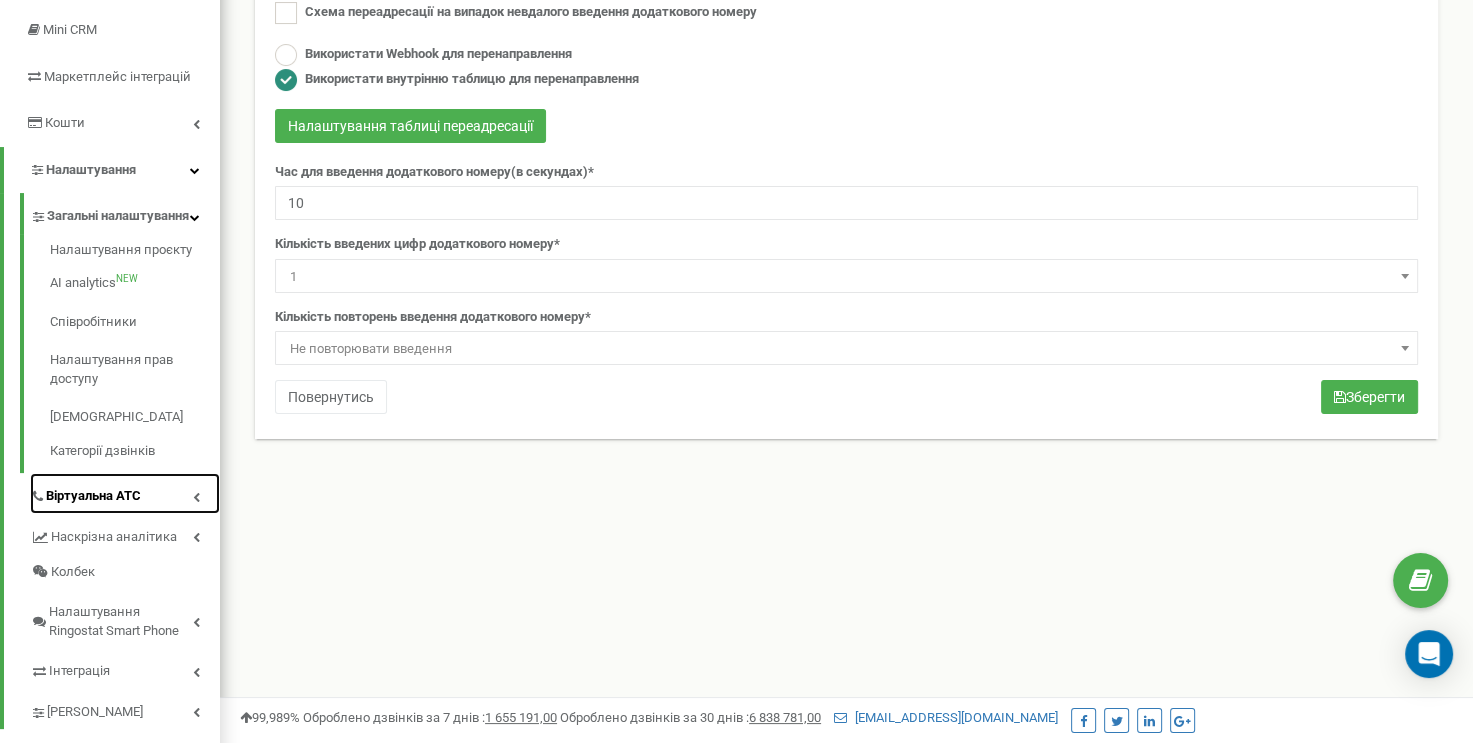click on "Віртуальна АТС" at bounding box center [125, 493] 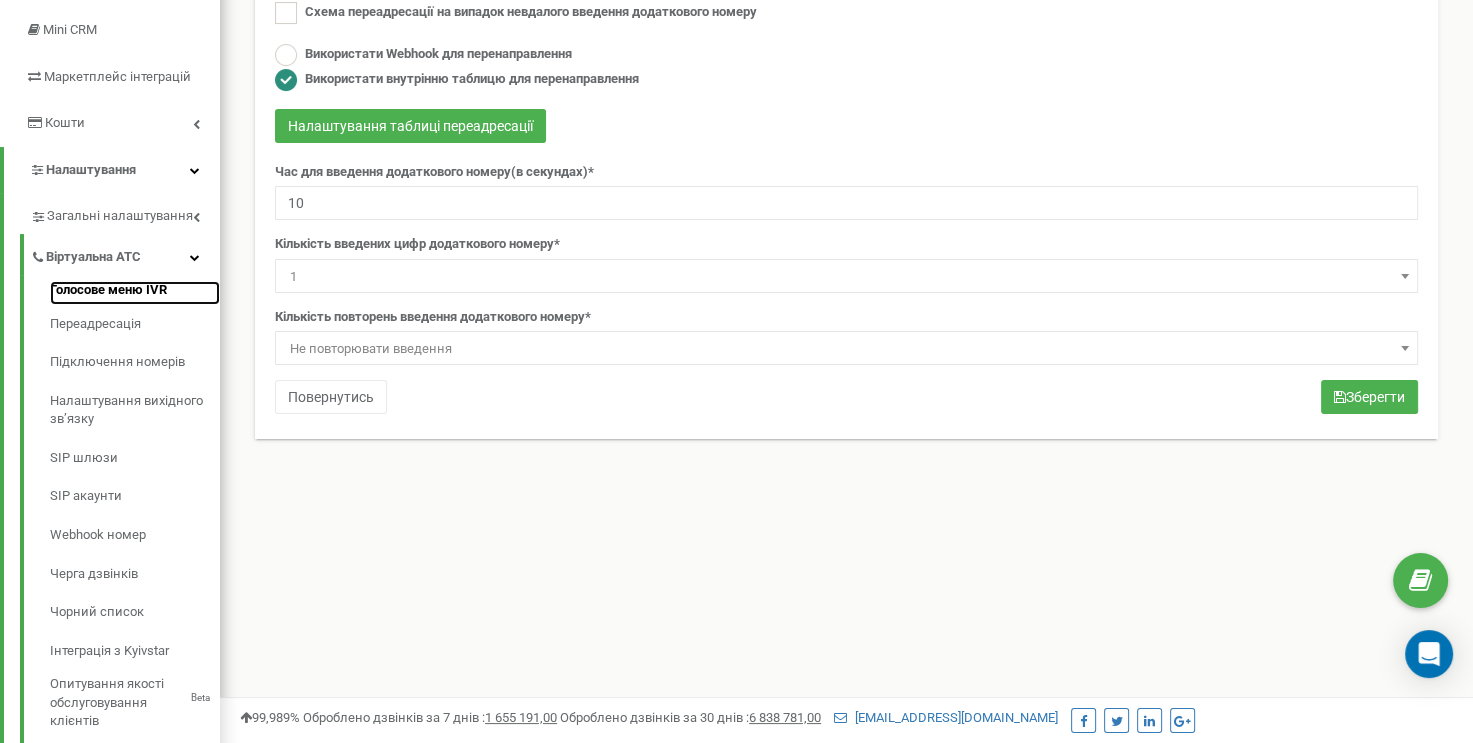 click on "Голосове меню IVR" at bounding box center [135, 293] 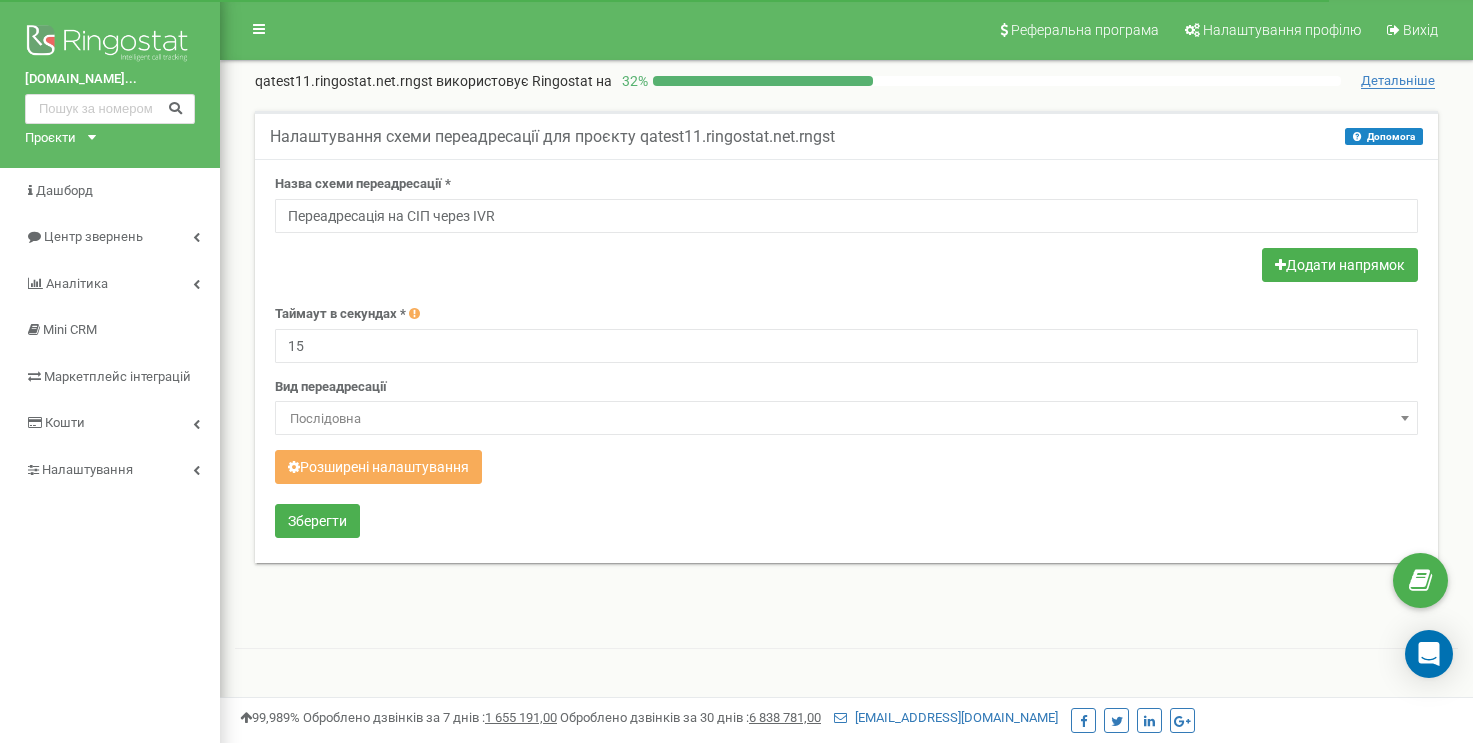 scroll, scrollTop: 0, scrollLeft: 0, axis: both 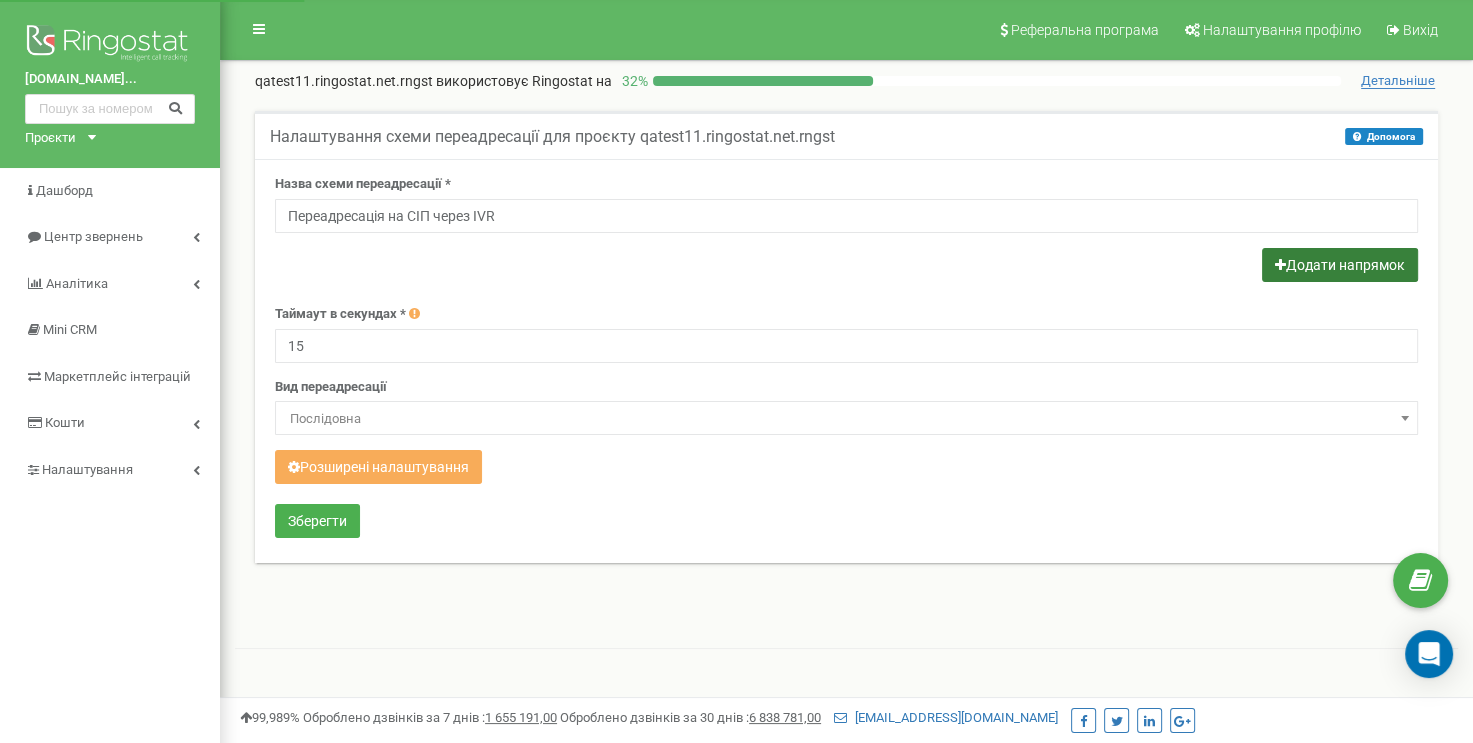 type on "Переадресація на СІП через IVR" 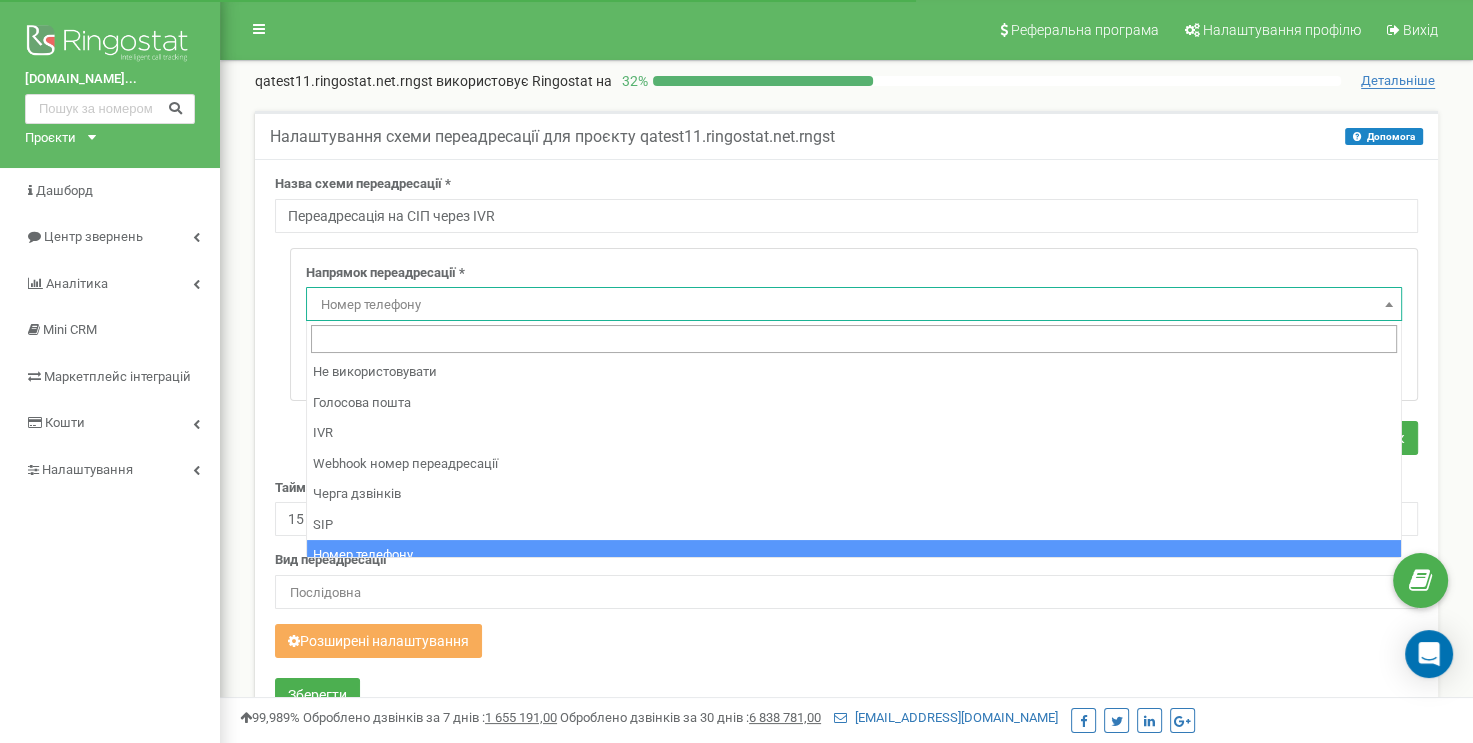 click on "Номер телефону" at bounding box center [854, 305] 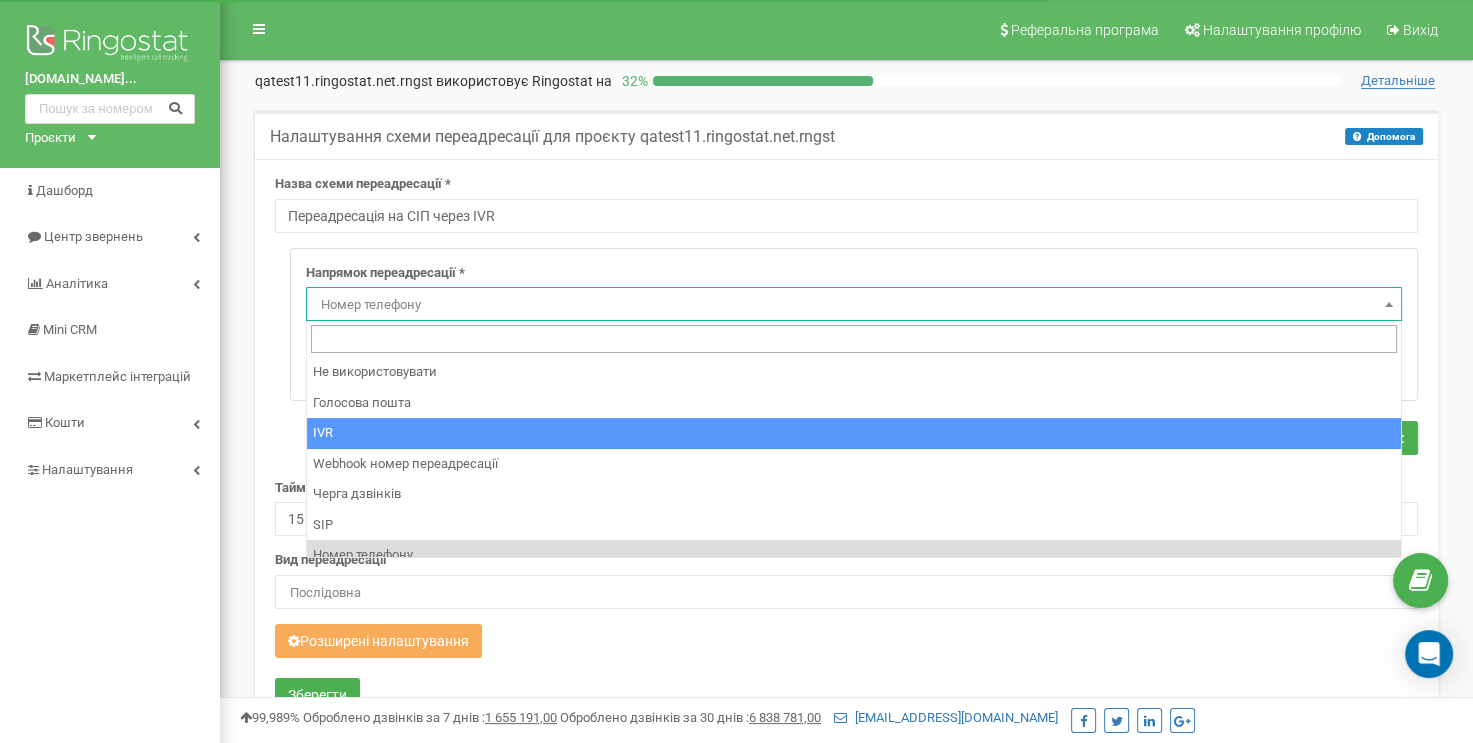 select on "addNumber" 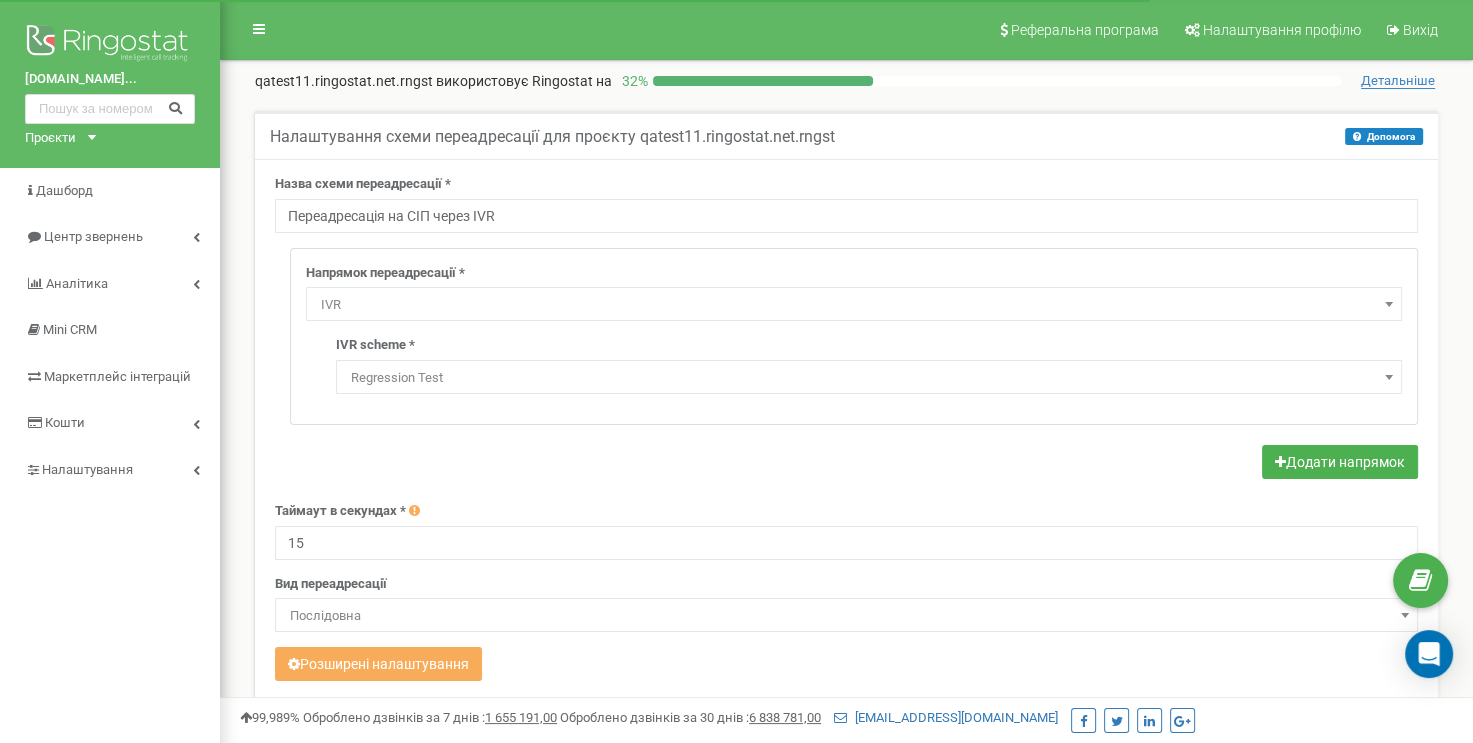 click on "Regression Test" at bounding box center [869, 378] 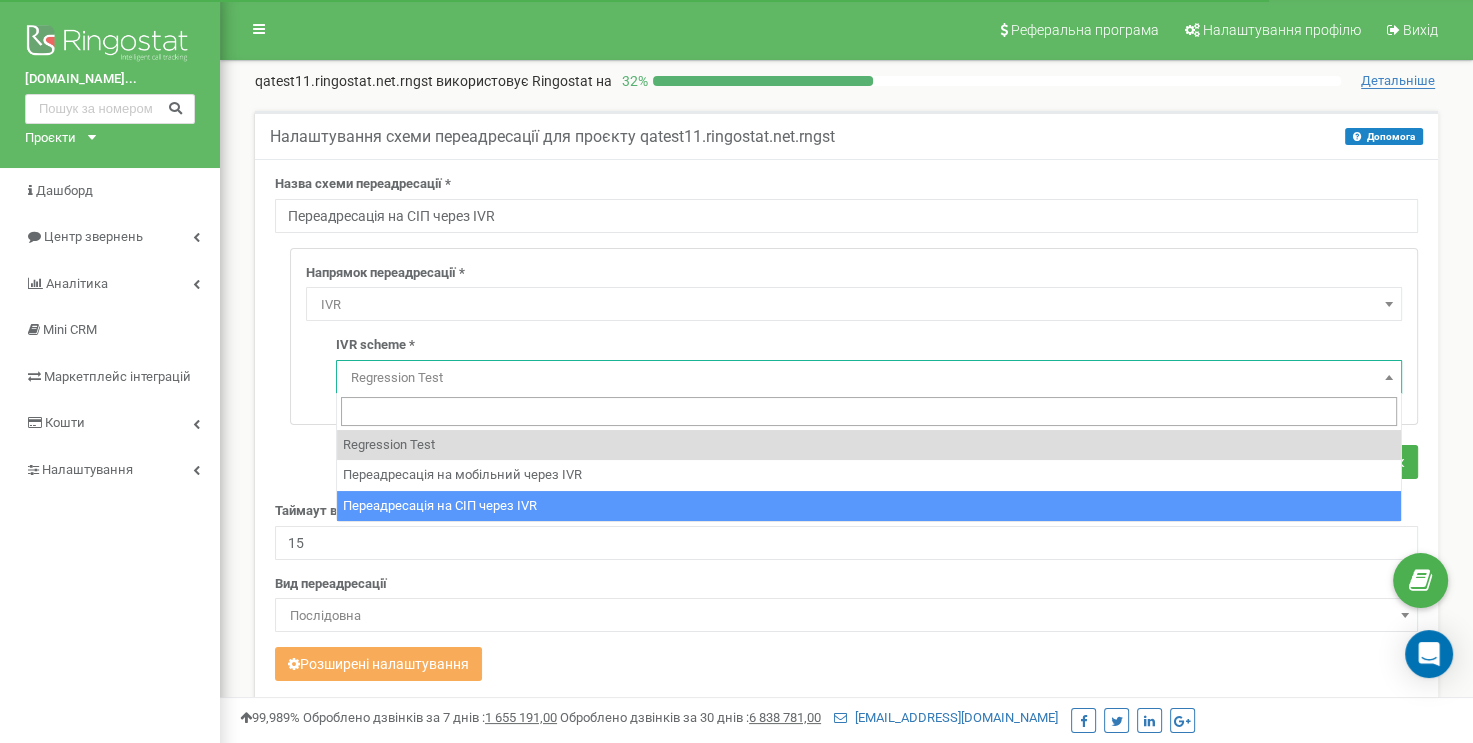 select on "26916" 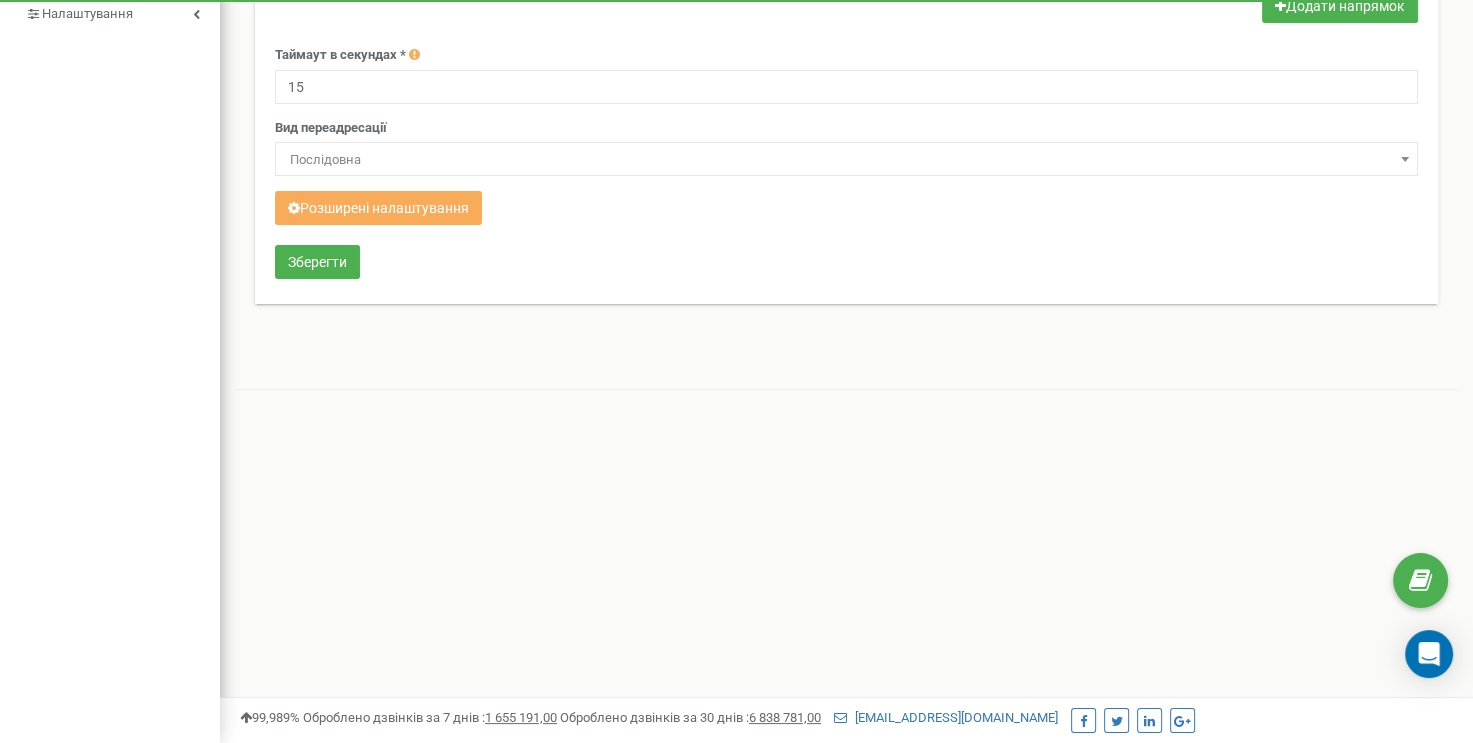 scroll, scrollTop: 456, scrollLeft: 0, axis: vertical 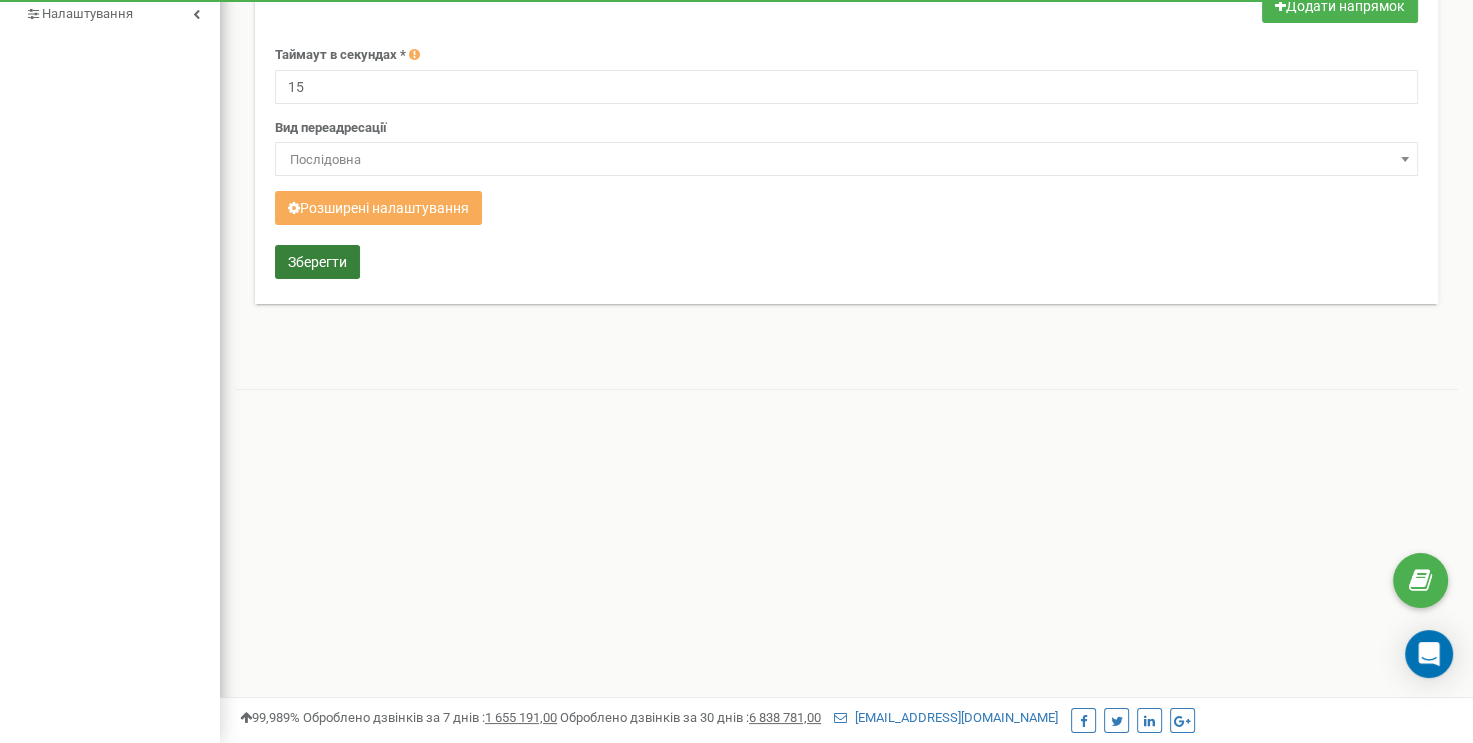 click on "Зберегти" at bounding box center (317, 262) 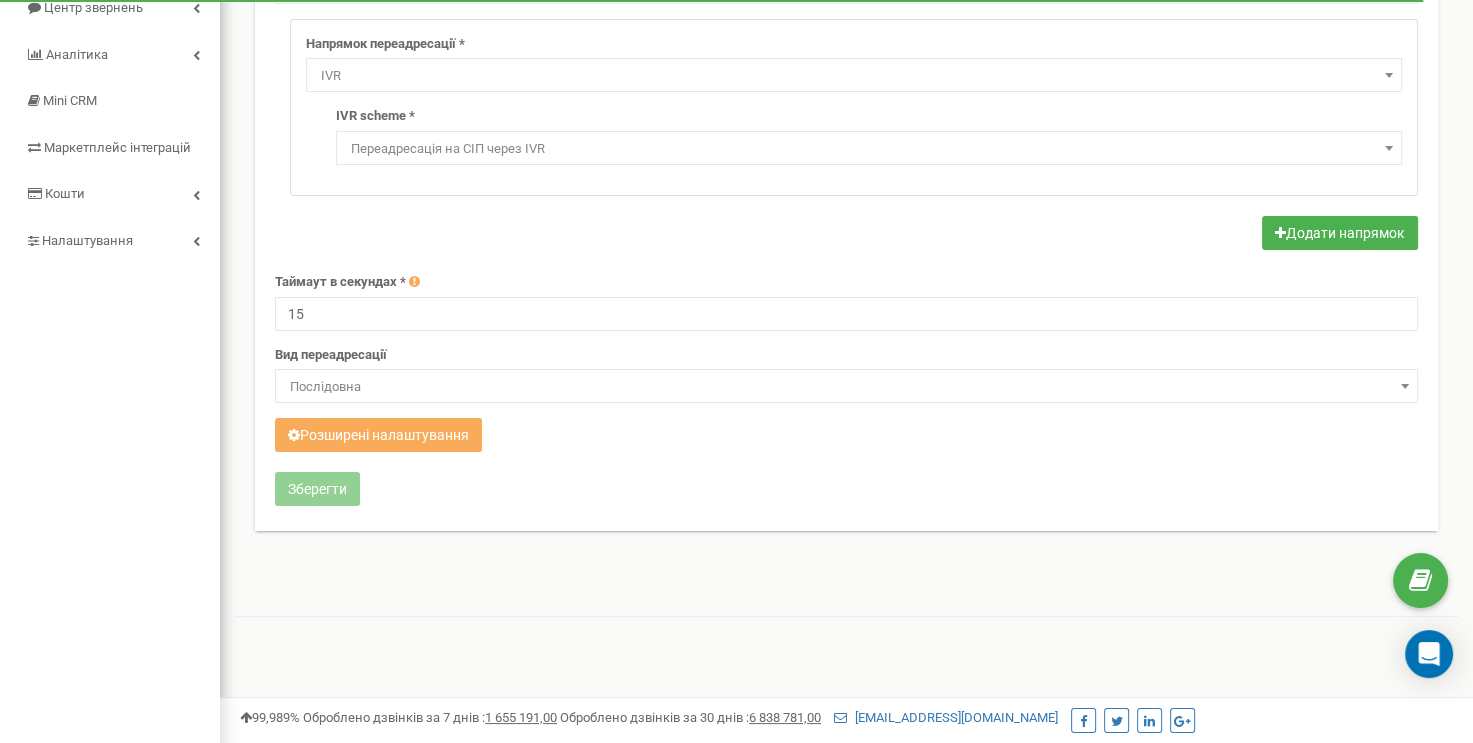 scroll, scrollTop: 56, scrollLeft: 0, axis: vertical 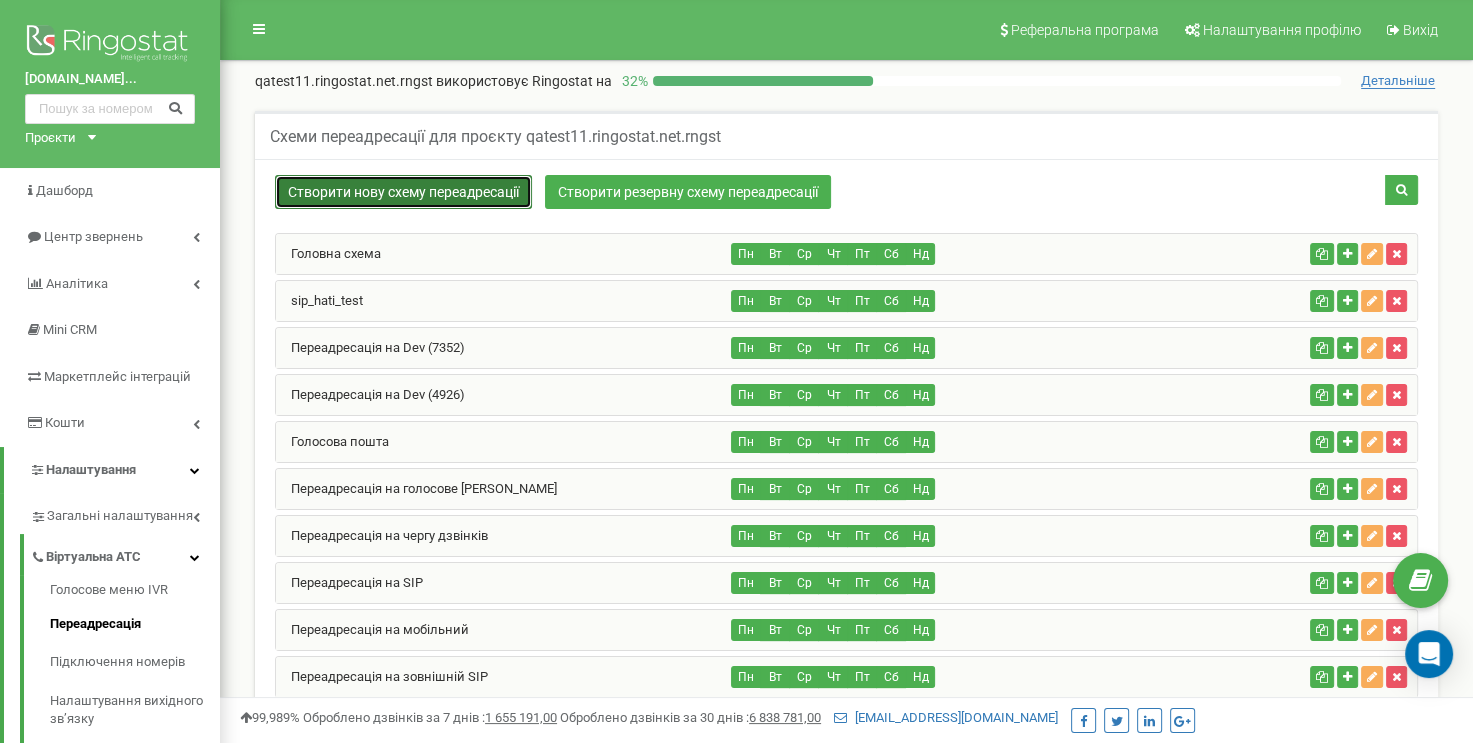 click on "Створити нову схему переадресації" at bounding box center (403, 192) 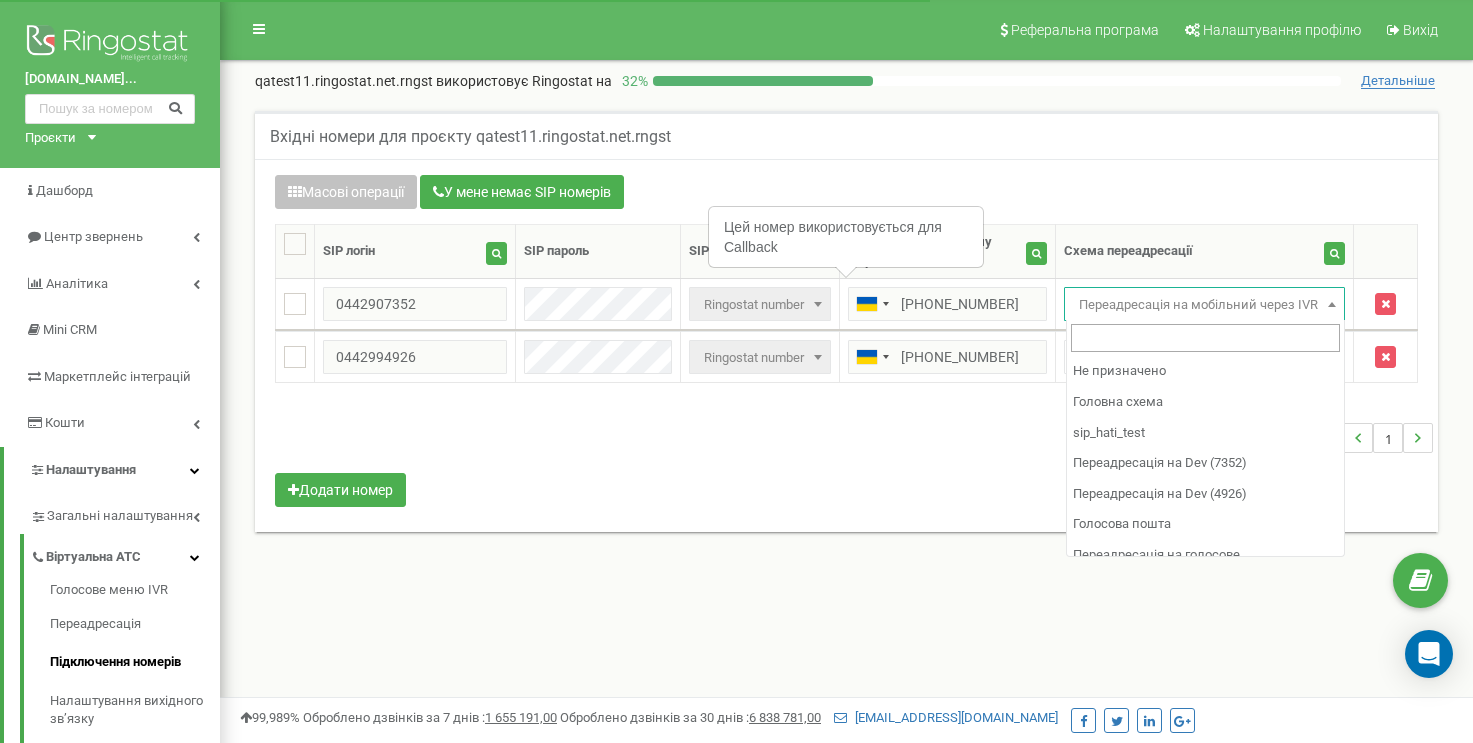 scroll, scrollTop: 0, scrollLeft: 0, axis: both 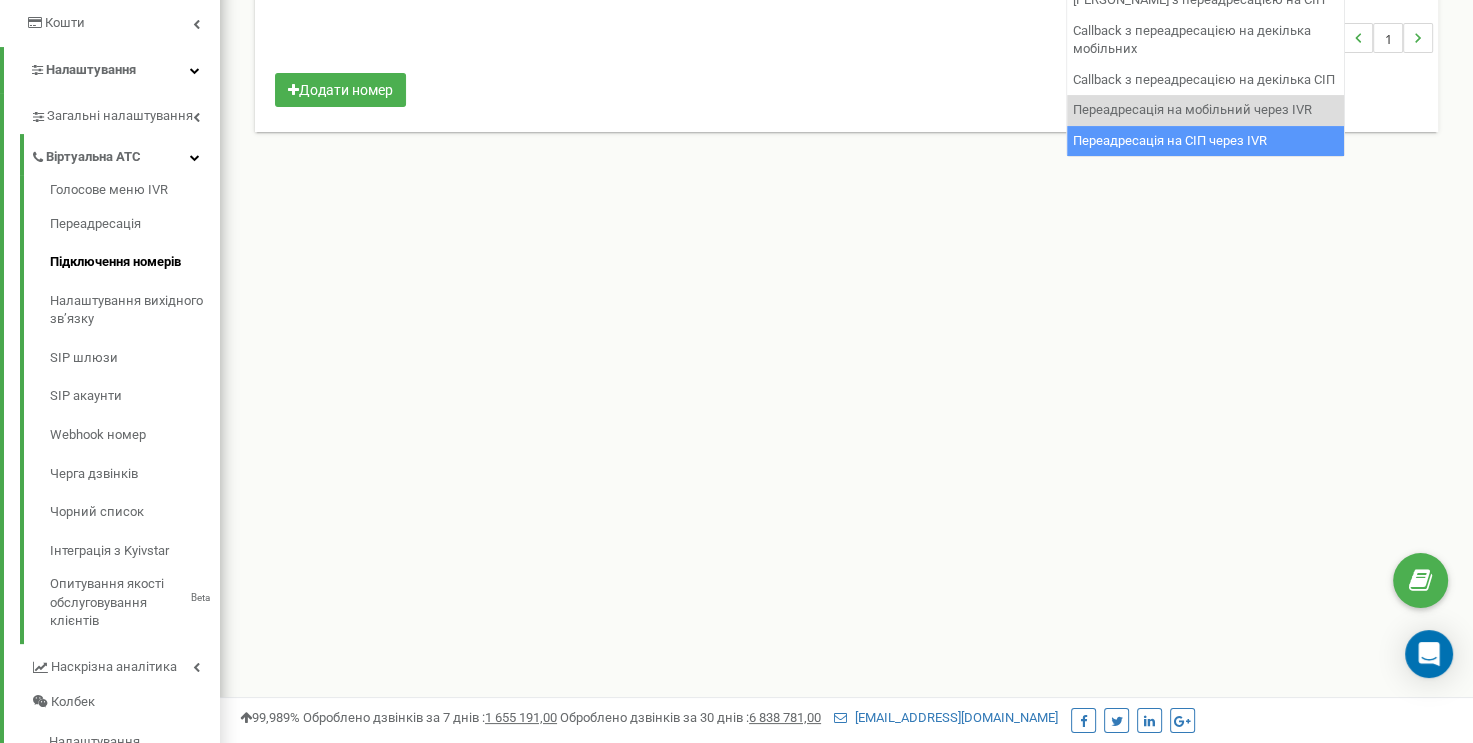 select on "253801" 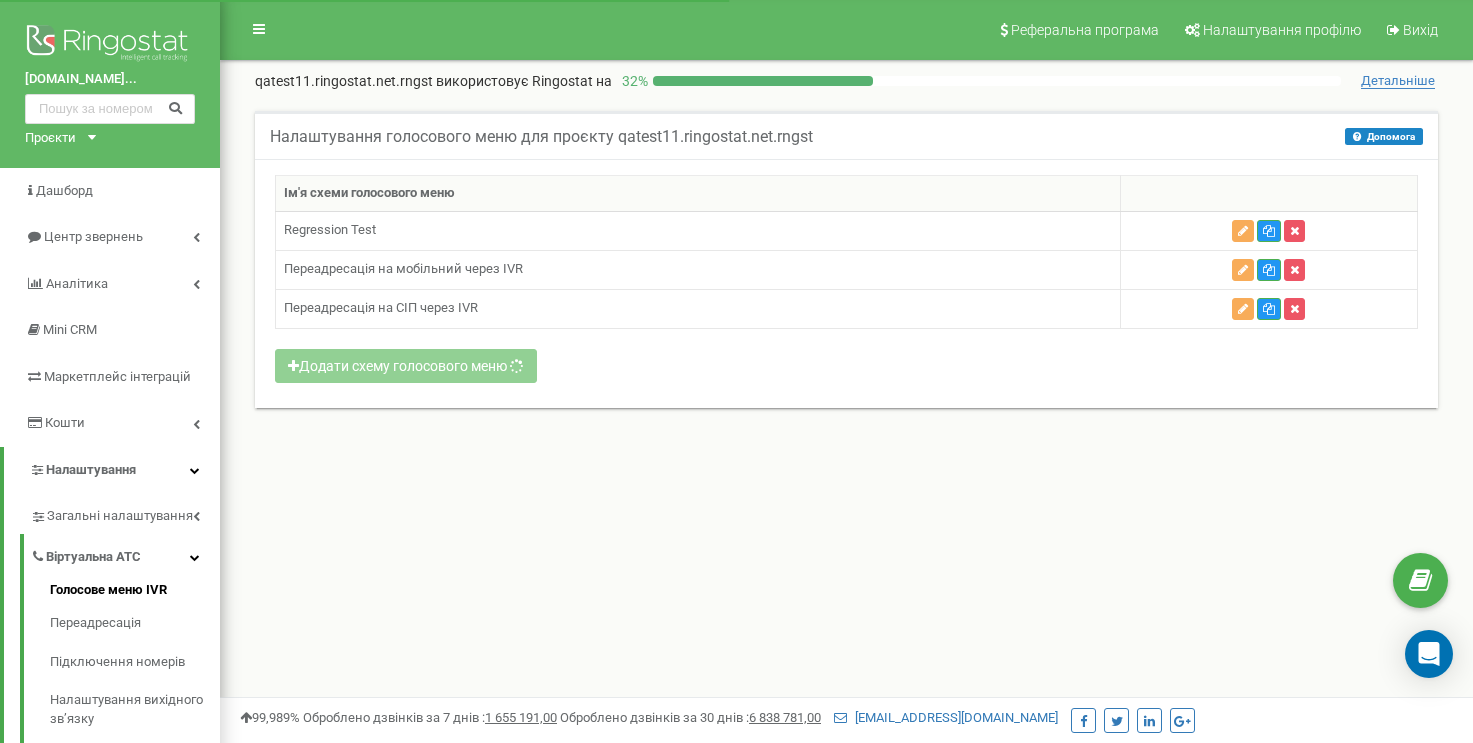 scroll, scrollTop: 0, scrollLeft: 0, axis: both 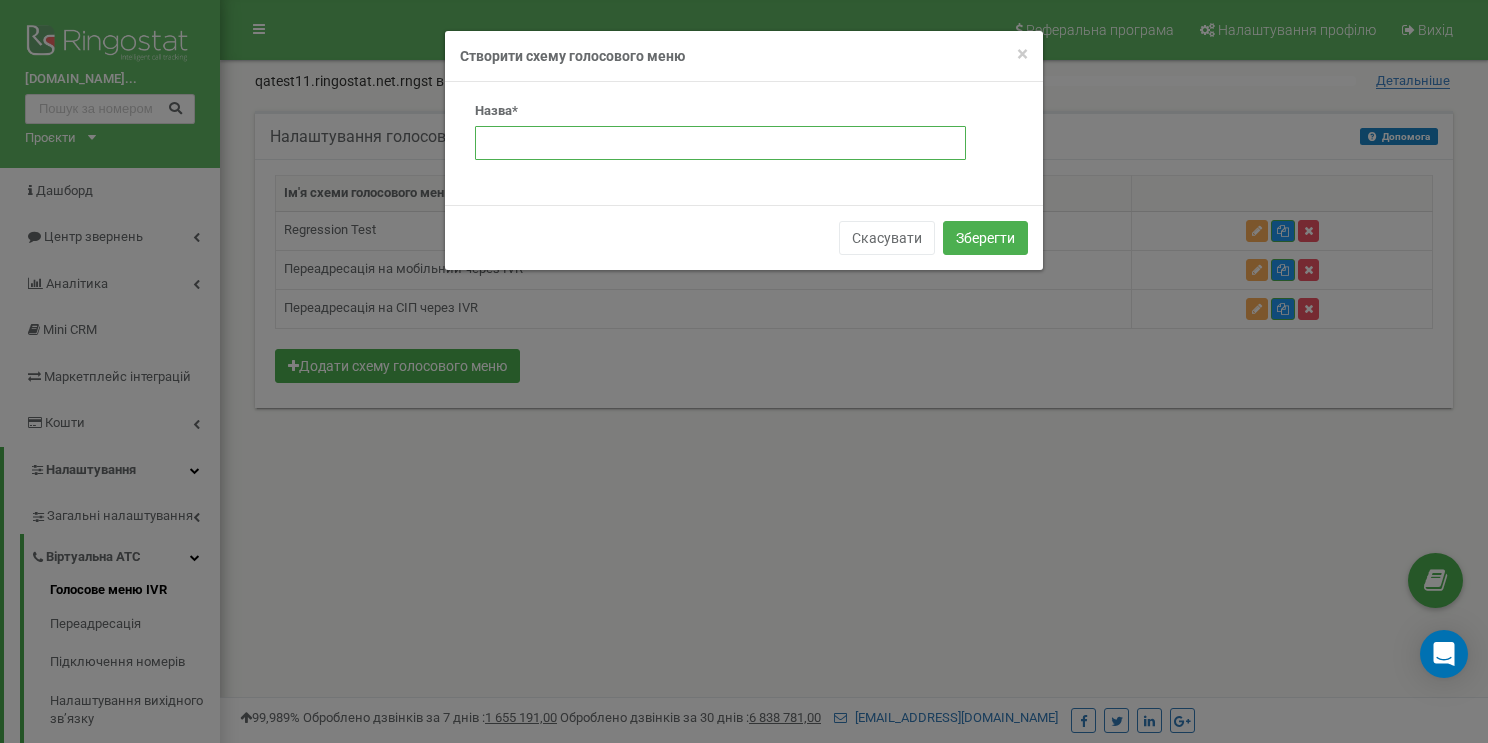 click at bounding box center (720, 143) 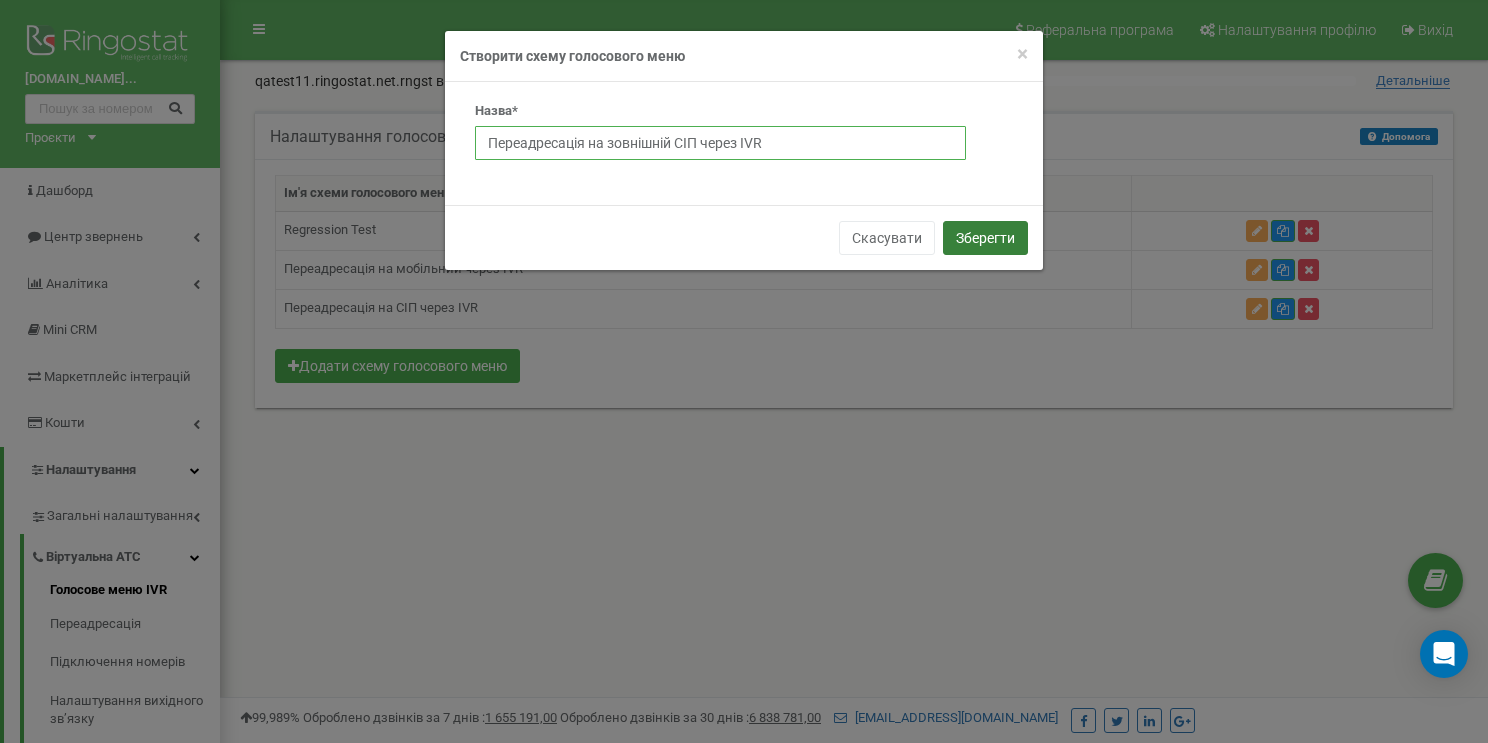type on "Переадресація на зовнішній СІП через IVR" 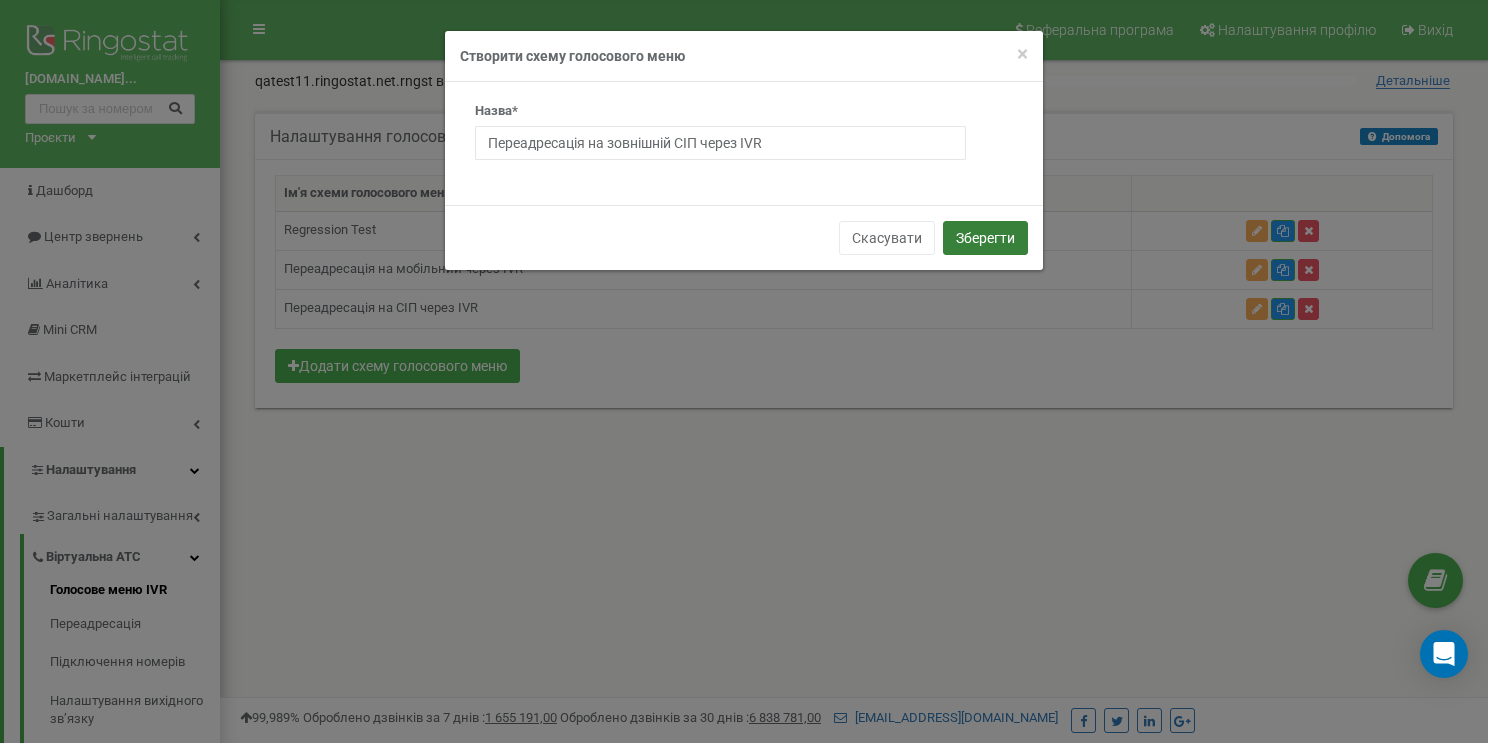click on "Зберегти" at bounding box center [985, 238] 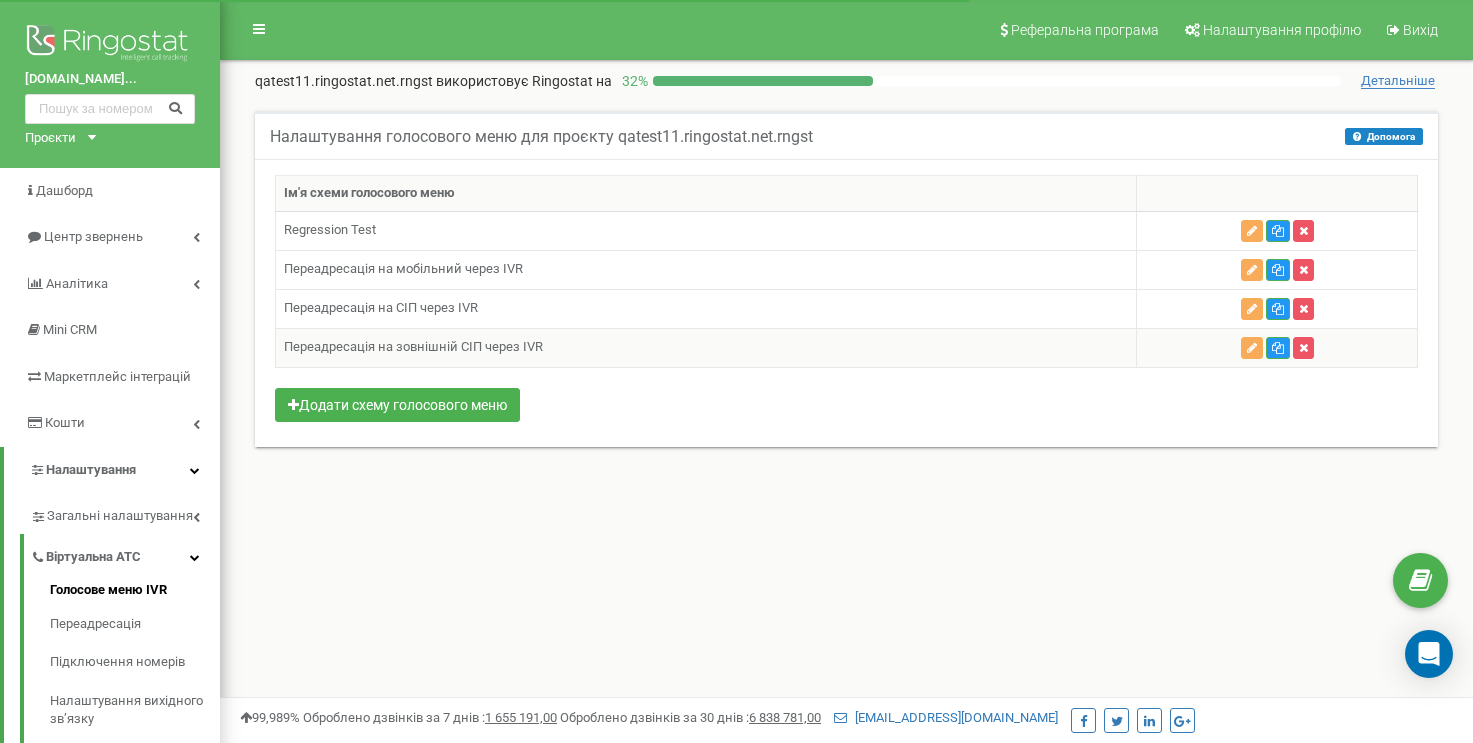 scroll, scrollTop: 0, scrollLeft: 0, axis: both 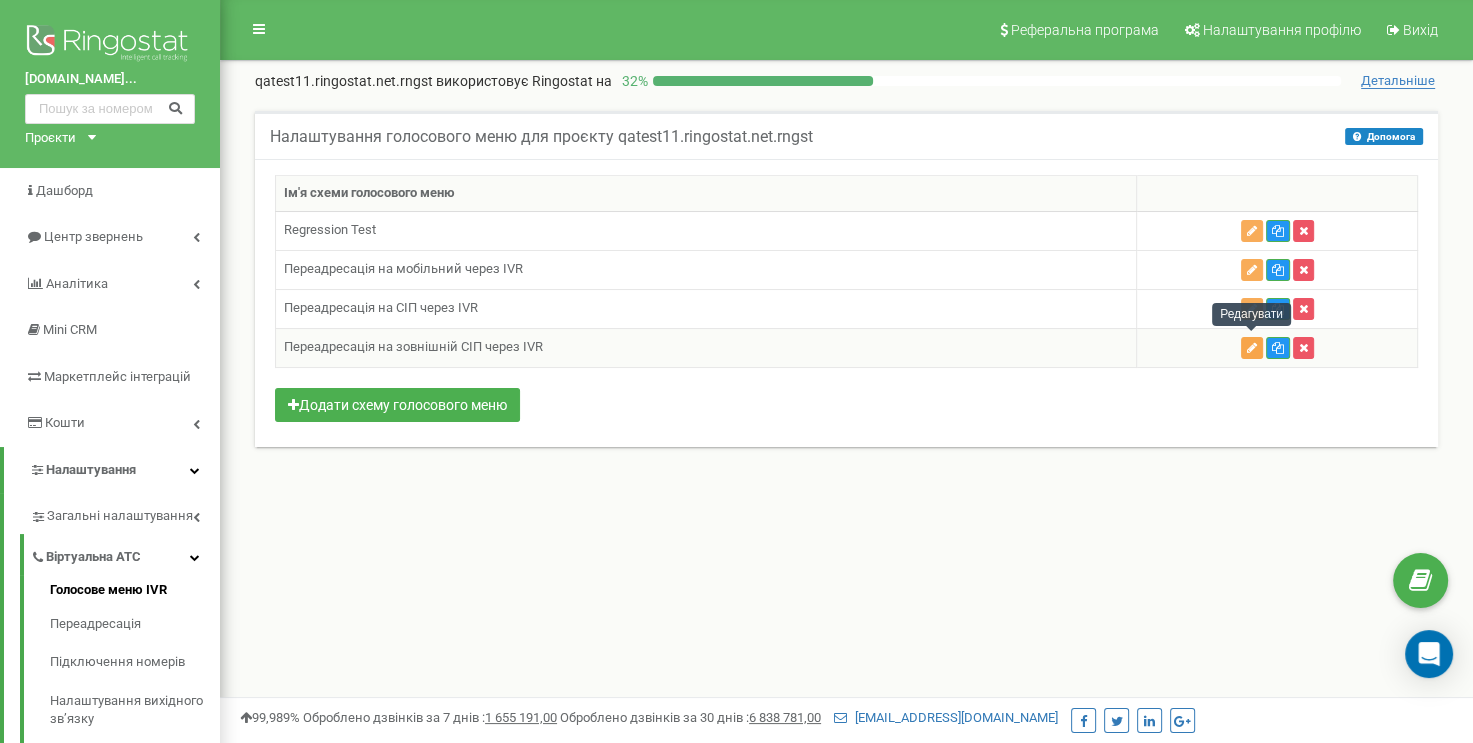 click at bounding box center (1252, 348) 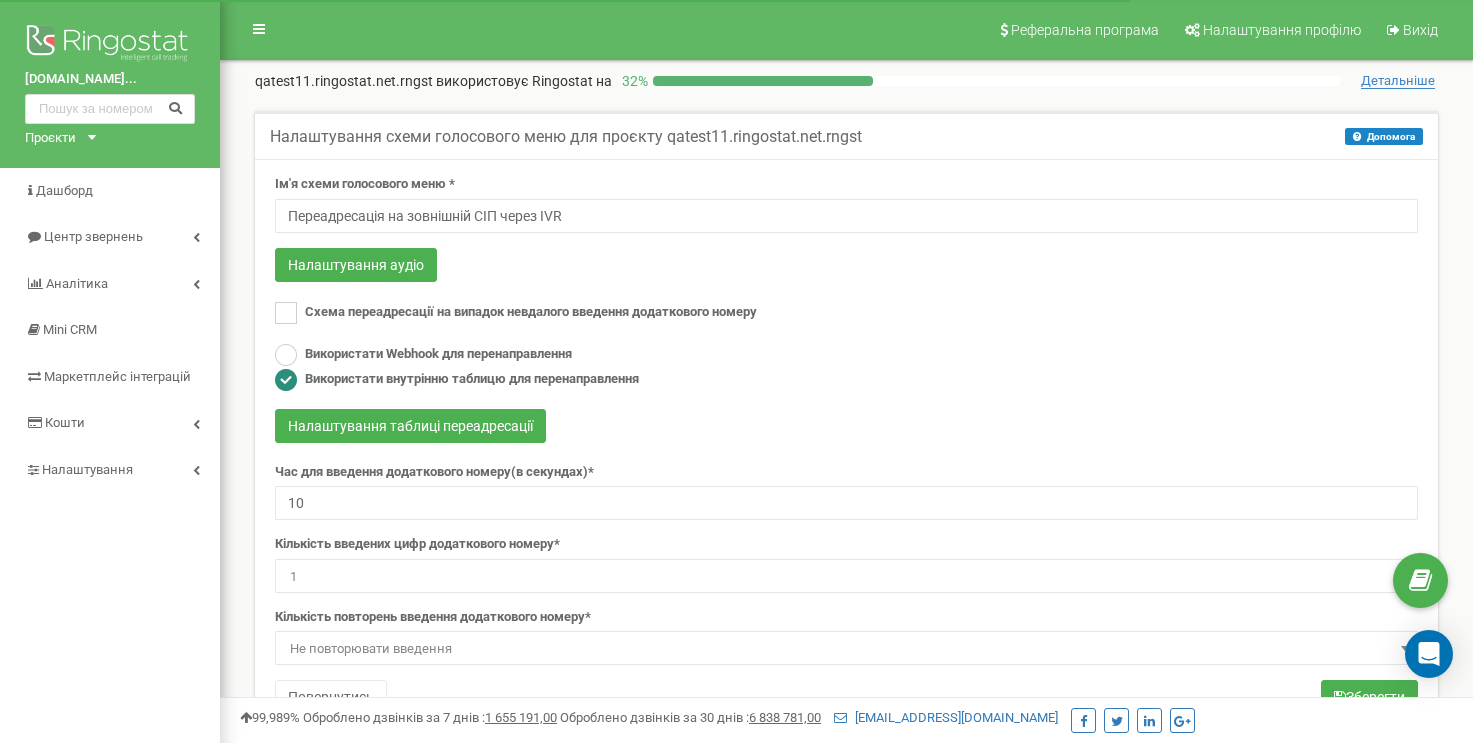 scroll, scrollTop: 0, scrollLeft: 0, axis: both 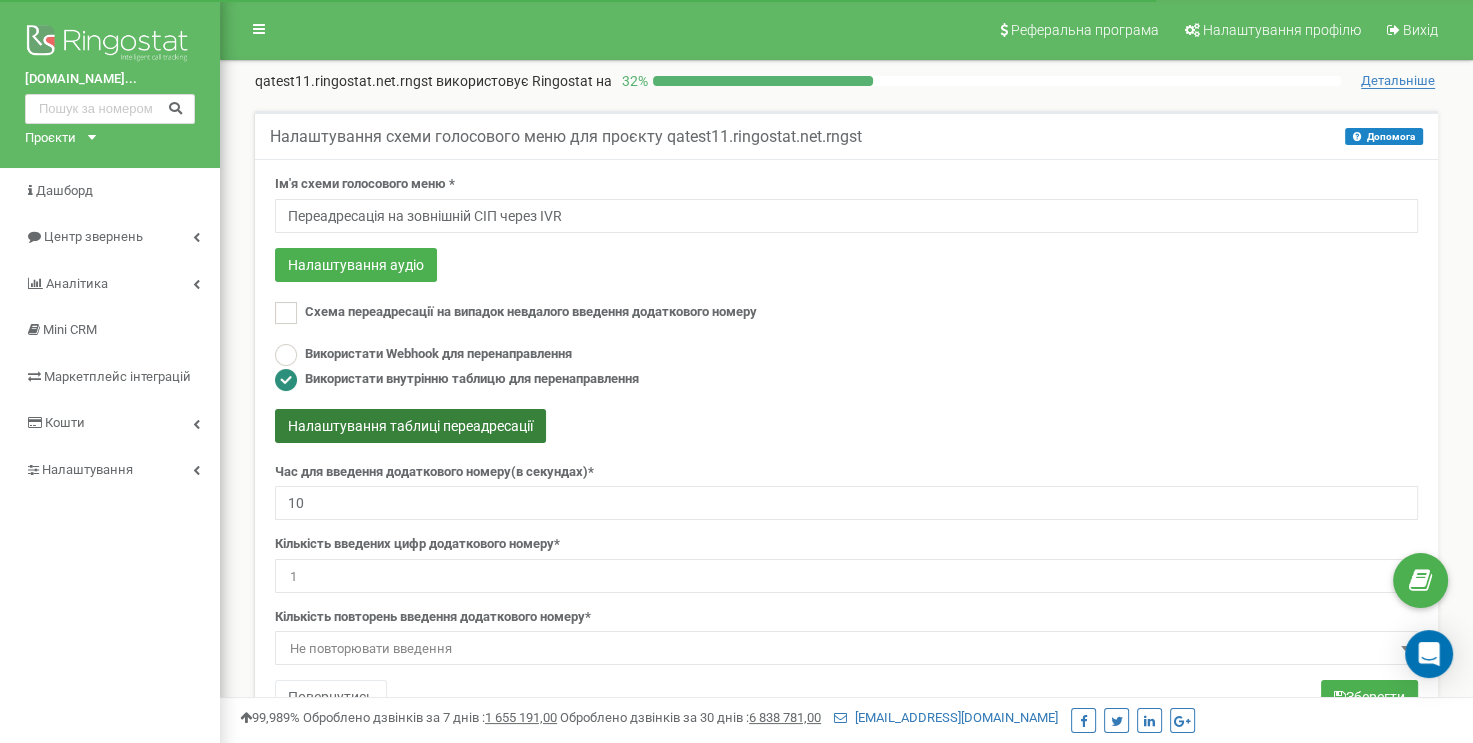 click on "Налаштування таблиці переадресації" at bounding box center [410, 426] 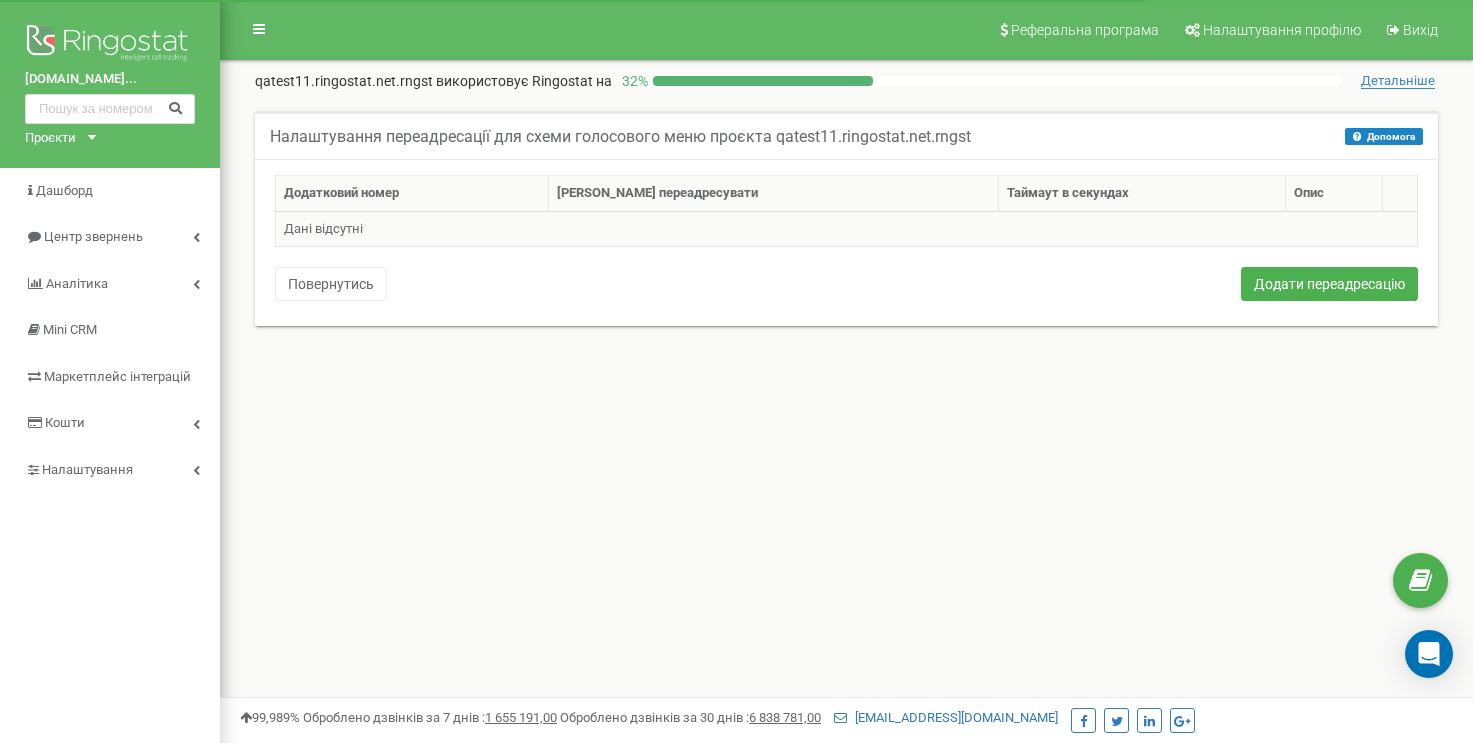 scroll, scrollTop: 0, scrollLeft: 0, axis: both 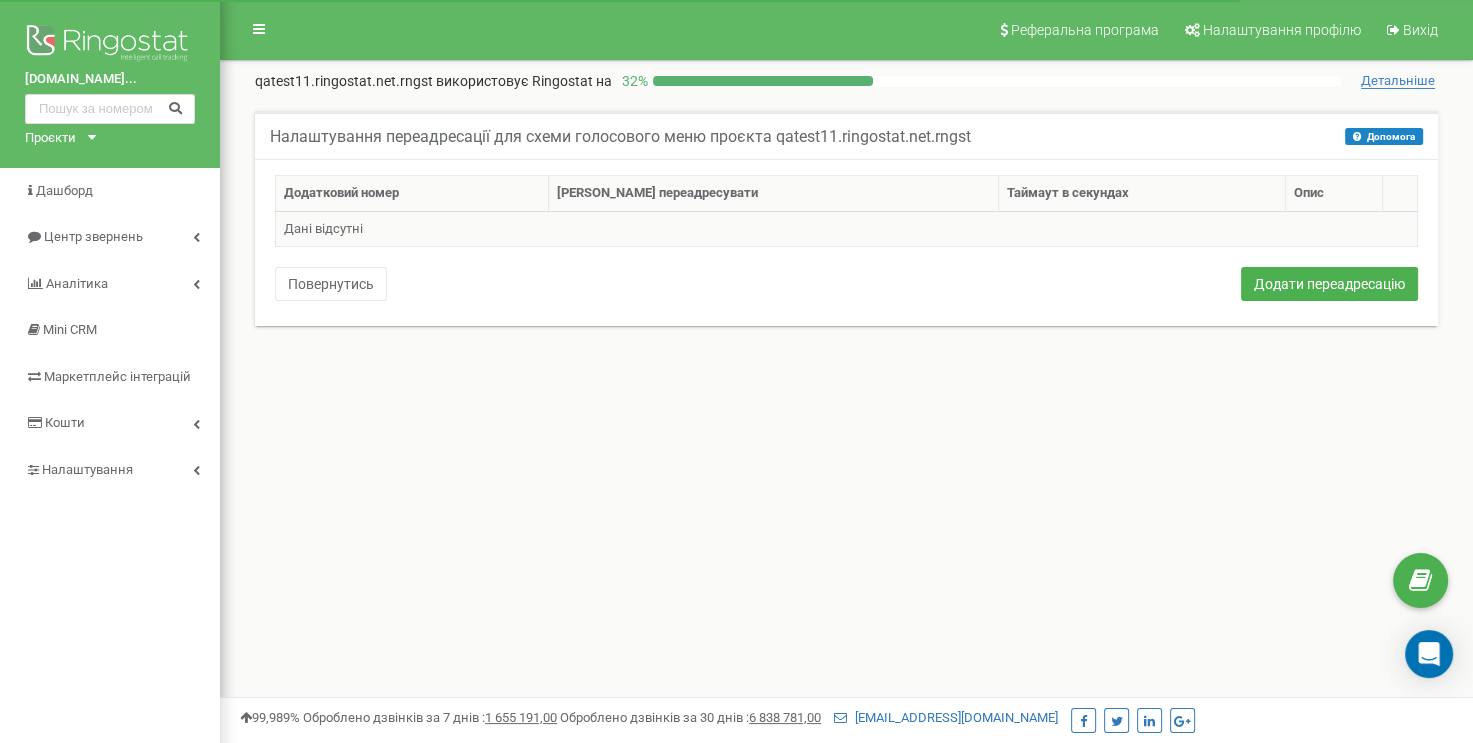 click on "Дані відсутні" at bounding box center [847, 229] 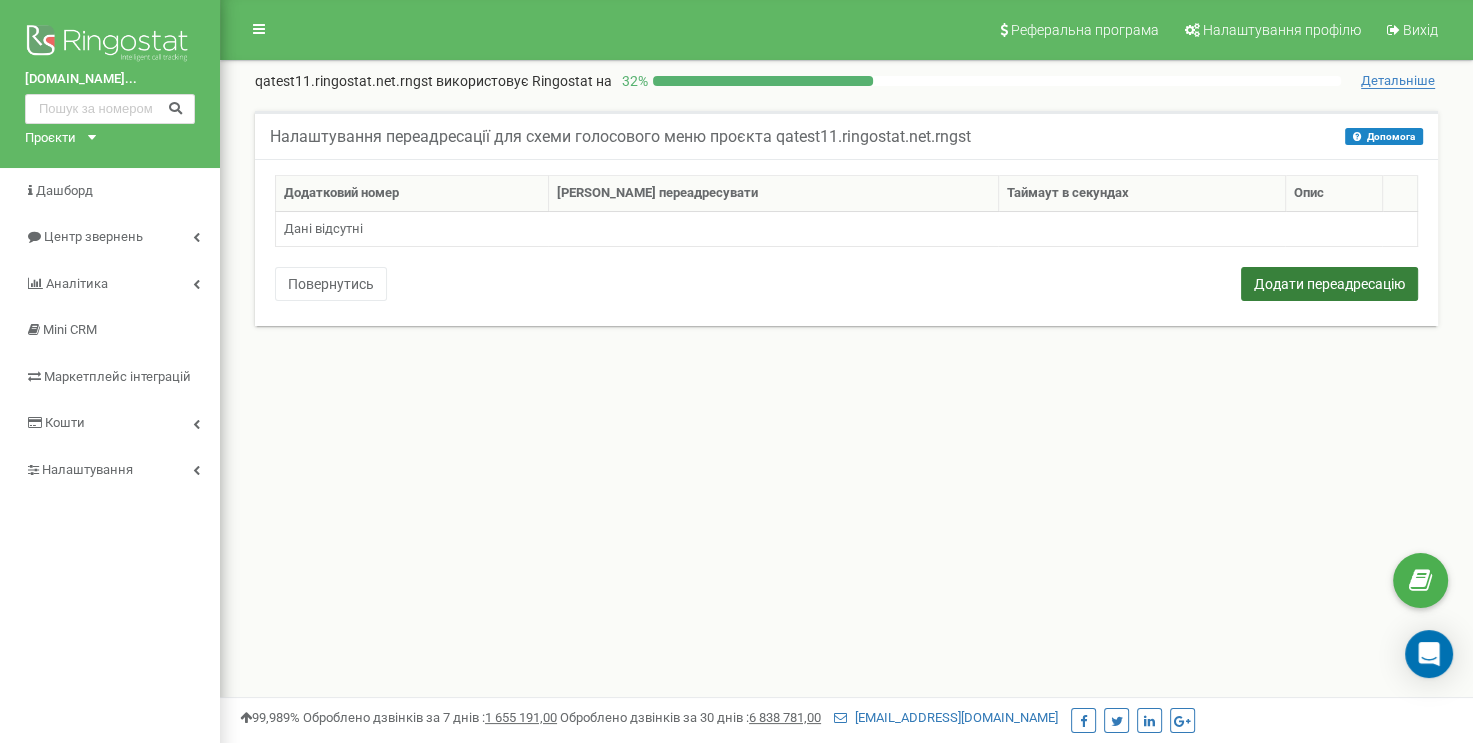 click on "Додати переадресацію" at bounding box center (1329, 284) 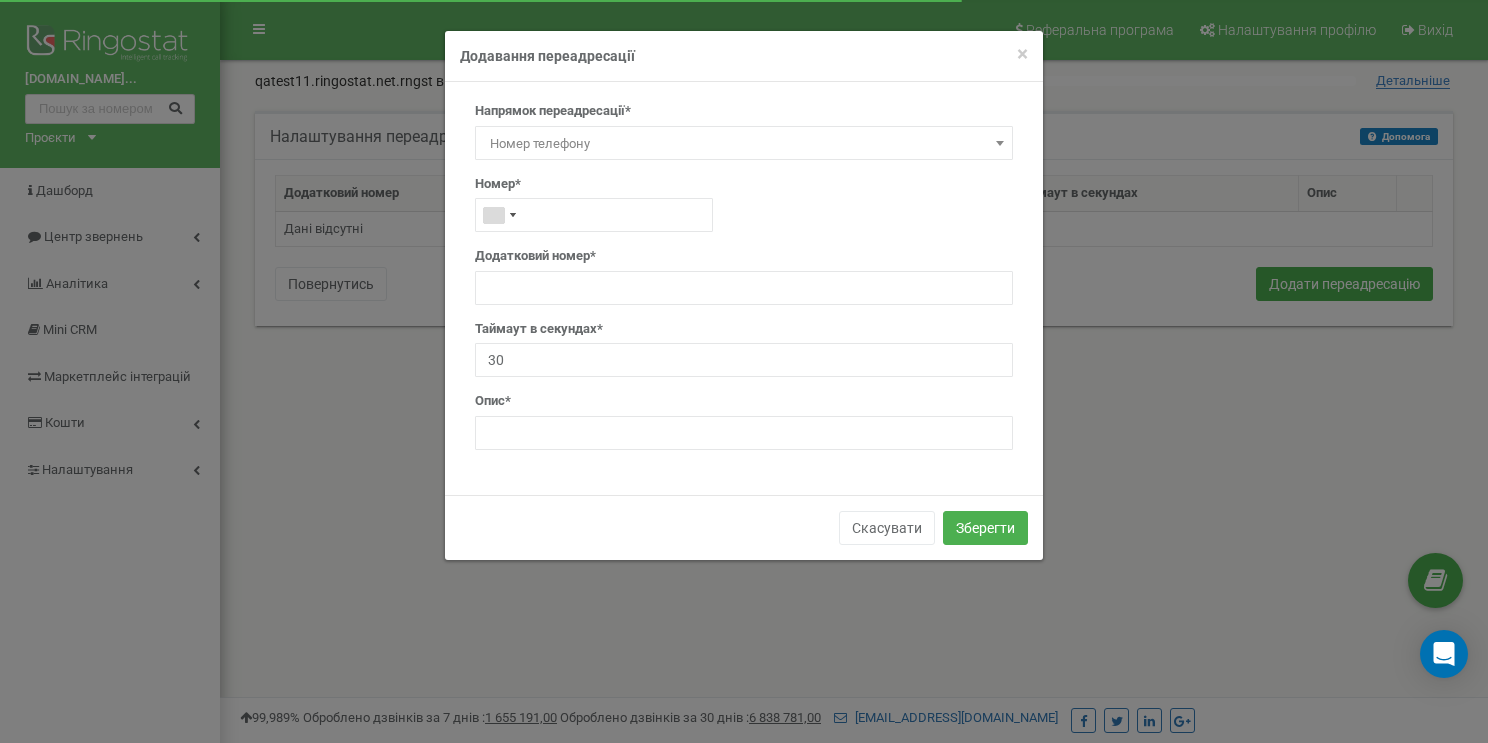 click on "Номер телефону" at bounding box center (744, 144) 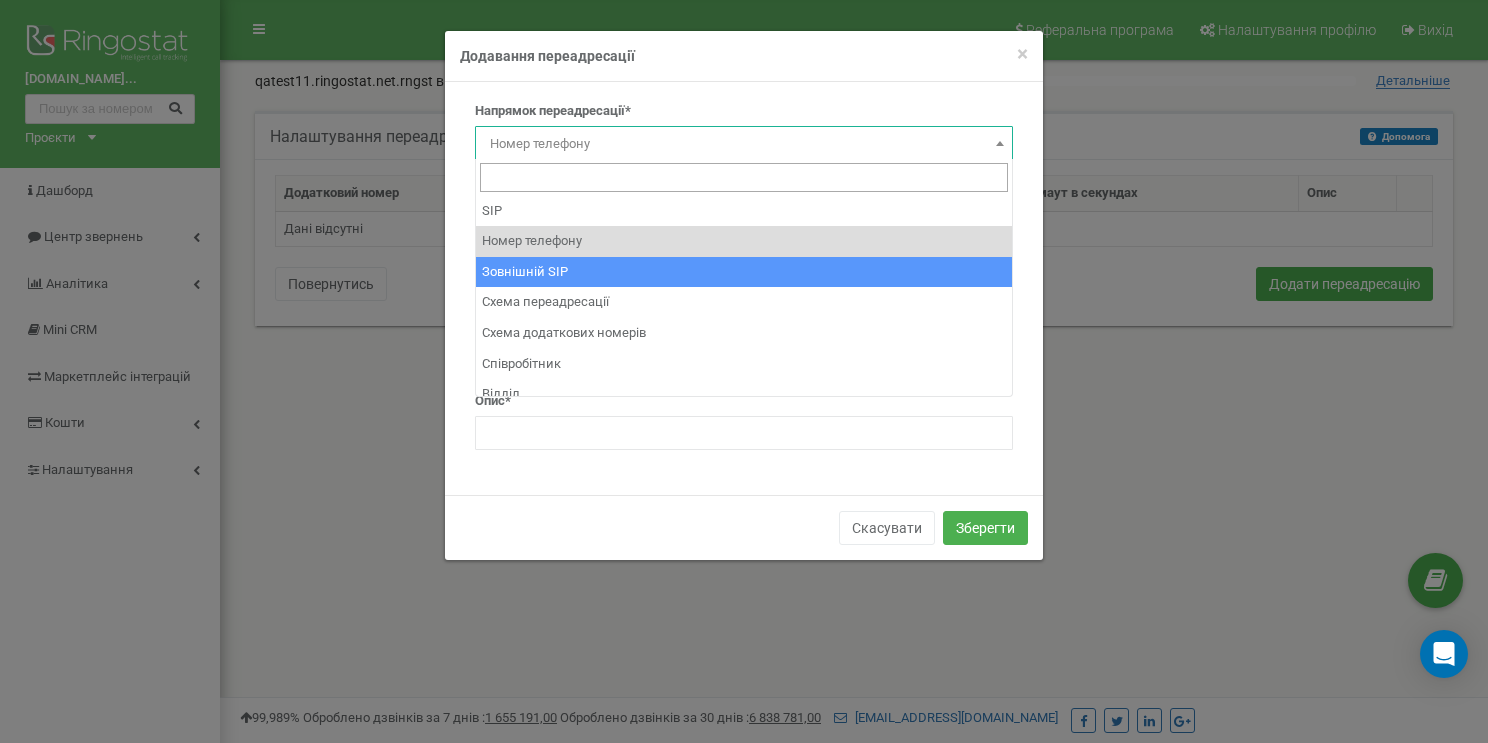 select on "ExtSIP" 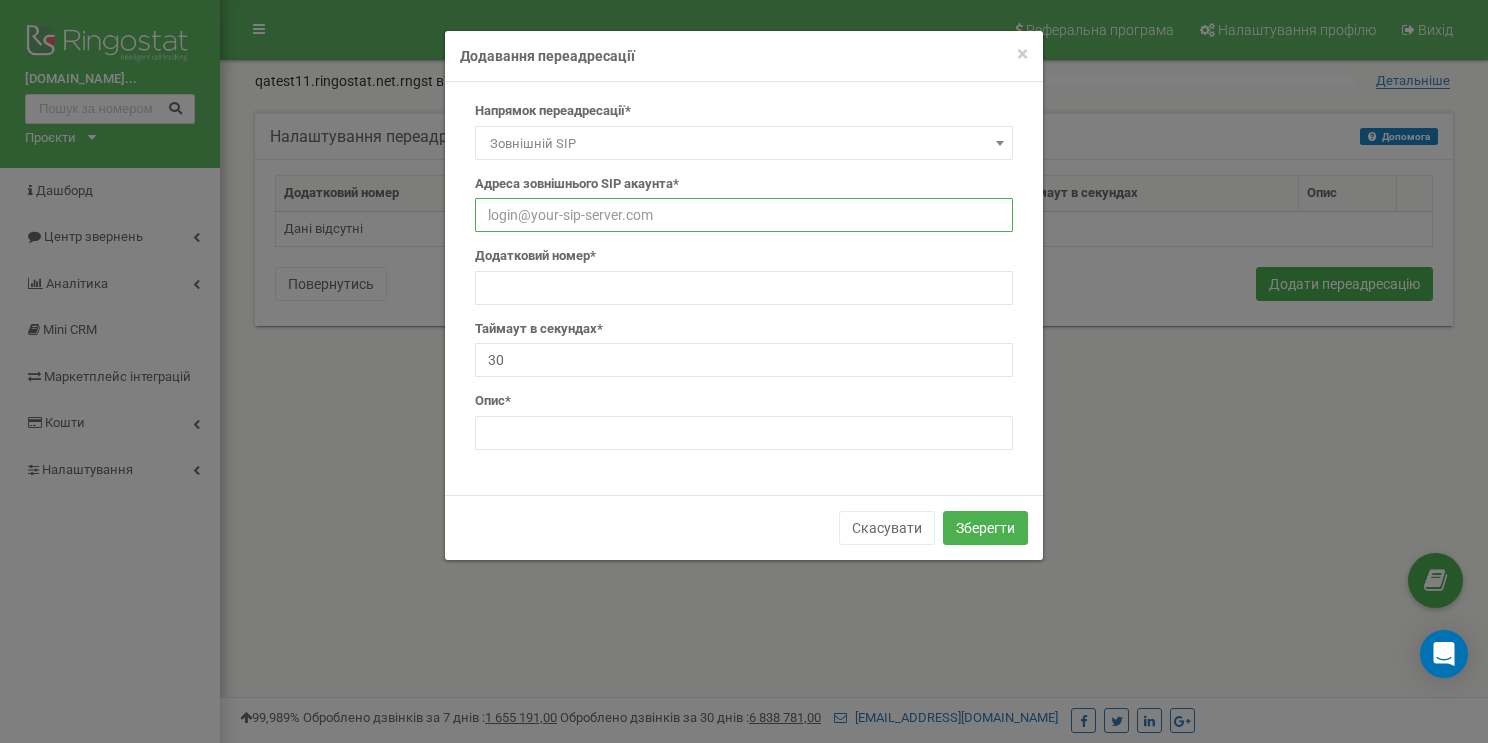 click at bounding box center (744, 215) 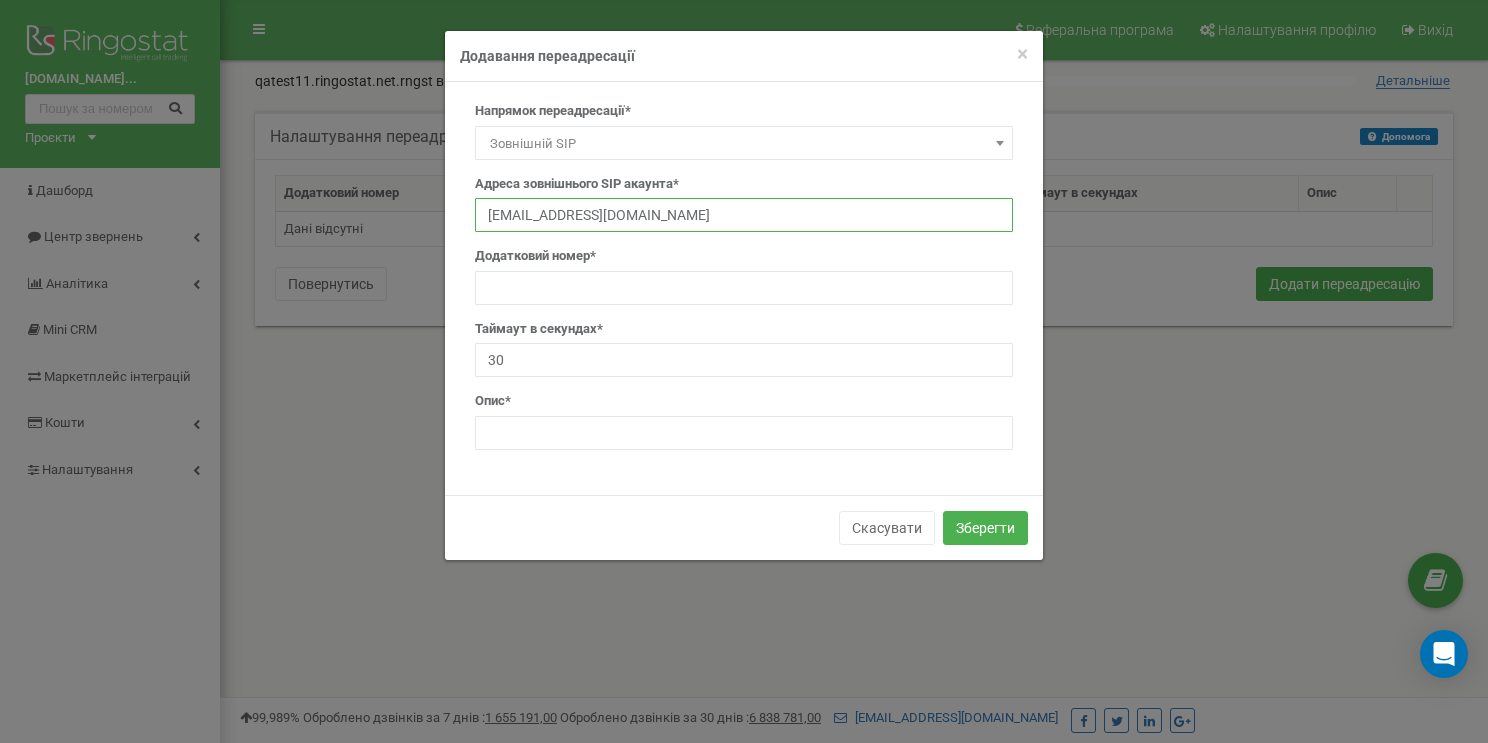 type on "colombotest@sip.linphone.org" 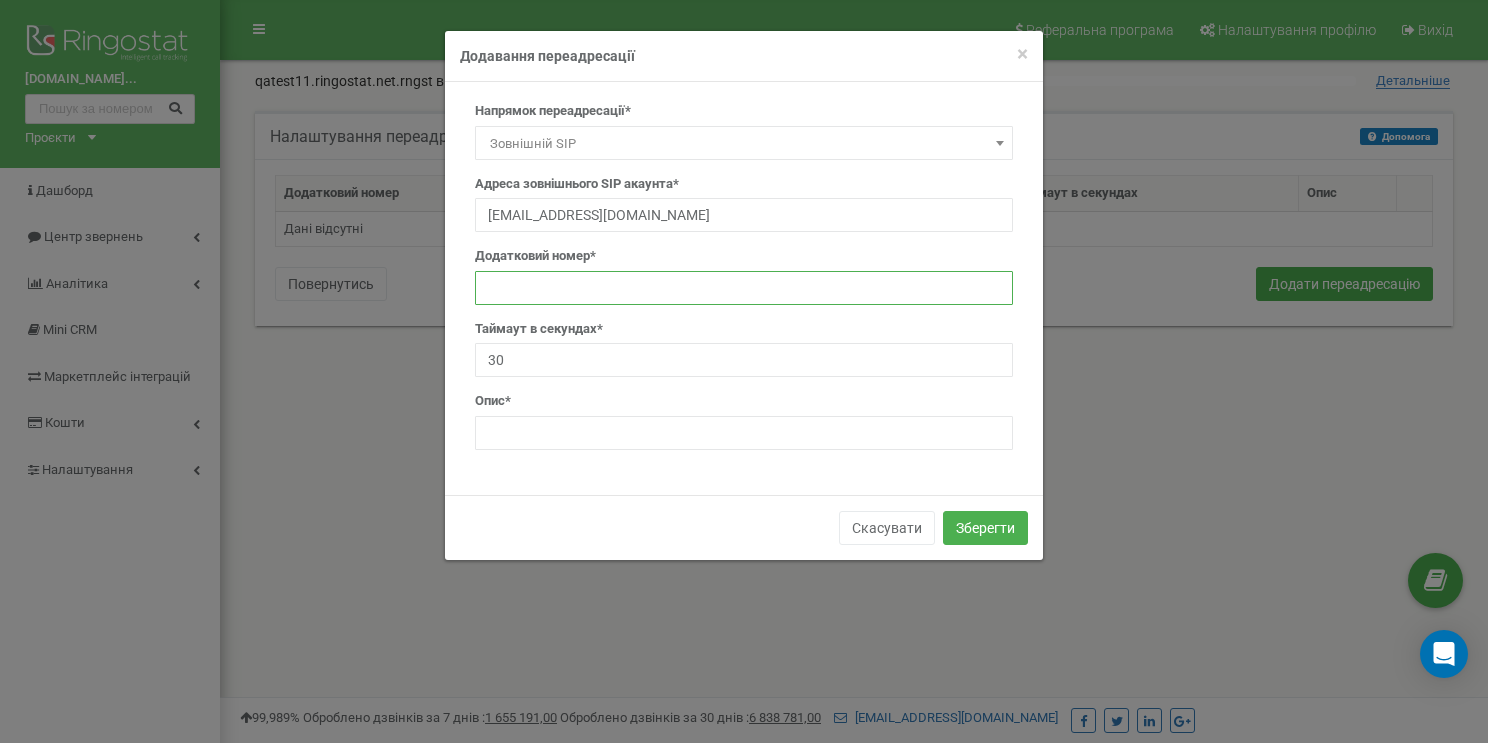 click at bounding box center [744, 288] 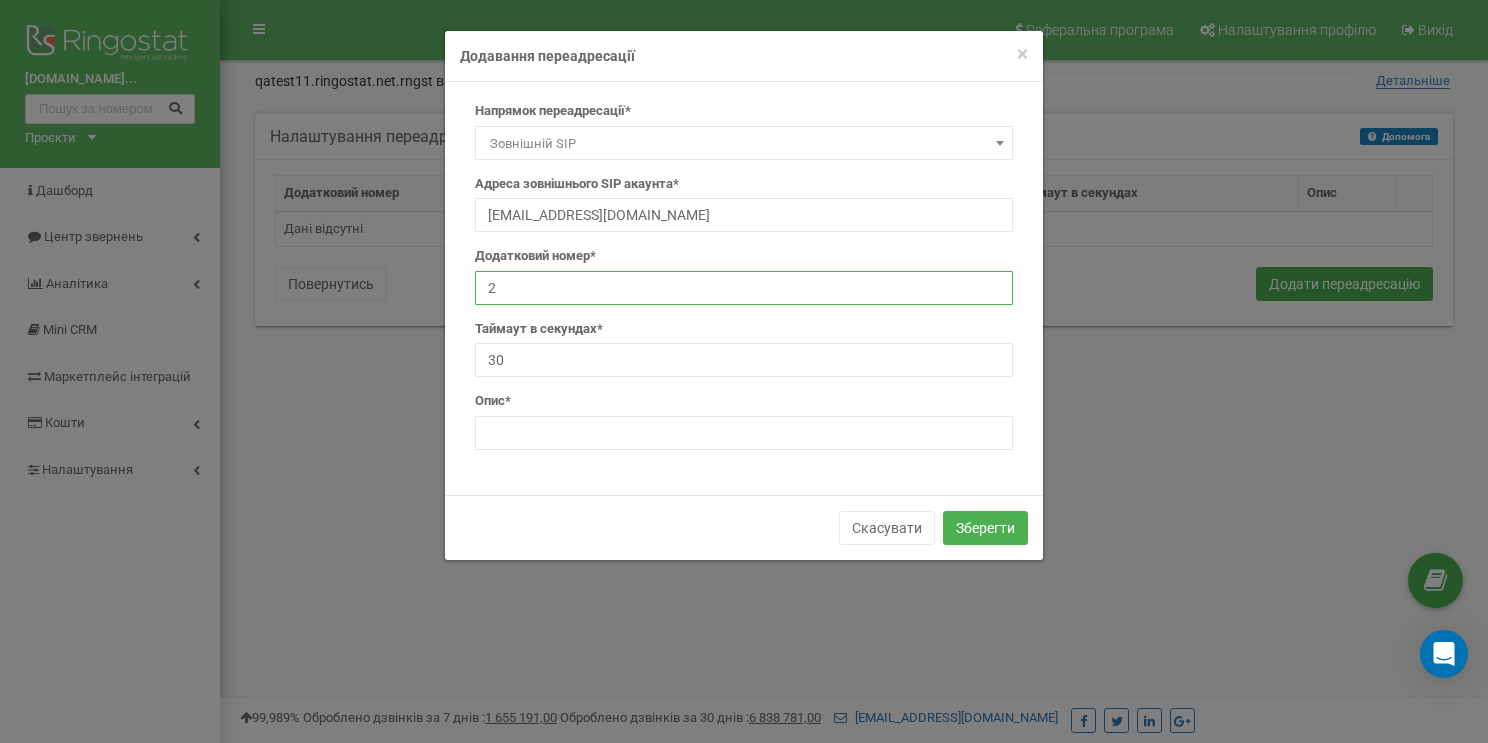 type on "2" 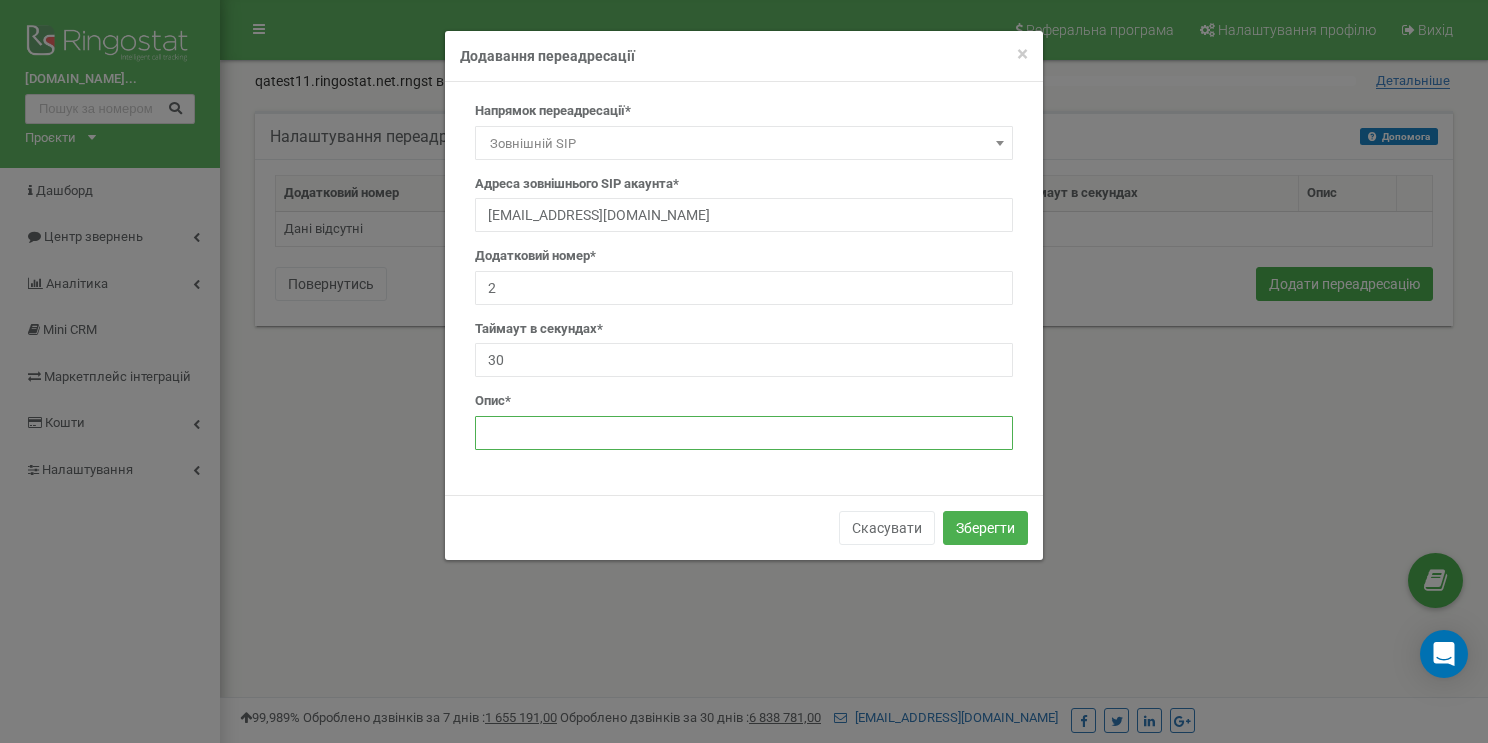click at bounding box center (744, 433) 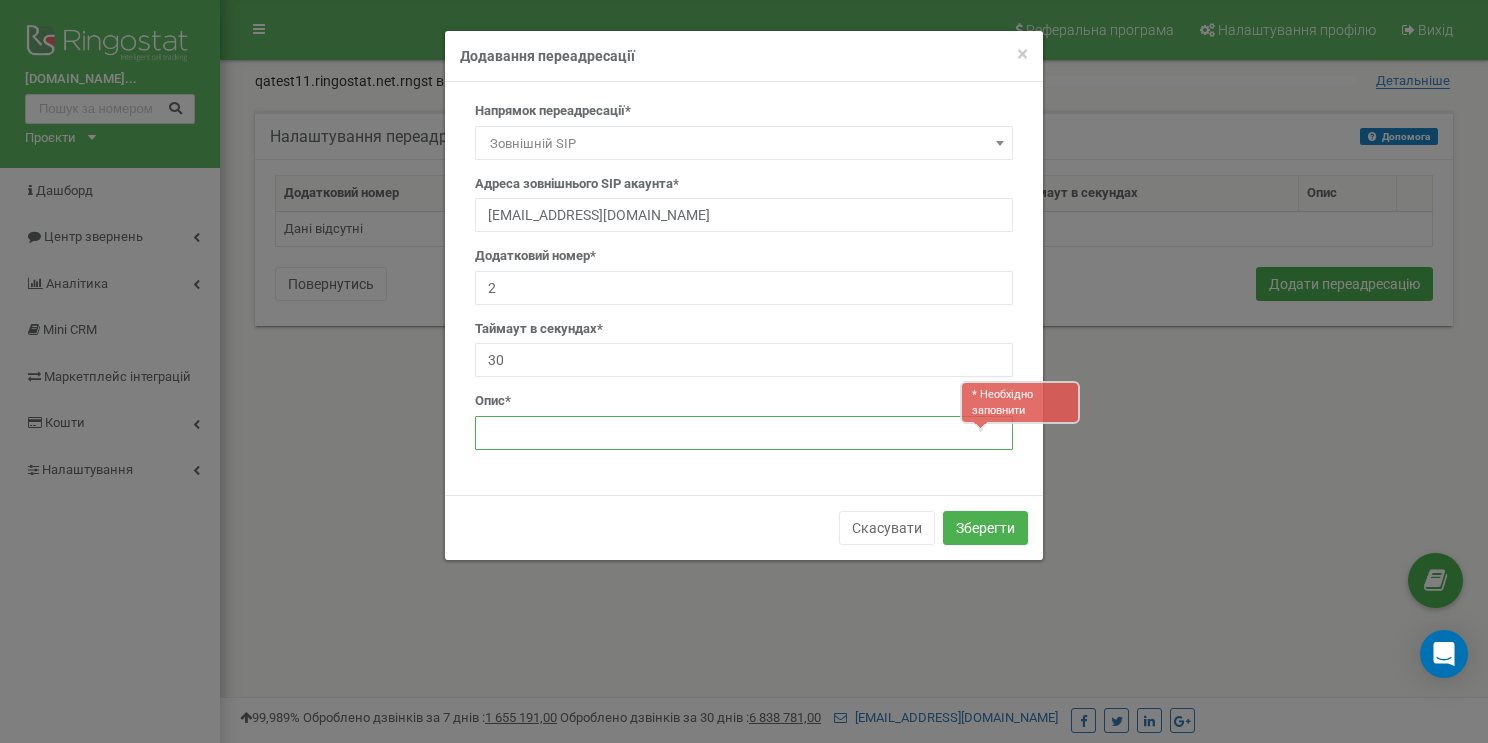 paste on "Переадресація на зовнішній СІП через IVR" 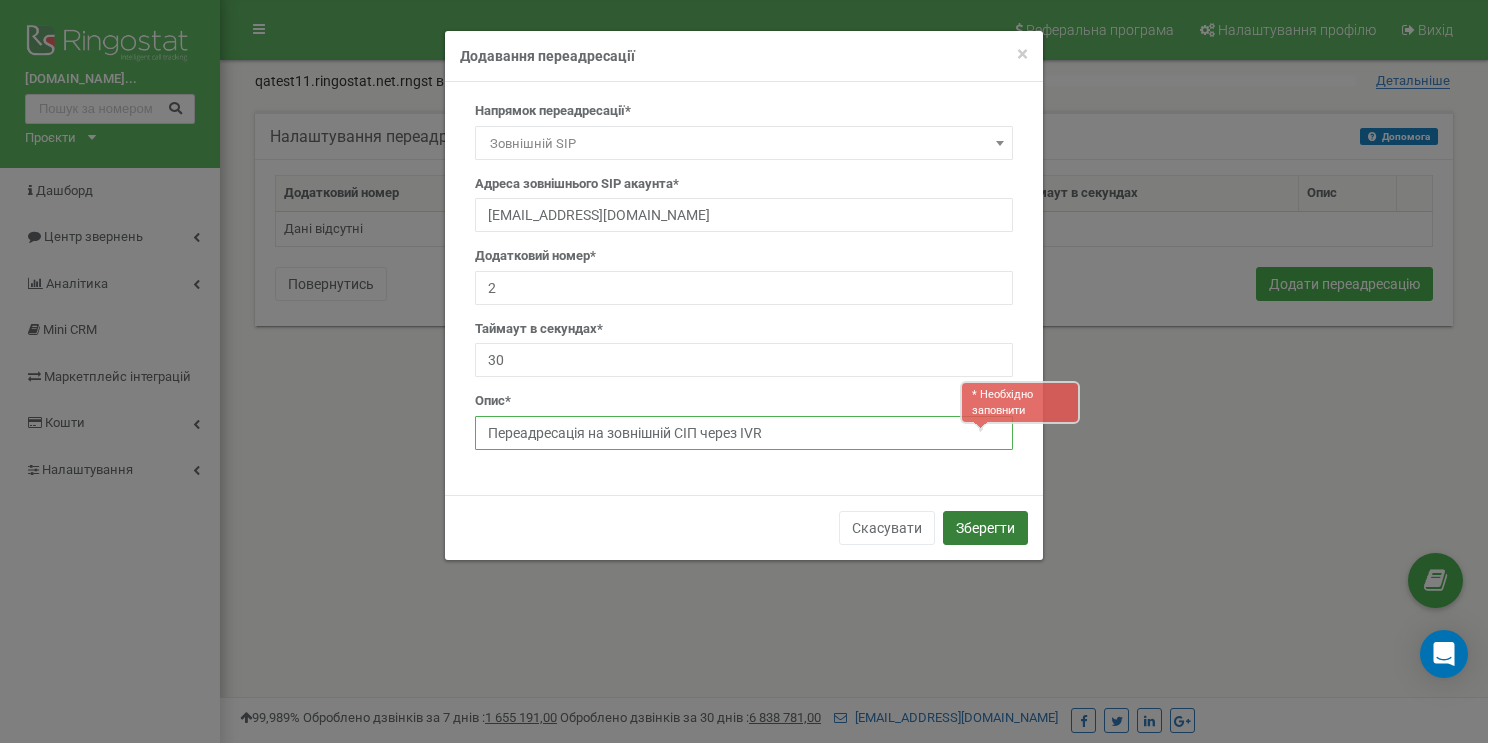 type on "Переадресація на зовнішній СІП через IVR" 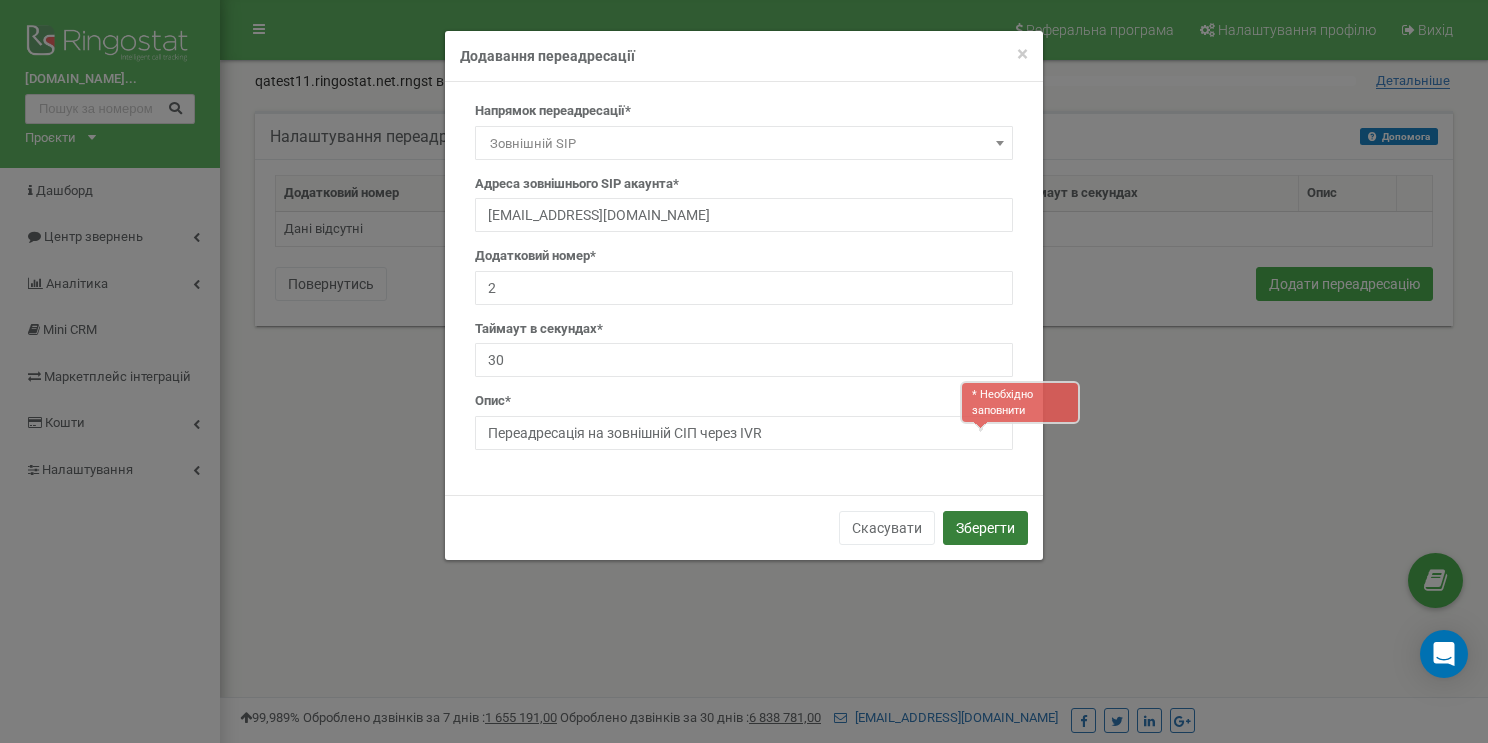 click on "Зберегти" at bounding box center [985, 528] 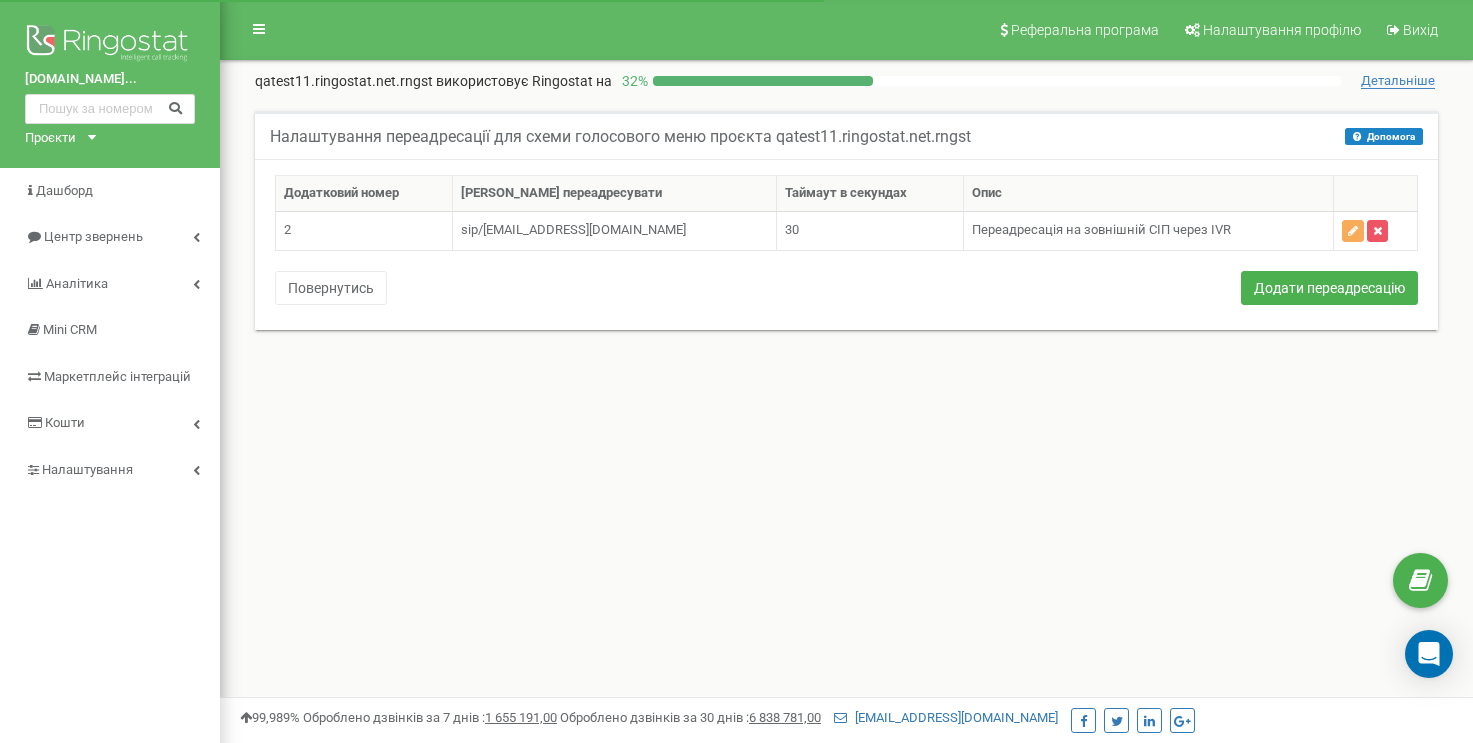 scroll, scrollTop: 0, scrollLeft: 0, axis: both 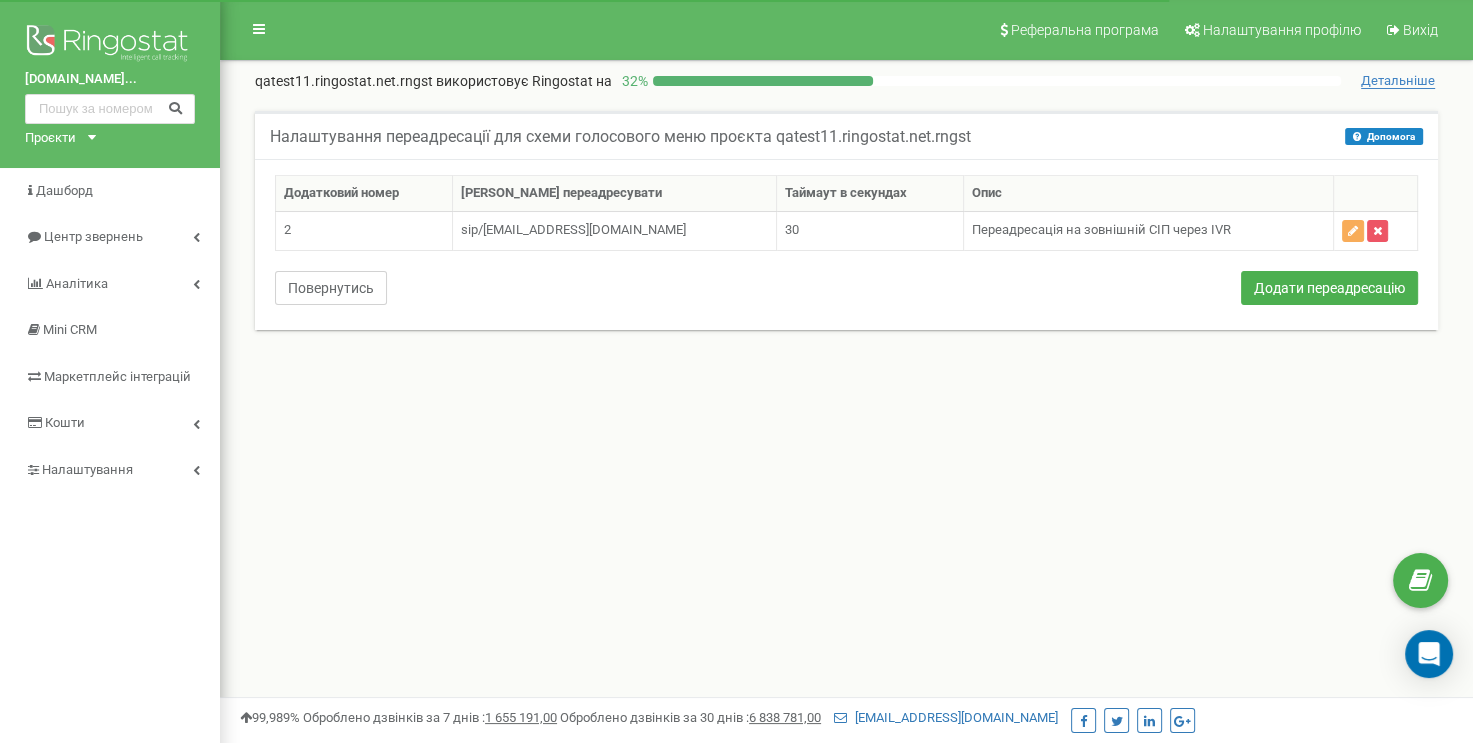 click on "Повернутись" at bounding box center [331, 288] 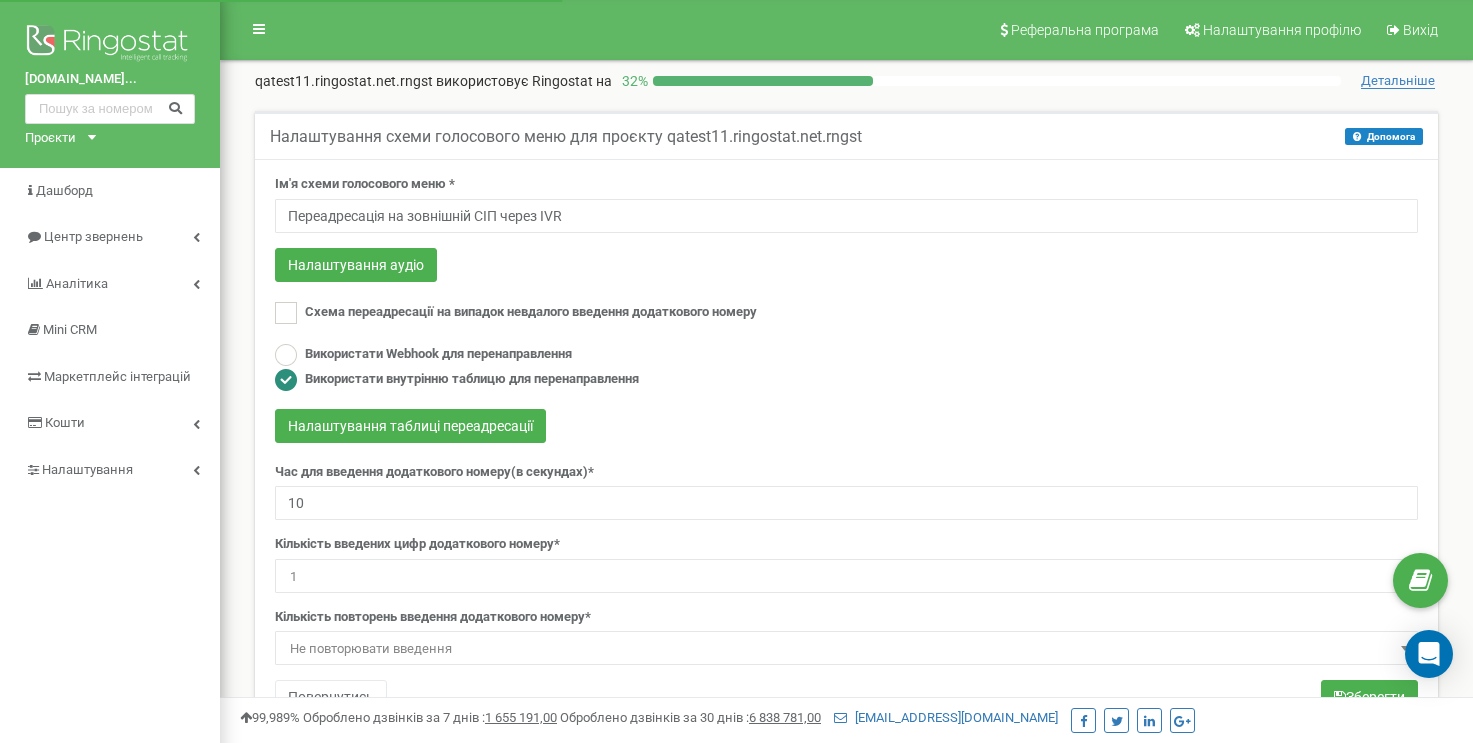 scroll, scrollTop: 400, scrollLeft: 0, axis: vertical 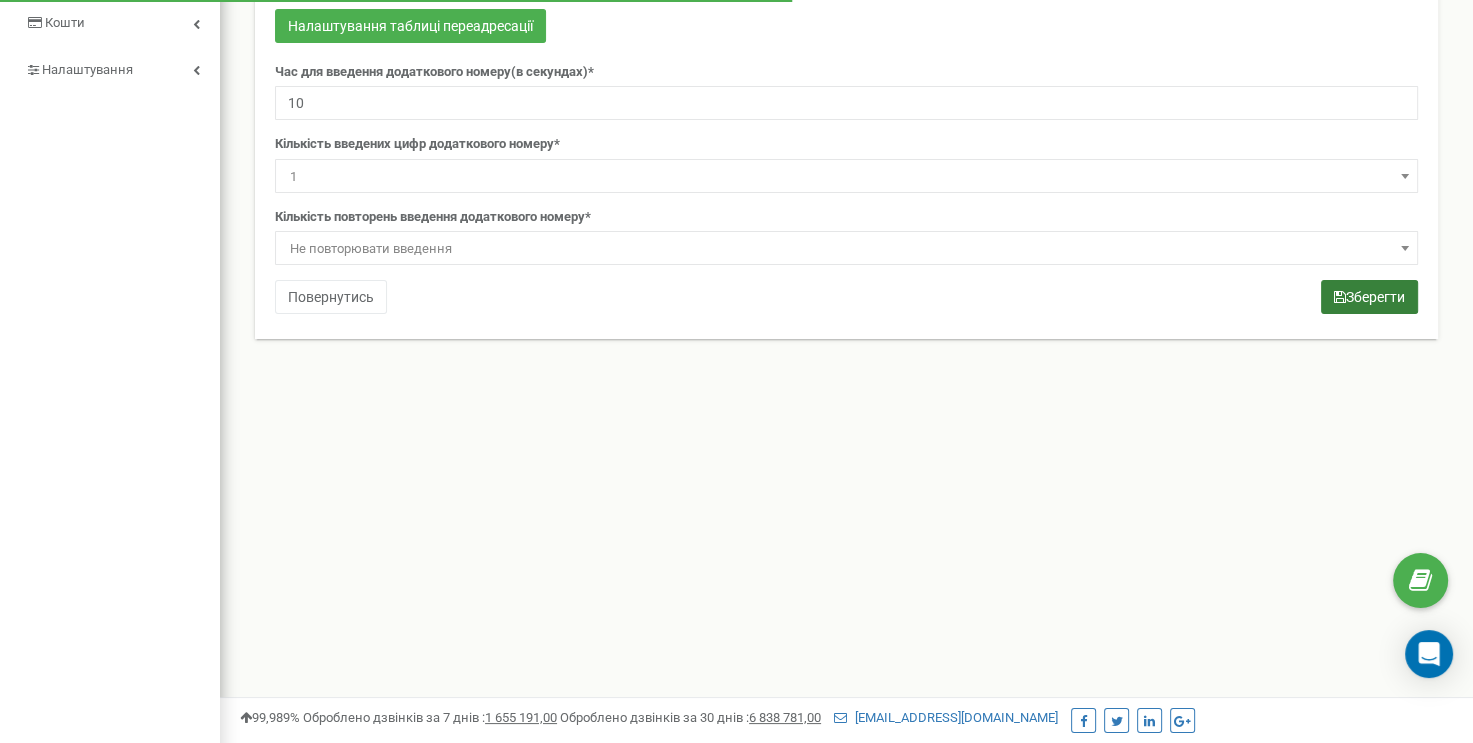 click on "Зберегти" at bounding box center [1369, 297] 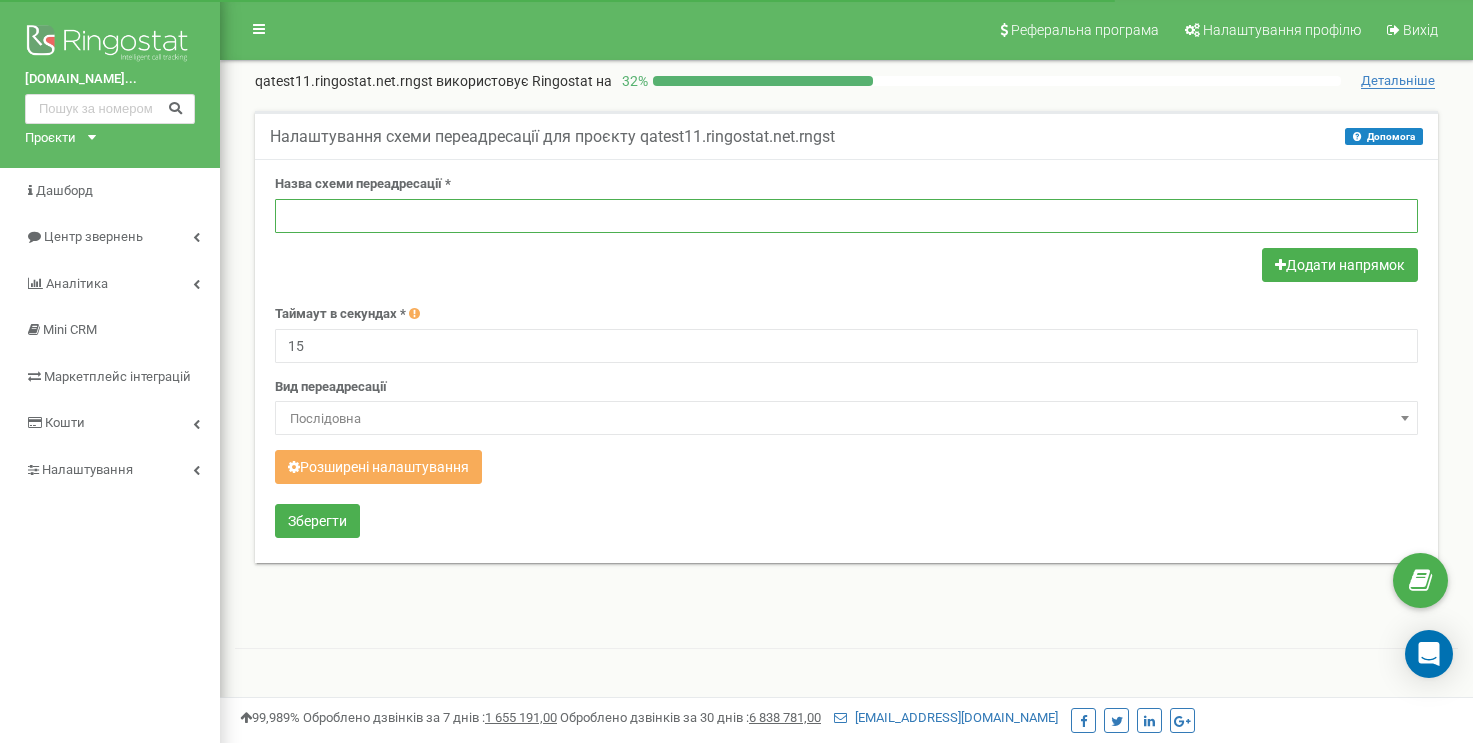 scroll, scrollTop: 0, scrollLeft: 0, axis: both 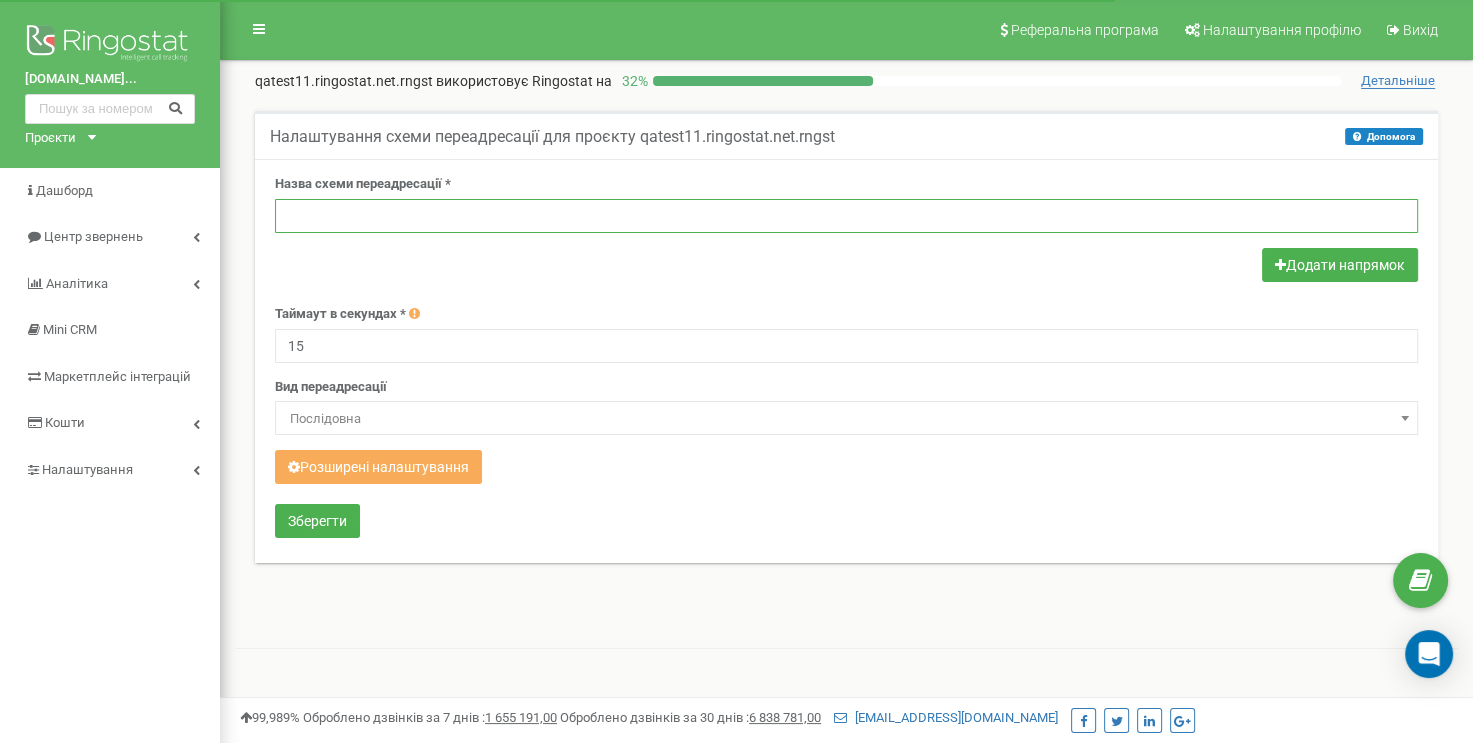 drag, startPoint x: 0, startPoint y: 0, endPoint x: 387, endPoint y: 213, distance: 441.74426 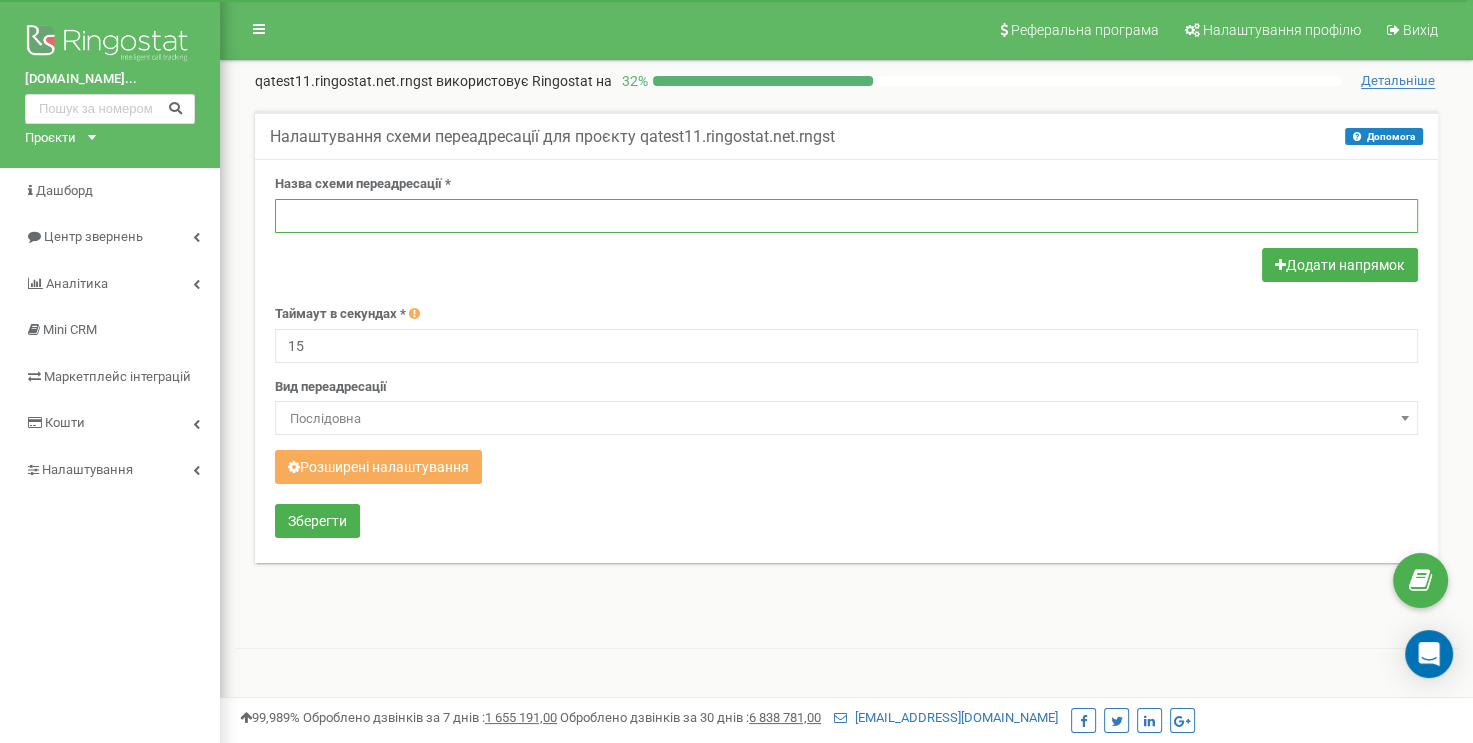 paste on "Переадресація на зовнішній СІП через IVR" 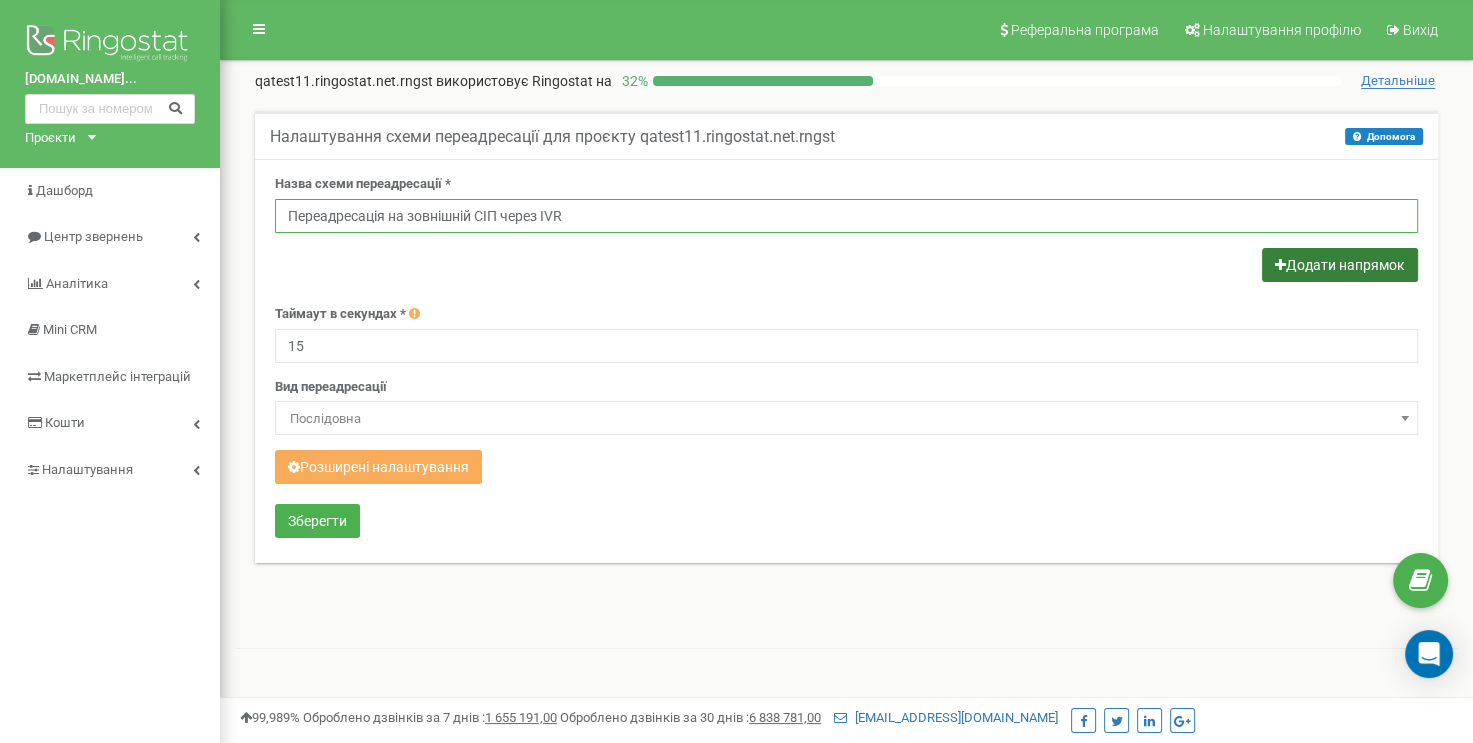 type on "Переадресація на зовнішній СІП через IVR" 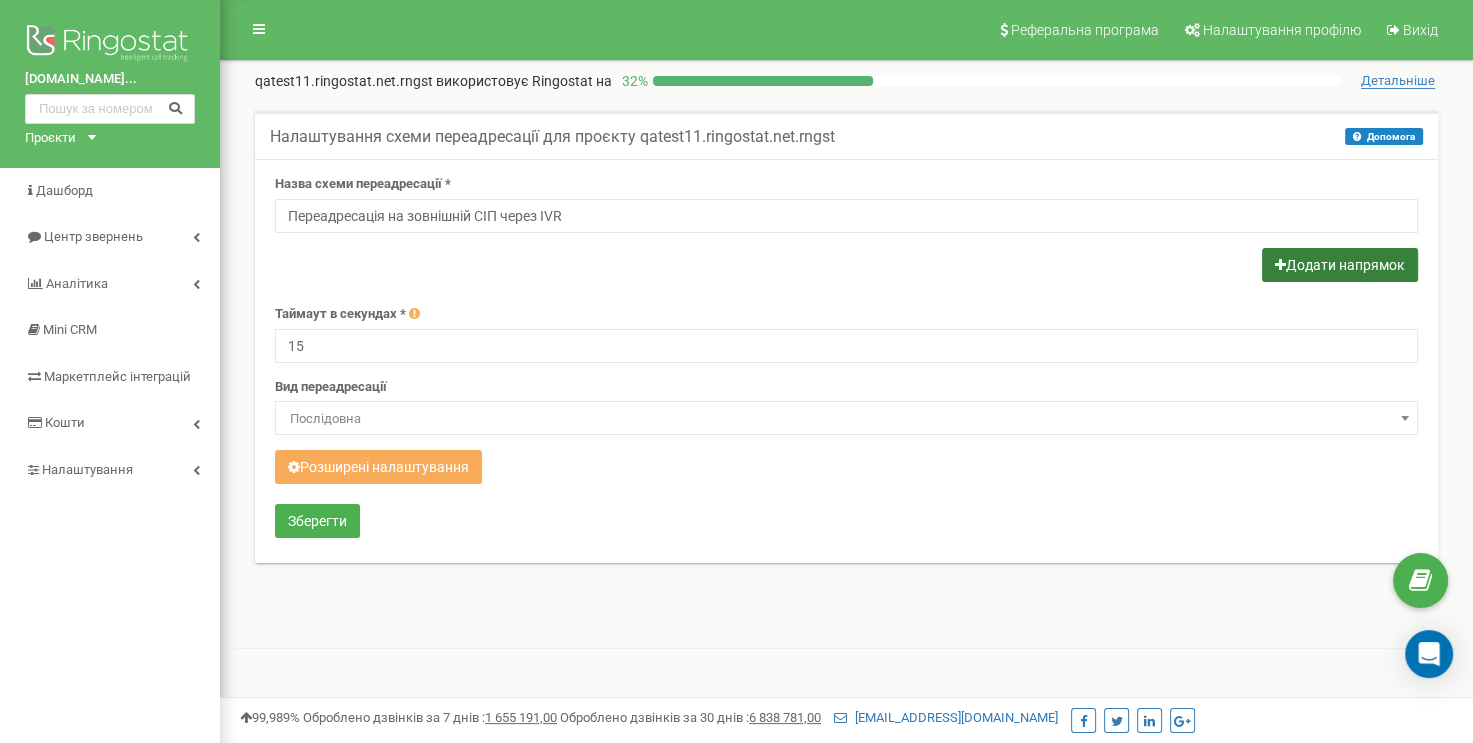 click on "Додати напрямок" at bounding box center [1340, 265] 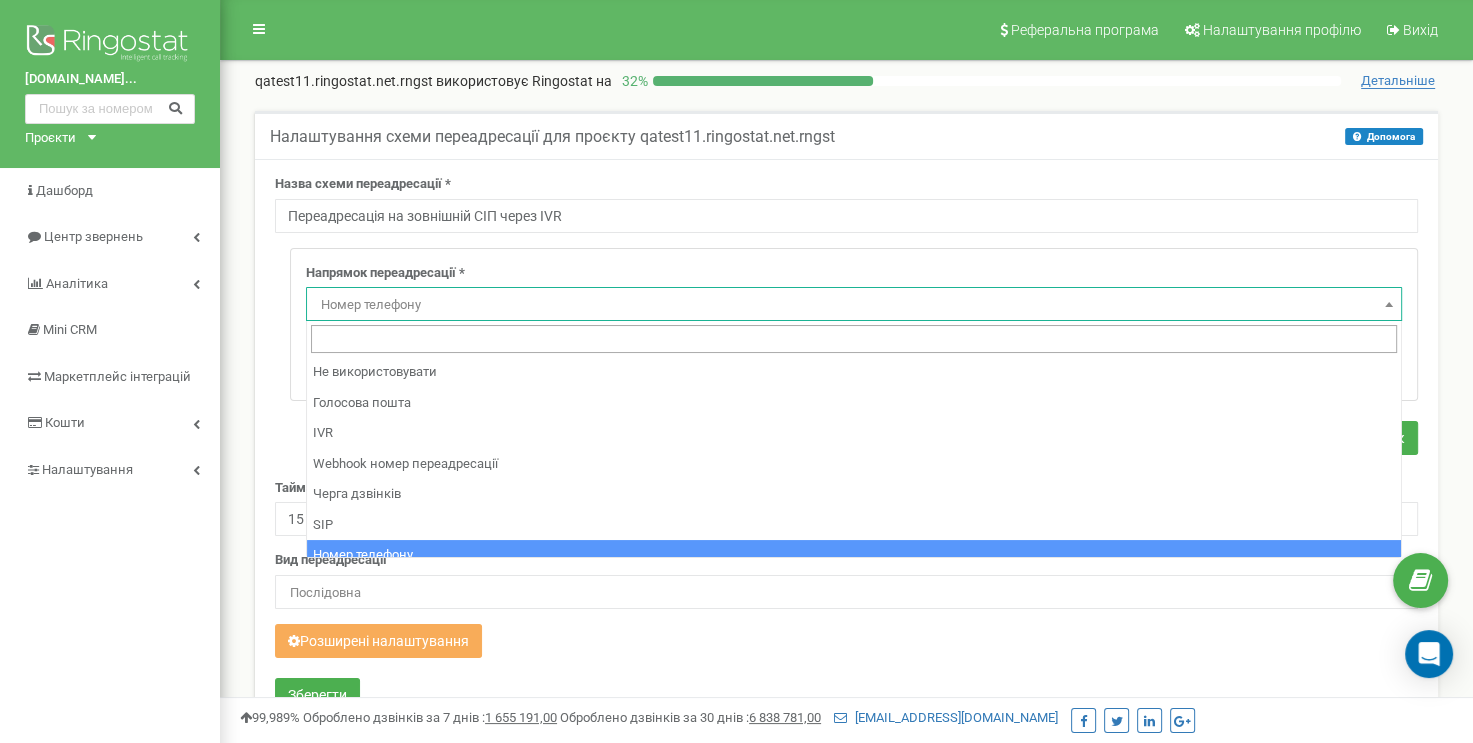 click on "Номер телефону" at bounding box center (854, 305) 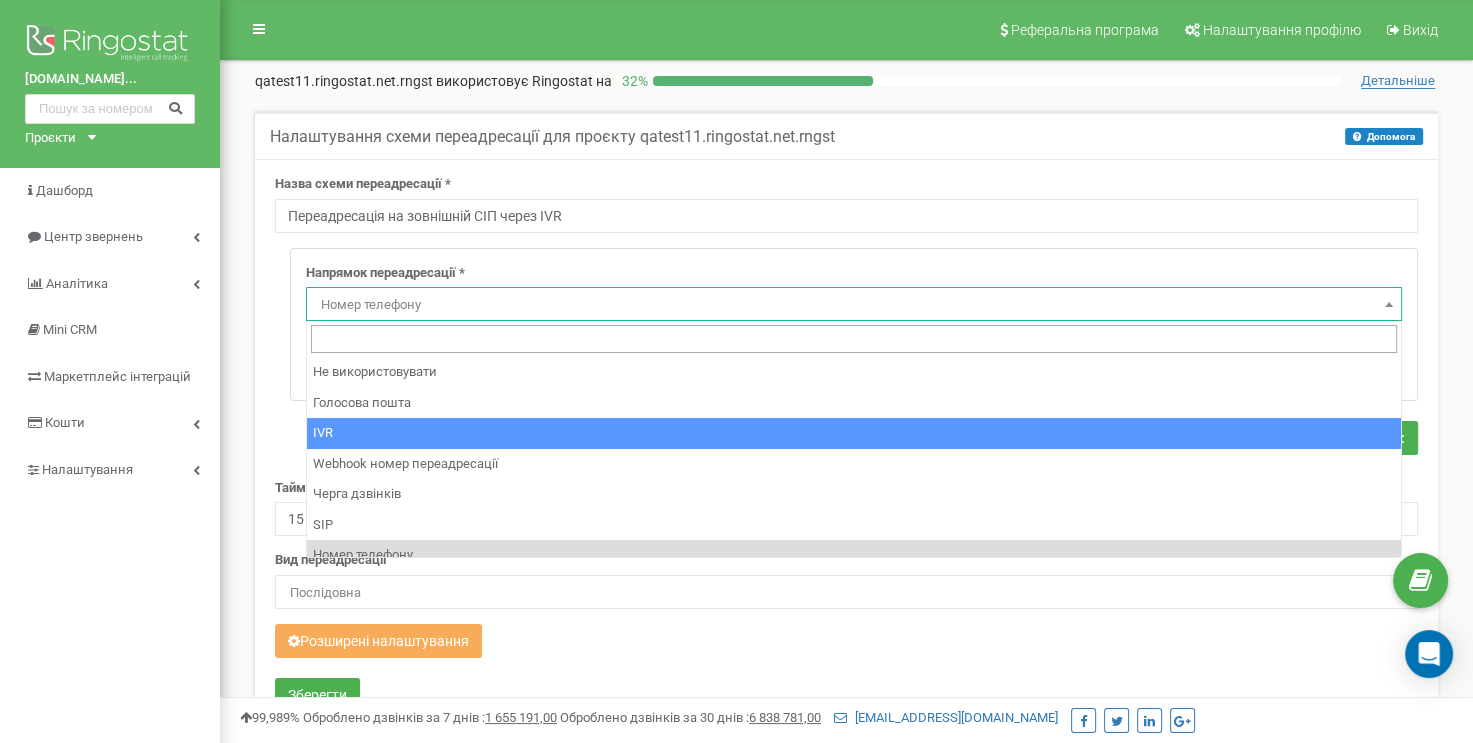 select on "addNumber" 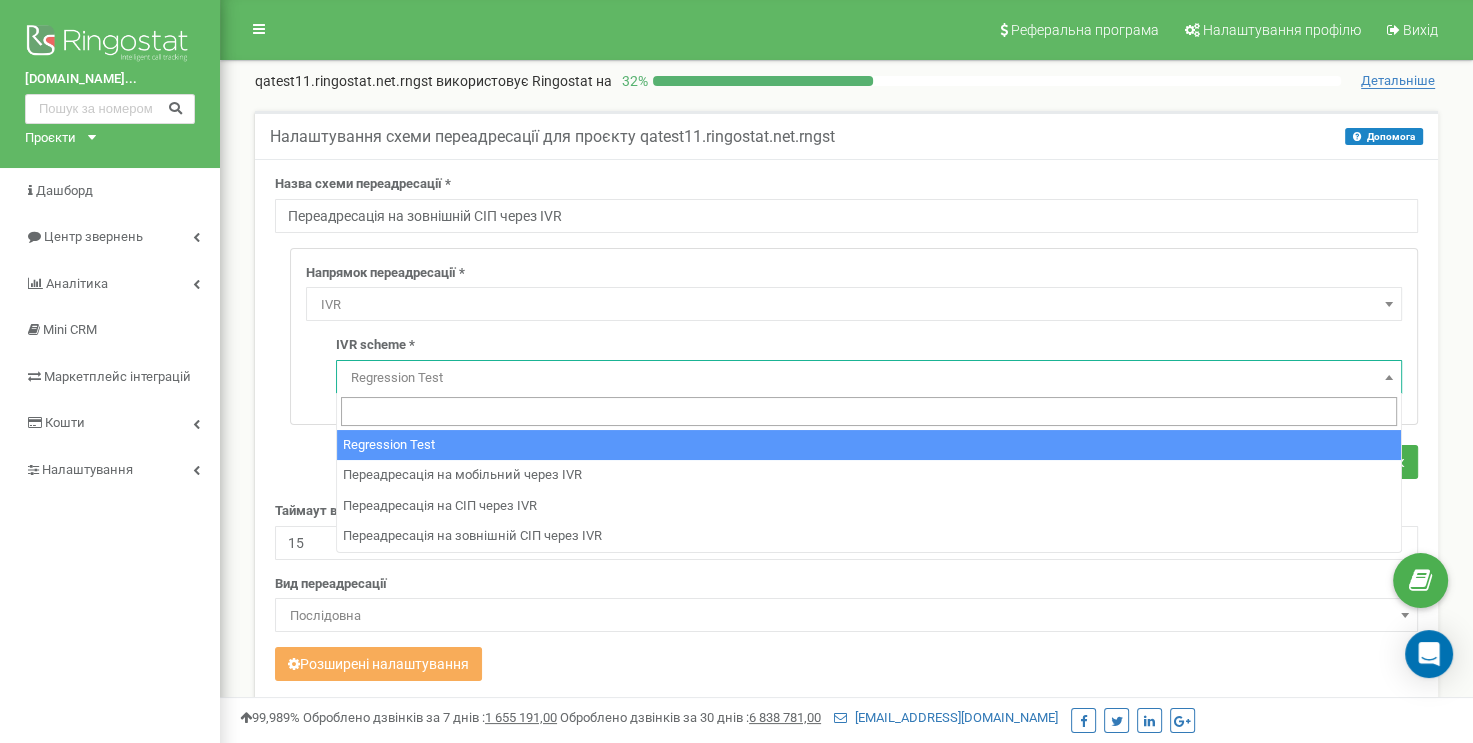 click on "Regression Test" at bounding box center [869, 378] 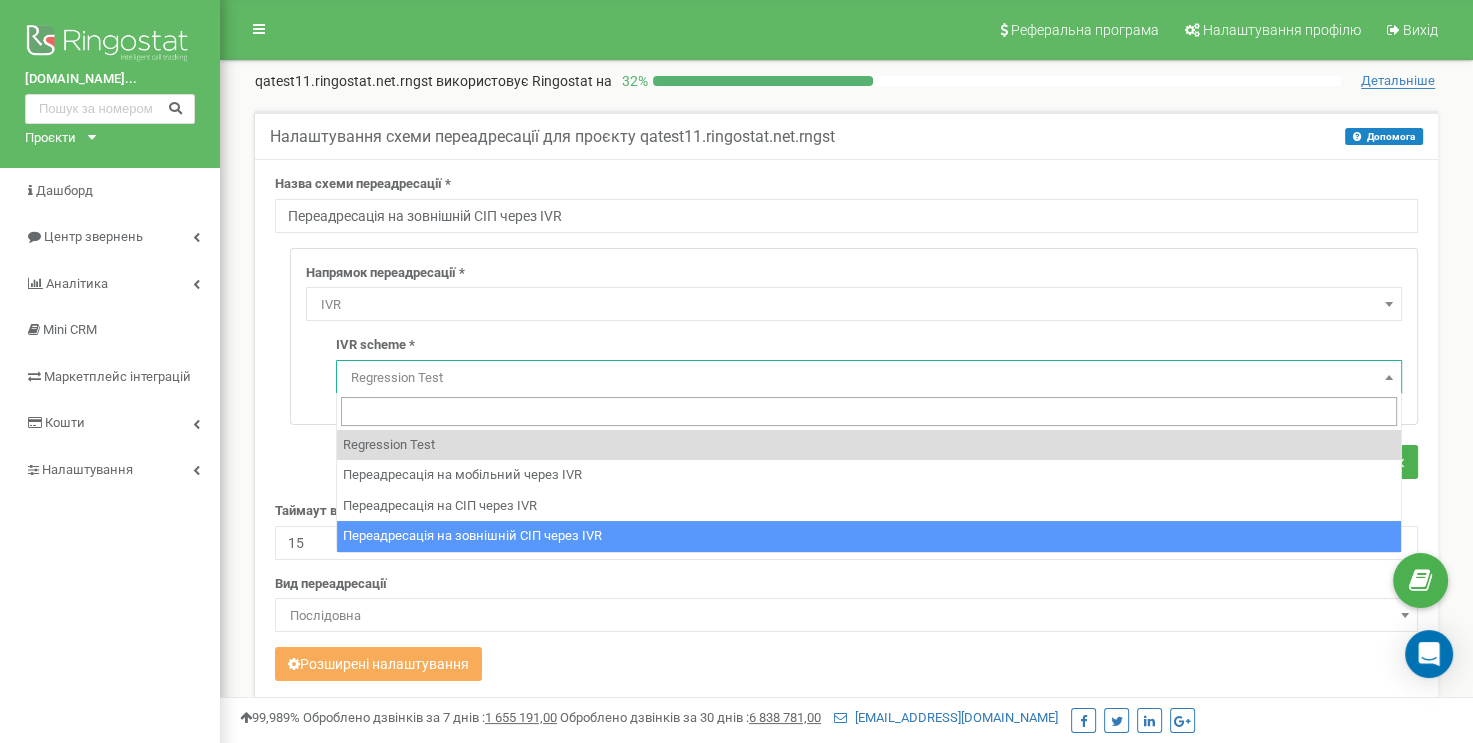 drag, startPoint x: 462, startPoint y: 540, endPoint x: 533, endPoint y: 544, distance: 71.11259 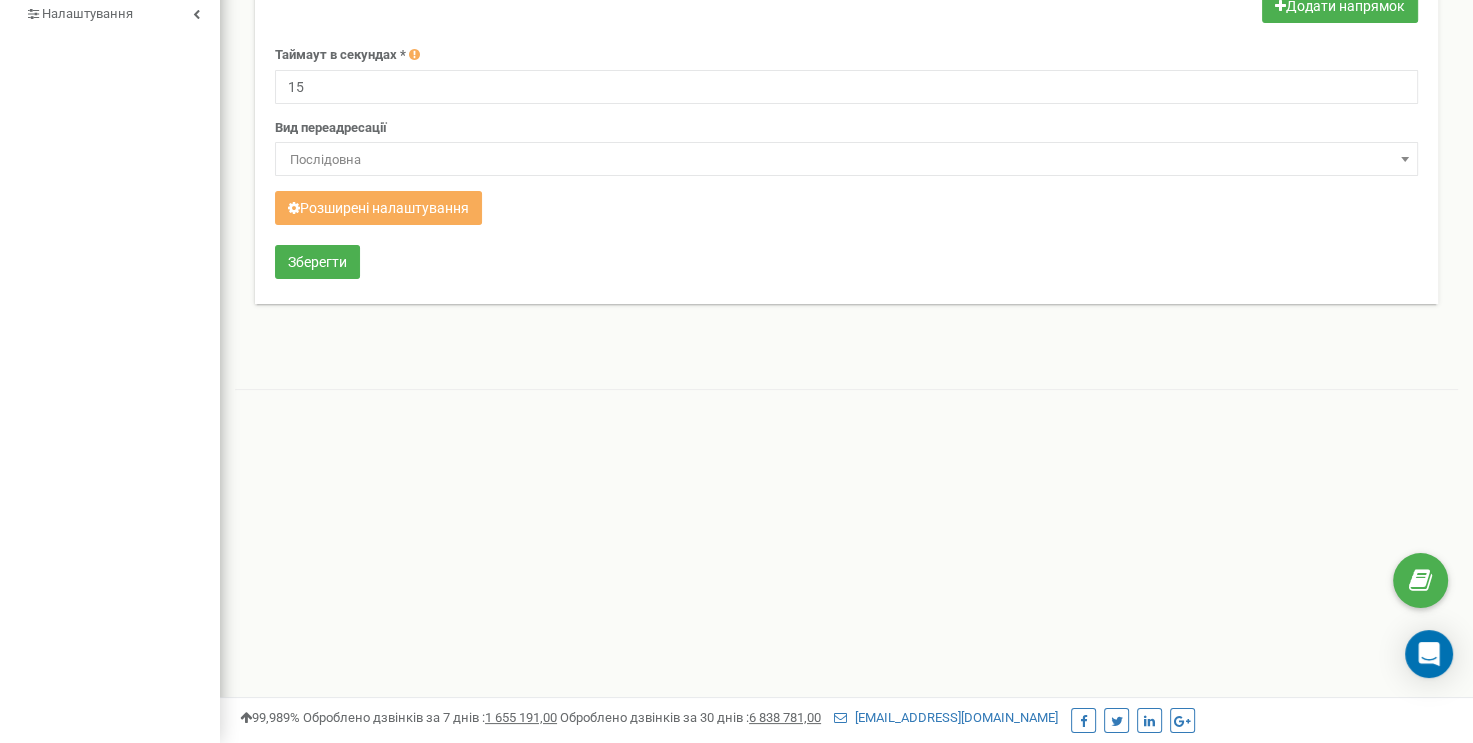 scroll, scrollTop: 456, scrollLeft: 0, axis: vertical 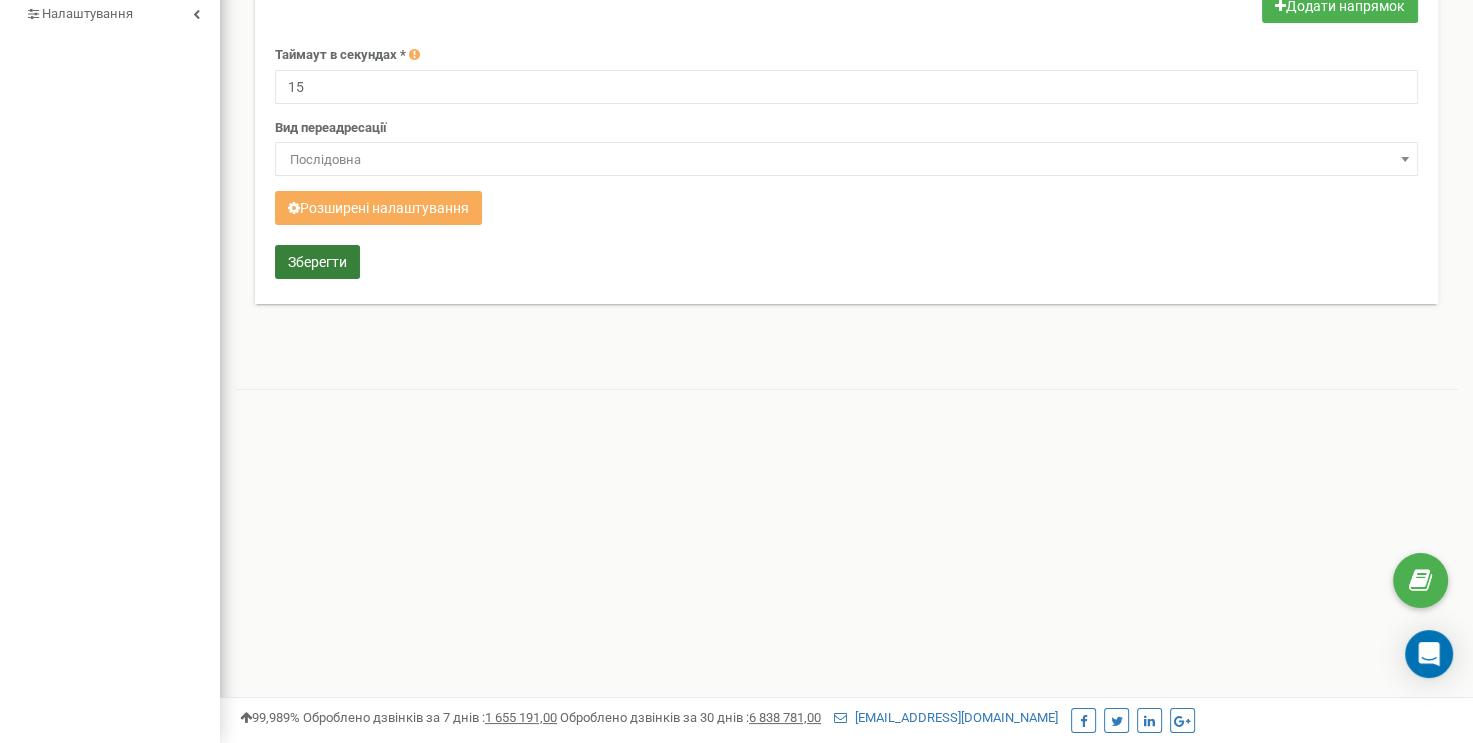 click on "Зберегти" at bounding box center [317, 262] 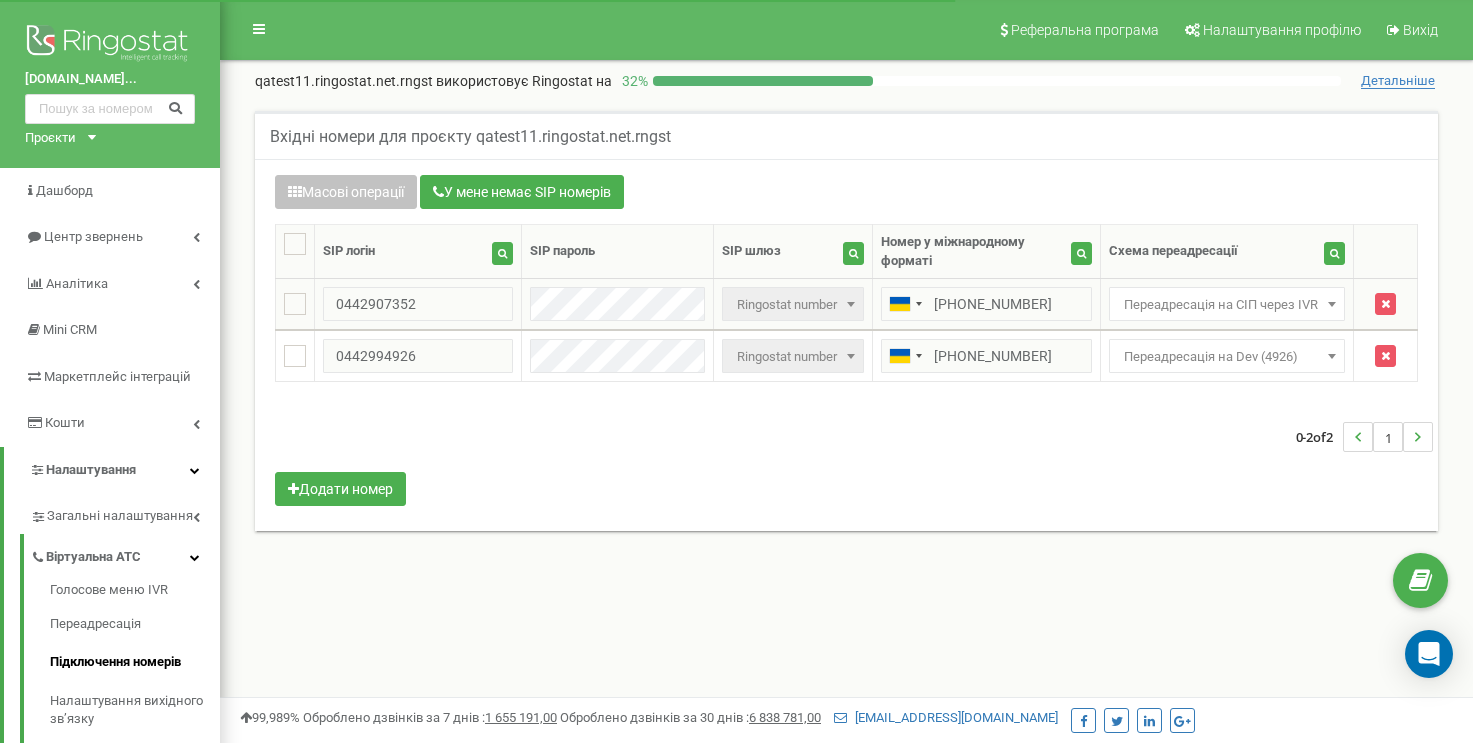 scroll, scrollTop: 0, scrollLeft: 0, axis: both 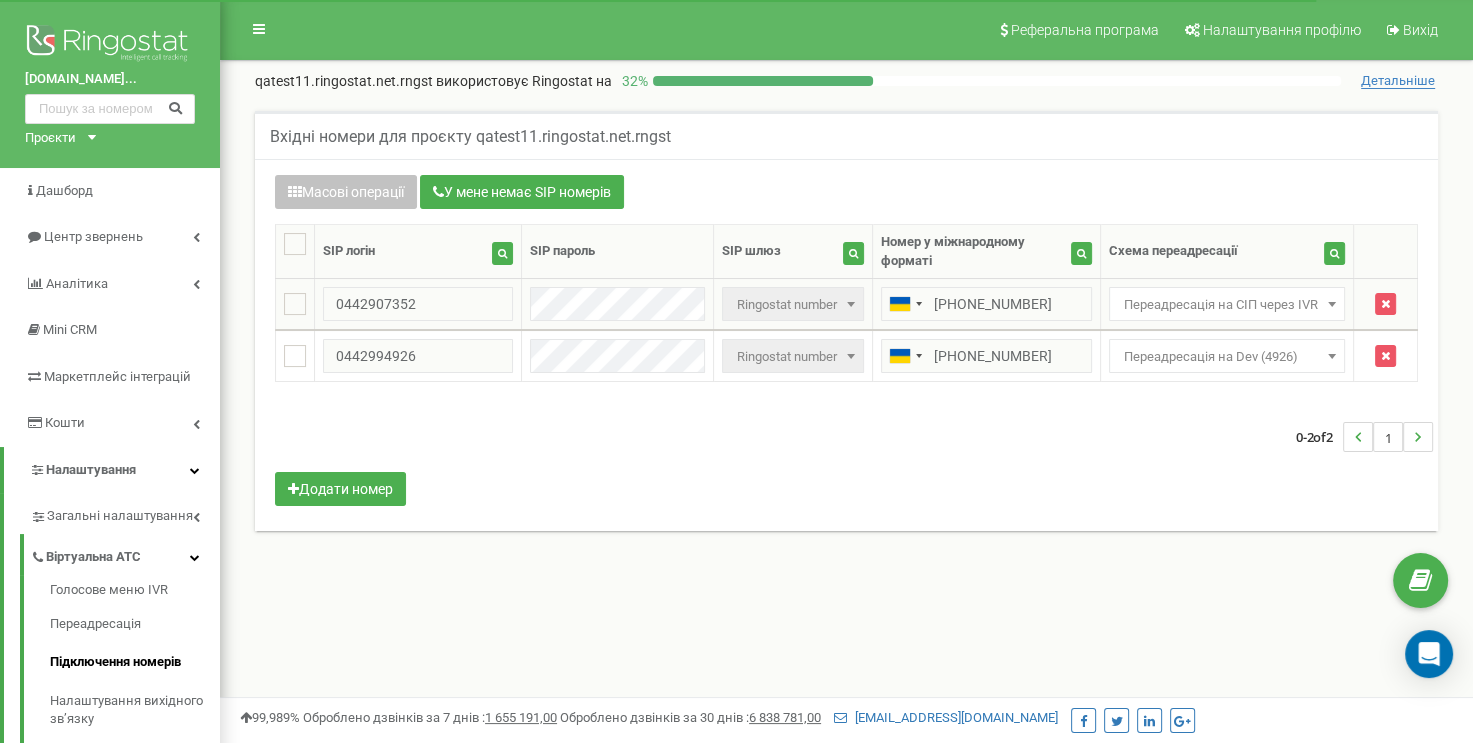 click on "Переадресація на СІП через IVR" at bounding box center [1227, 305] 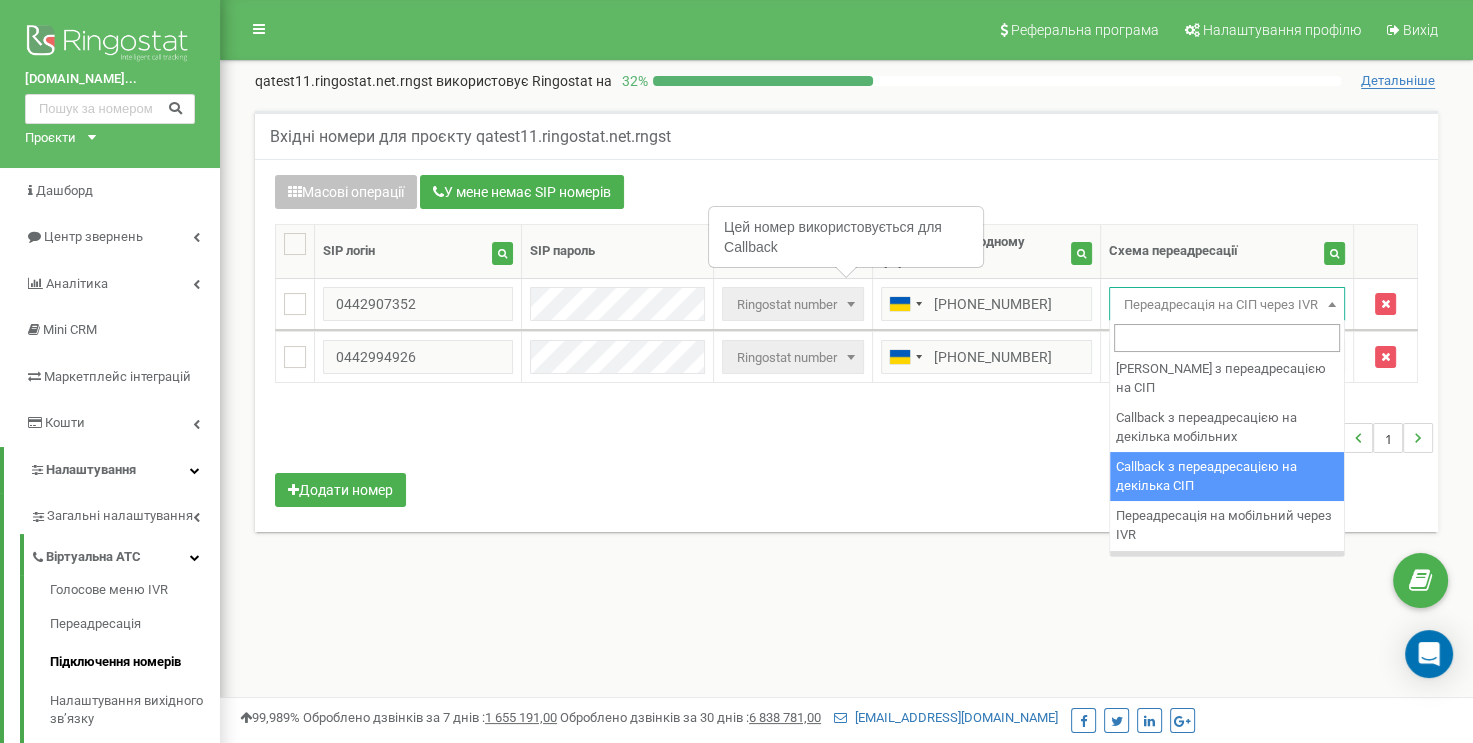 scroll, scrollTop: 1584, scrollLeft: 0, axis: vertical 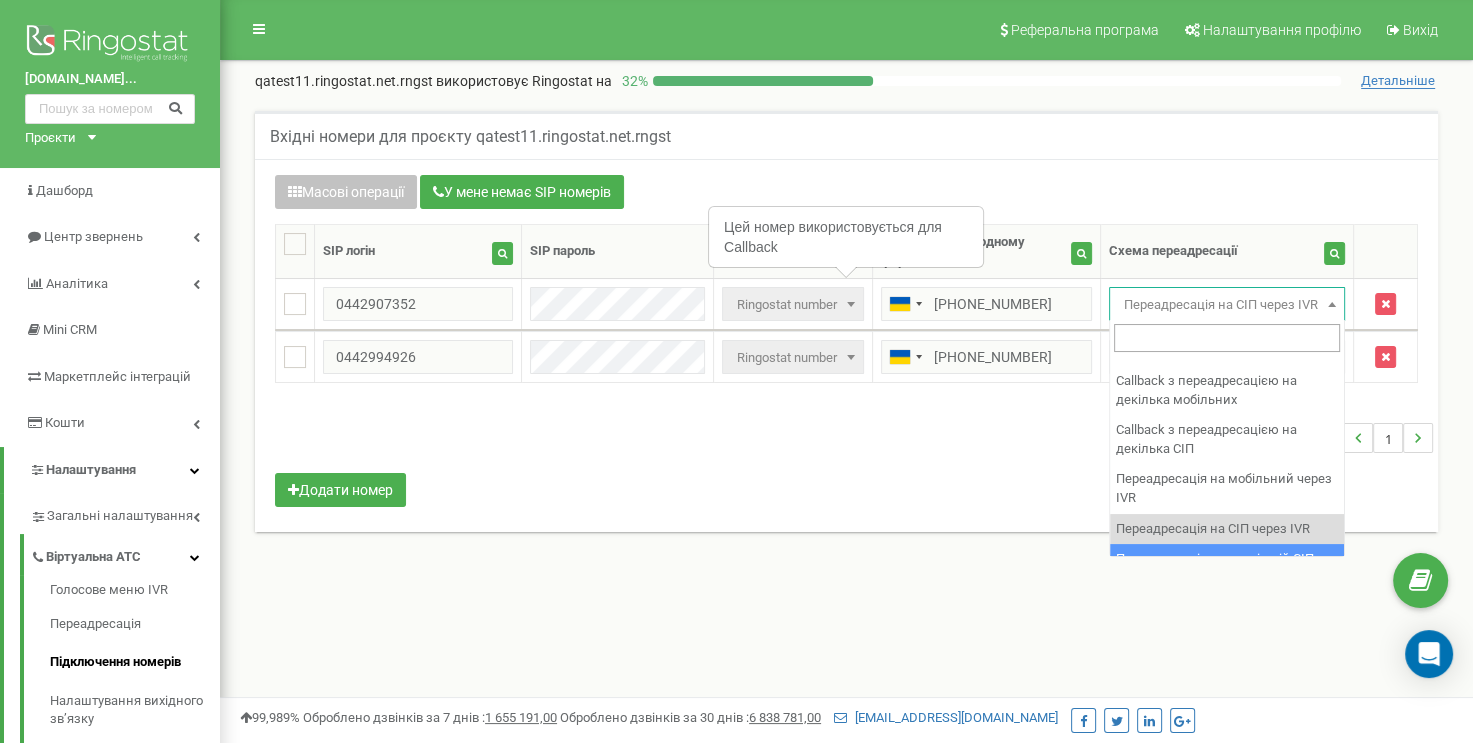 select on "253811" 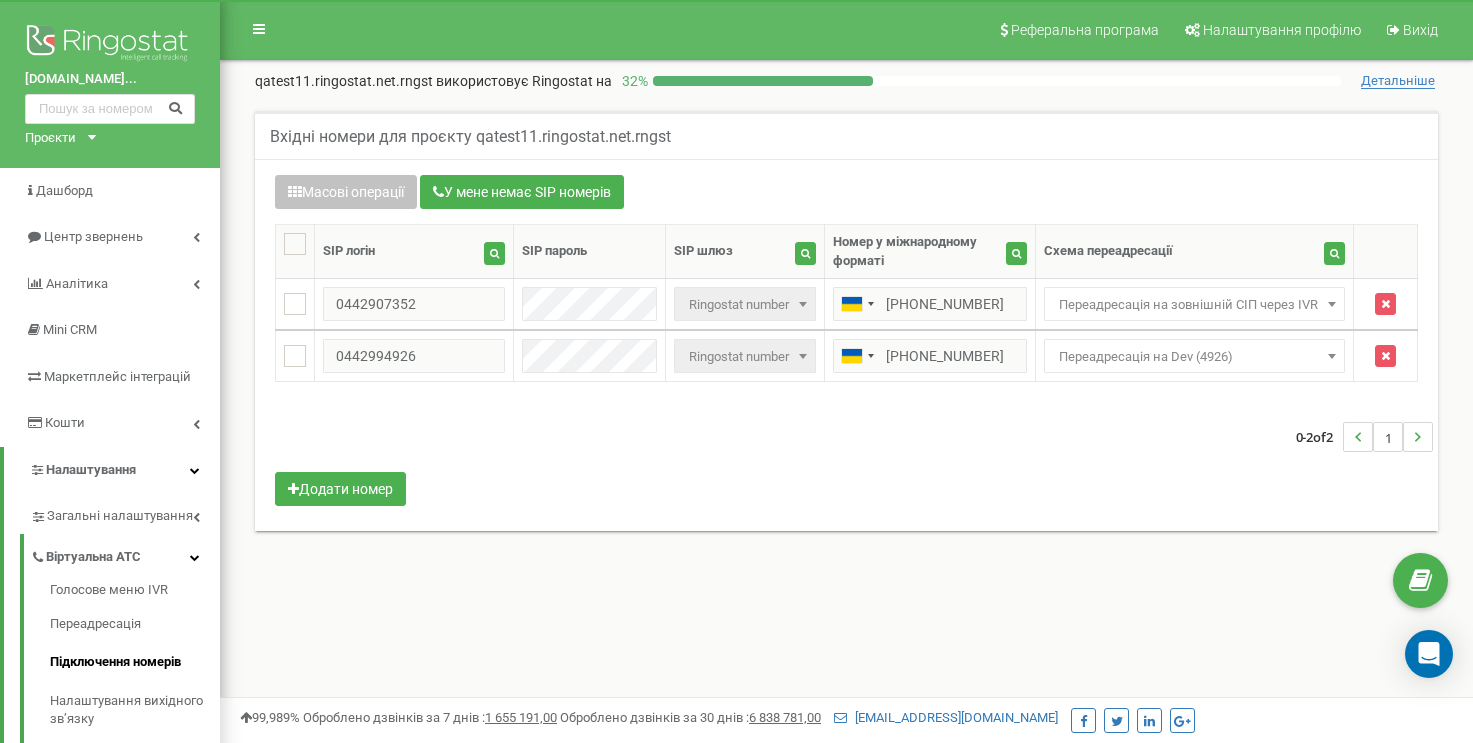 scroll, scrollTop: 0, scrollLeft: 0, axis: both 